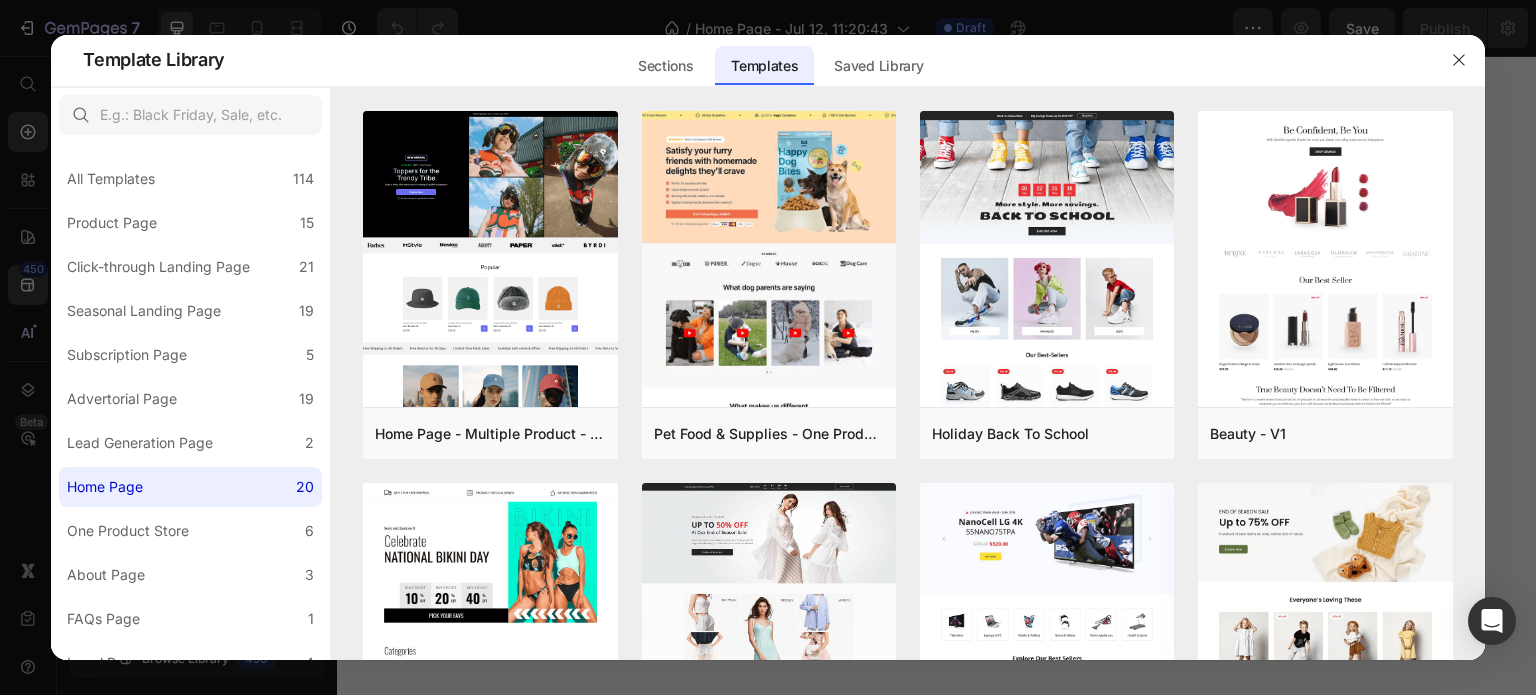 scroll, scrollTop: 0, scrollLeft: 0, axis: both 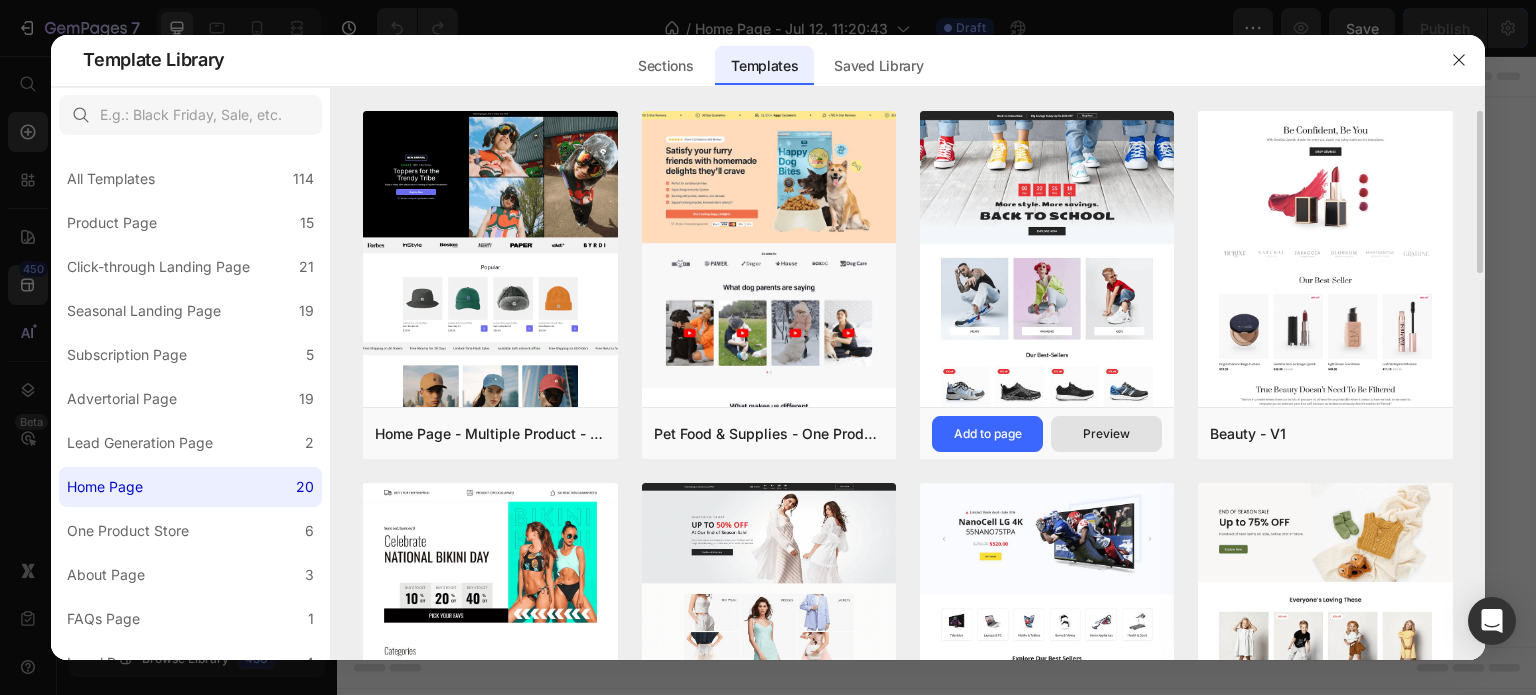 click on "Preview" at bounding box center [1106, 434] 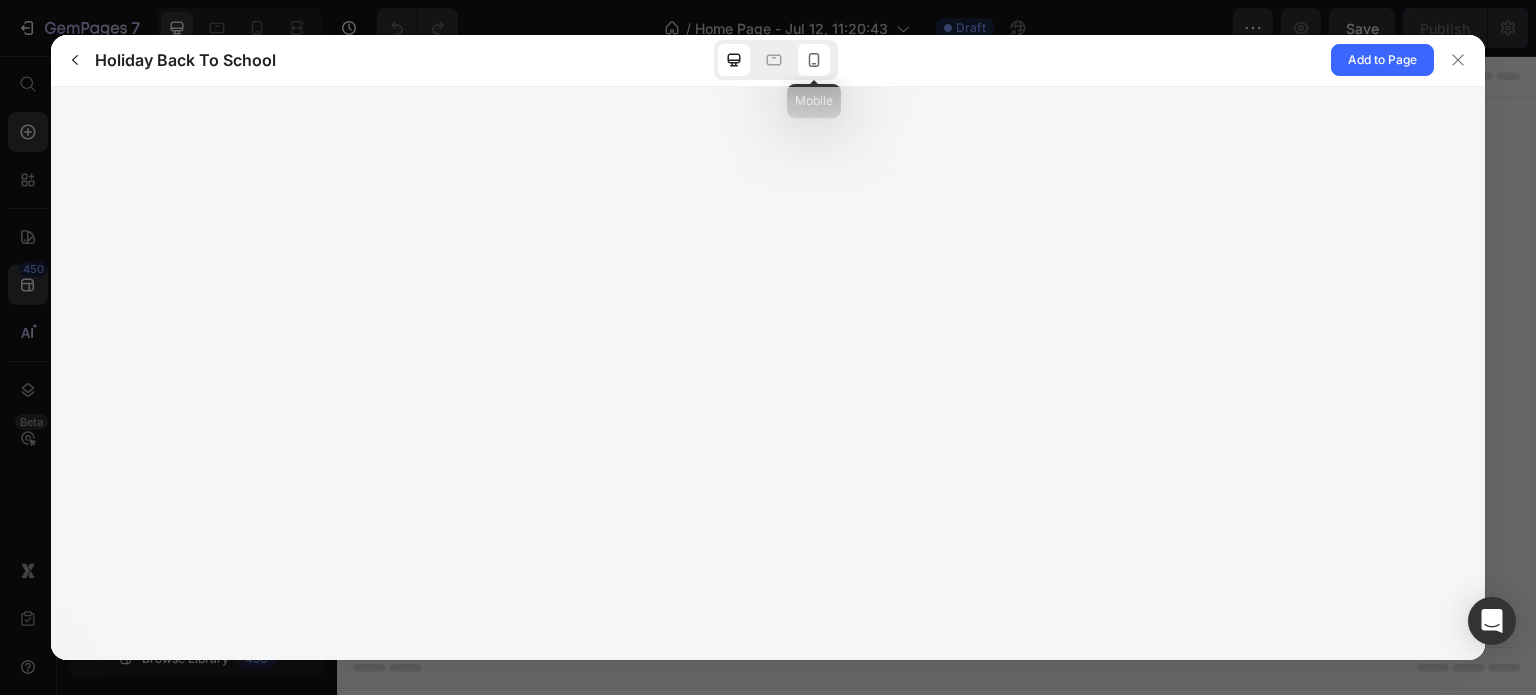 click 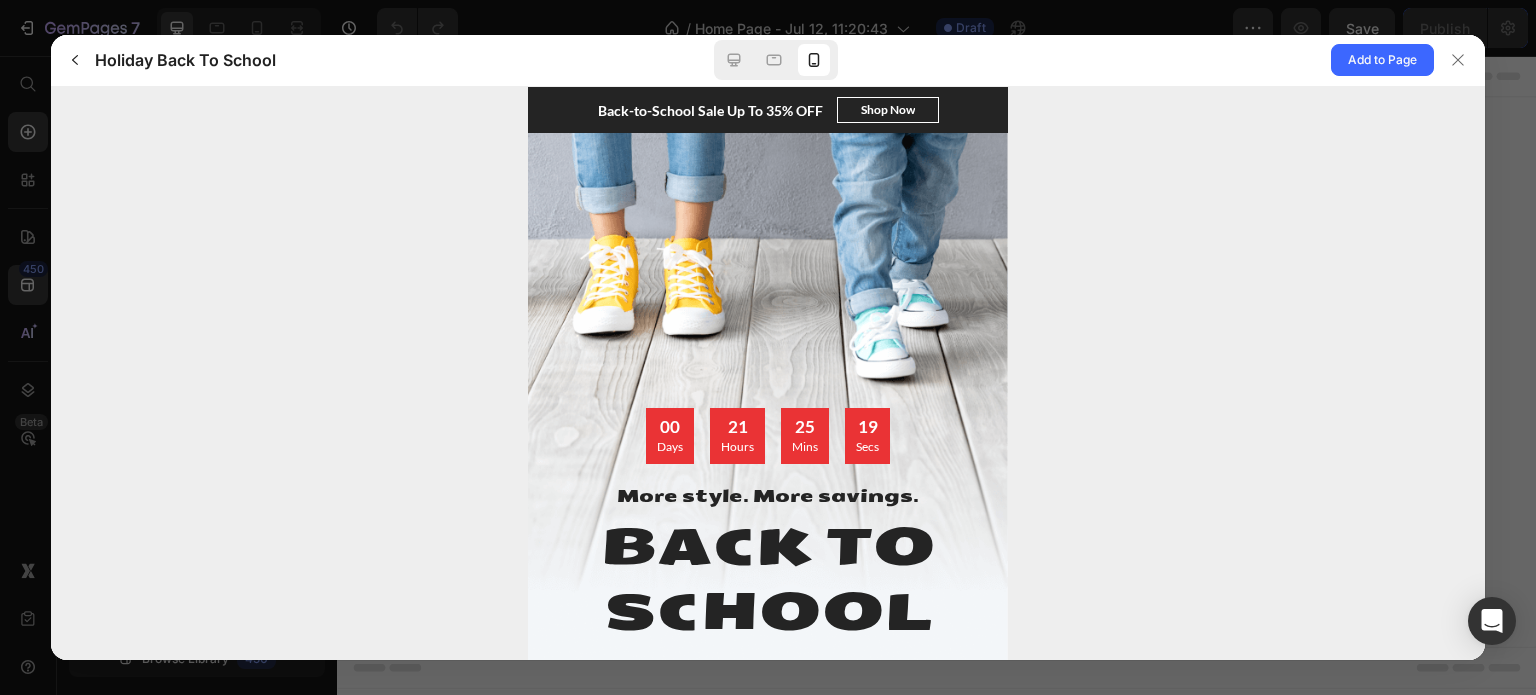 scroll, scrollTop: 0, scrollLeft: 0, axis: both 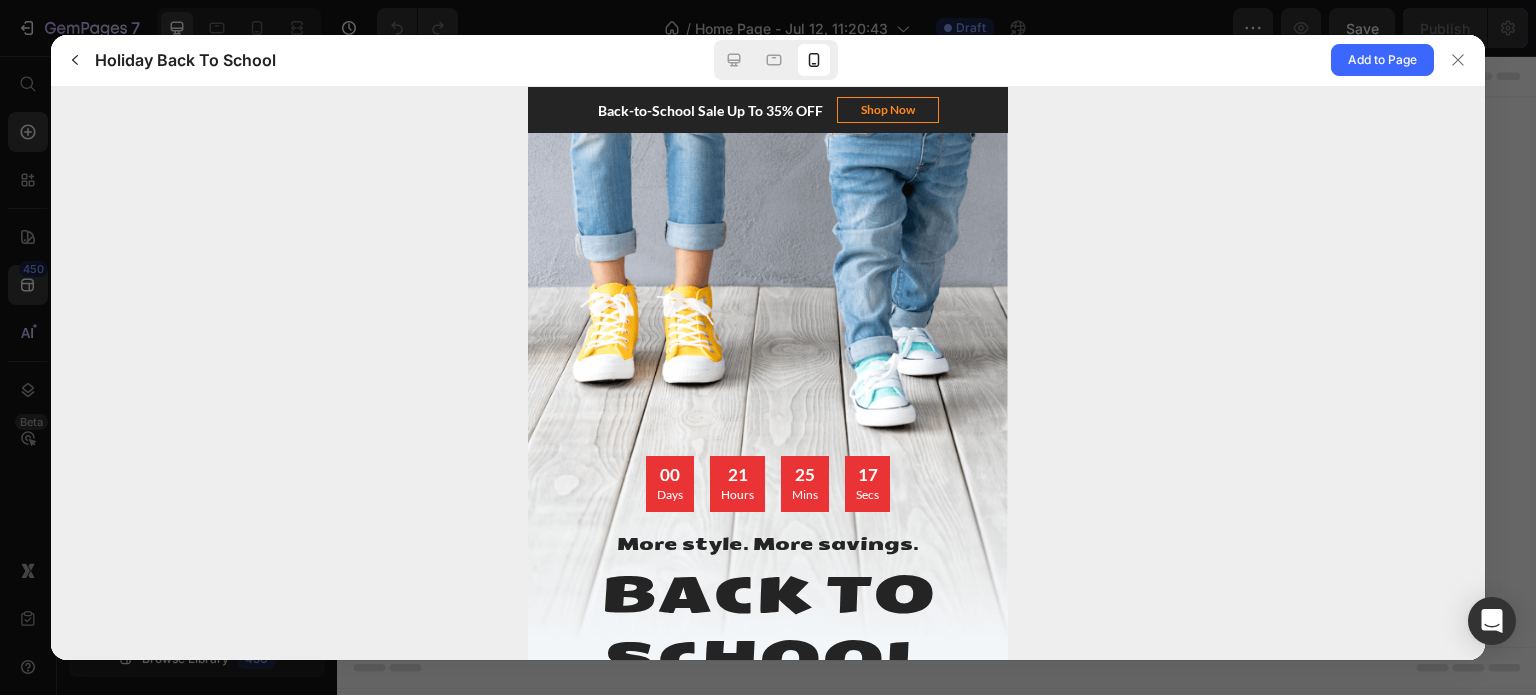 click on "Shop Now" at bounding box center (888, 109) 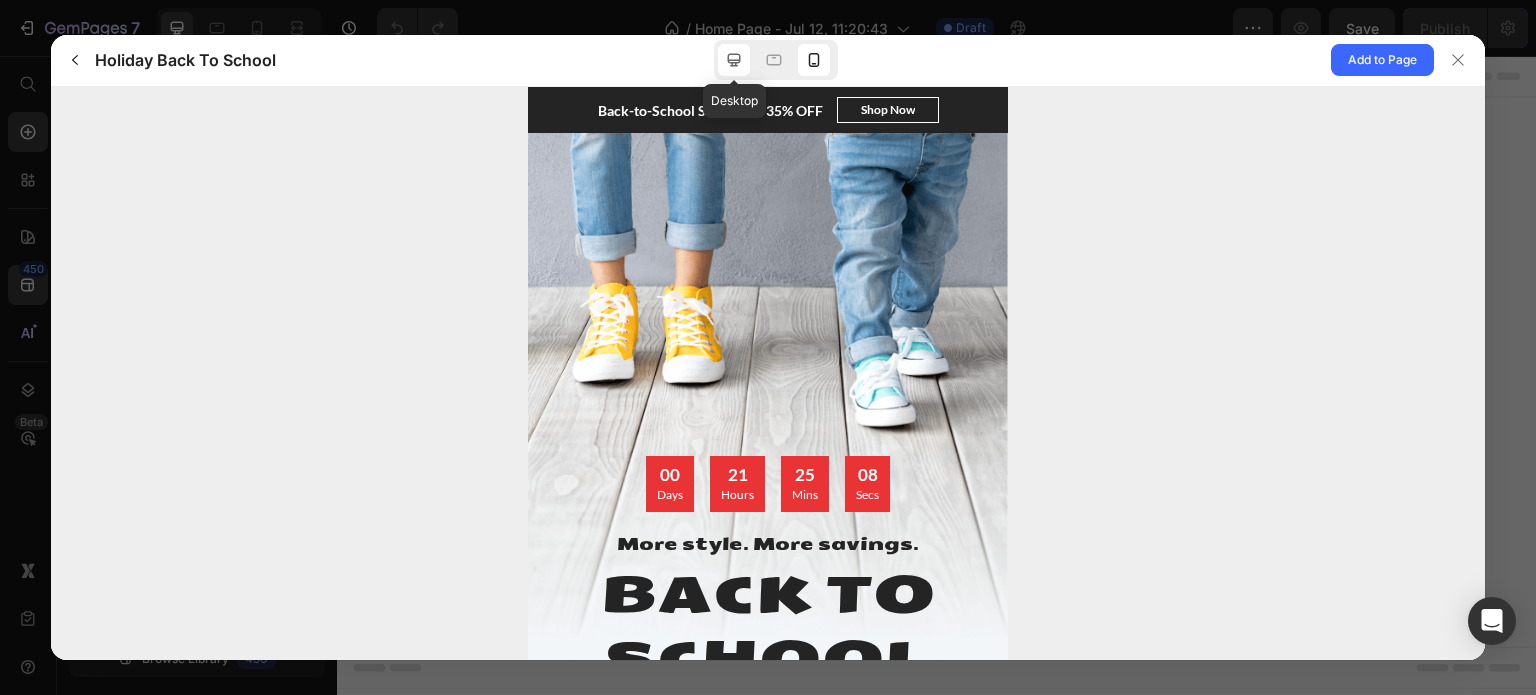 click 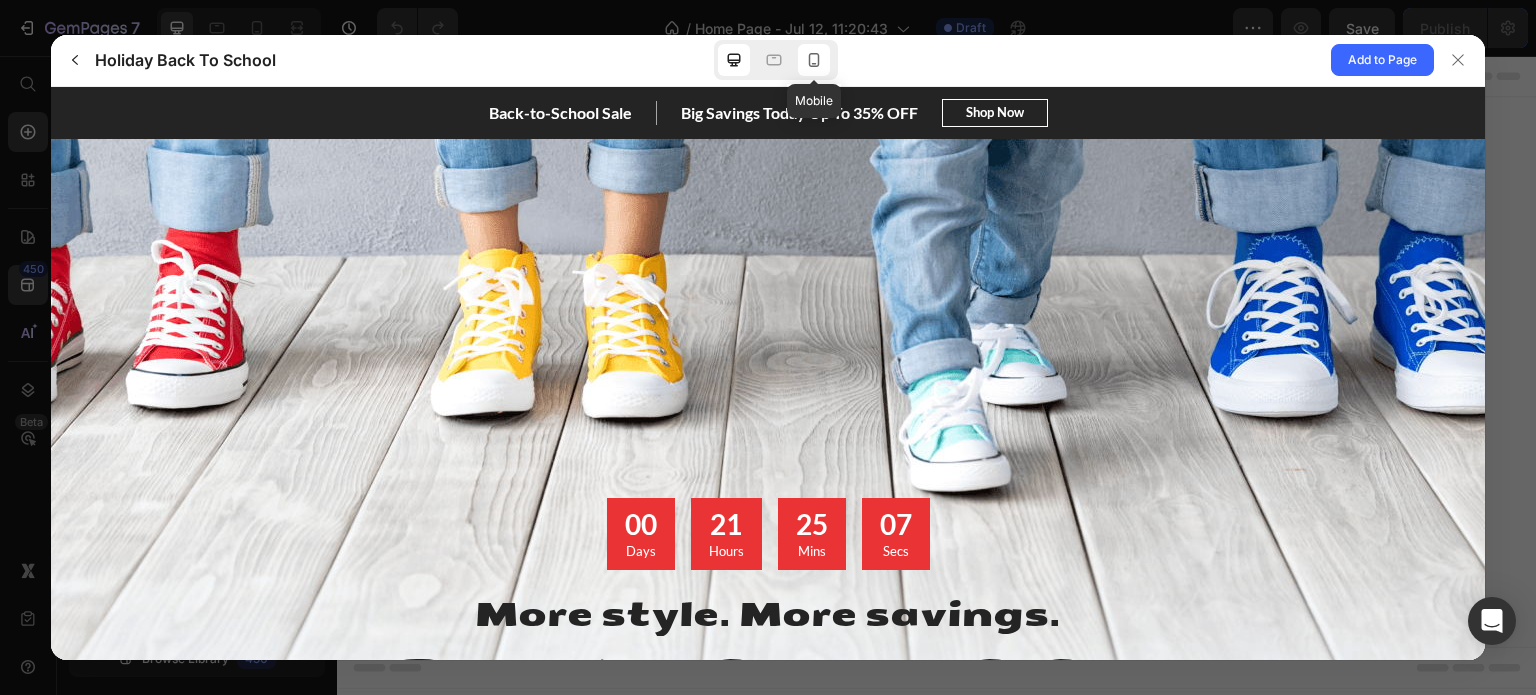 click 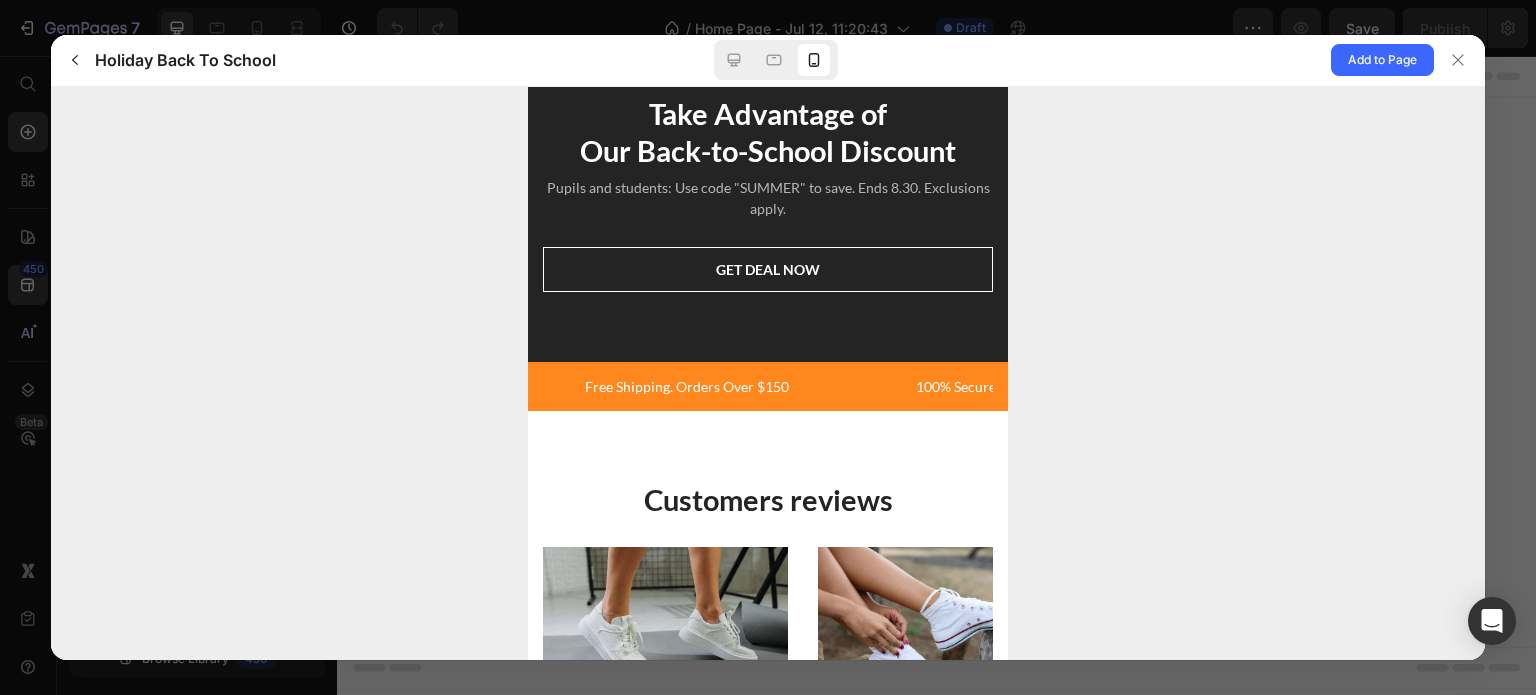 scroll, scrollTop: 4200, scrollLeft: 0, axis: vertical 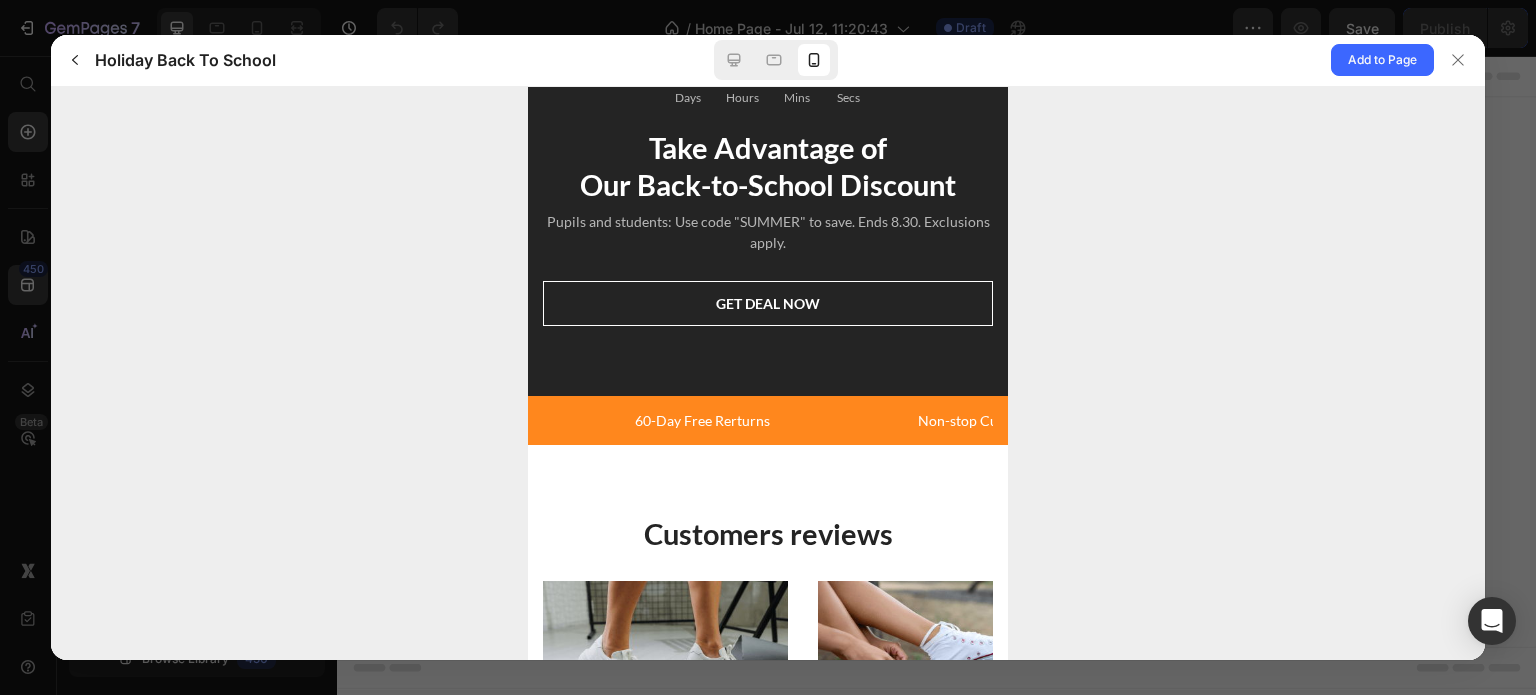 drag, startPoint x: 867, startPoint y: 403, endPoint x: 639, endPoint y: 408, distance: 228.05482 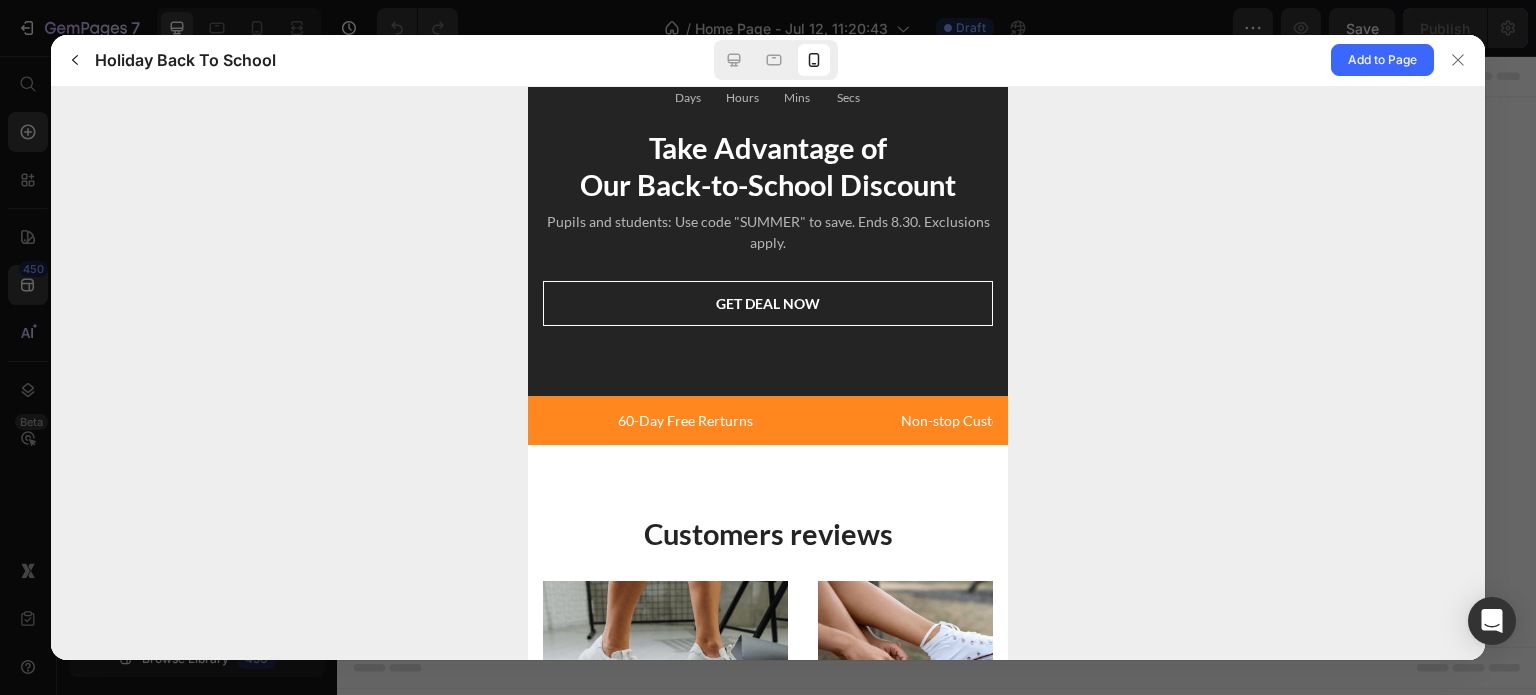 drag, startPoint x: 780, startPoint y: 387, endPoint x: 592, endPoint y: 407, distance: 189.06084 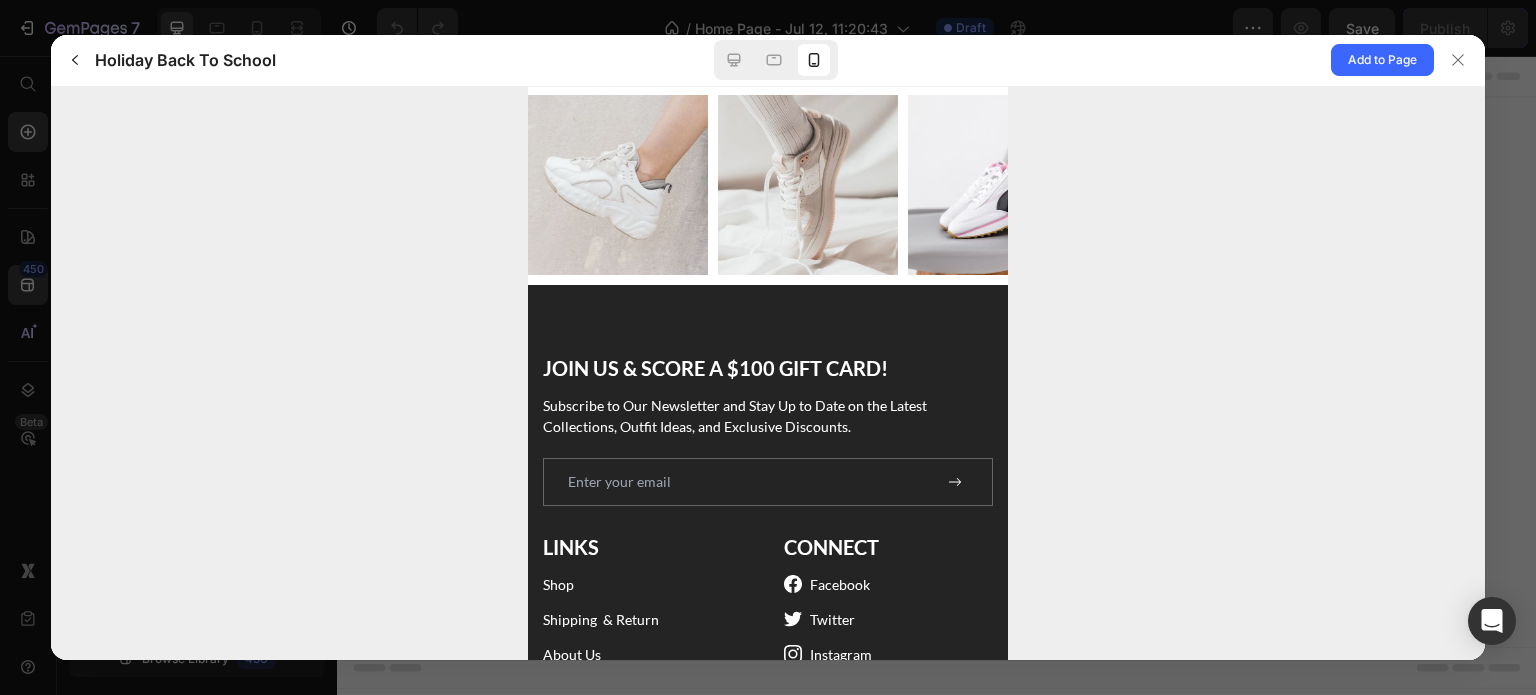 scroll, scrollTop: 5492, scrollLeft: 0, axis: vertical 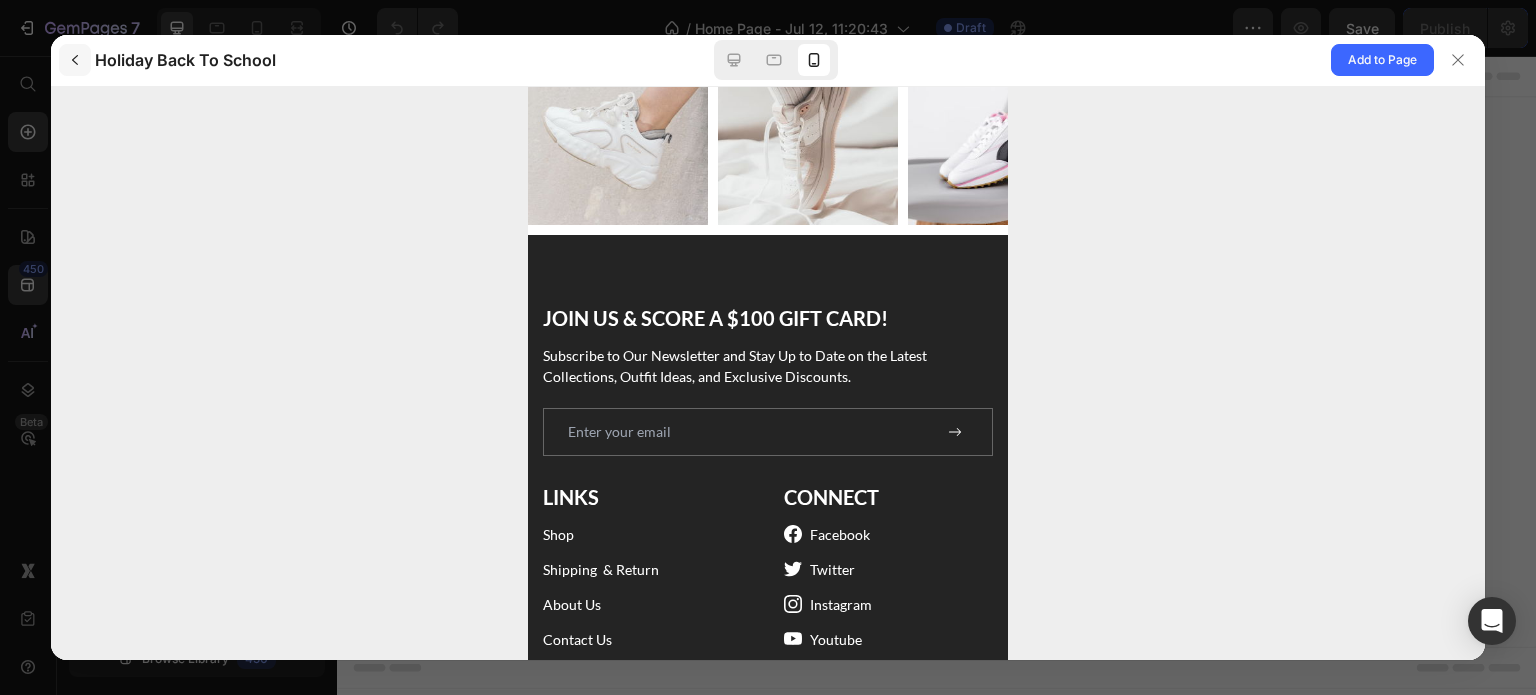 click 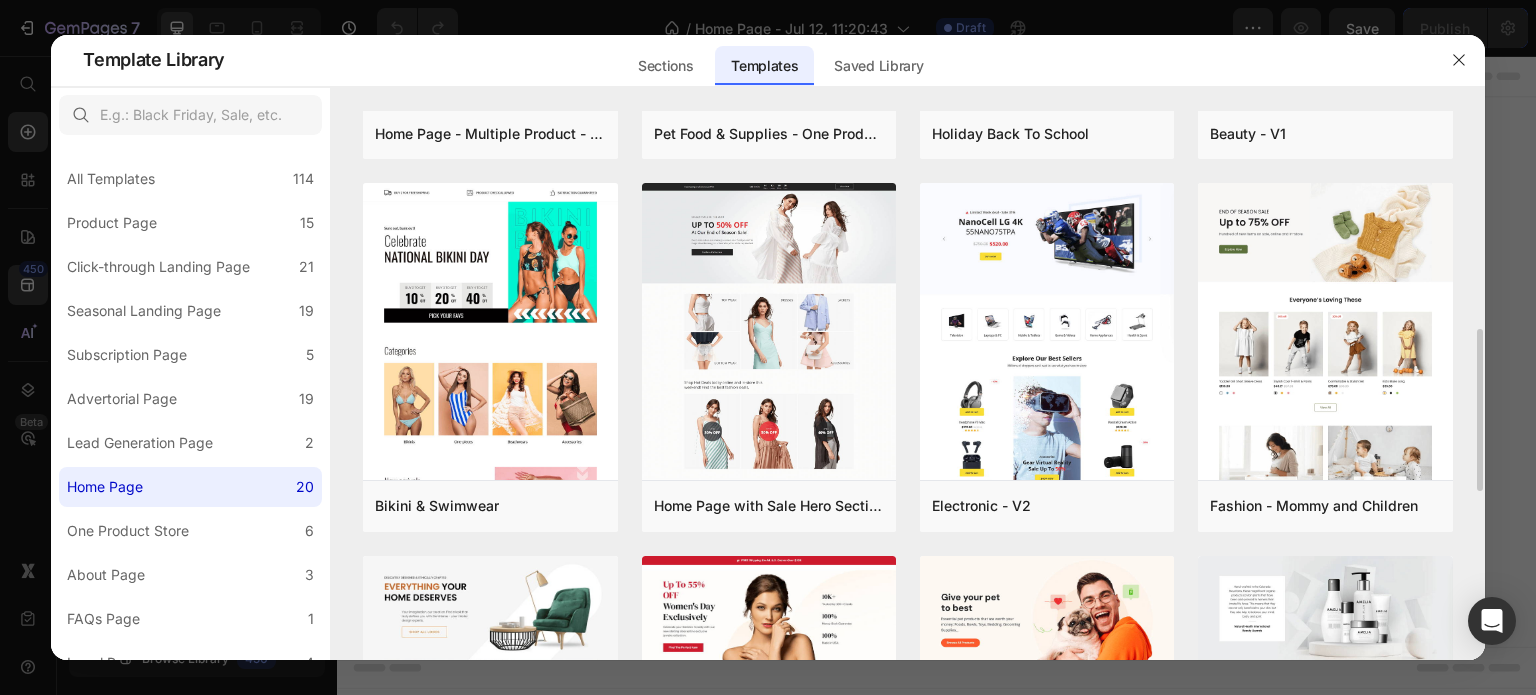 scroll, scrollTop: 400, scrollLeft: 0, axis: vertical 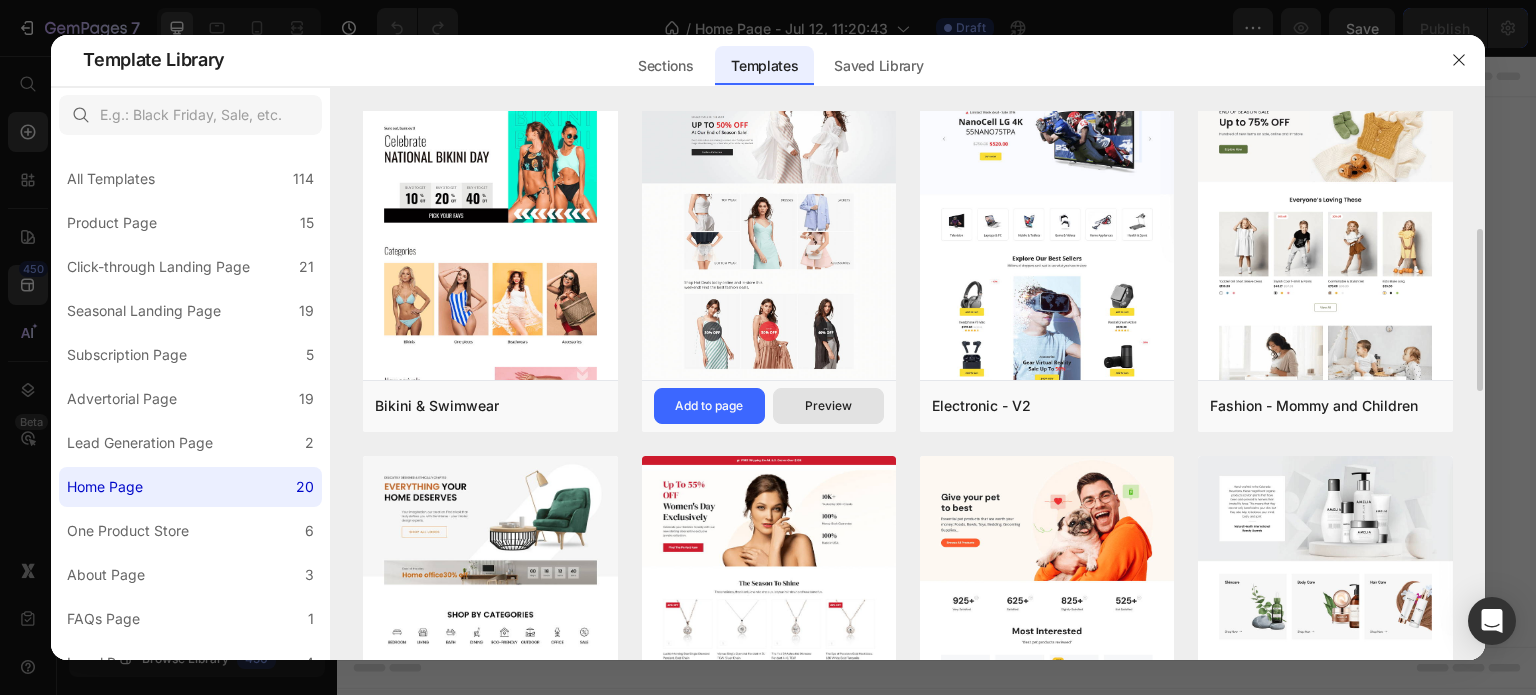 click on "Preview" at bounding box center [828, 406] 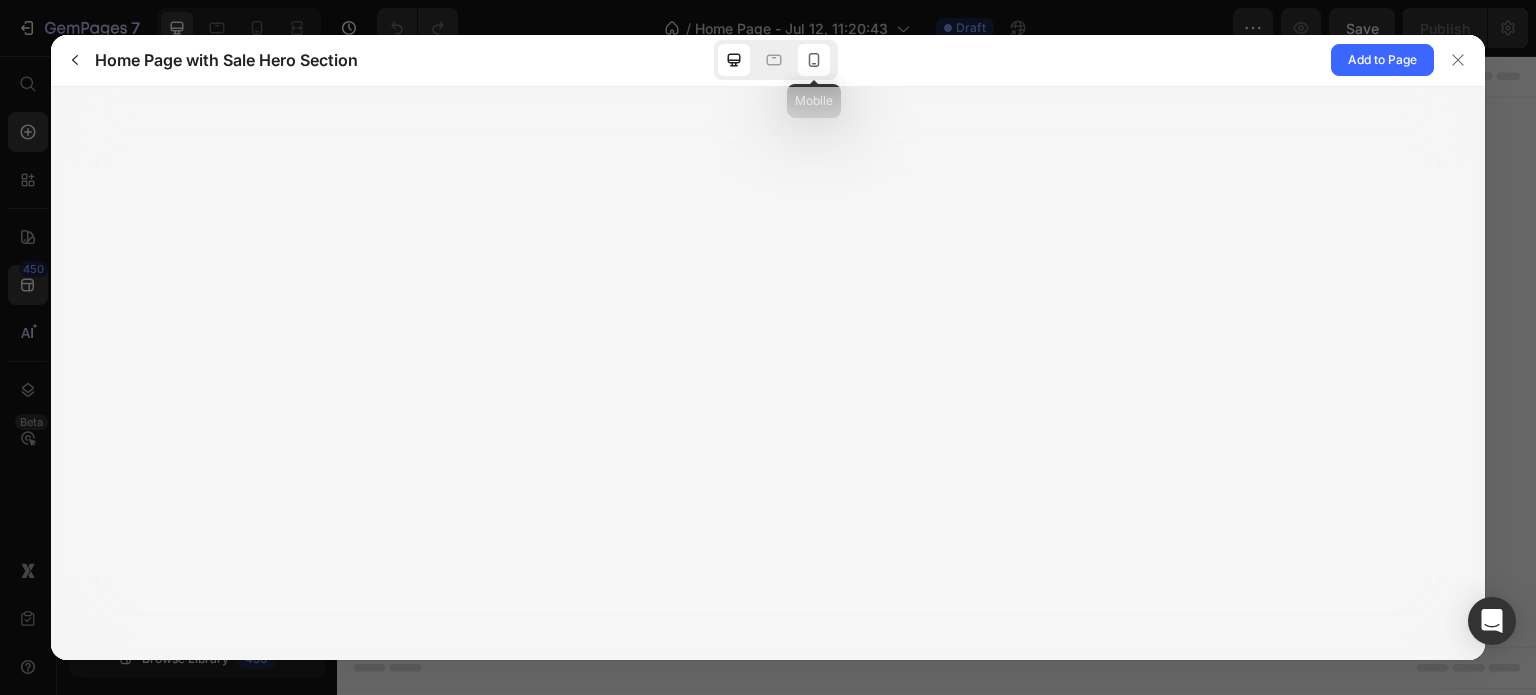 click 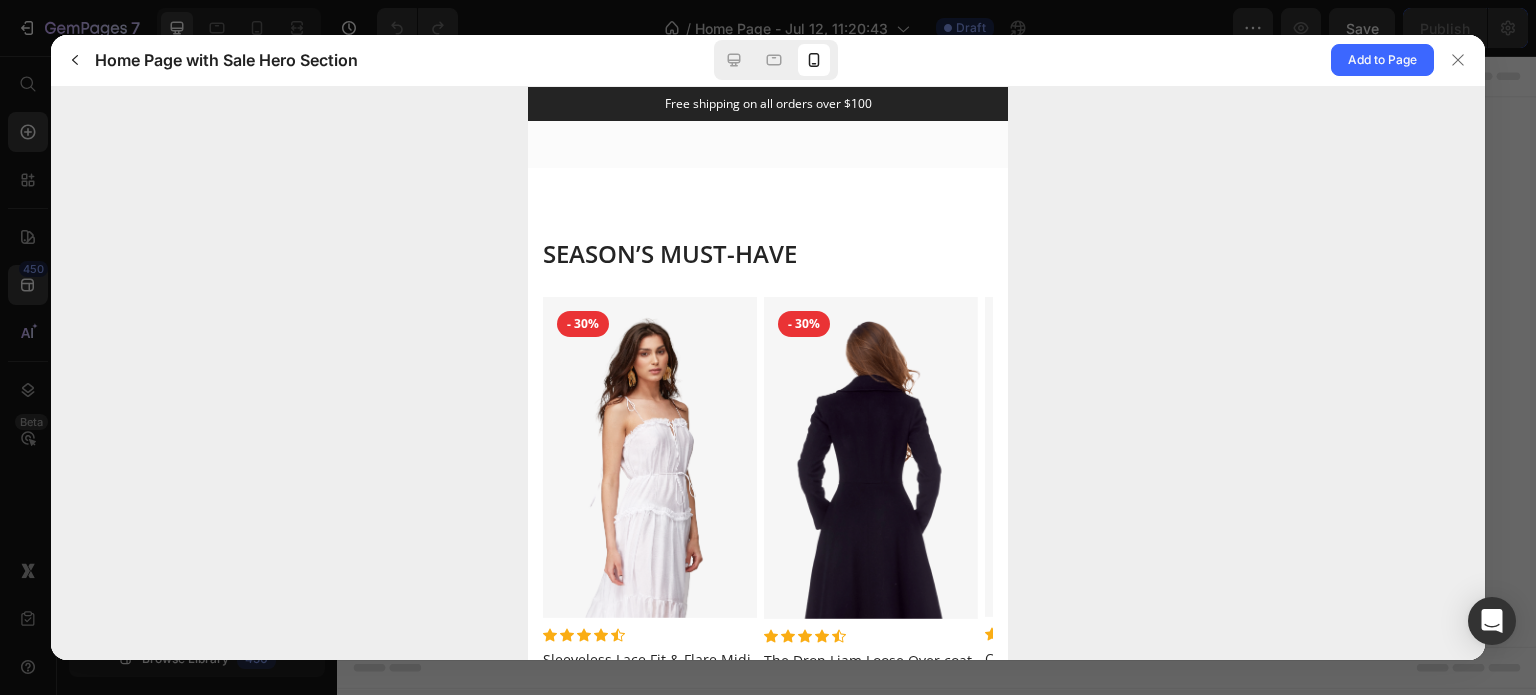 scroll, scrollTop: 2900, scrollLeft: 0, axis: vertical 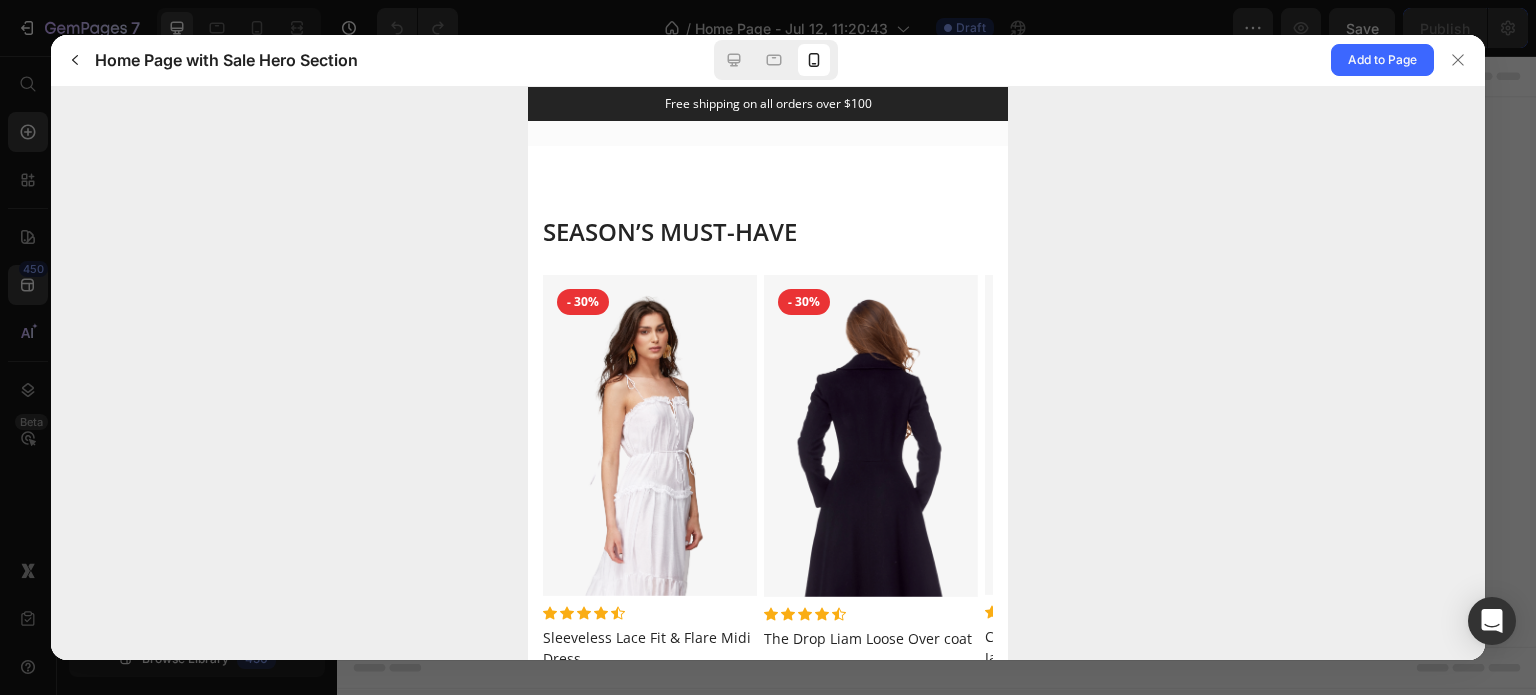 drag, startPoint x: 812, startPoint y: 390, endPoint x: 846, endPoint y: 487, distance: 102.78619 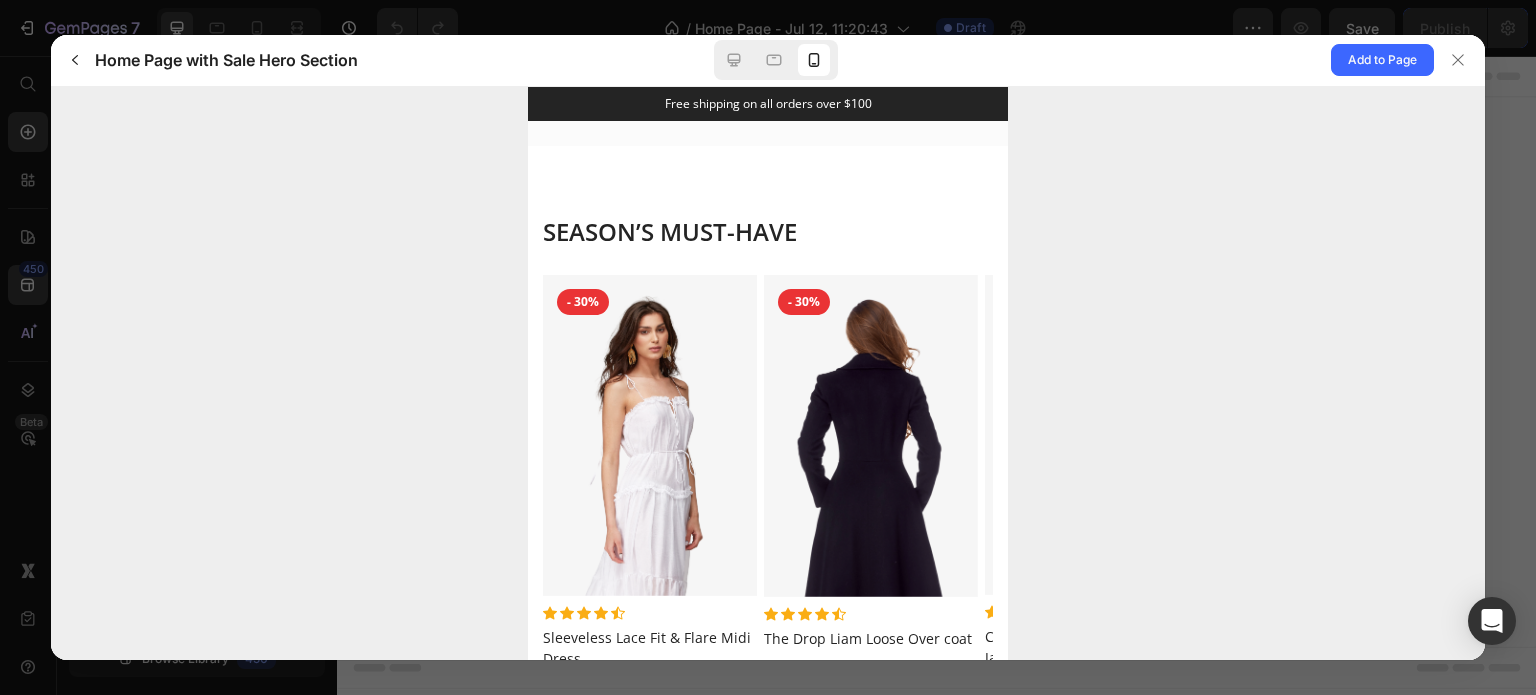 click at bounding box center (871, 435) 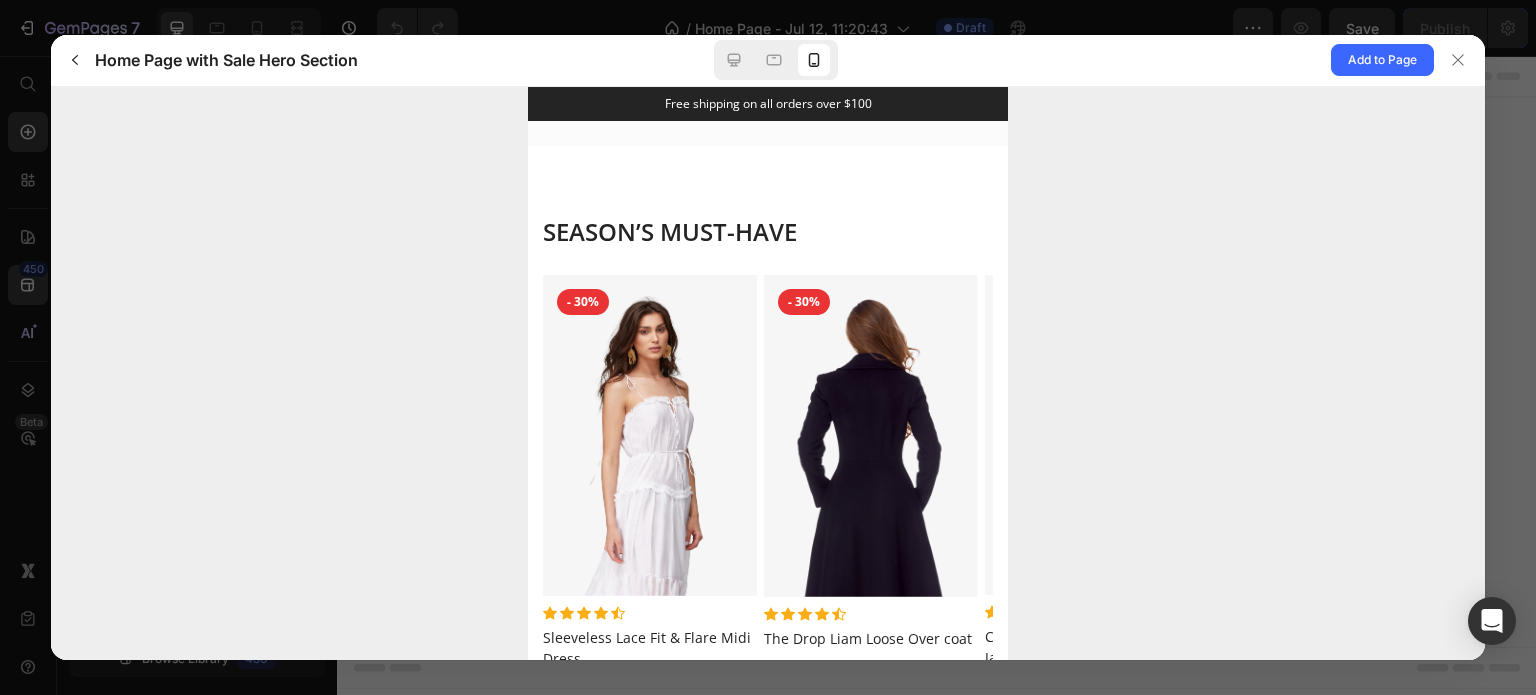 scroll, scrollTop: 3200, scrollLeft: 0, axis: vertical 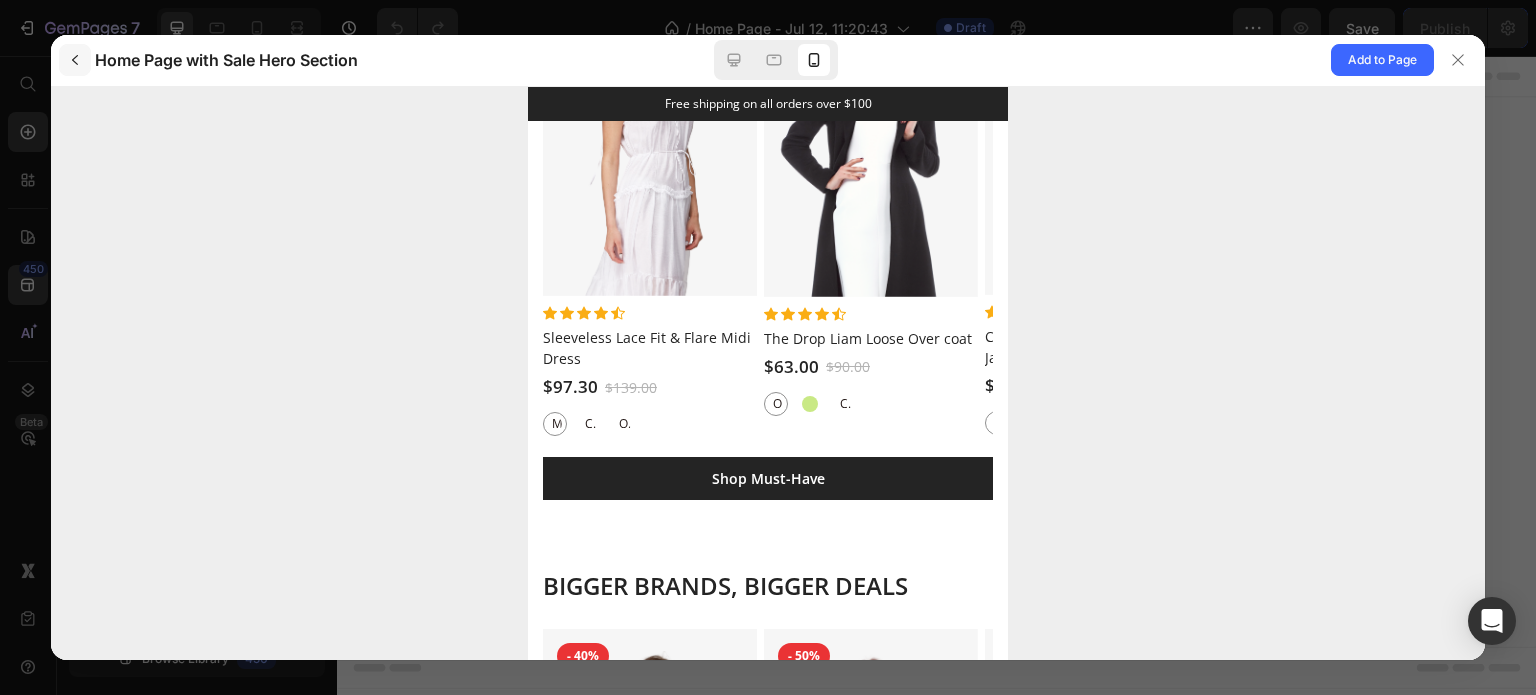click 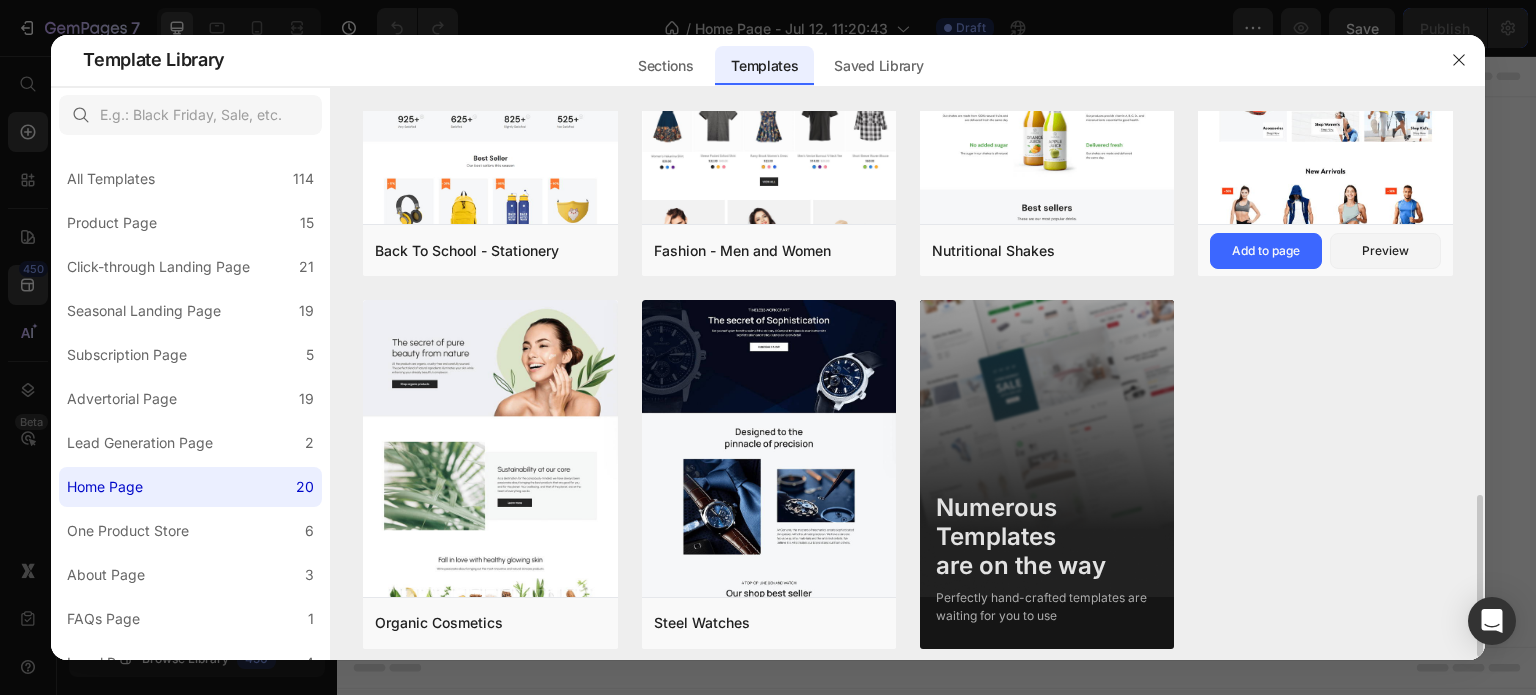 scroll, scrollTop: 1000, scrollLeft: 0, axis: vertical 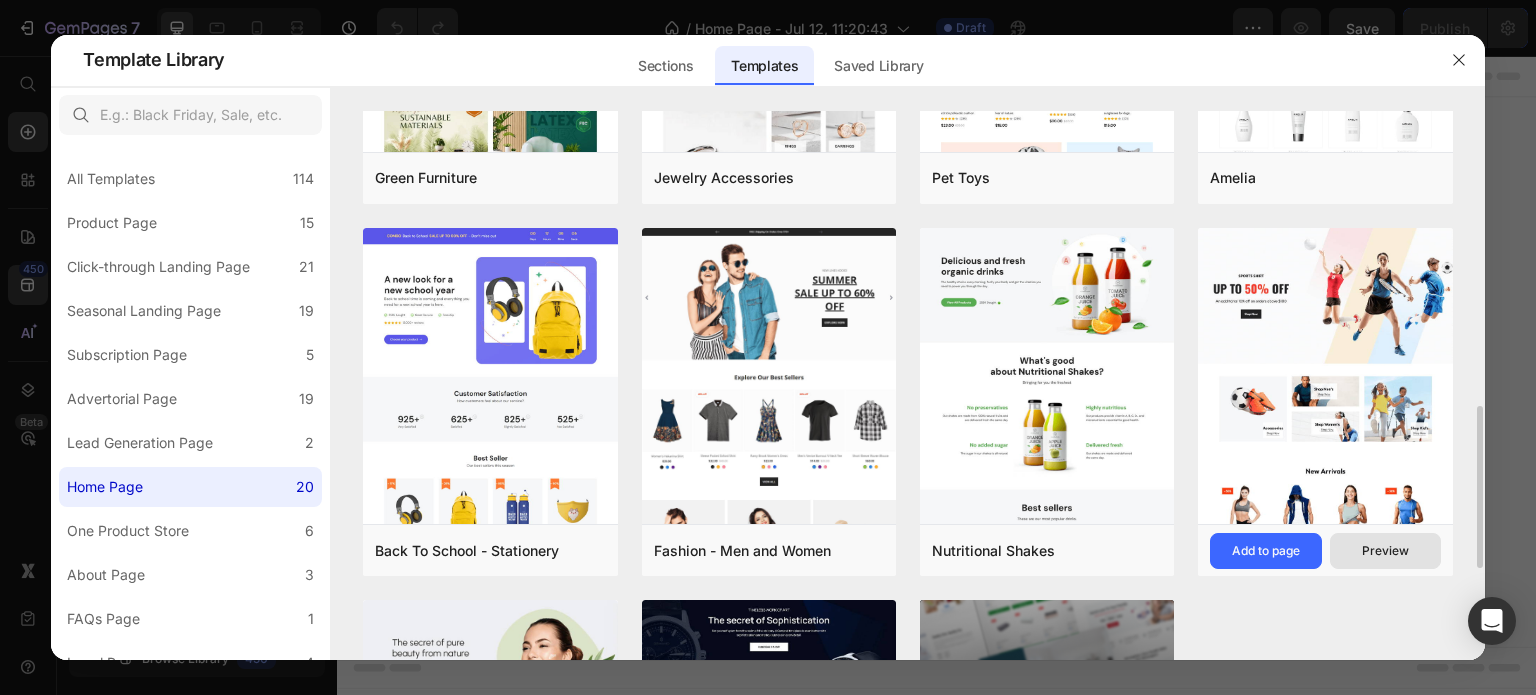 click on "Preview" at bounding box center (1385, 551) 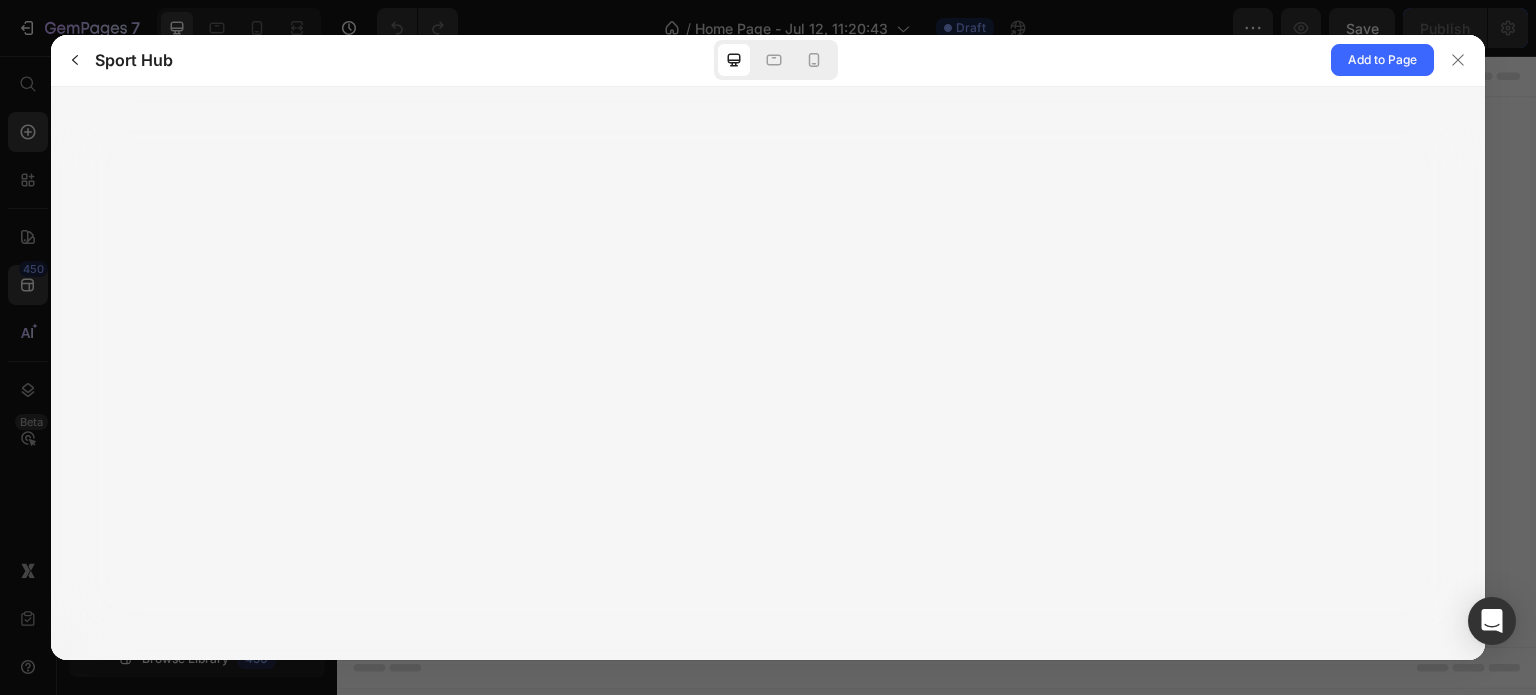 click 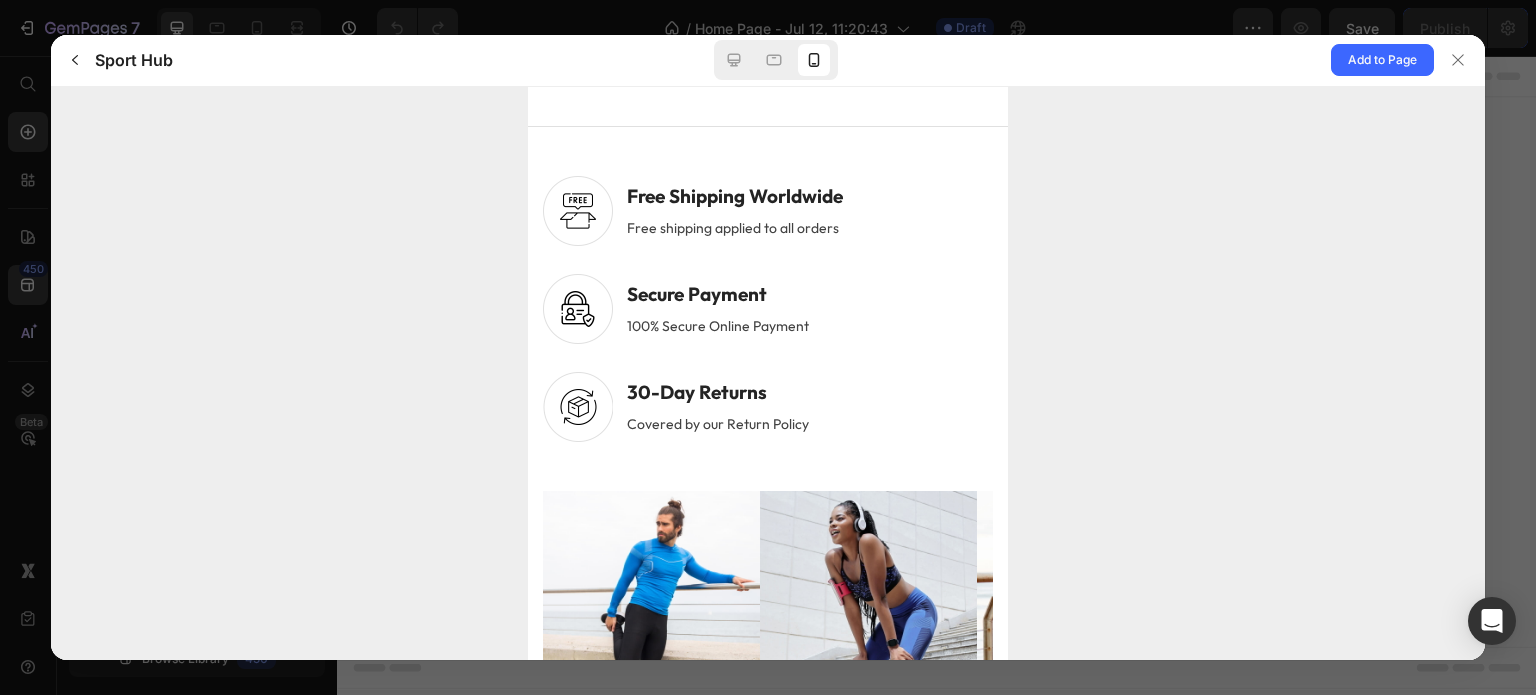 scroll, scrollTop: 6304, scrollLeft: 0, axis: vertical 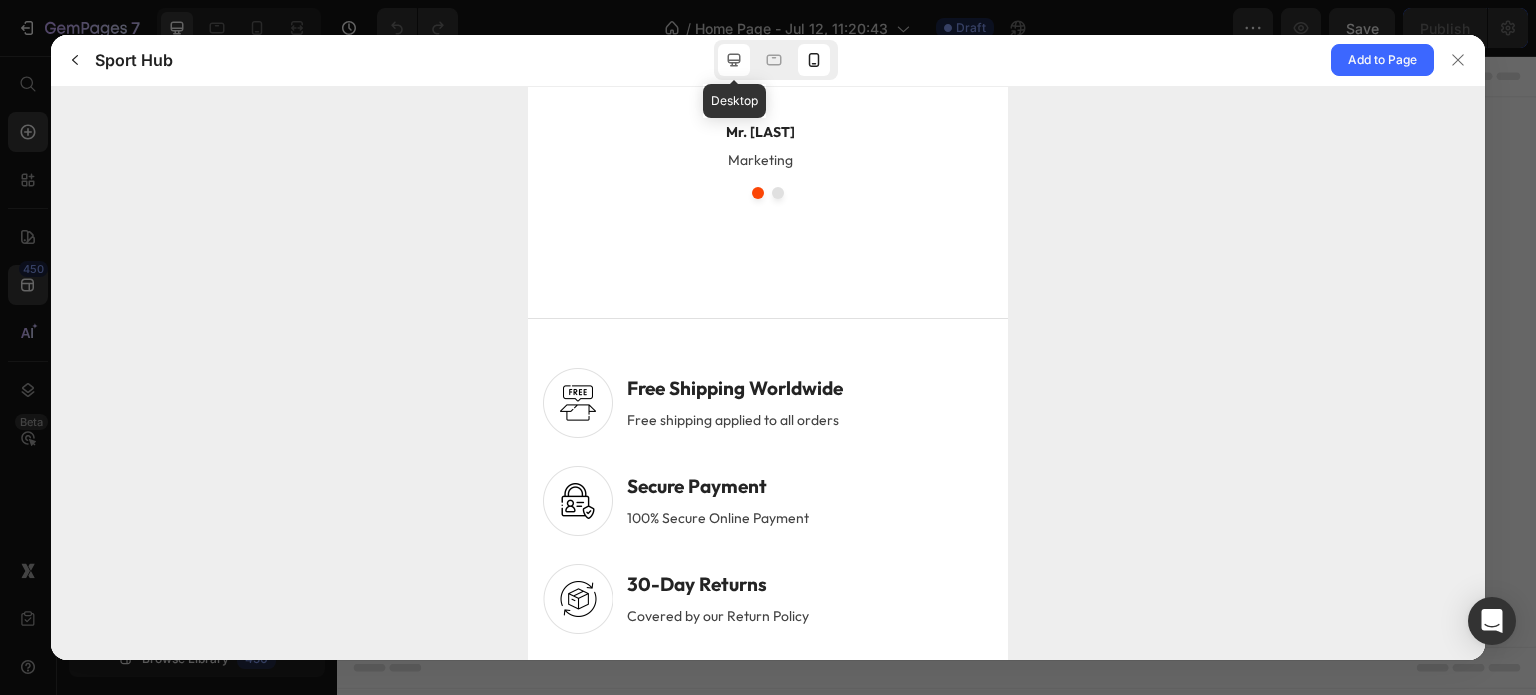 click 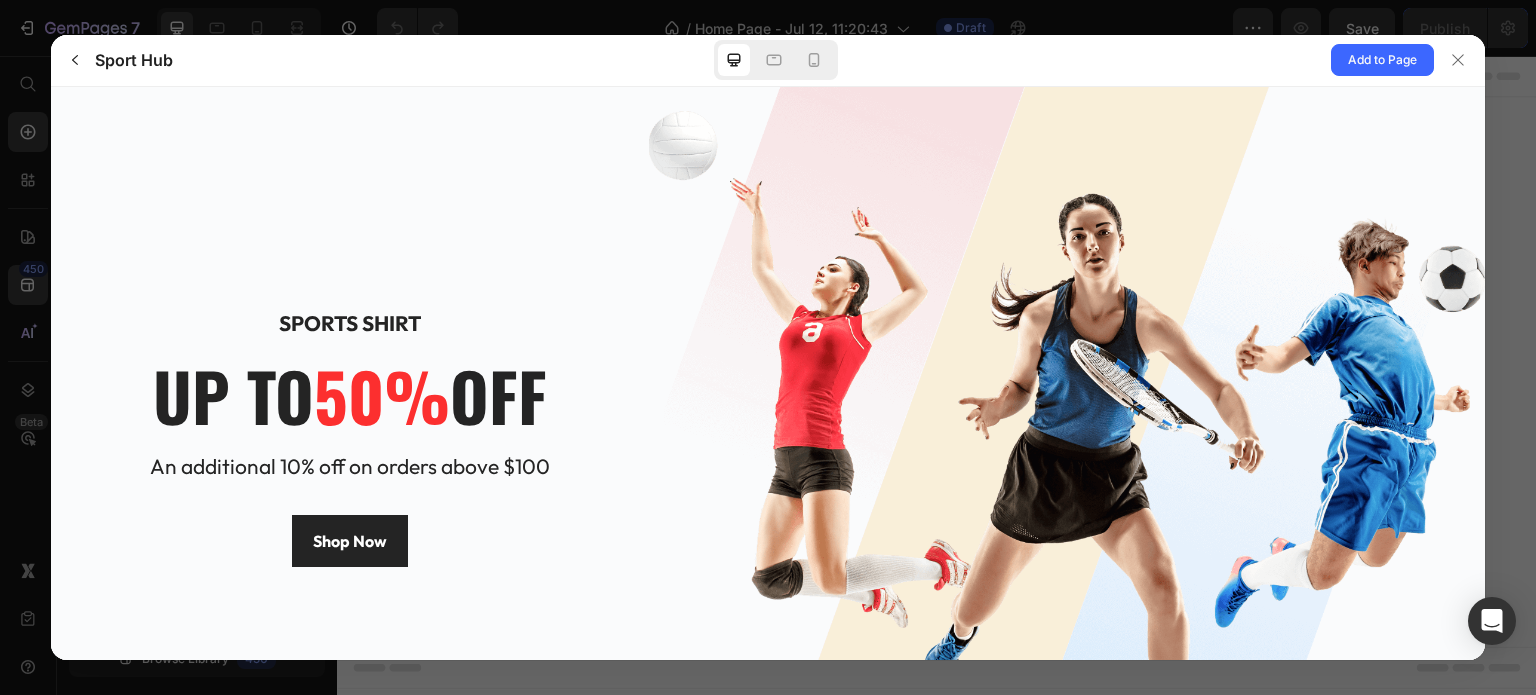 scroll, scrollTop: 0, scrollLeft: 0, axis: both 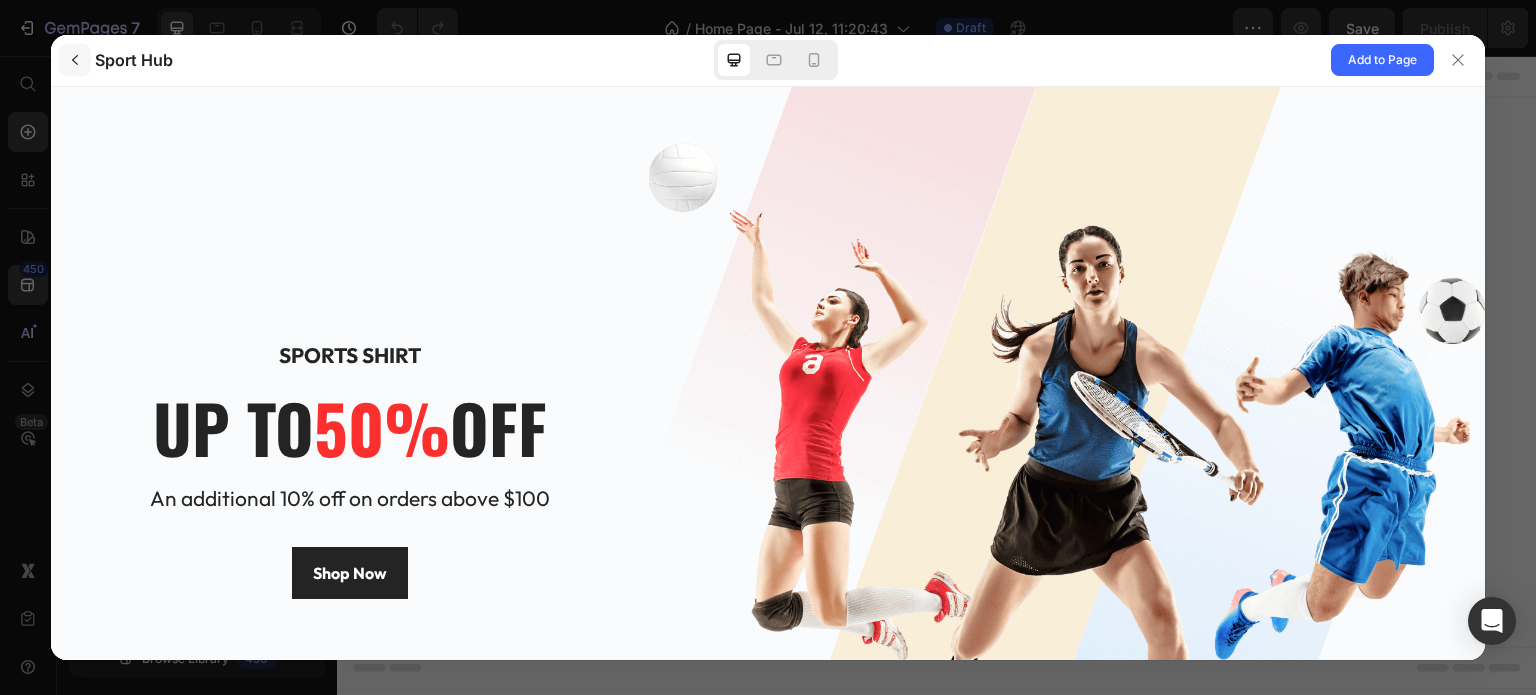 click 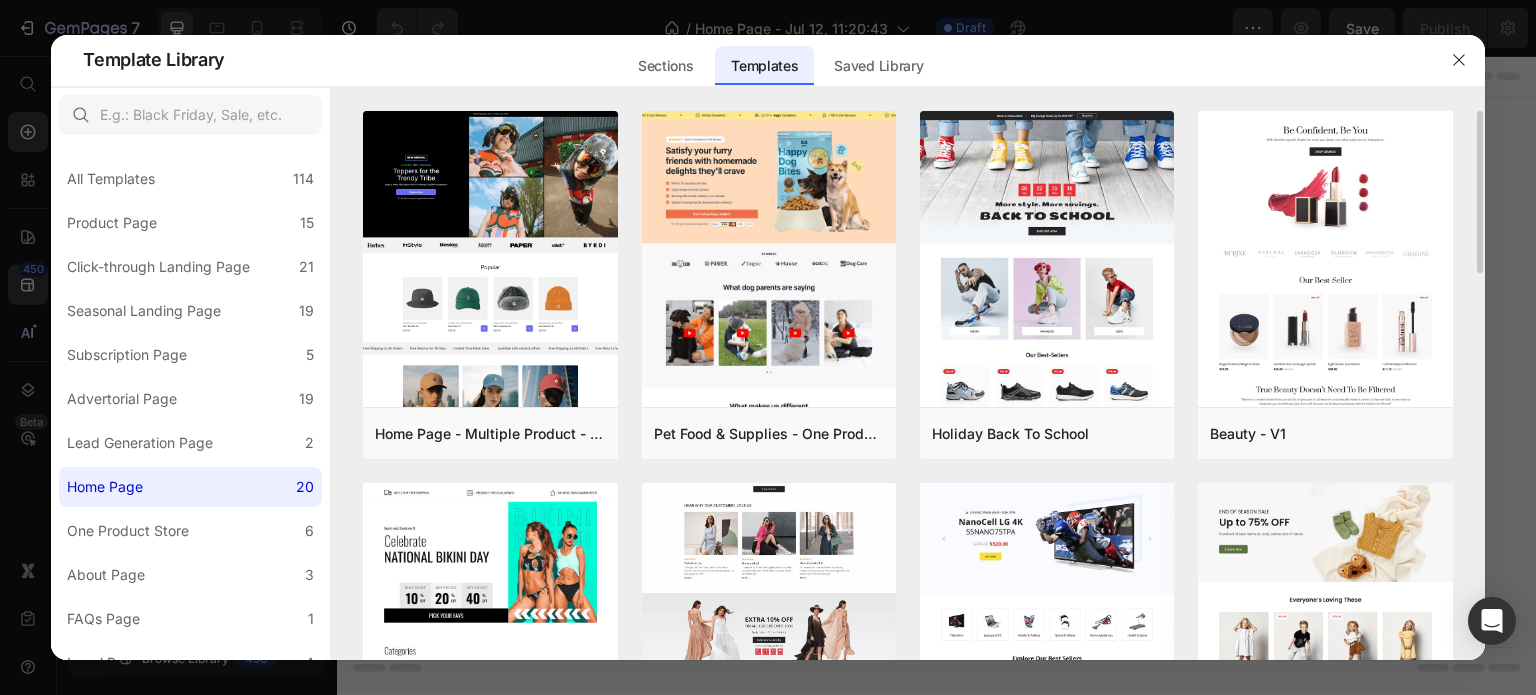 scroll, scrollTop: 200, scrollLeft: 0, axis: vertical 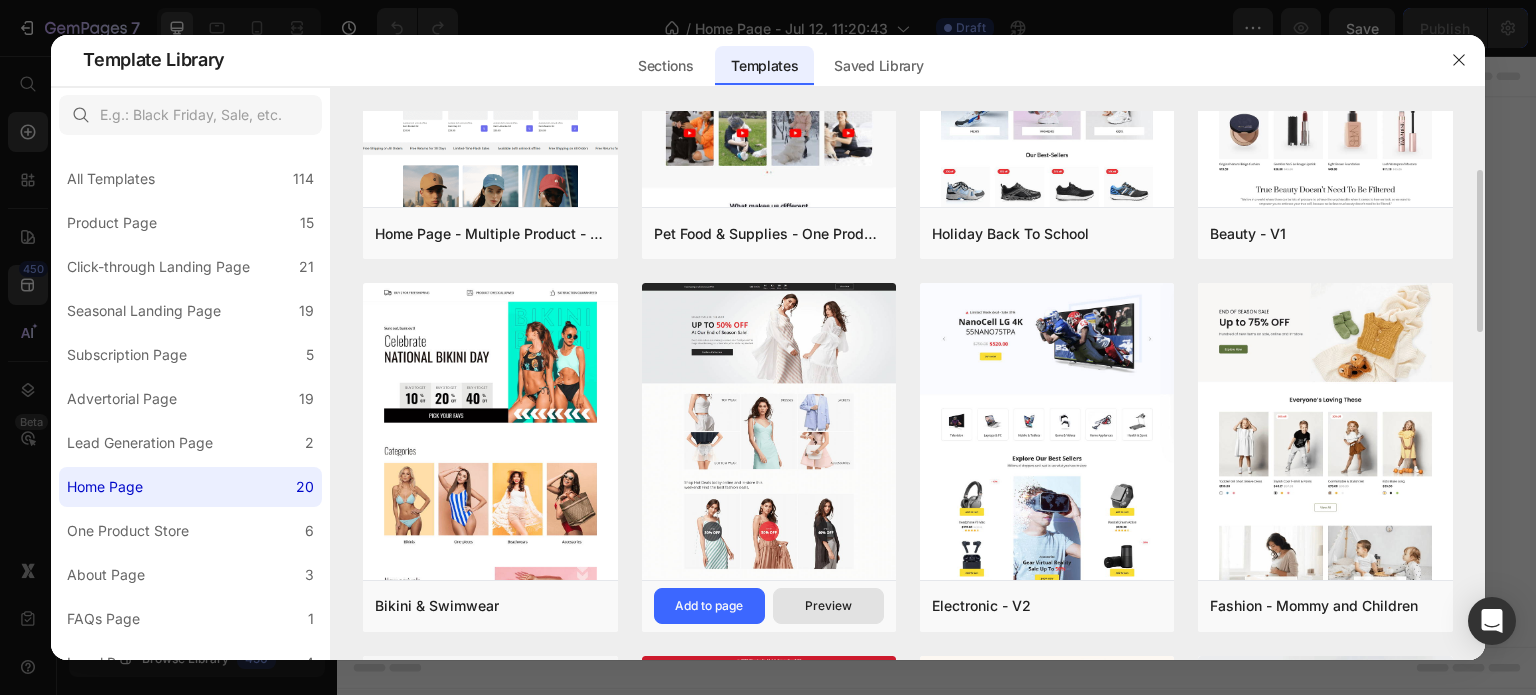 click on "Preview" at bounding box center [828, 606] 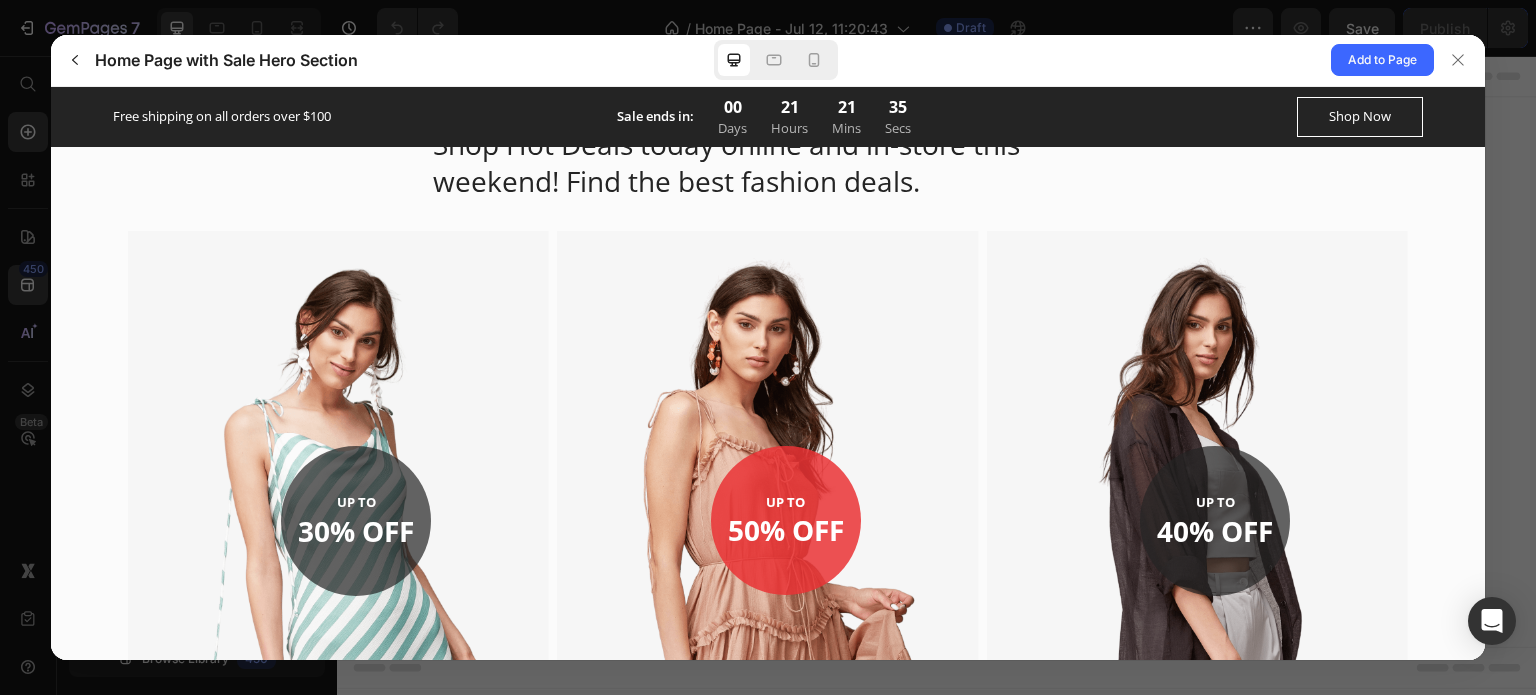 scroll, scrollTop: 1282, scrollLeft: 0, axis: vertical 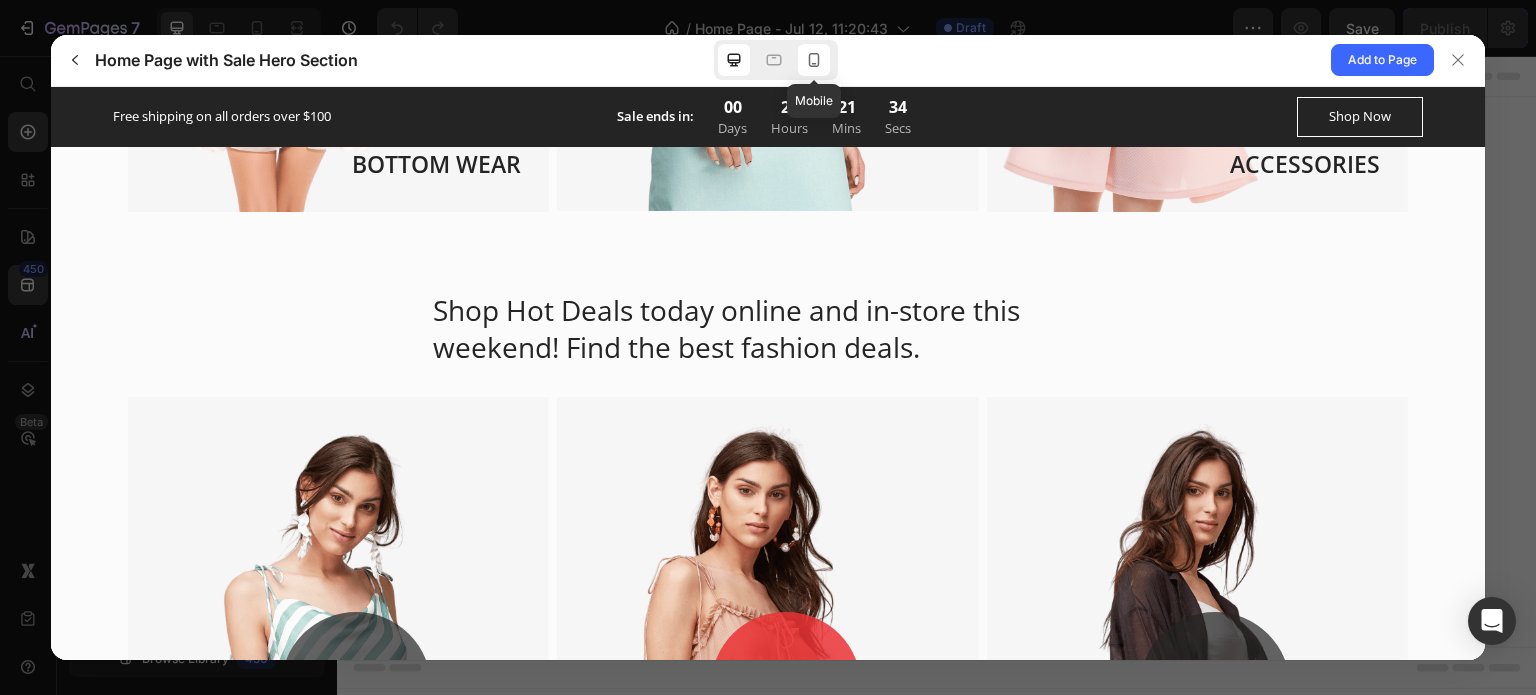 click 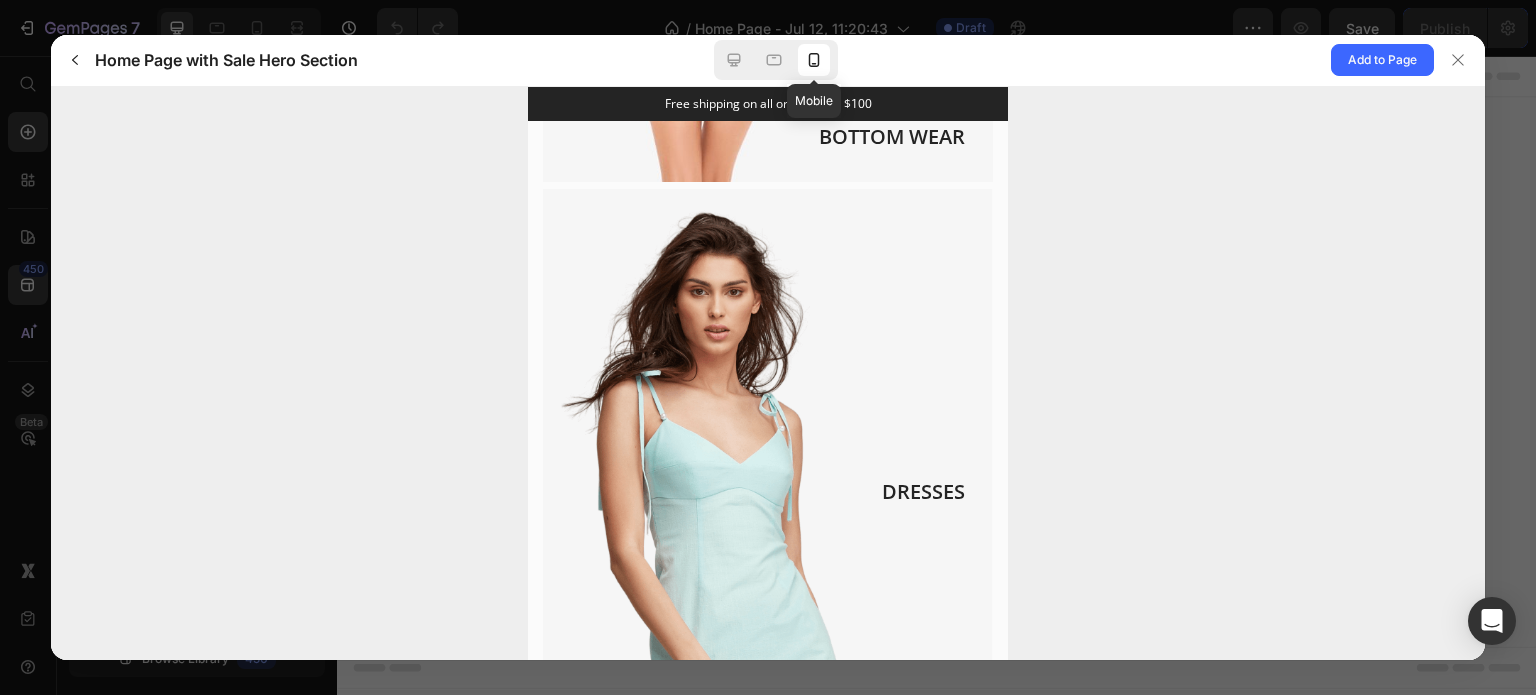 click on "Mobile" at bounding box center [776, 60] 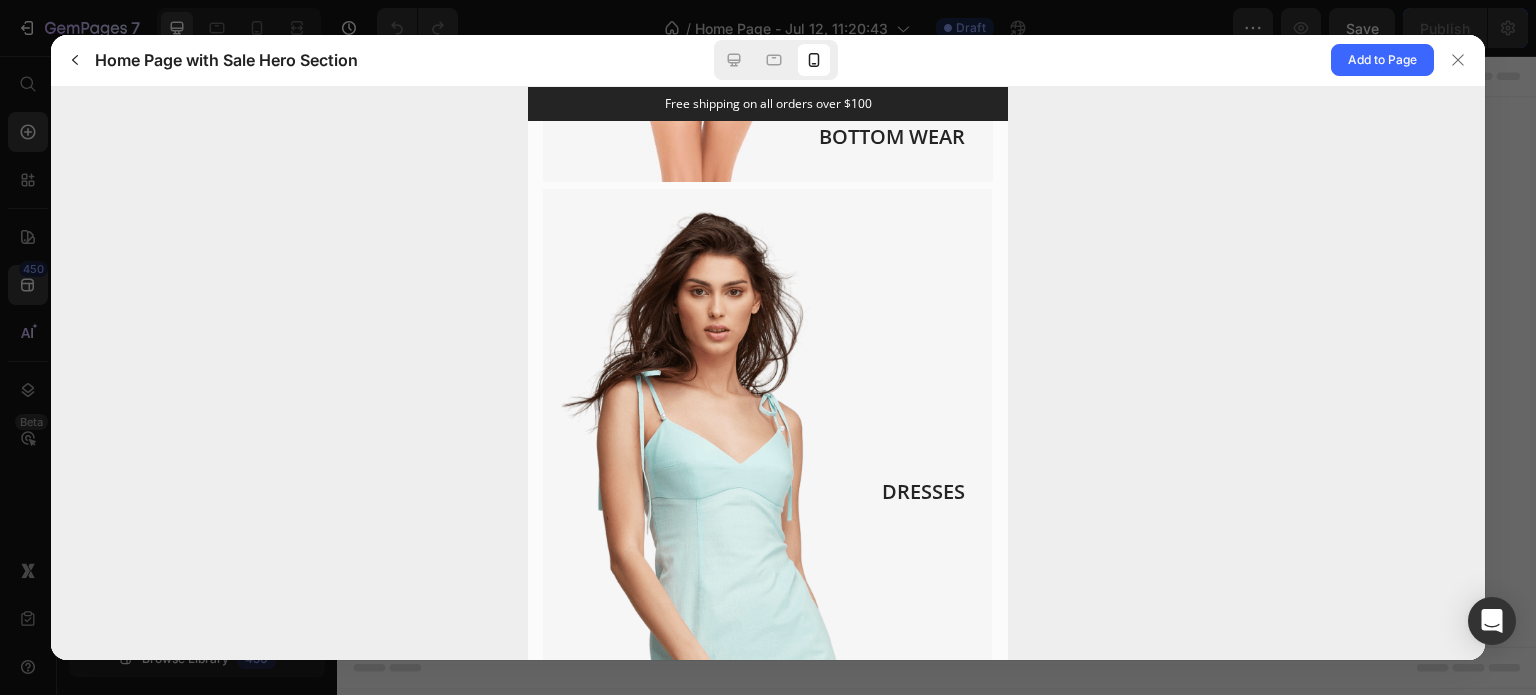 click at bounding box center (776, 60) 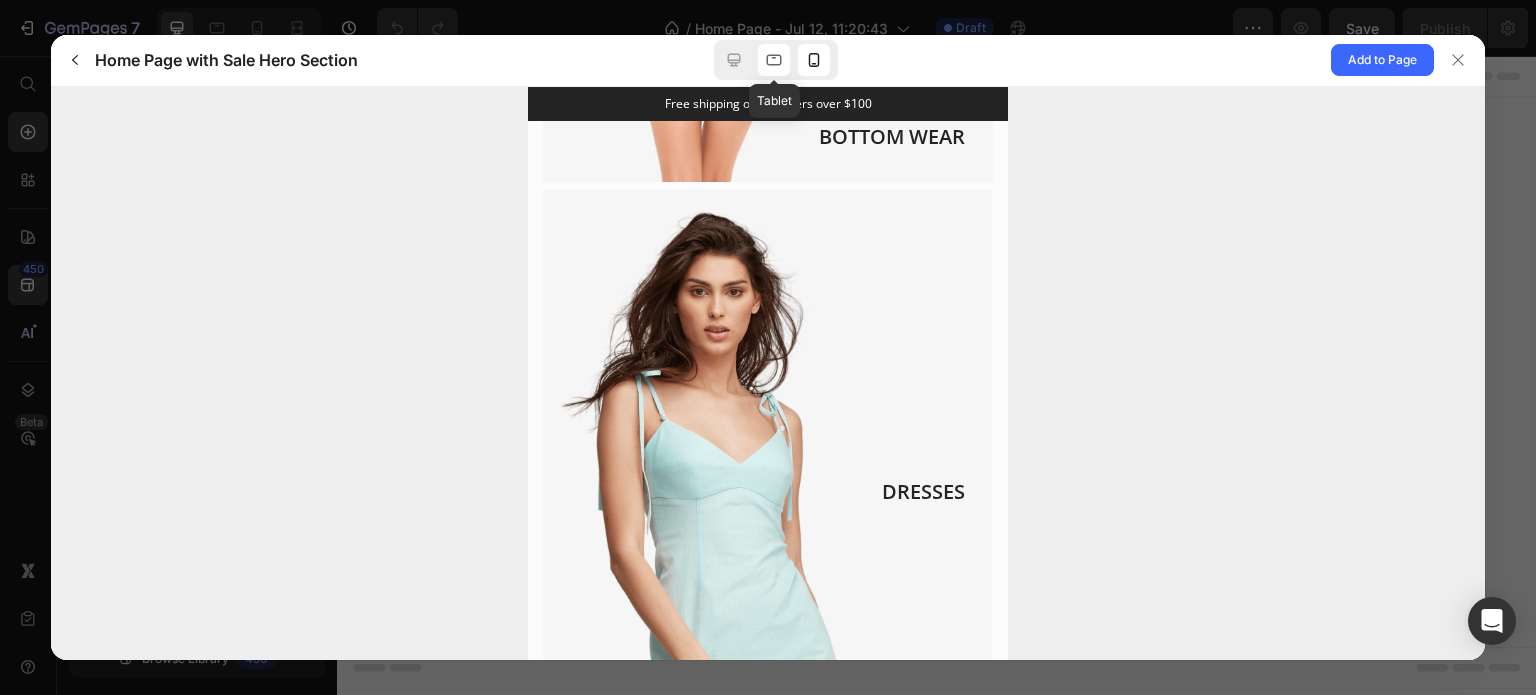 click 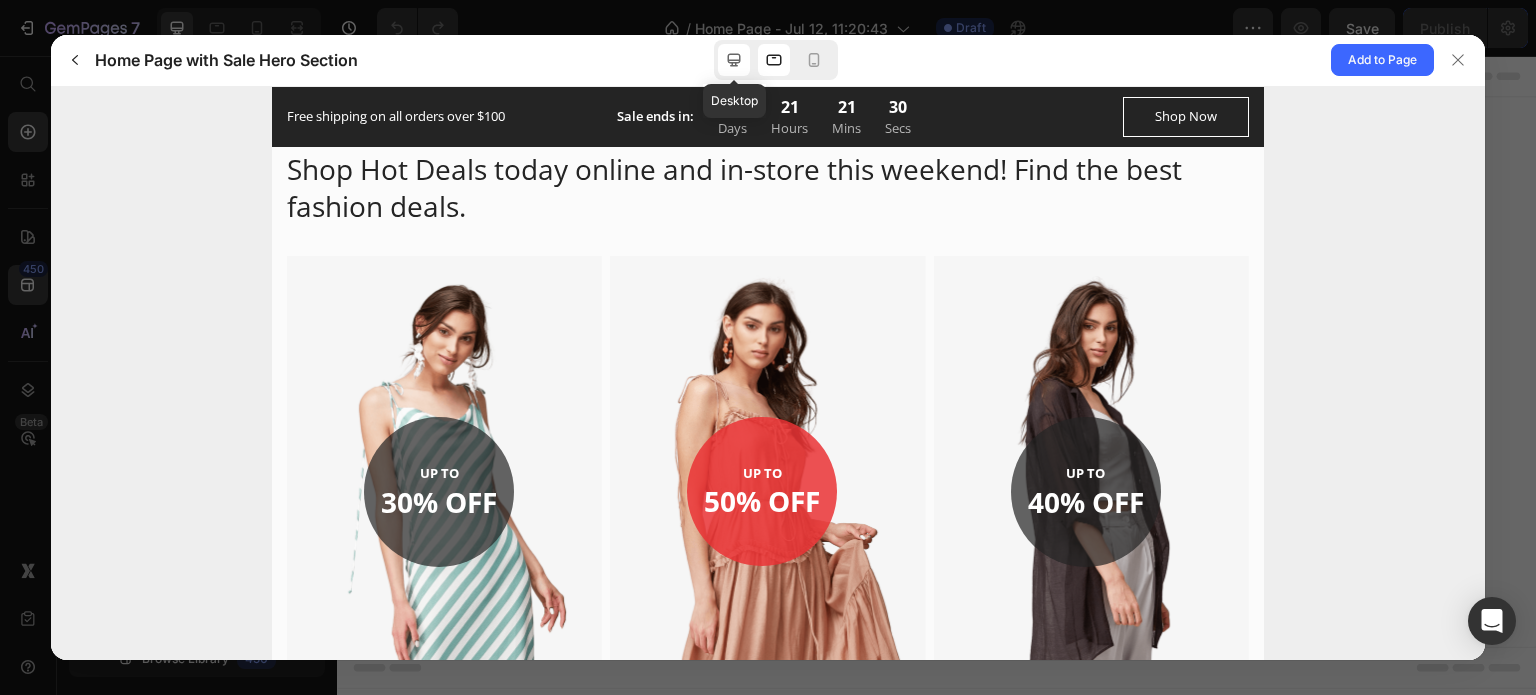 click 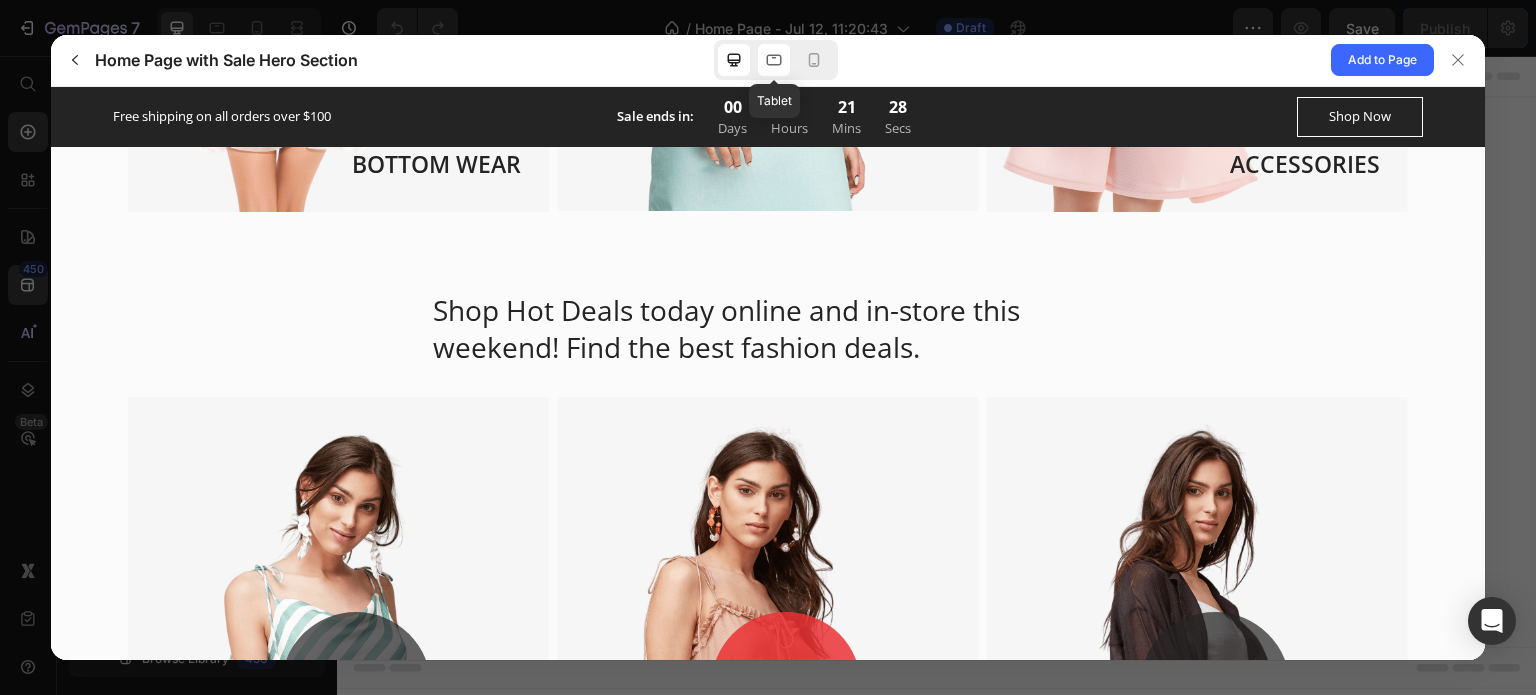 click 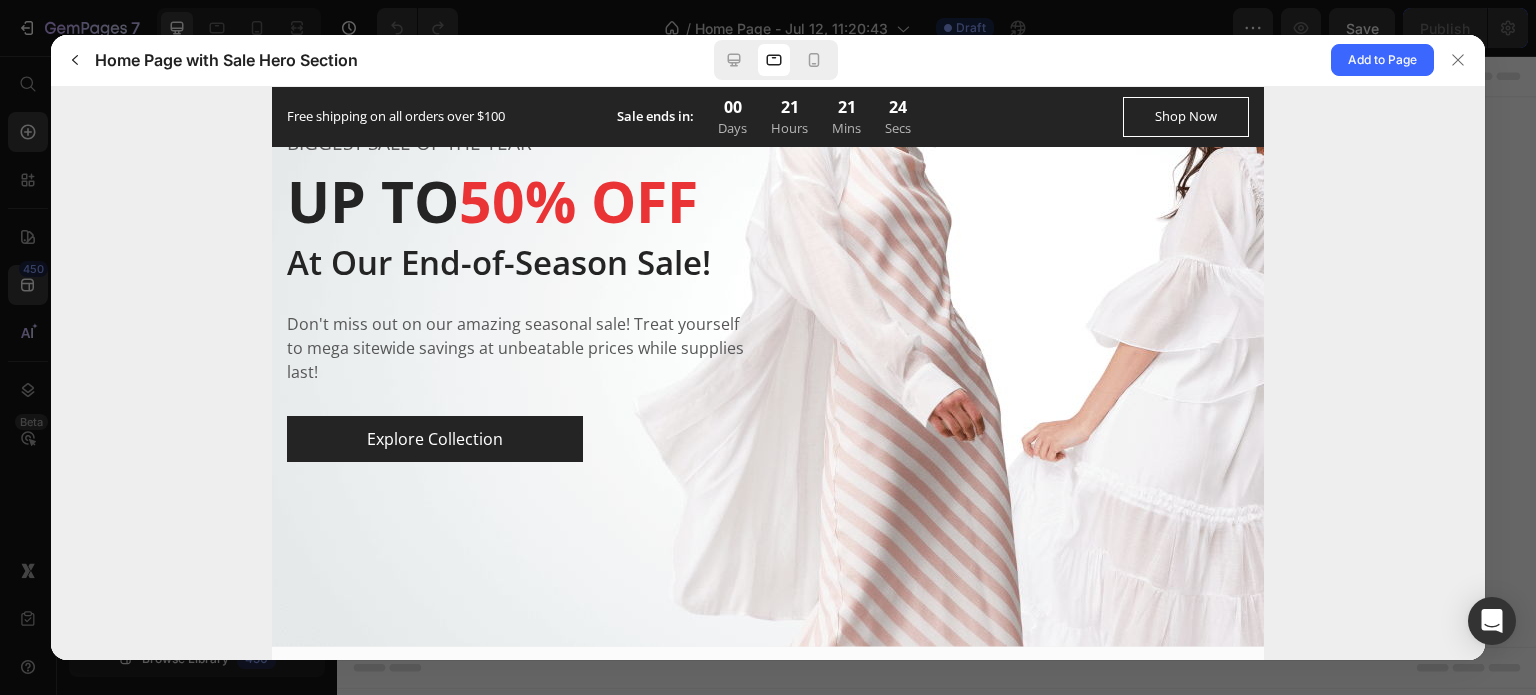 scroll, scrollTop: 0, scrollLeft: 0, axis: both 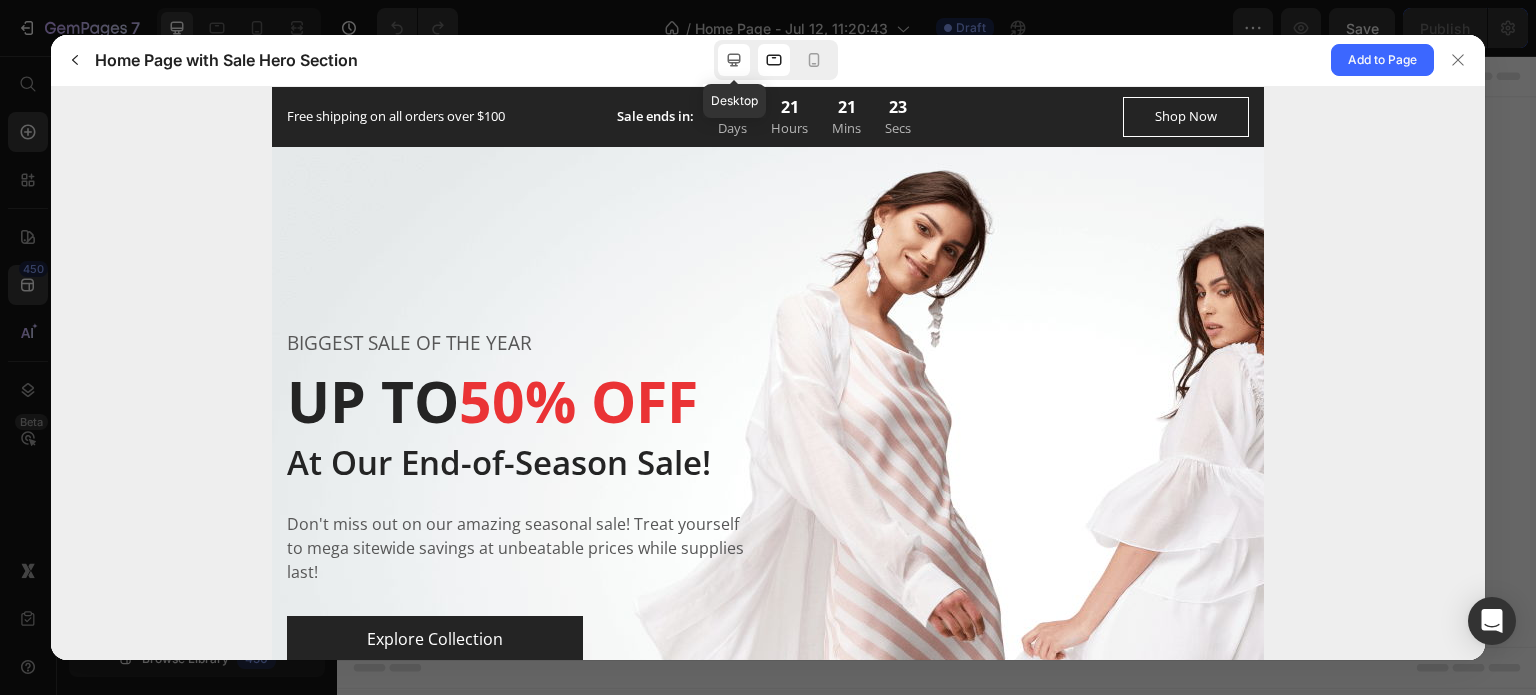 click 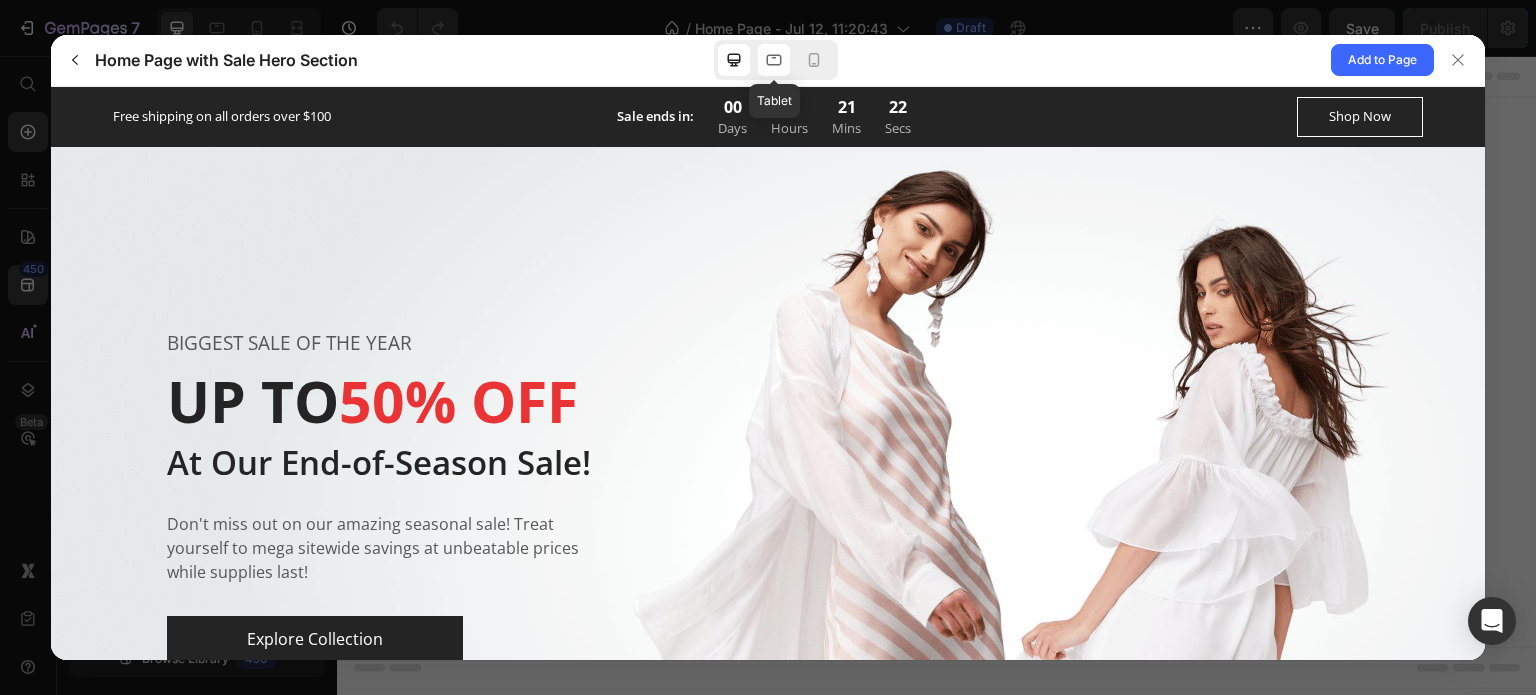 click 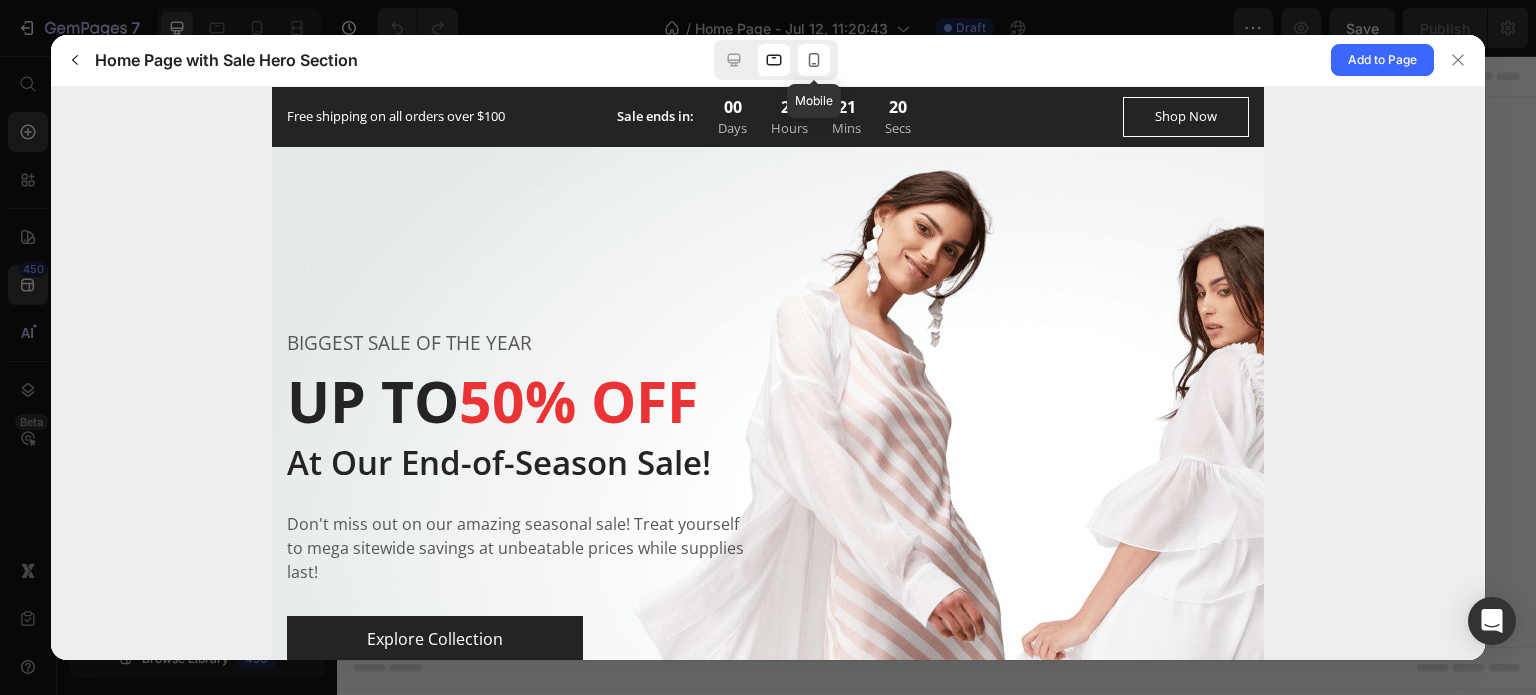 click 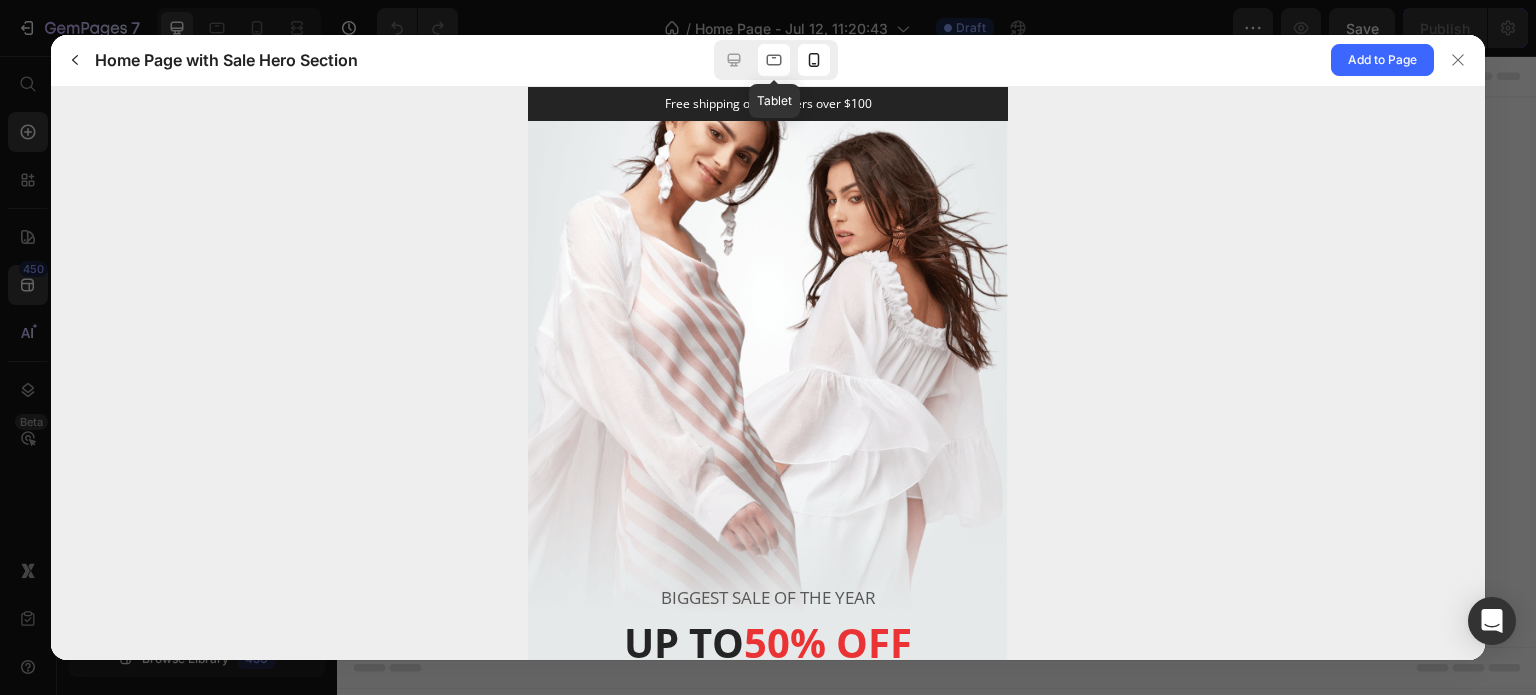 drag, startPoint x: 784, startPoint y: 75, endPoint x: 572, endPoint y: 69, distance: 212.08488 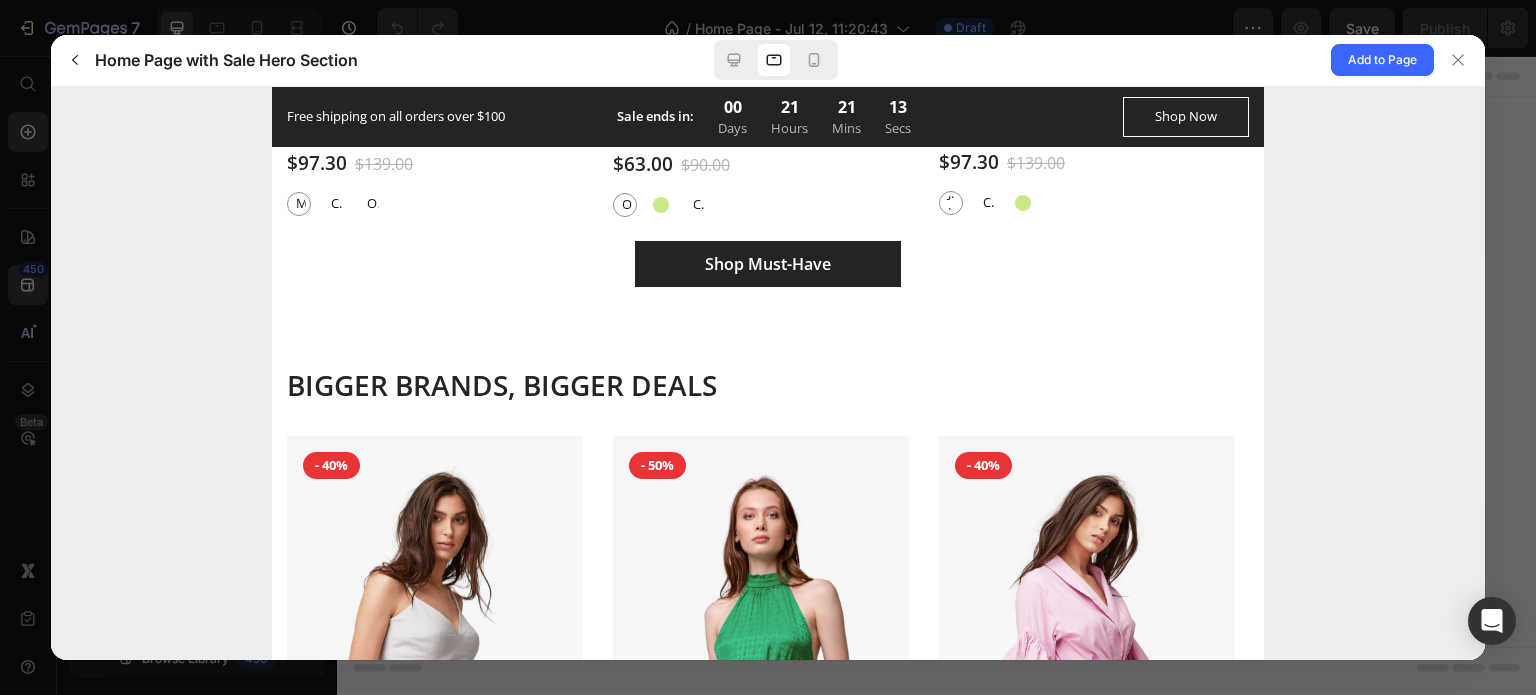 scroll, scrollTop: 2400, scrollLeft: 0, axis: vertical 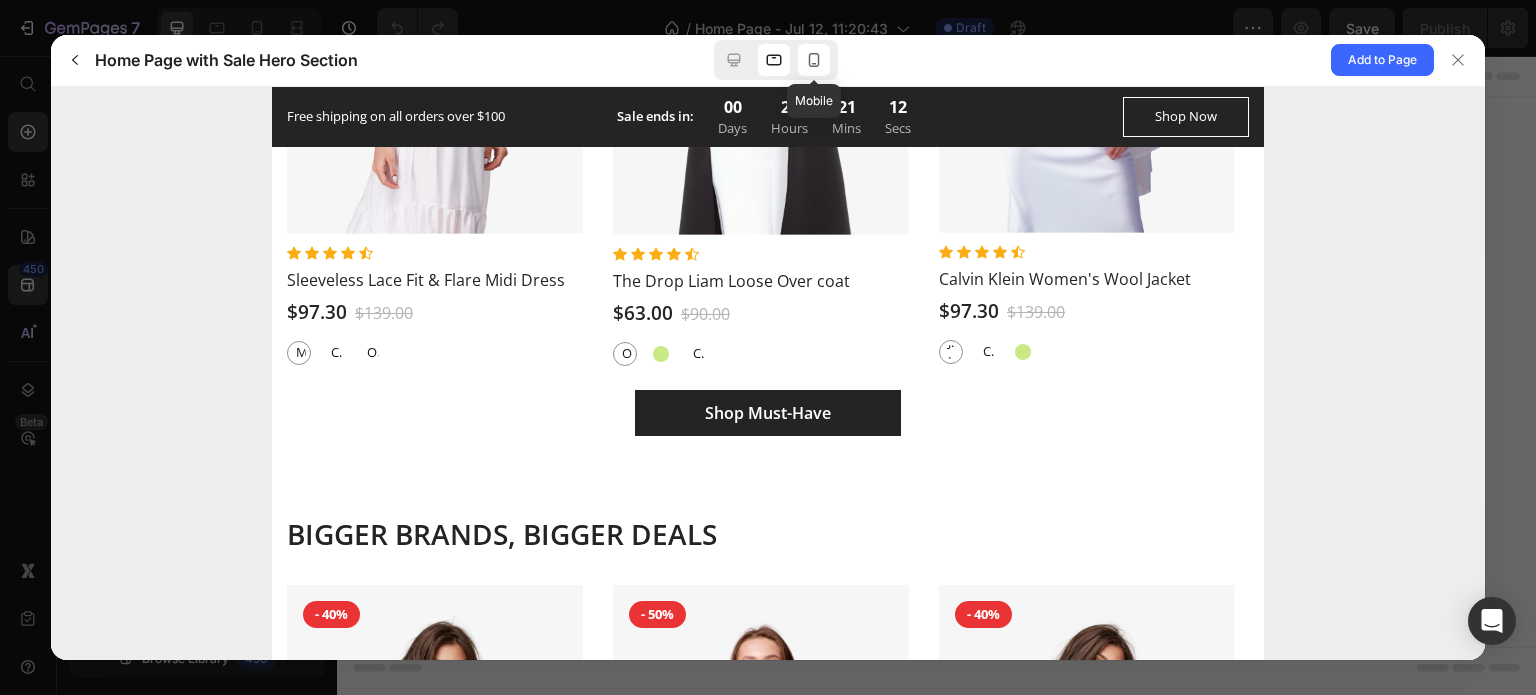 click 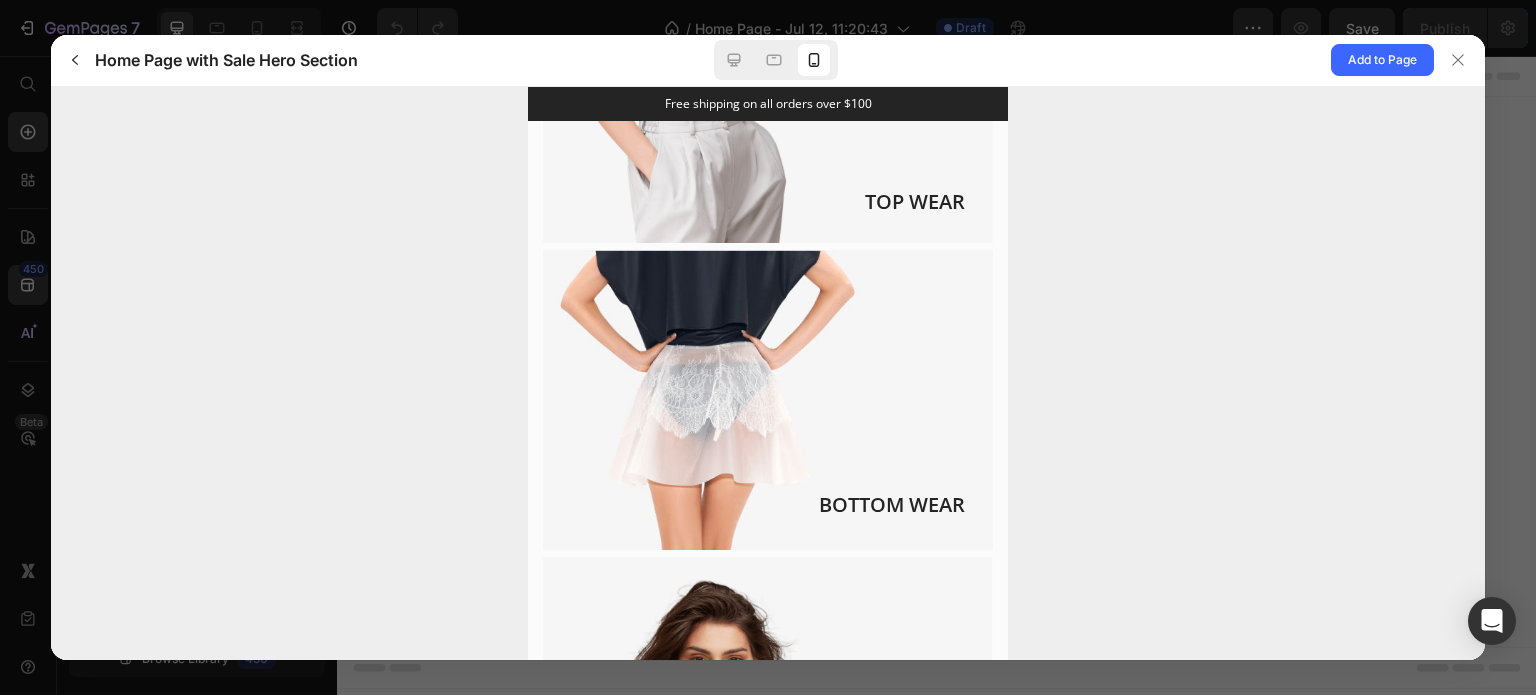 scroll, scrollTop: 900, scrollLeft: 0, axis: vertical 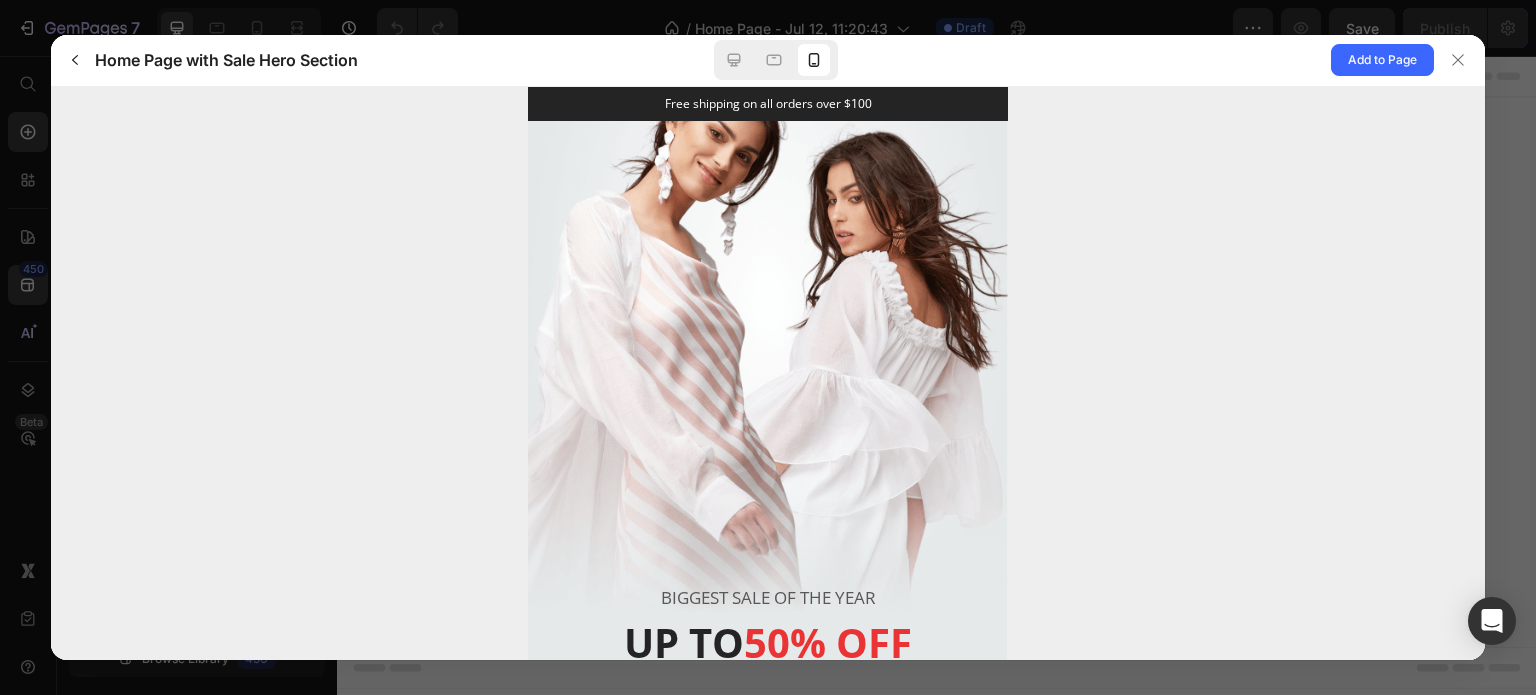 click on "Home Page with Sale Hero Section Add to Page" at bounding box center (768, 61) 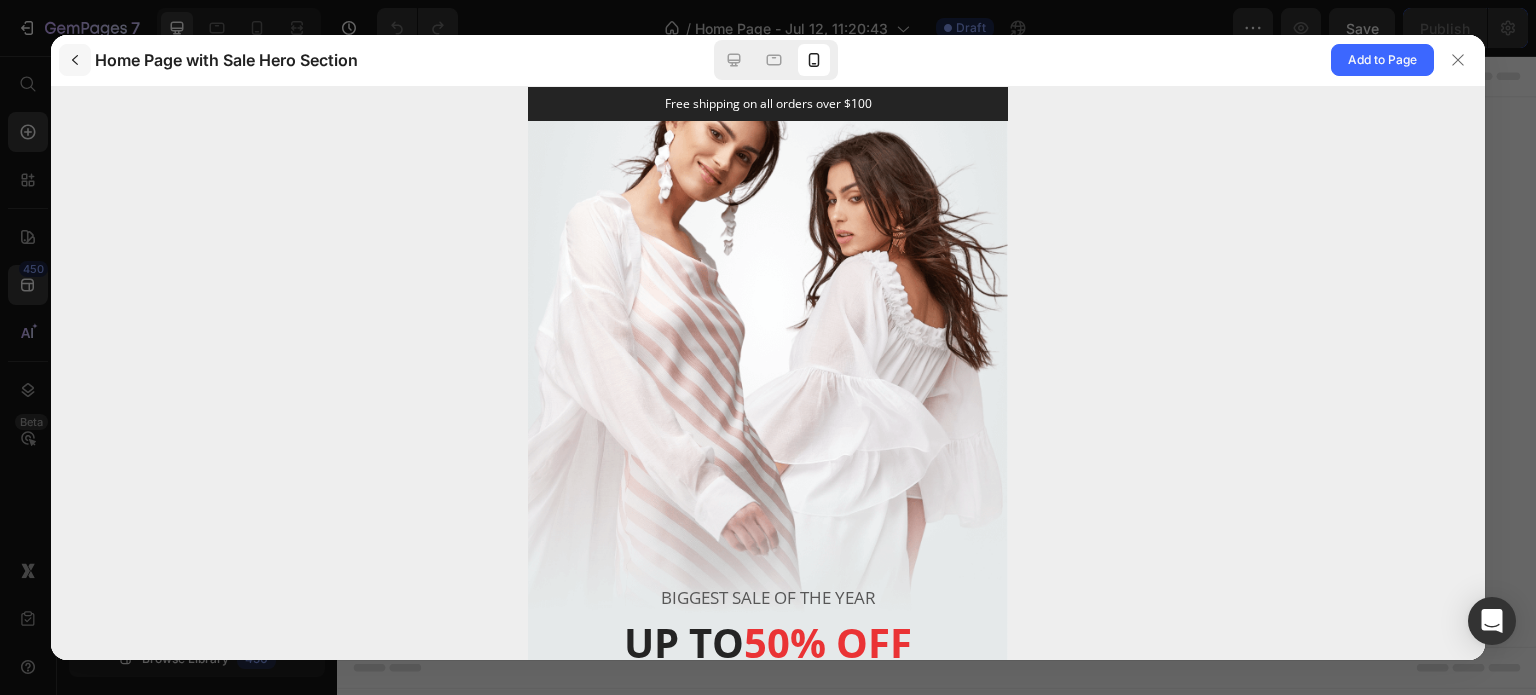 click at bounding box center (75, 60) 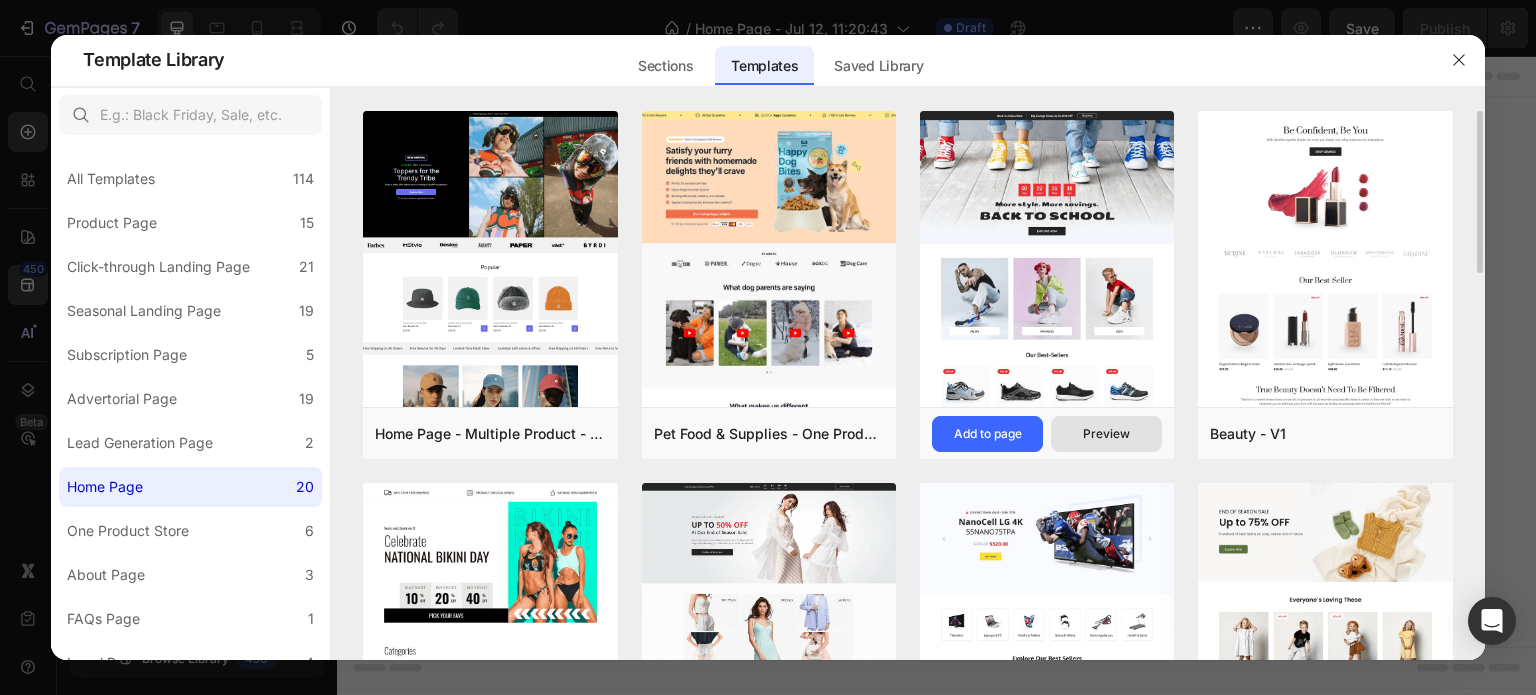 click on "Preview" at bounding box center (1106, 434) 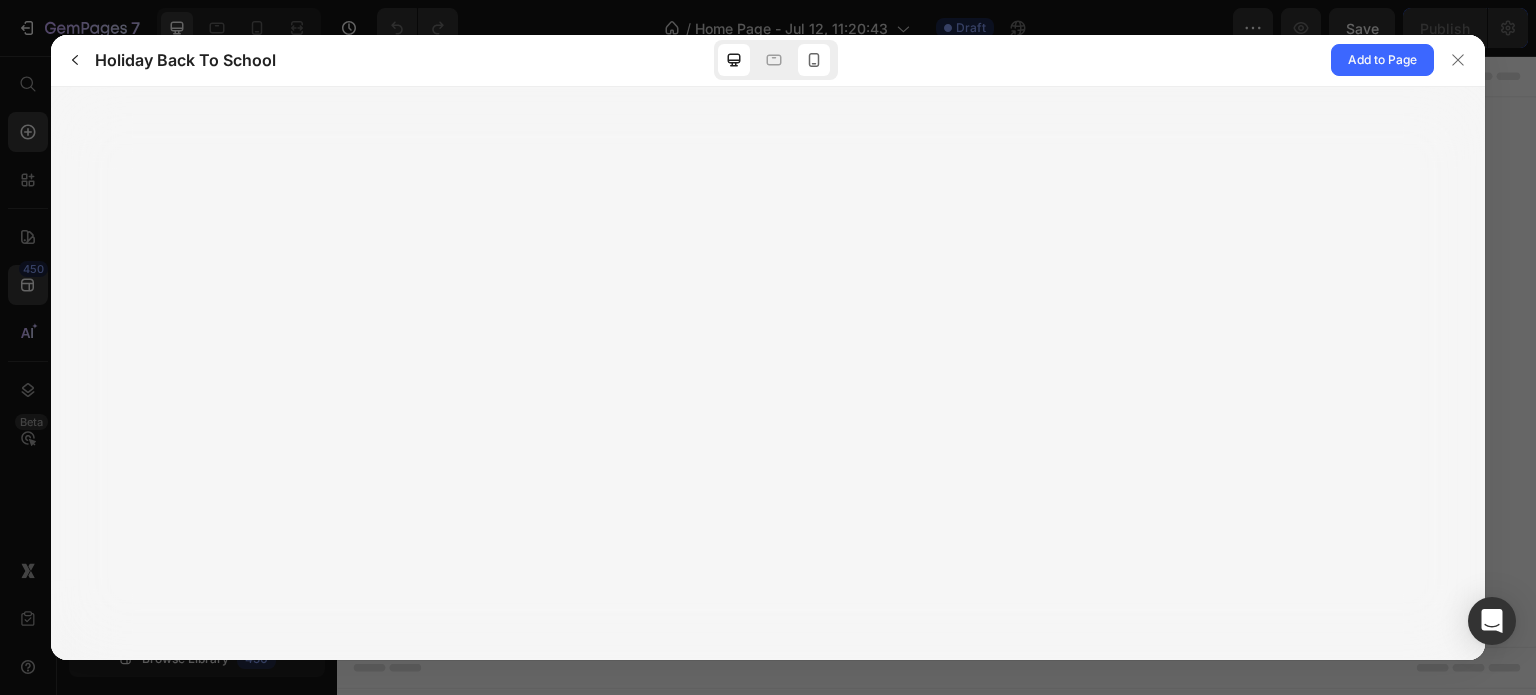 click 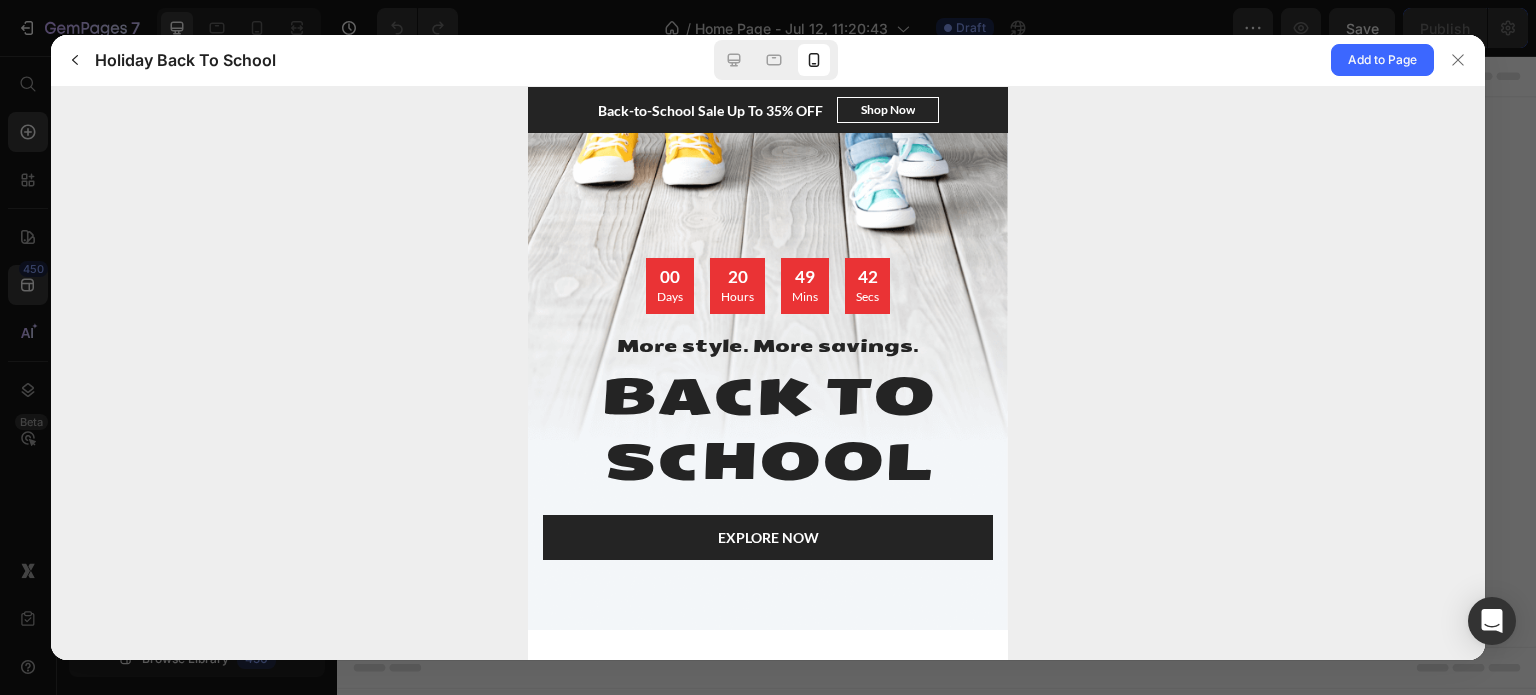 scroll, scrollTop: 0, scrollLeft: 0, axis: both 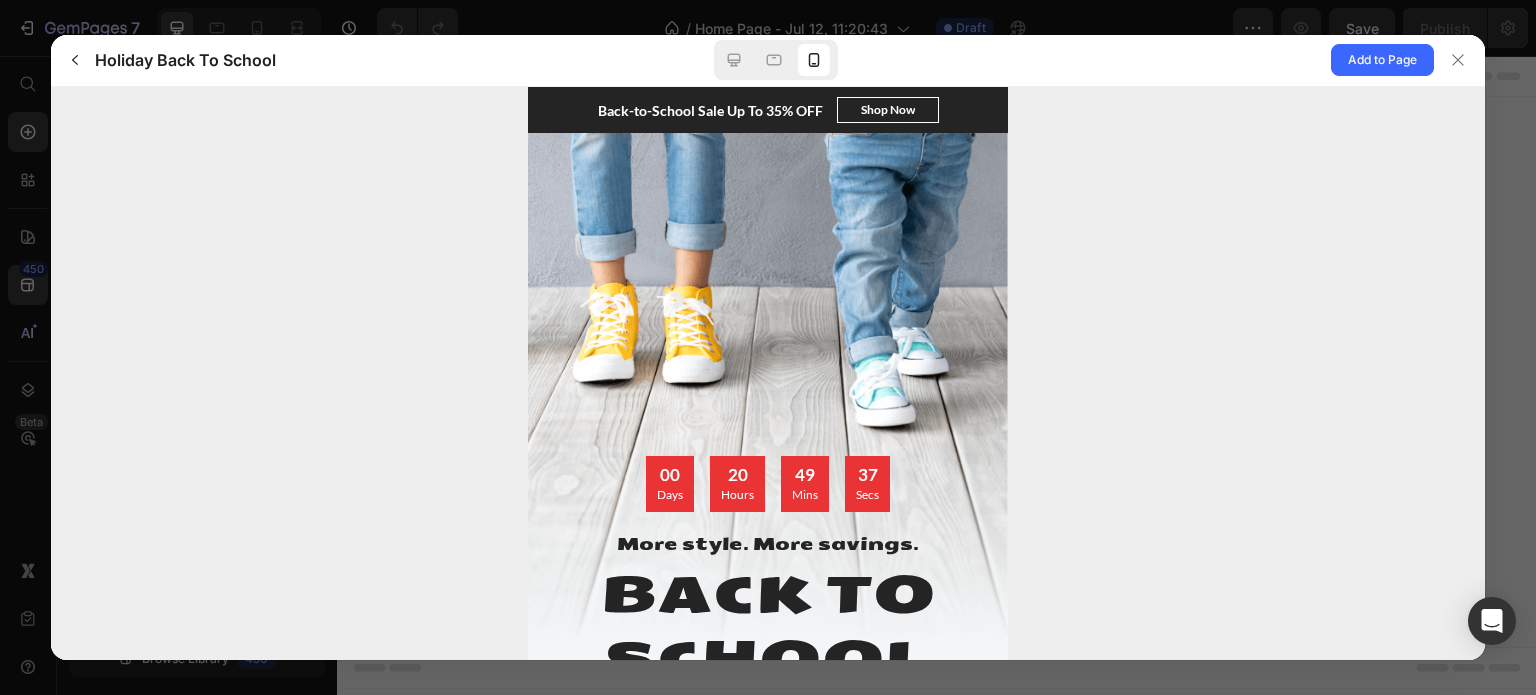 click at bounding box center [768, 483] 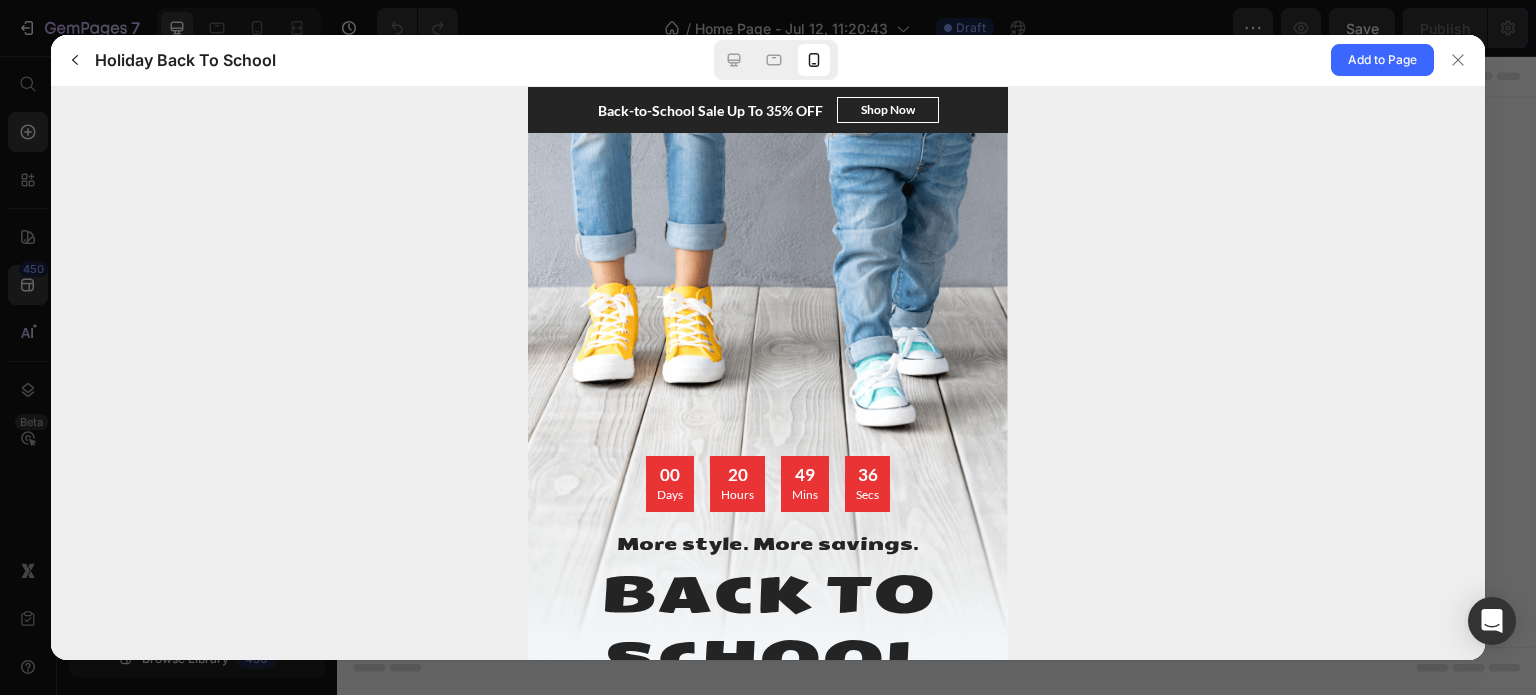 click at bounding box center [768, 479] 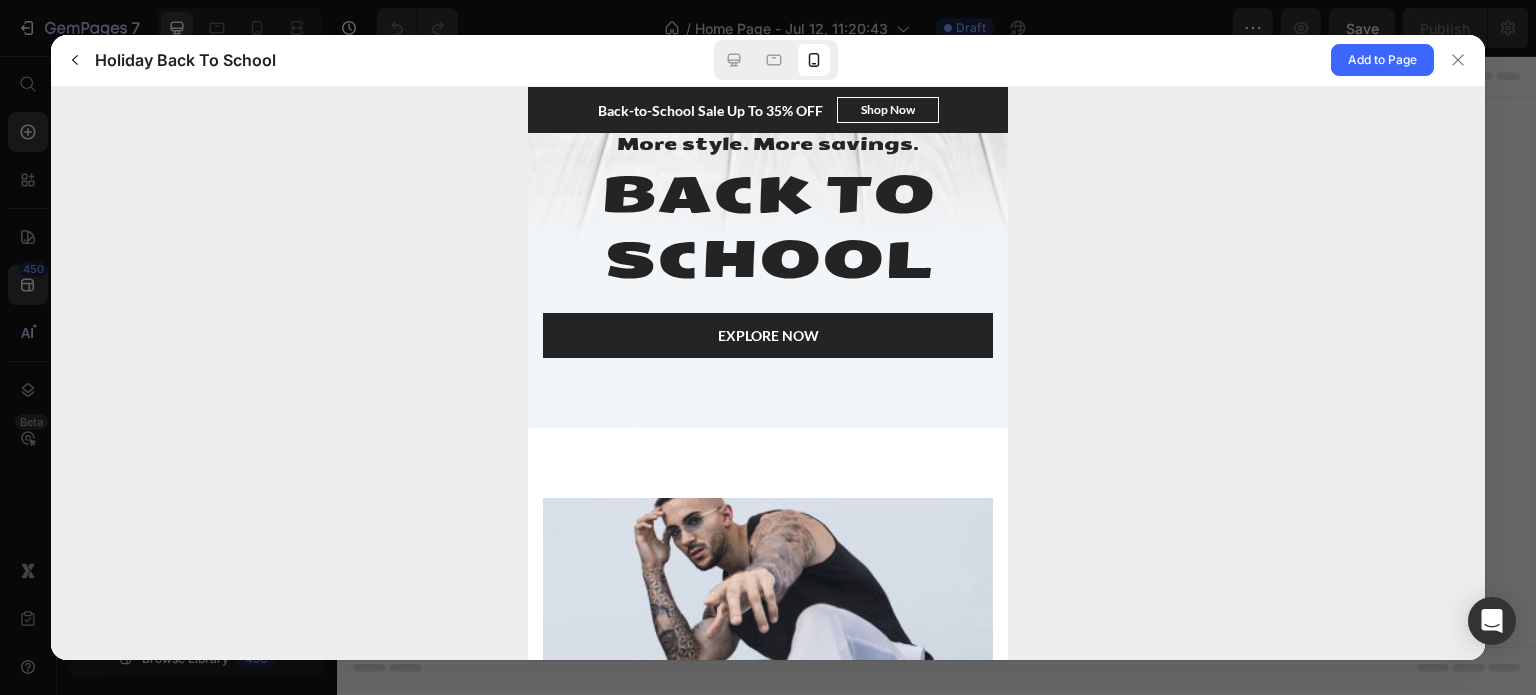 scroll, scrollTop: 300, scrollLeft: 0, axis: vertical 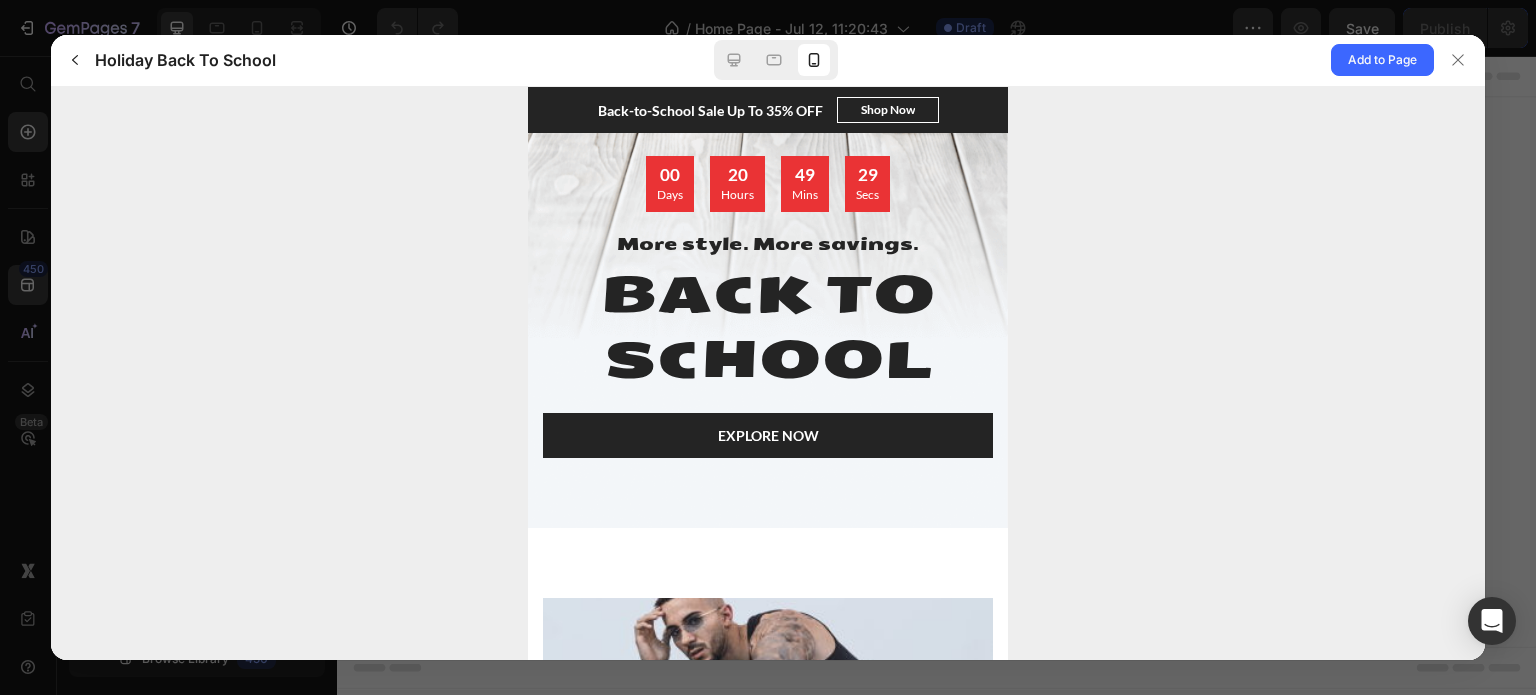 click at bounding box center (768, 183) 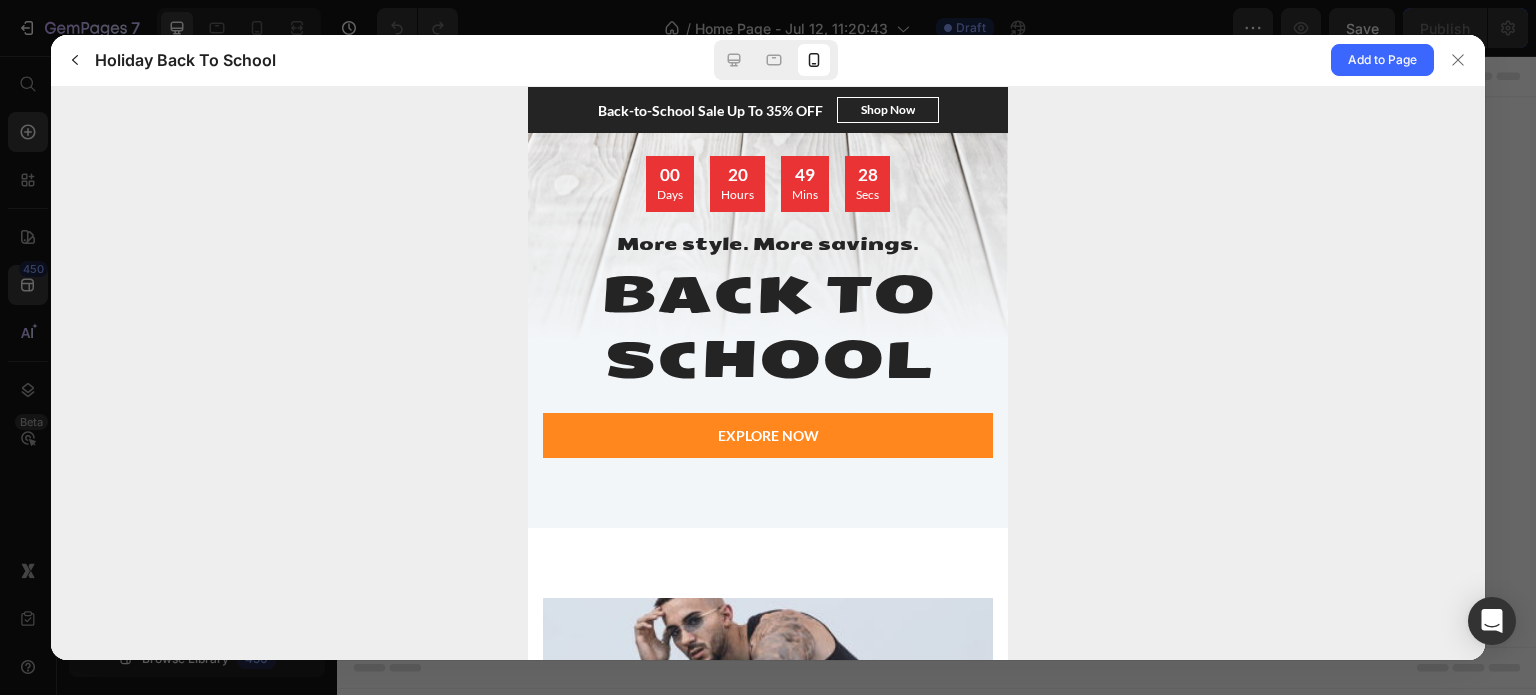 click on "EXPLORE NOW" 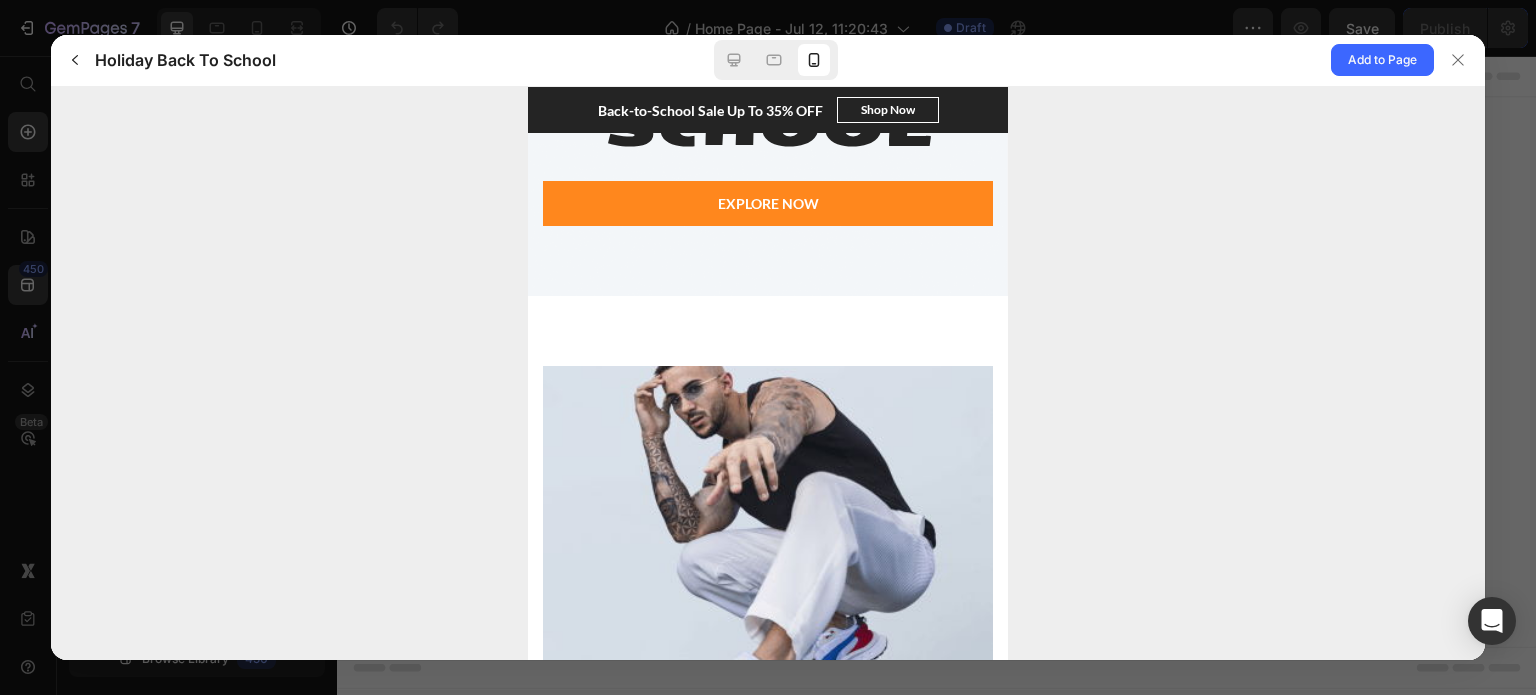 scroll, scrollTop: 700, scrollLeft: 0, axis: vertical 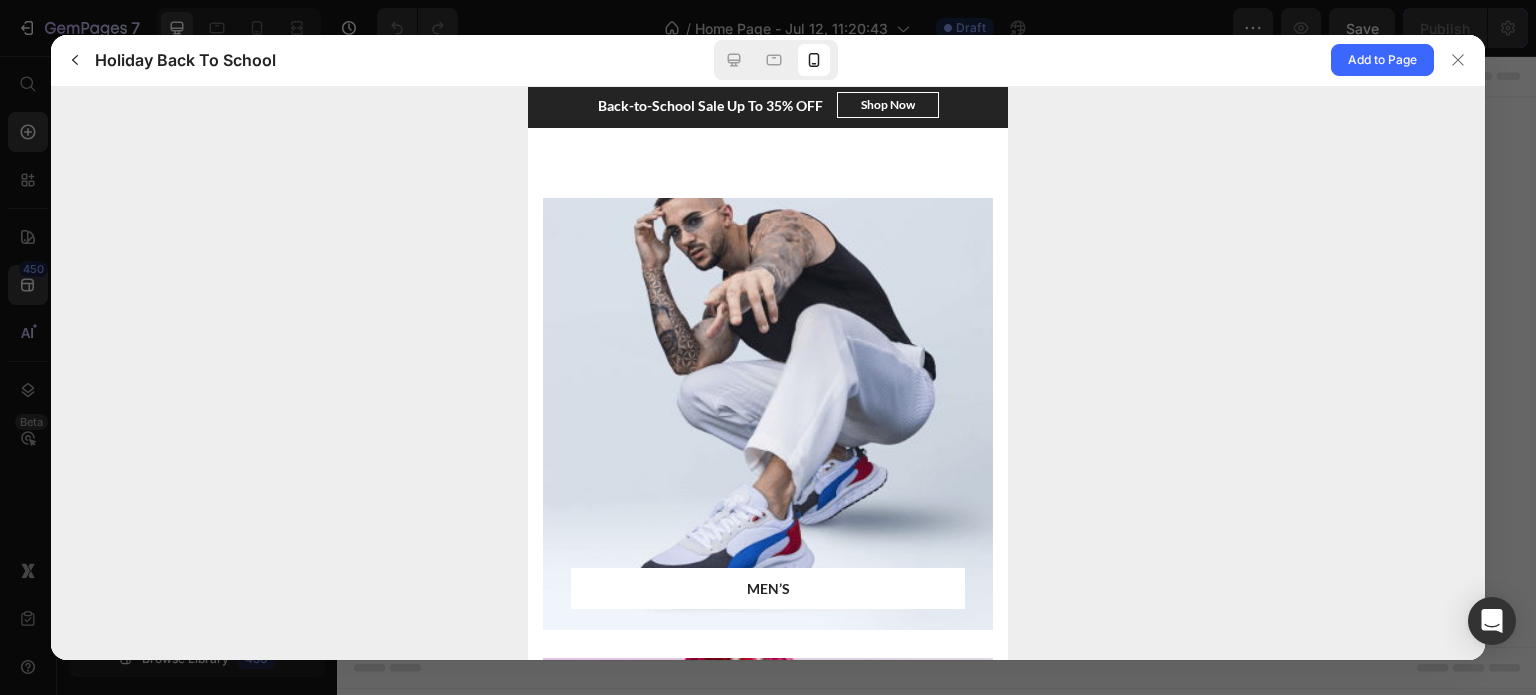 click at bounding box center [768, 413] 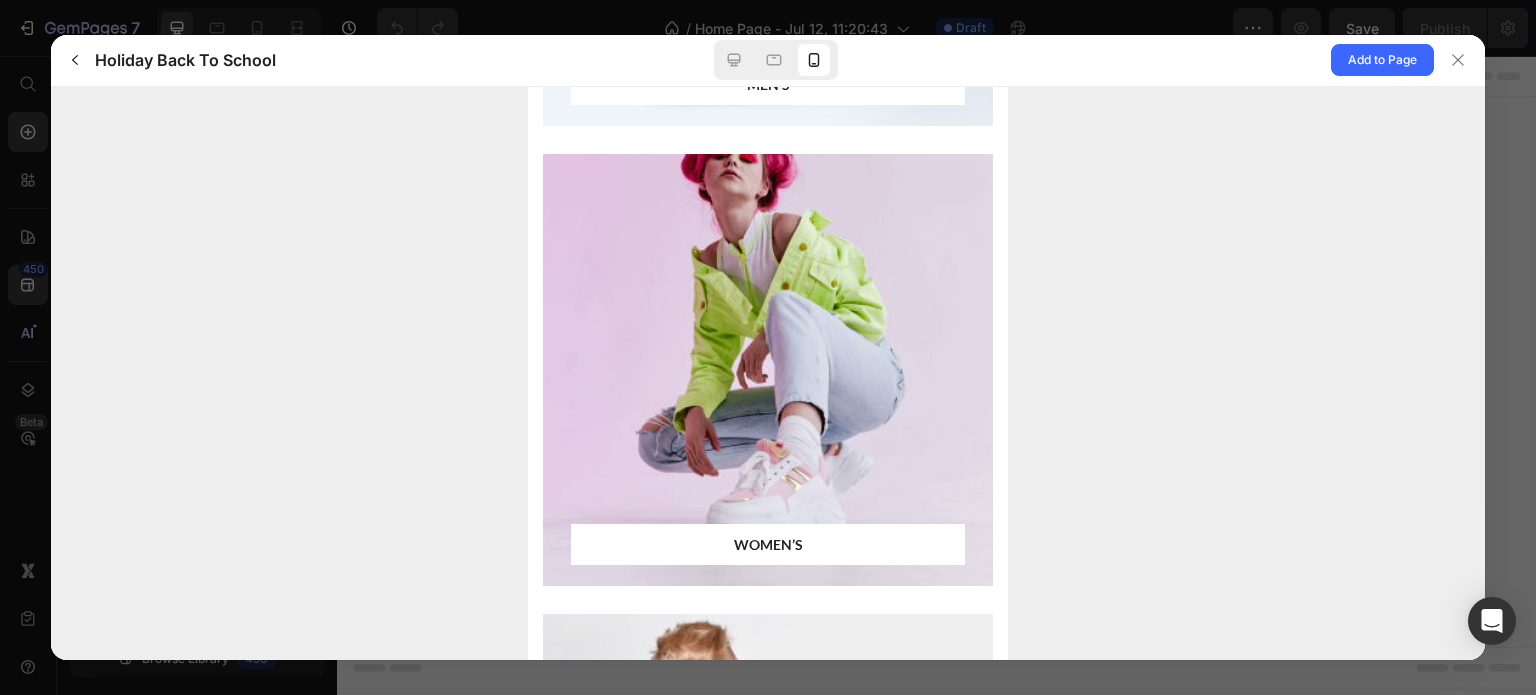 scroll, scrollTop: 1100, scrollLeft: 0, axis: vertical 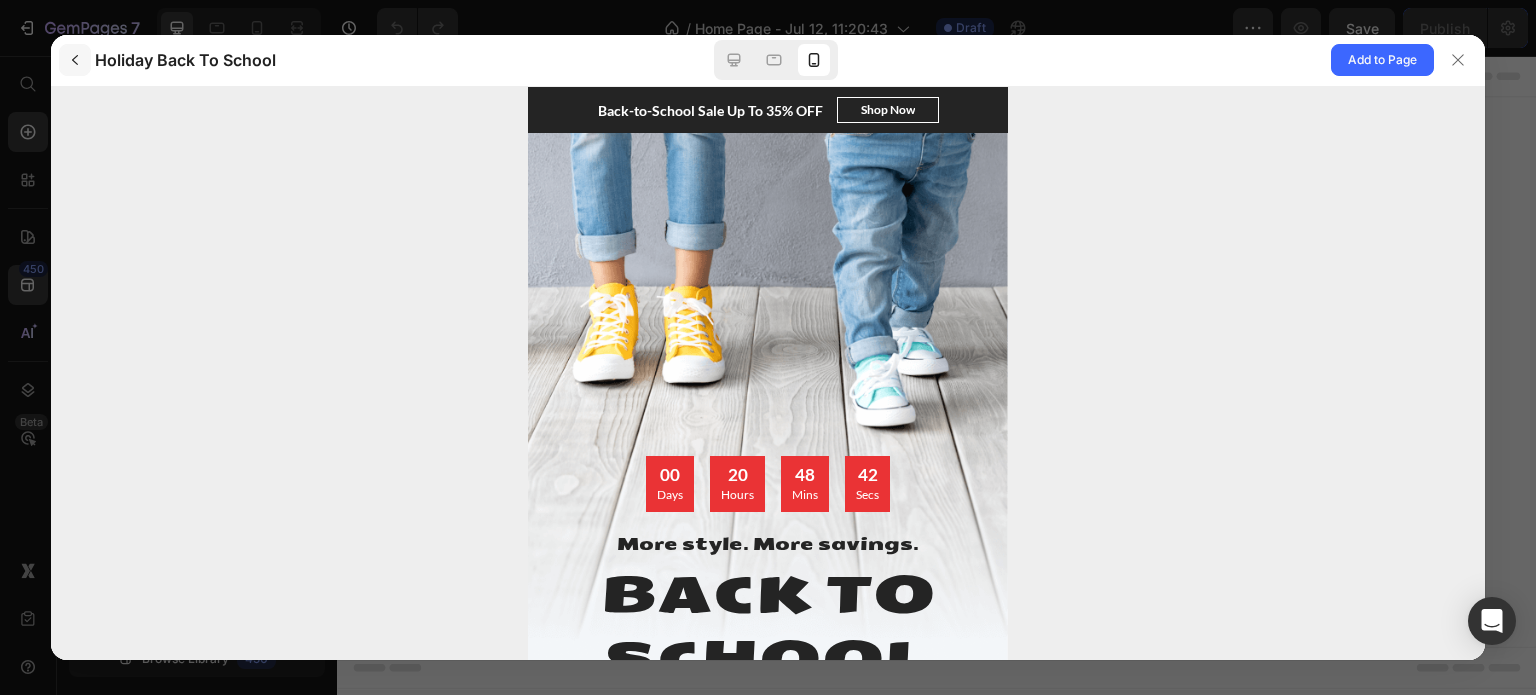 click at bounding box center [75, 60] 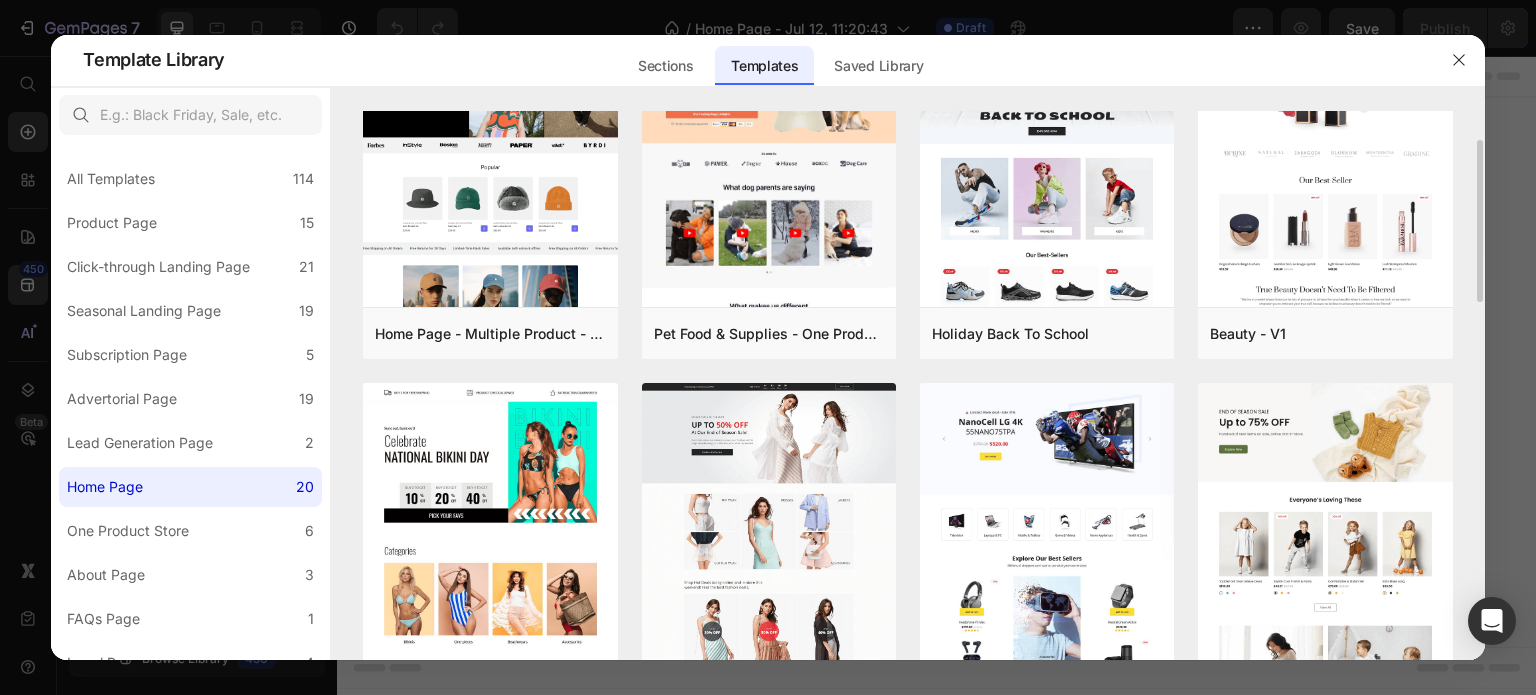scroll, scrollTop: 300, scrollLeft: 0, axis: vertical 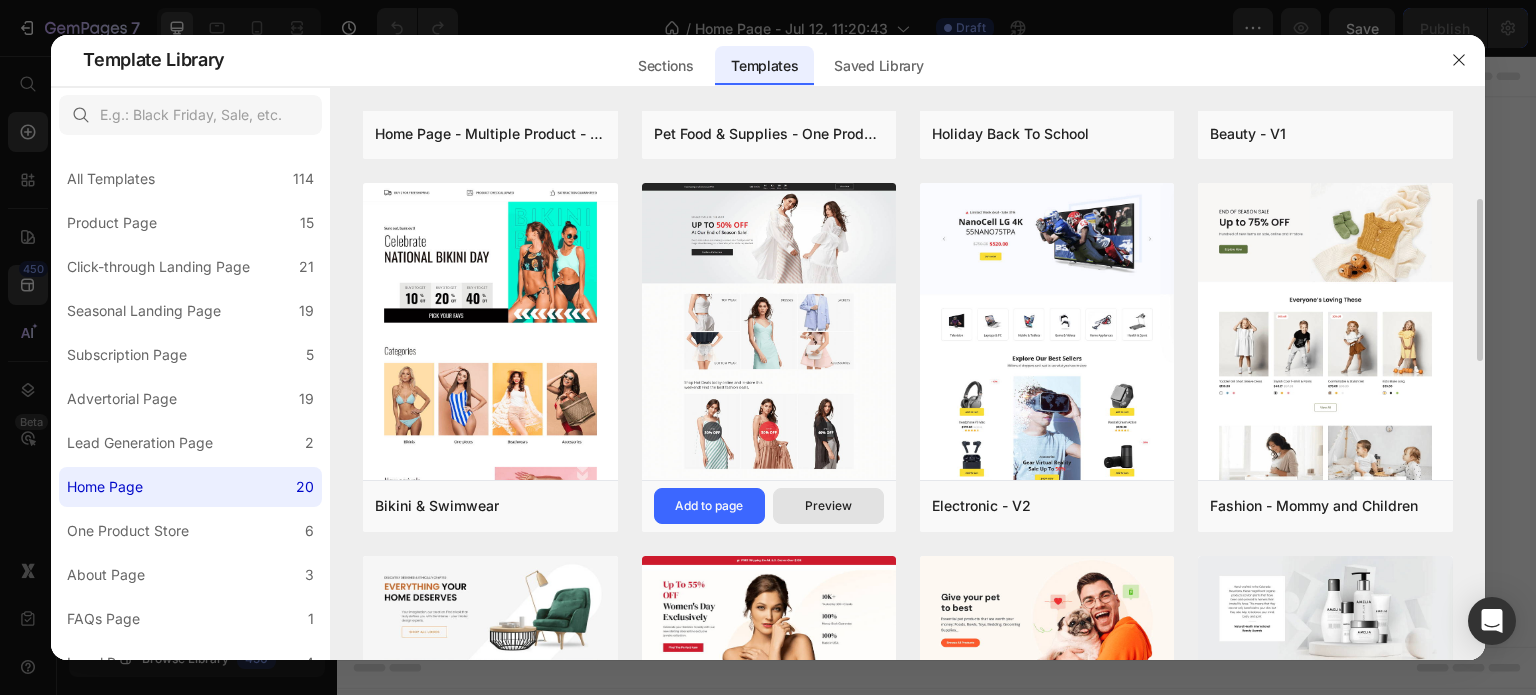 click on "Preview" at bounding box center (828, 506) 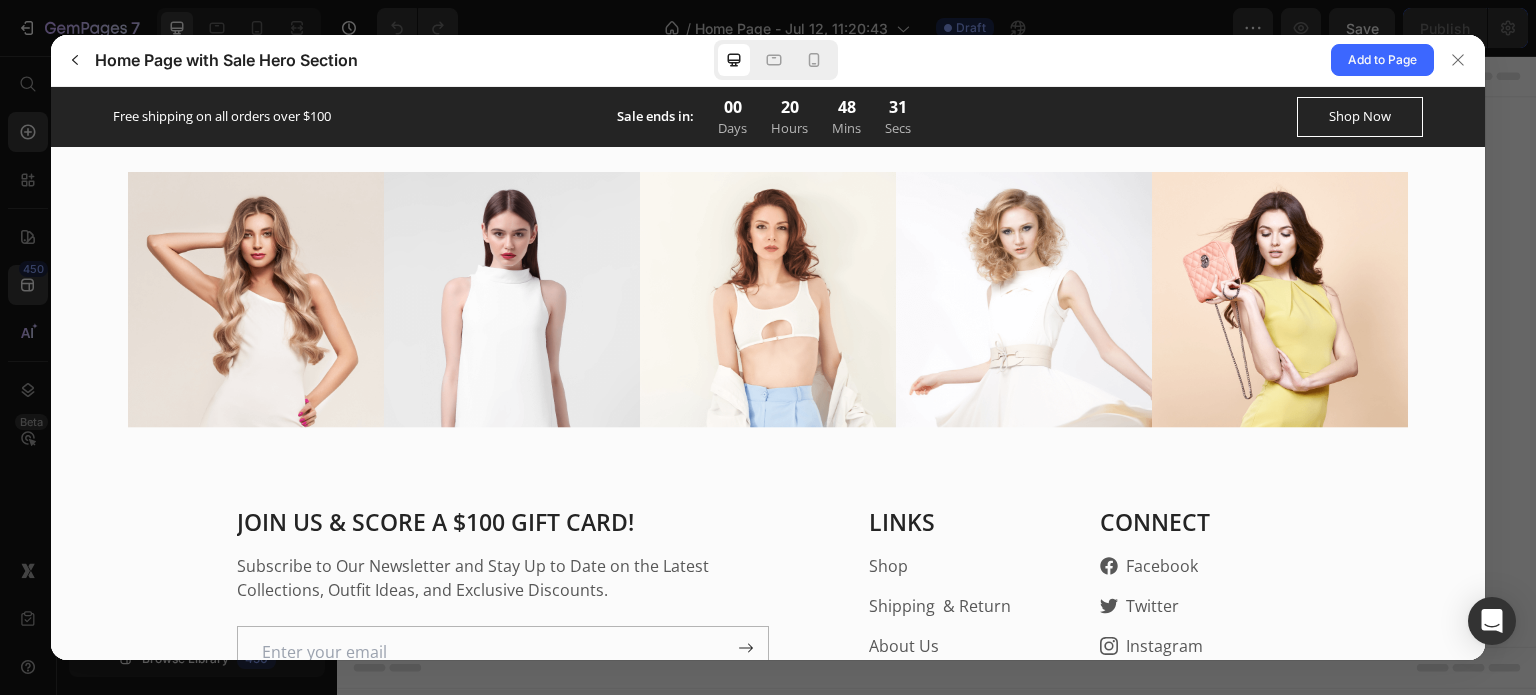 scroll, scrollTop: 5582, scrollLeft: 0, axis: vertical 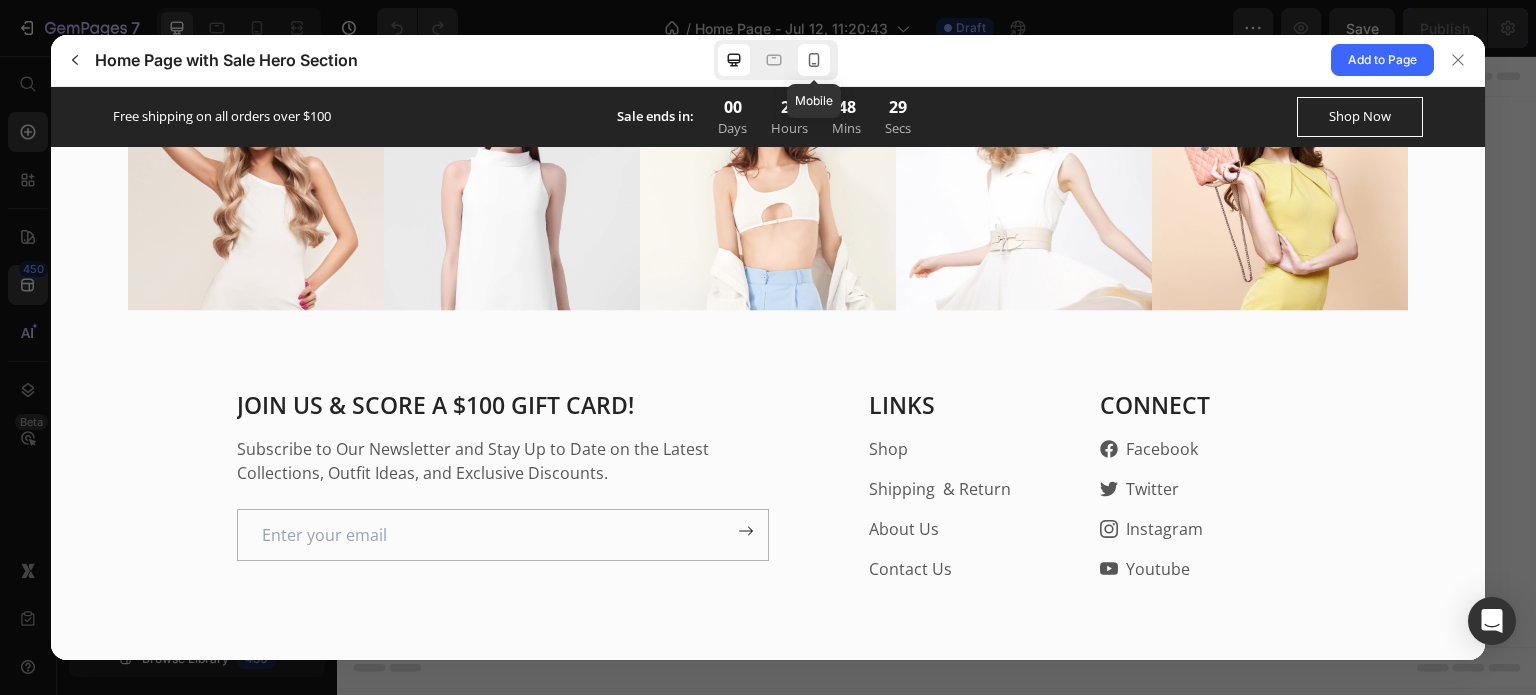 click 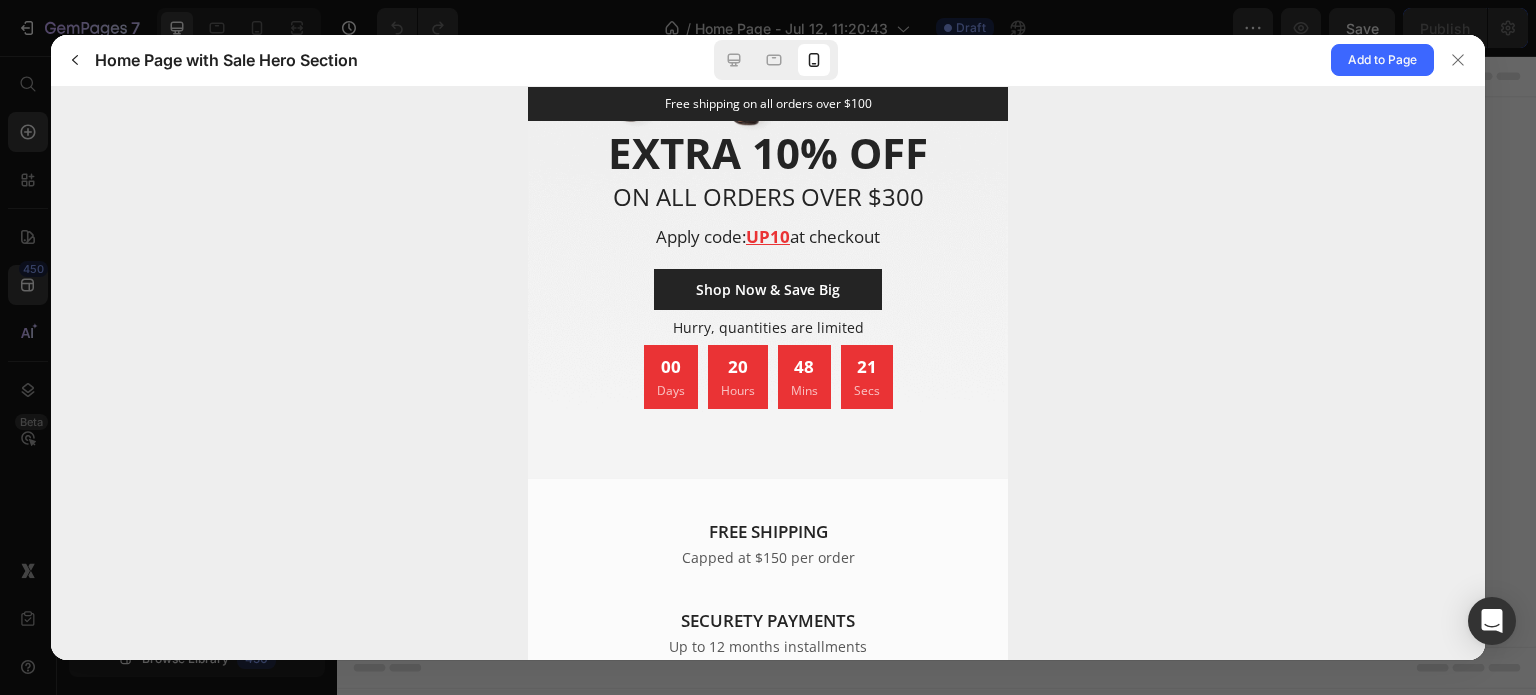 scroll, scrollTop: 5629, scrollLeft: 0, axis: vertical 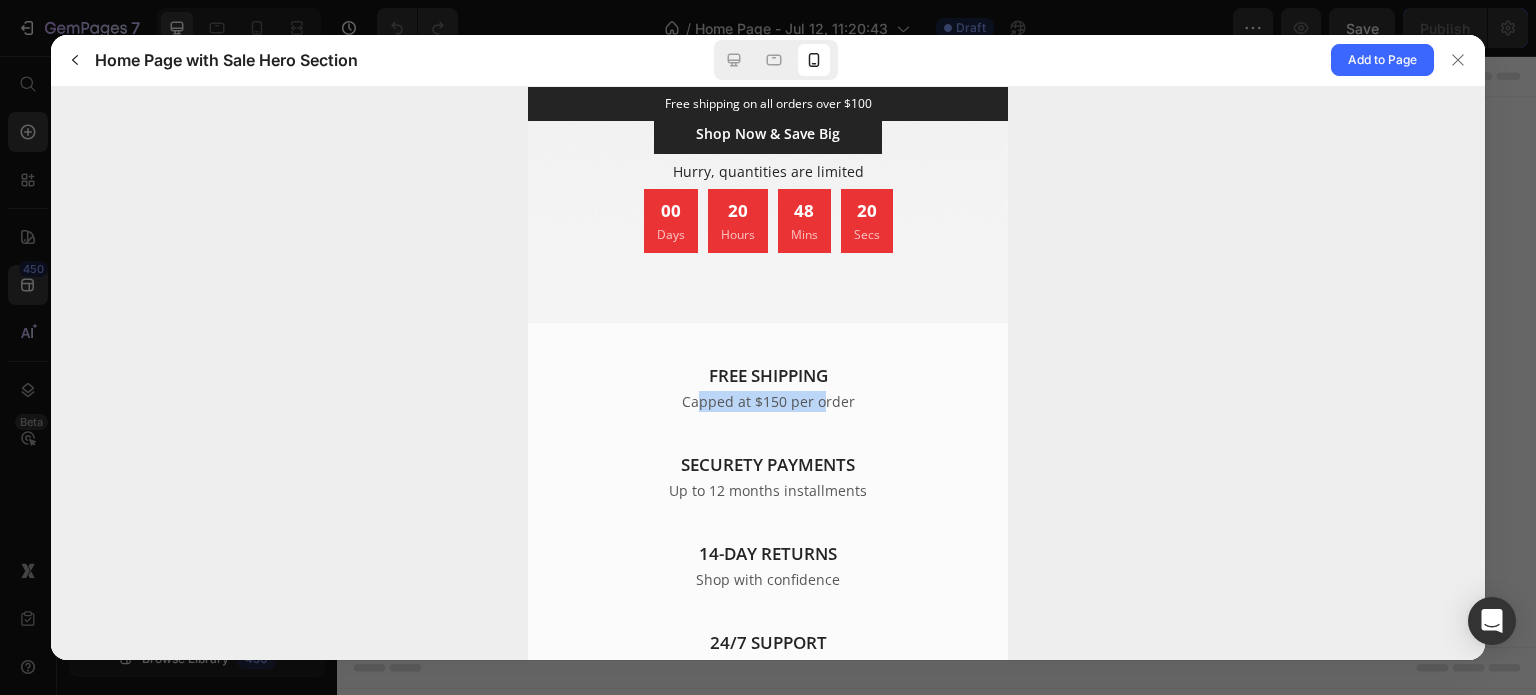 drag, startPoint x: 693, startPoint y: 351, endPoint x: 830, endPoint y: 347, distance: 137.05838 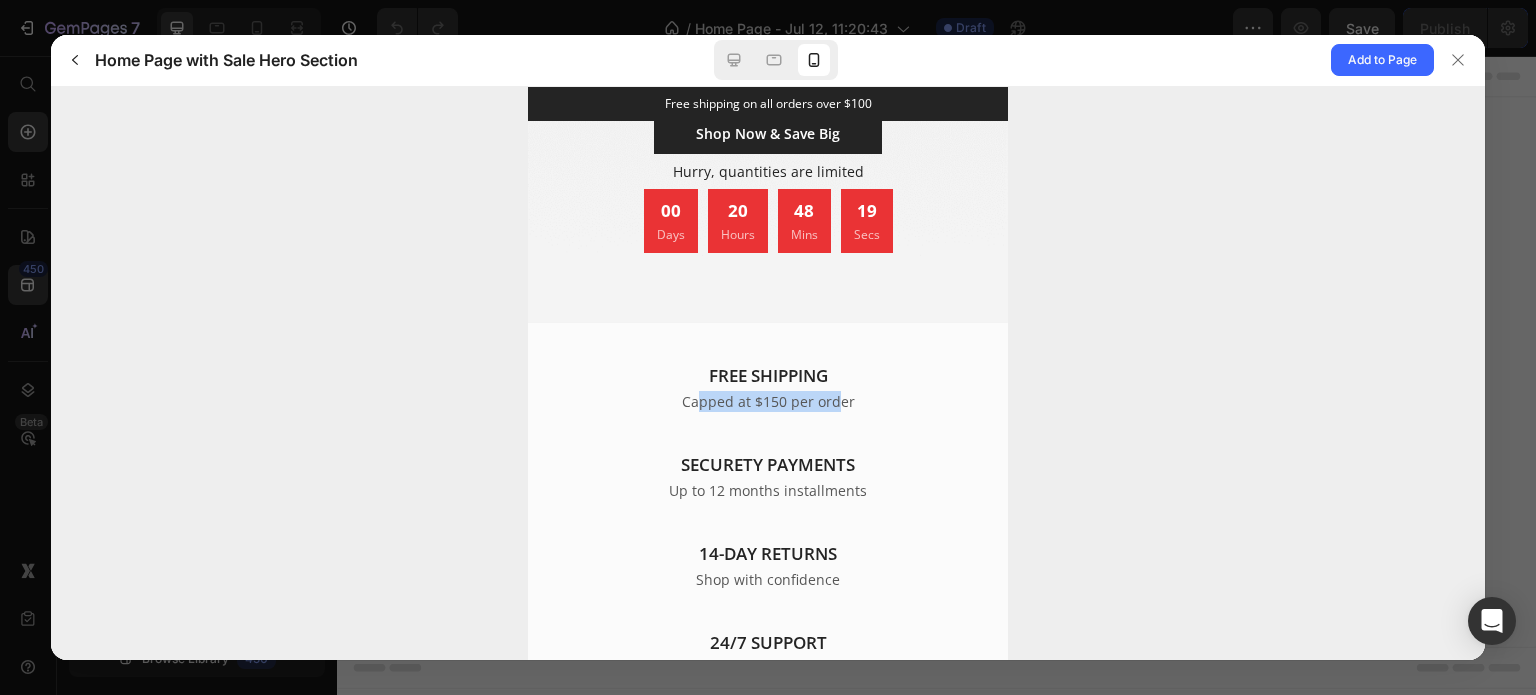 click on "Capped at $150 per order" at bounding box center [768, 400] 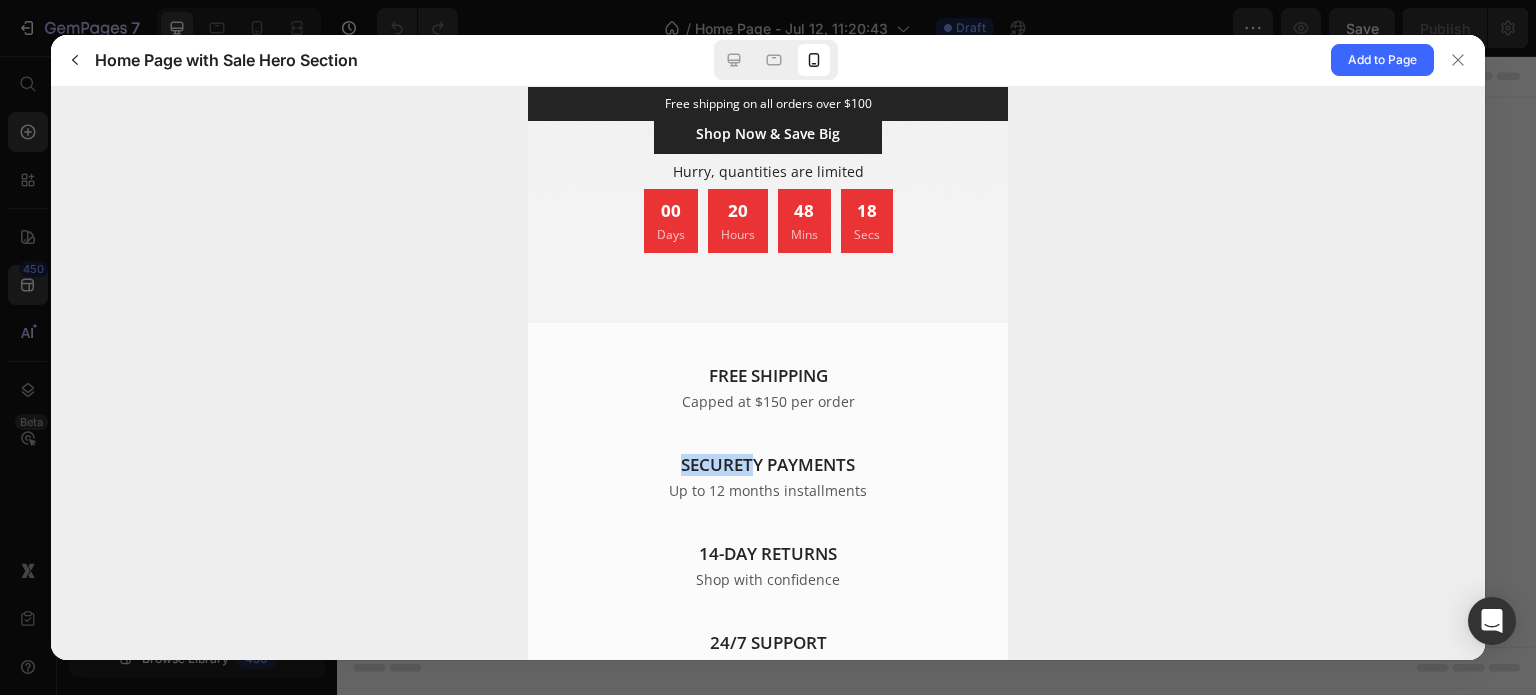 drag, startPoint x: 636, startPoint y: 410, endPoint x: 763, endPoint y: 403, distance: 127.192764 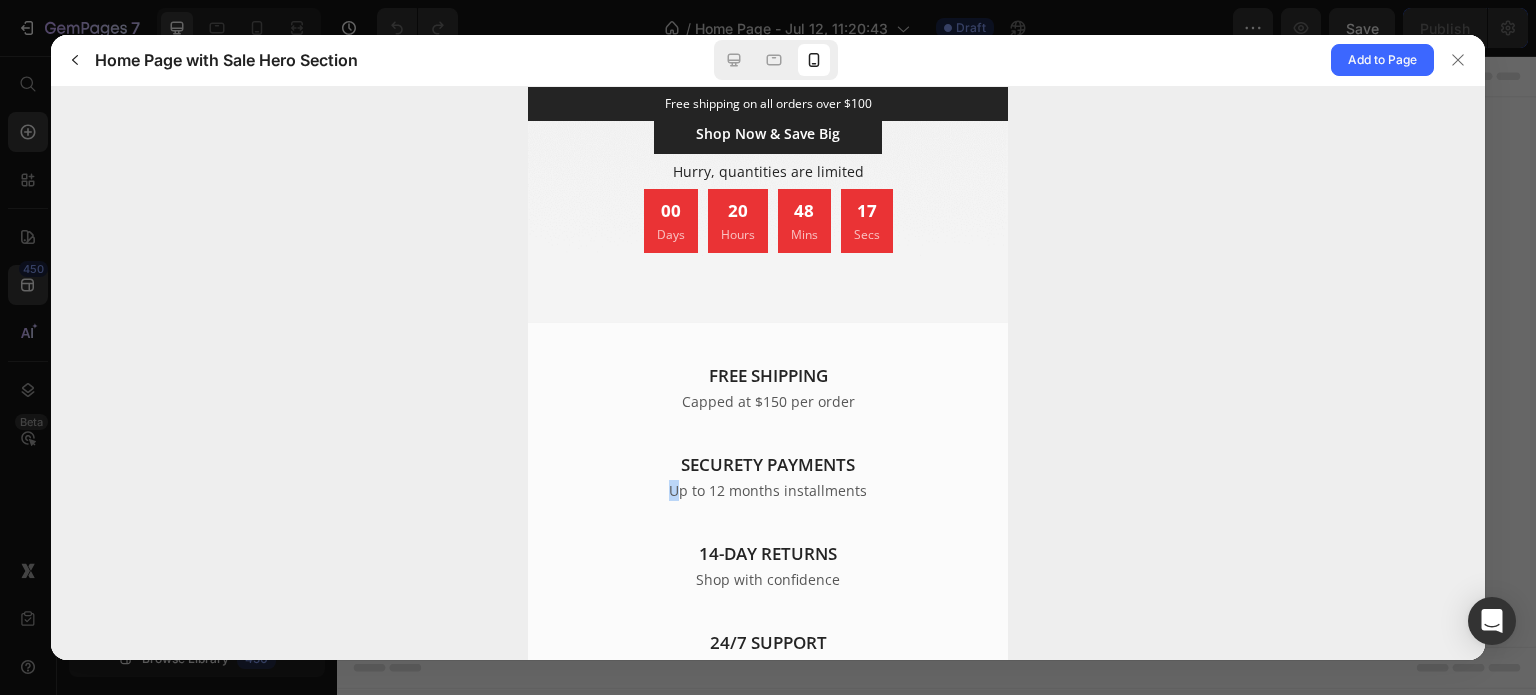 drag, startPoint x: 598, startPoint y: 427, endPoint x: 669, endPoint y: 427, distance: 71 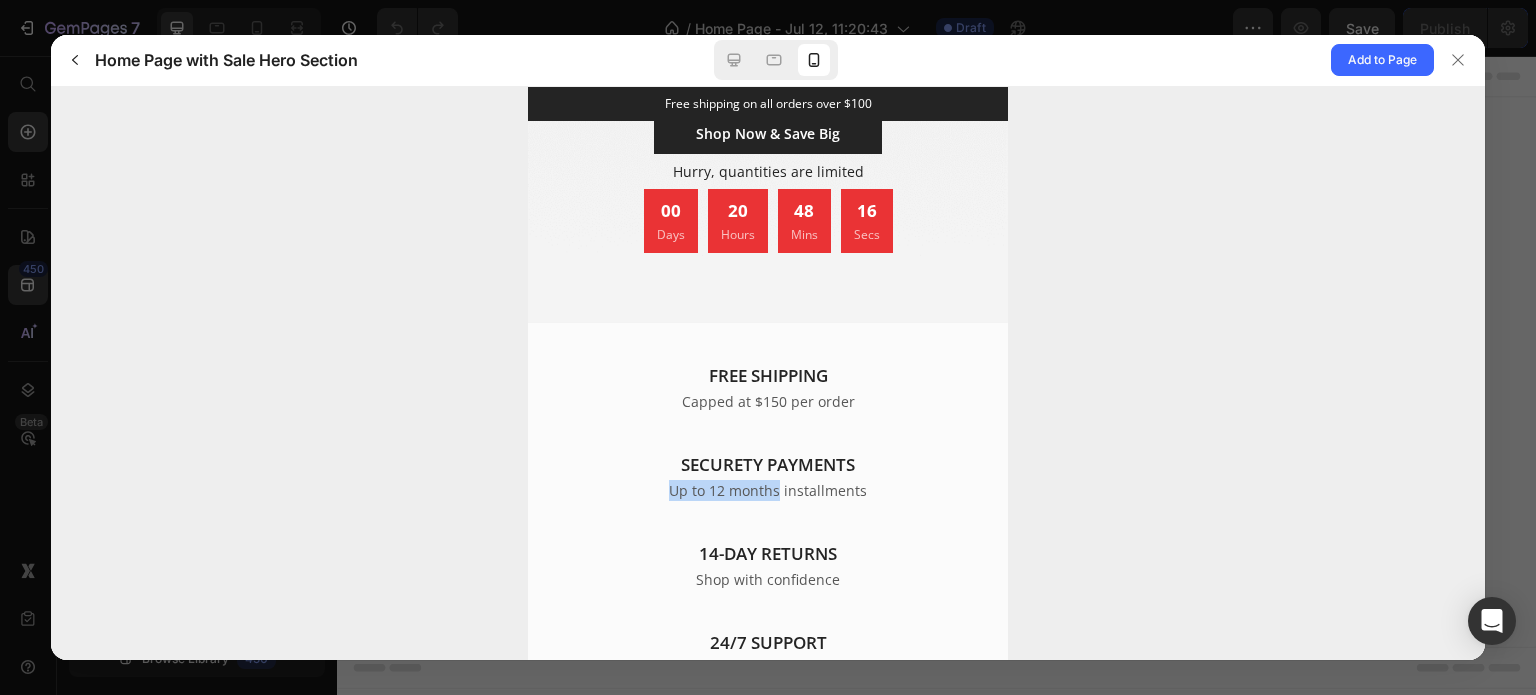 drag, startPoint x: 624, startPoint y: 432, endPoint x: 770, endPoint y: 432, distance: 146 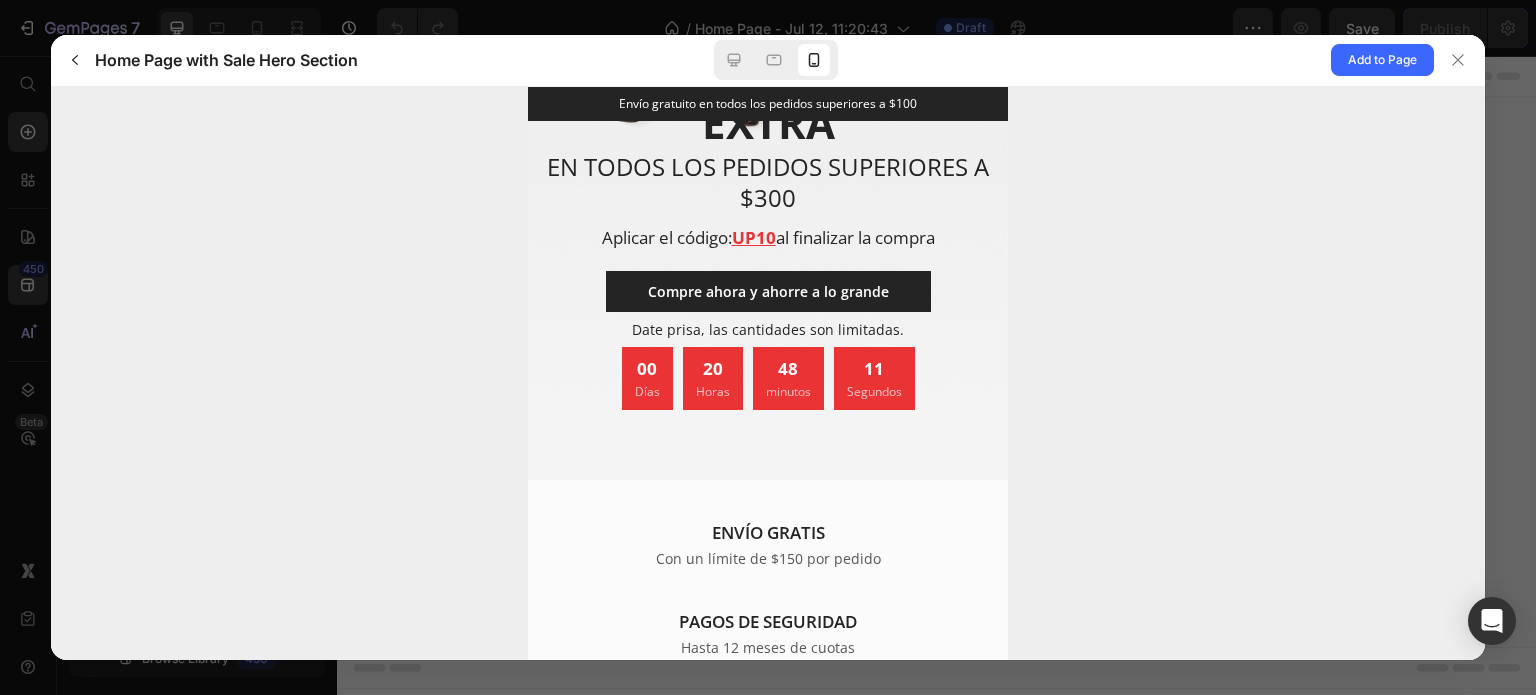 scroll, scrollTop: 5818, scrollLeft: 0, axis: vertical 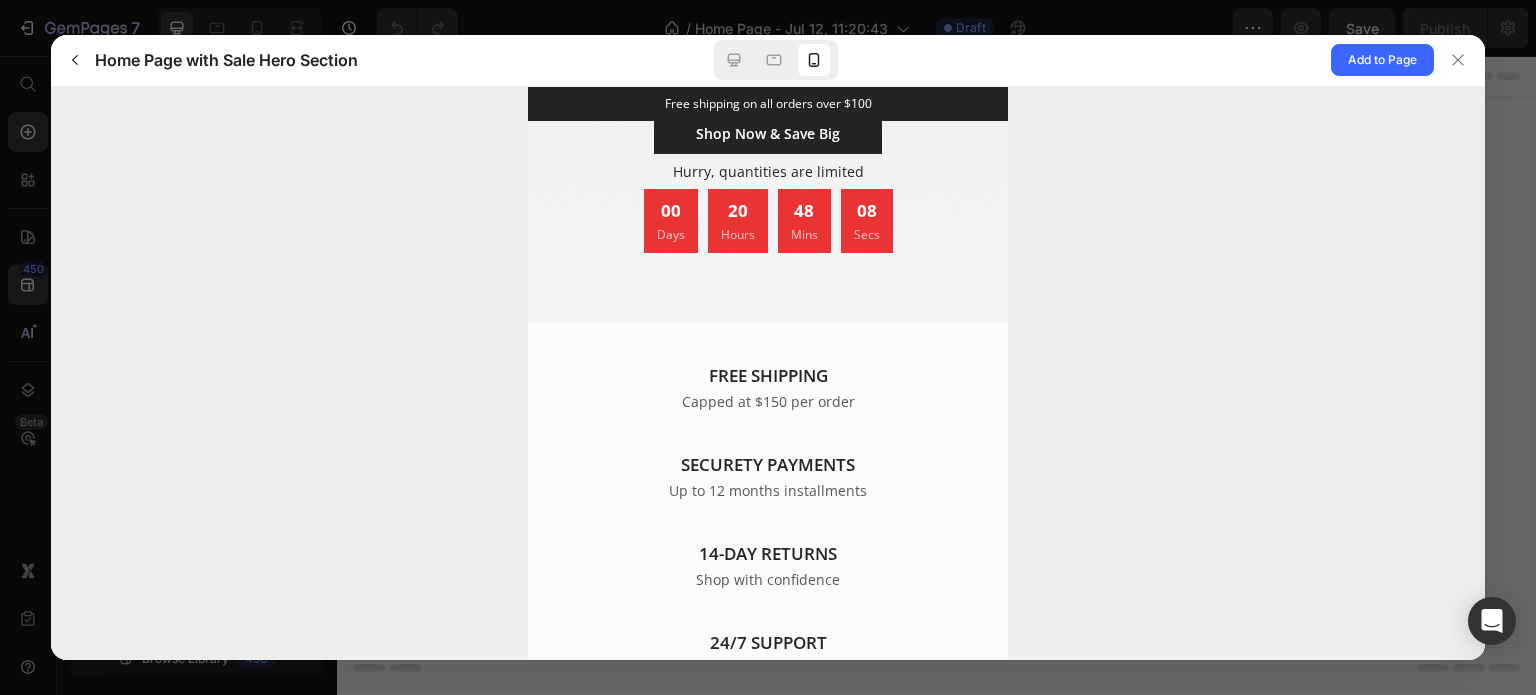 click on "EXTRA 10% OFF
ON ALL ORDERS OVER $300
Apply code:  UP10  at checkout
Shop Now & Save Big
Hurry, quantities are limited
00
Days
20
Hours
48
Mins
08" at bounding box center (768, 145) 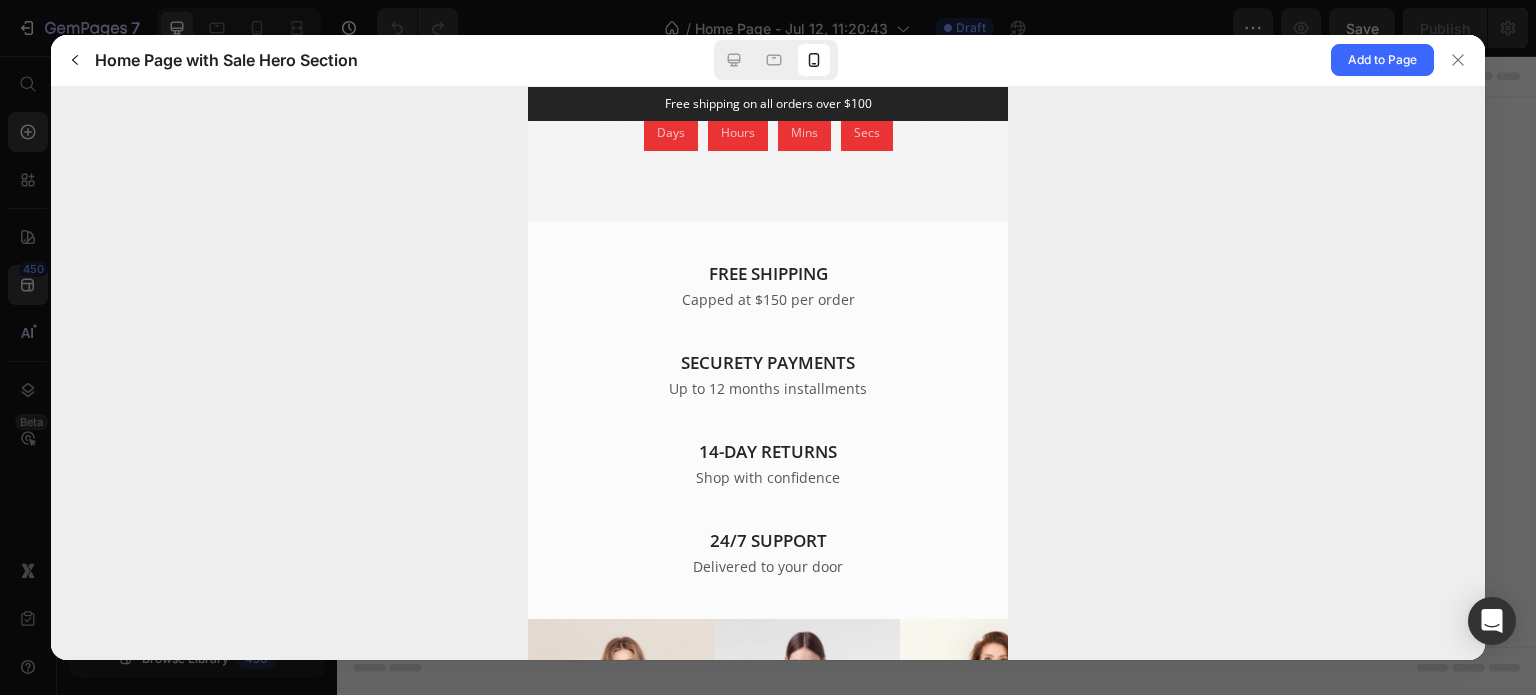 scroll, scrollTop: 5729, scrollLeft: 0, axis: vertical 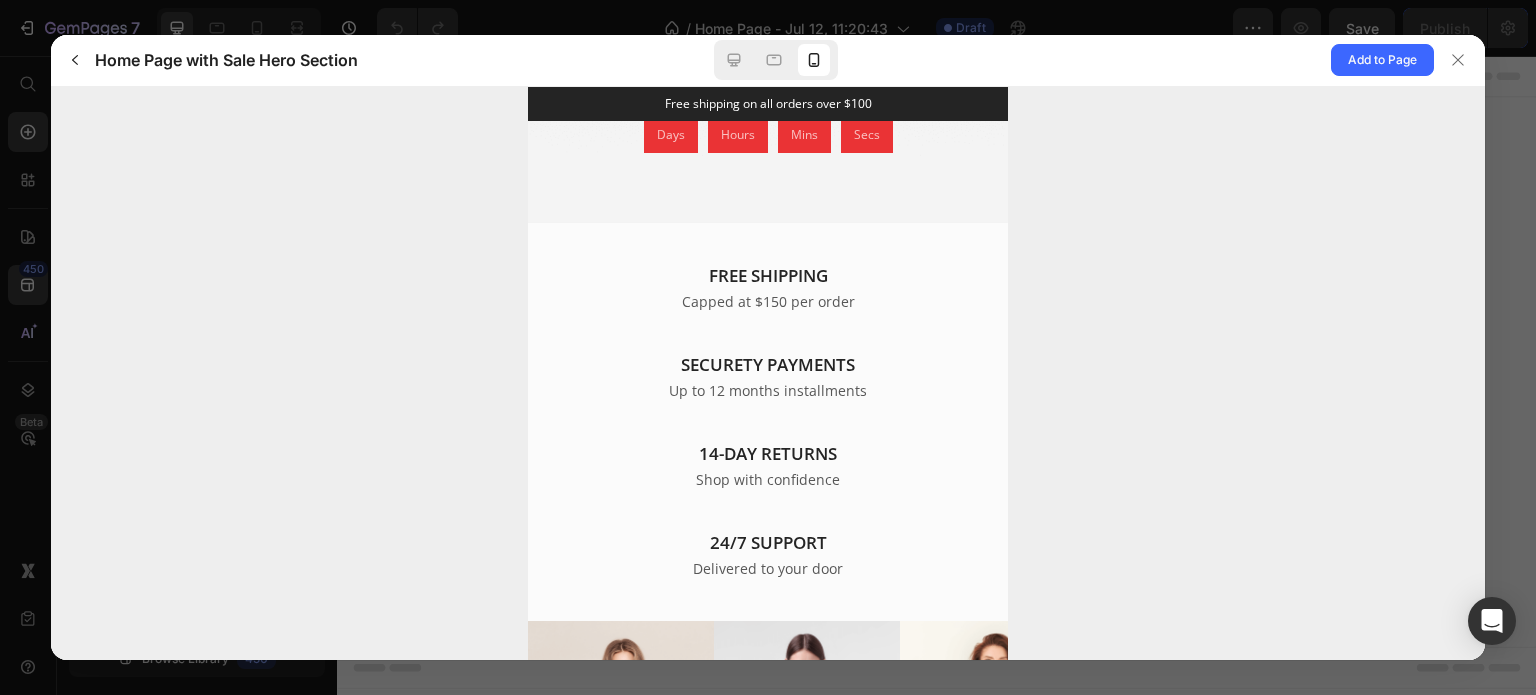 drag, startPoint x: 704, startPoint y: 368, endPoint x: 957, endPoint y: 330, distance: 255.83784 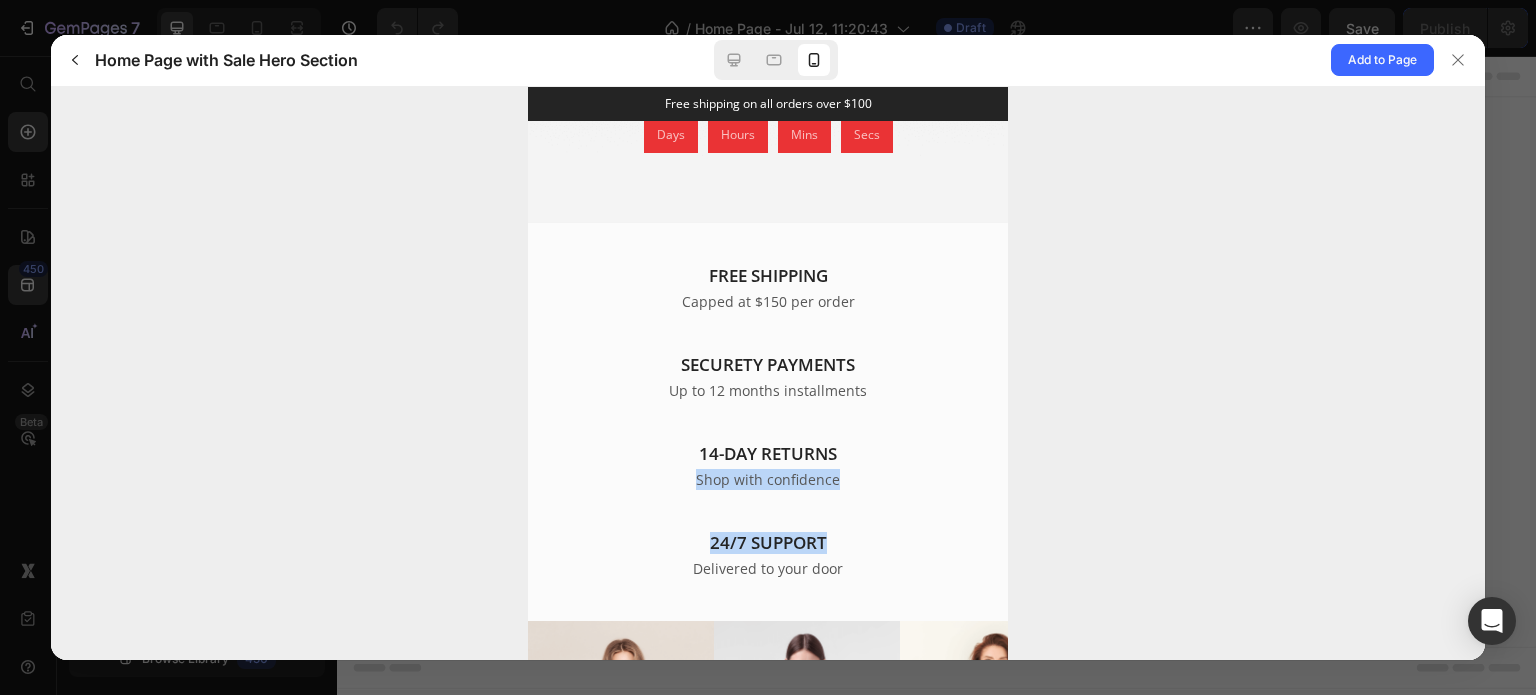 drag, startPoint x: 656, startPoint y: 465, endPoint x: 844, endPoint y: 470, distance: 188.06648 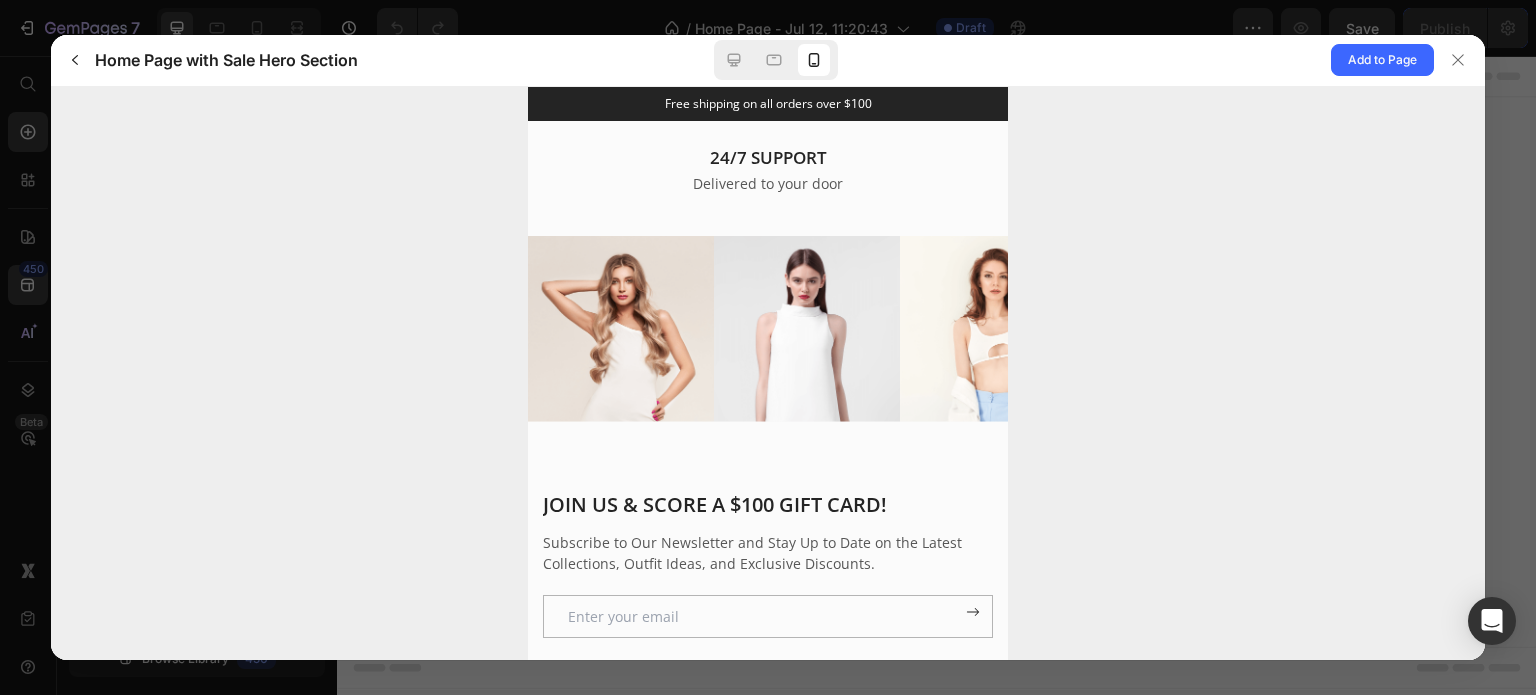 scroll, scrollTop: 6129, scrollLeft: 0, axis: vertical 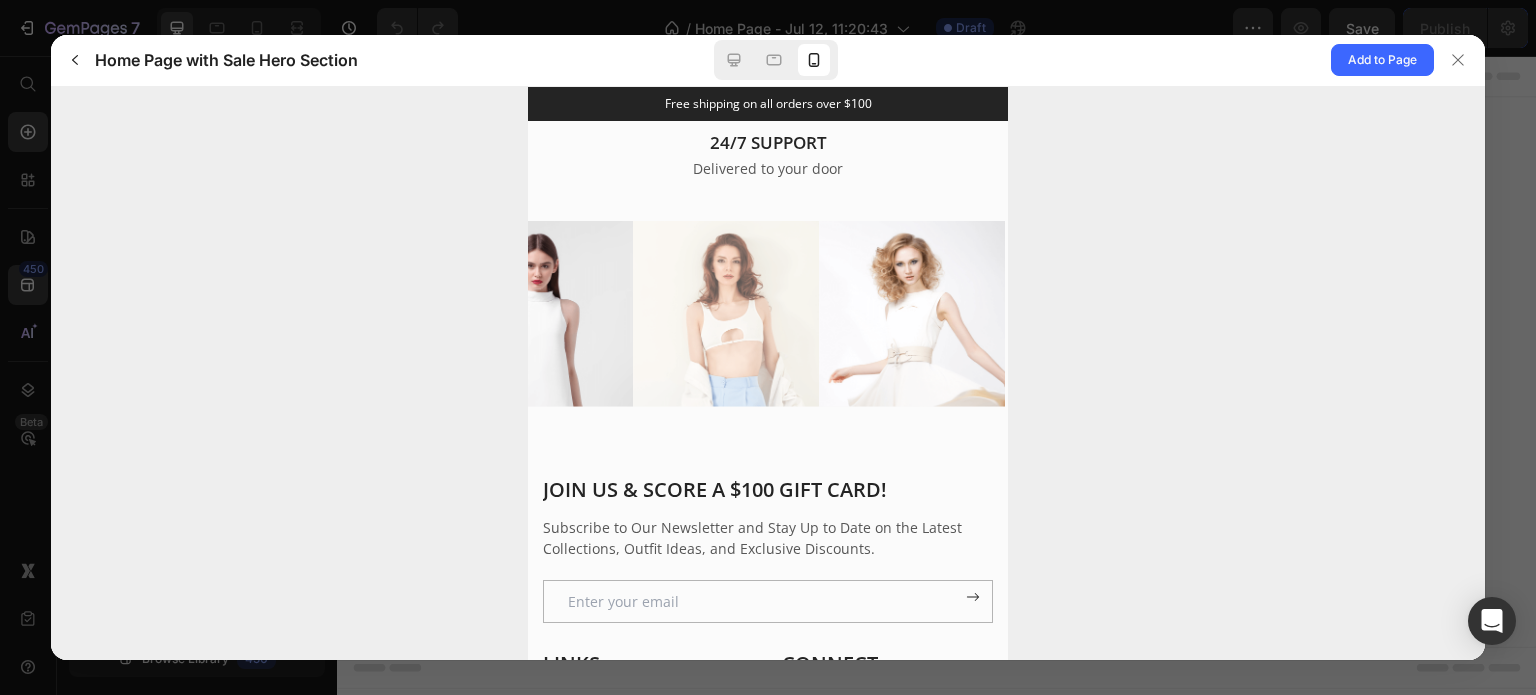 drag, startPoint x: 900, startPoint y: 327, endPoint x: 309, endPoint y: 370, distance: 592.56226 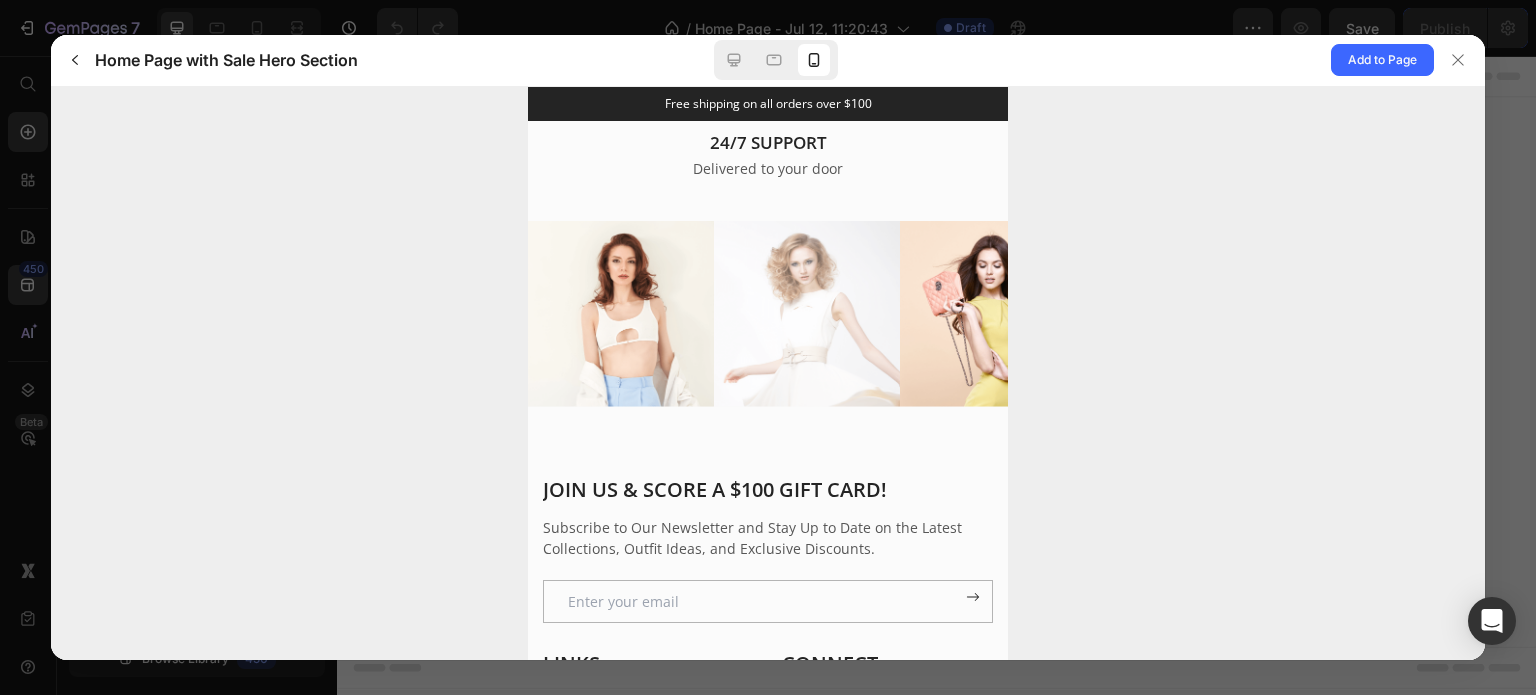 drag, startPoint x: 864, startPoint y: 223, endPoint x: 616, endPoint y: 273, distance: 252.99011 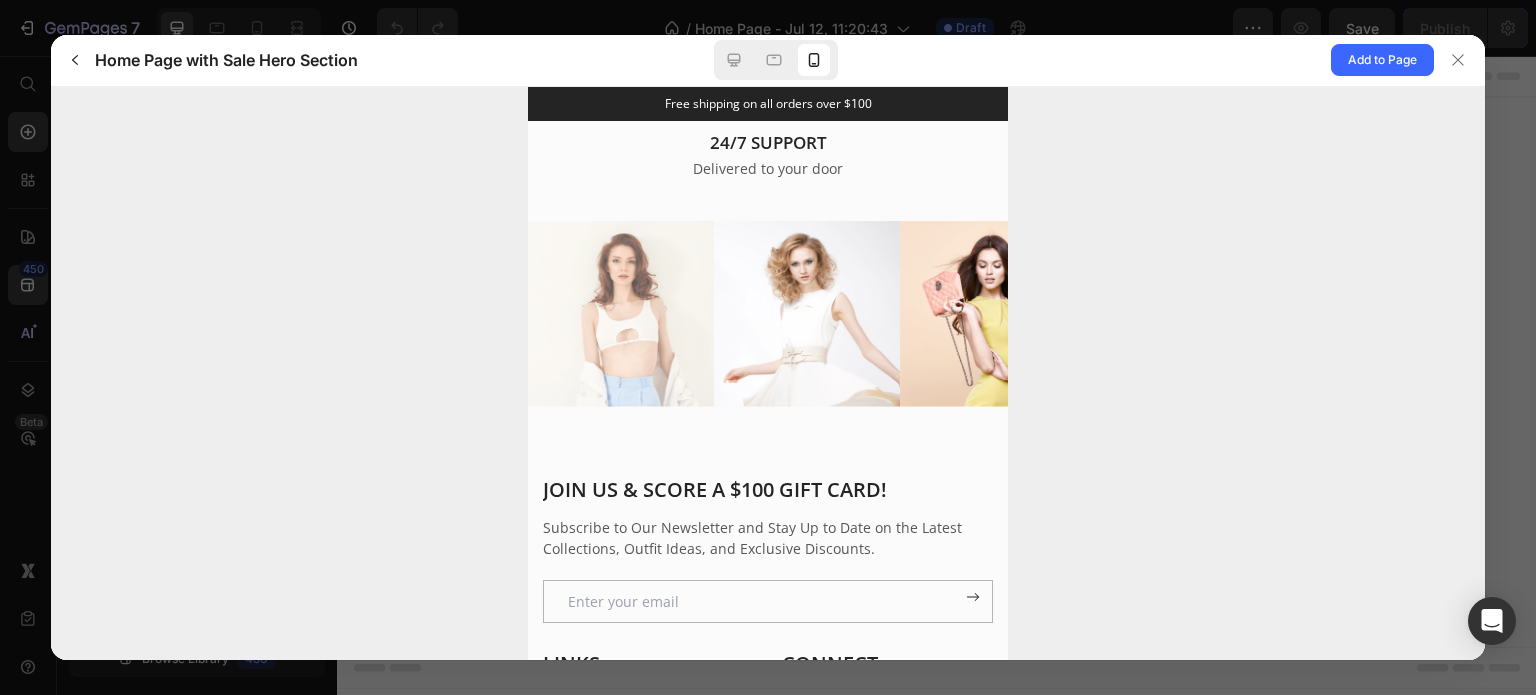 drag, startPoint x: 870, startPoint y: 291, endPoint x: 1018, endPoint y: 291, distance: 148 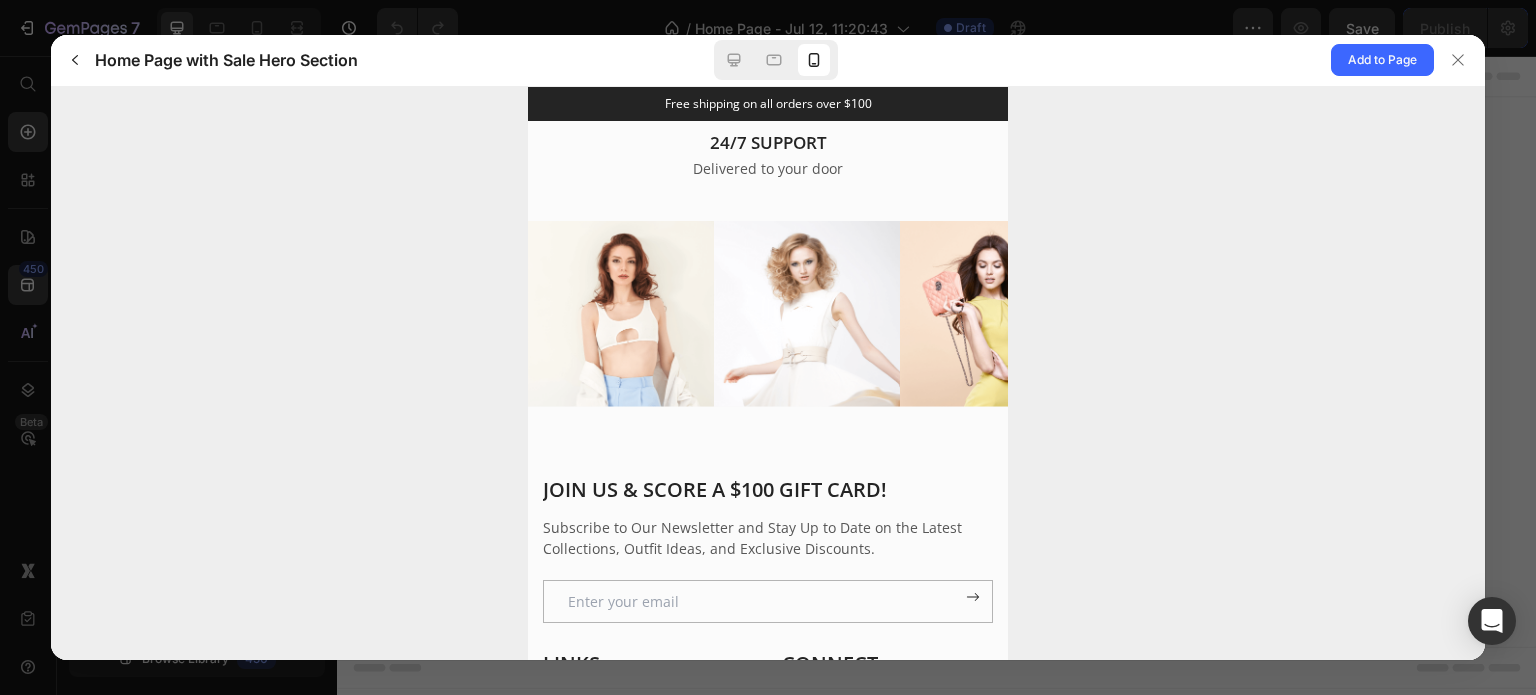drag, startPoint x: 649, startPoint y: 303, endPoint x: 864, endPoint y: 263, distance: 218.68927 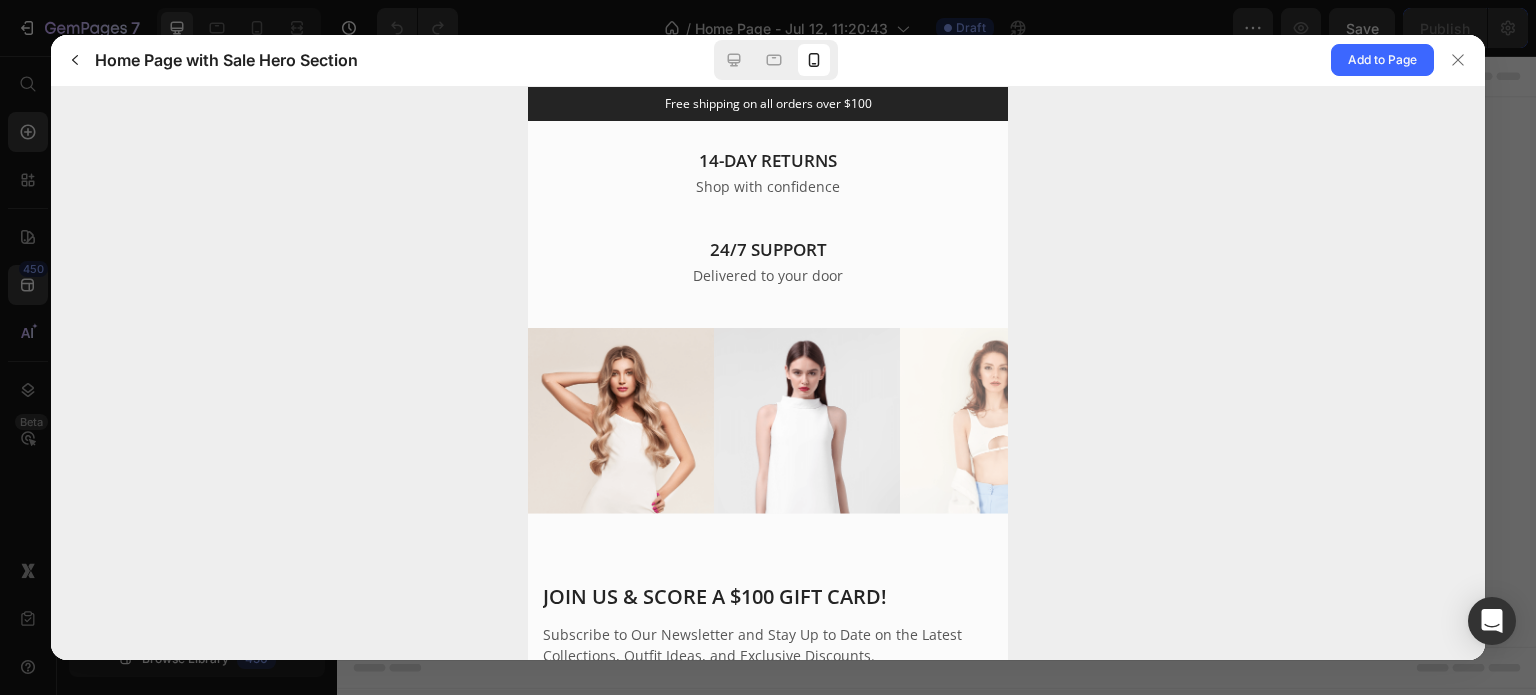 scroll, scrollTop: 6029, scrollLeft: 0, axis: vertical 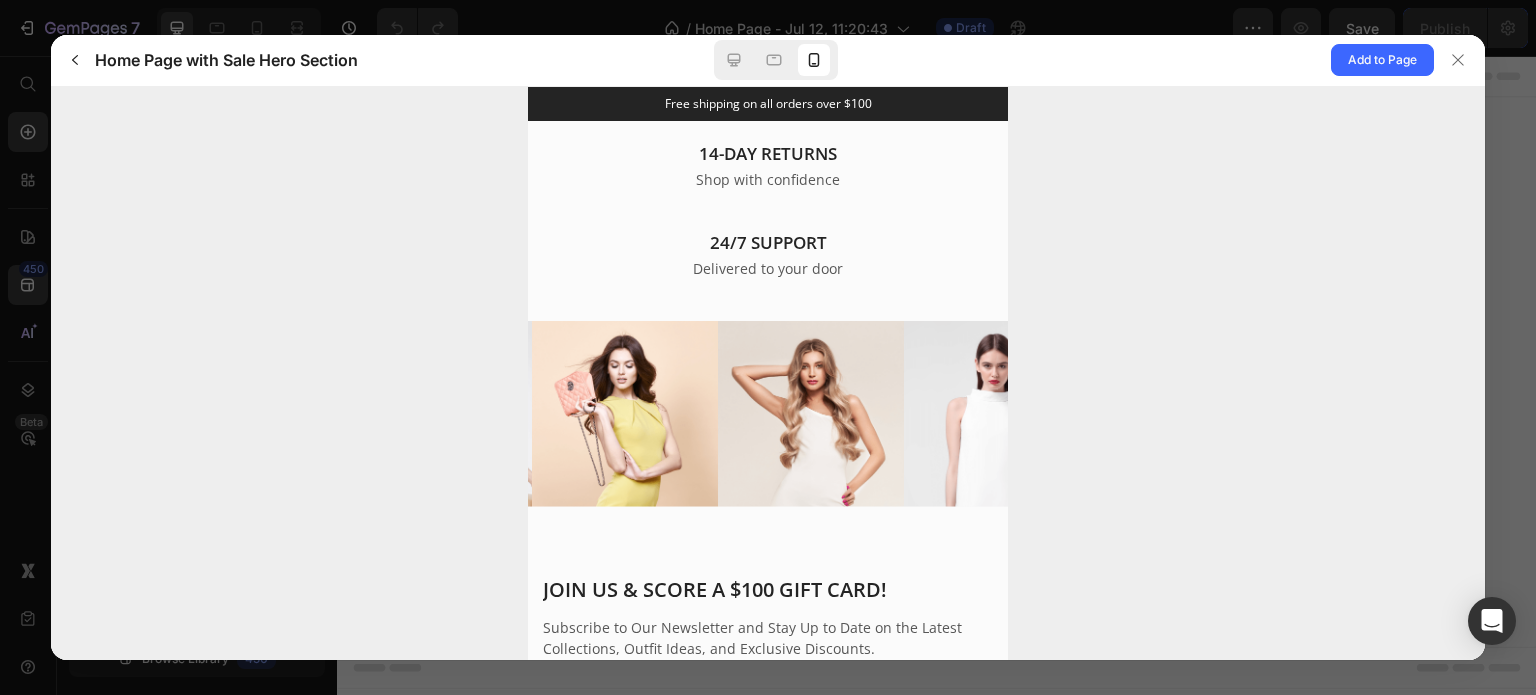 drag, startPoint x: 735, startPoint y: 358, endPoint x: 928, endPoint y: 358, distance: 193 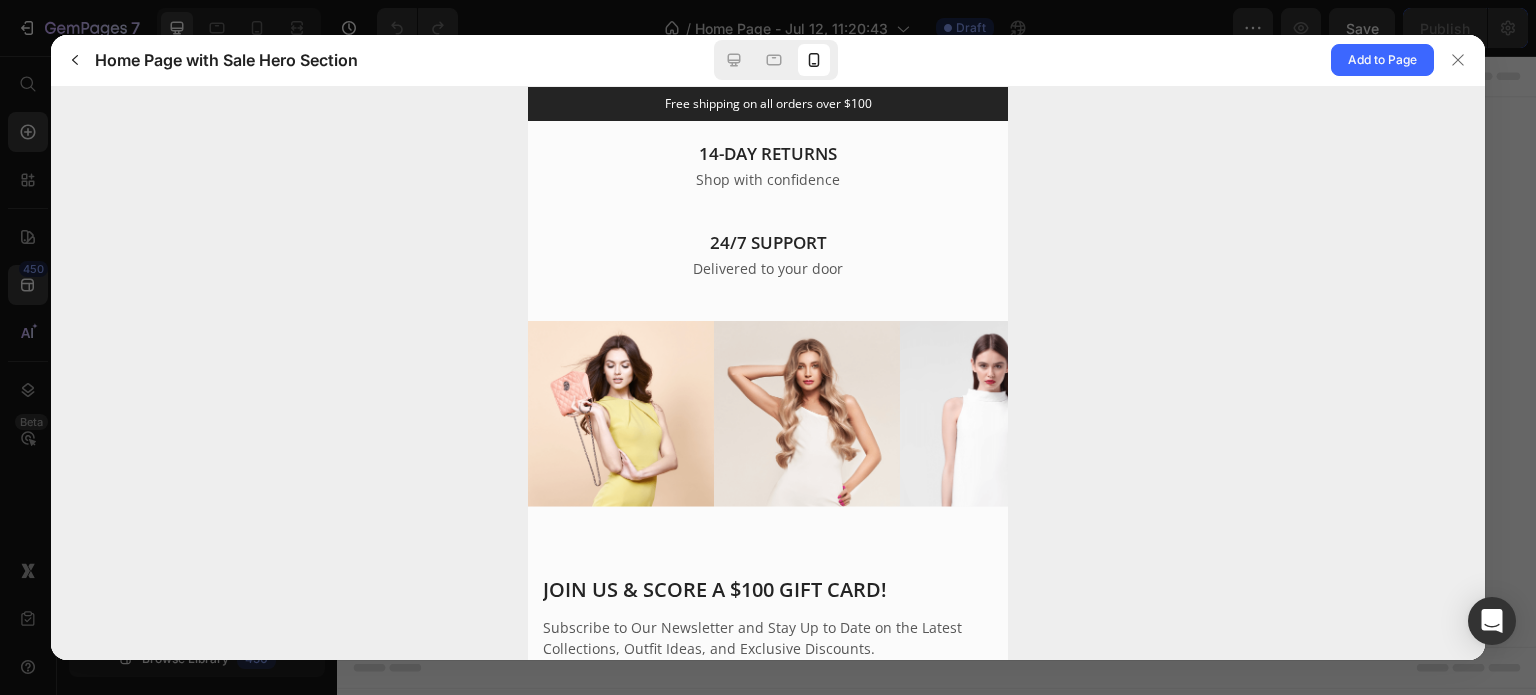 click at bounding box center [807, 413] 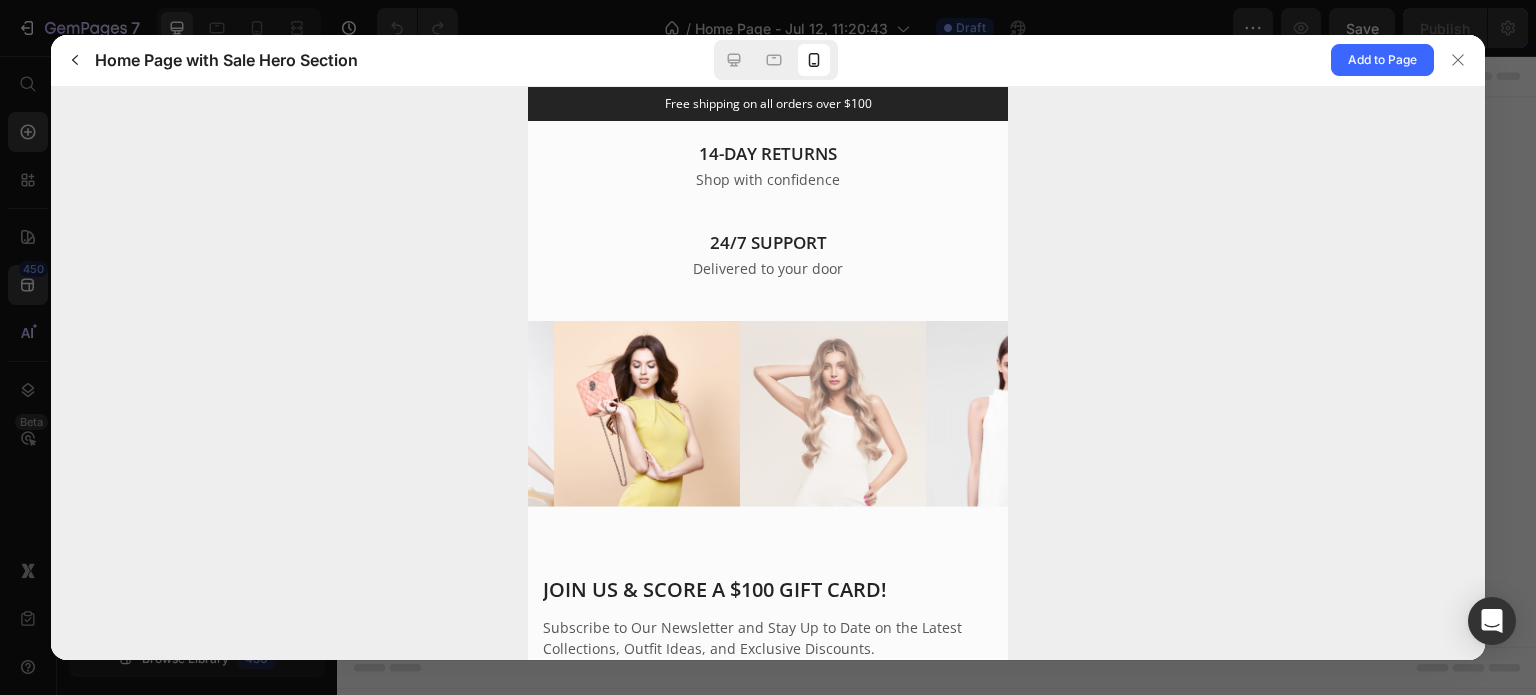 drag, startPoint x: 748, startPoint y: 359, endPoint x: 903, endPoint y: 358, distance: 155.00322 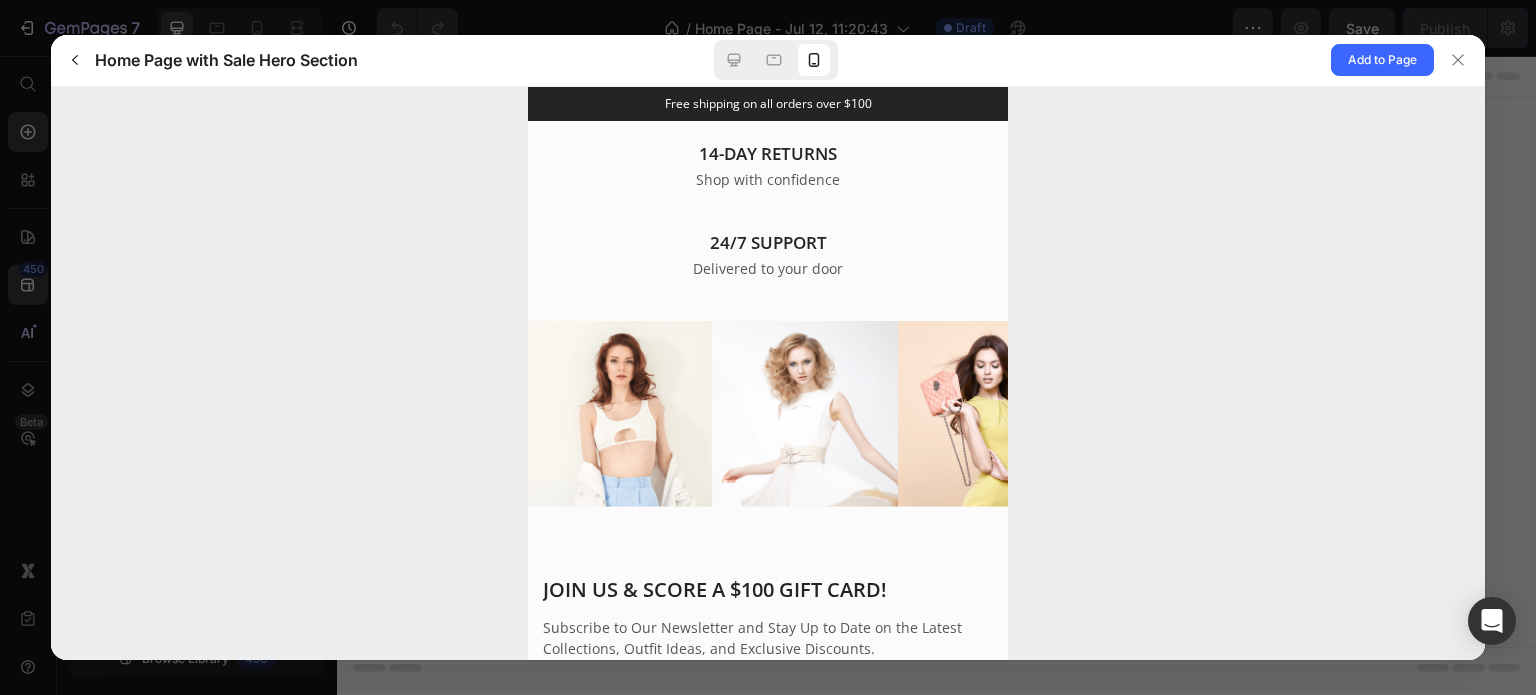 drag, startPoint x: 652, startPoint y: 367, endPoint x: 832, endPoint y: 367, distance: 180 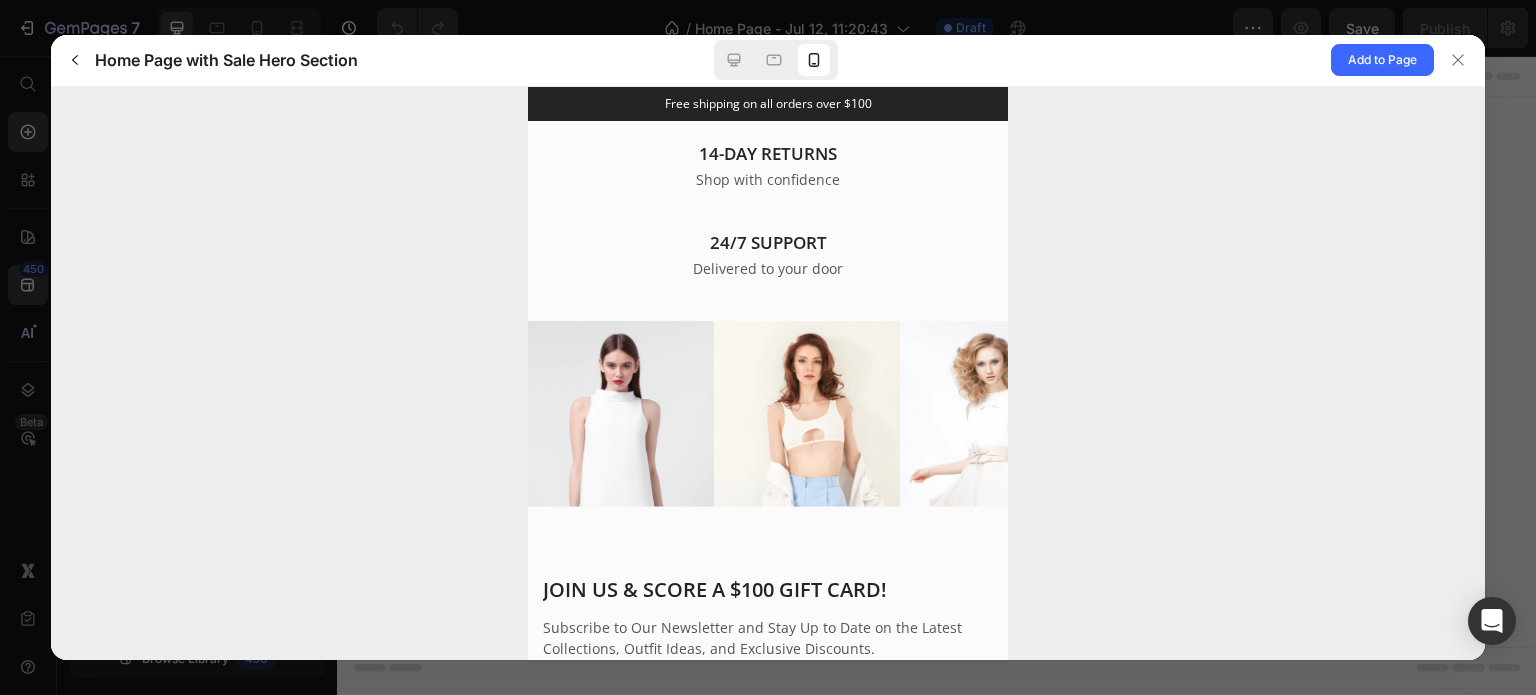 click at bounding box center (807, 413) 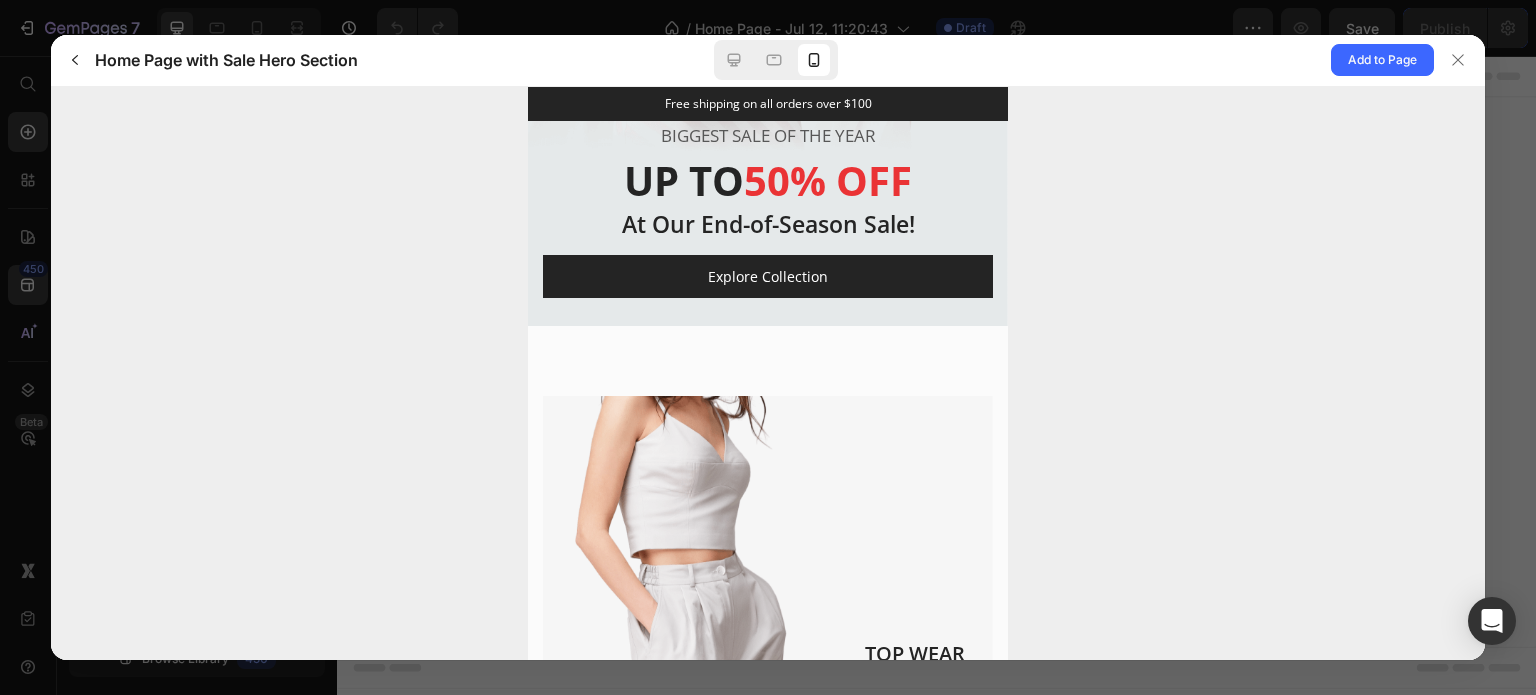 scroll, scrollTop: 0, scrollLeft: 0, axis: both 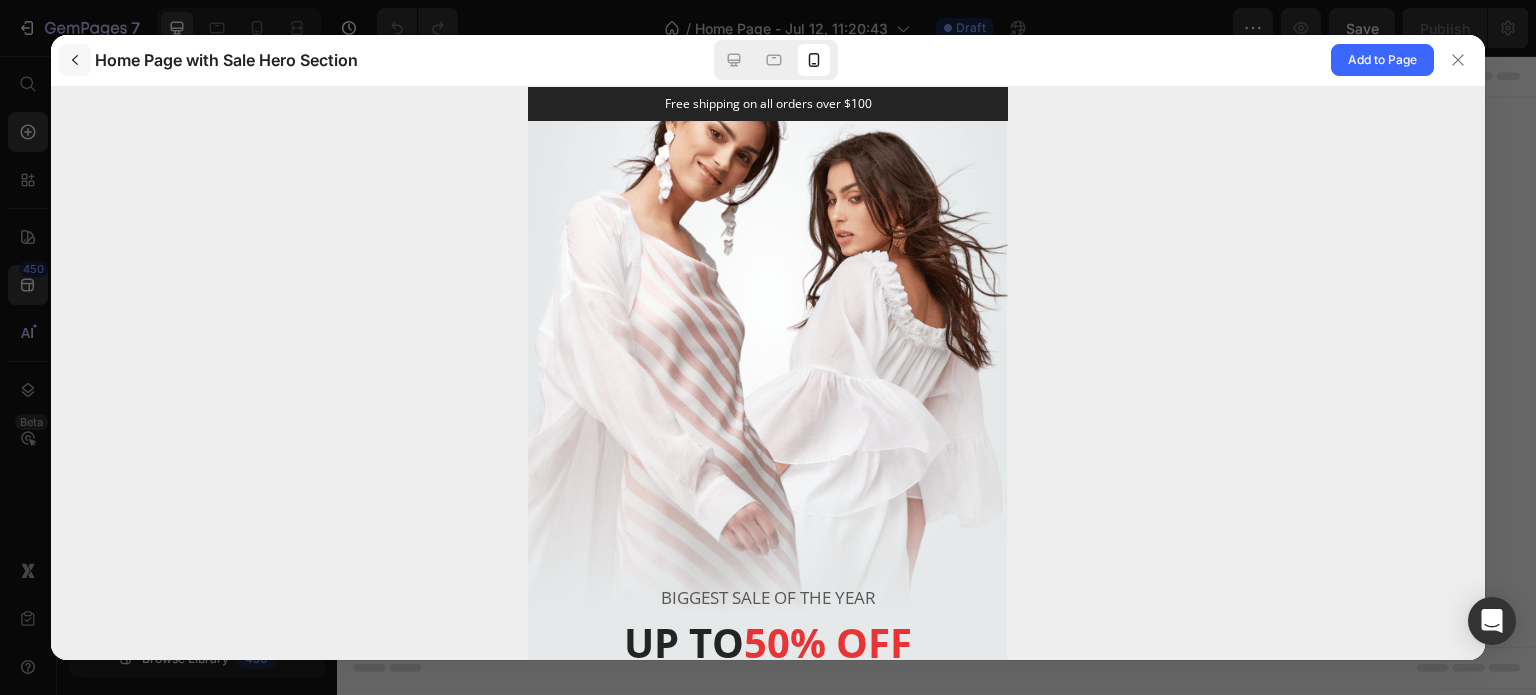 click at bounding box center (75, 60) 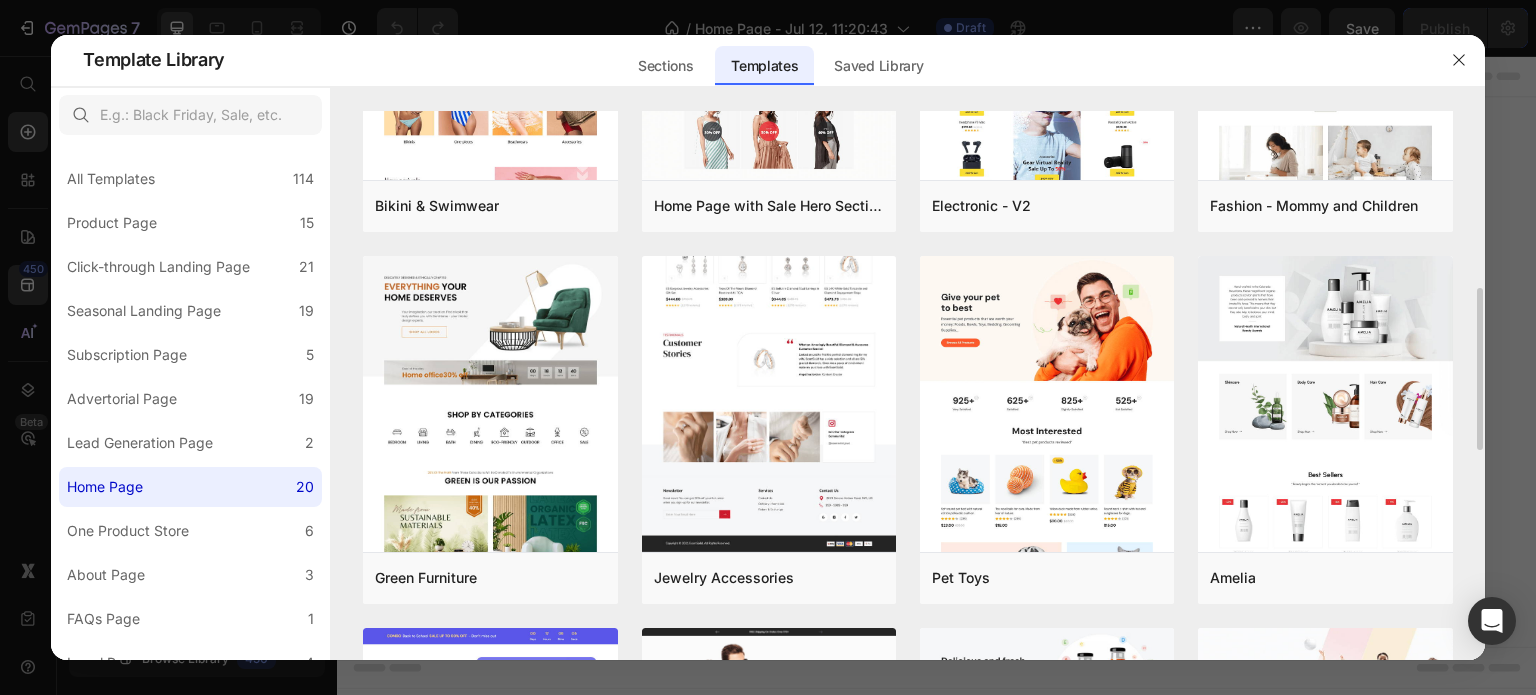 scroll, scrollTop: 1200, scrollLeft: 0, axis: vertical 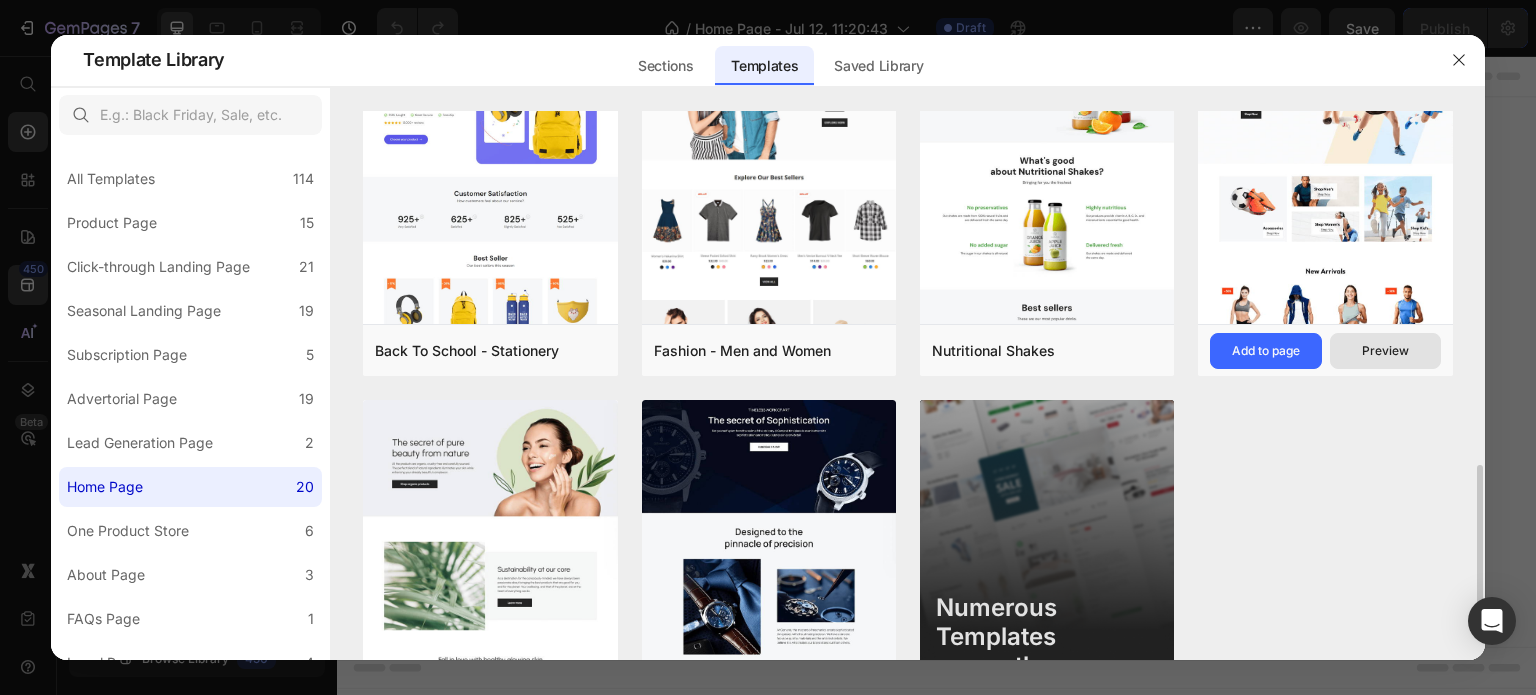 click on "Preview" at bounding box center [1385, 351] 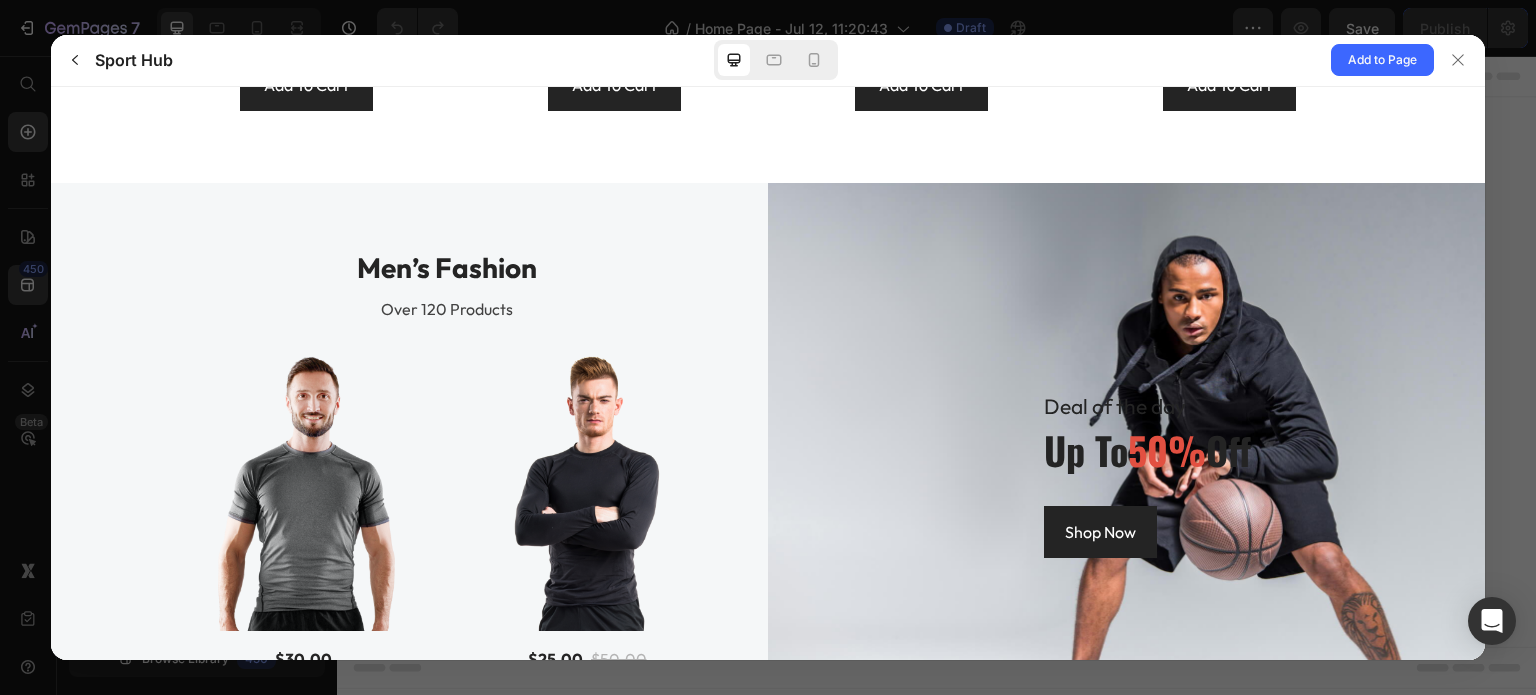 scroll, scrollTop: 2500, scrollLeft: 0, axis: vertical 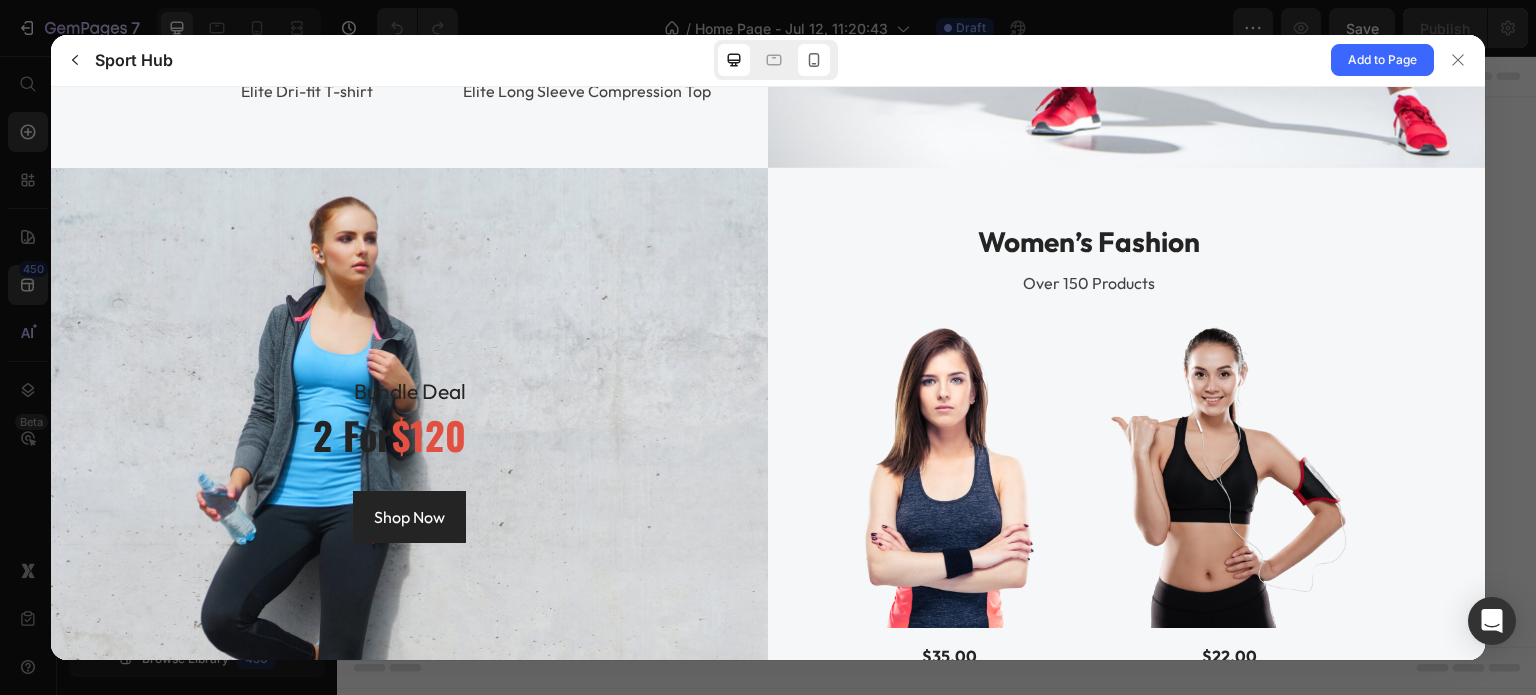 click 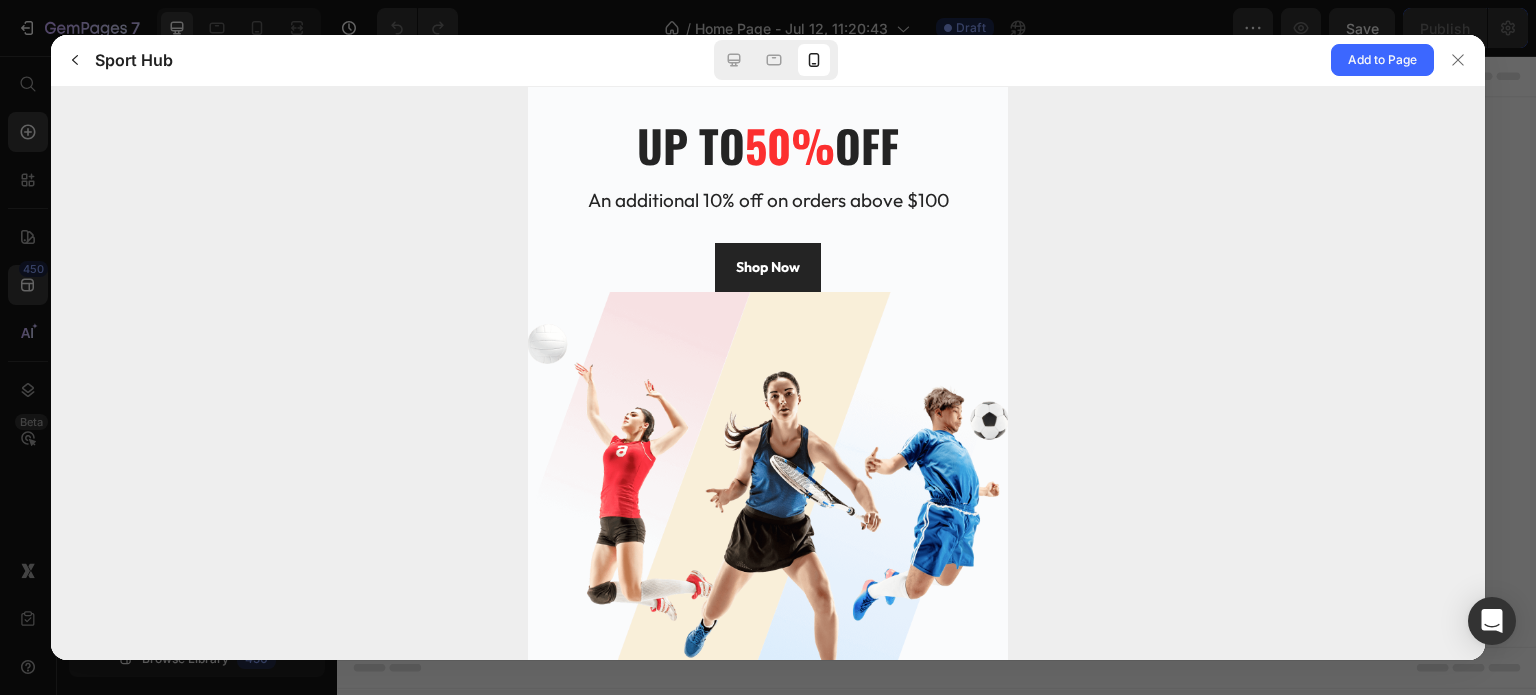 scroll, scrollTop: 0, scrollLeft: 0, axis: both 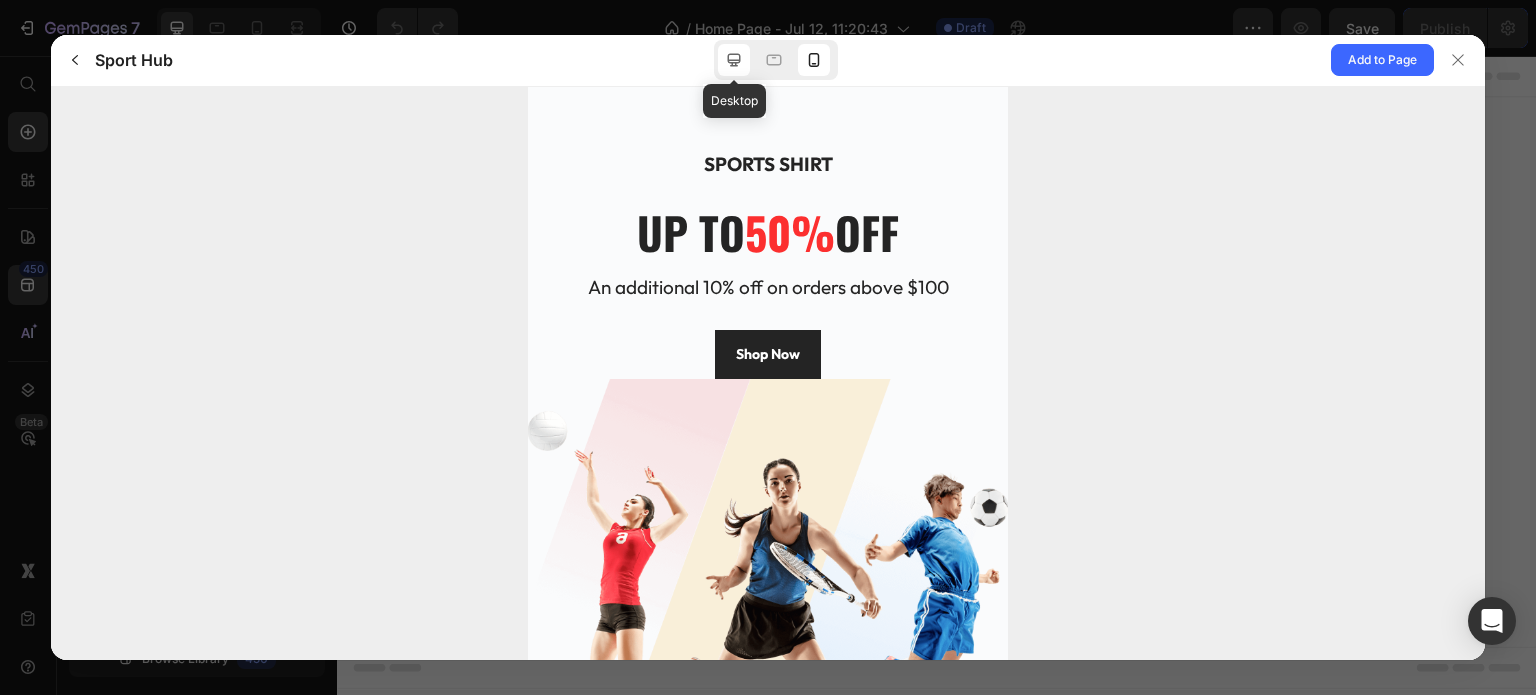 click 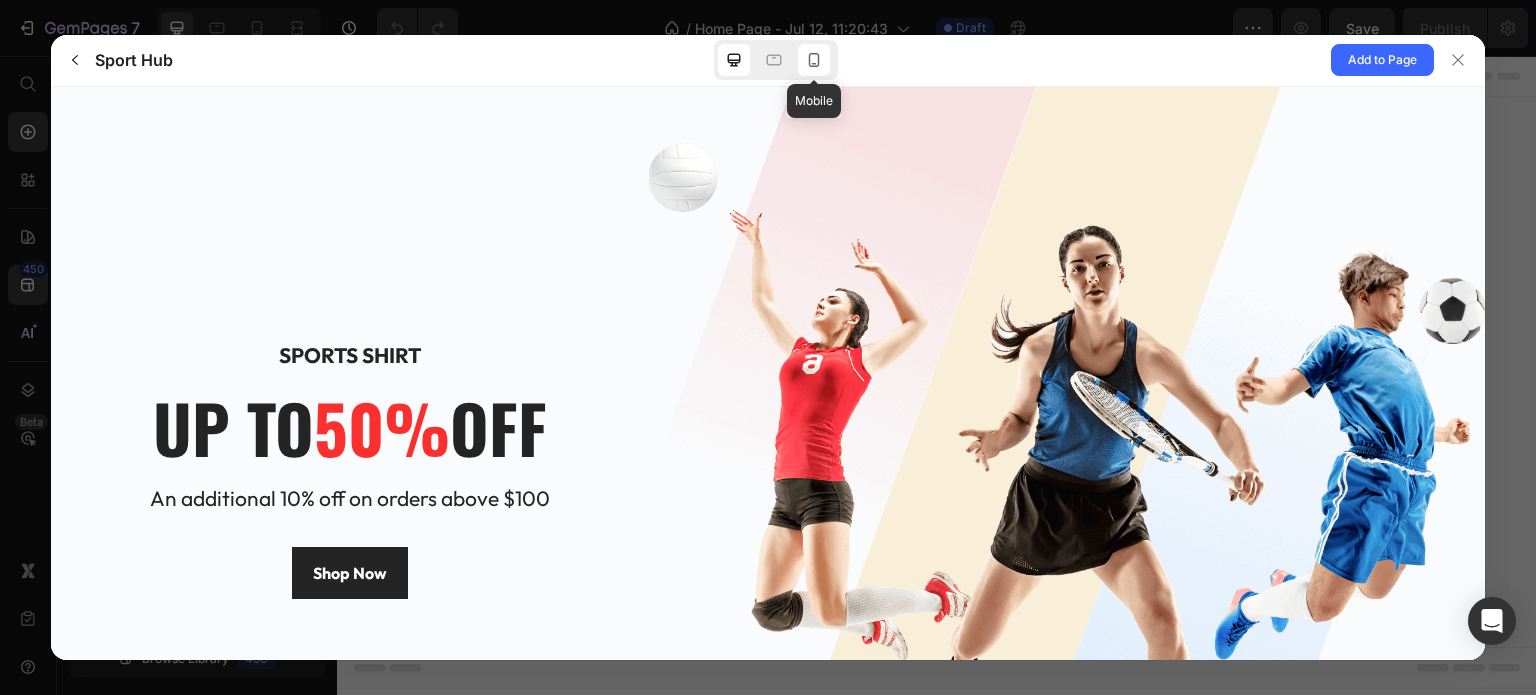 click 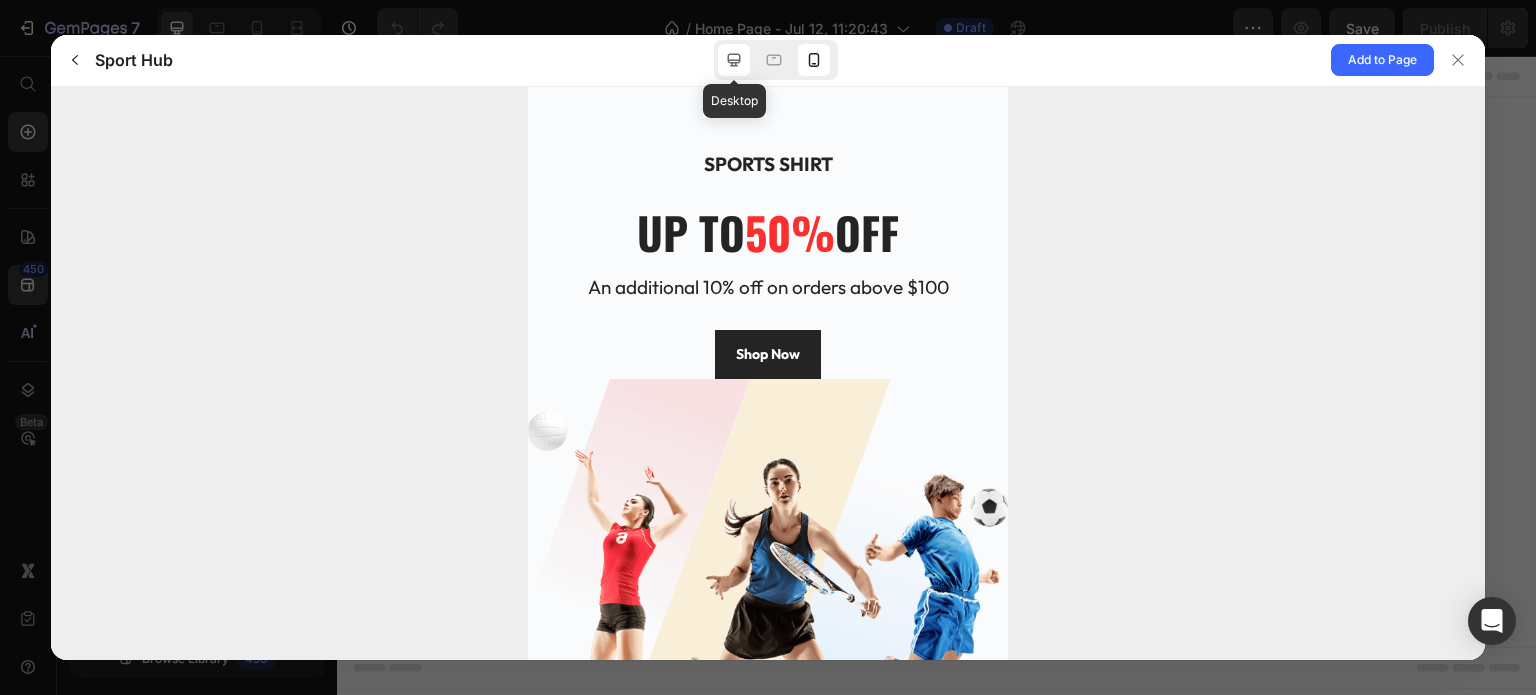 click 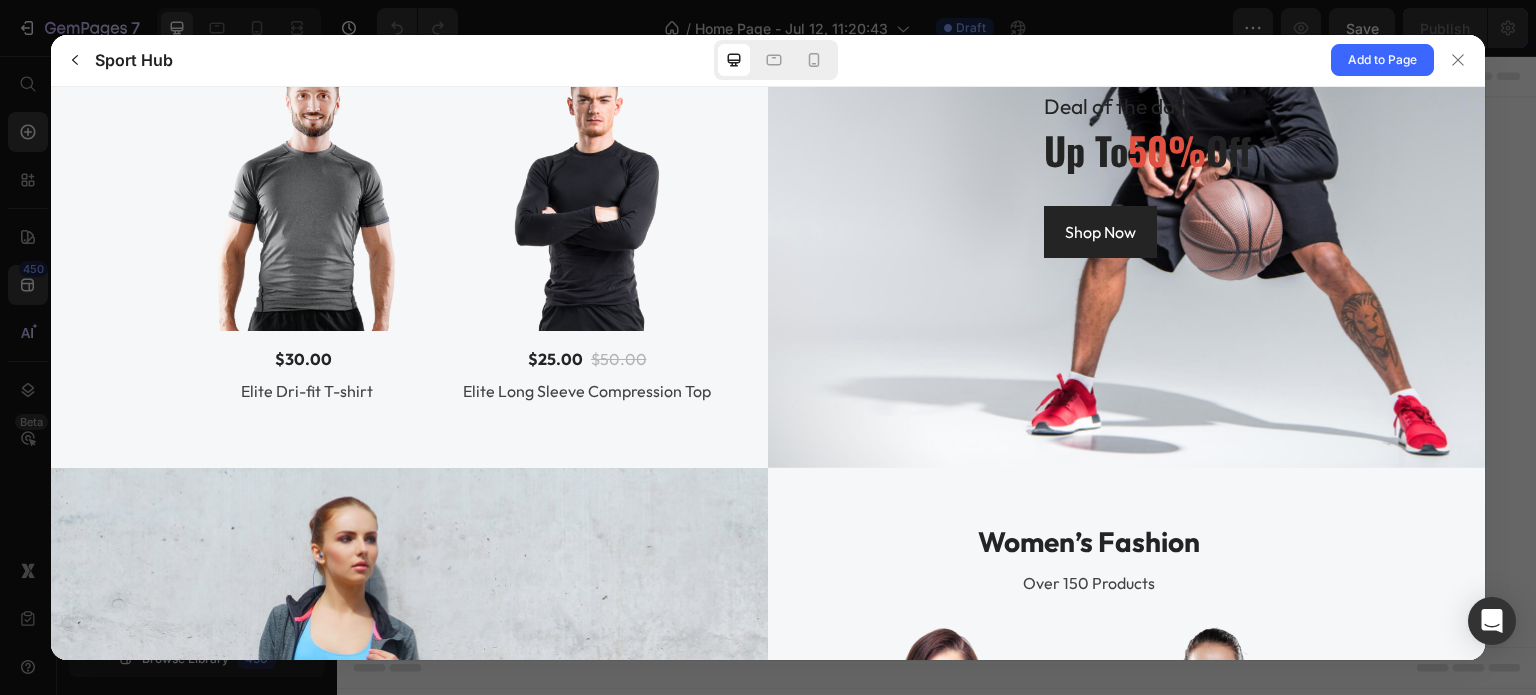 scroll, scrollTop: 1300, scrollLeft: 0, axis: vertical 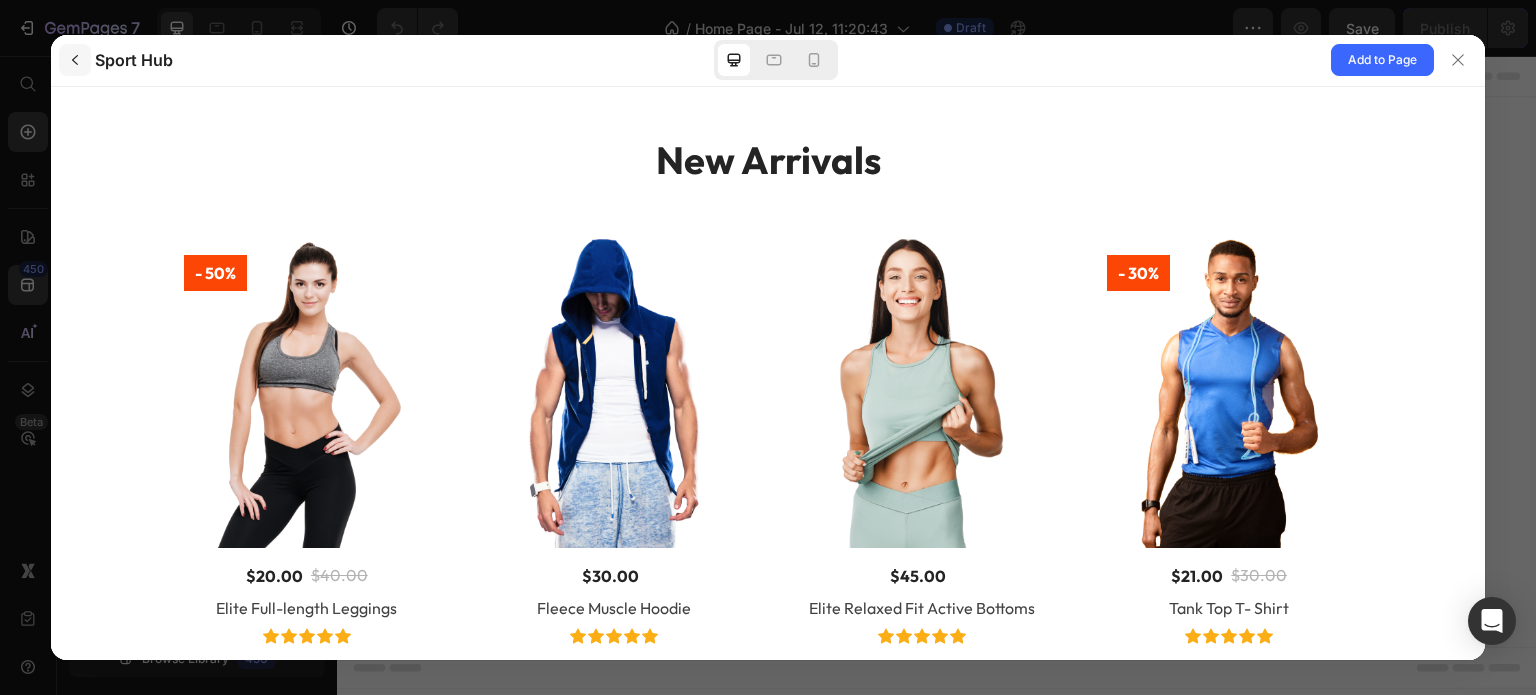 click 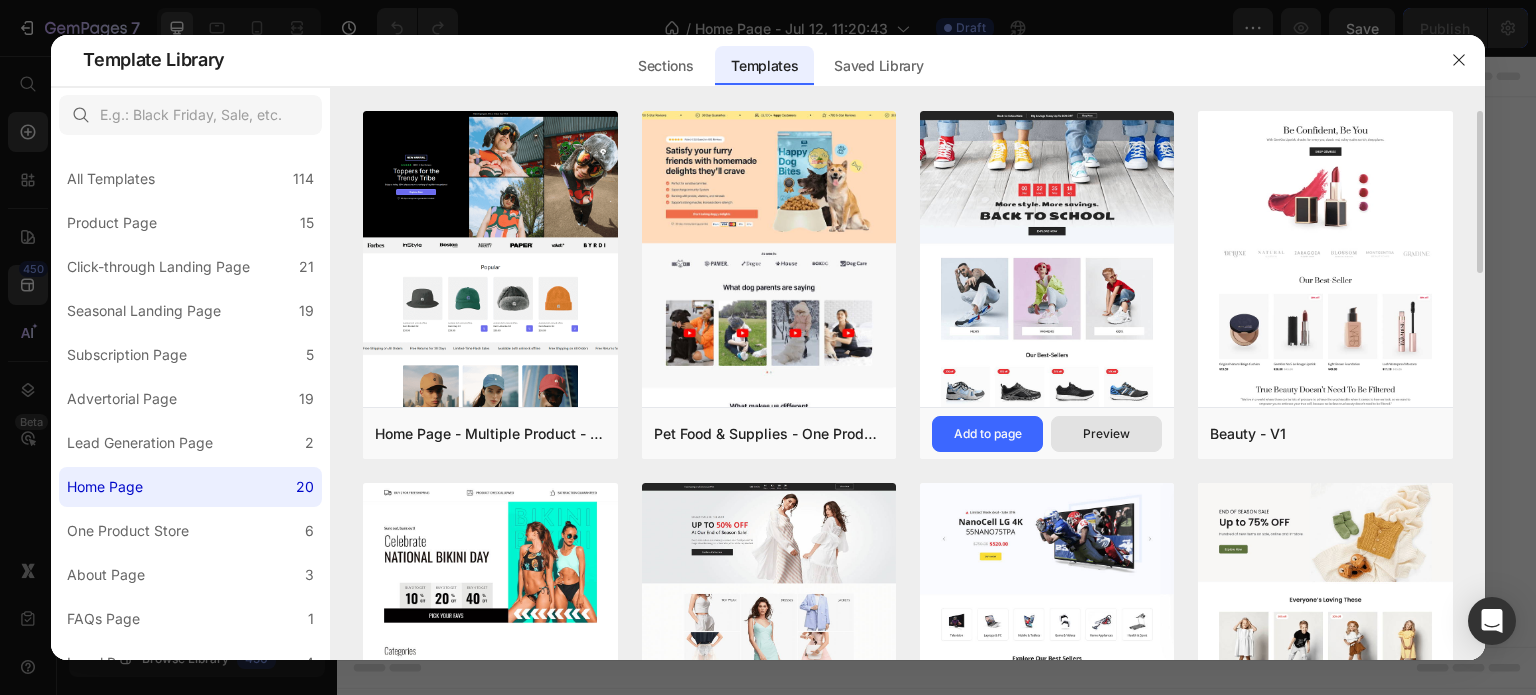 click on "Preview" at bounding box center [1106, 434] 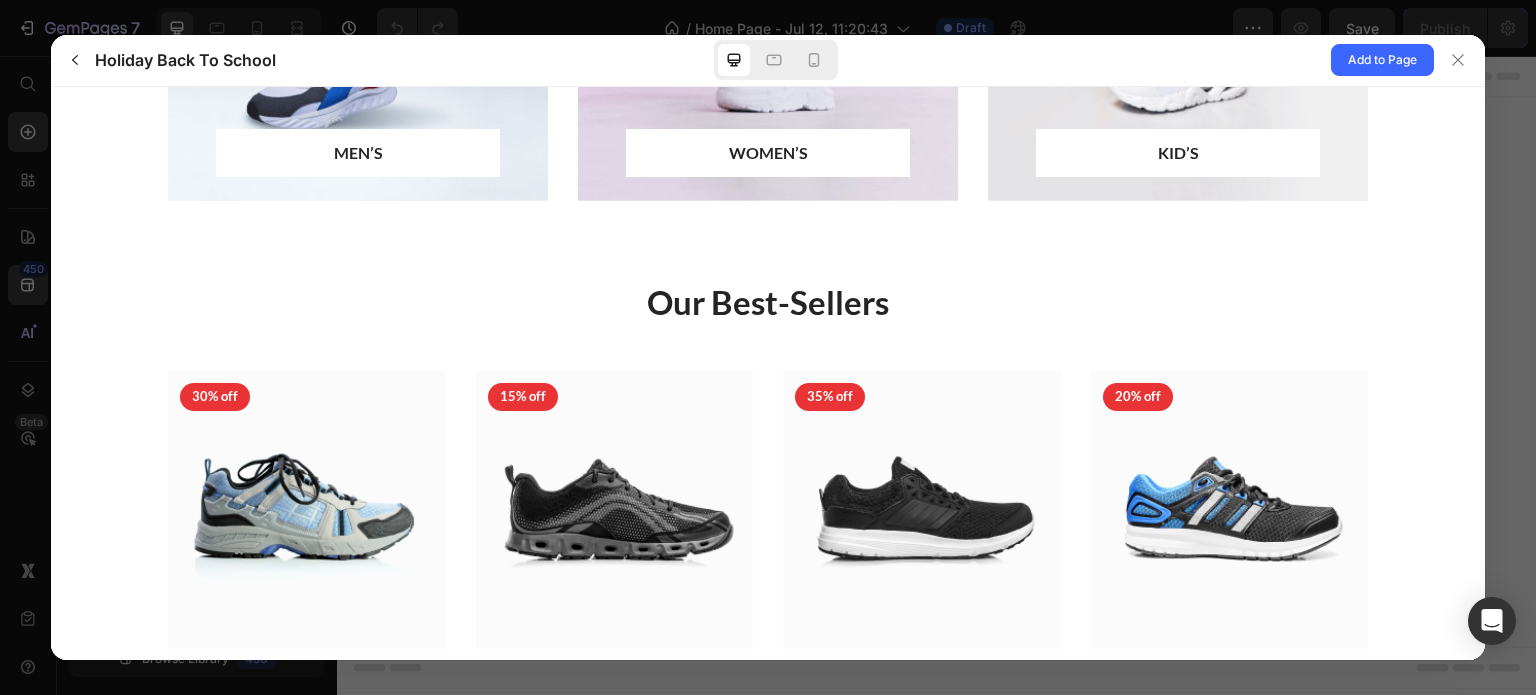 scroll, scrollTop: 1200, scrollLeft: 0, axis: vertical 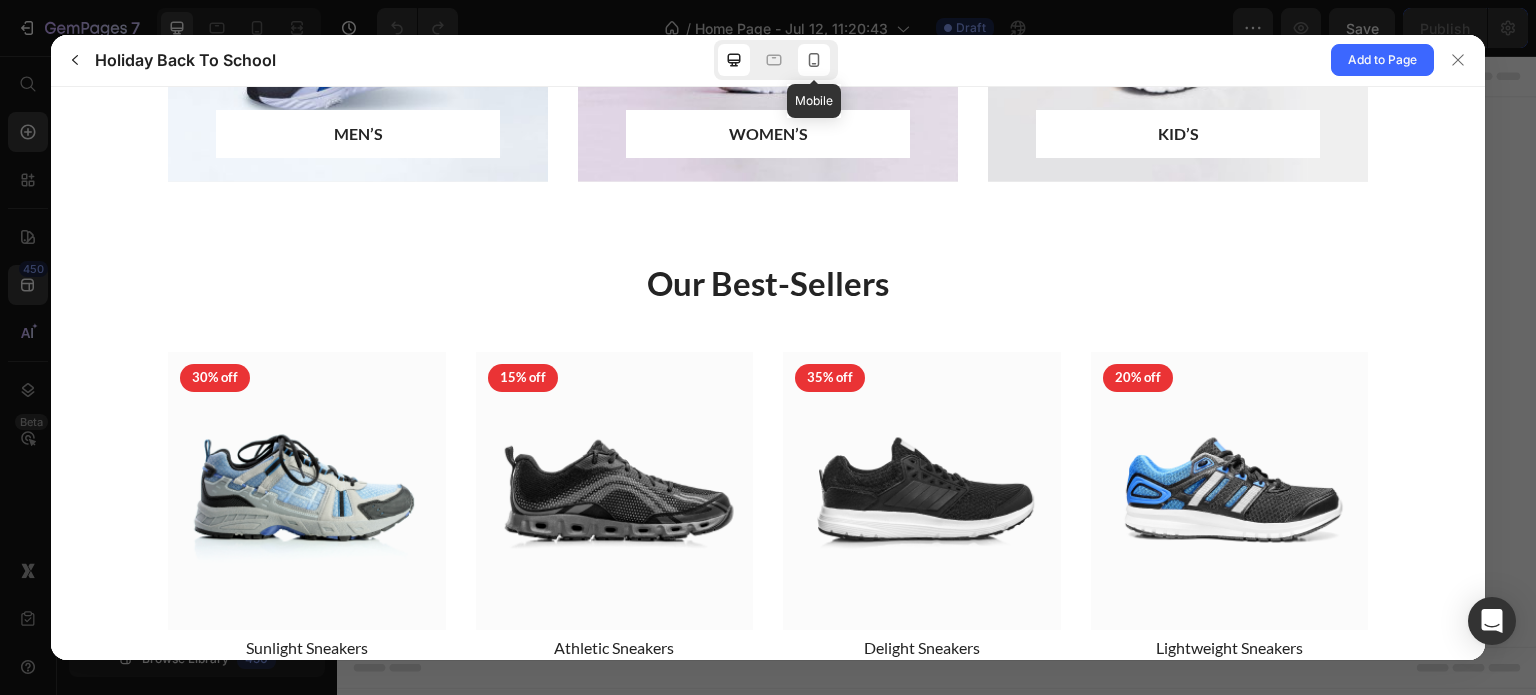 click 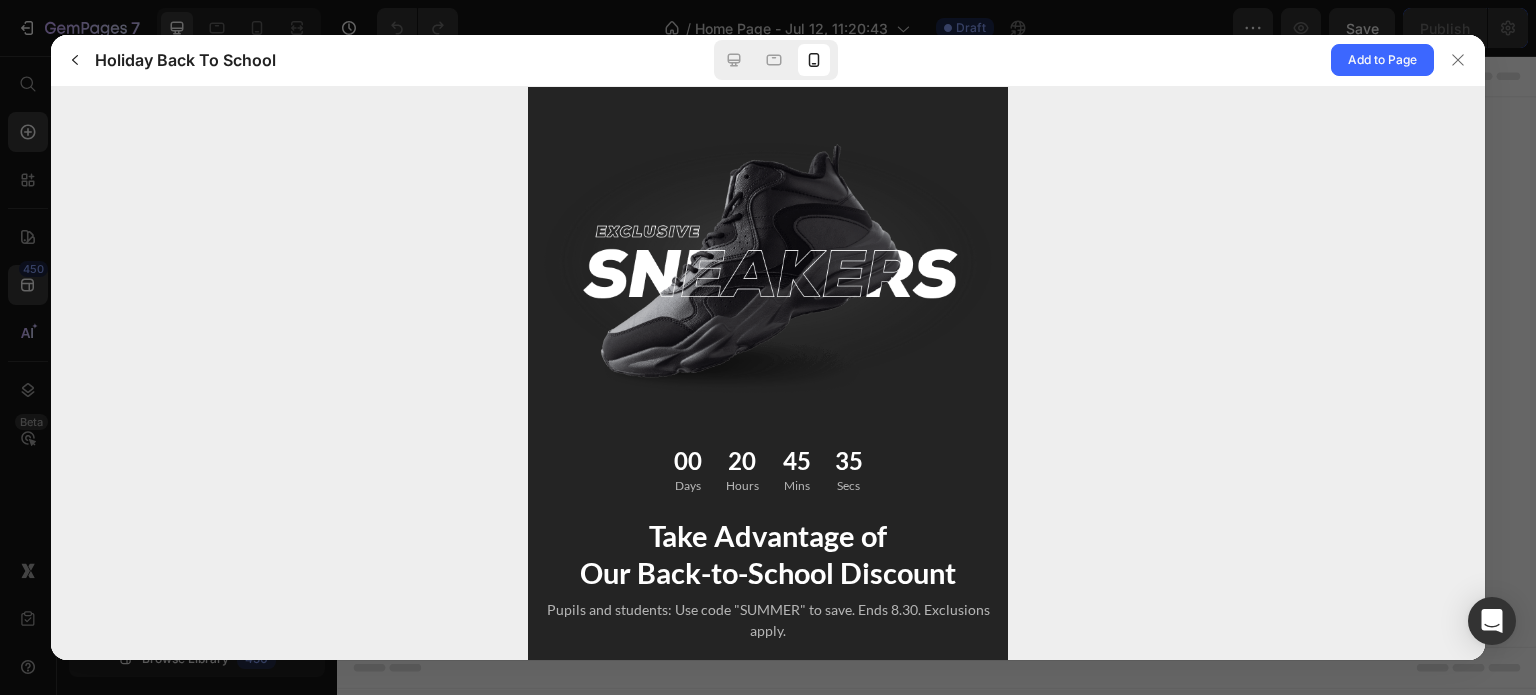 scroll, scrollTop: 3700, scrollLeft: 0, axis: vertical 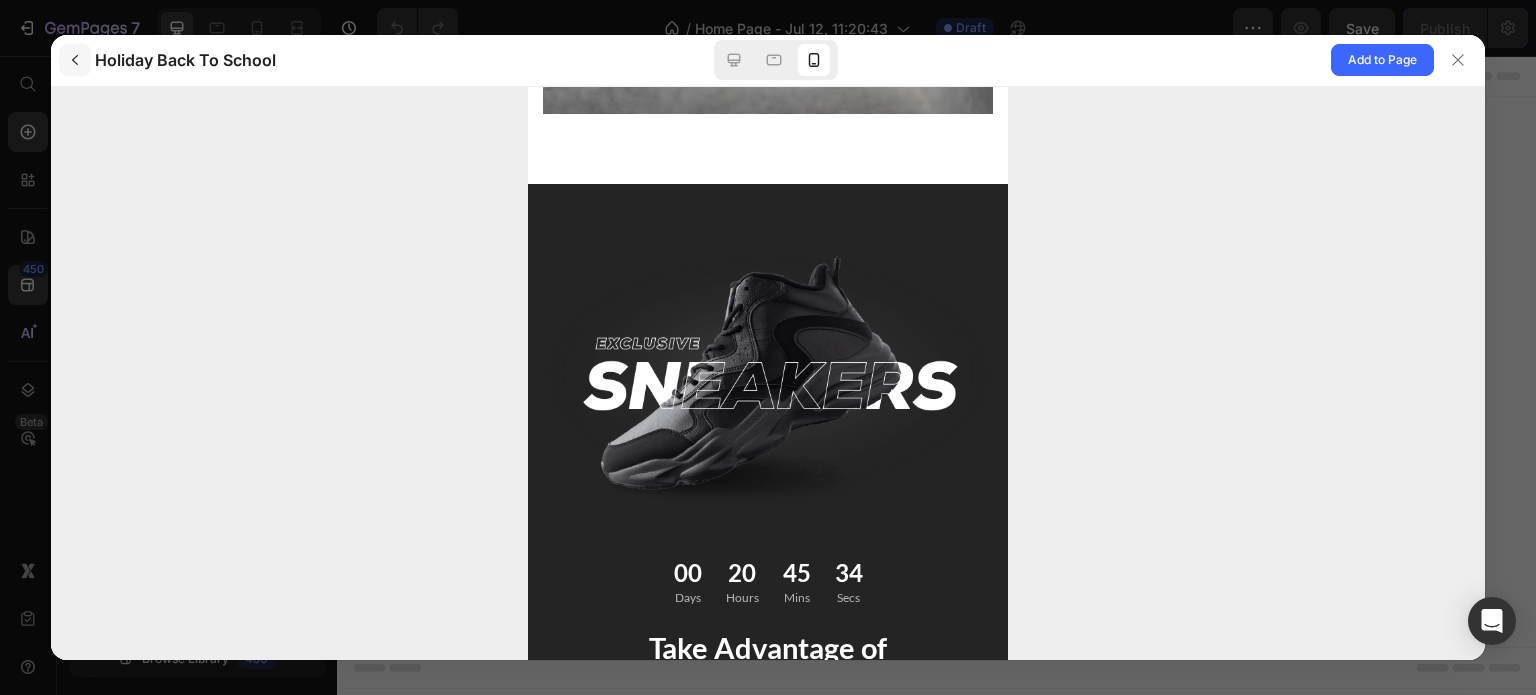 click 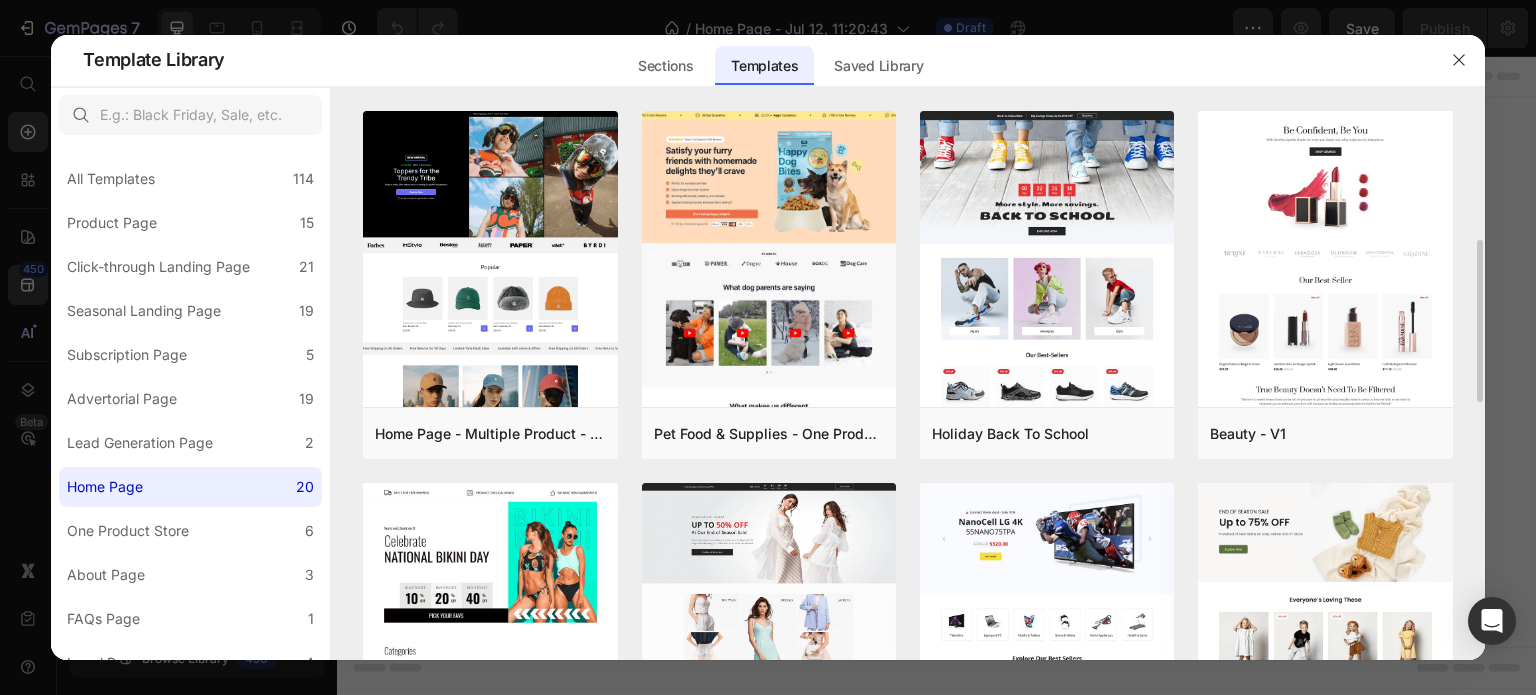 scroll, scrollTop: 200, scrollLeft: 0, axis: vertical 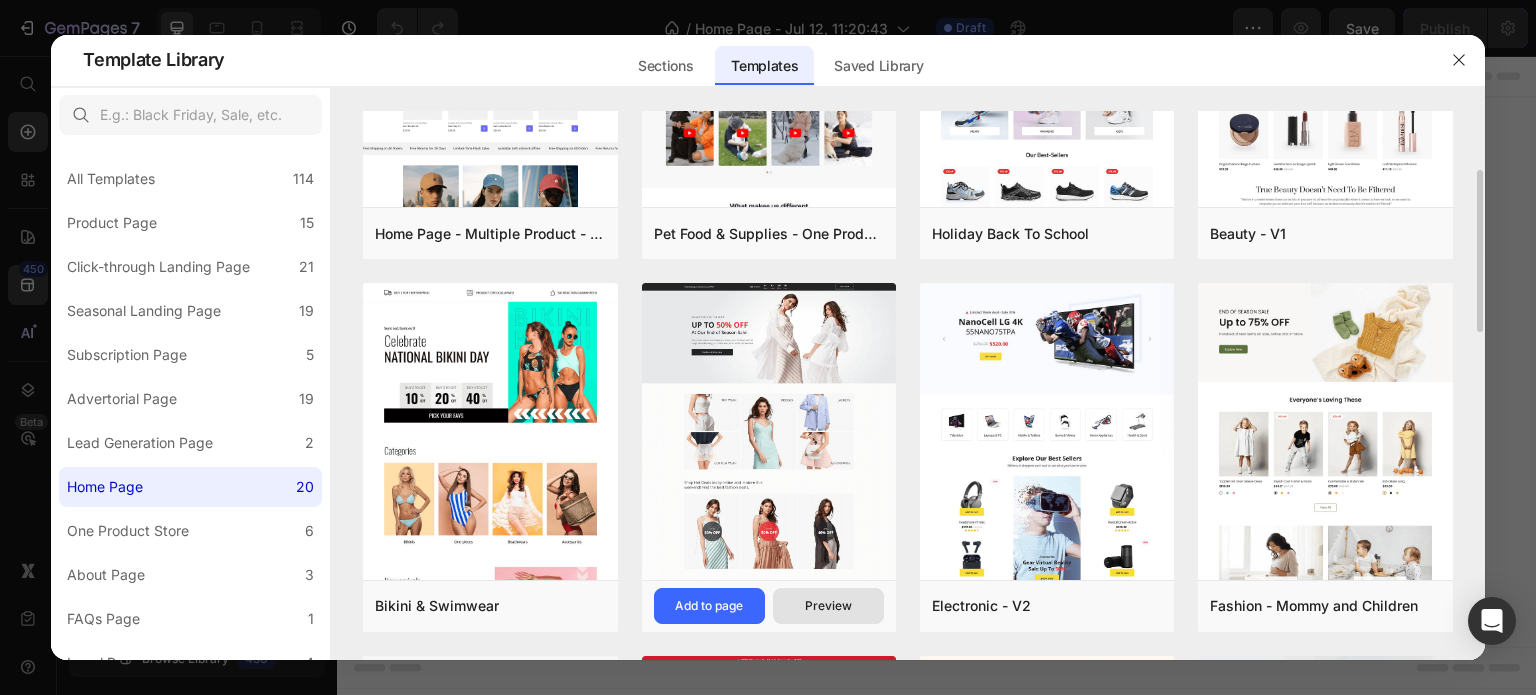 click on "Preview" at bounding box center [828, 606] 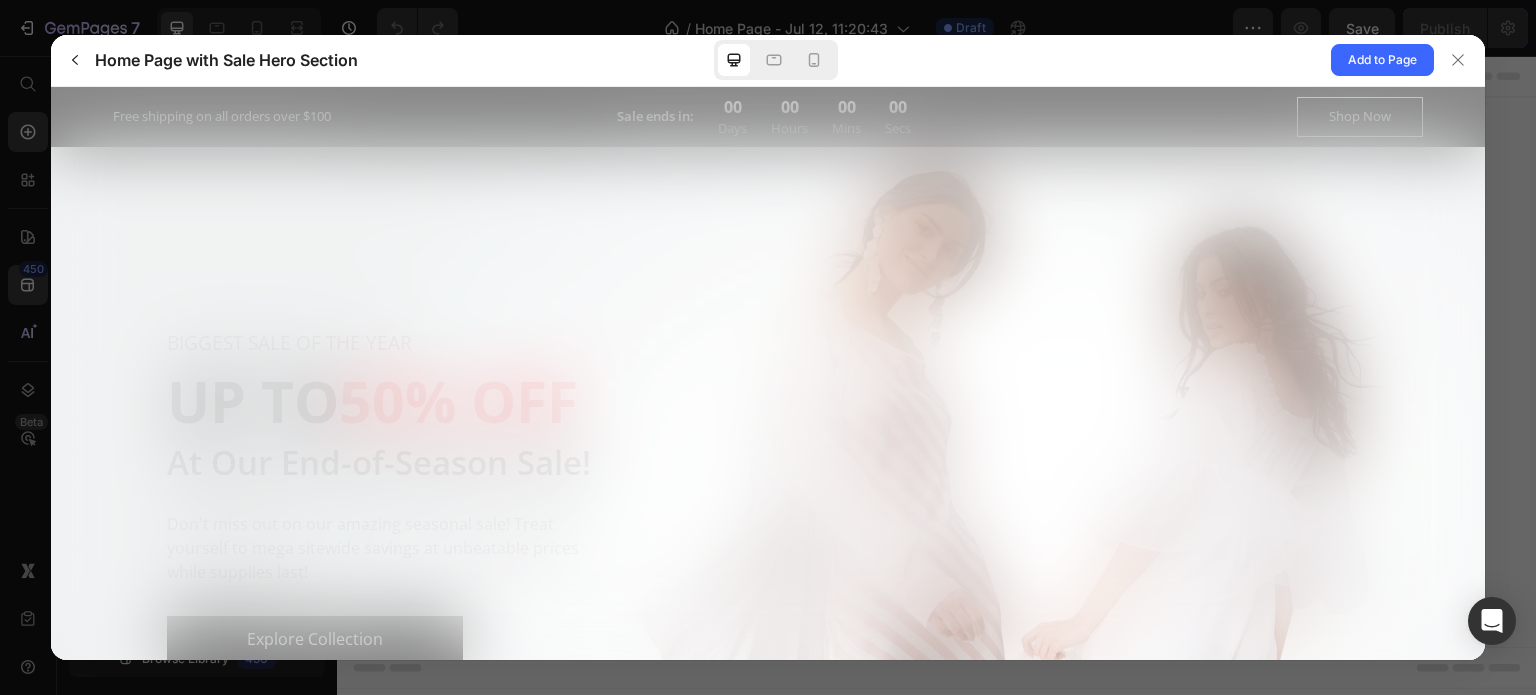 click at bounding box center (776, 60) 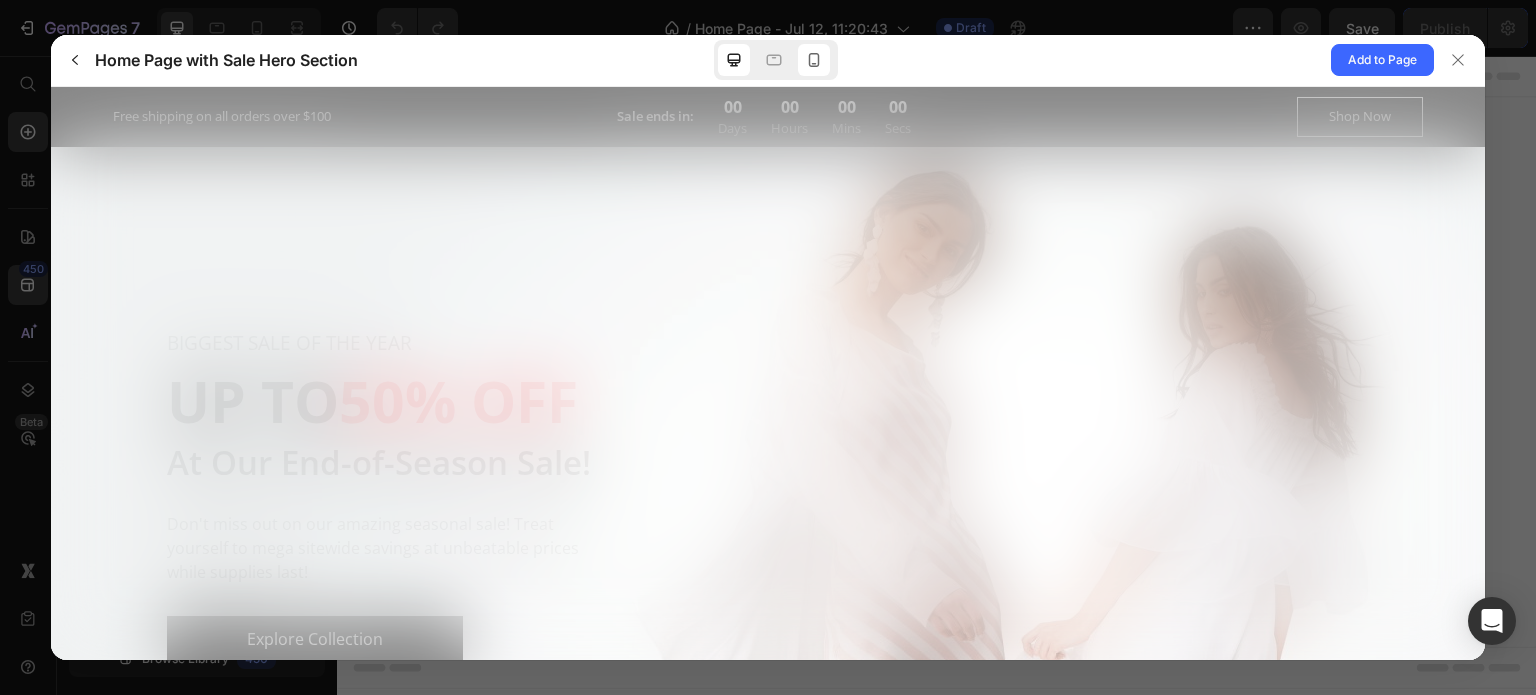 scroll, scrollTop: 0, scrollLeft: 0, axis: both 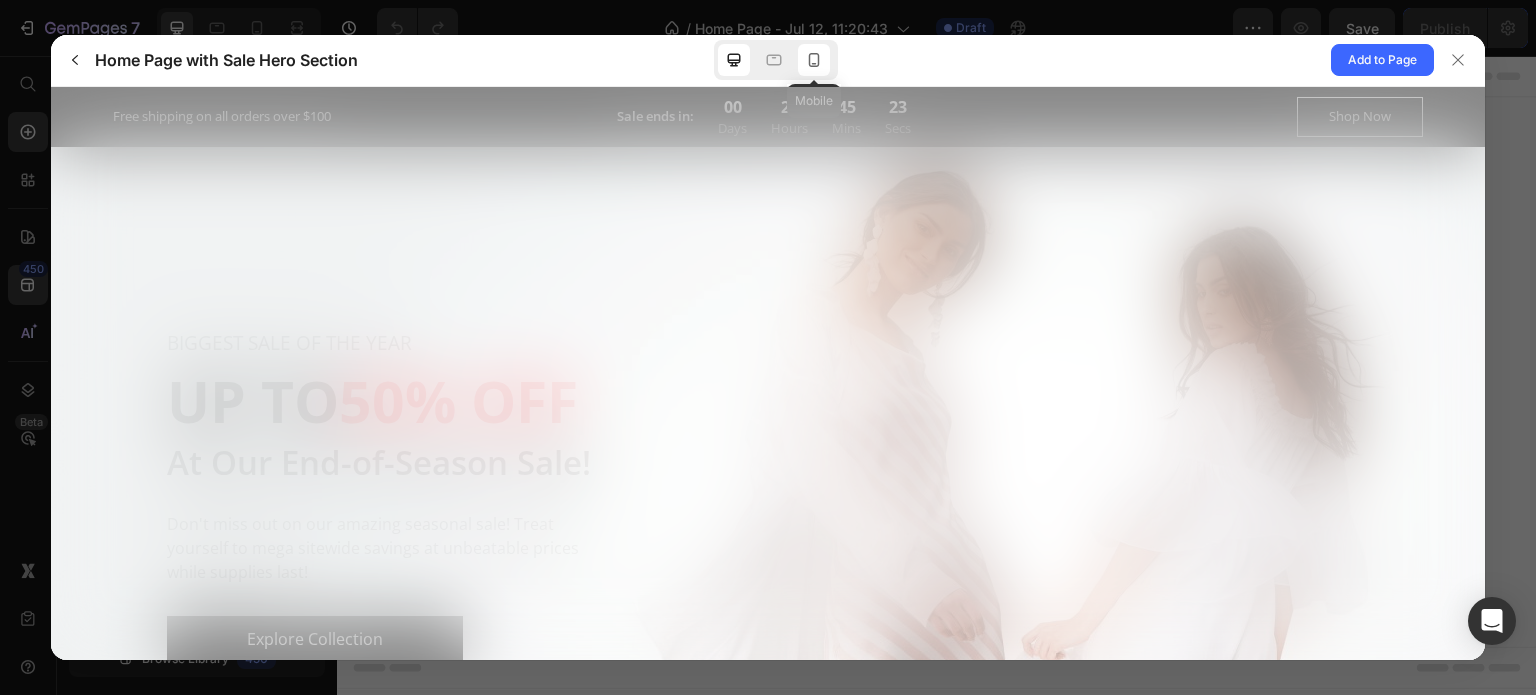 click 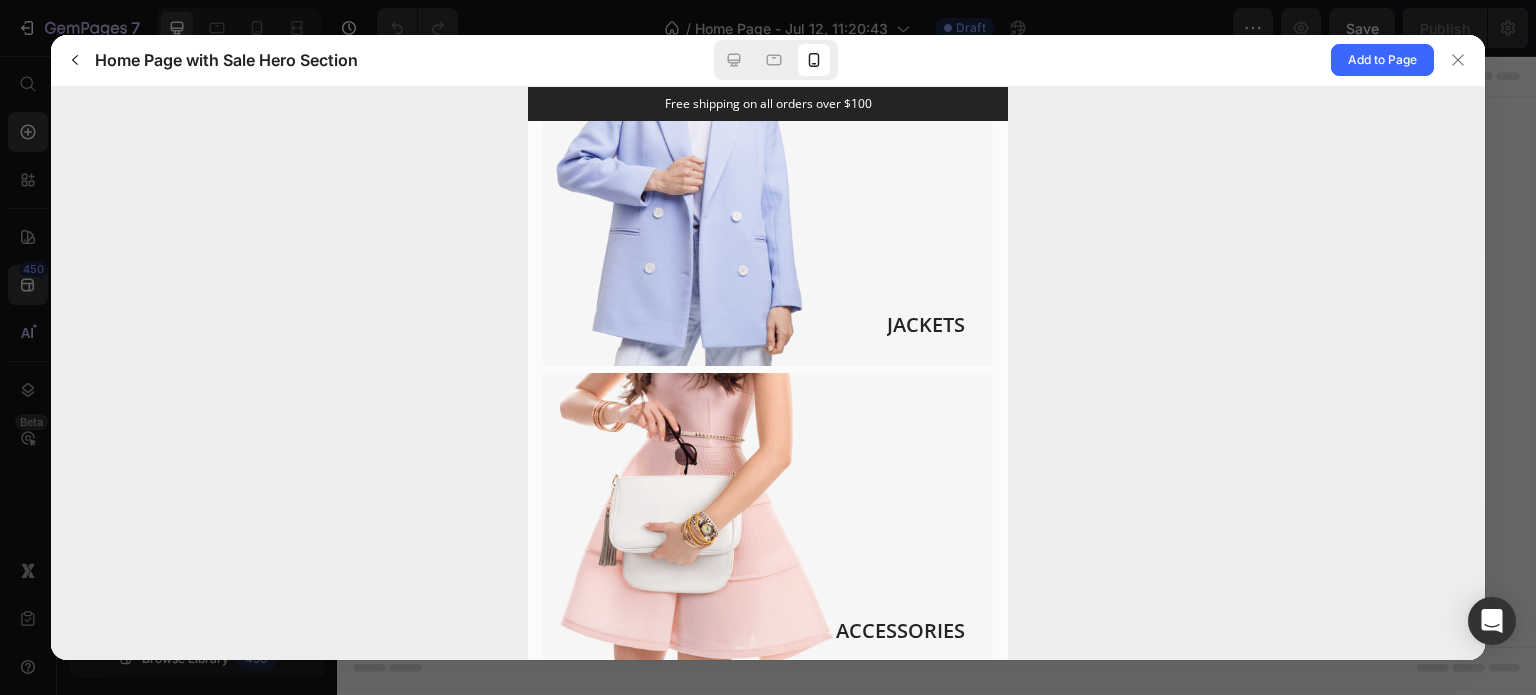 scroll, scrollTop: 2000, scrollLeft: 0, axis: vertical 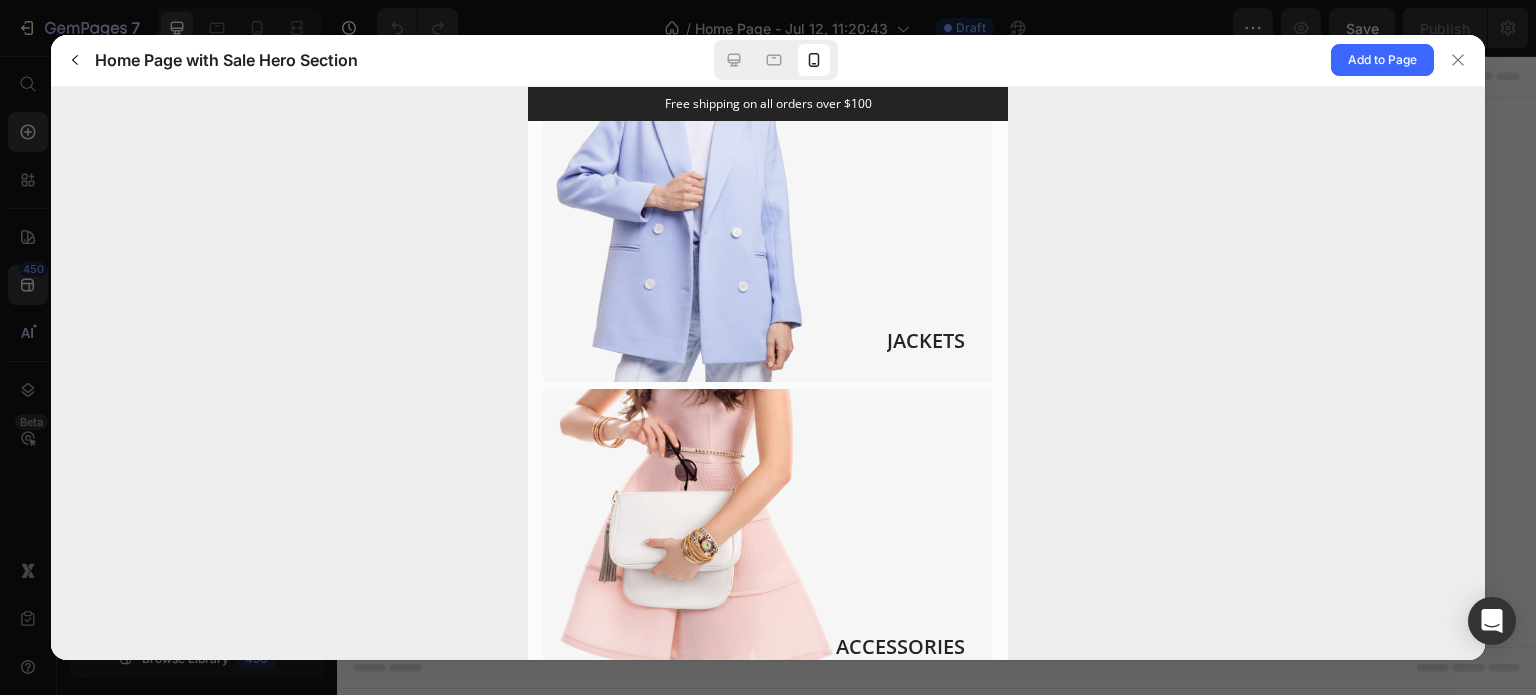 click at bounding box center [776, 60] 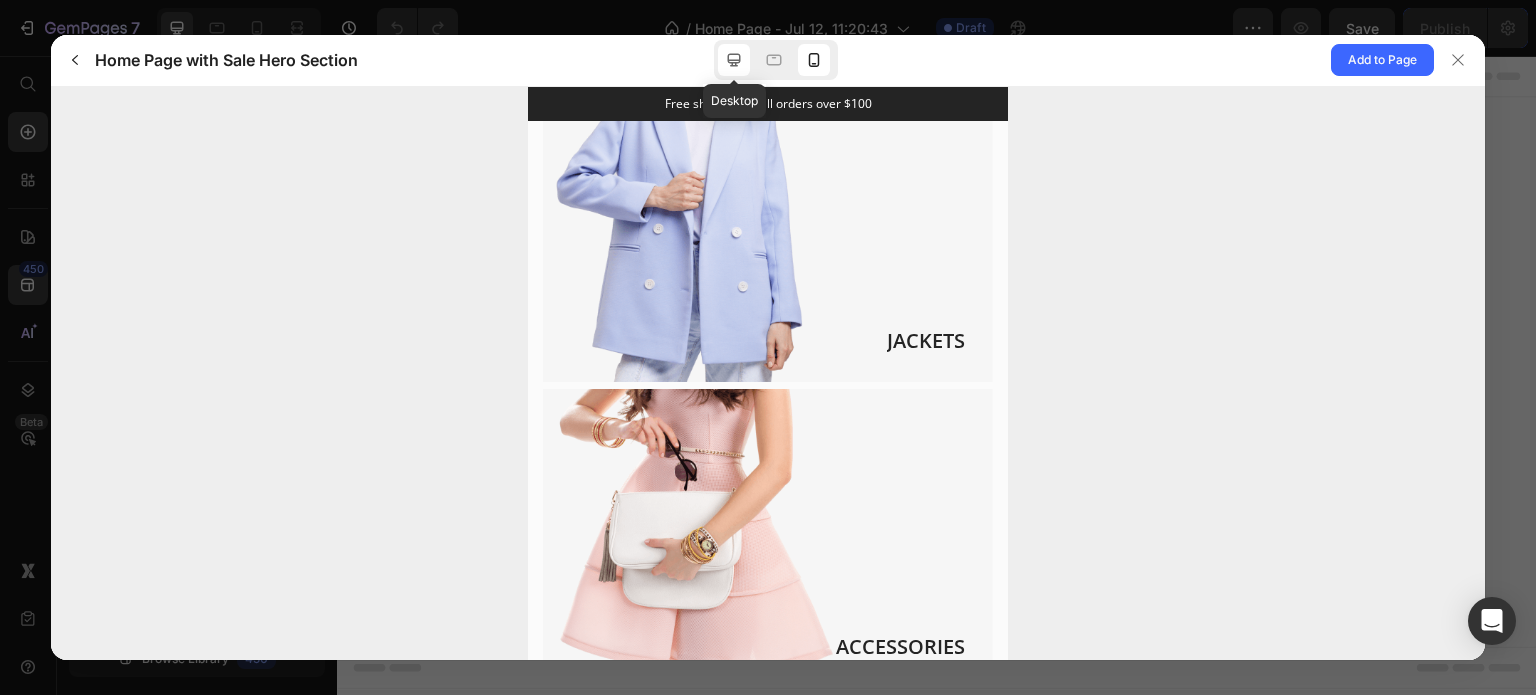 click 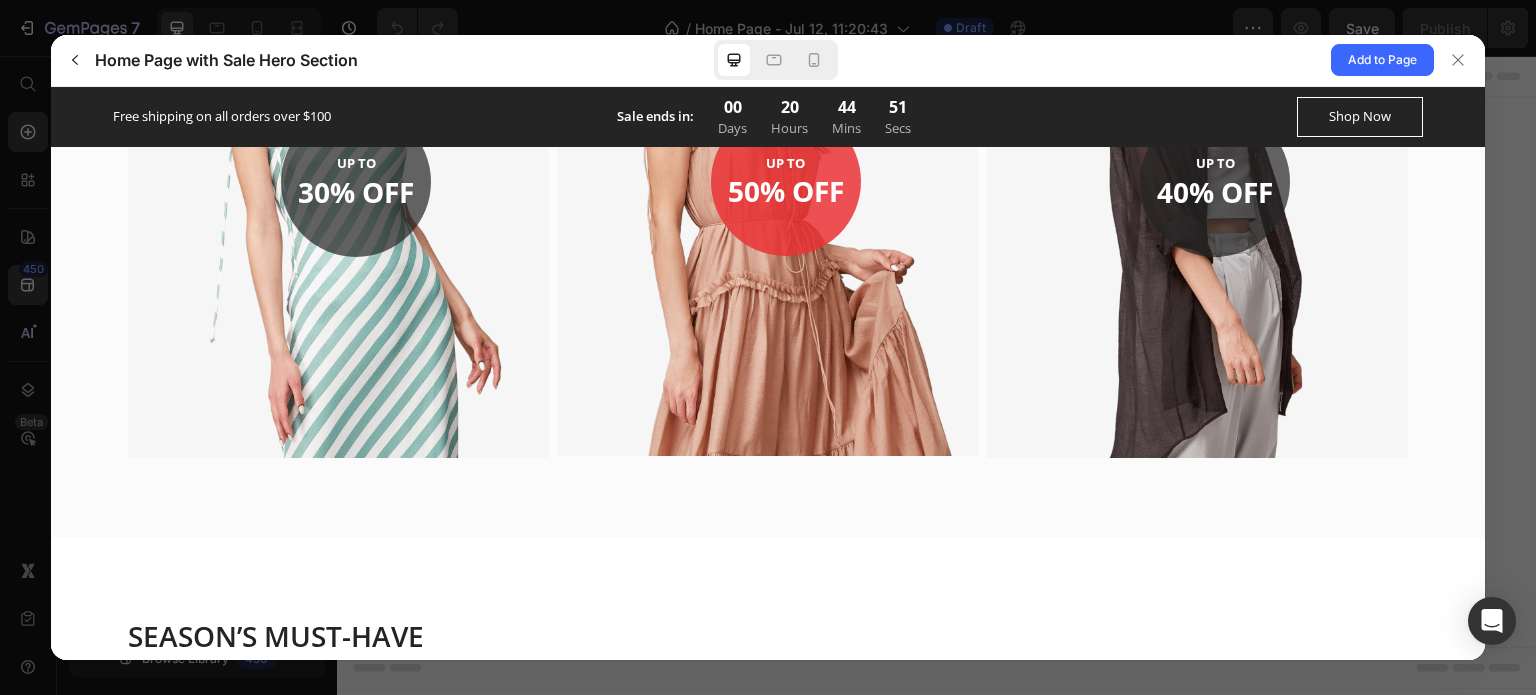 scroll, scrollTop: 1408, scrollLeft: 0, axis: vertical 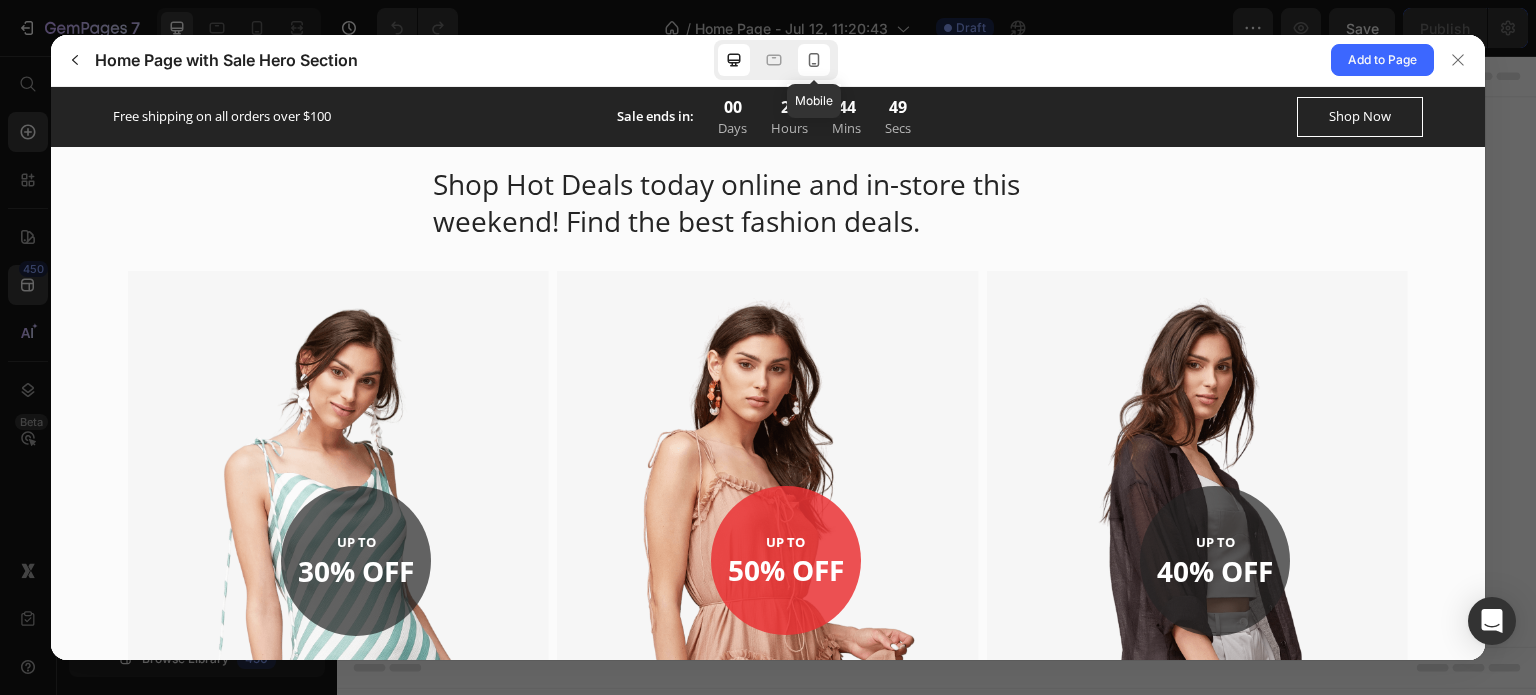 click 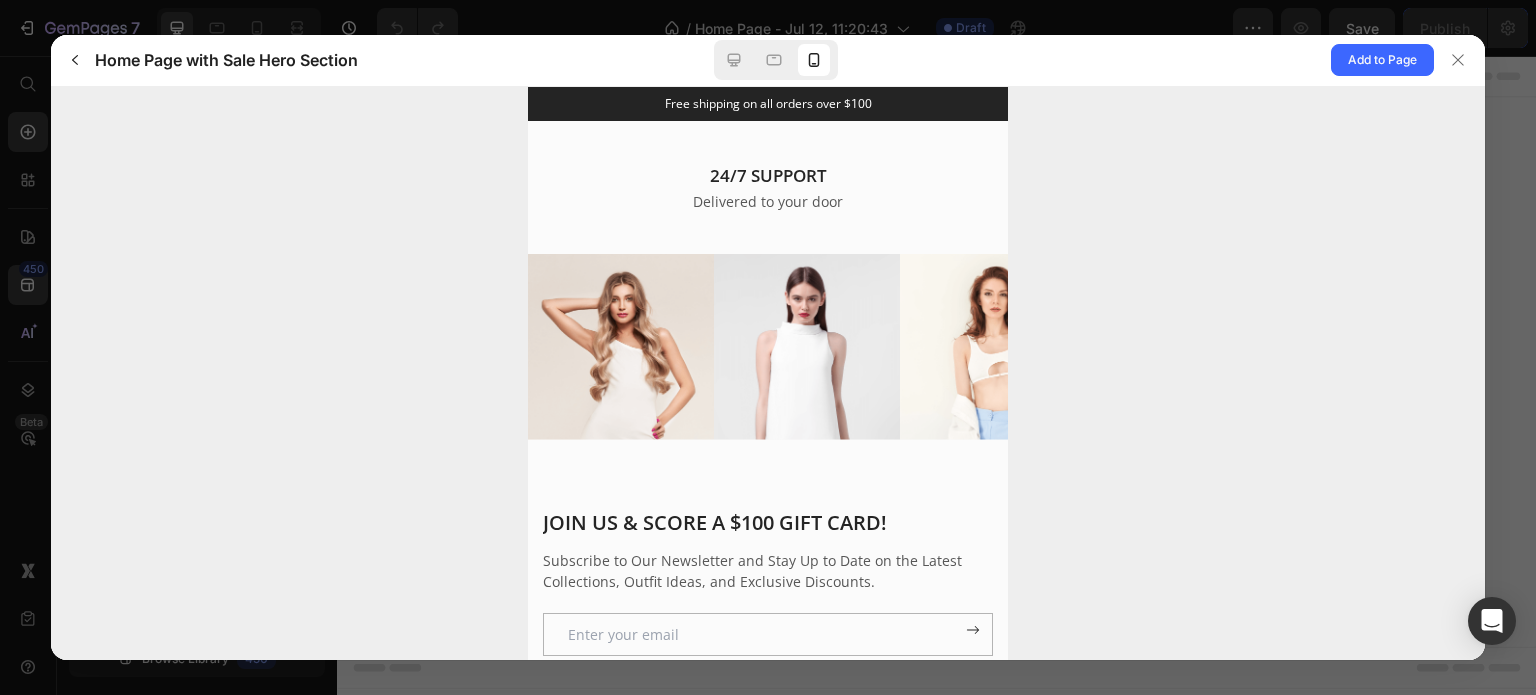scroll, scrollTop: 5962, scrollLeft: 0, axis: vertical 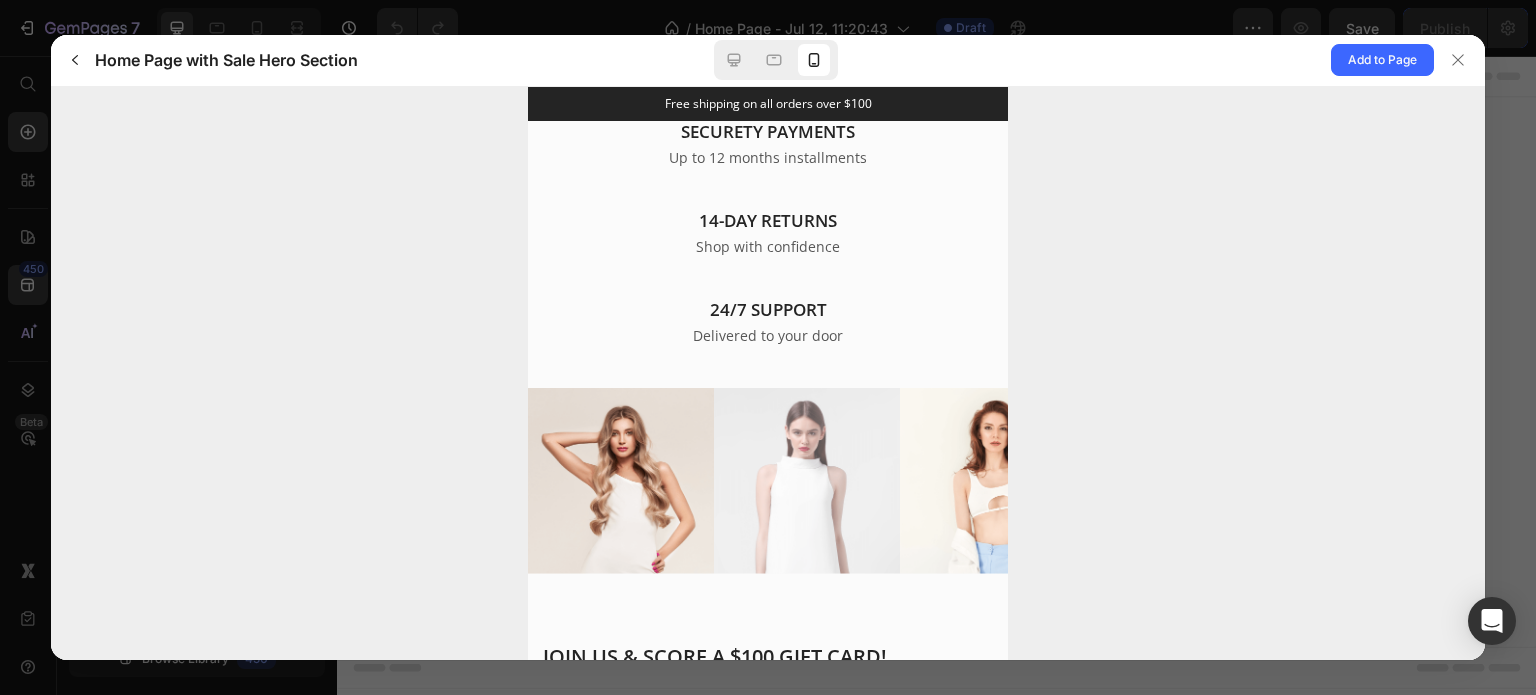 drag, startPoint x: 776, startPoint y: 383, endPoint x: 678, endPoint y: 409, distance: 101.390335 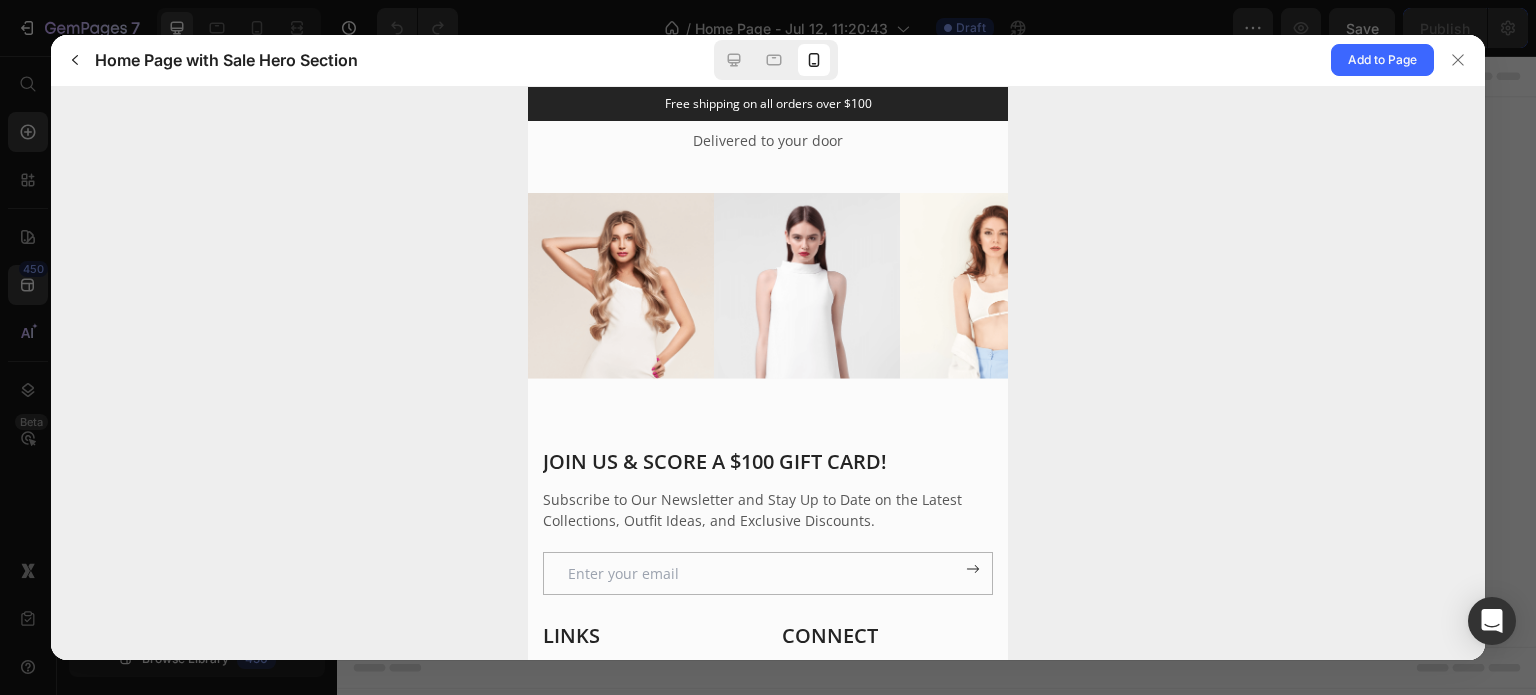 scroll, scrollTop: 5962, scrollLeft: 0, axis: vertical 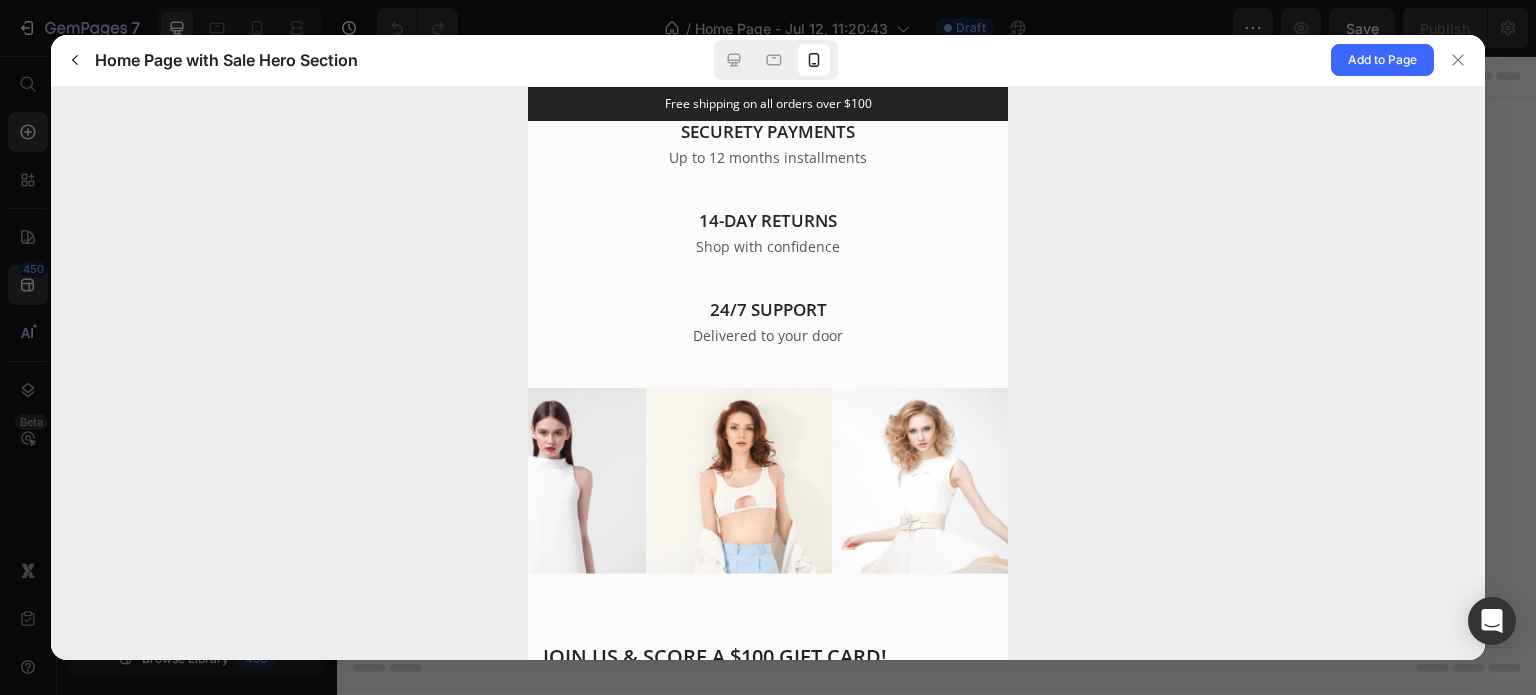 drag, startPoint x: 854, startPoint y: 356, endPoint x: 597, endPoint y: 383, distance: 258.4144 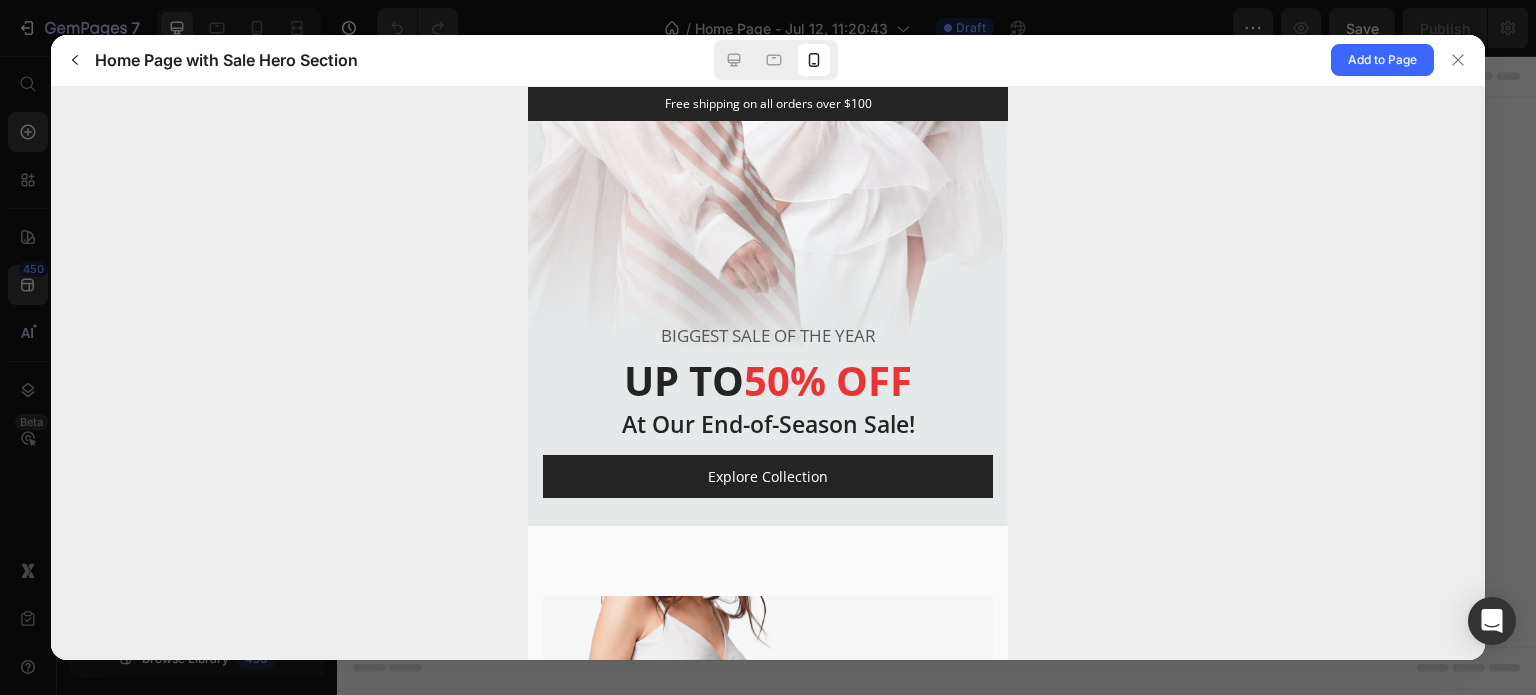 scroll, scrollTop: 0, scrollLeft: 0, axis: both 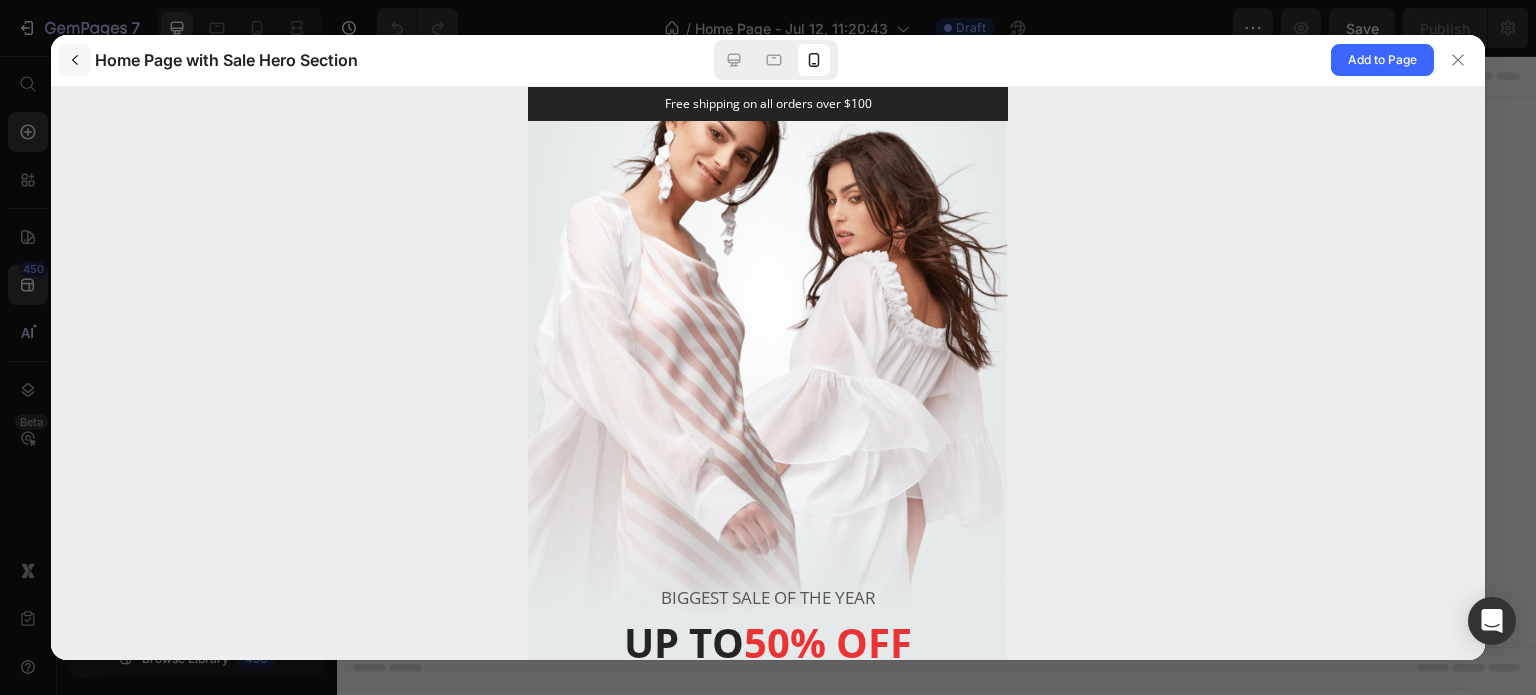 click at bounding box center [75, 60] 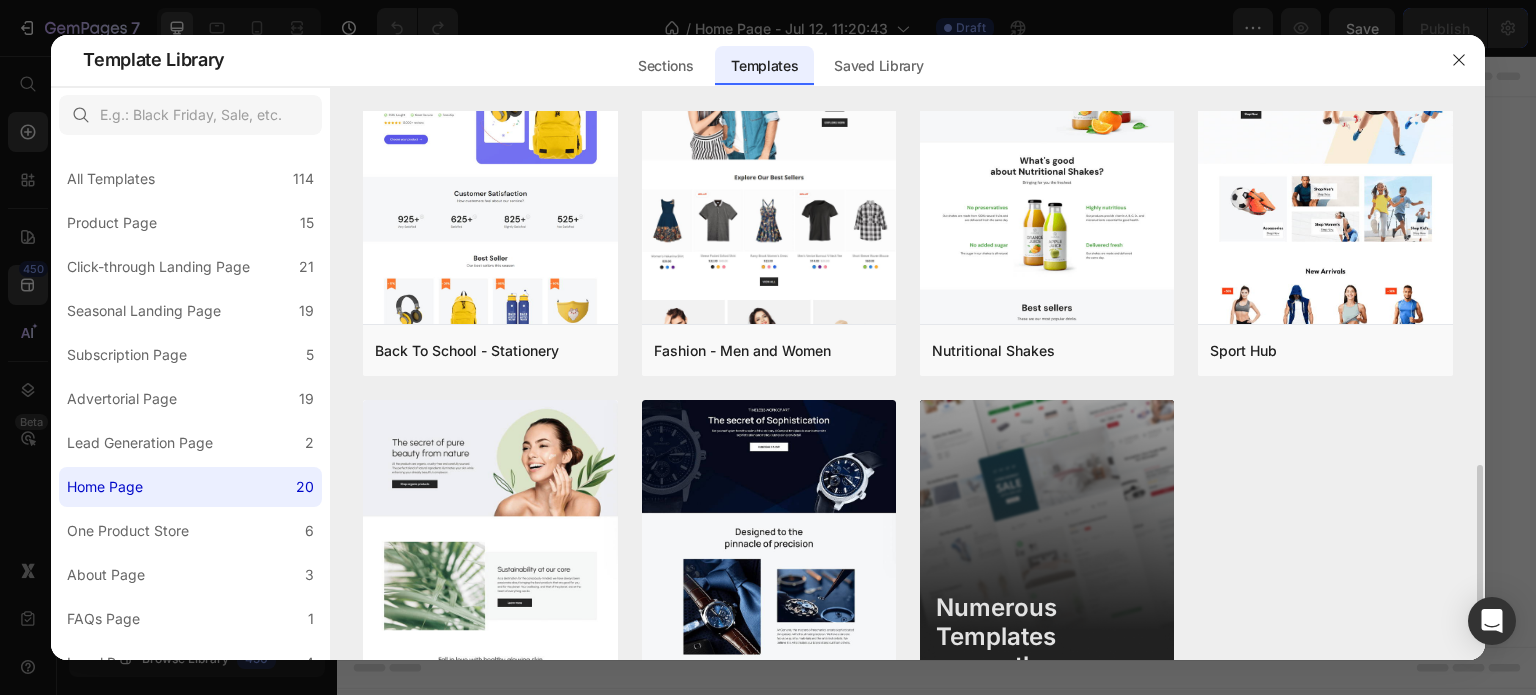 scroll, scrollTop: 1100, scrollLeft: 0, axis: vertical 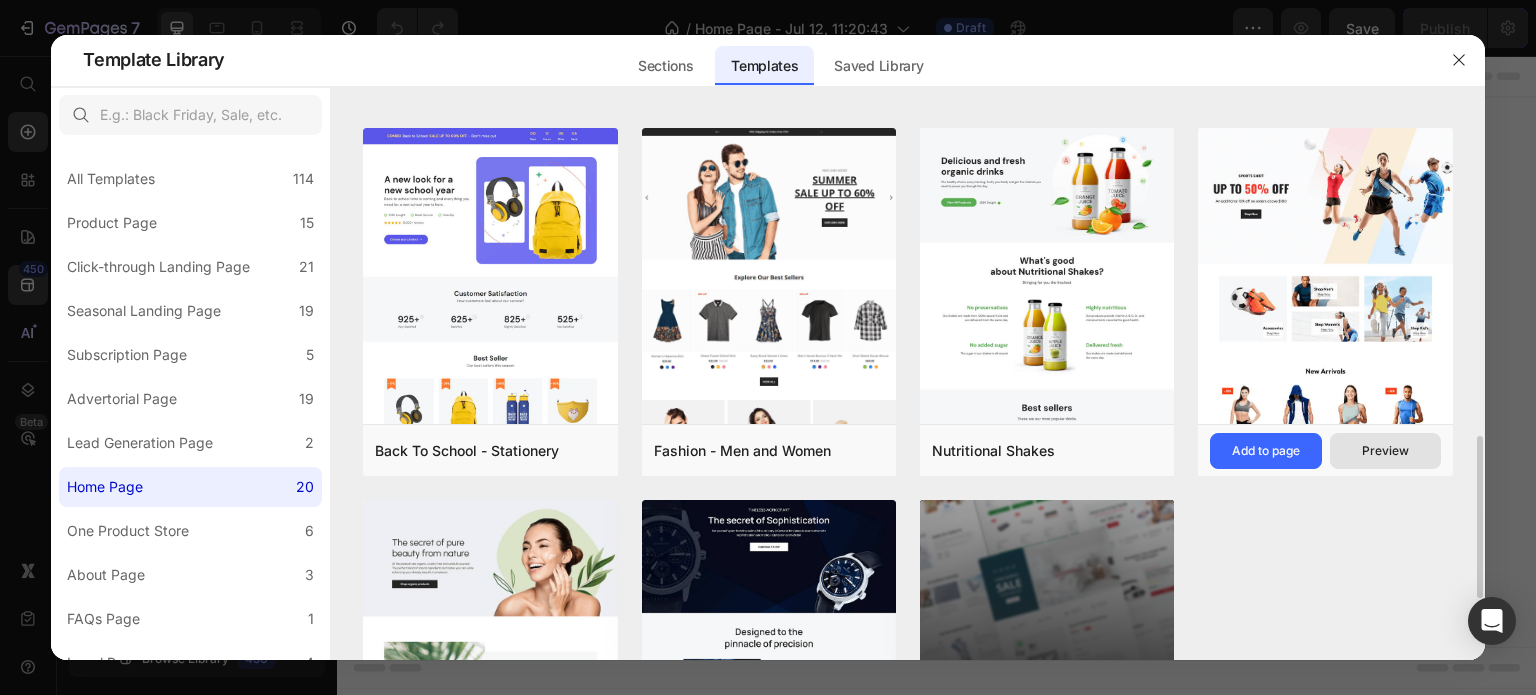 click on "Preview" at bounding box center (1385, 451) 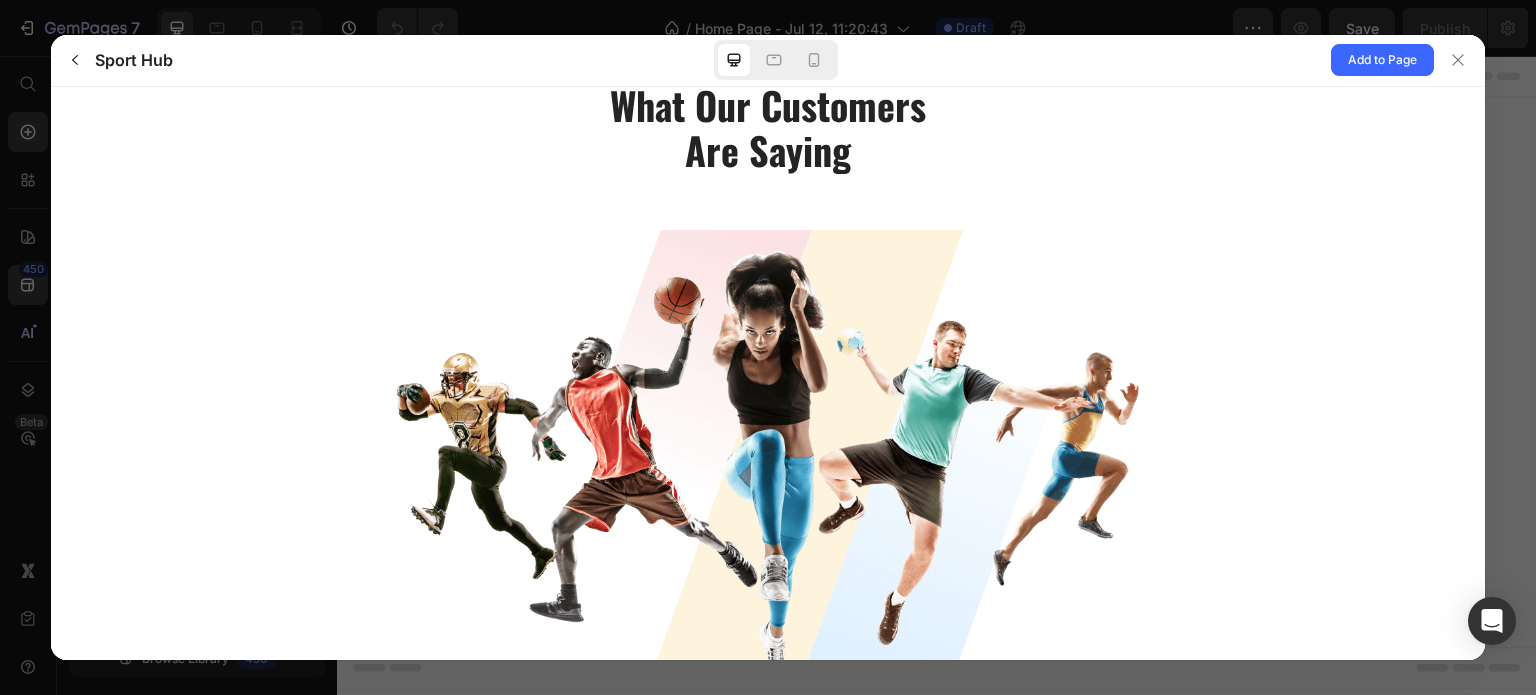 scroll, scrollTop: 3864, scrollLeft: 0, axis: vertical 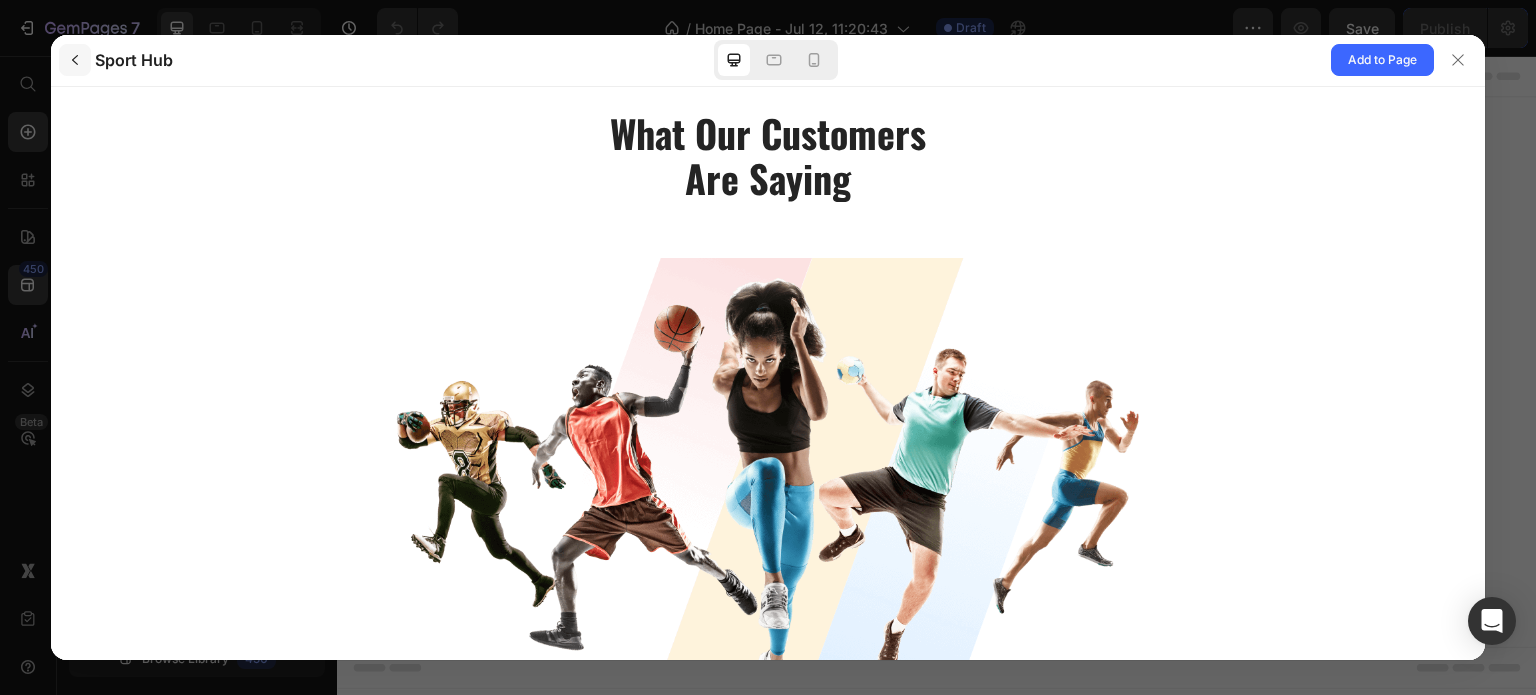 click at bounding box center (75, 60) 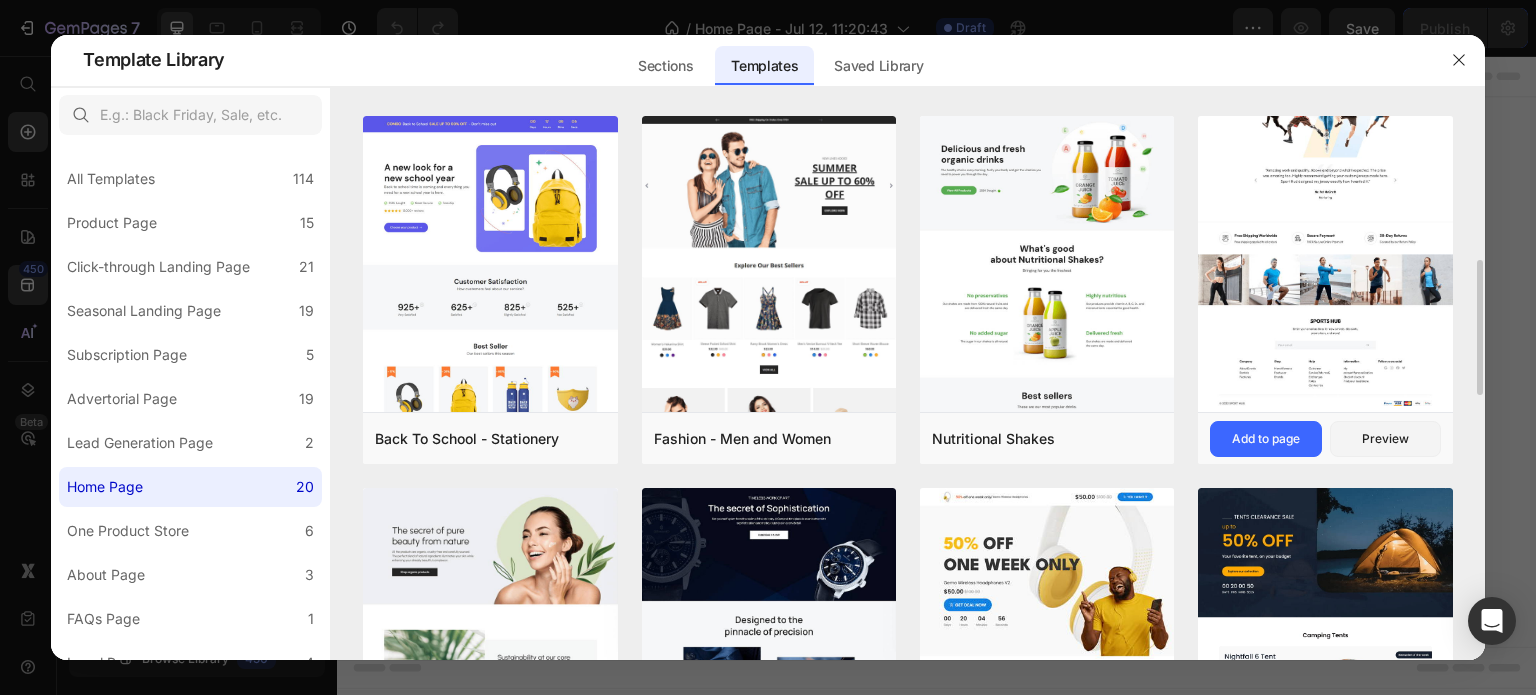 scroll, scrollTop: 1012, scrollLeft: 0, axis: vertical 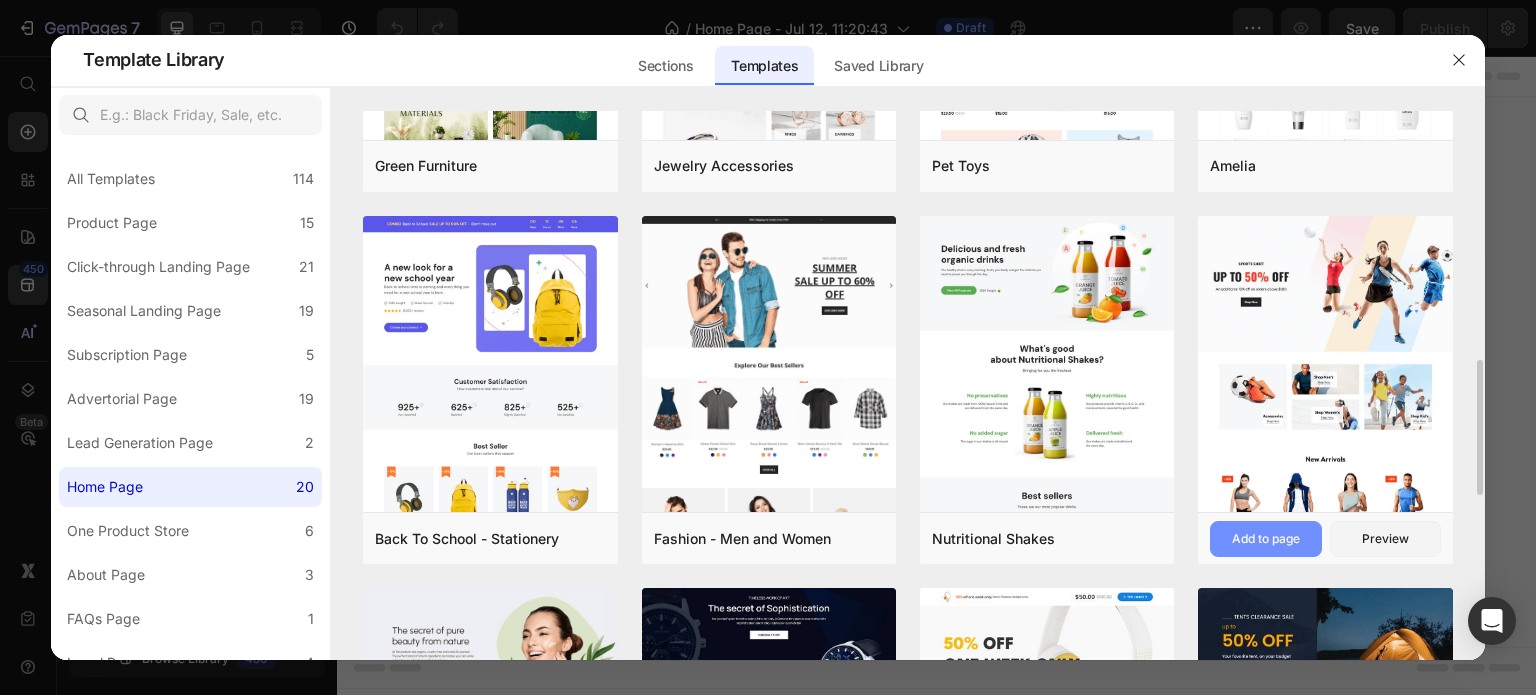 click on "Add to page" at bounding box center [1265, 539] 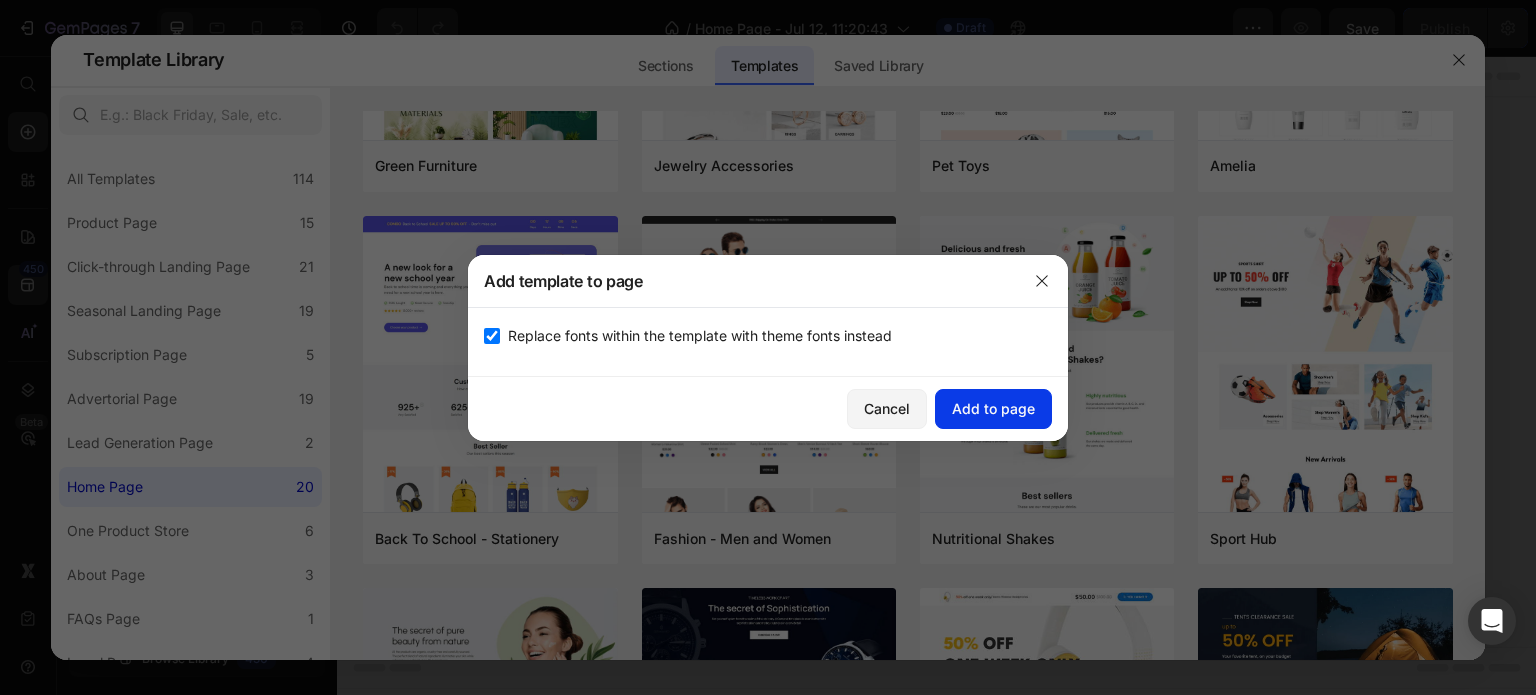 click on "Add to page" 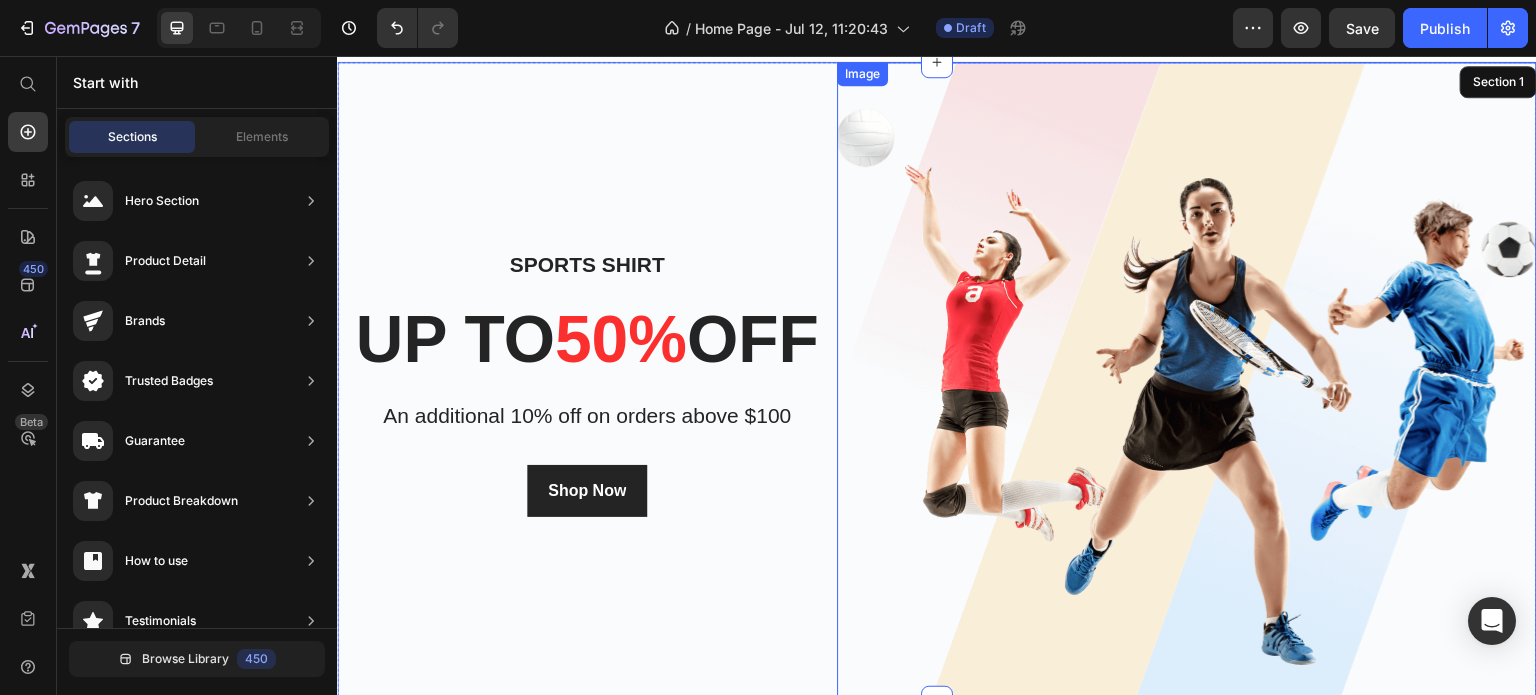 scroll, scrollTop: 0, scrollLeft: 0, axis: both 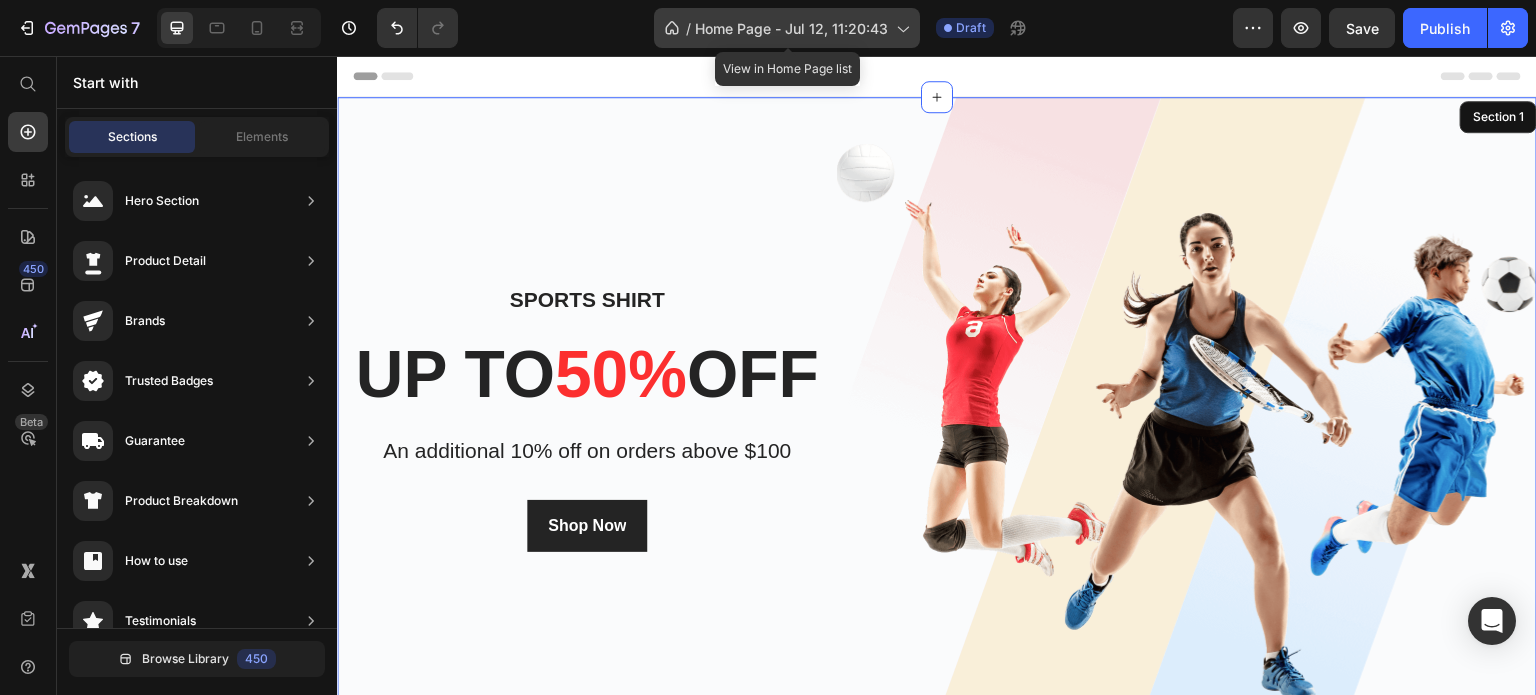 click on "Home Page - Jul 12, 11:20:43" at bounding box center (791, 28) 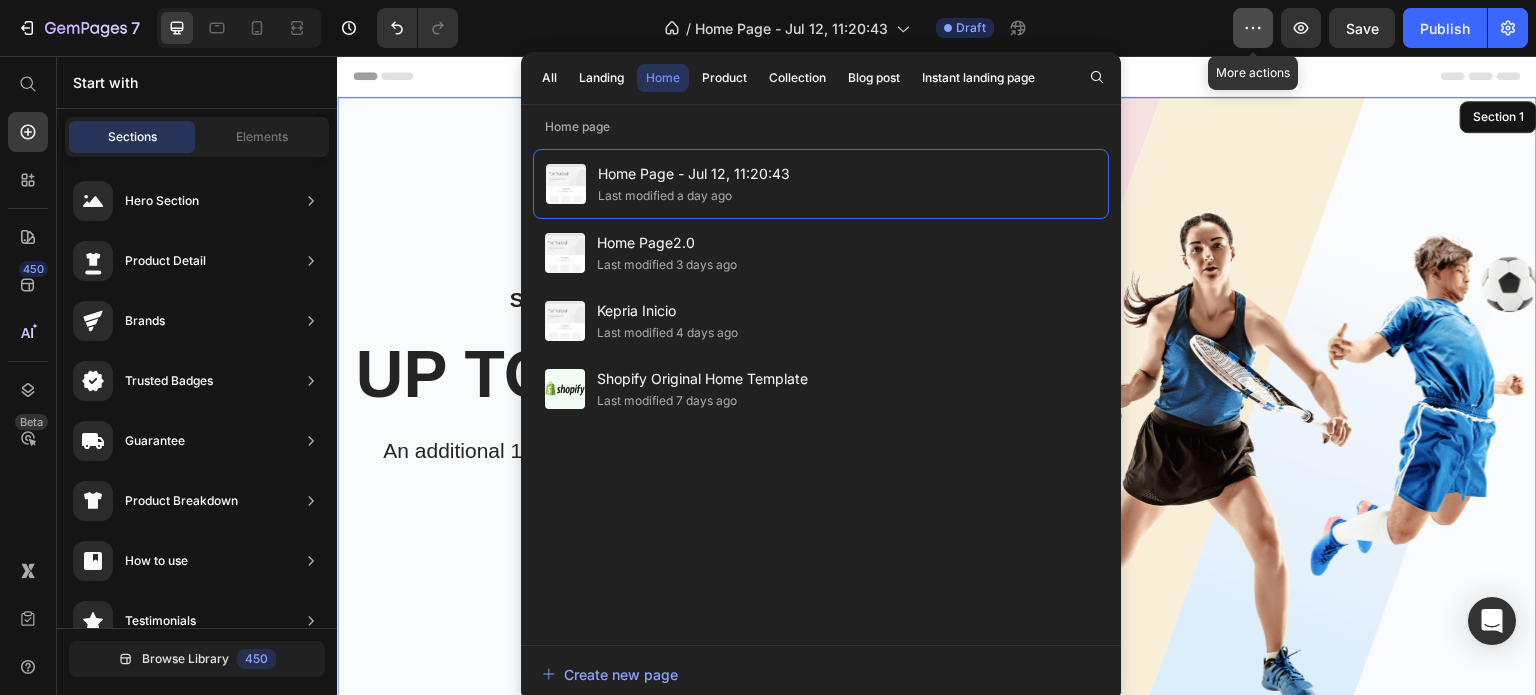 click 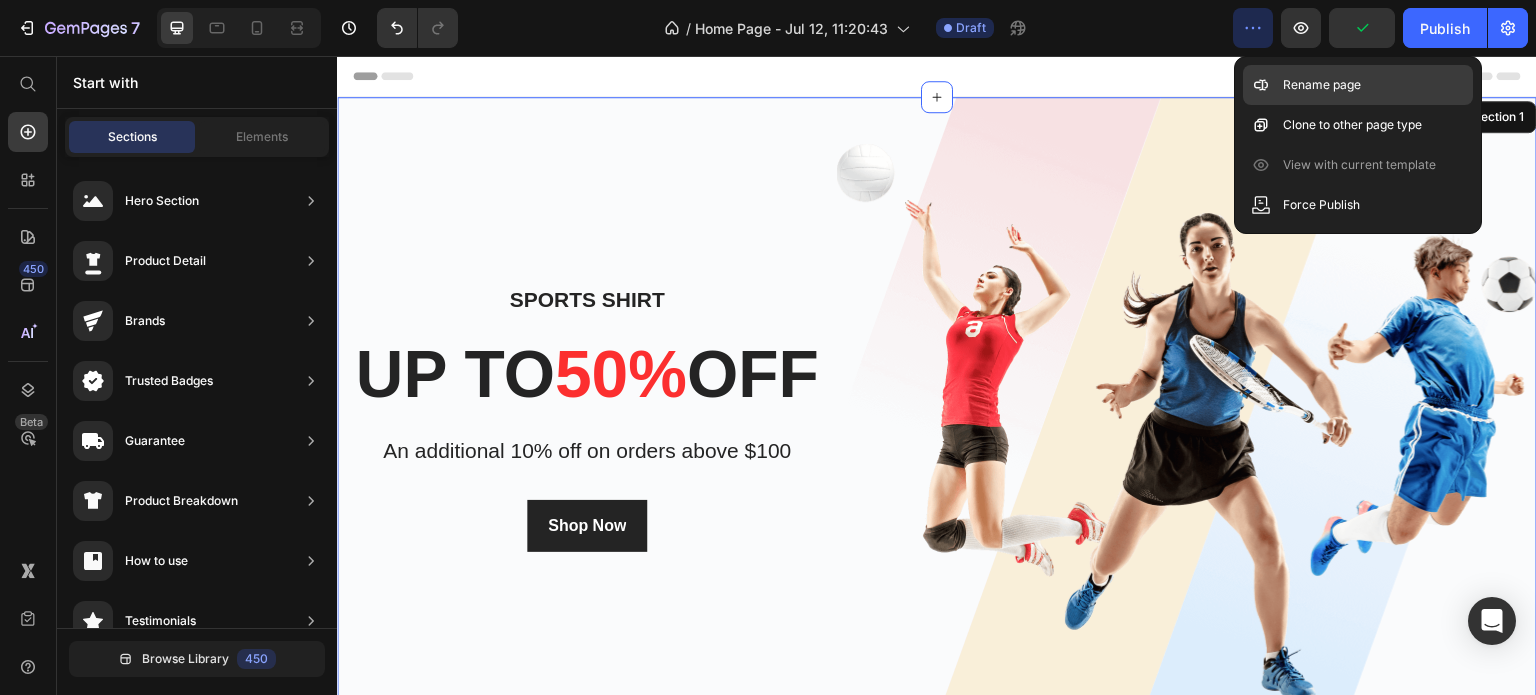 click on "Rename page" 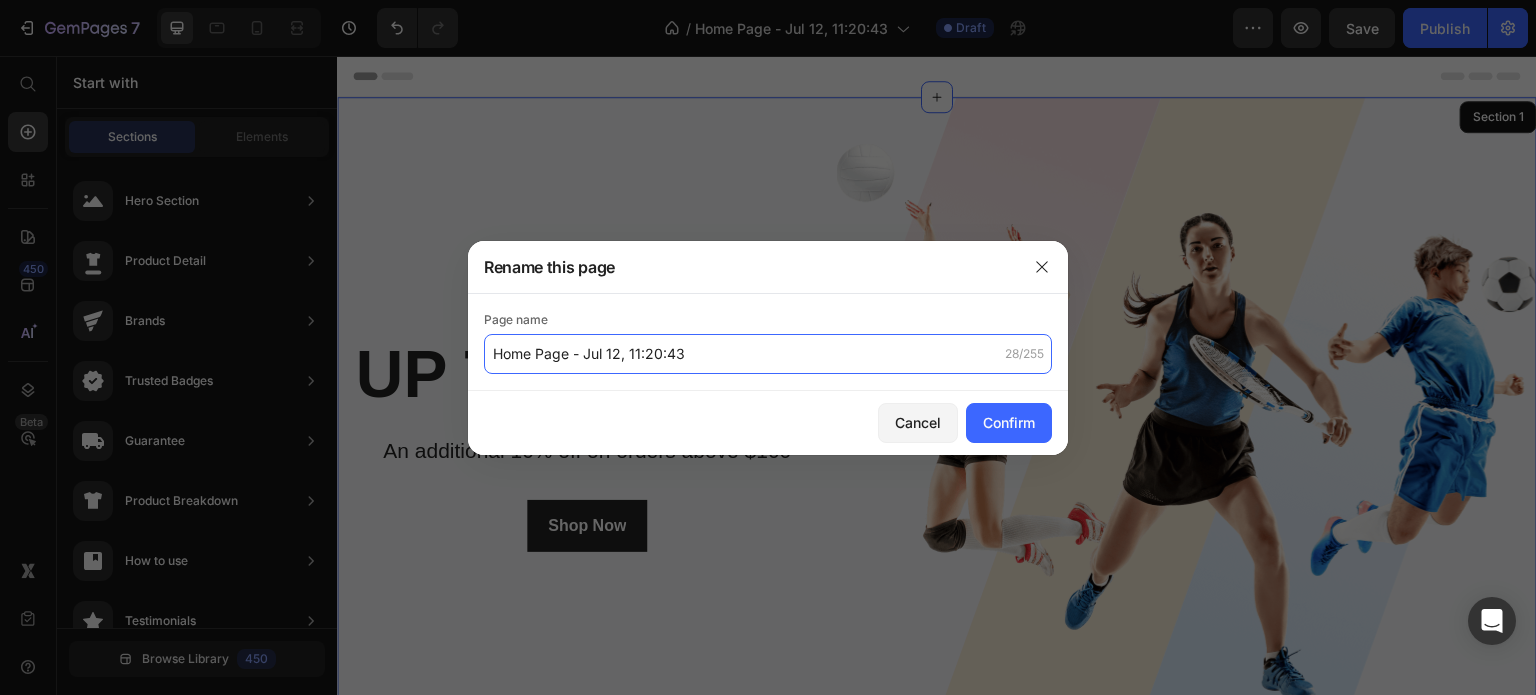 click on "Home Page - Jul 12, 11:20:43" 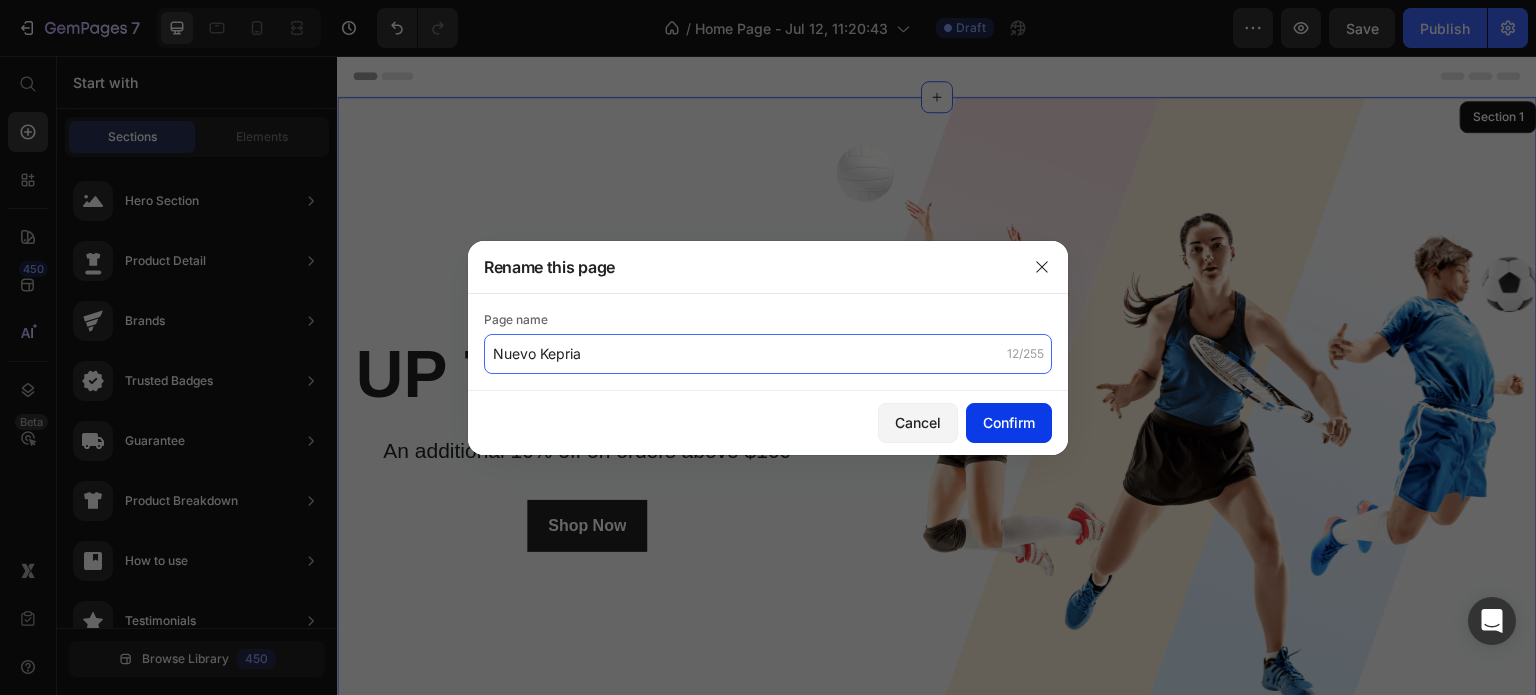 type on "Nuevo Kepria" 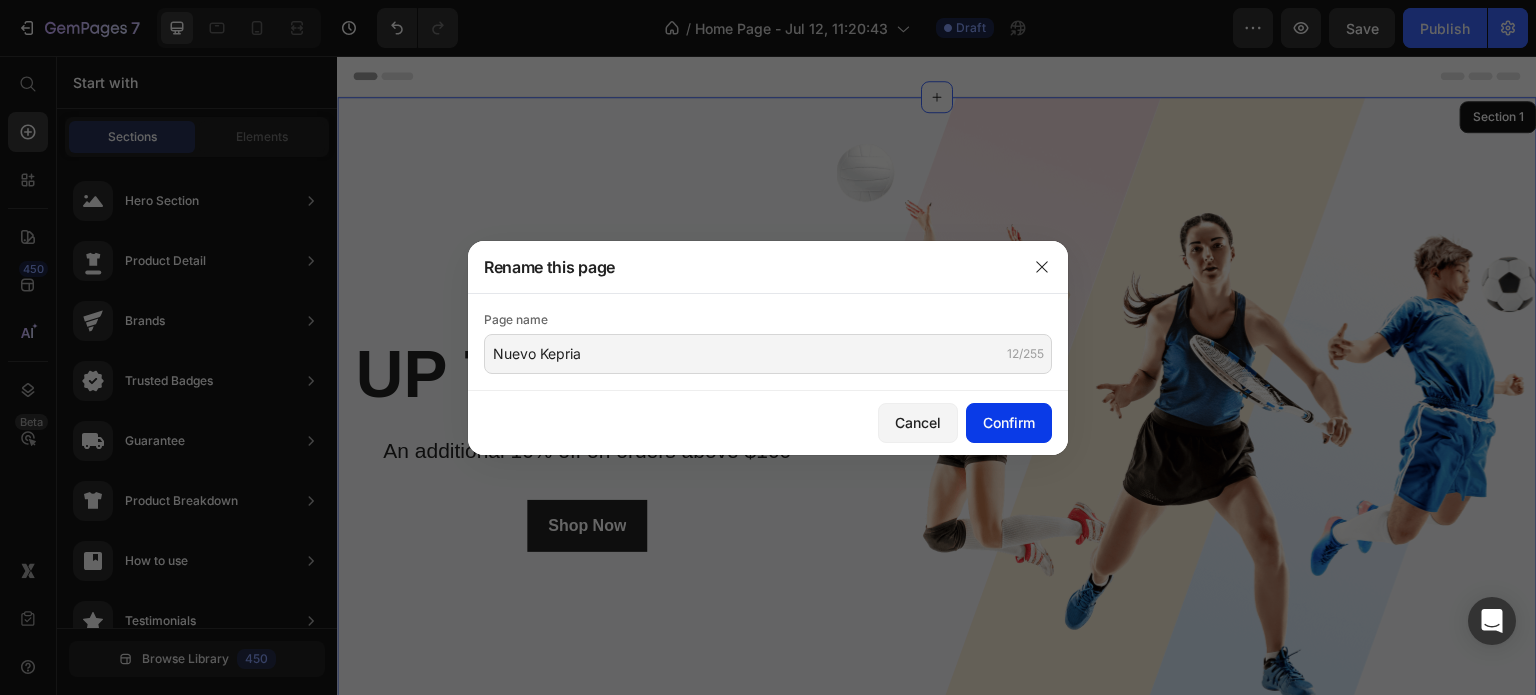 click on "Confirm" 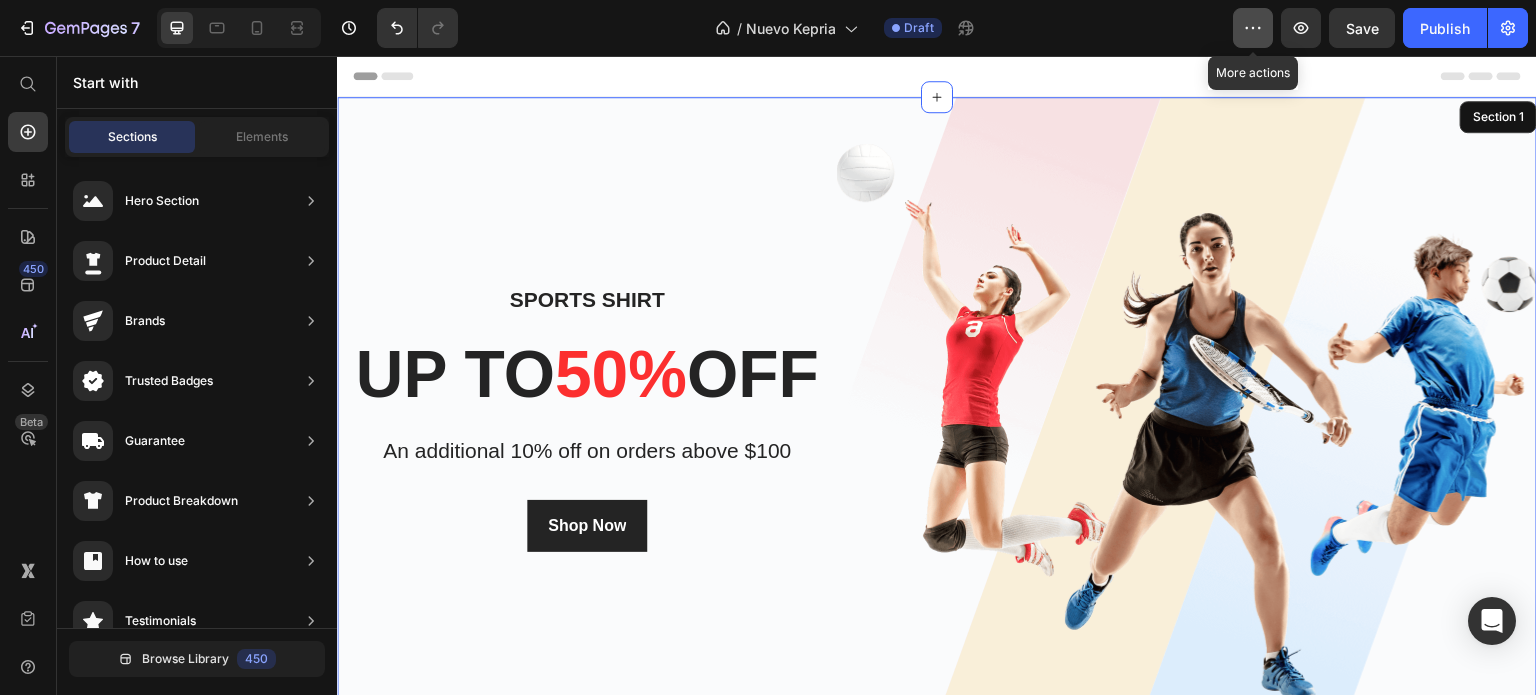 click 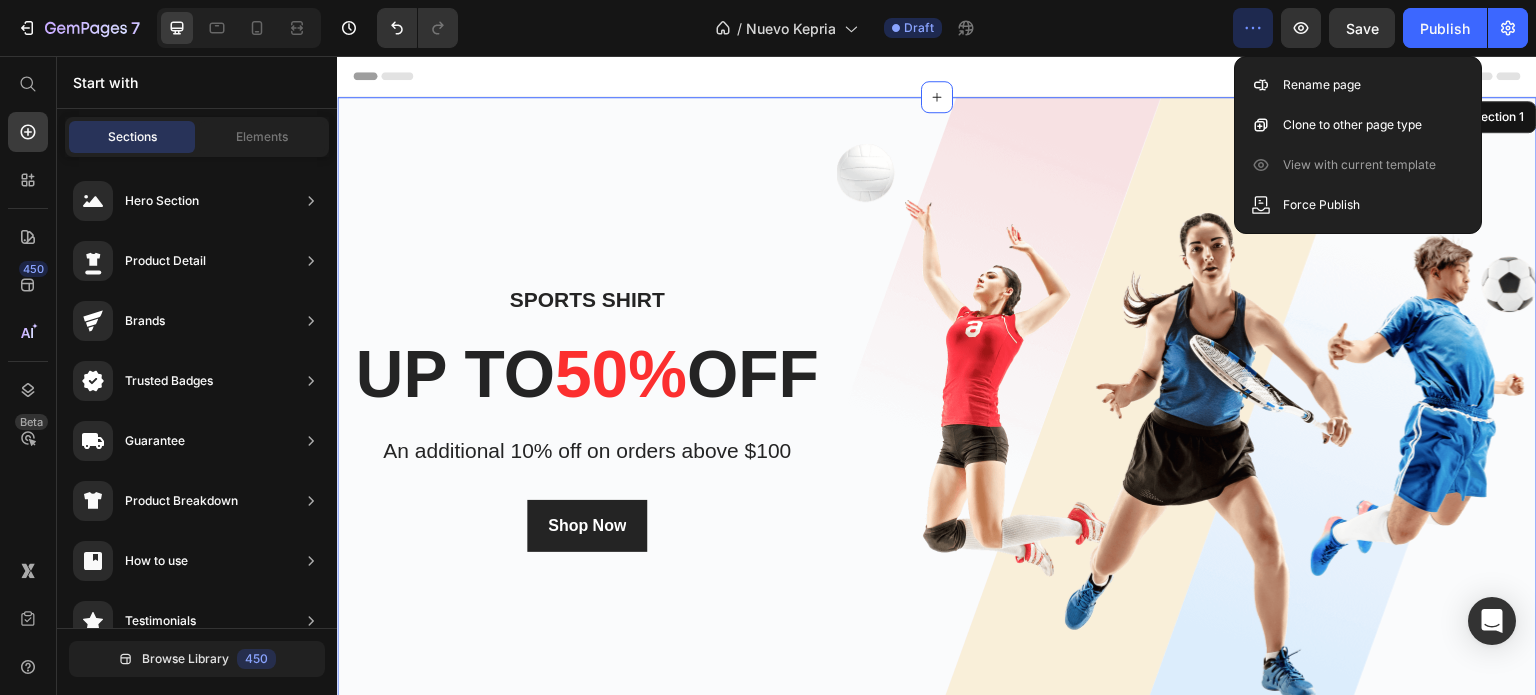 click 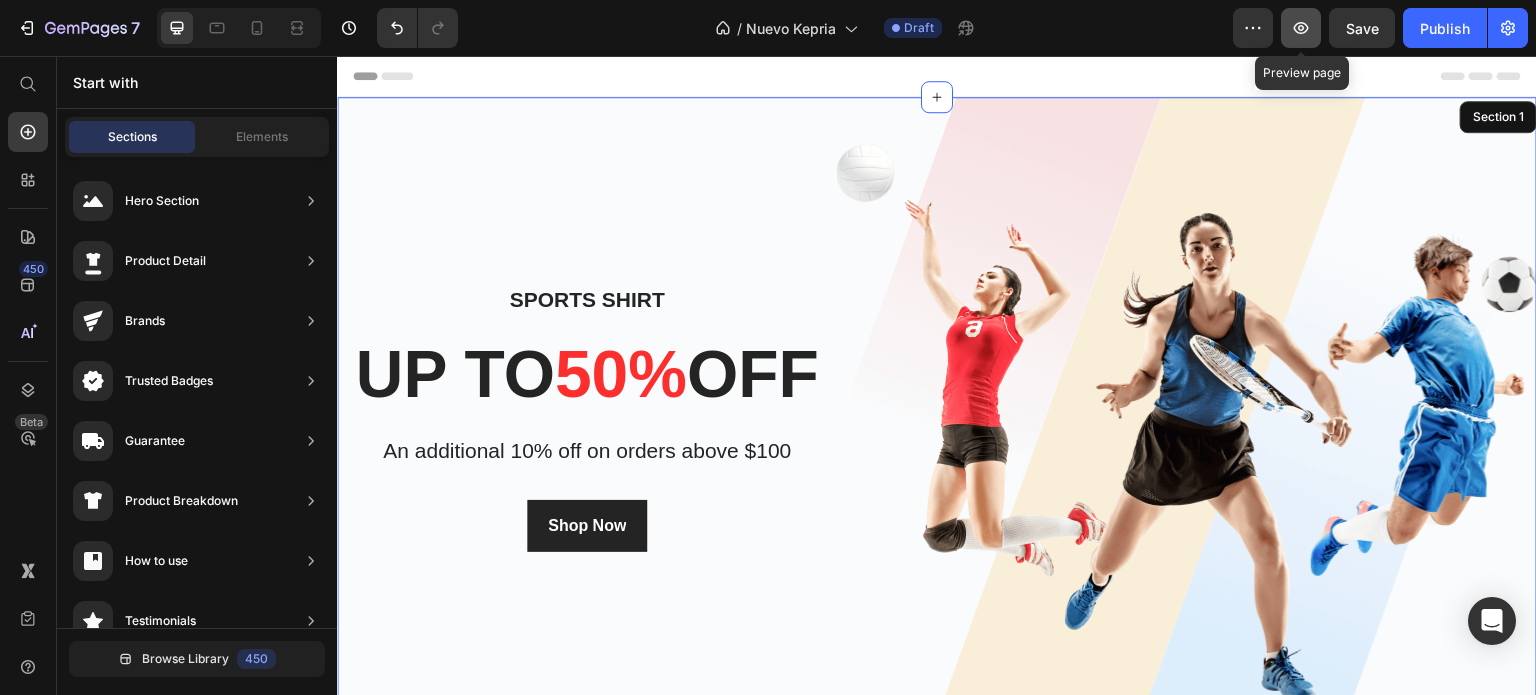 click 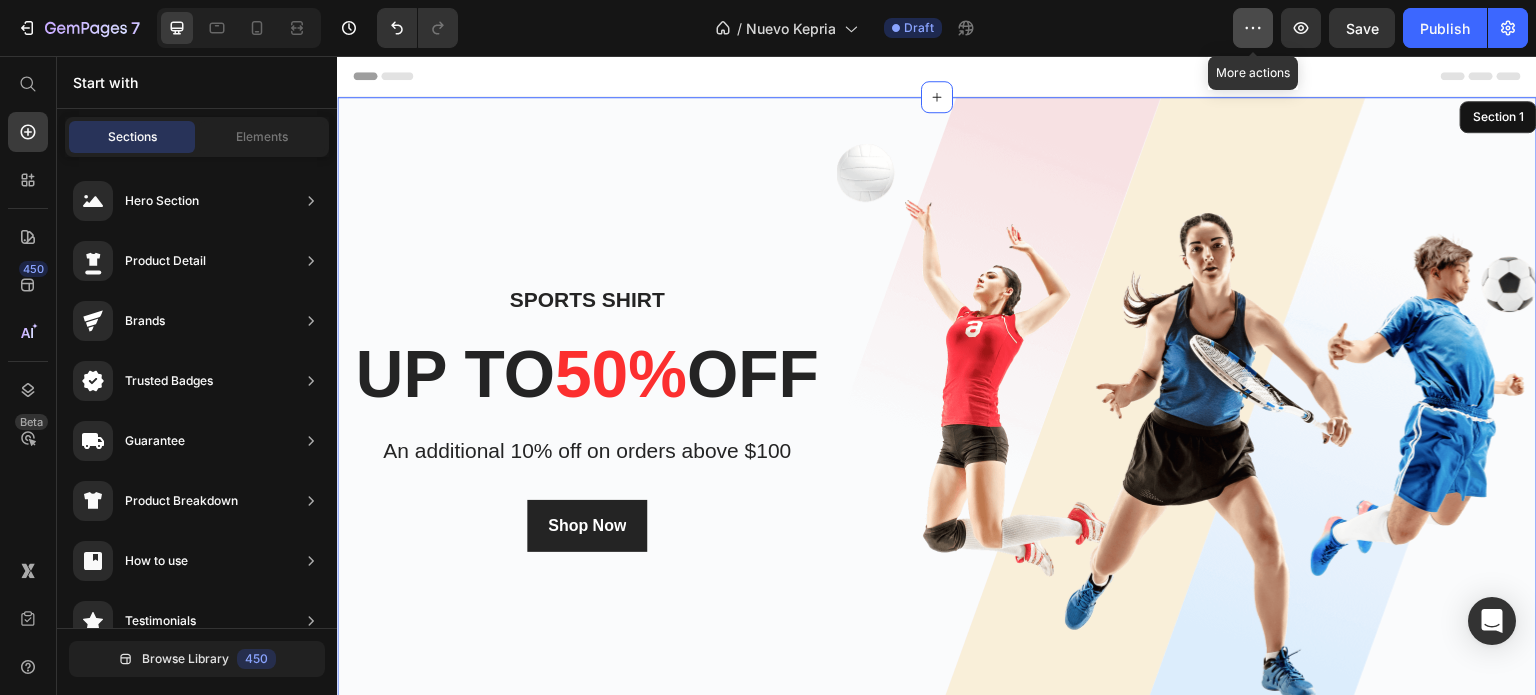 click 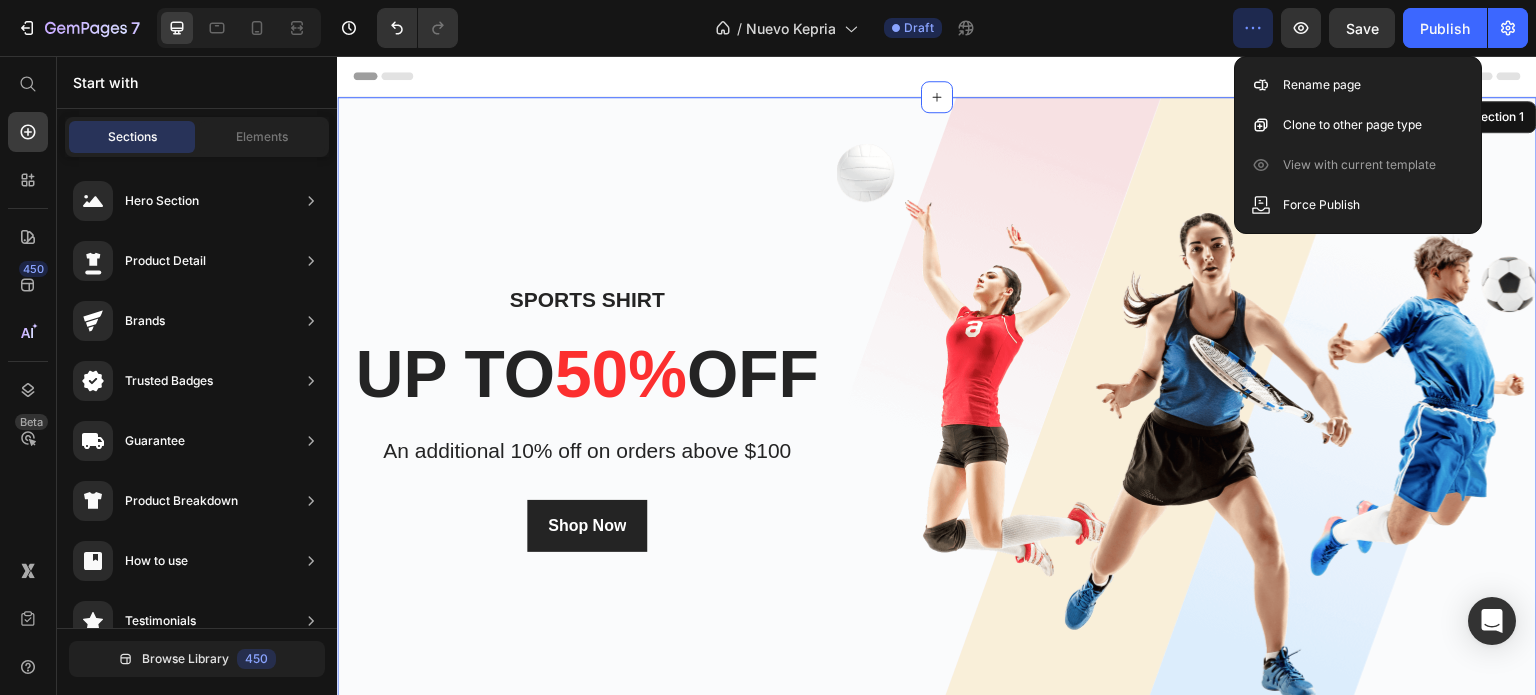 click 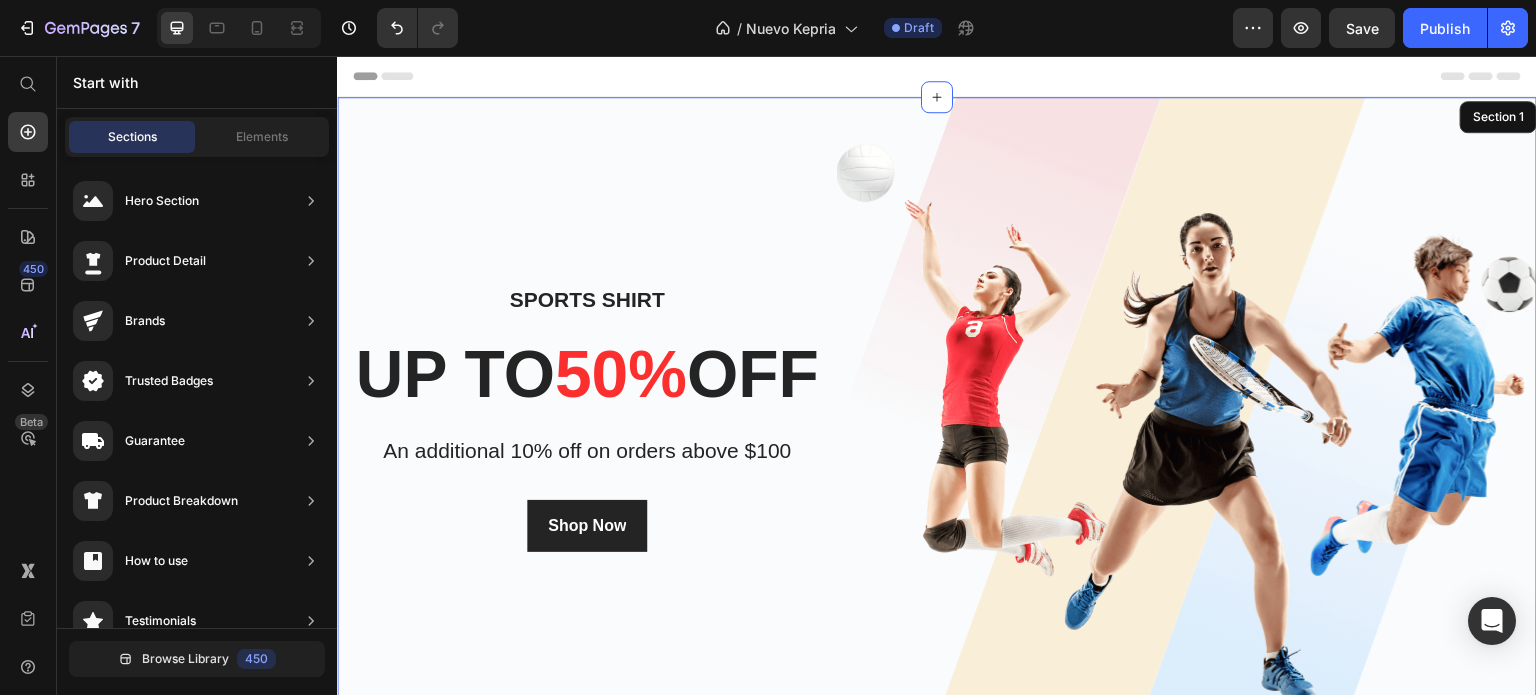 click 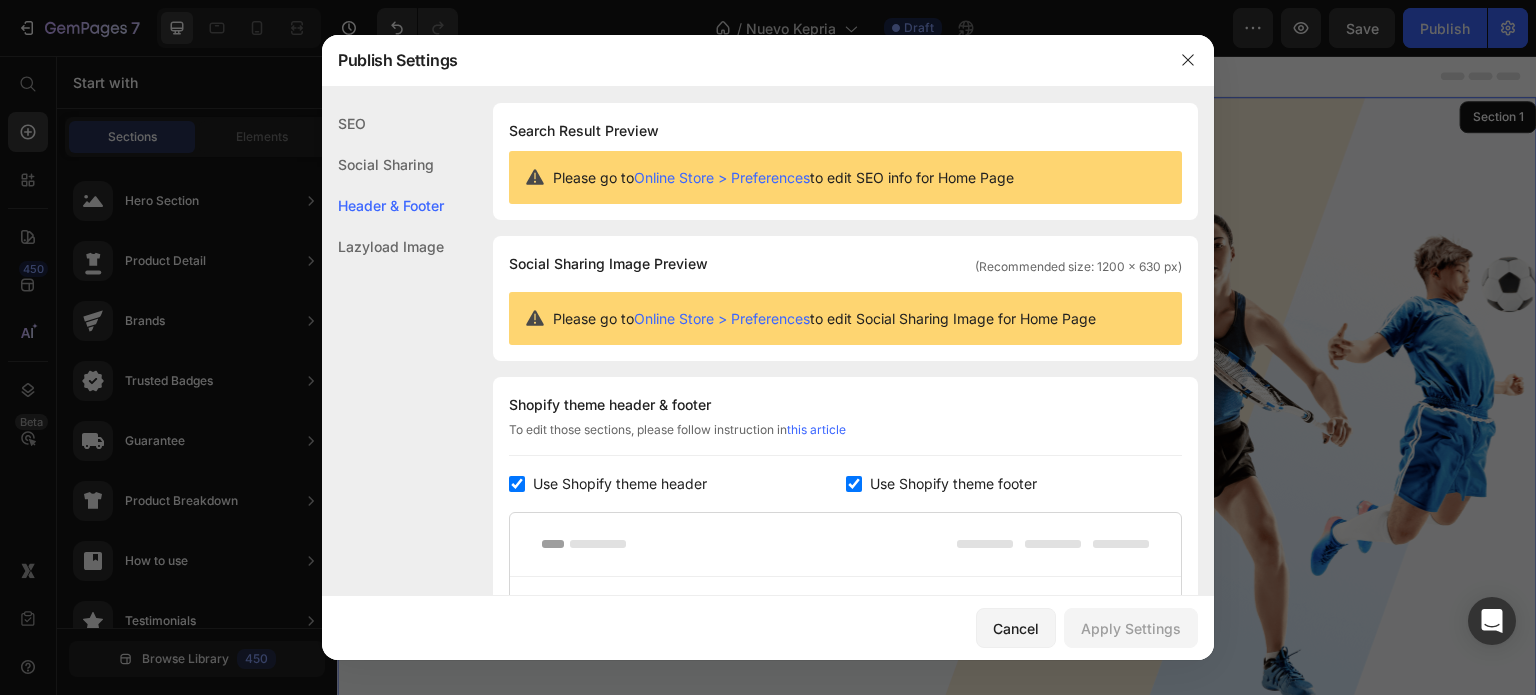 scroll, scrollTop: 270, scrollLeft: 0, axis: vertical 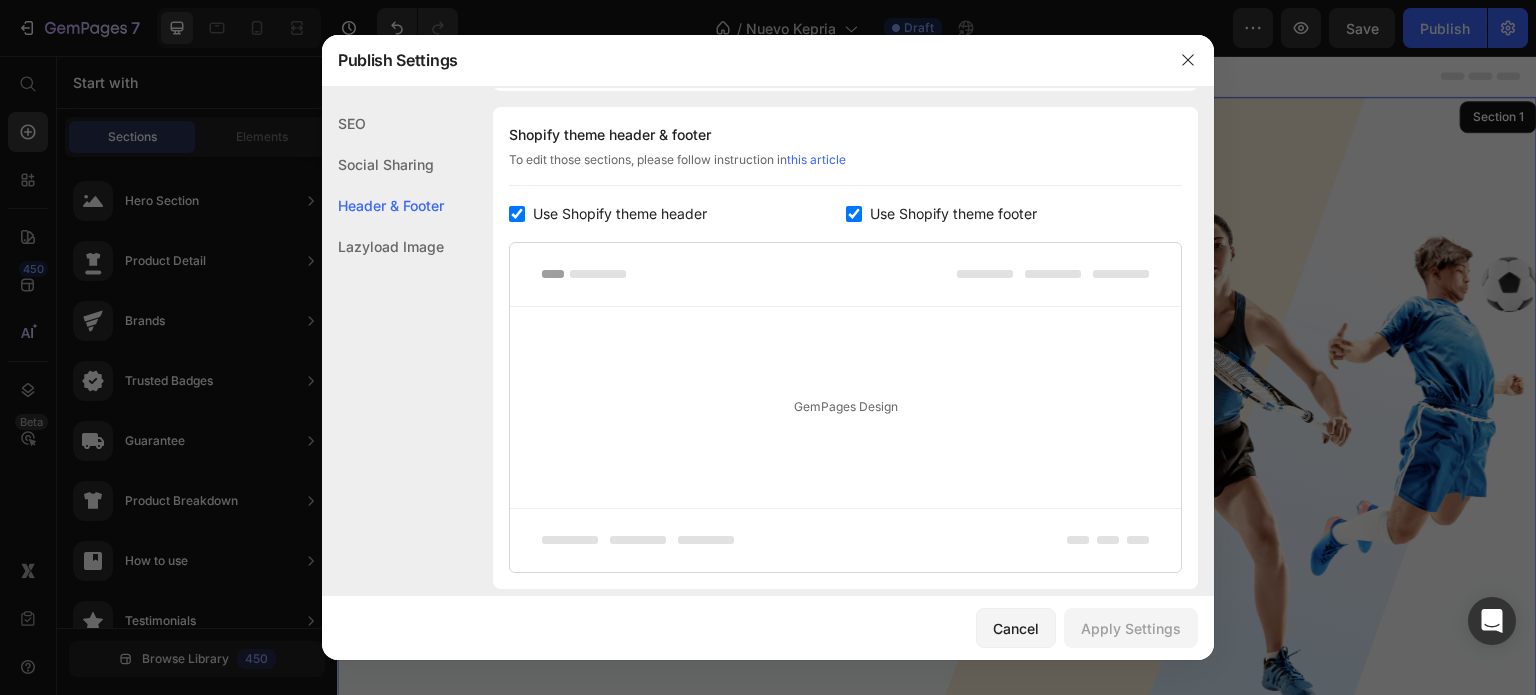 click on "Use Shopify theme header" at bounding box center [620, 214] 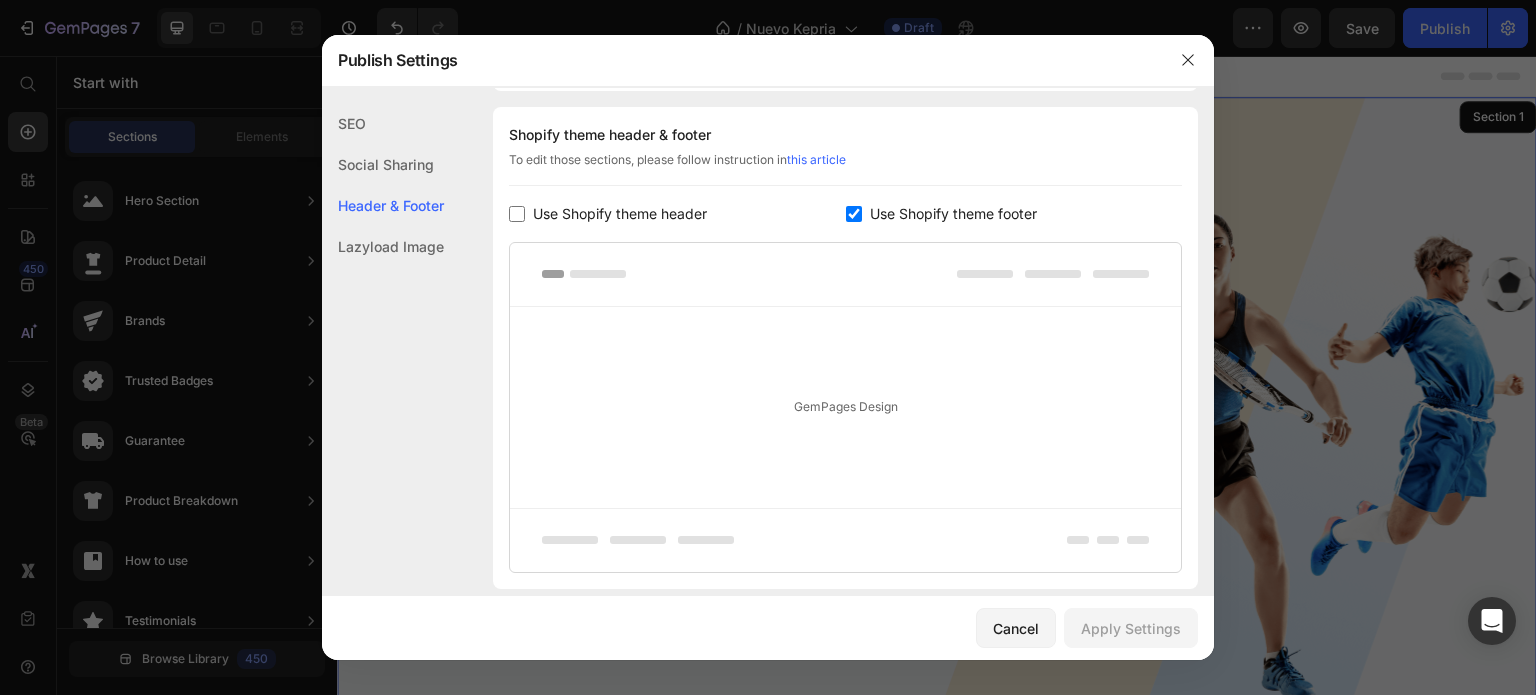 checkbox on "false" 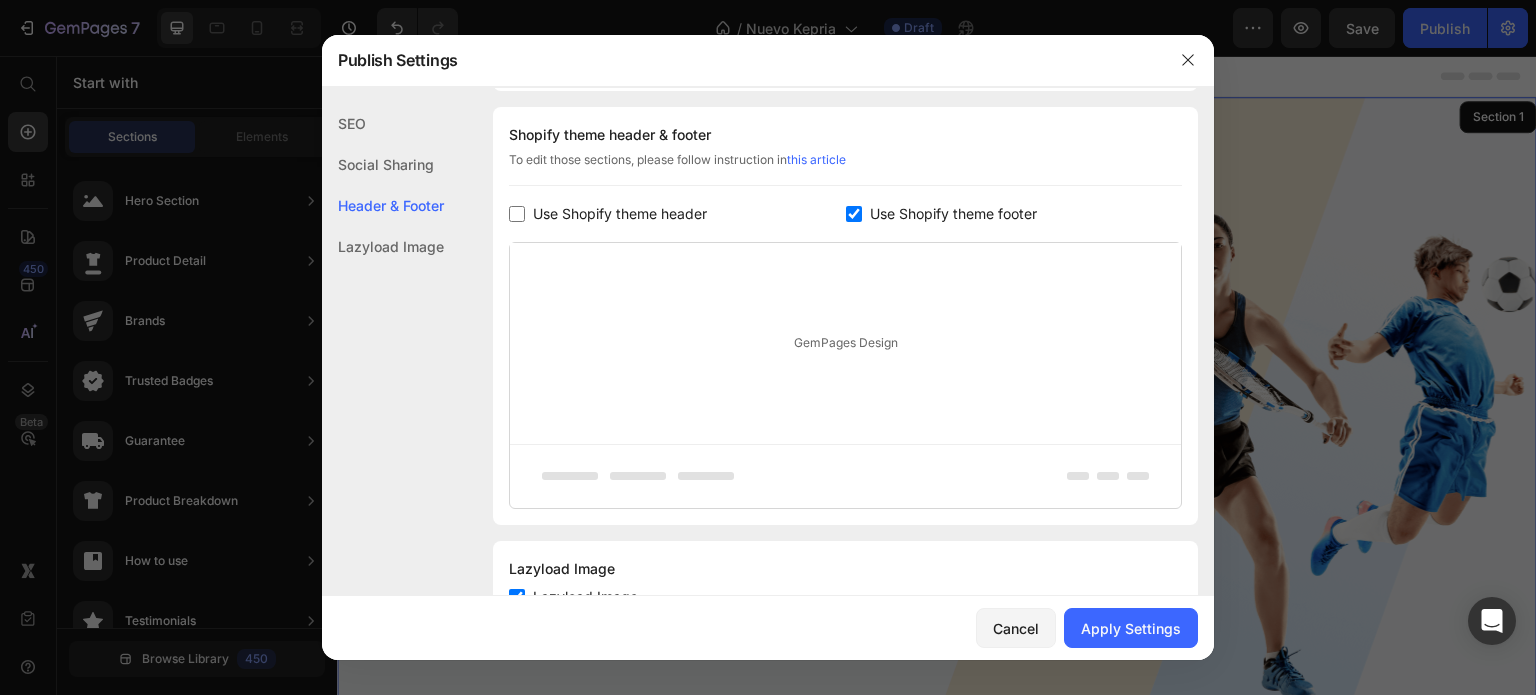 click on "Use Shopify theme footer" at bounding box center (953, 214) 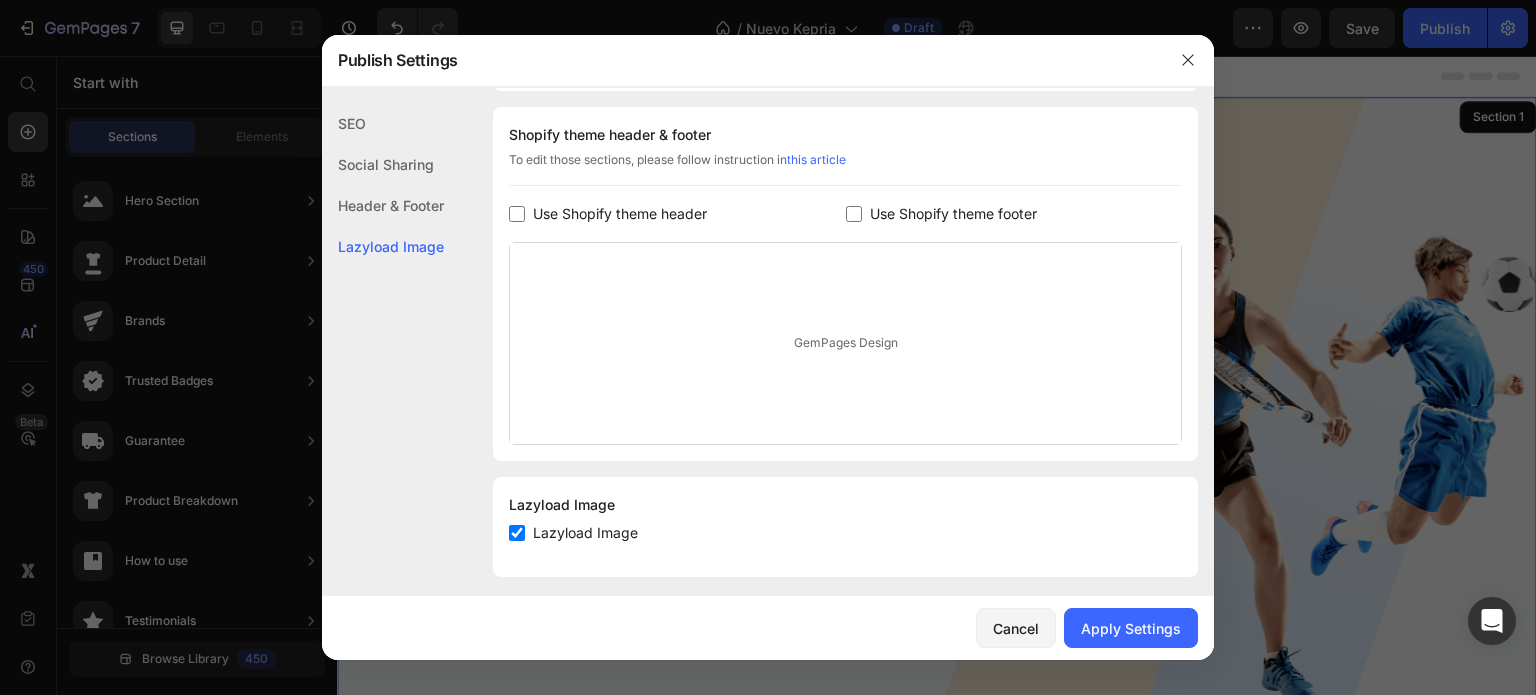 click on "Use Shopify theme footer" at bounding box center (949, 214) 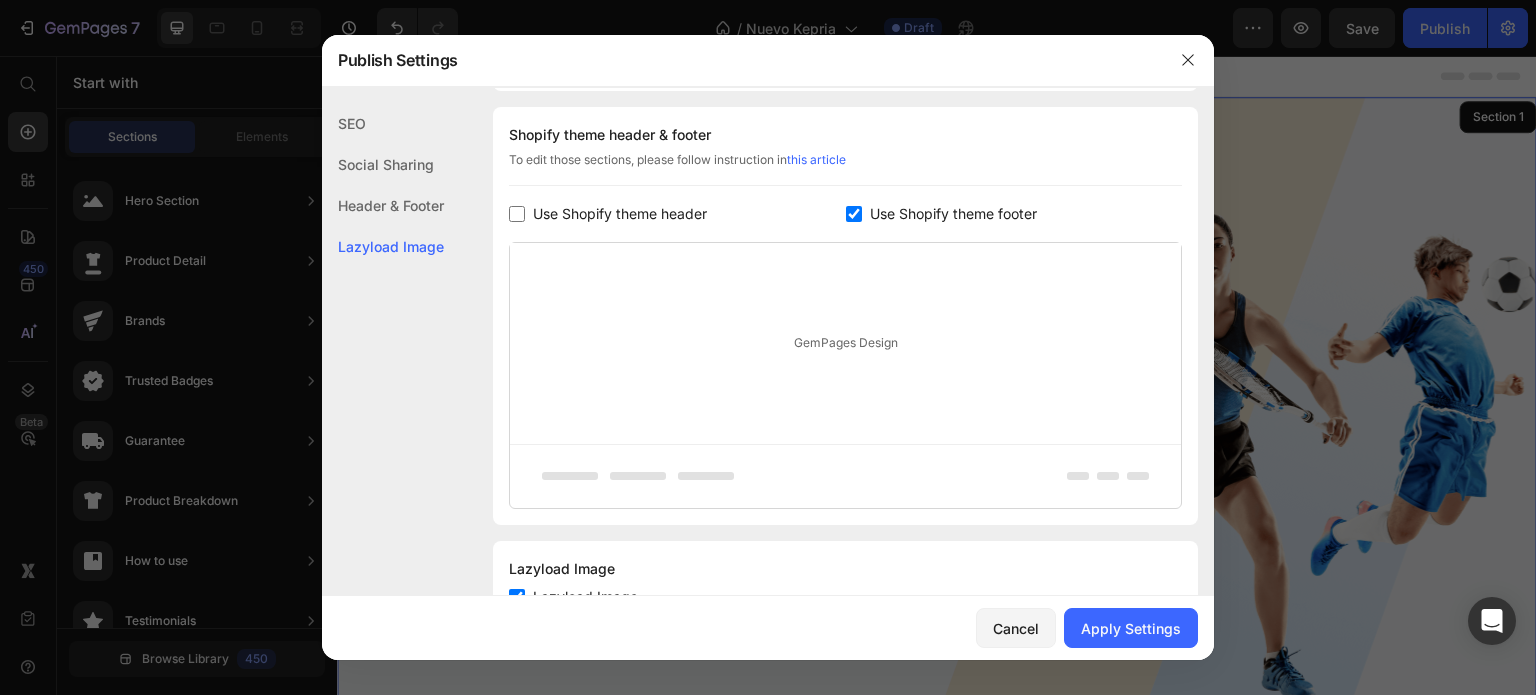 click on "Use Shopify theme footer" at bounding box center [949, 214] 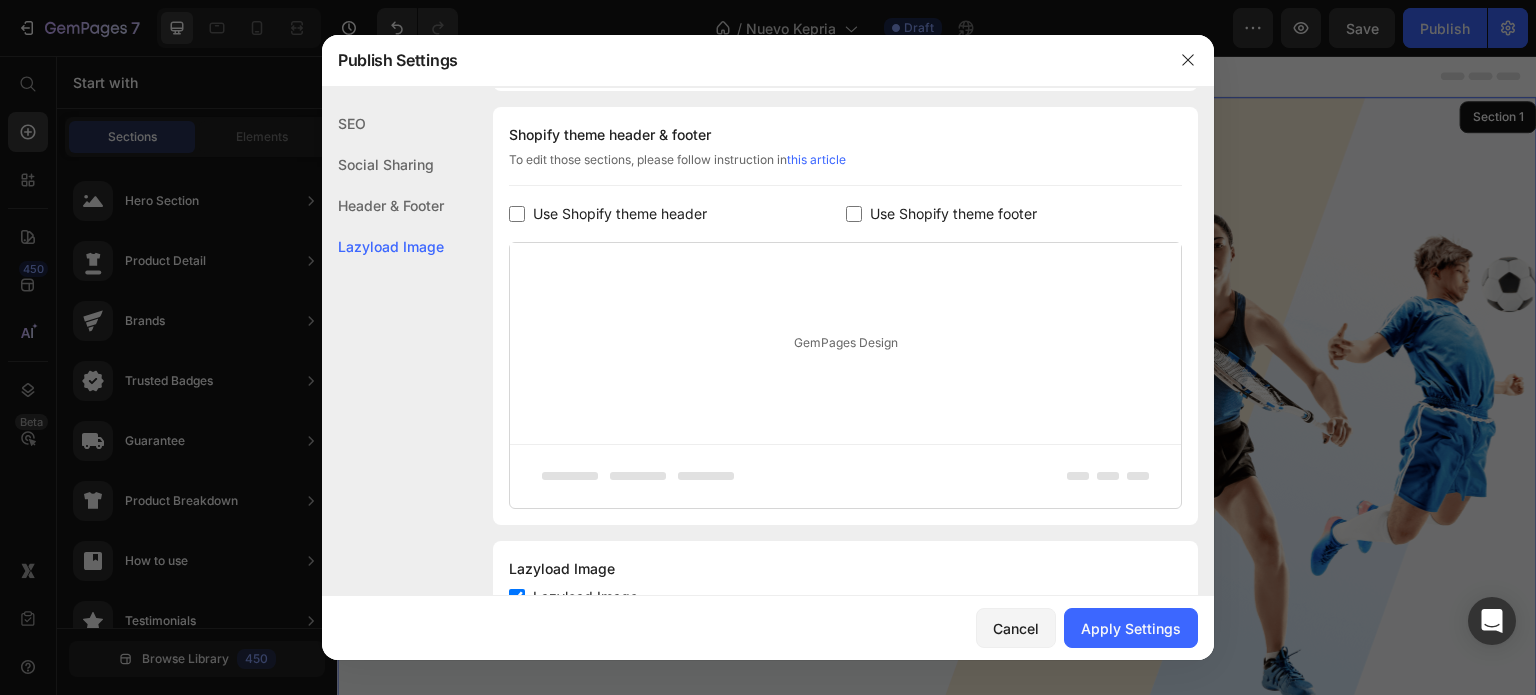 checkbox on "false" 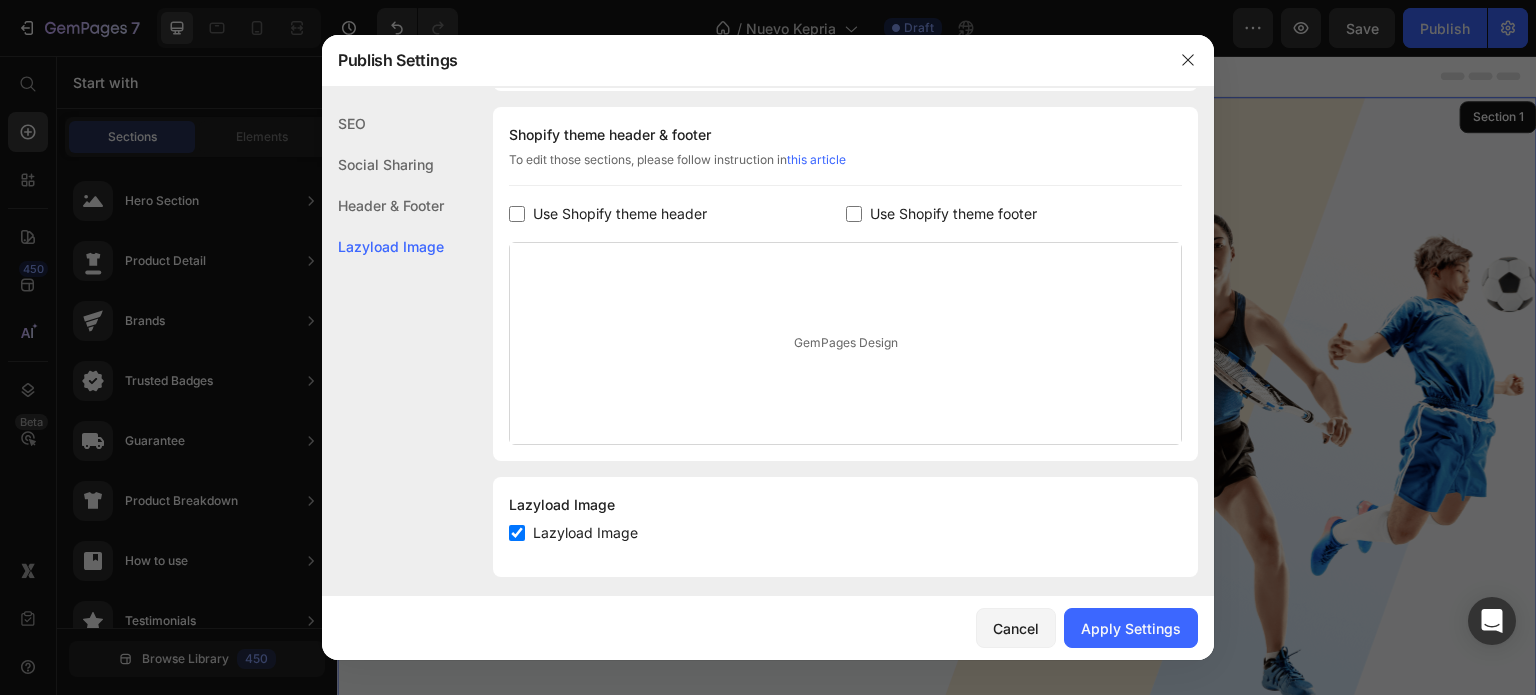 click on "Use Shopify theme header" at bounding box center [620, 214] 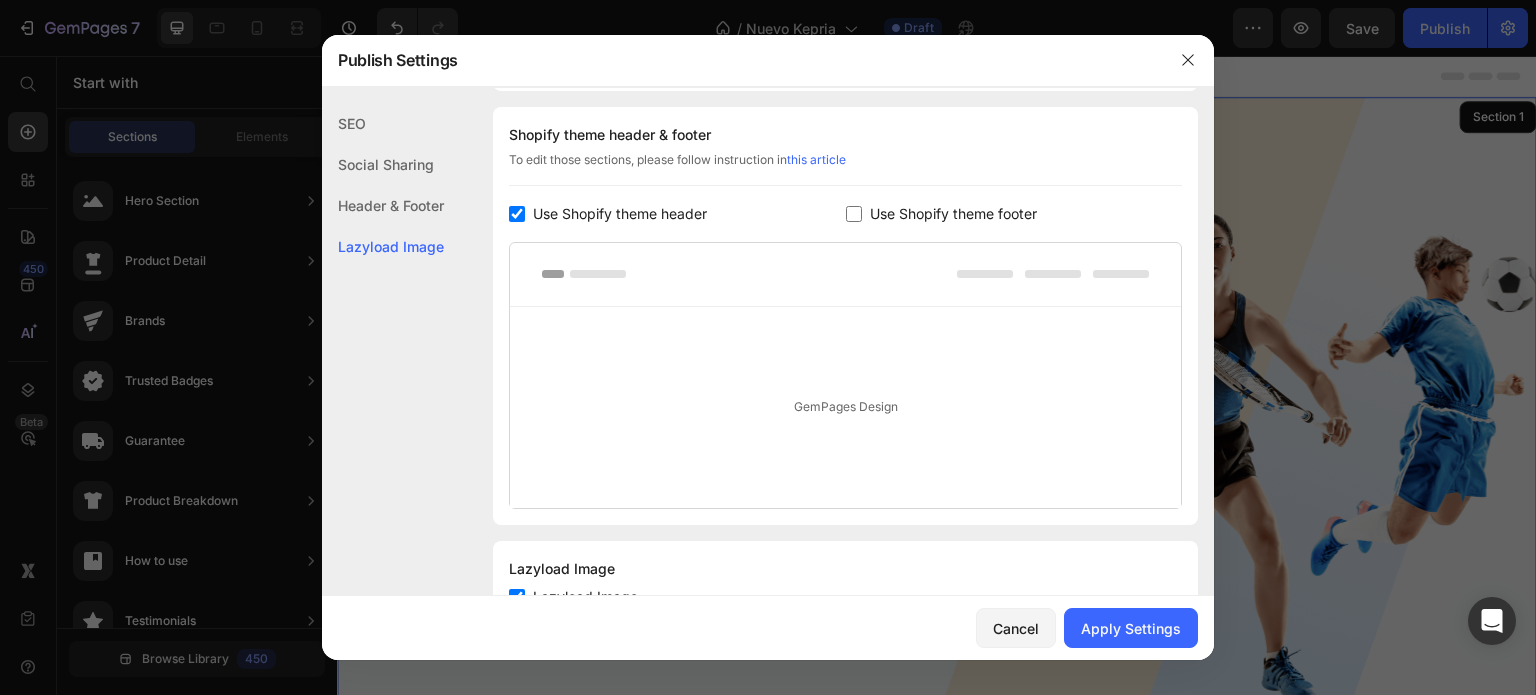 click on "Use Shopify theme header" at bounding box center (620, 214) 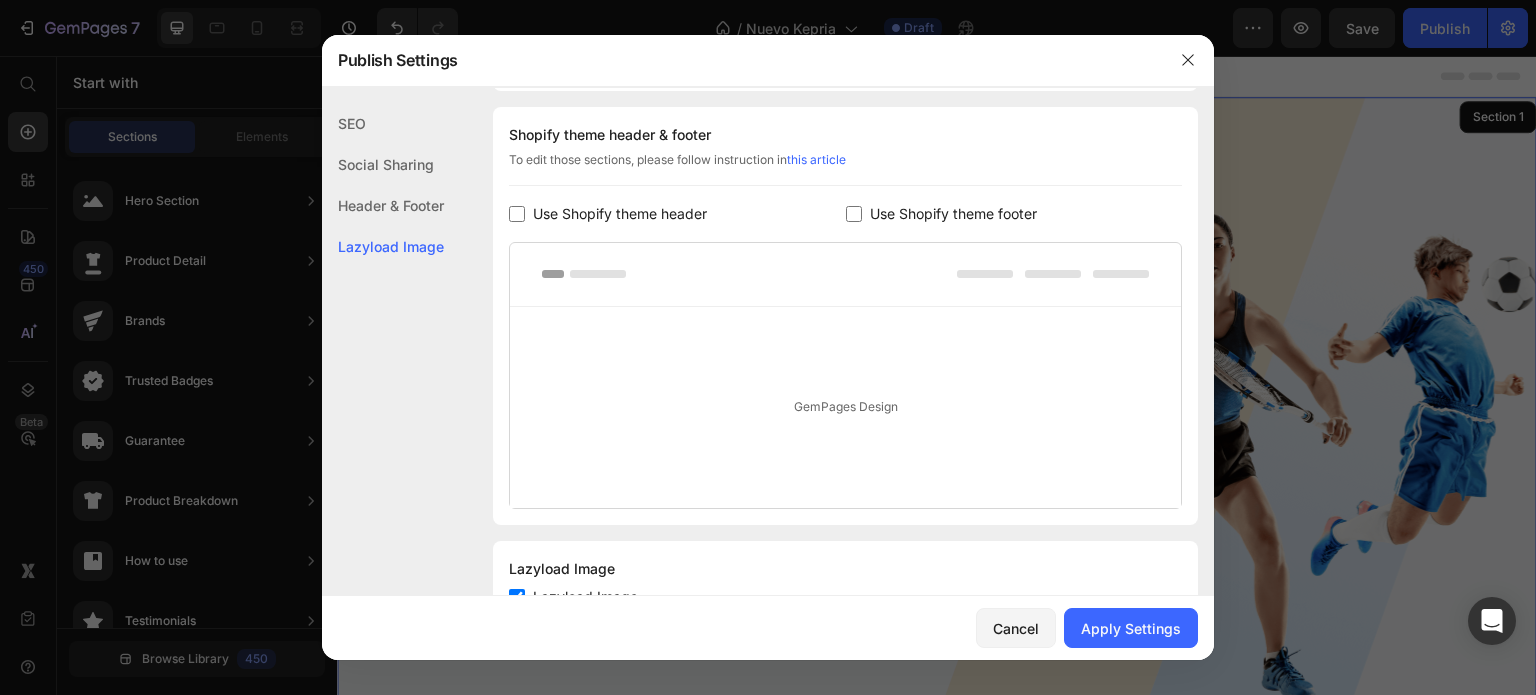 checkbox on "false" 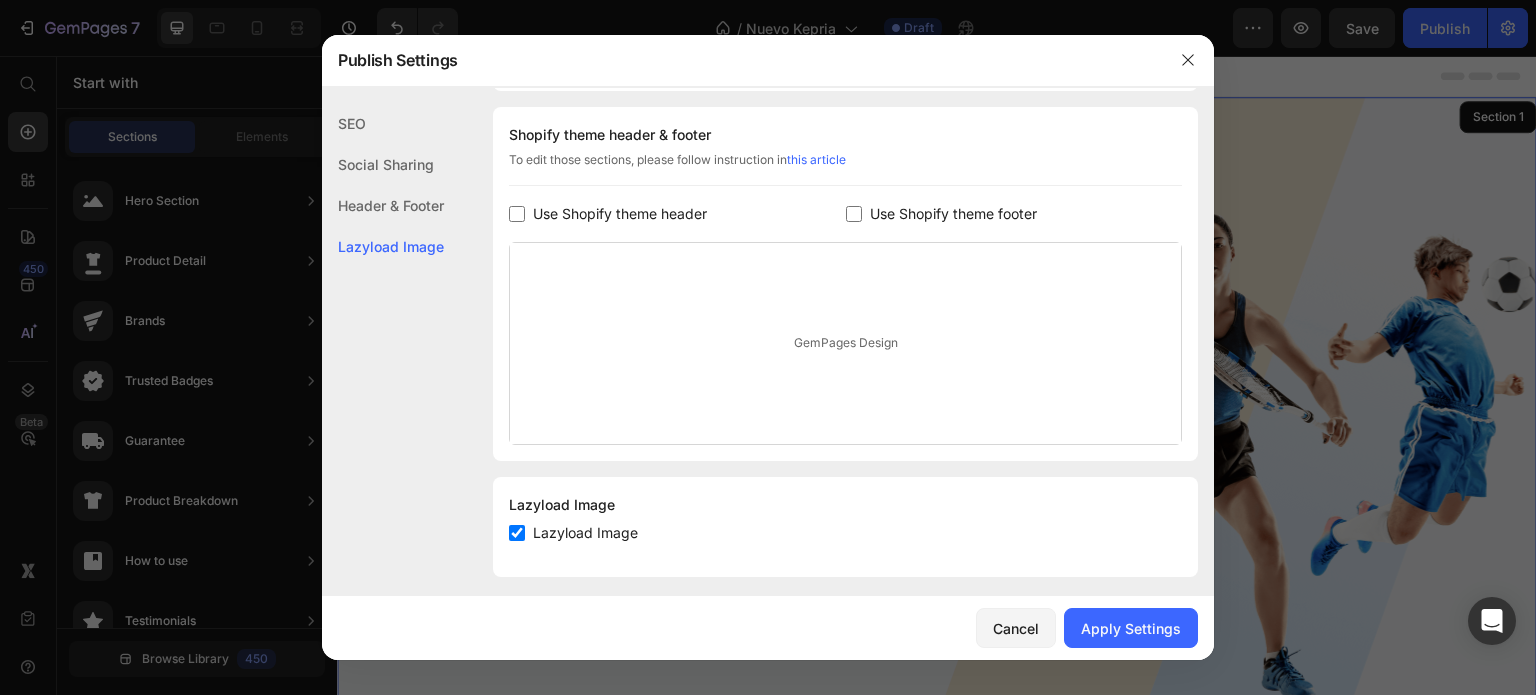 click on "Lazyload Image Lazyload Image" 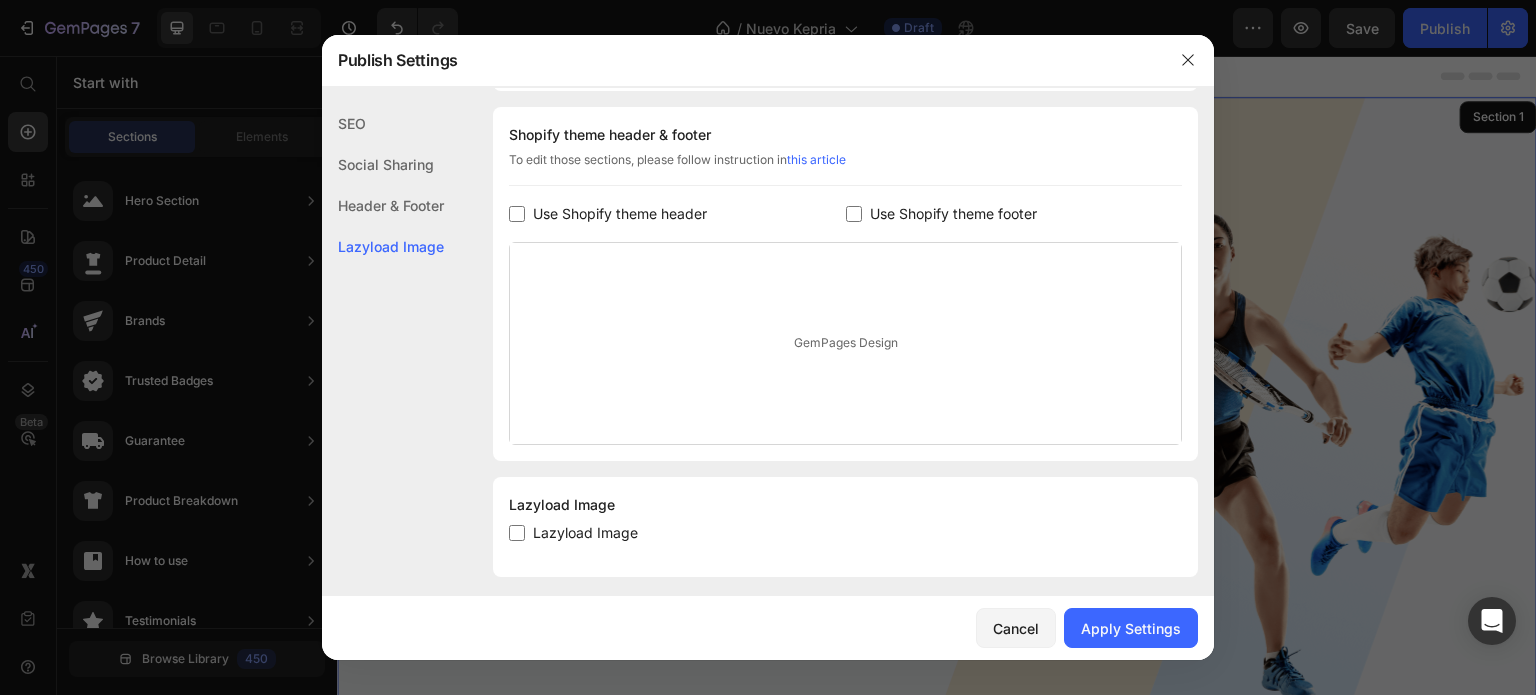 click on "Lazyload Image" at bounding box center (585, 533) 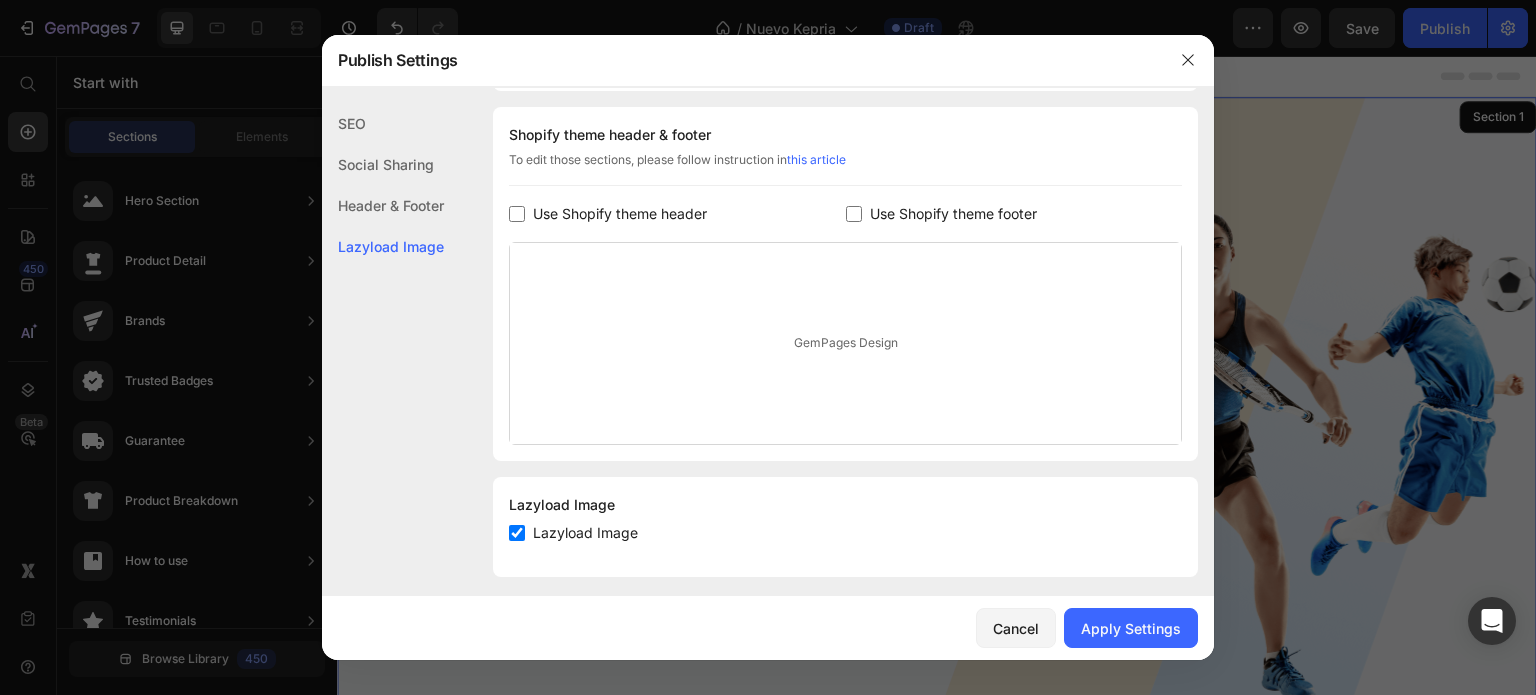 checkbox on "true" 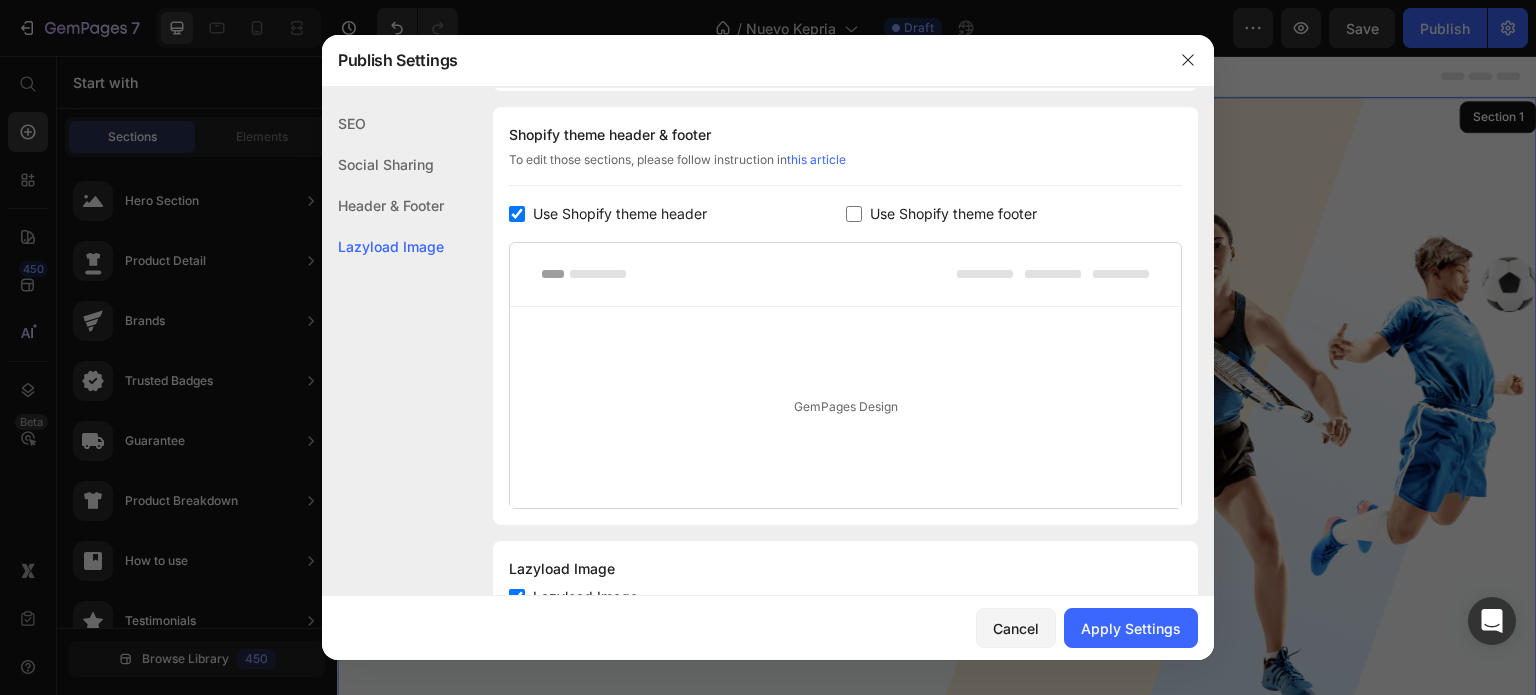 click on "Use Shopify theme header" at bounding box center (620, 214) 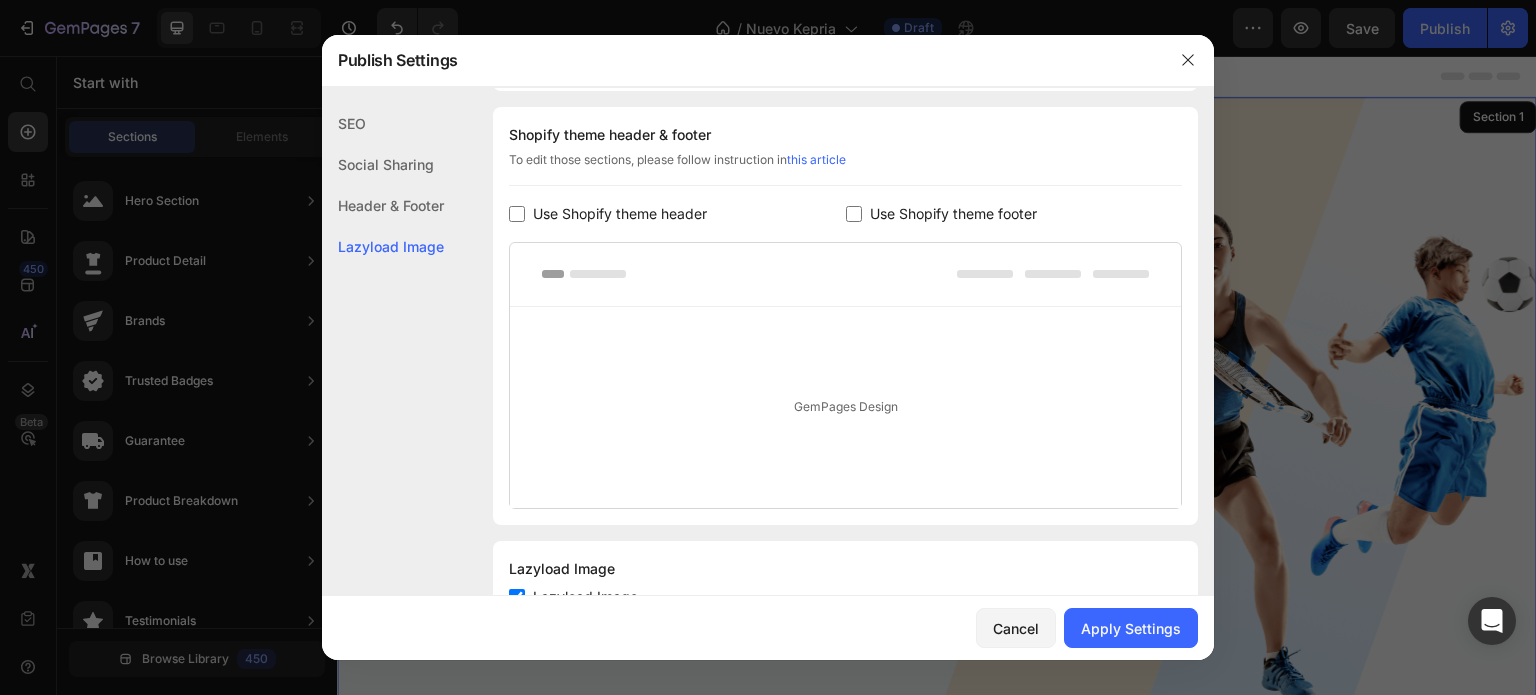 checkbox on "false" 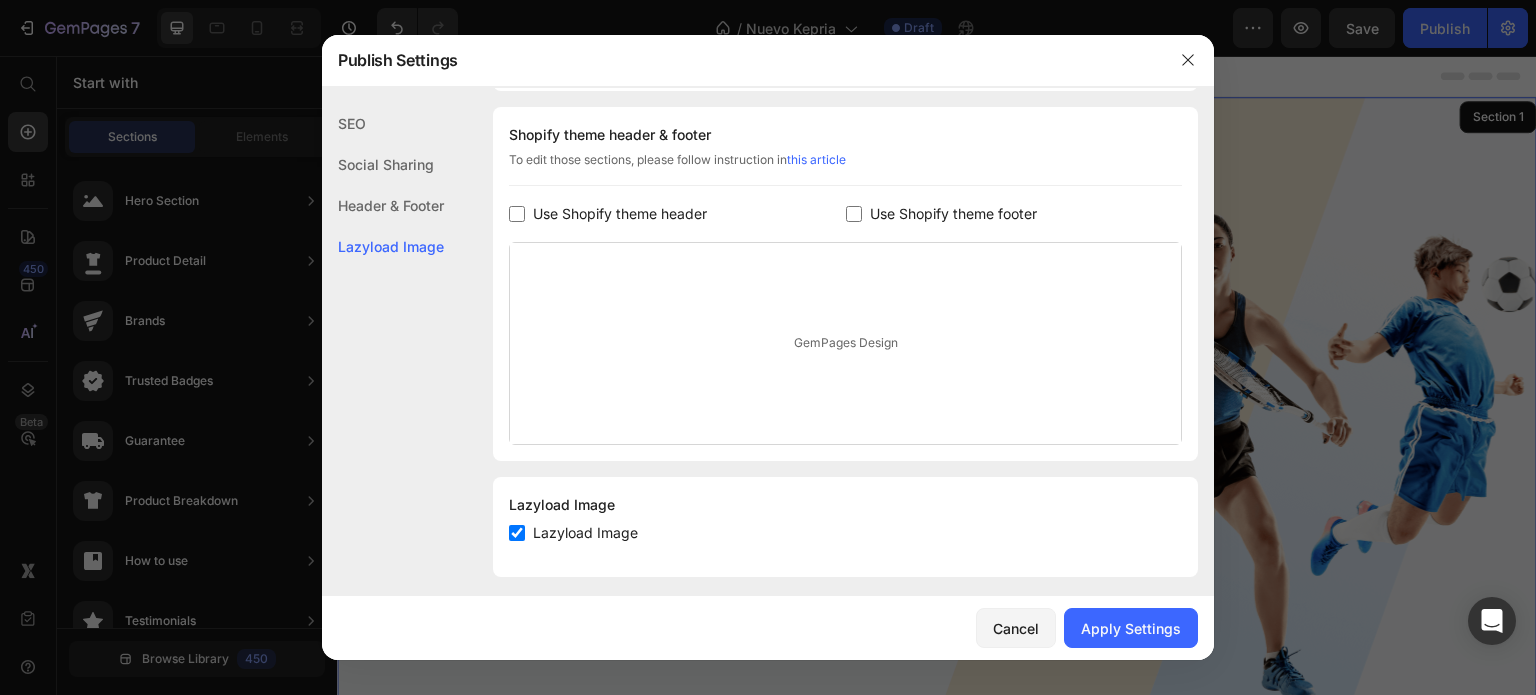 click on "Use Shopify theme footer" at bounding box center (953, 214) 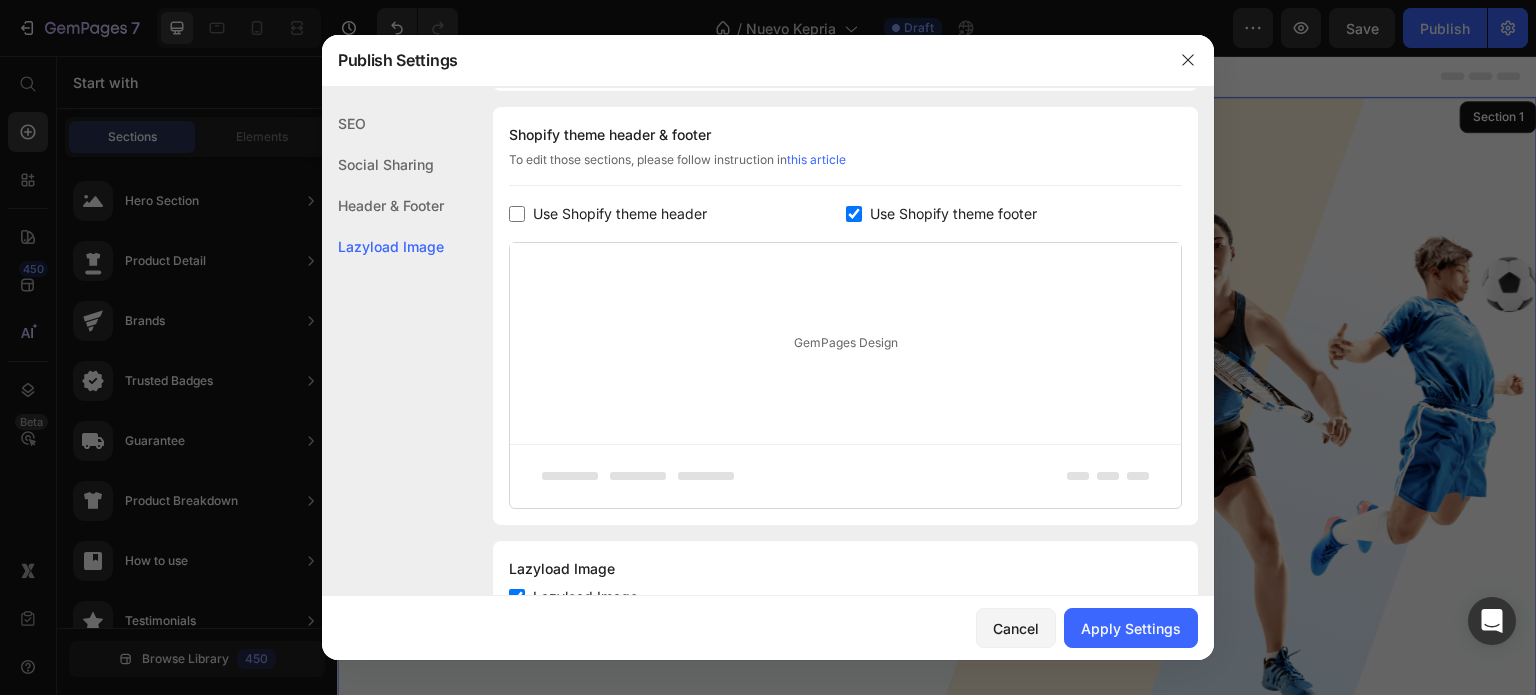 click on "Use Shopify theme footer" at bounding box center [953, 214] 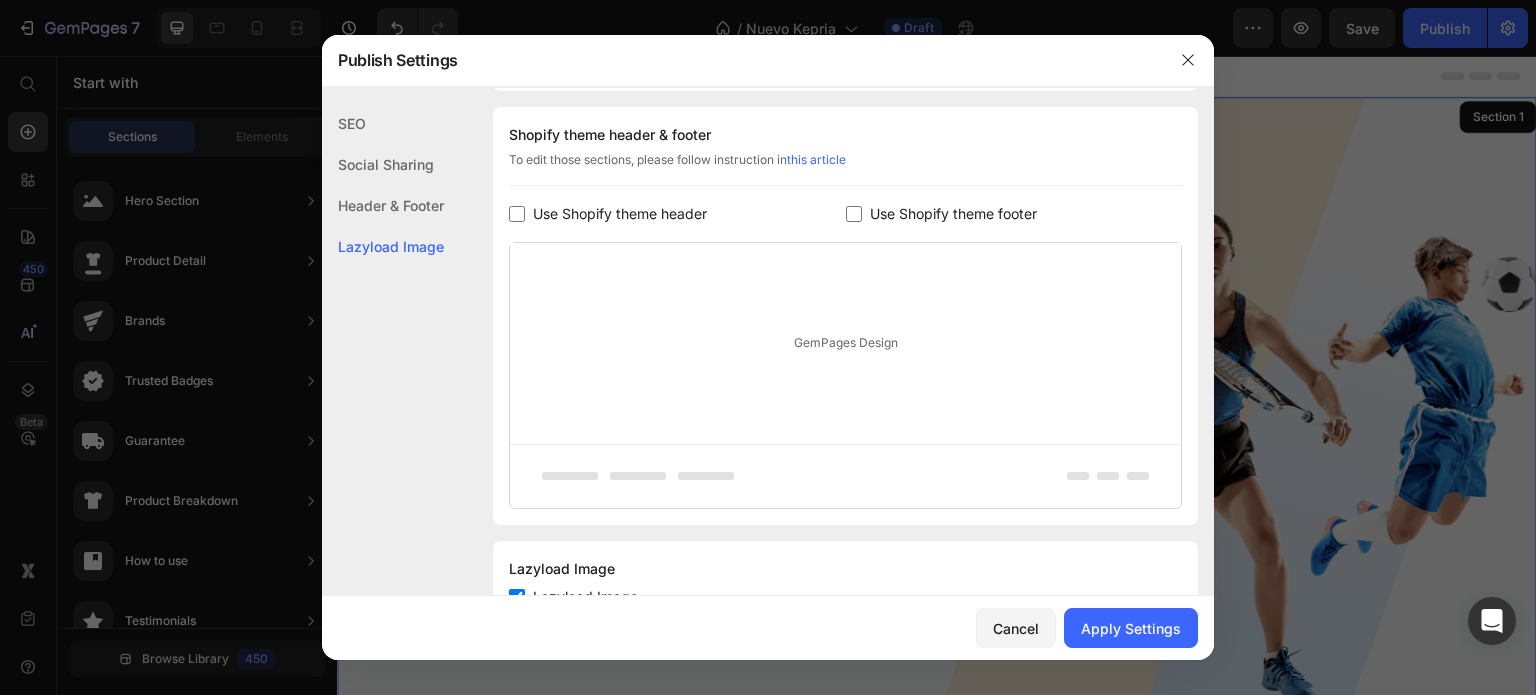checkbox on "false" 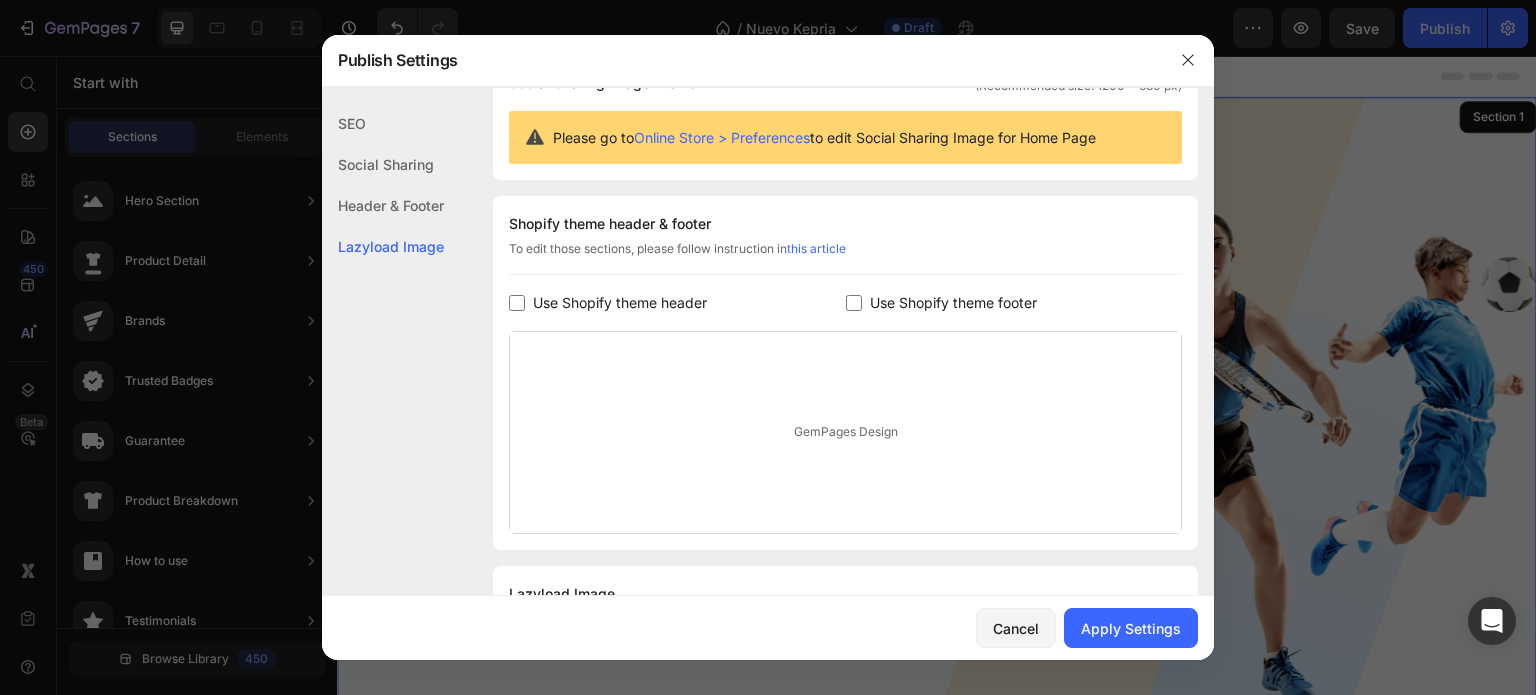 scroll, scrollTop: 70, scrollLeft: 0, axis: vertical 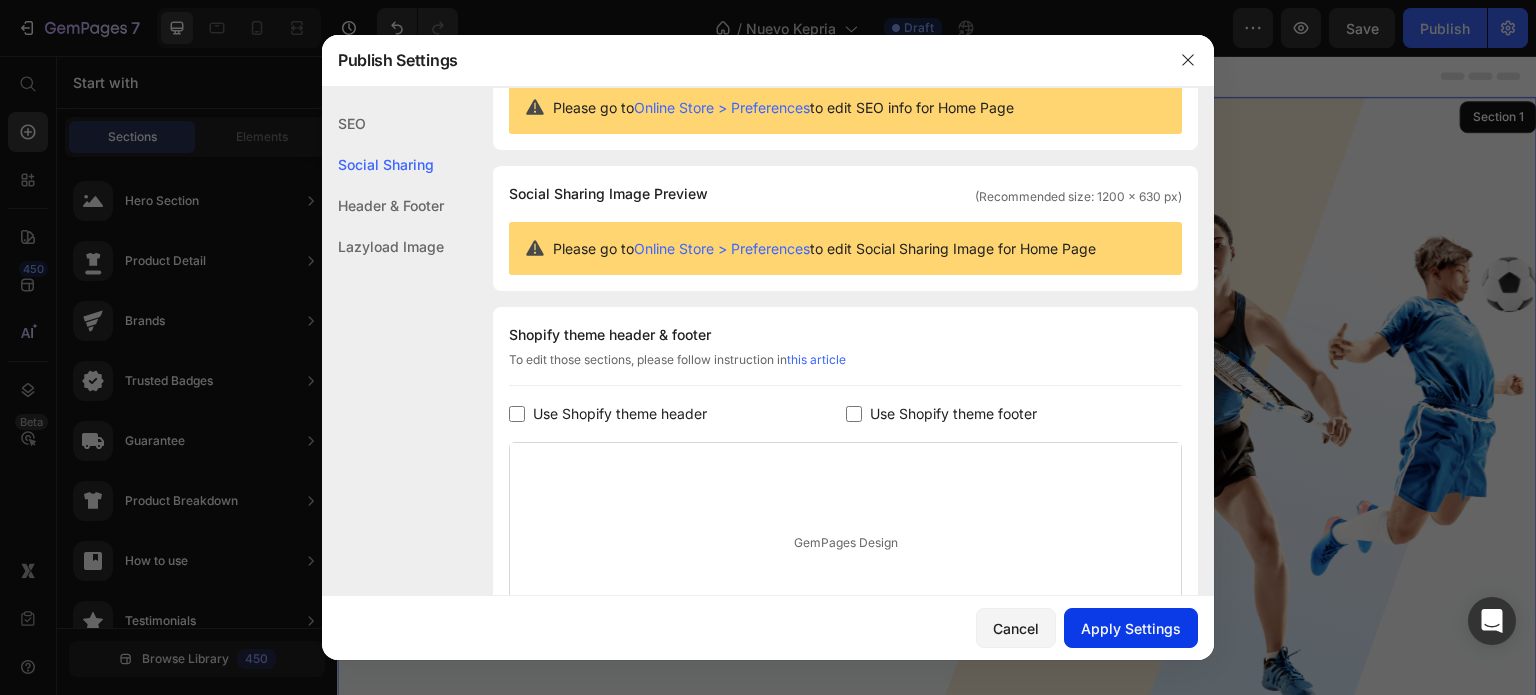 click on "Apply Settings" at bounding box center [1131, 628] 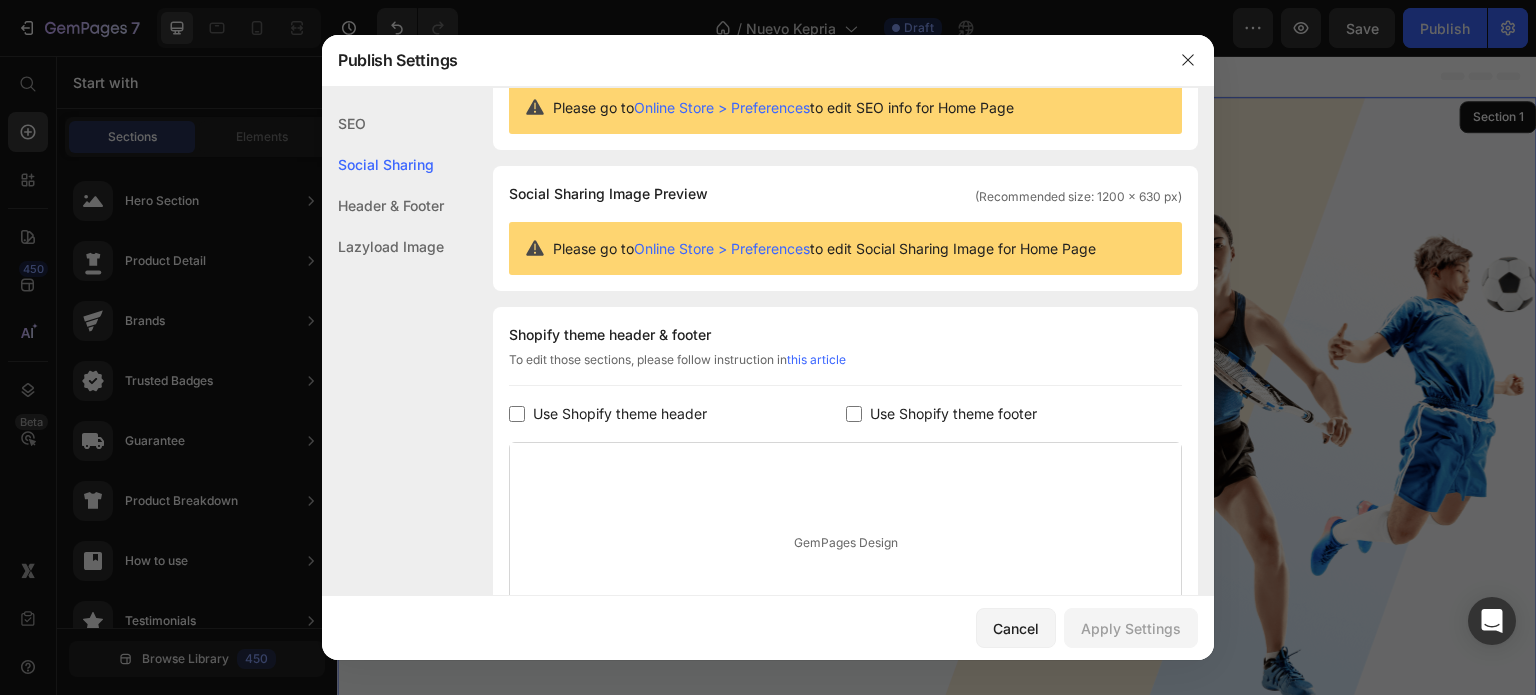 drag, startPoint x: 1103, startPoint y: 371, endPoint x: 1049, endPoint y: 71, distance: 304.82126 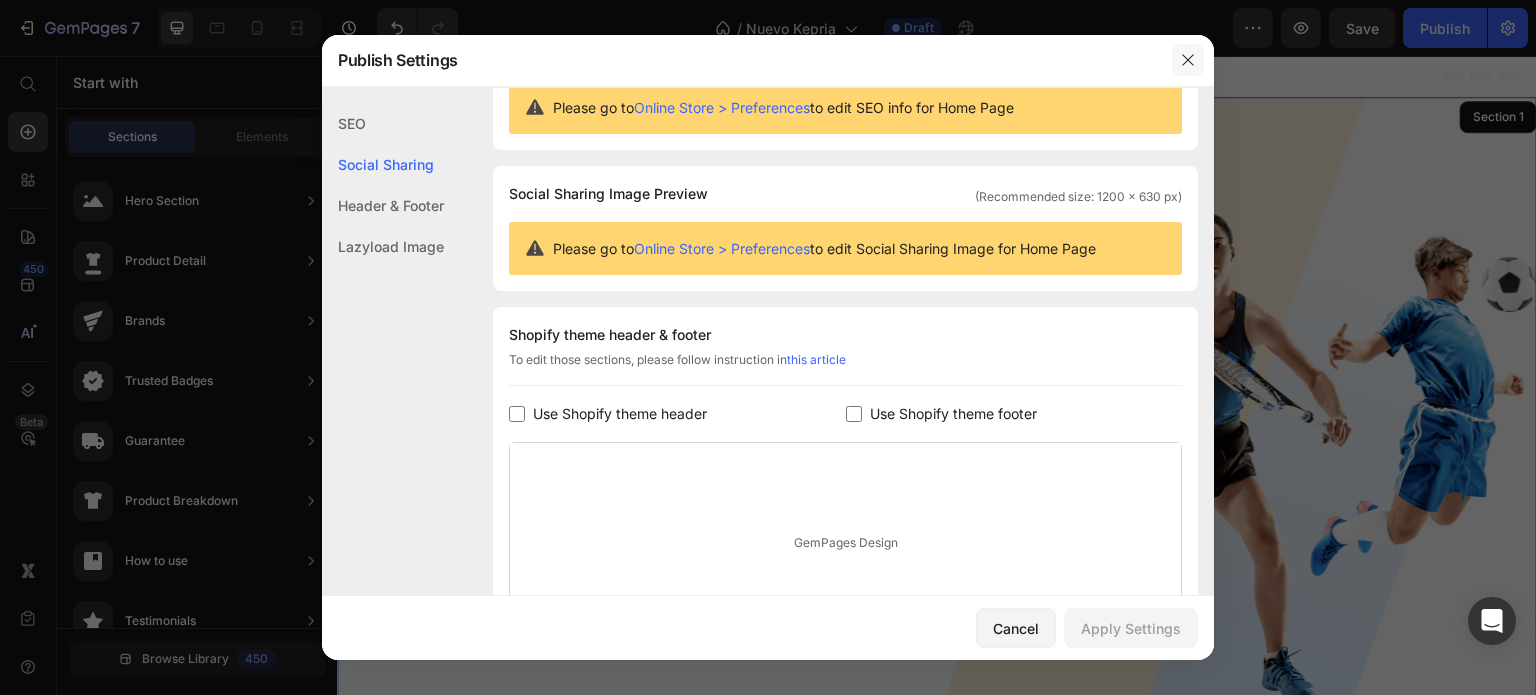 click 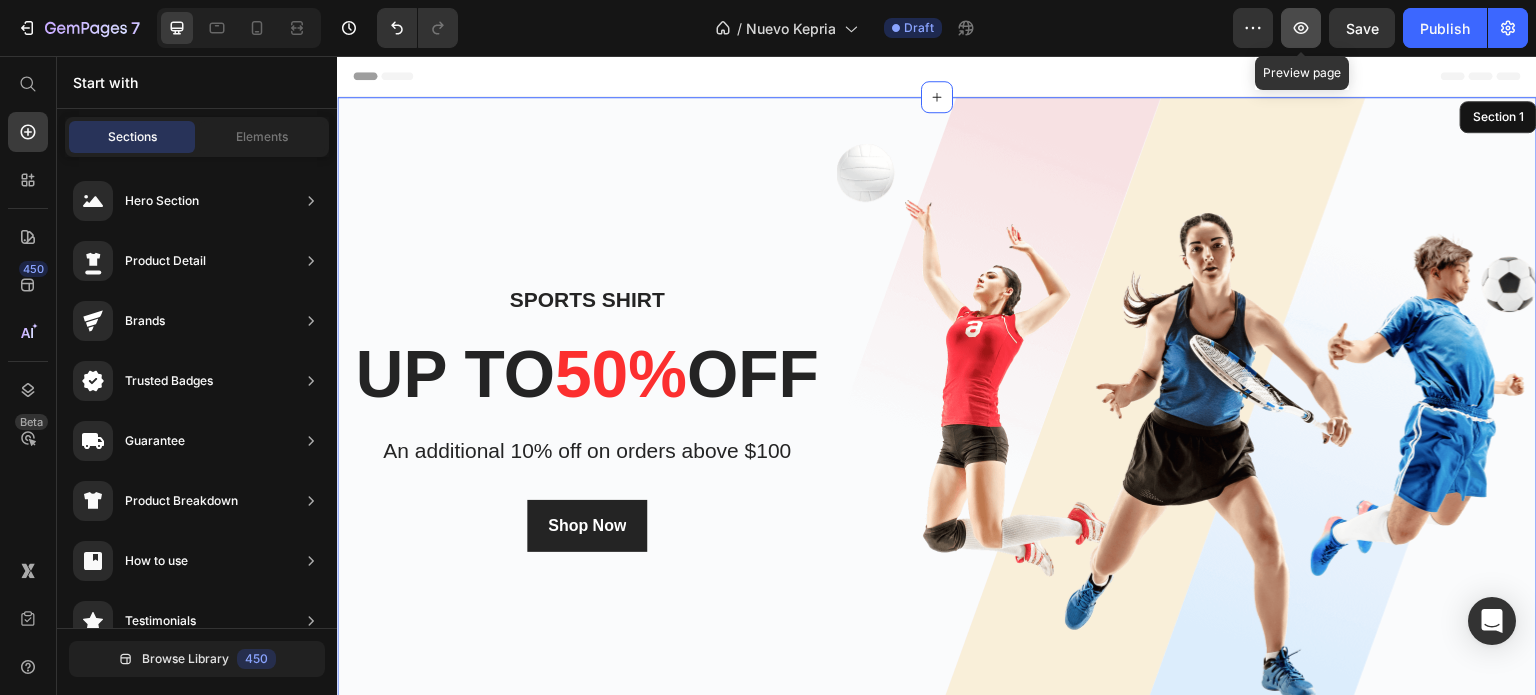 click 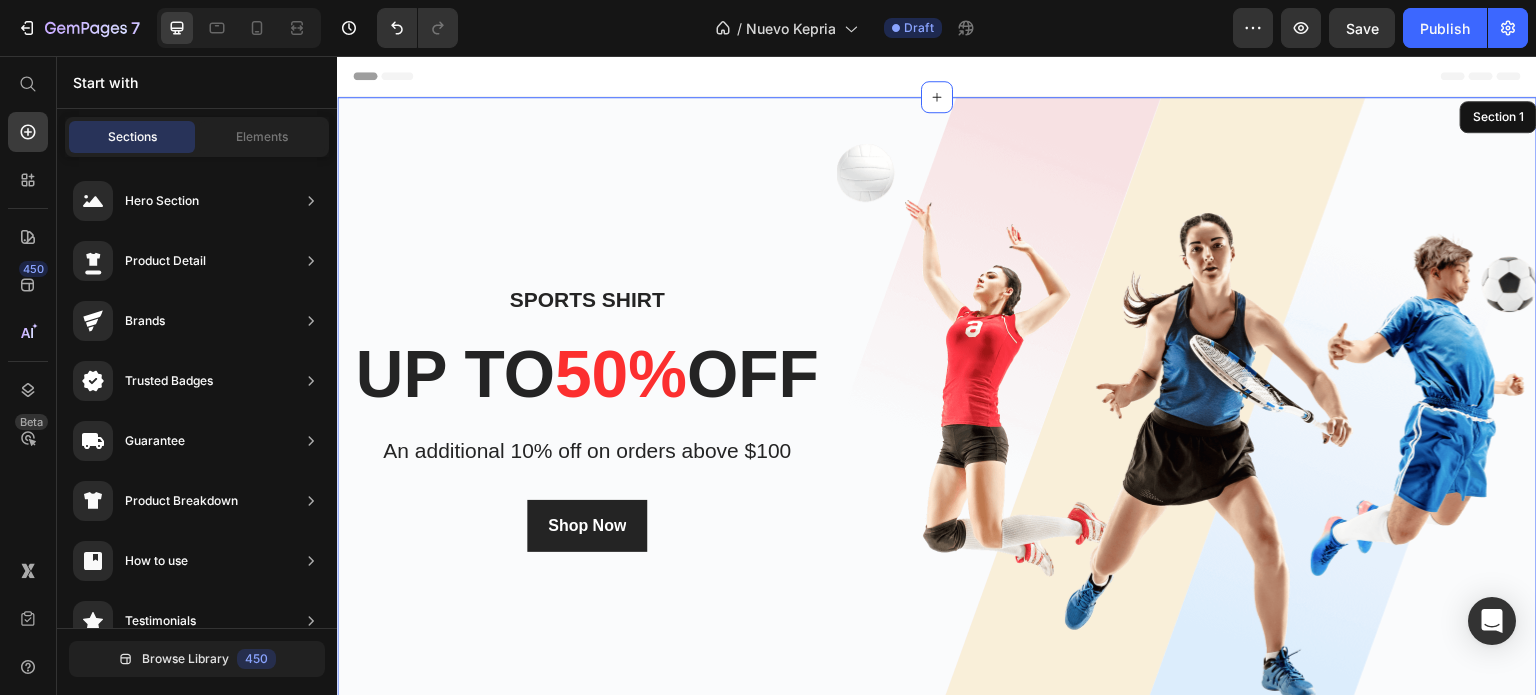click on "Header" at bounding box center [394, 76] 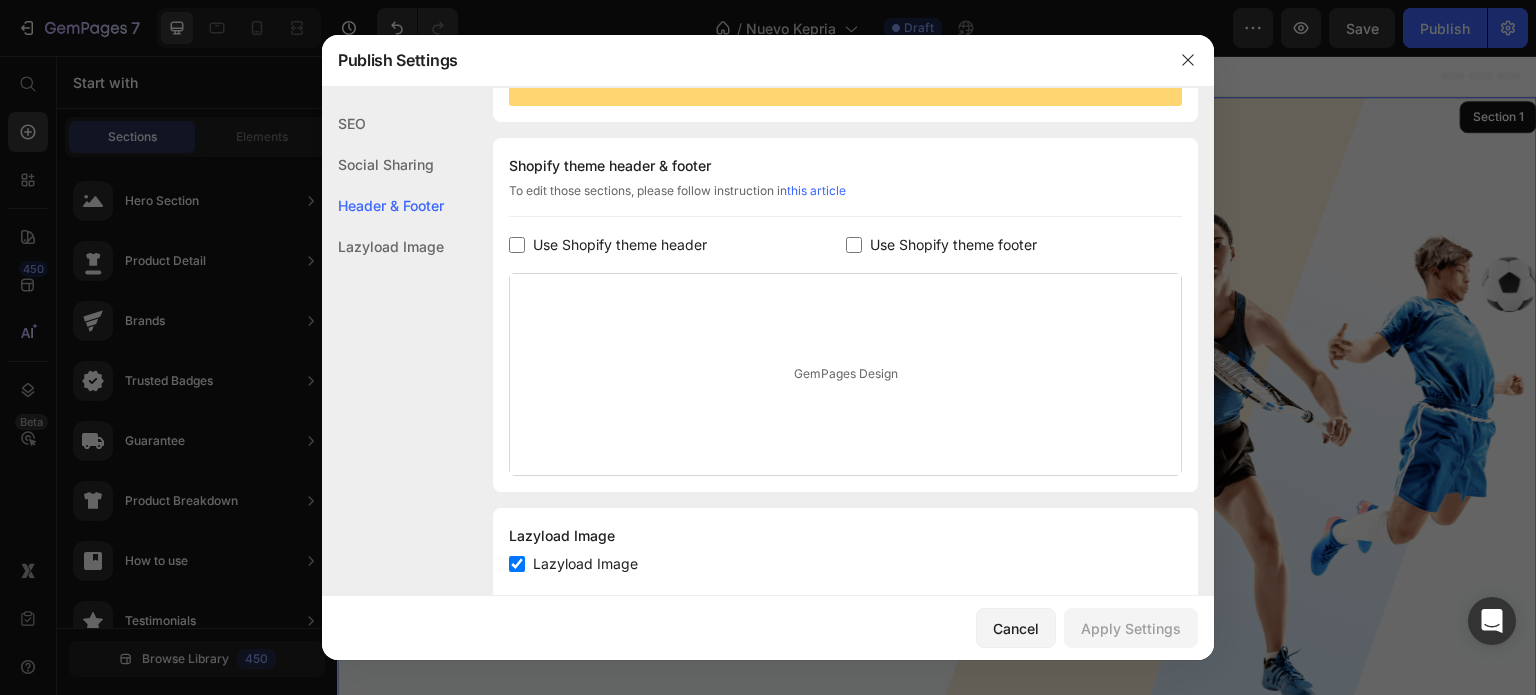 scroll, scrollTop: 270, scrollLeft: 0, axis: vertical 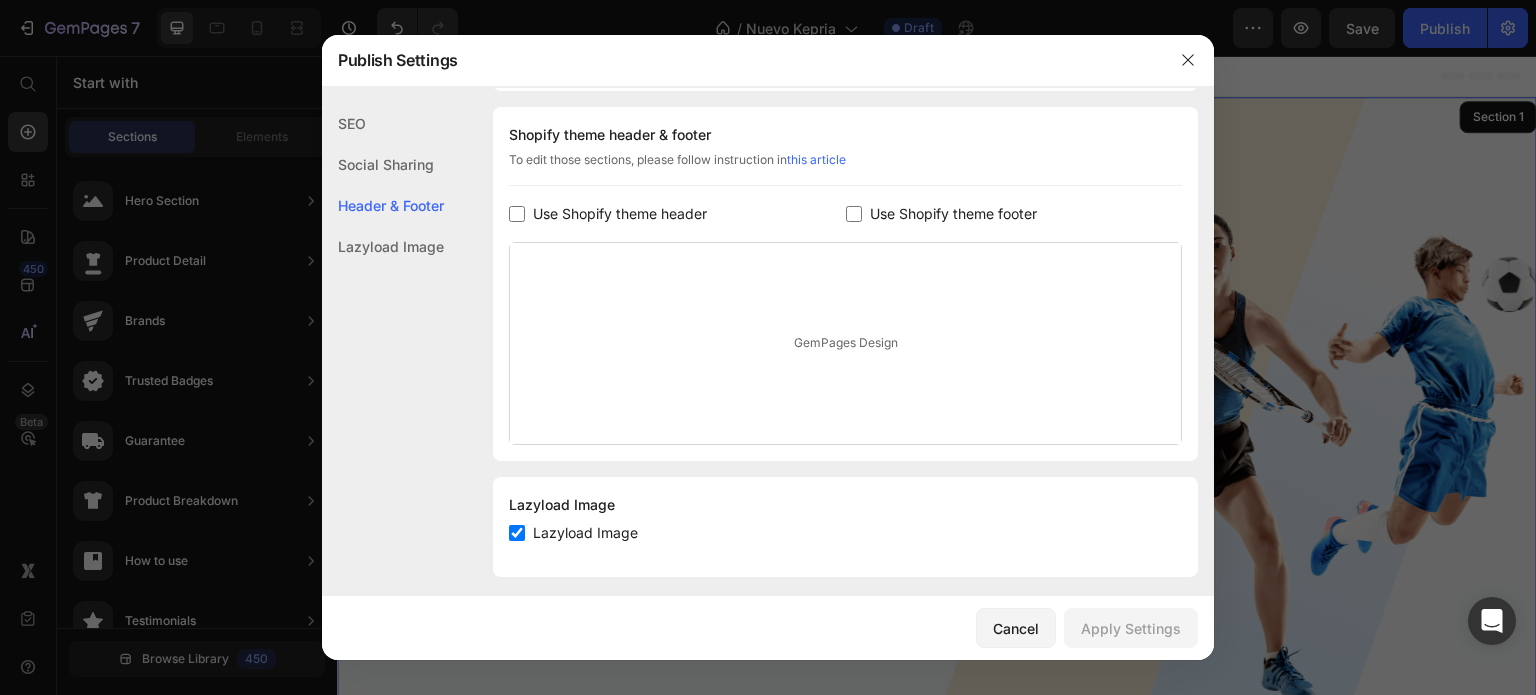 click on "Use Shopify theme footer" at bounding box center [953, 214] 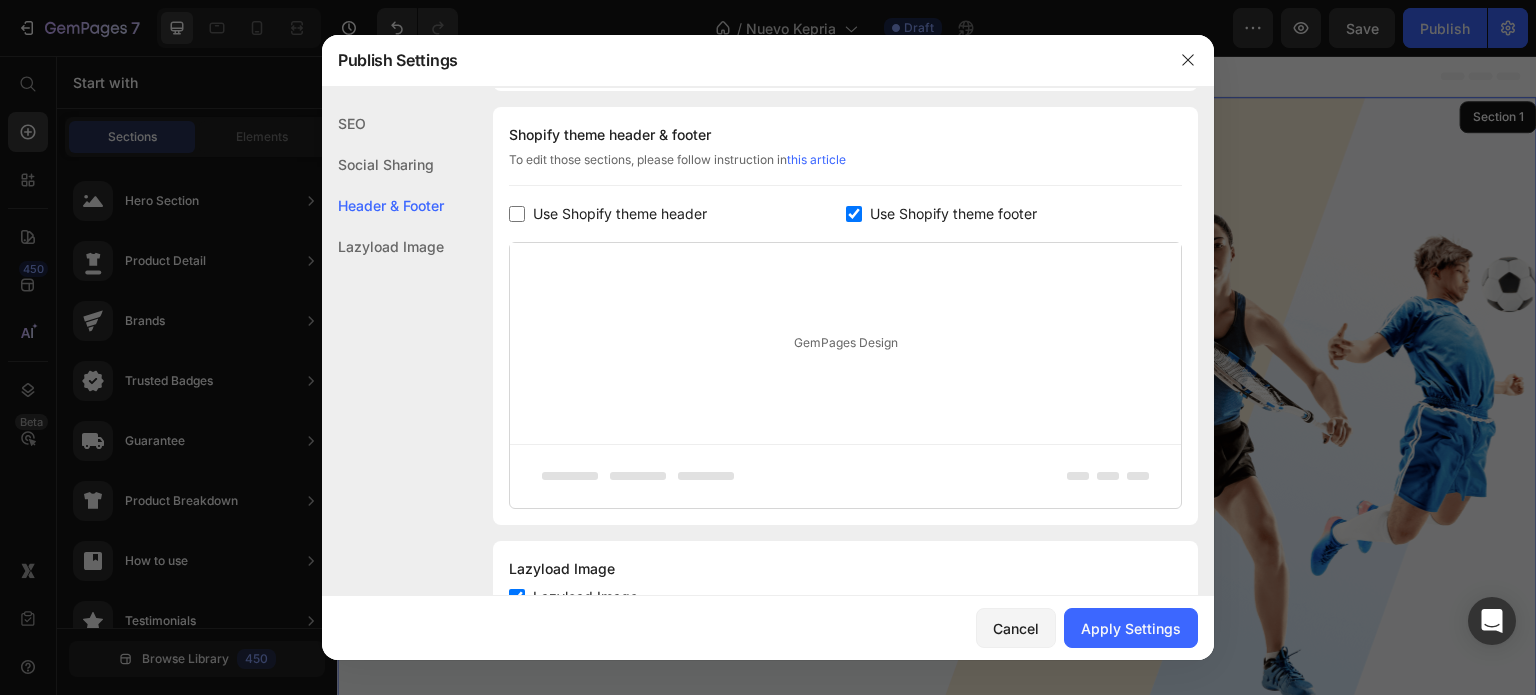 click on "Use Shopify theme footer" at bounding box center [953, 214] 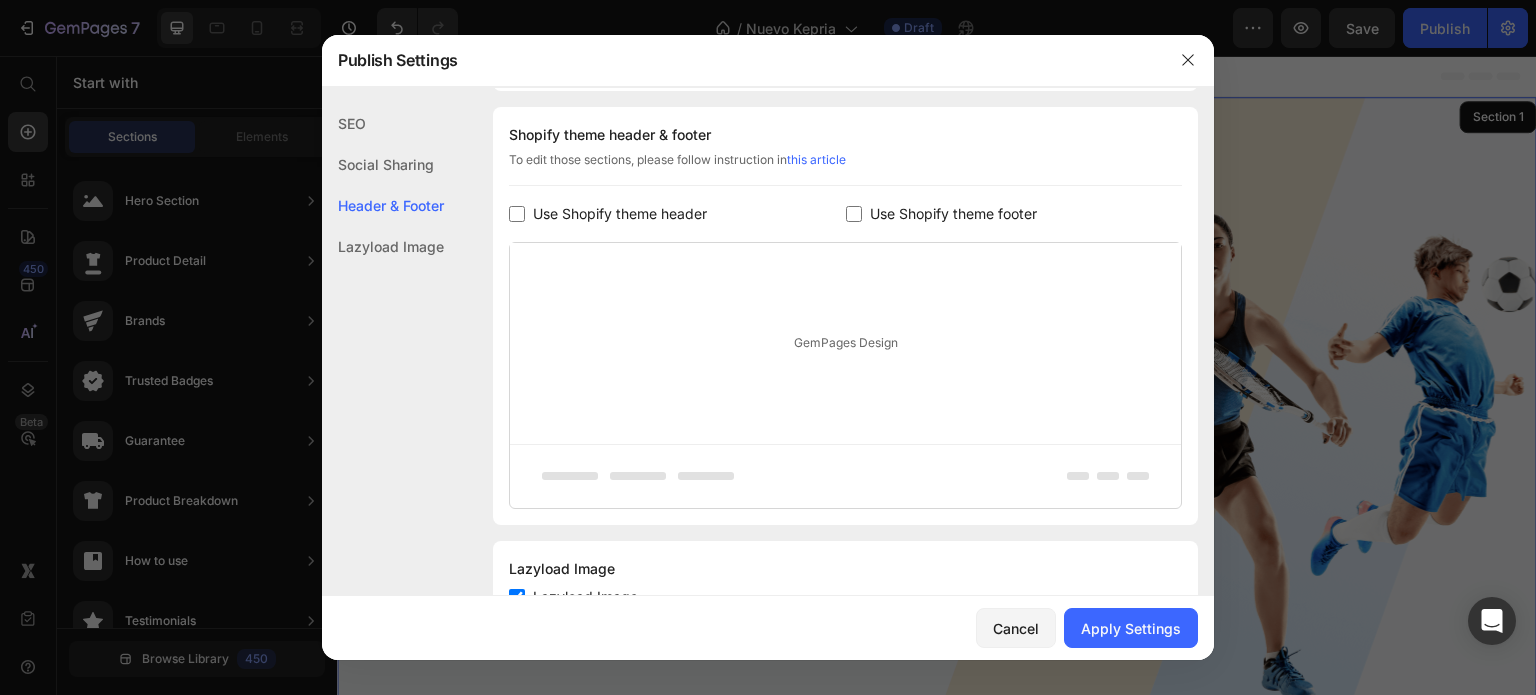 checkbox on "false" 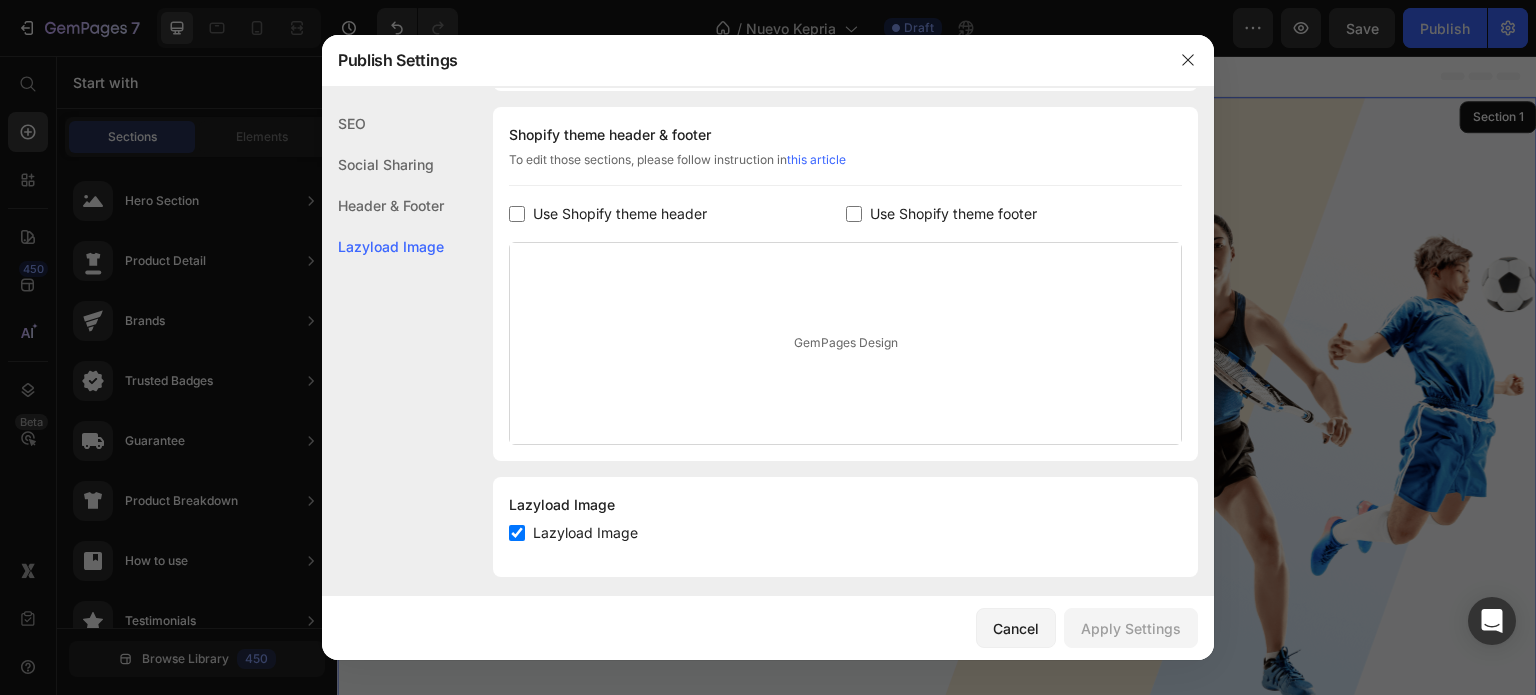 click on "Shopify theme header & footer  To edit those sections, please follow instruction in  this article Use Shopify theme header Use Shopify theme footer GemPages Design" 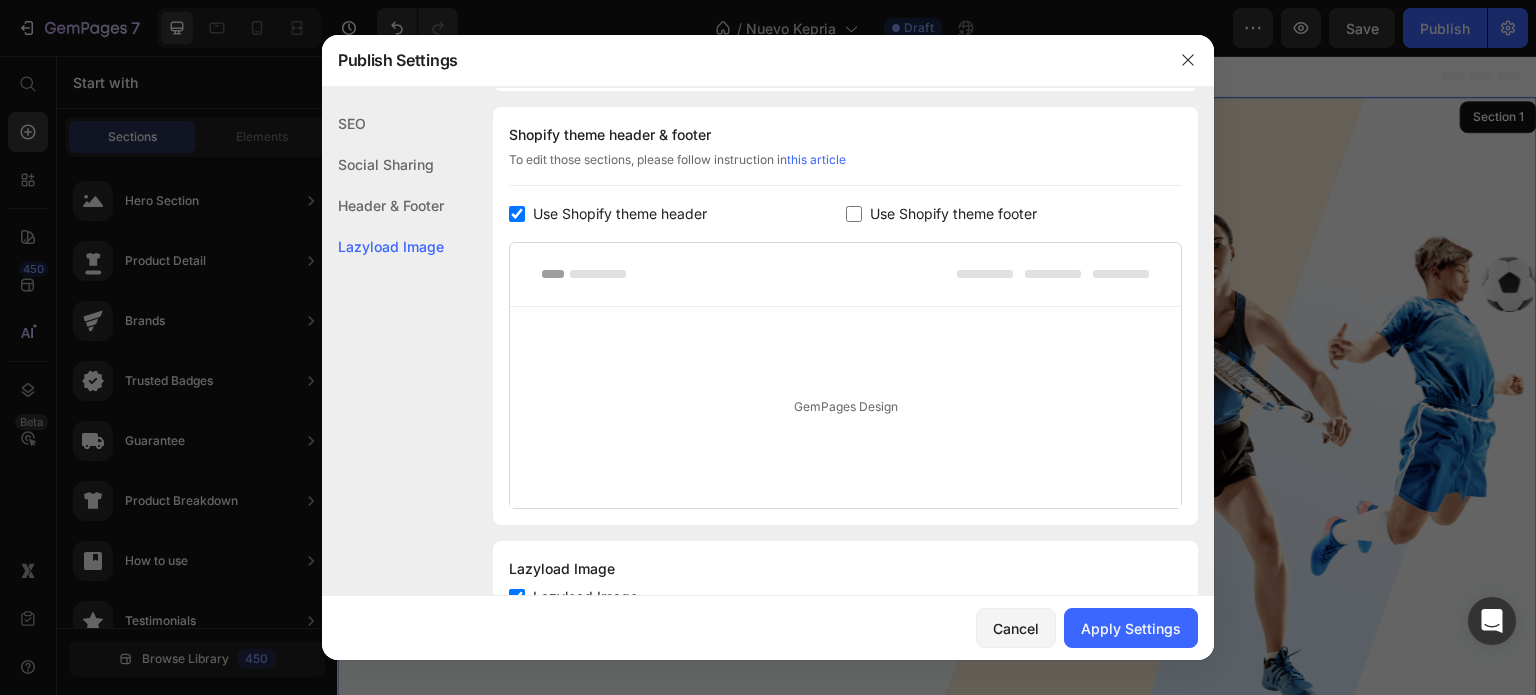 click on "Use Shopify theme header" at bounding box center (620, 214) 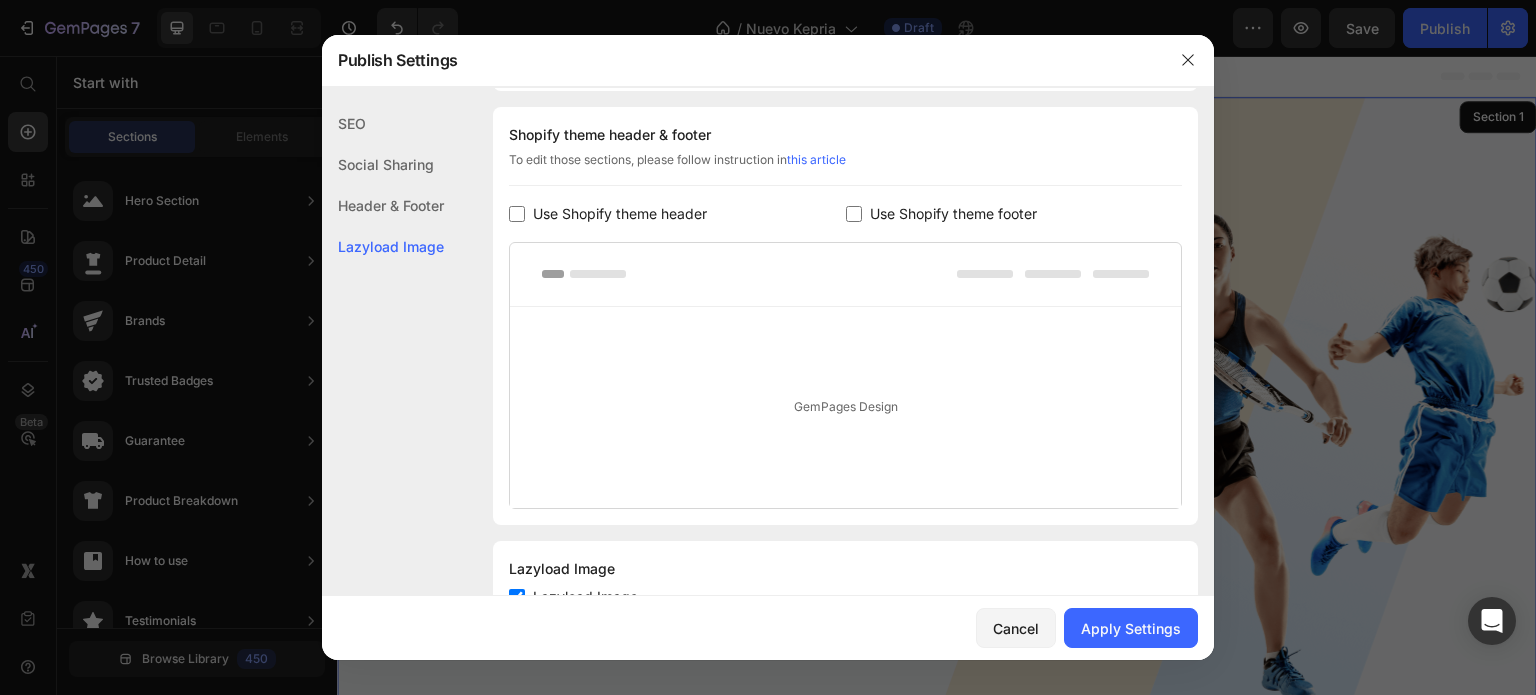 checkbox on "false" 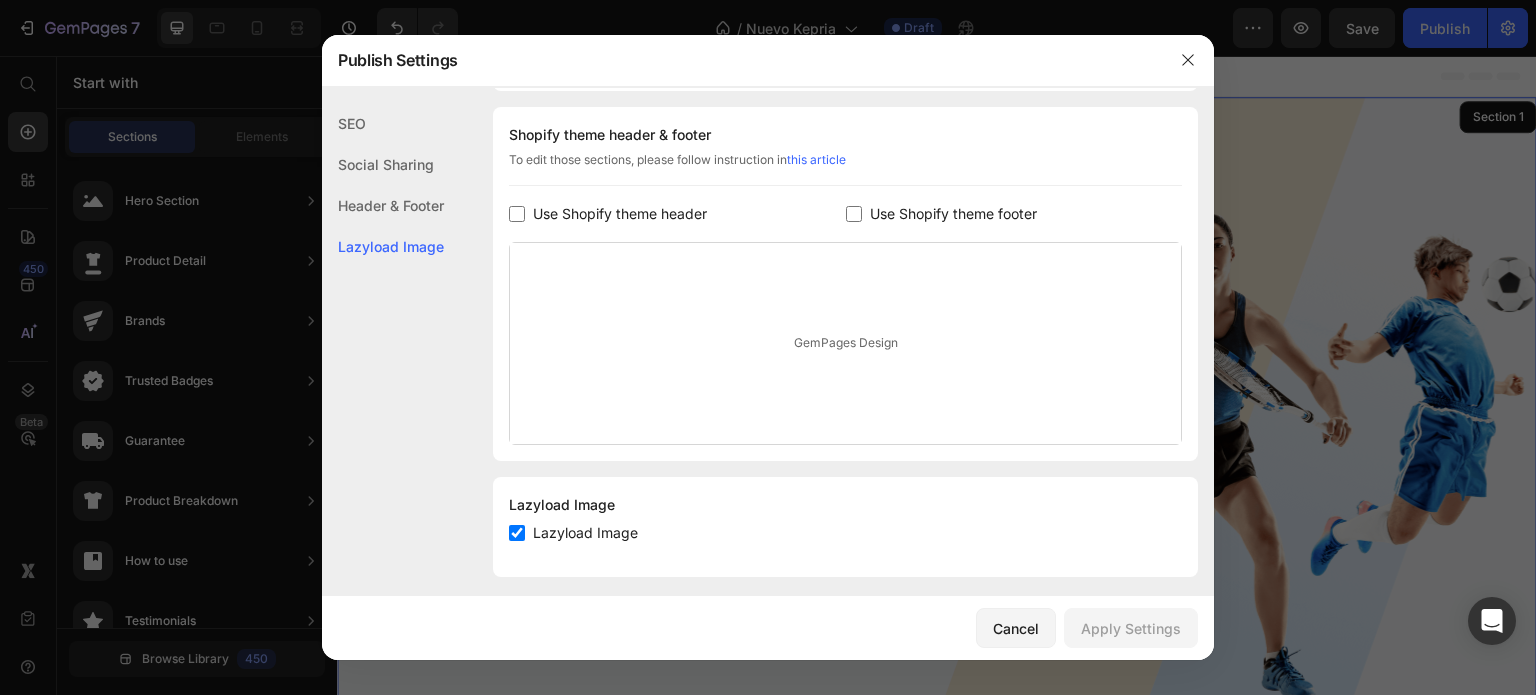 click on "Use Shopify theme footer" at bounding box center [953, 214] 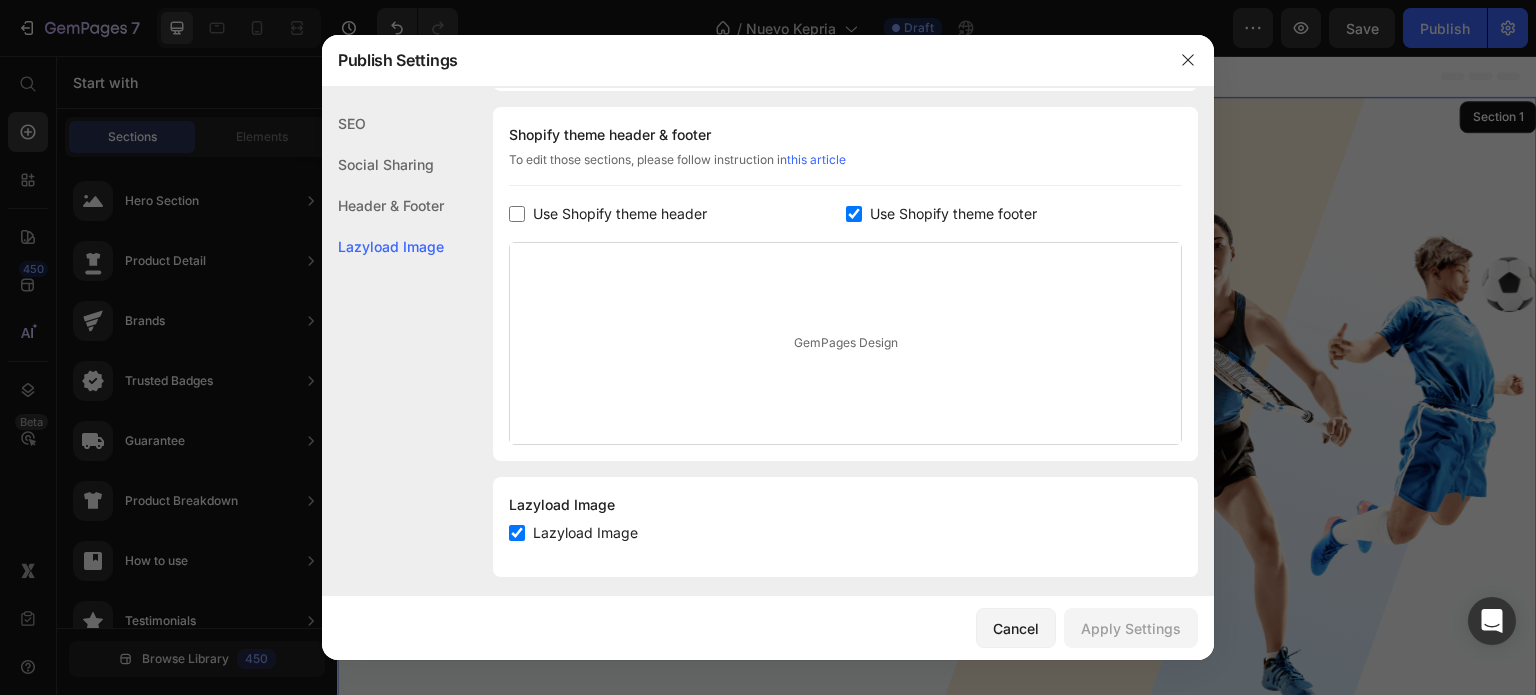 checkbox on "true" 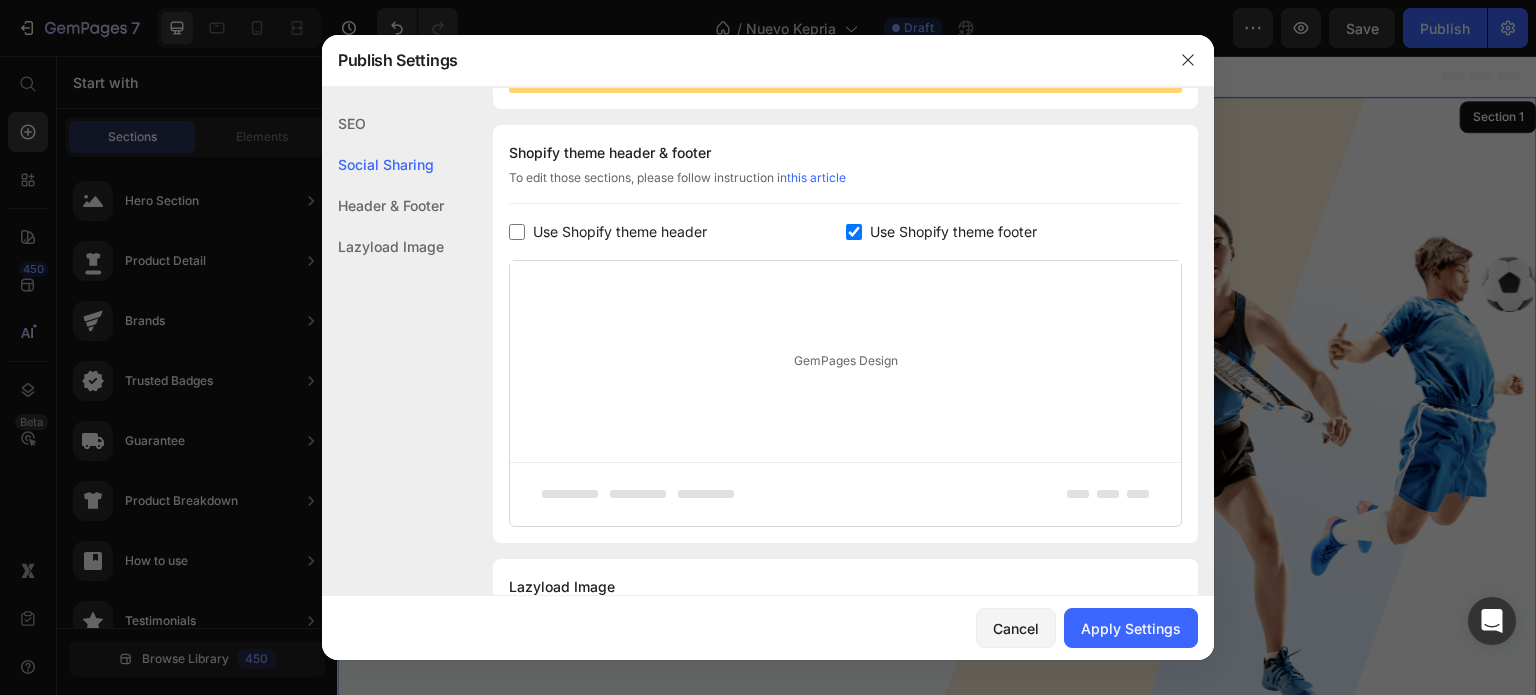 scroll, scrollTop: 145, scrollLeft: 0, axis: vertical 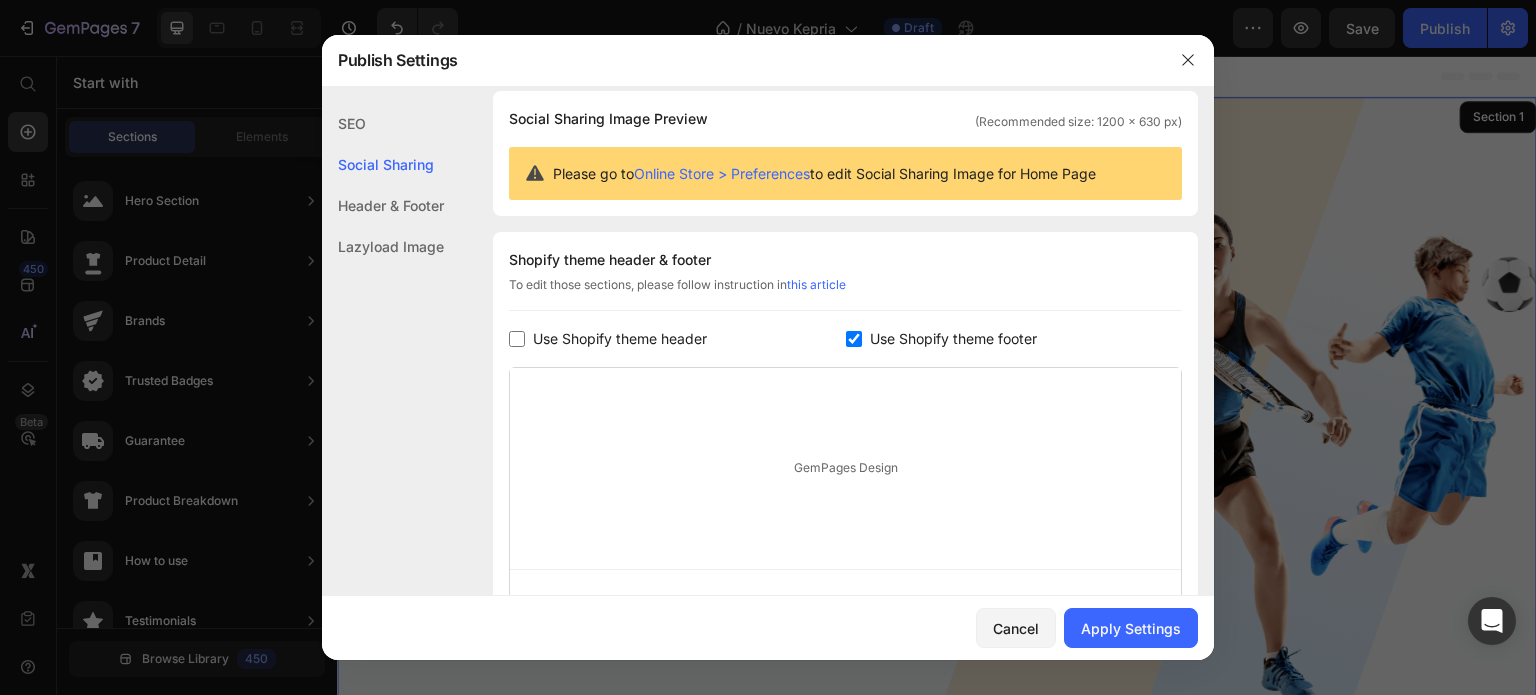 click on "Shopify theme header & footer  To edit those sections, please follow instruction in  this article Use Shopify theme header Use Shopify theme footer GemPages Design" 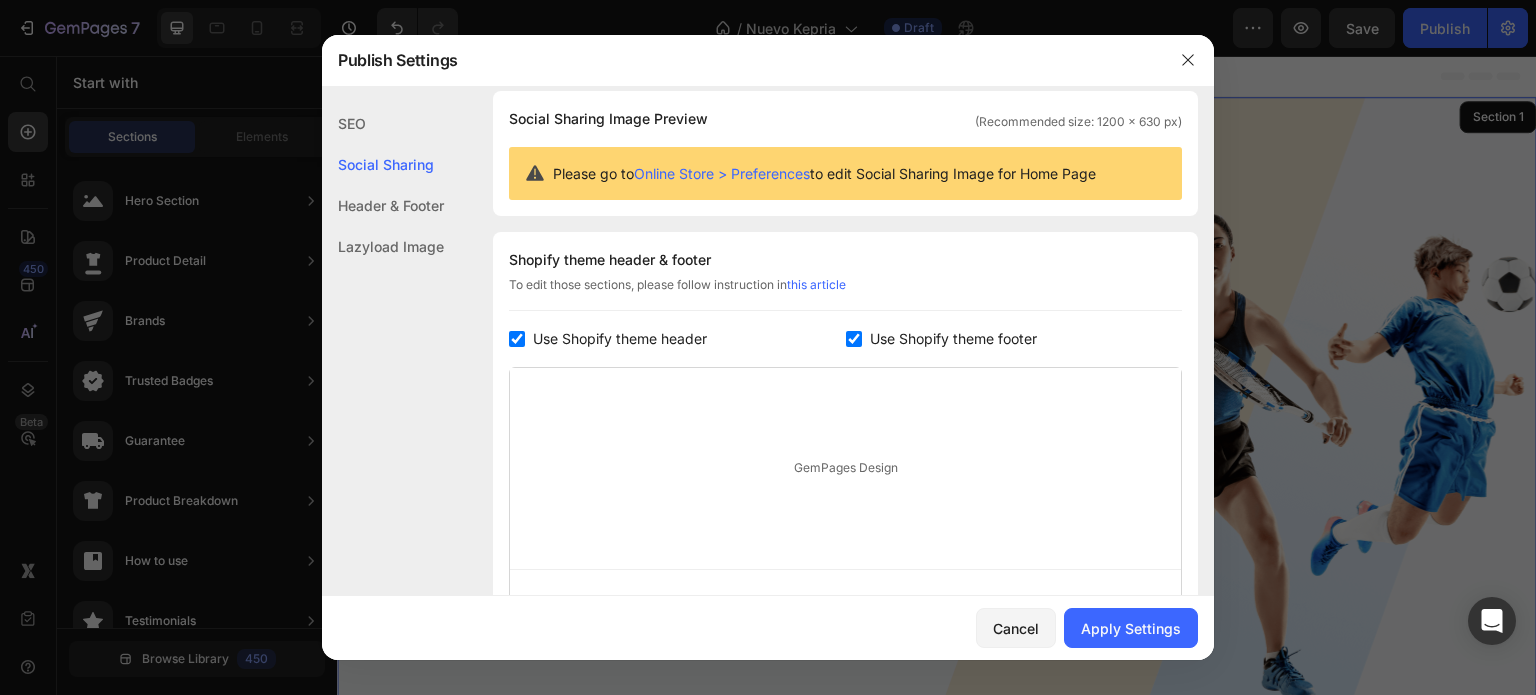 checkbox on "true" 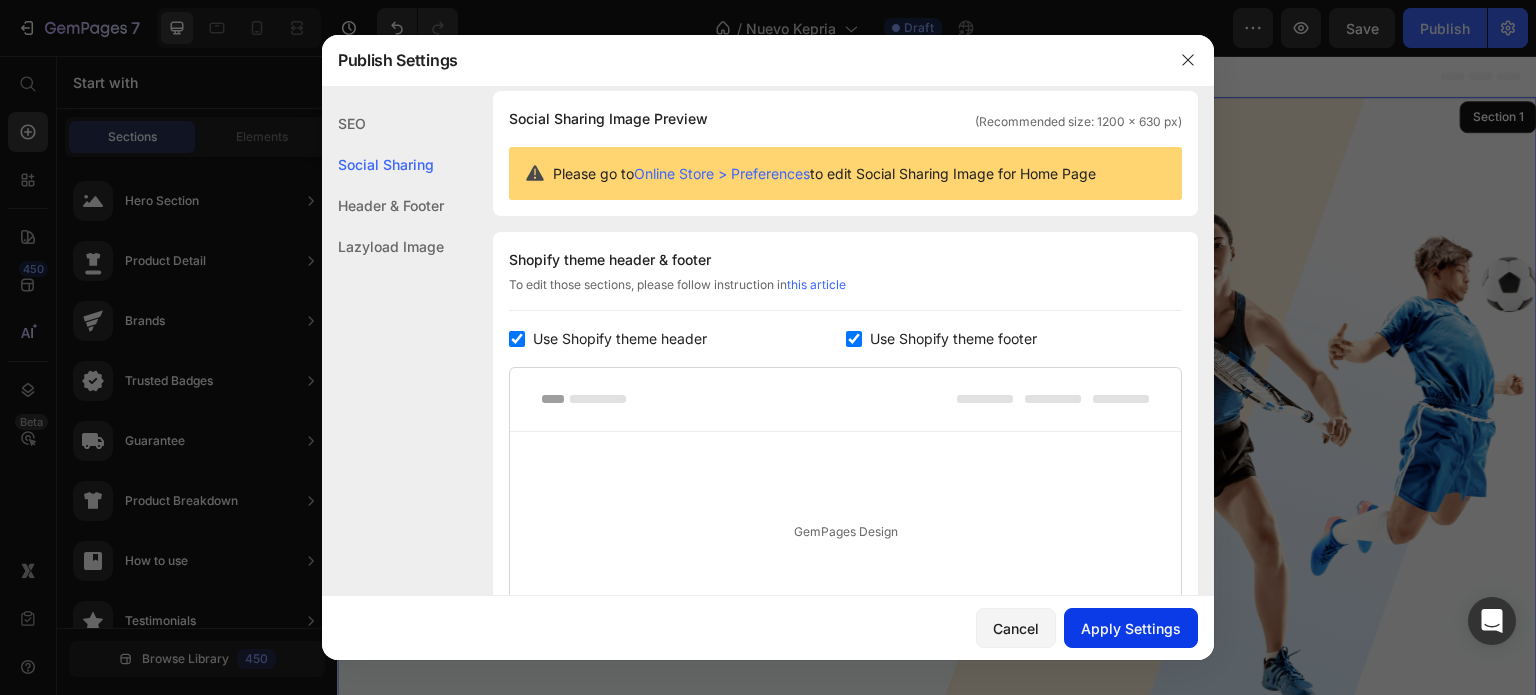 click on "Apply Settings" at bounding box center [1131, 628] 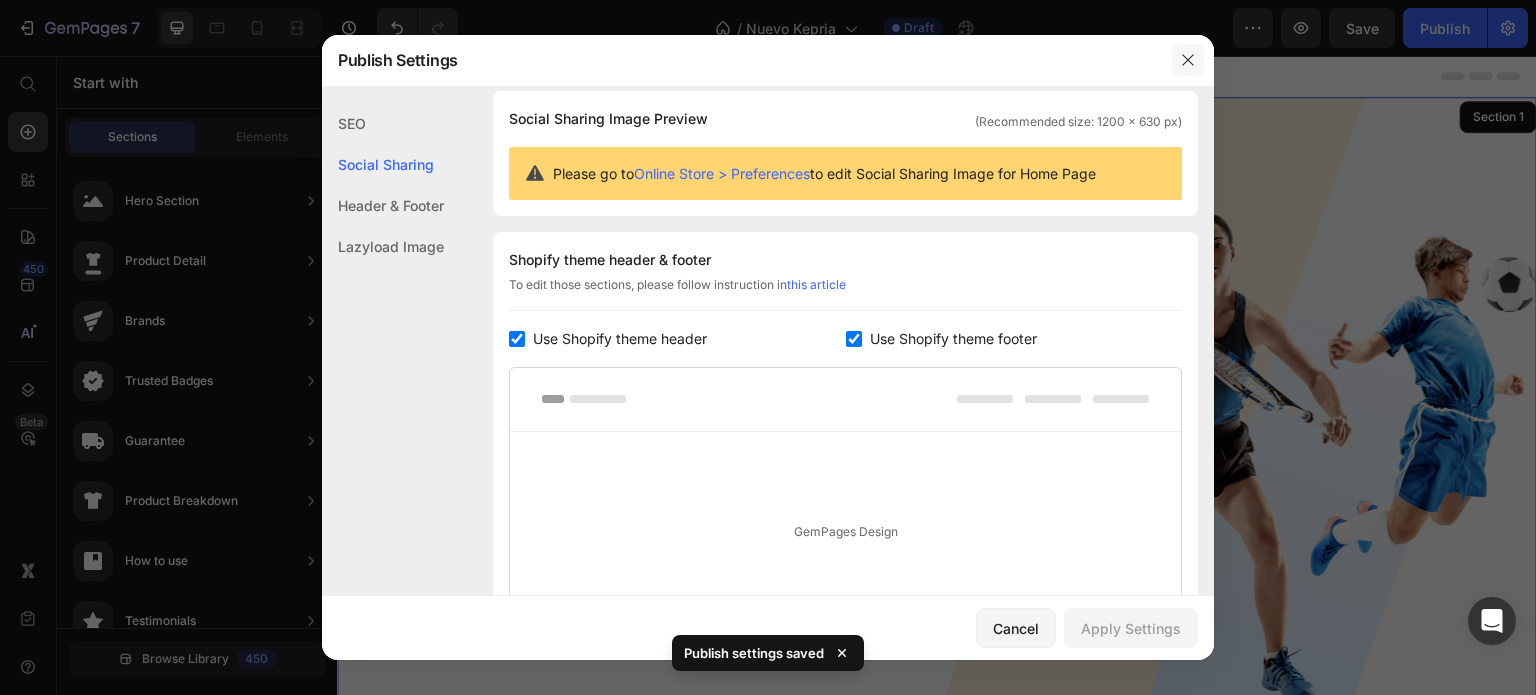 click 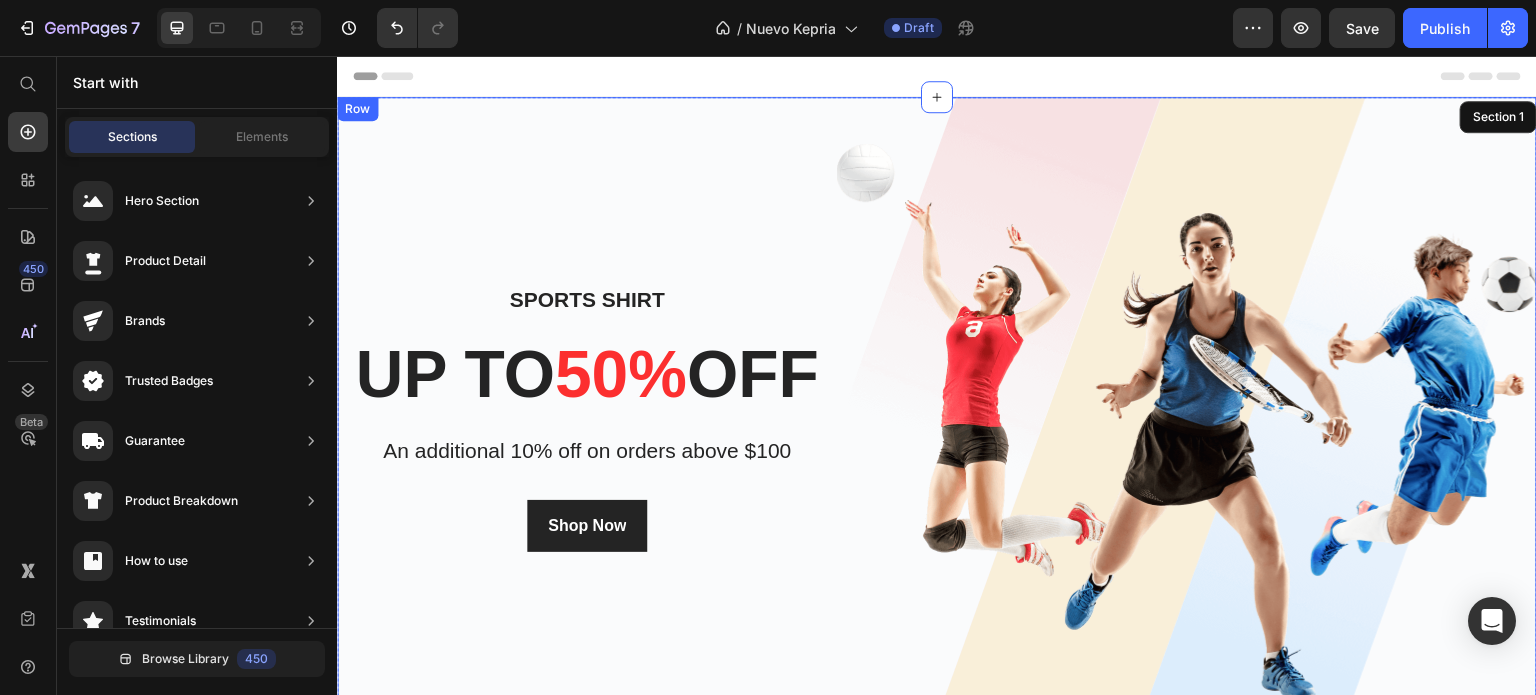 click on "Sports Shirt" at bounding box center (587, 300) 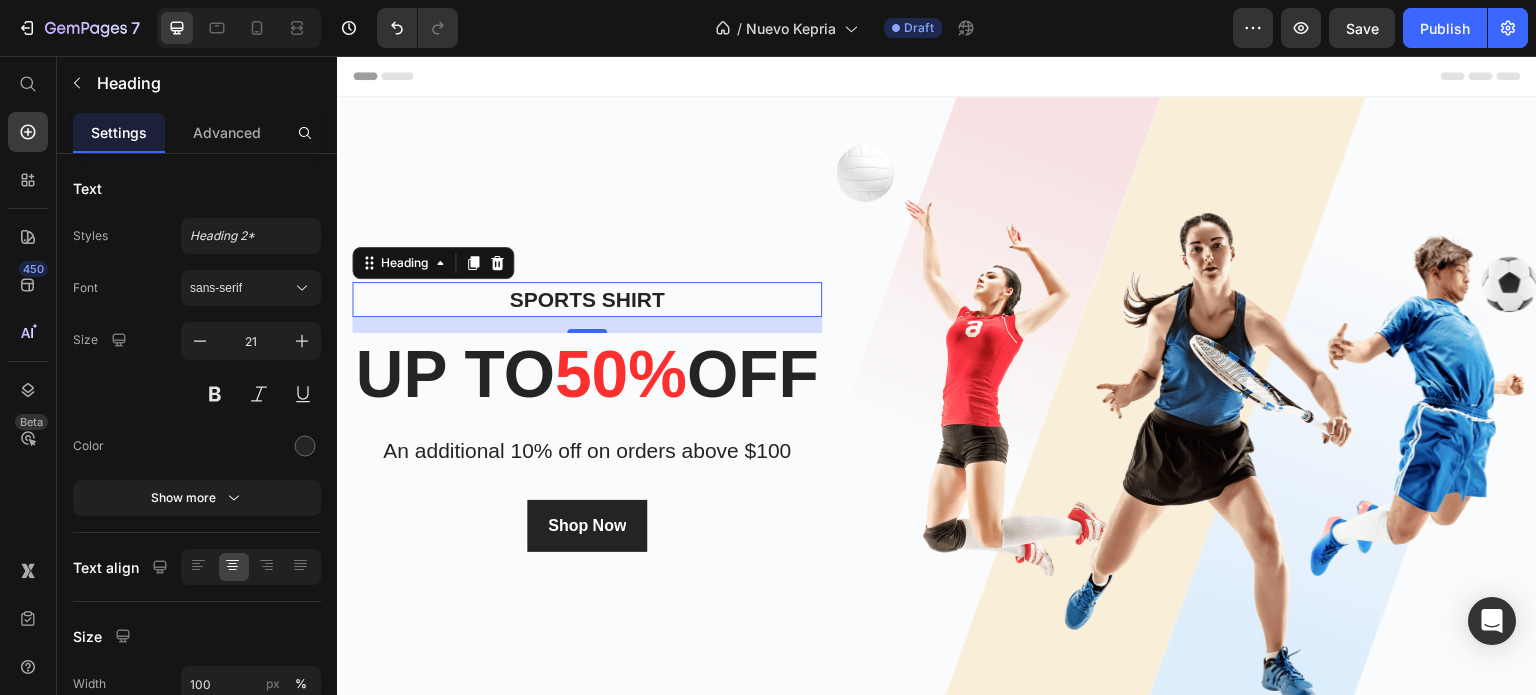 click on "Sports Shirt" at bounding box center (587, 300) 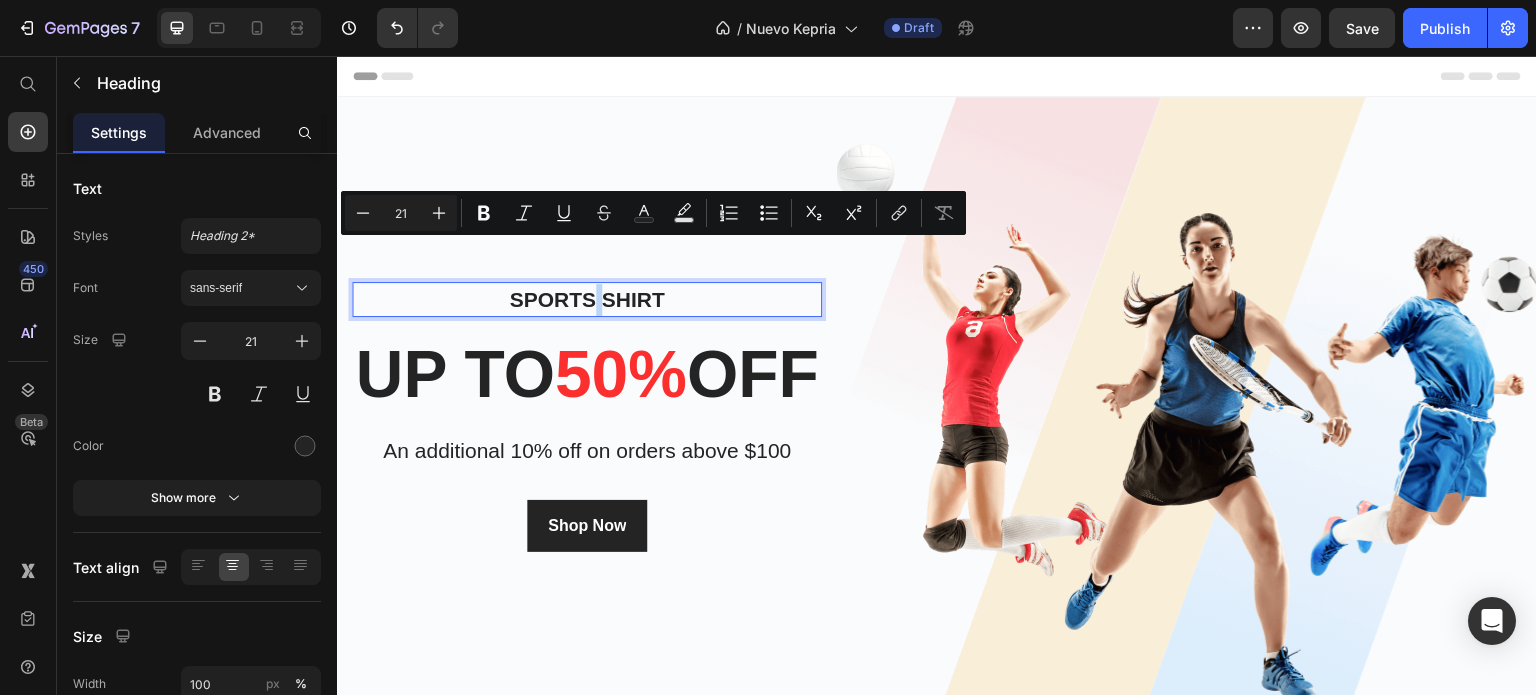 click on "Sports Shirt" at bounding box center [587, 300] 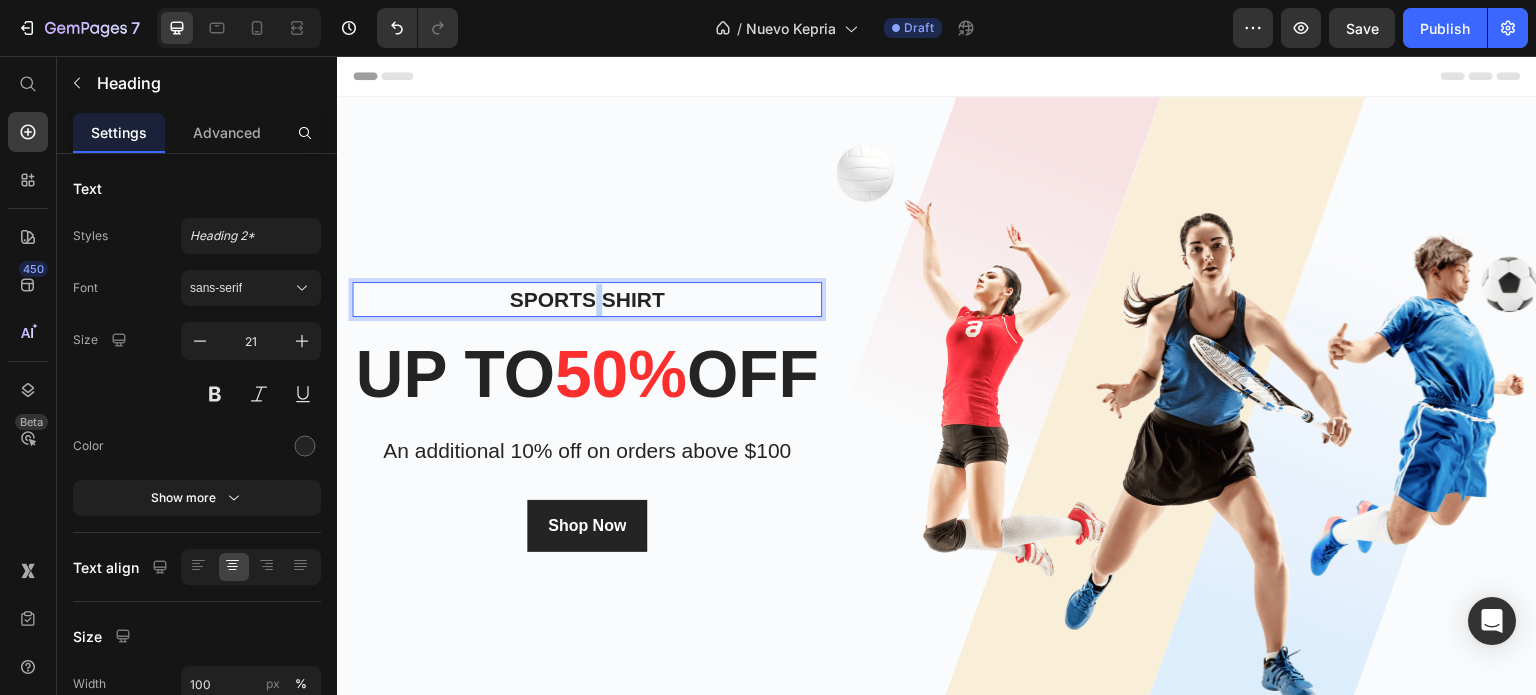 click on "Sports Shirt" at bounding box center (587, 300) 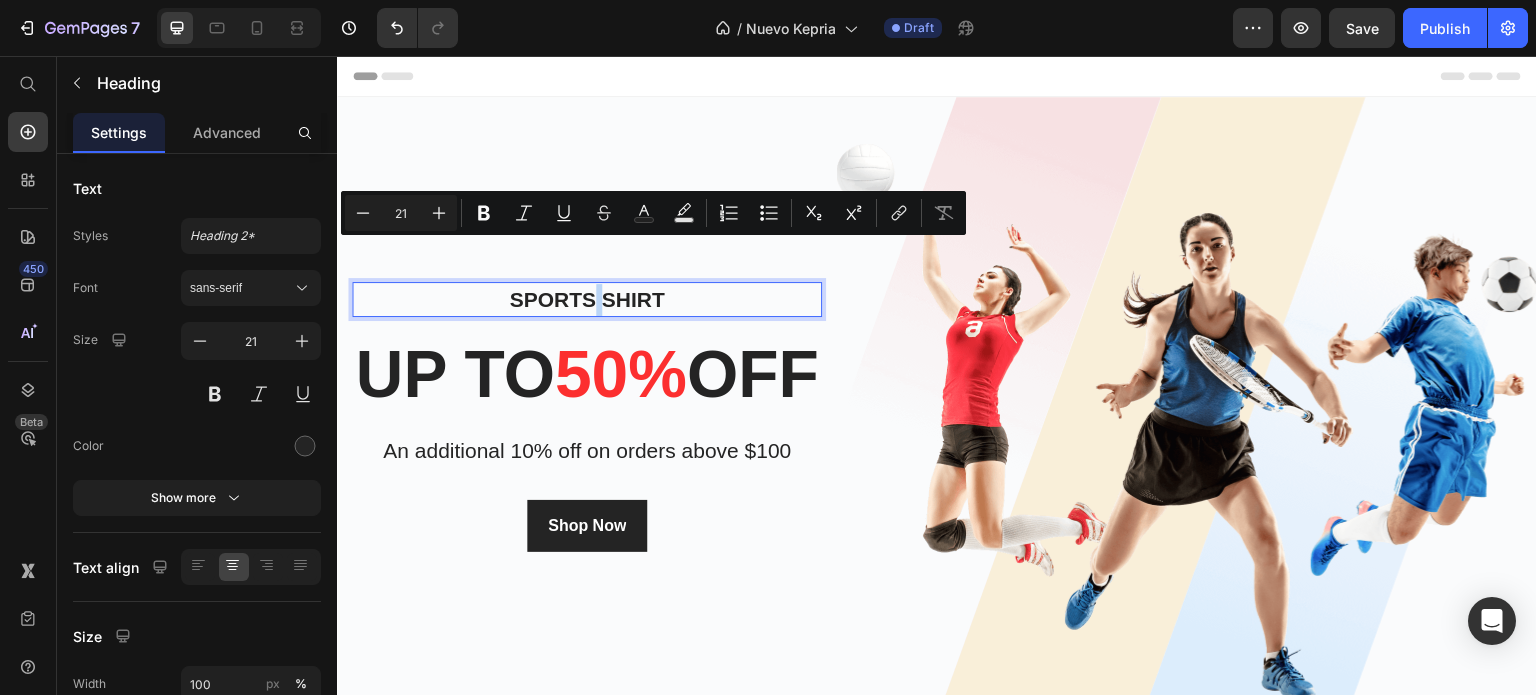 click on "Sports Shirt" at bounding box center [587, 300] 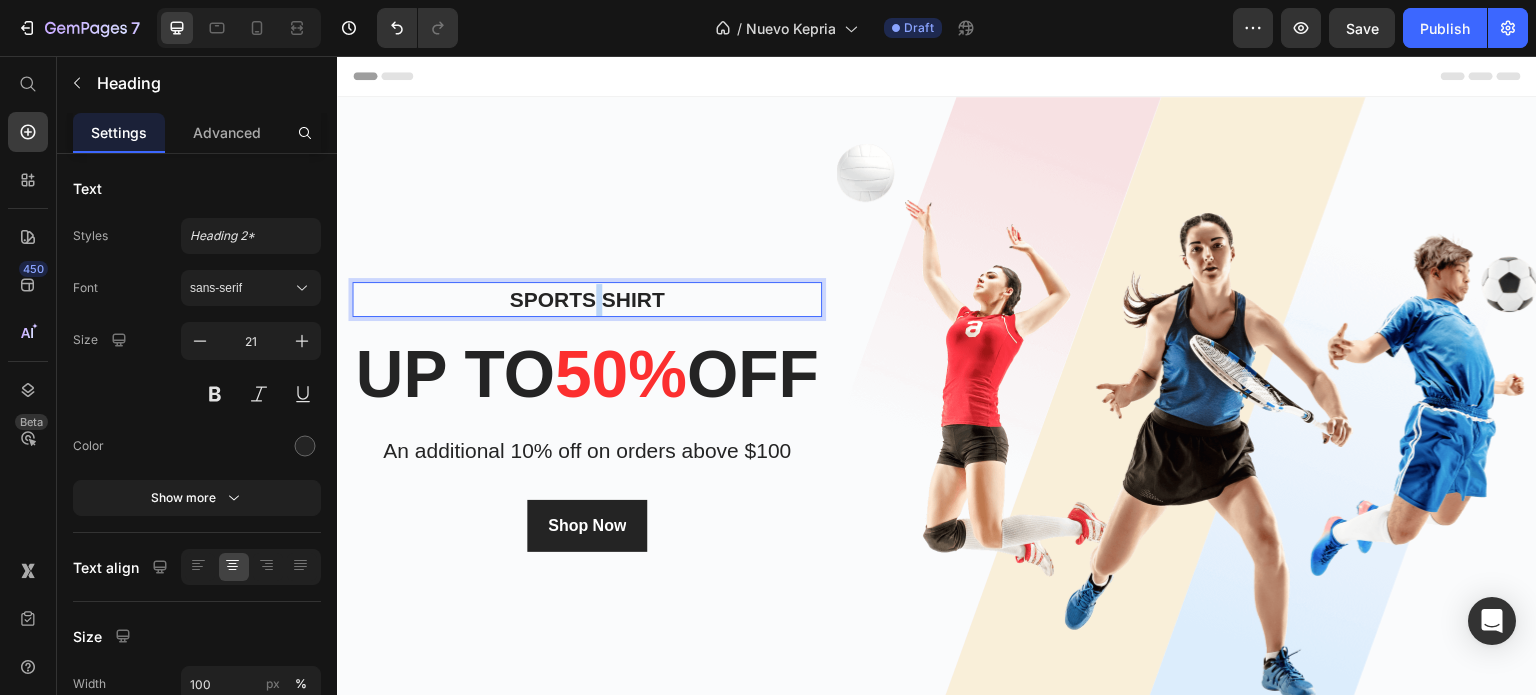 click on "Sports Shirt" at bounding box center (587, 300) 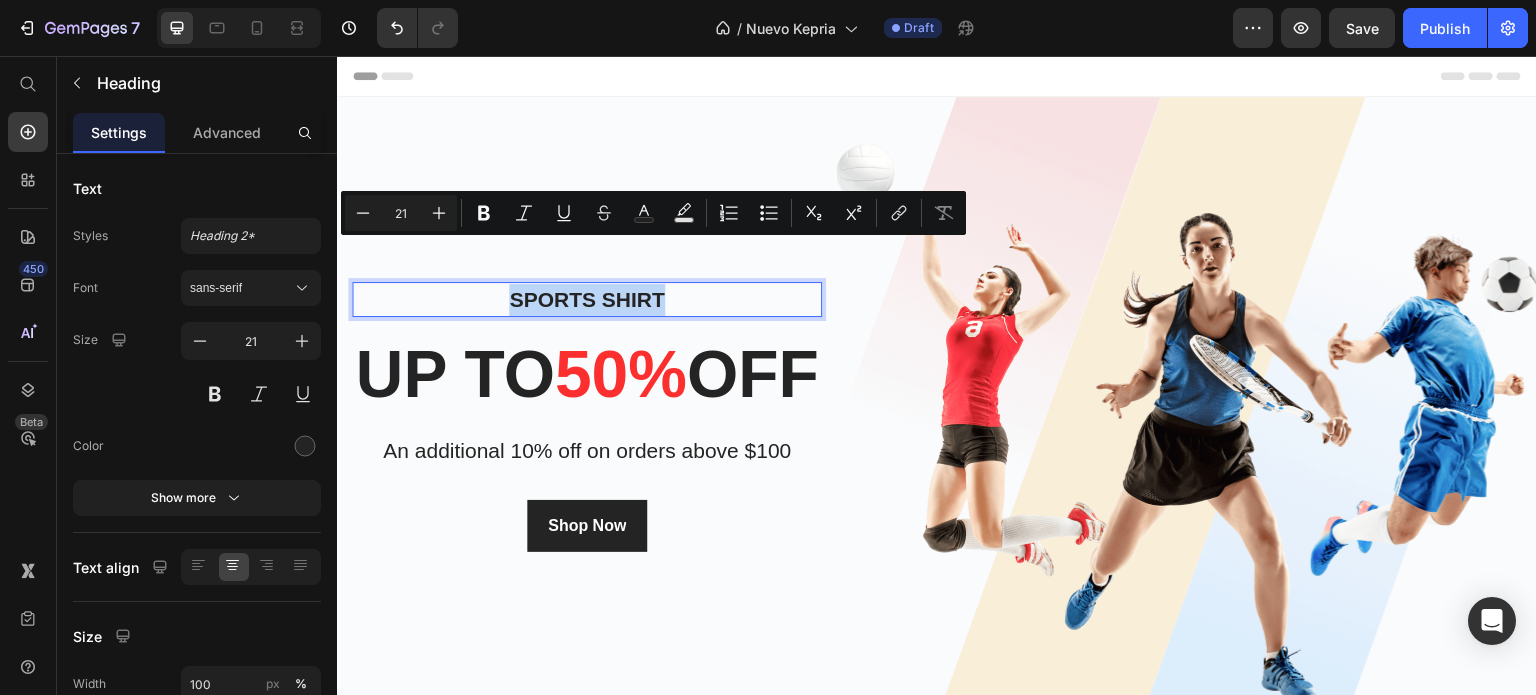 click on "Sports Shirt" at bounding box center (587, 300) 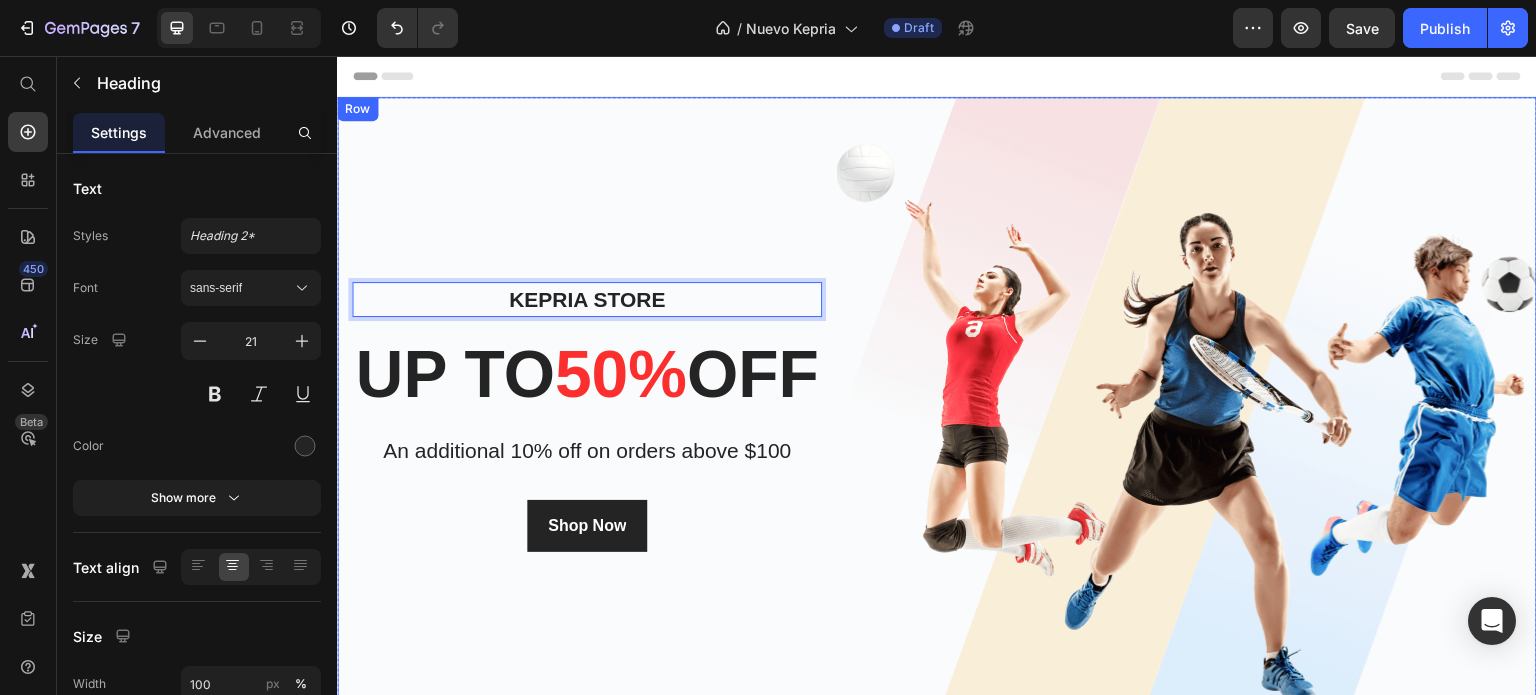 click on "Kepria store Heading   16 up to  50%  off Heading An additional 10% off on orders above $100 Text block Shop Now Button Row" at bounding box center [587, 417] 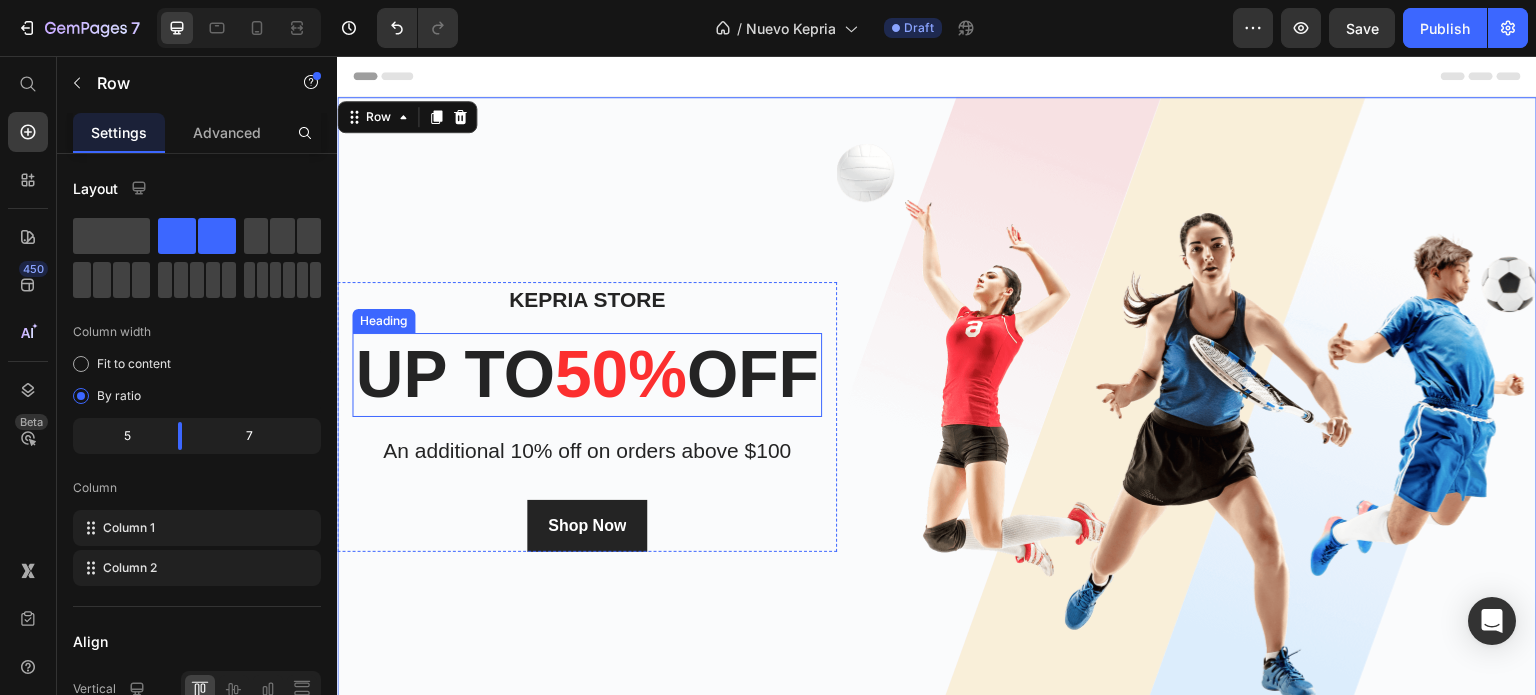 click on "up to  50%  off" at bounding box center (587, 374) 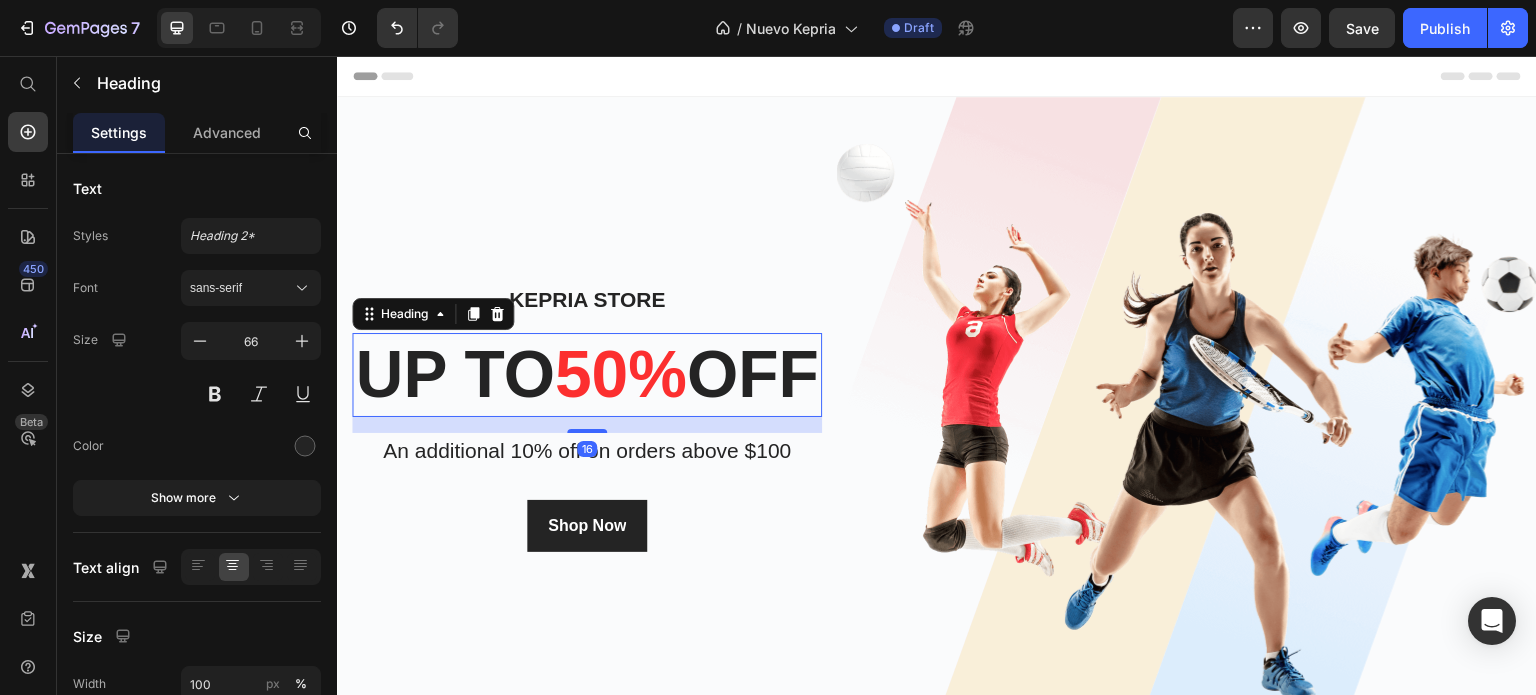 click on "up to  50%  off" at bounding box center (587, 374) 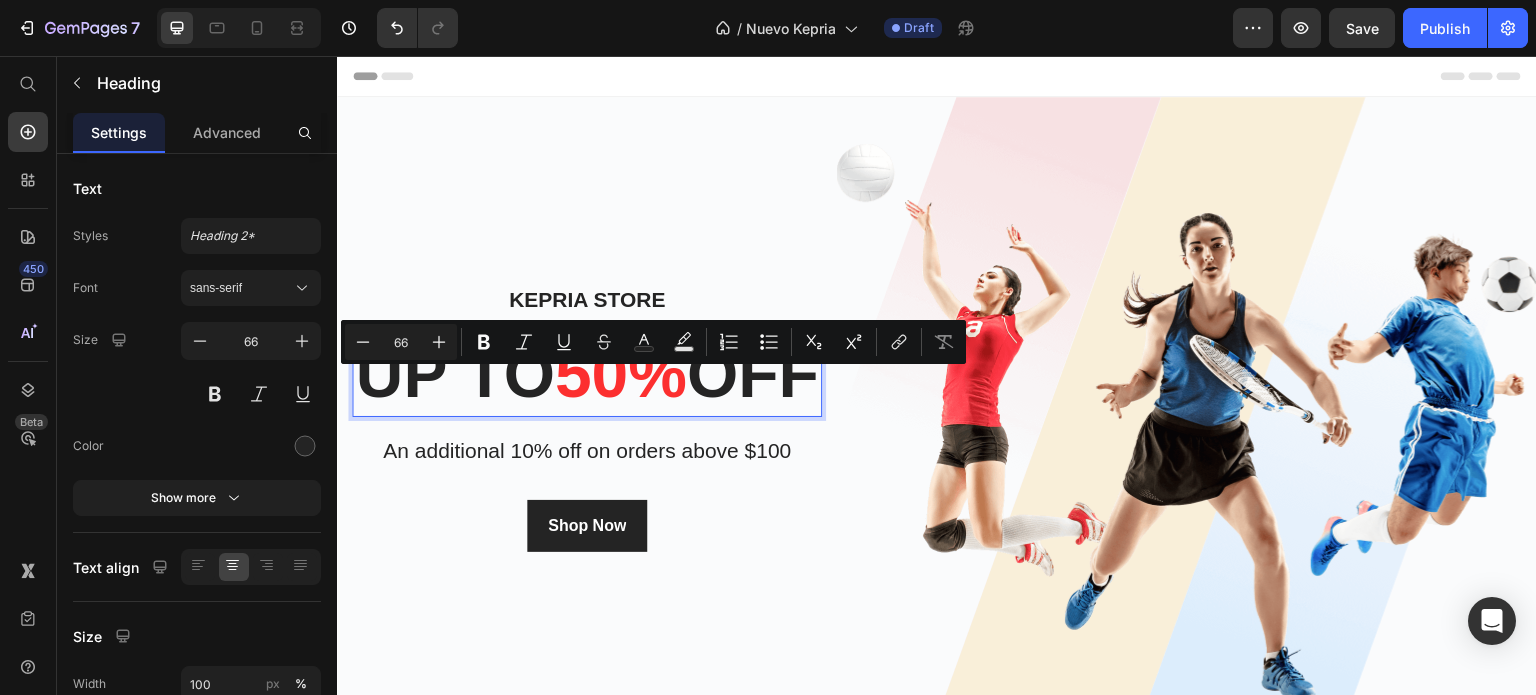 click on "up to  50%  off" at bounding box center (587, 374) 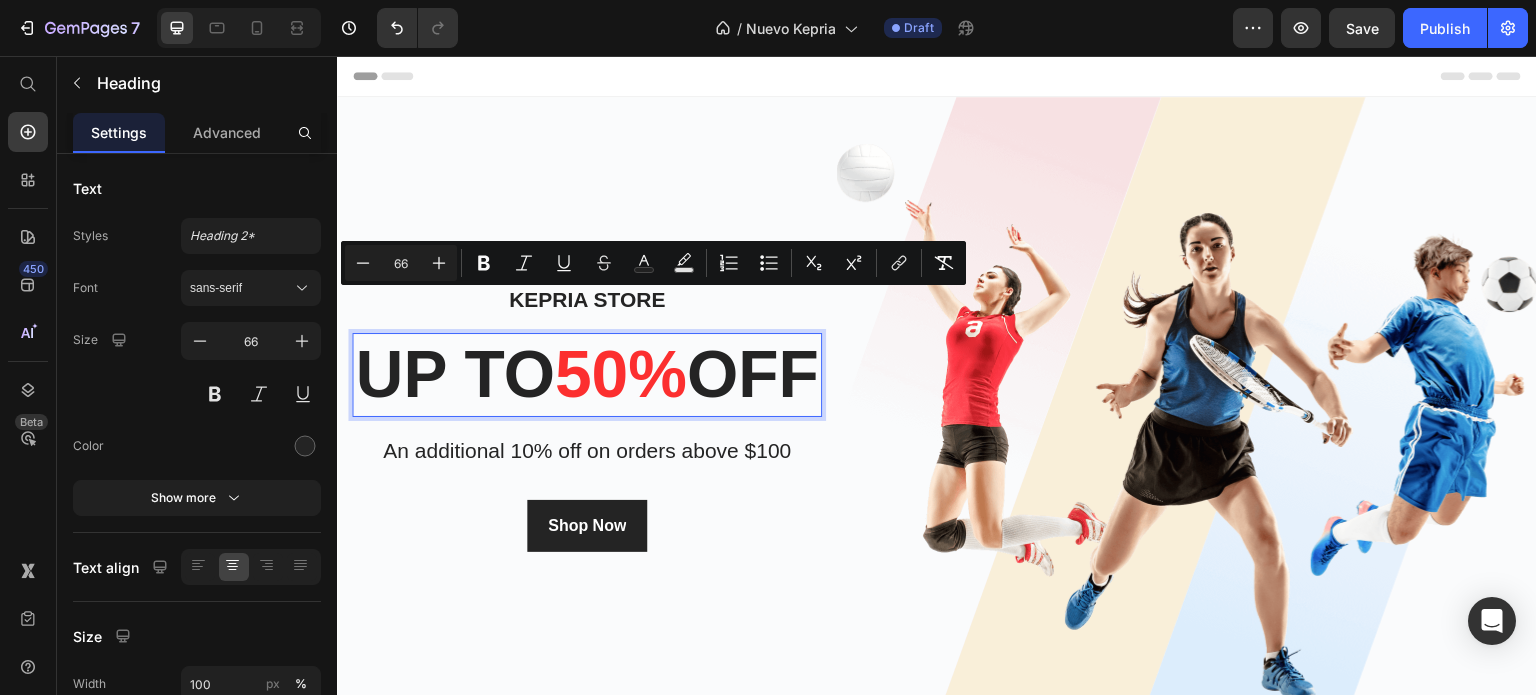 copy on "up to  50%  off" 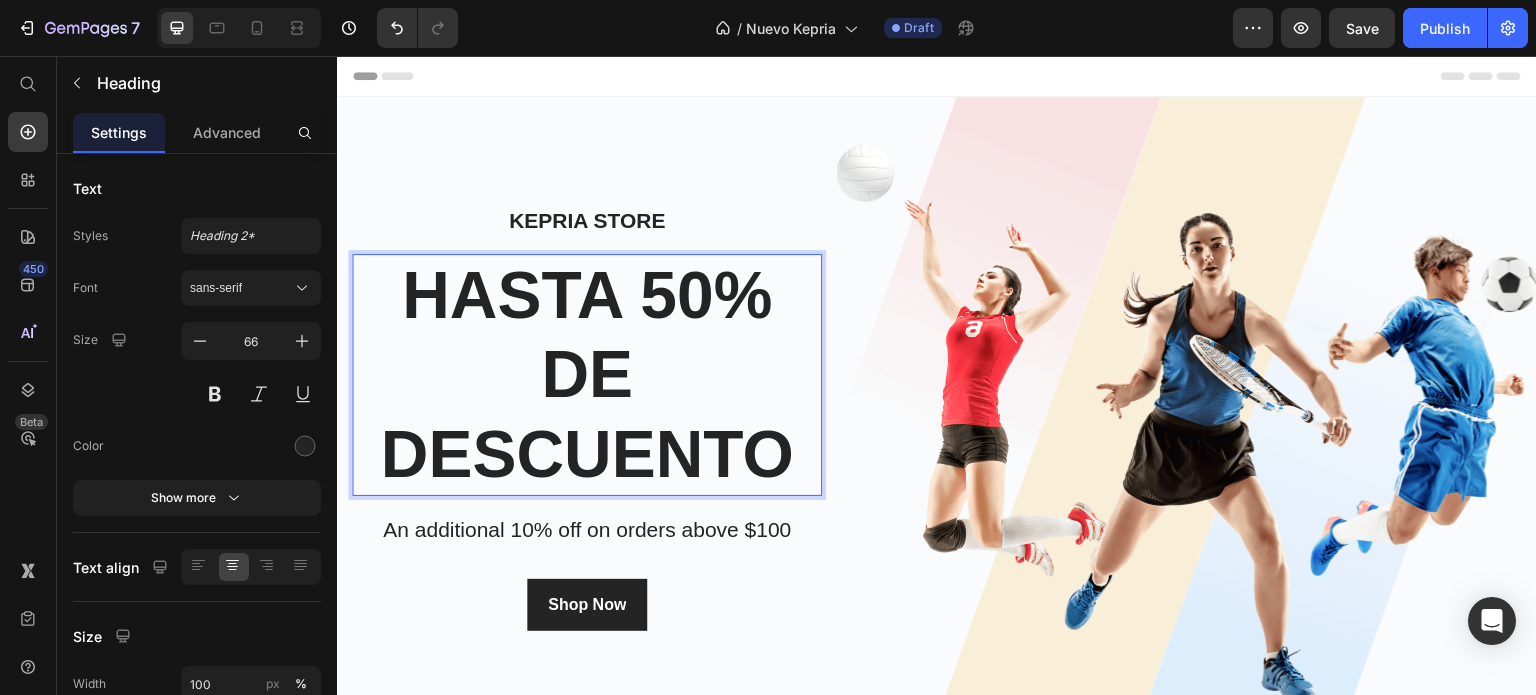 click on "hasta 50% de descuento" at bounding box center (587, 375) 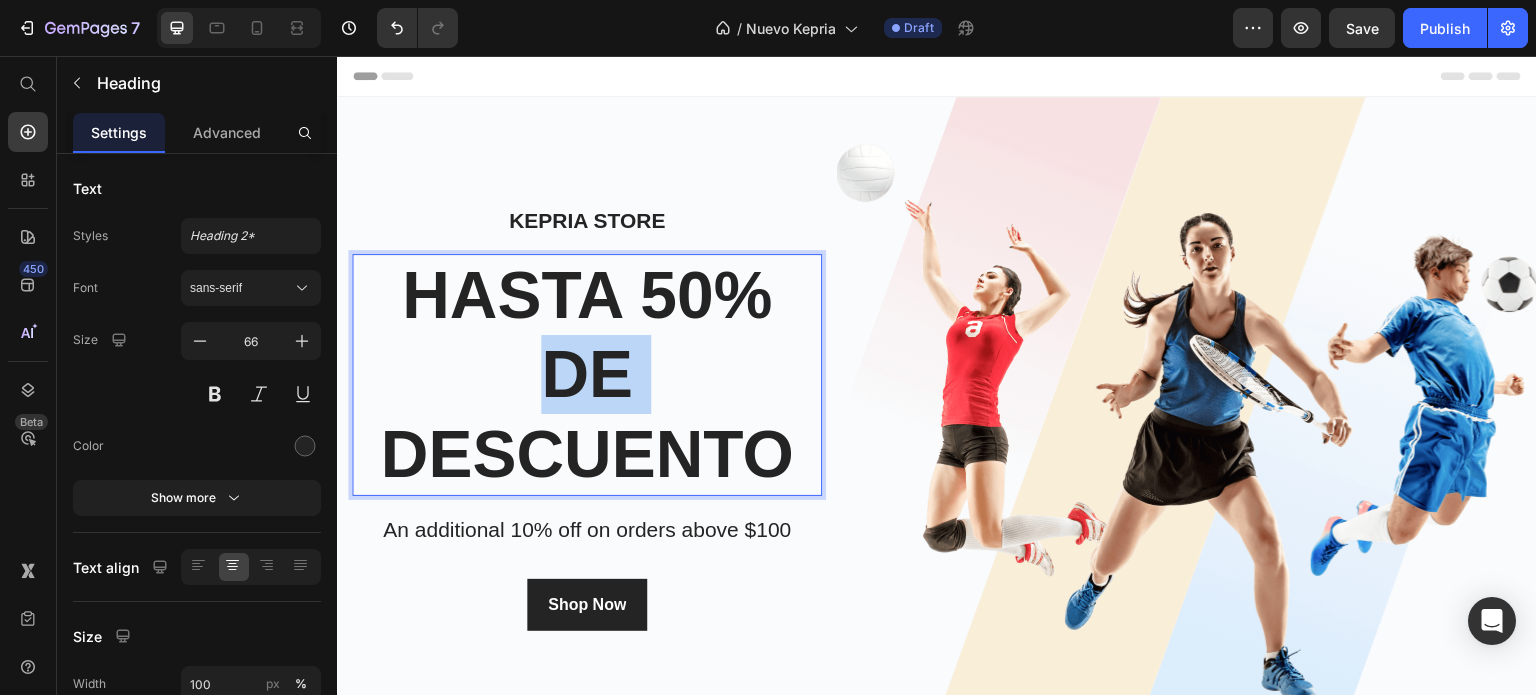 click on "hasta 50% de descuento" at bounding box center [587, 375] 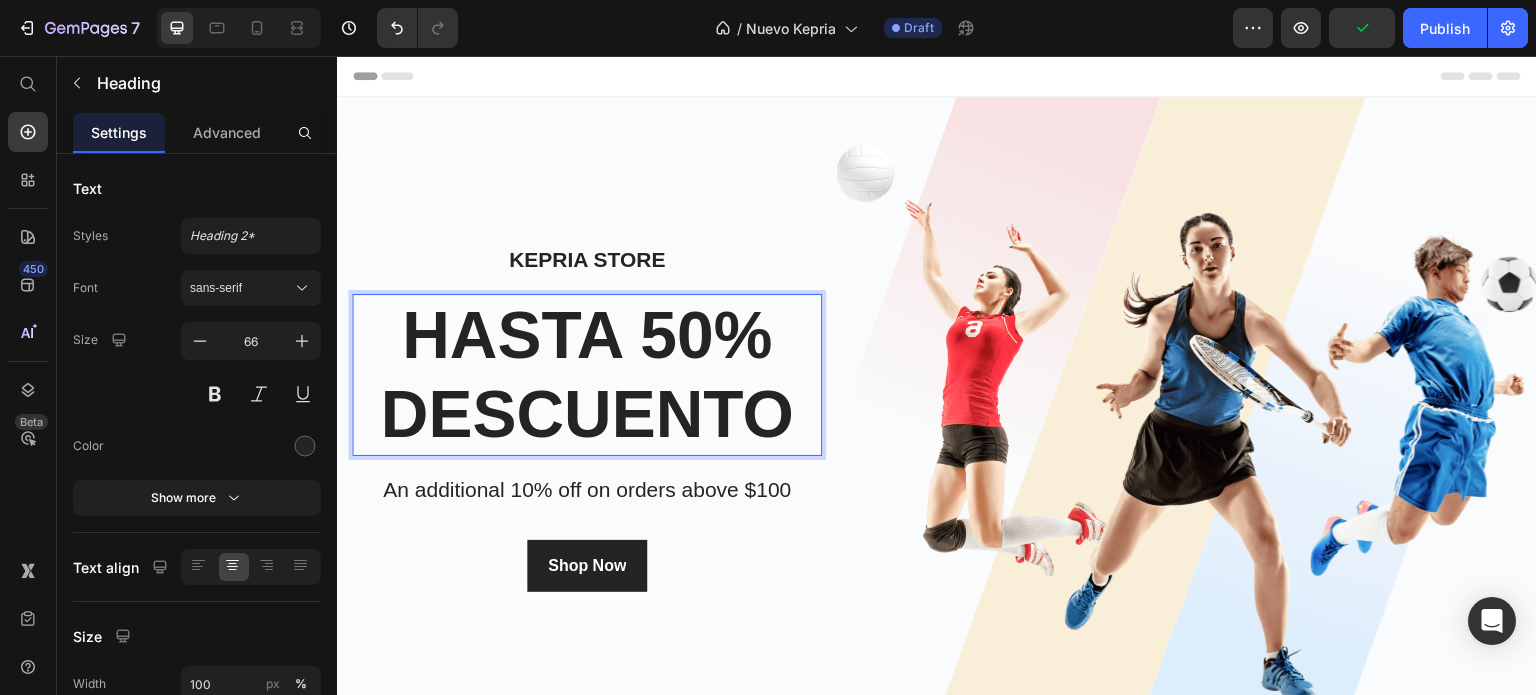 click on "hasta 50% descuento" at bounding box center [587, 375] 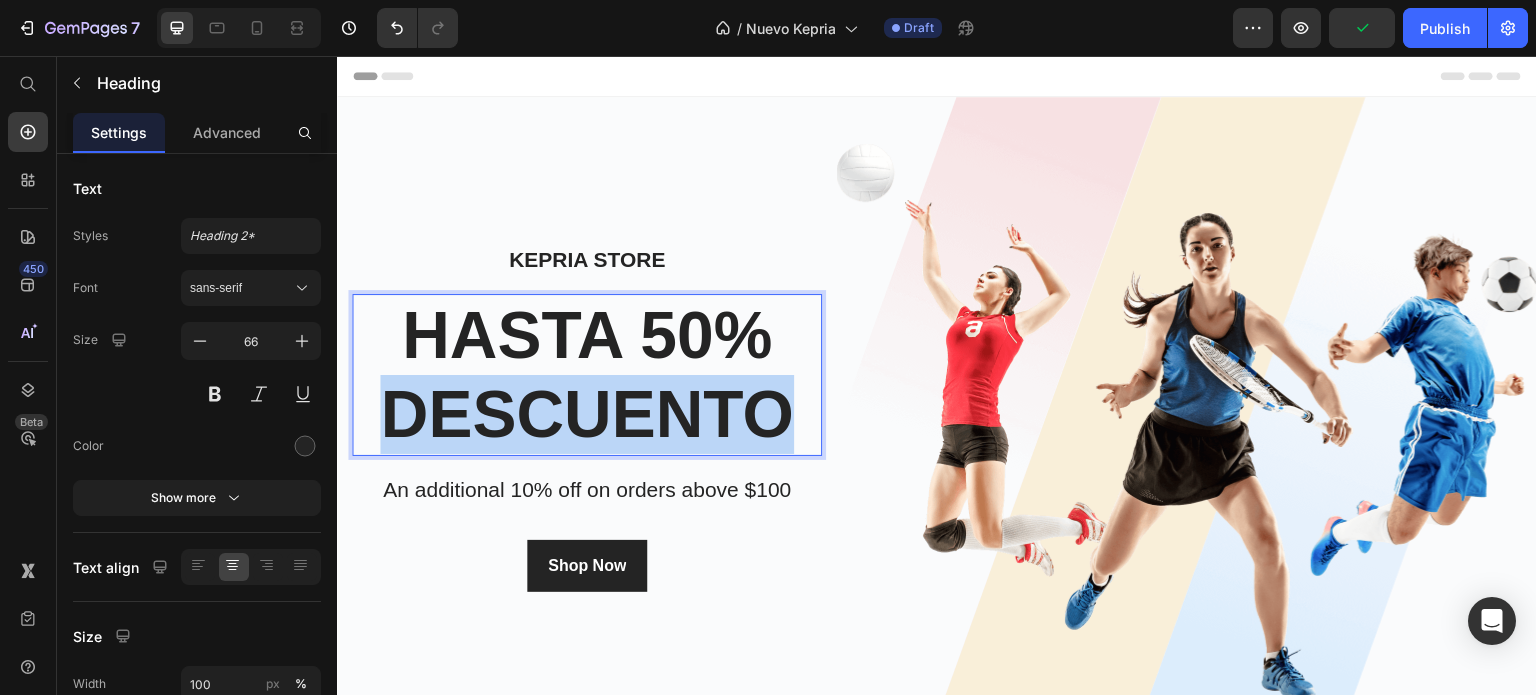click on "hasta 50% descuento" at bounding box center (587, 375) 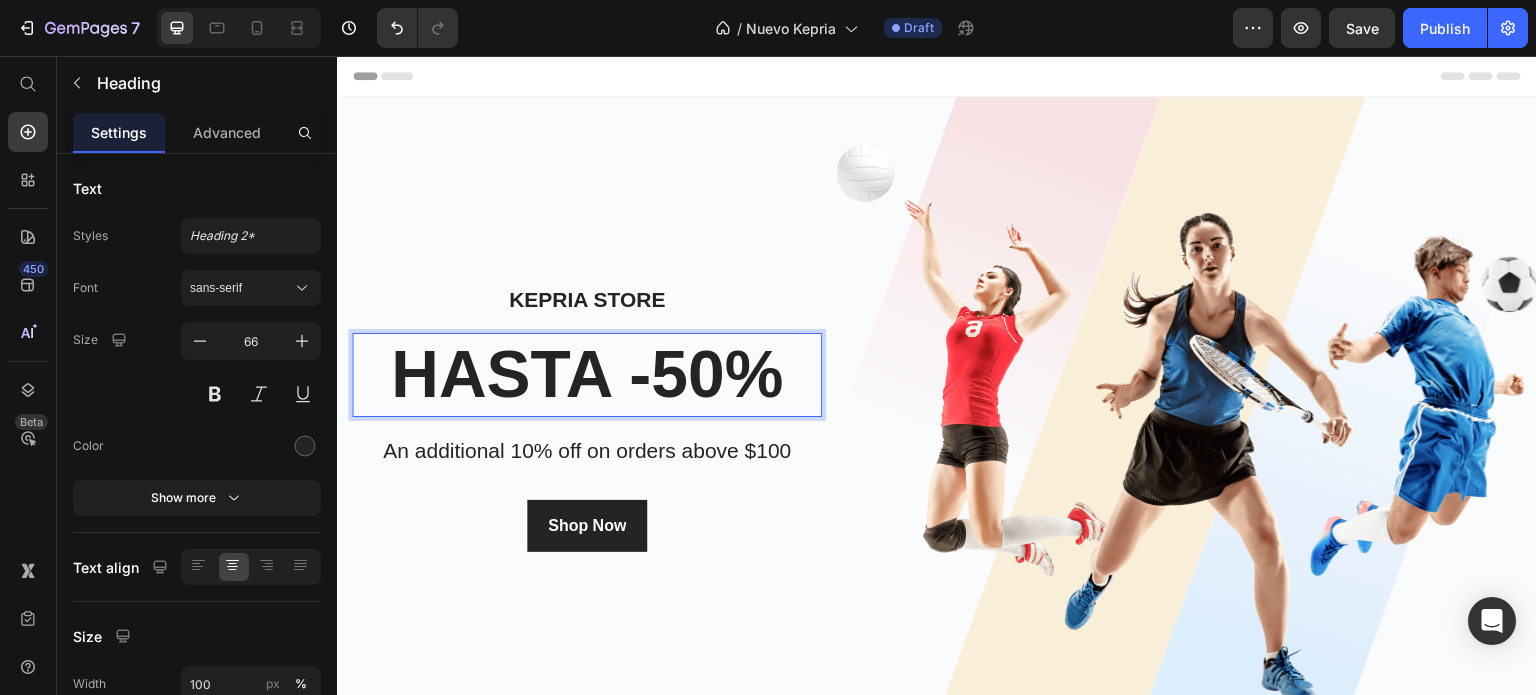 click on "hasta -50%" at bounding box center [587, 374] 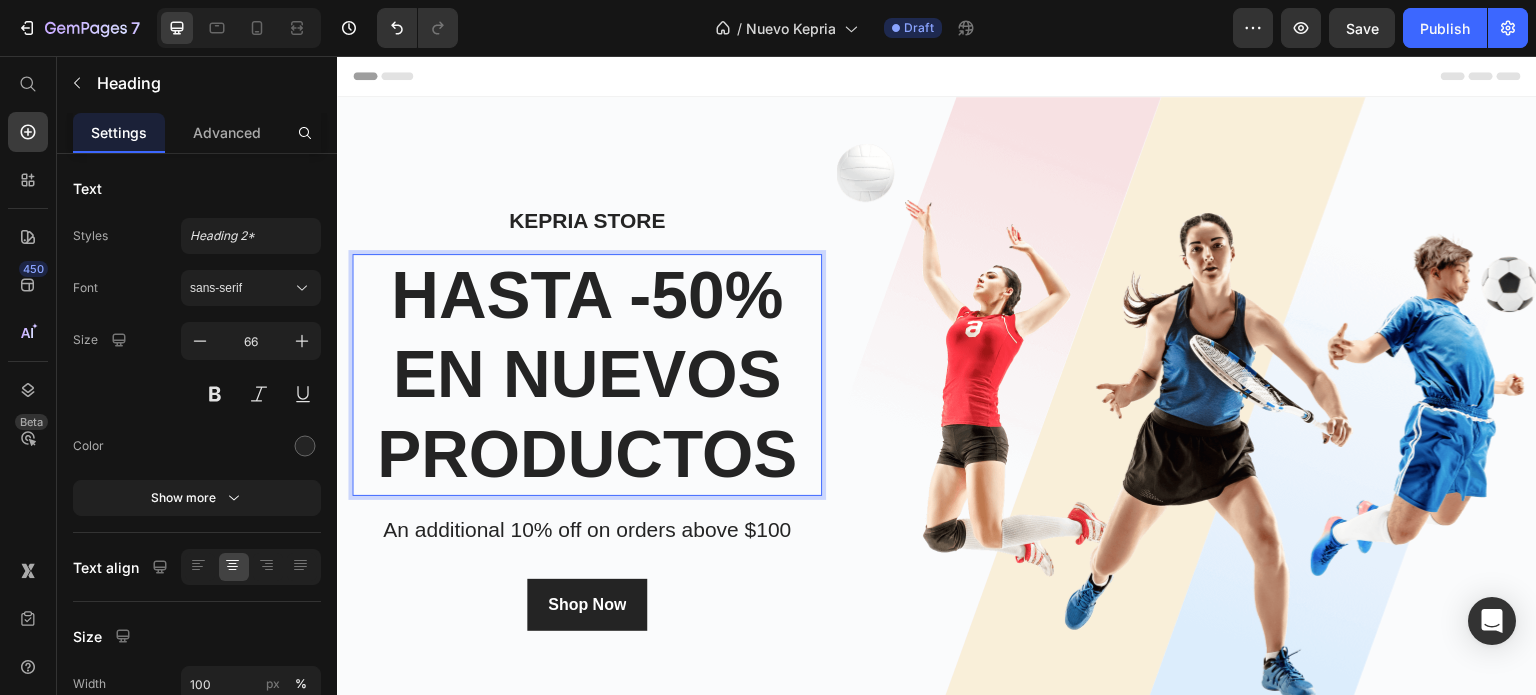 click on "hasta -50% en nuevos productos" at bounding box center (587, 375) 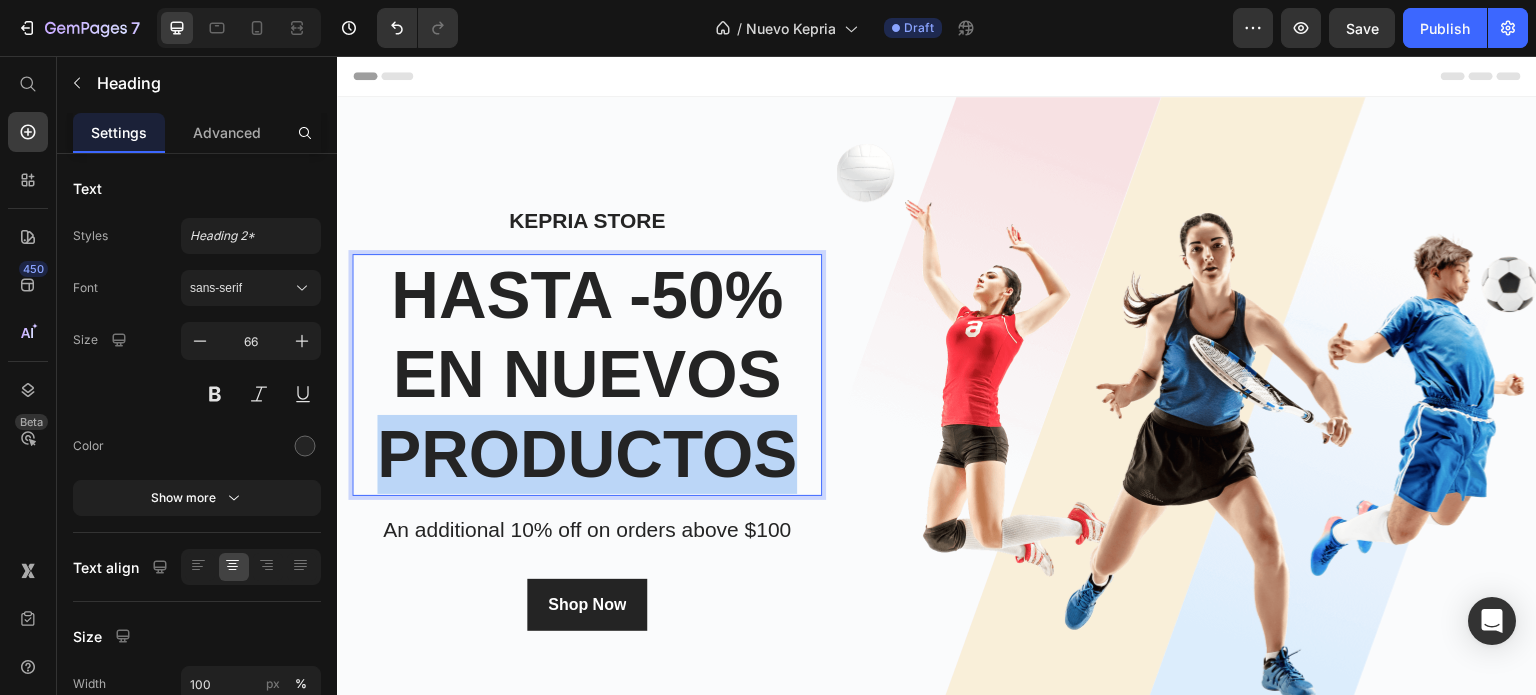 click on "hasta -50% en nuevos productos" at bounding box center (587, 375) 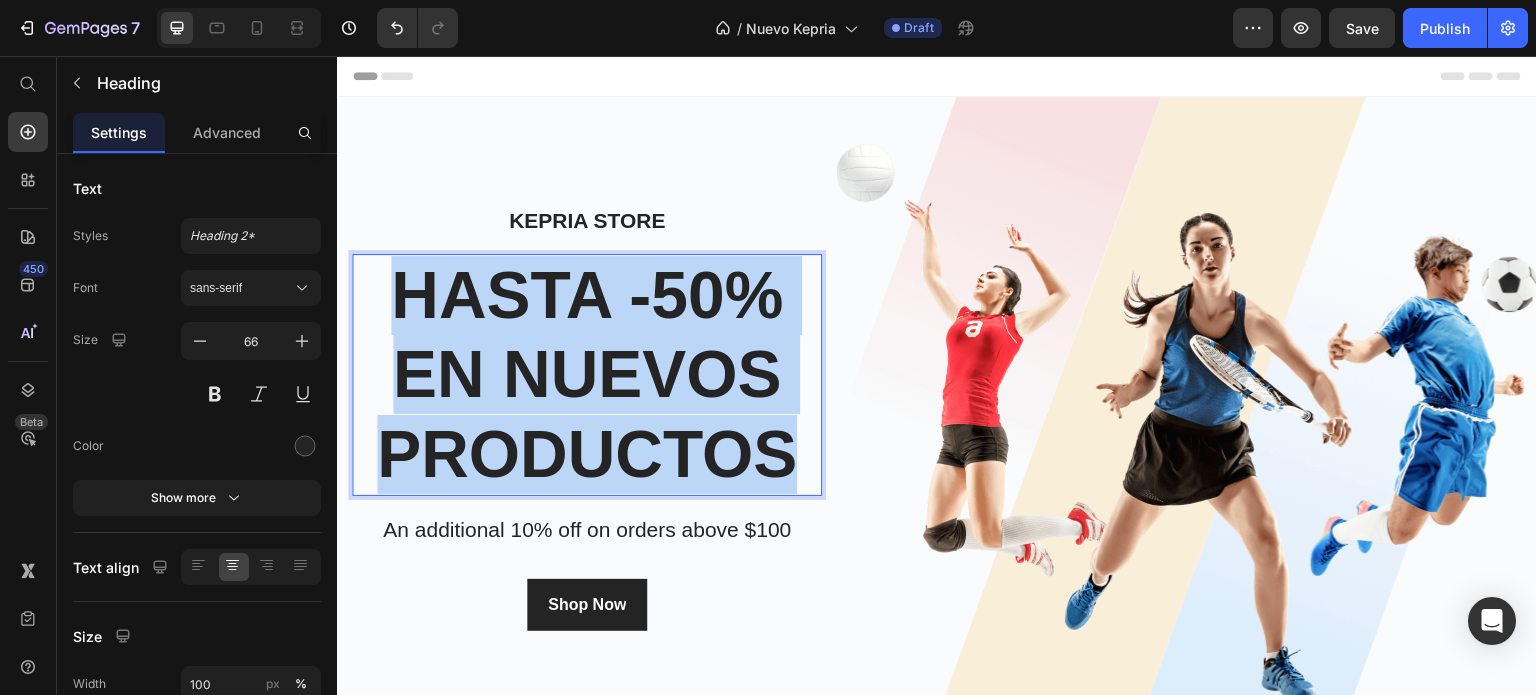 click on "hasta -50% en nuevos productos" at bounding box center [587, 375] 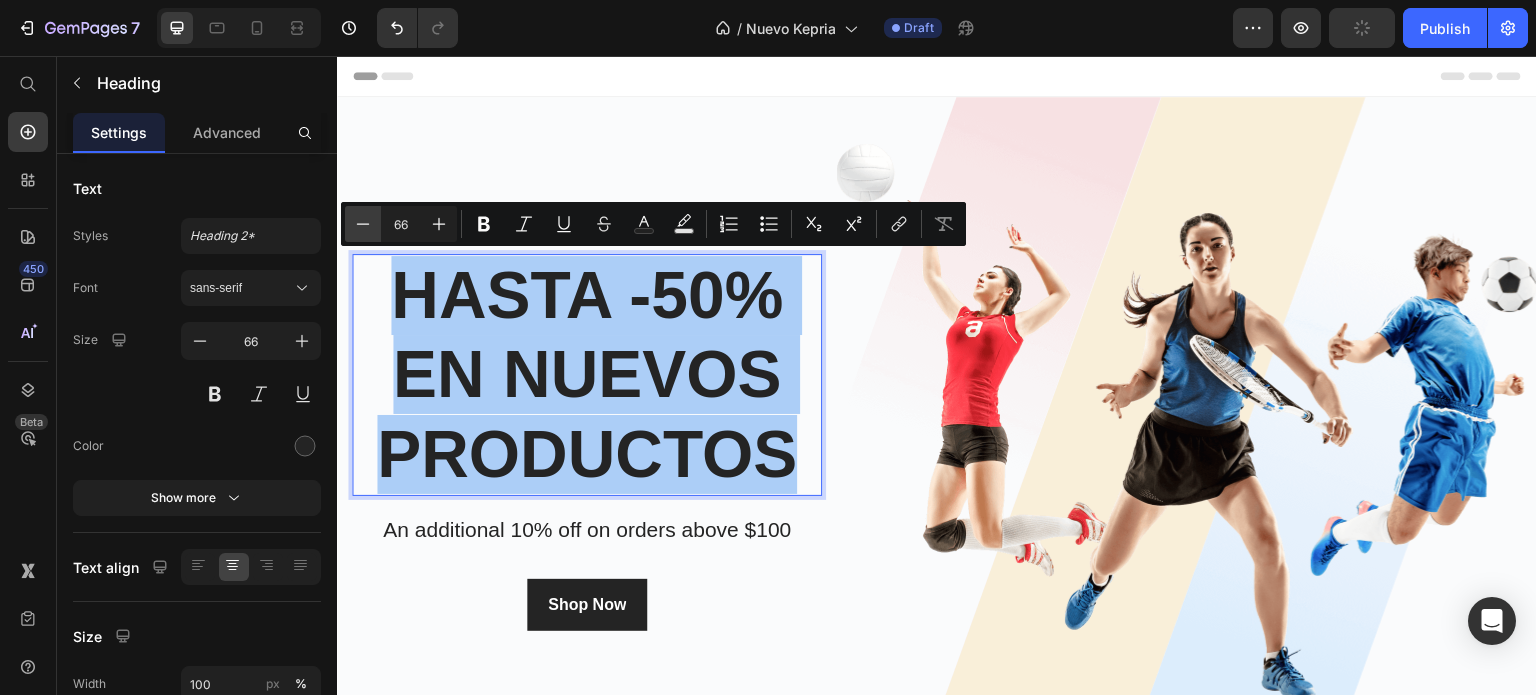 click 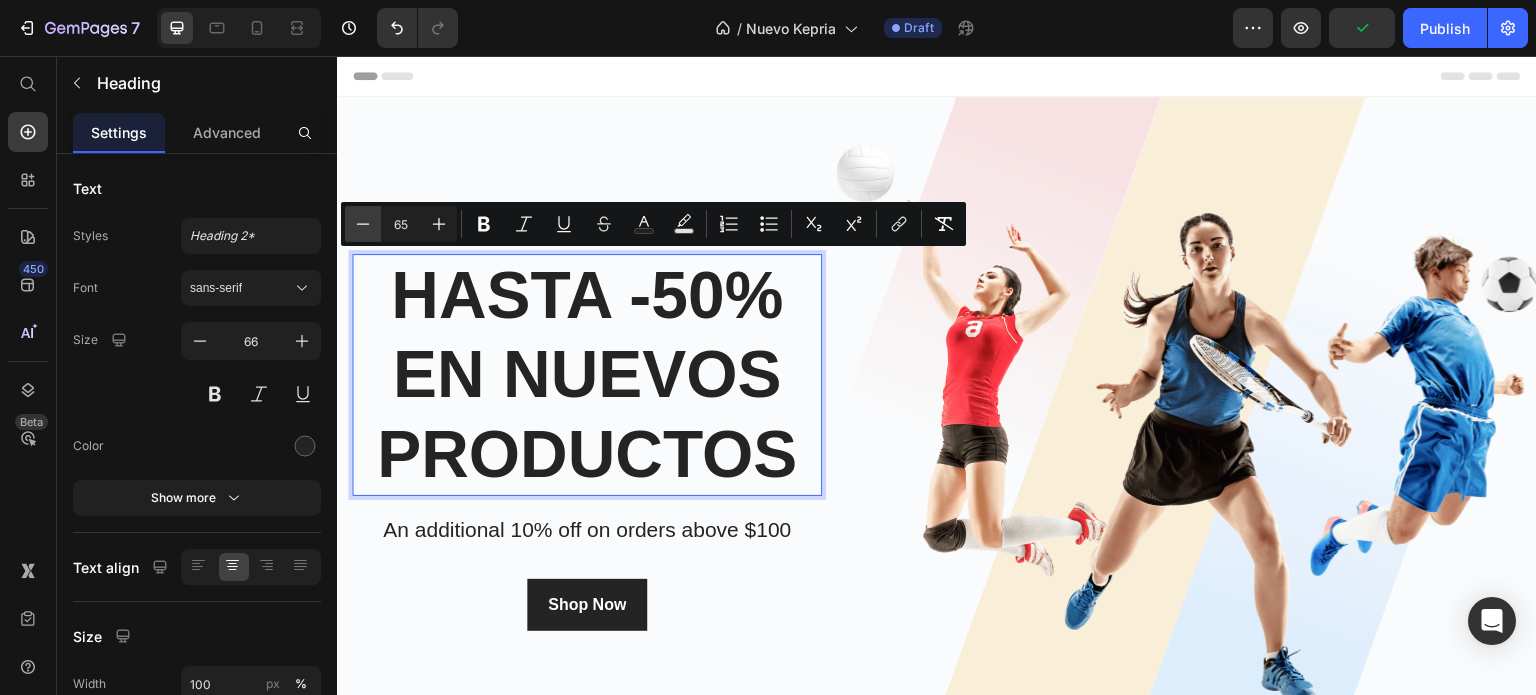click 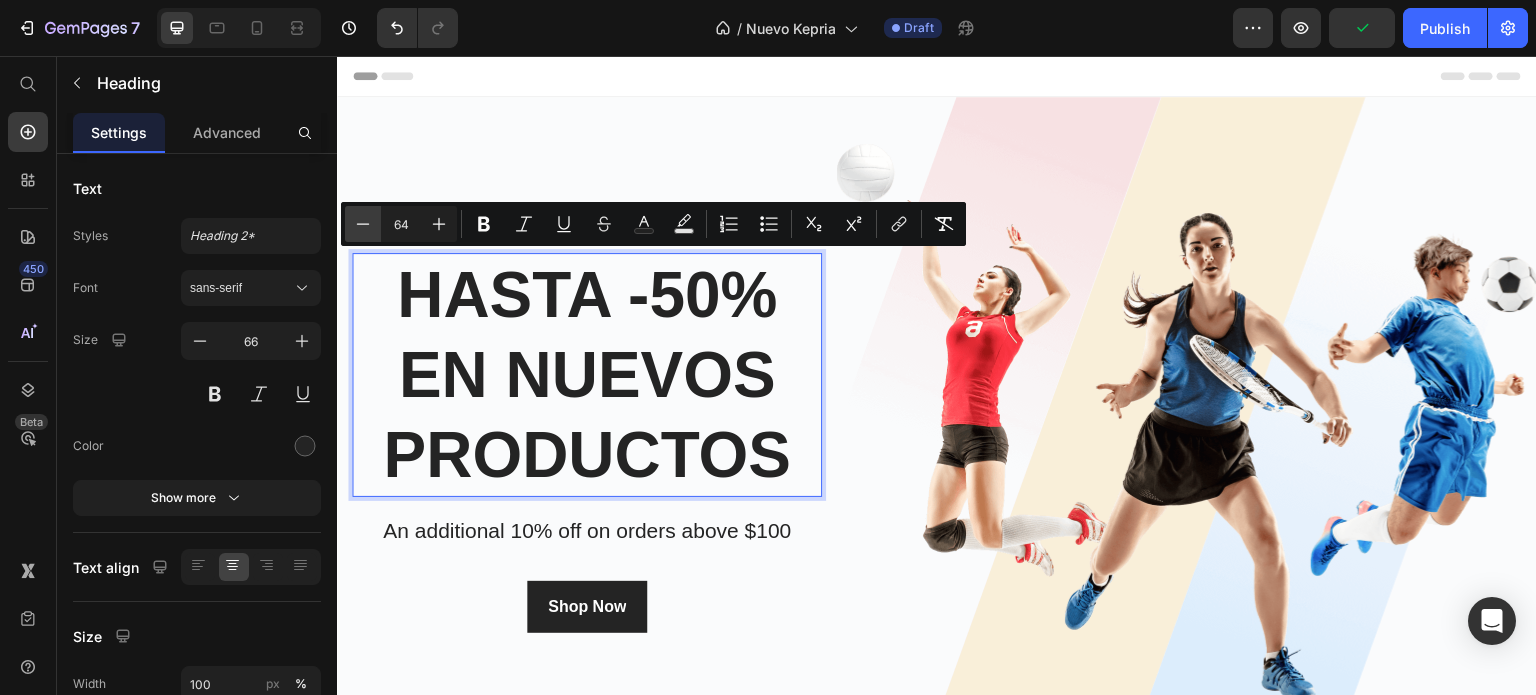 click 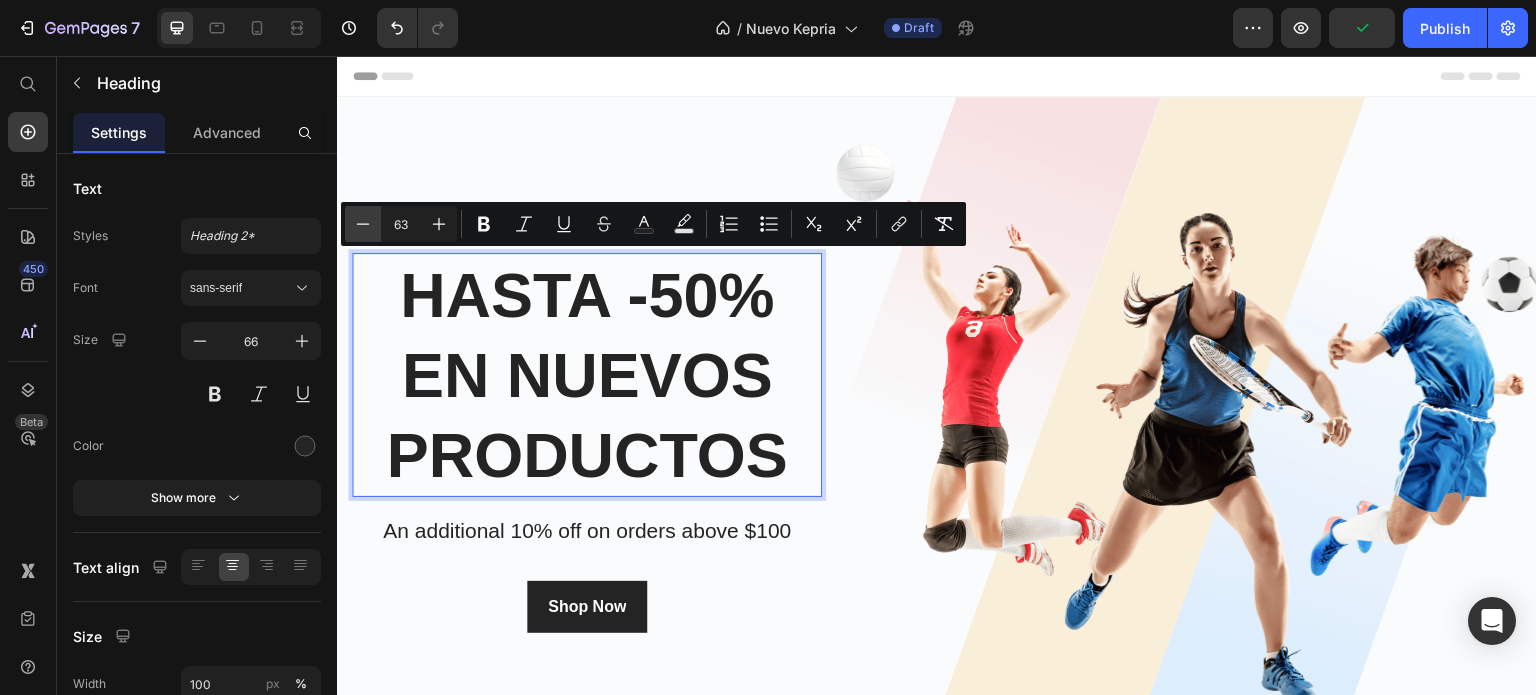 click 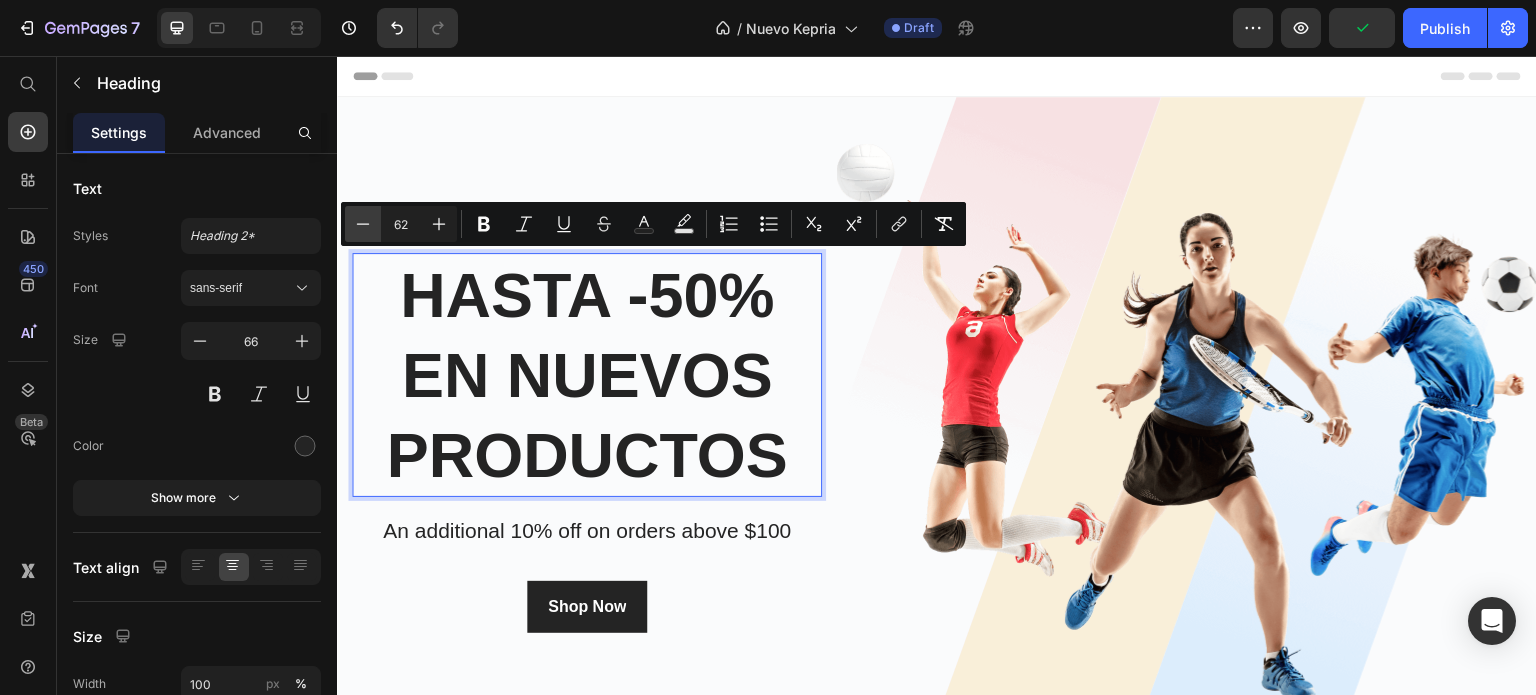 click 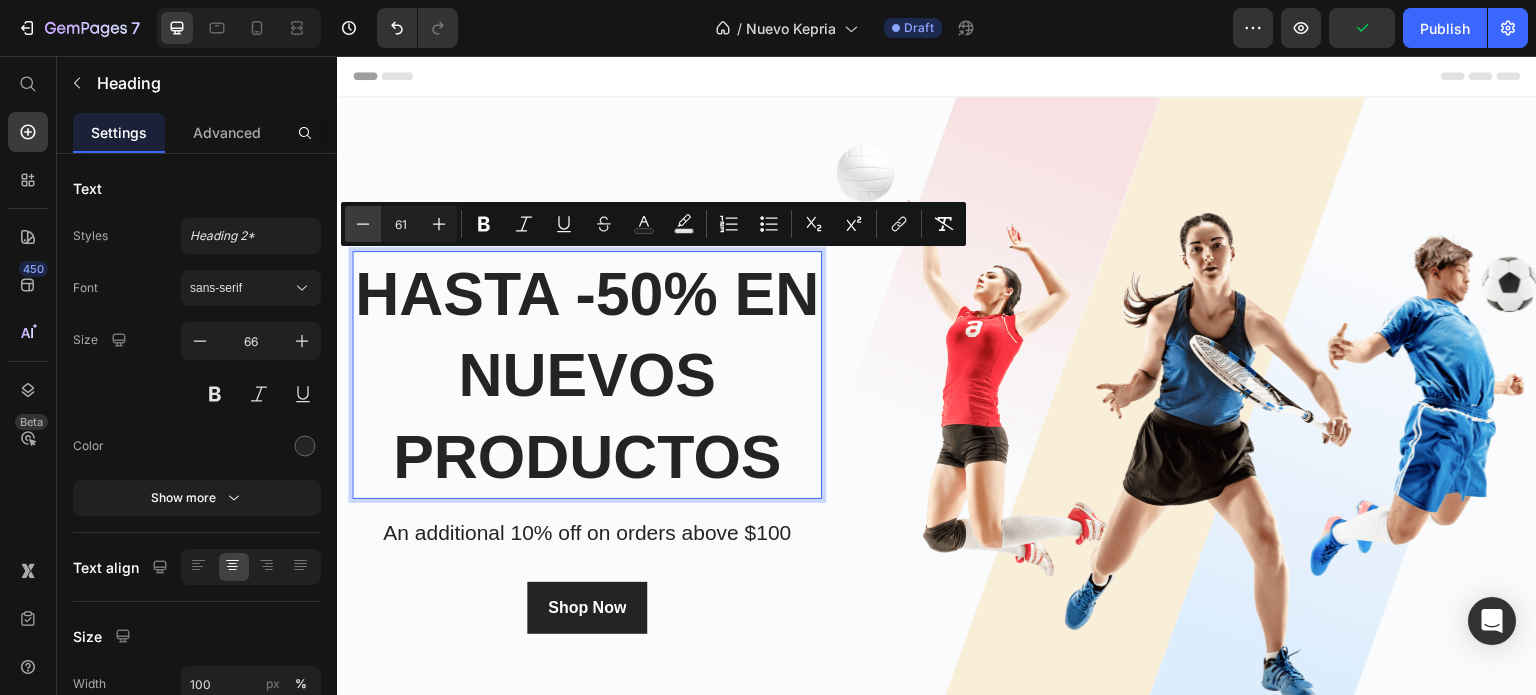 click 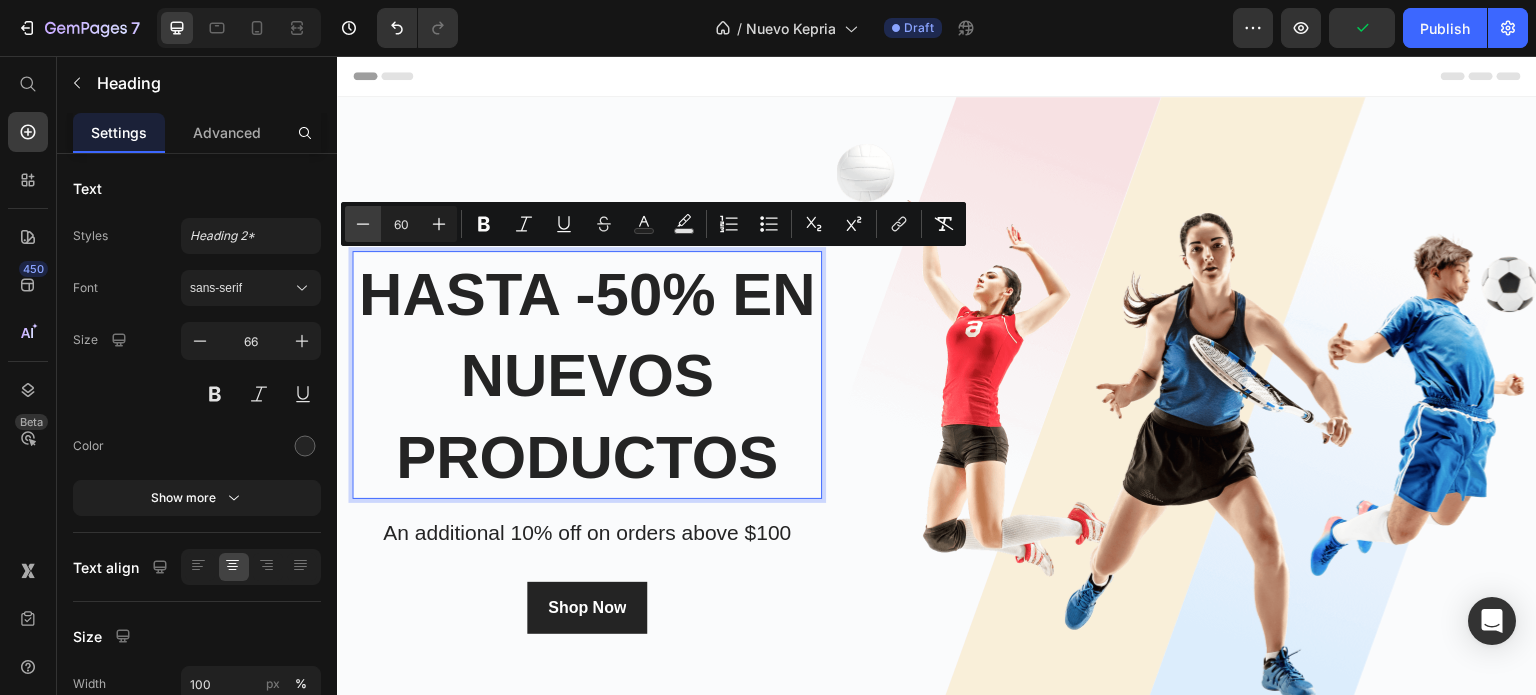 click 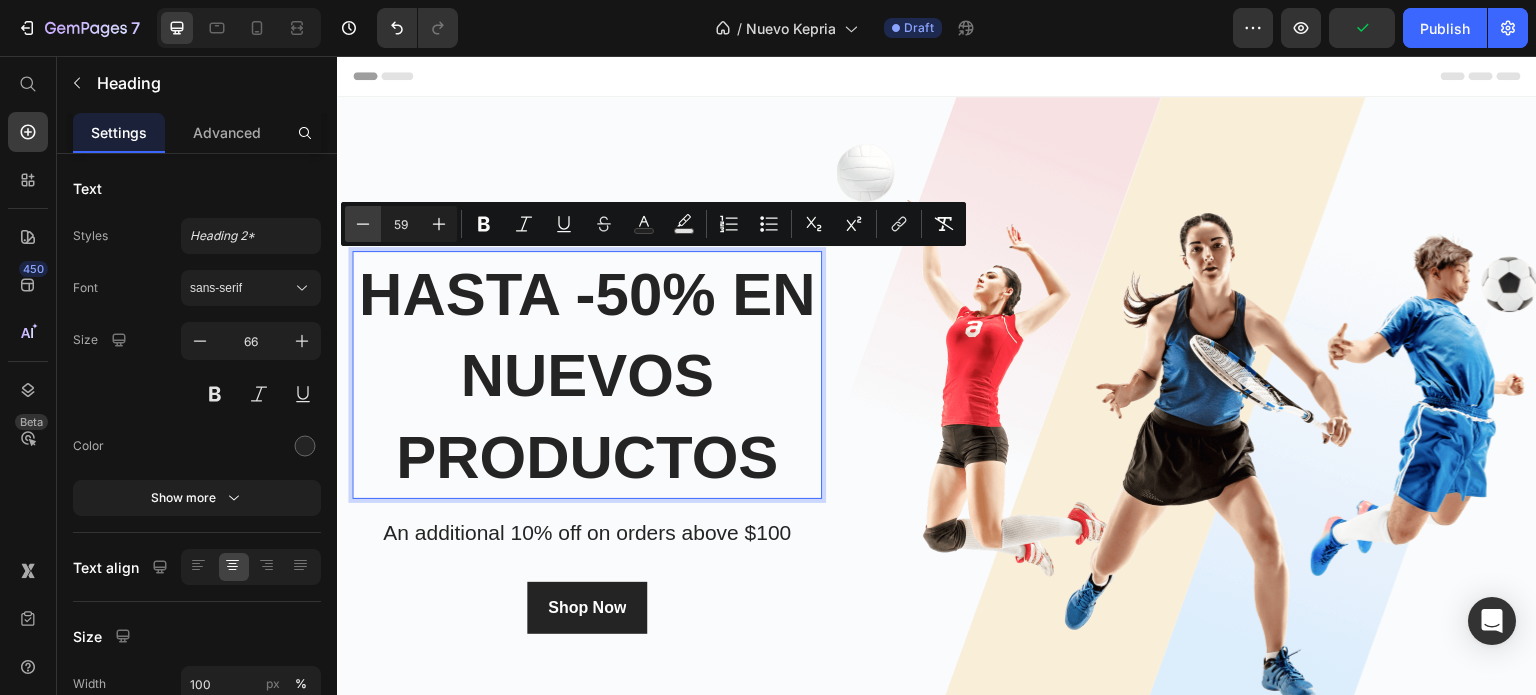 click 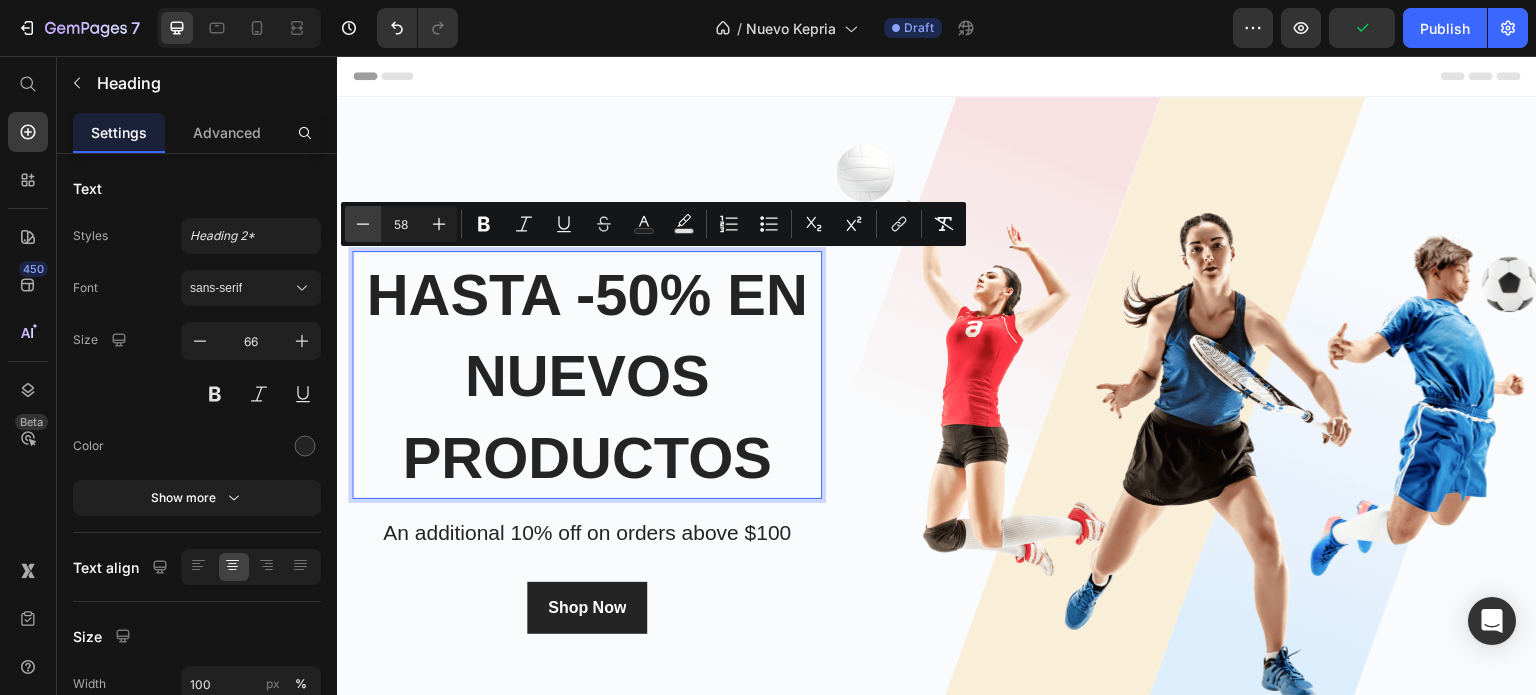 click 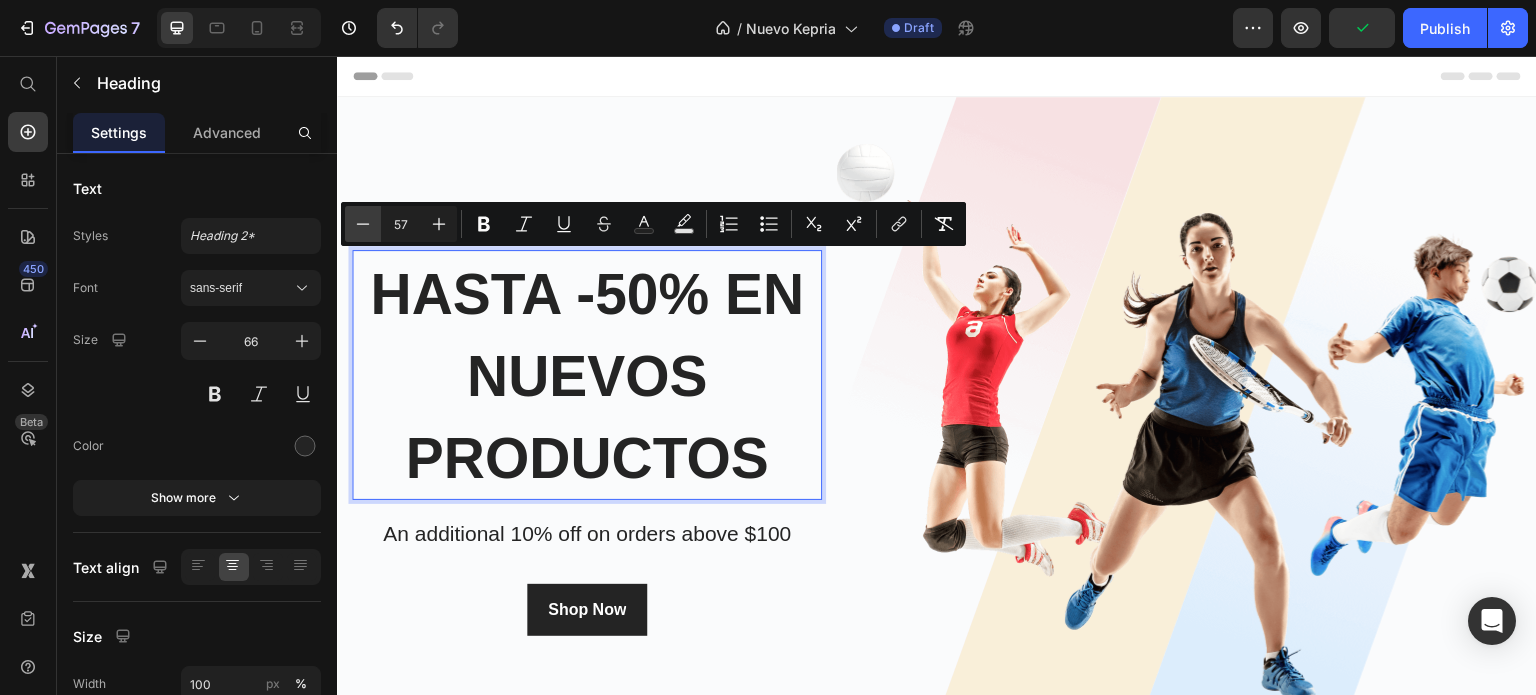 click 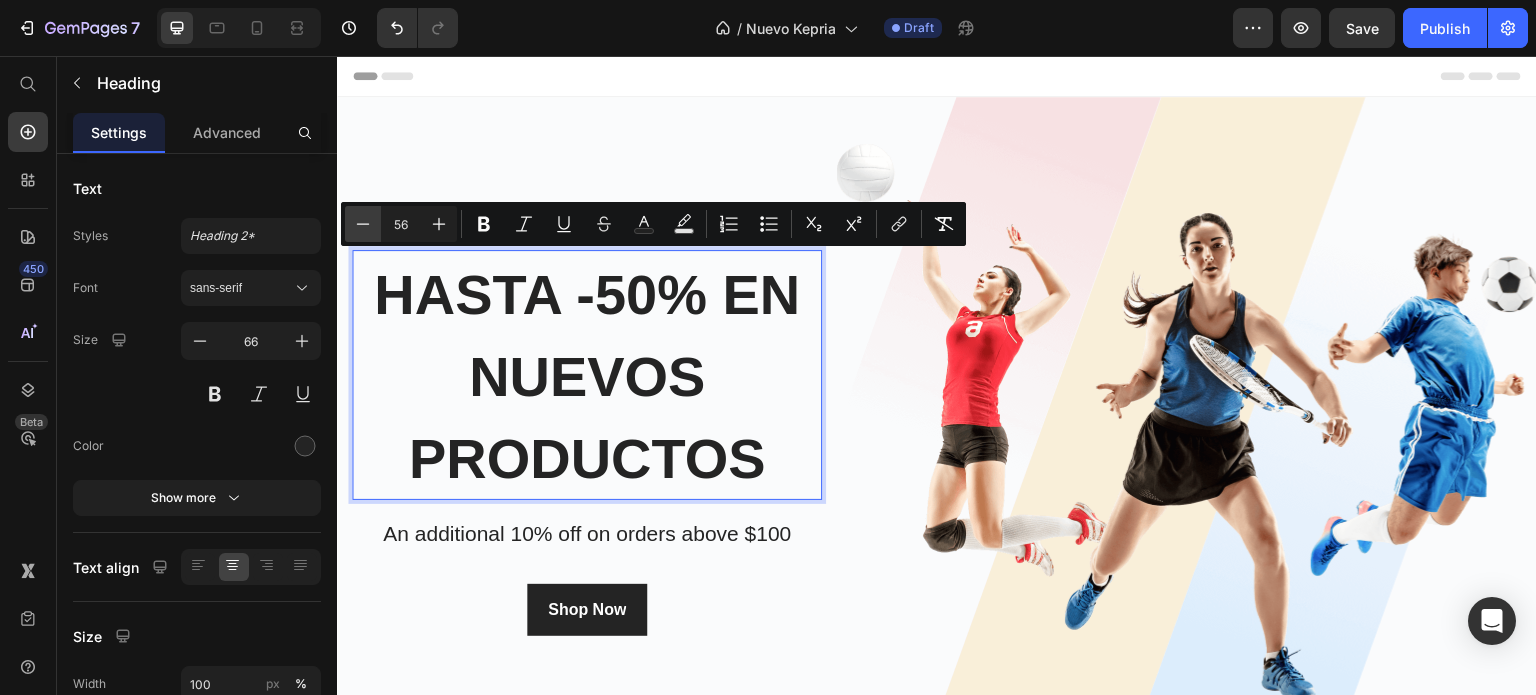 click 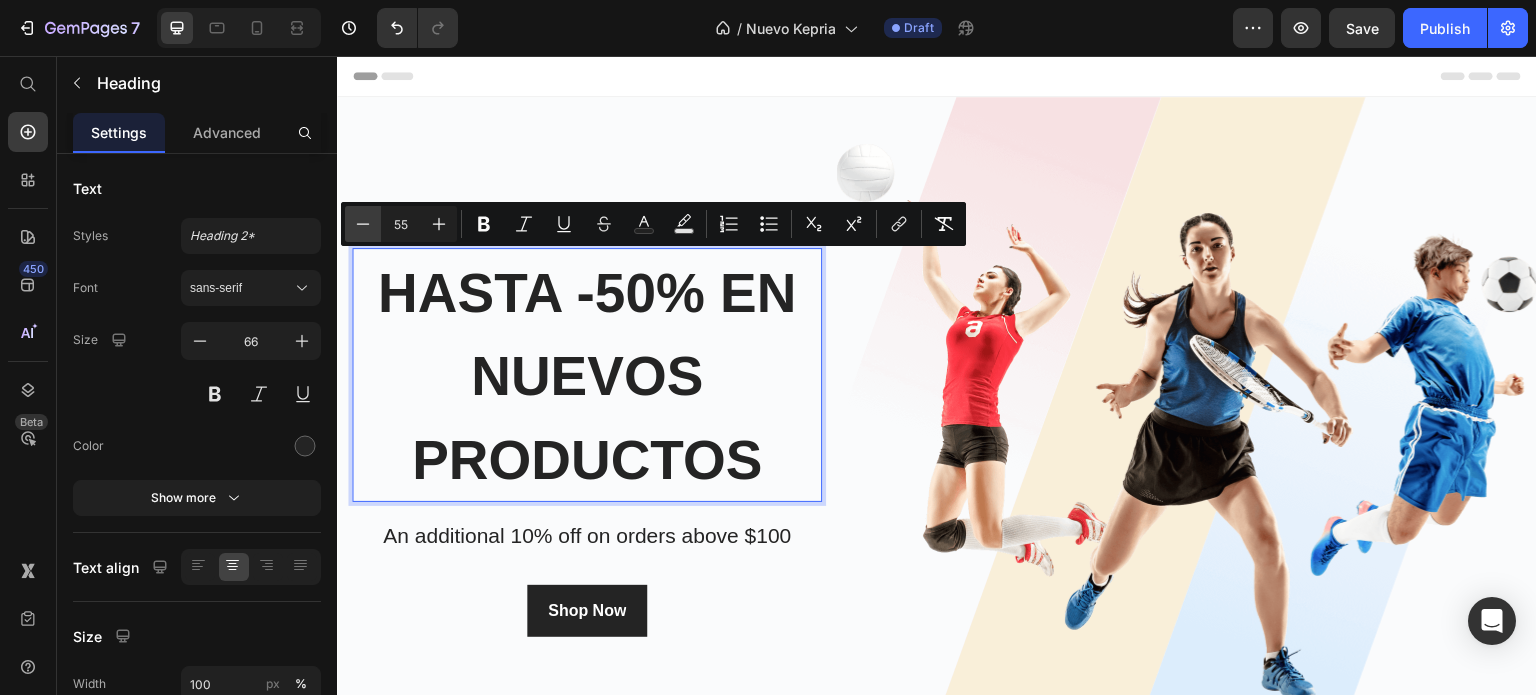 click 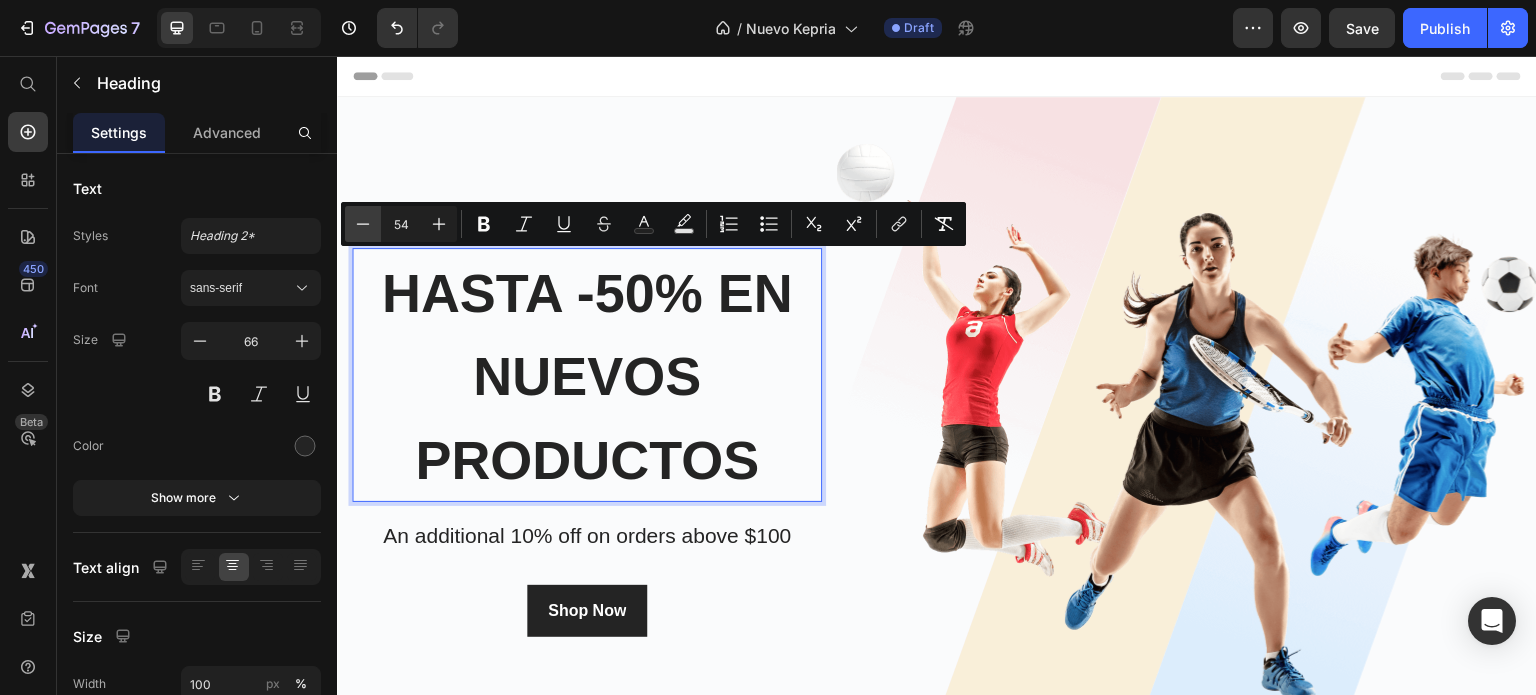 click 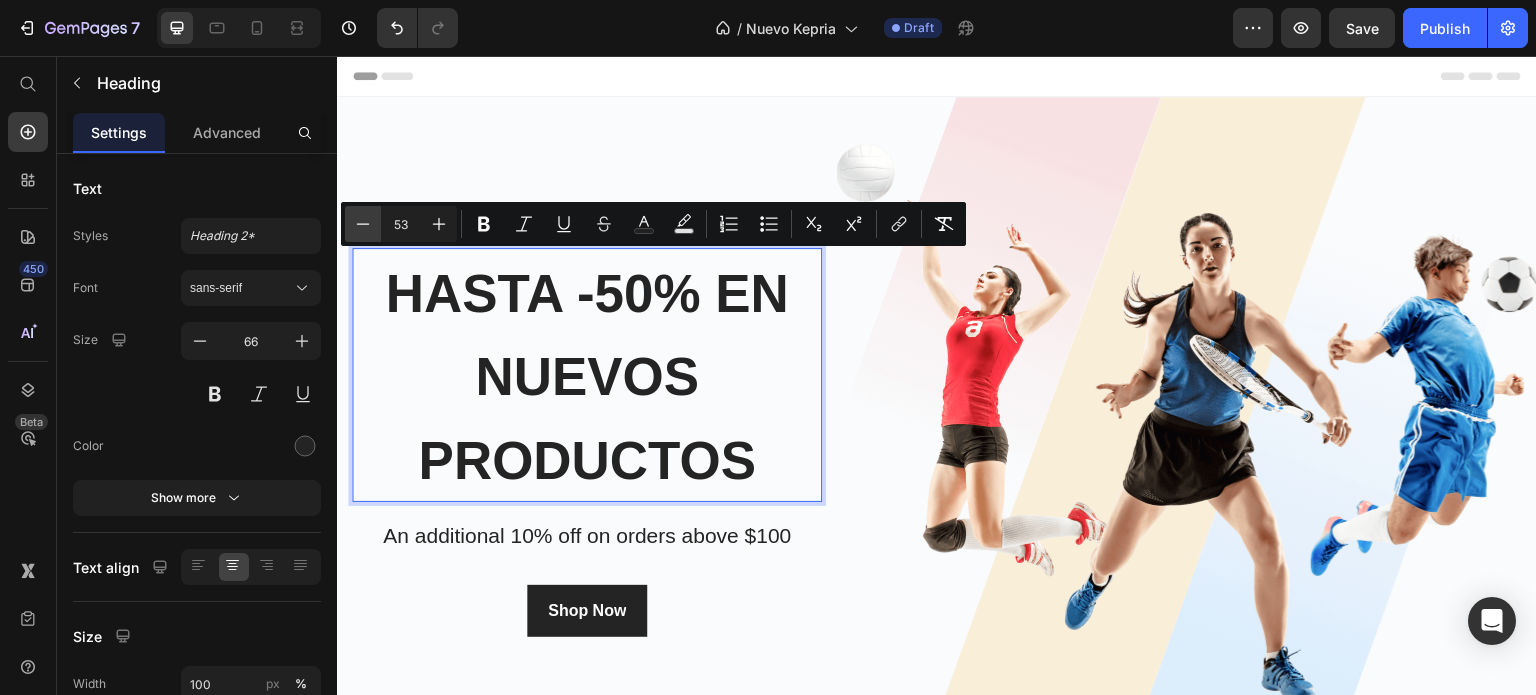 click 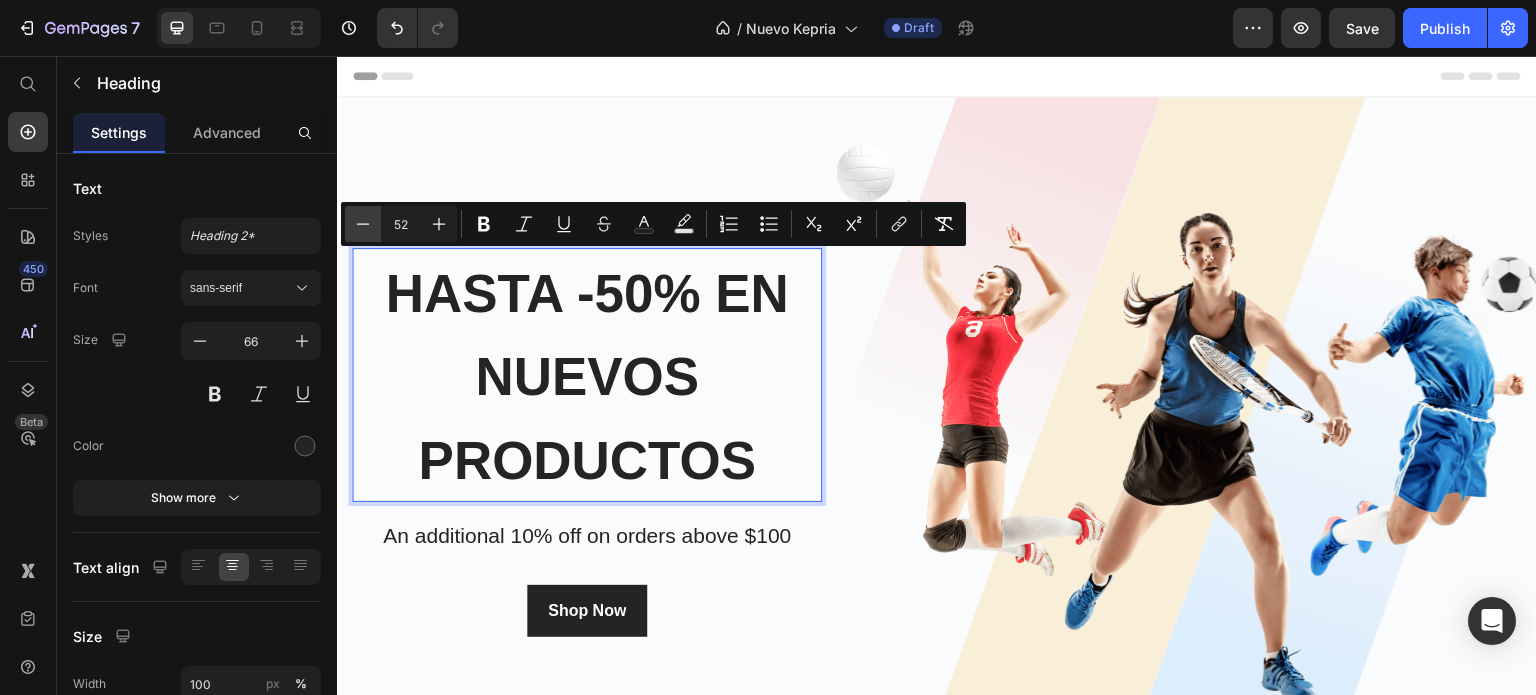 click 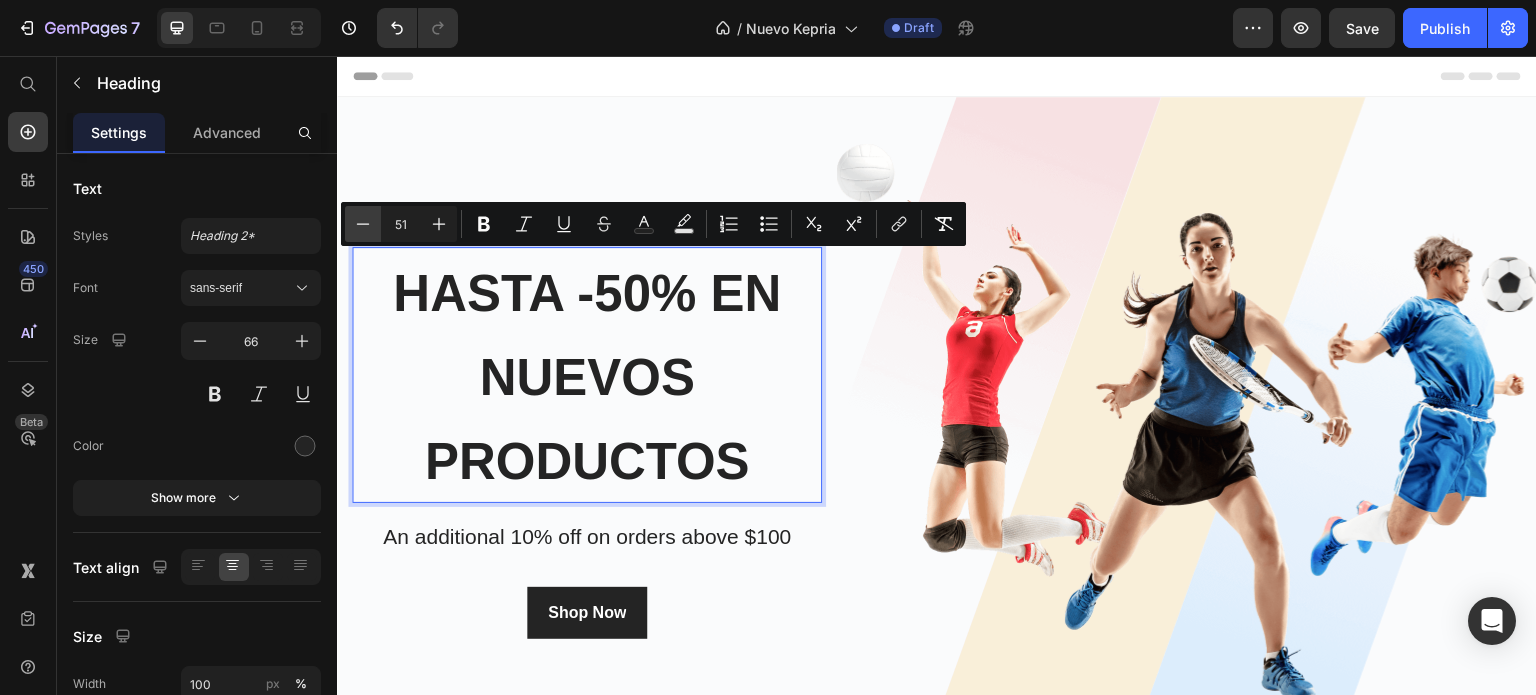 click 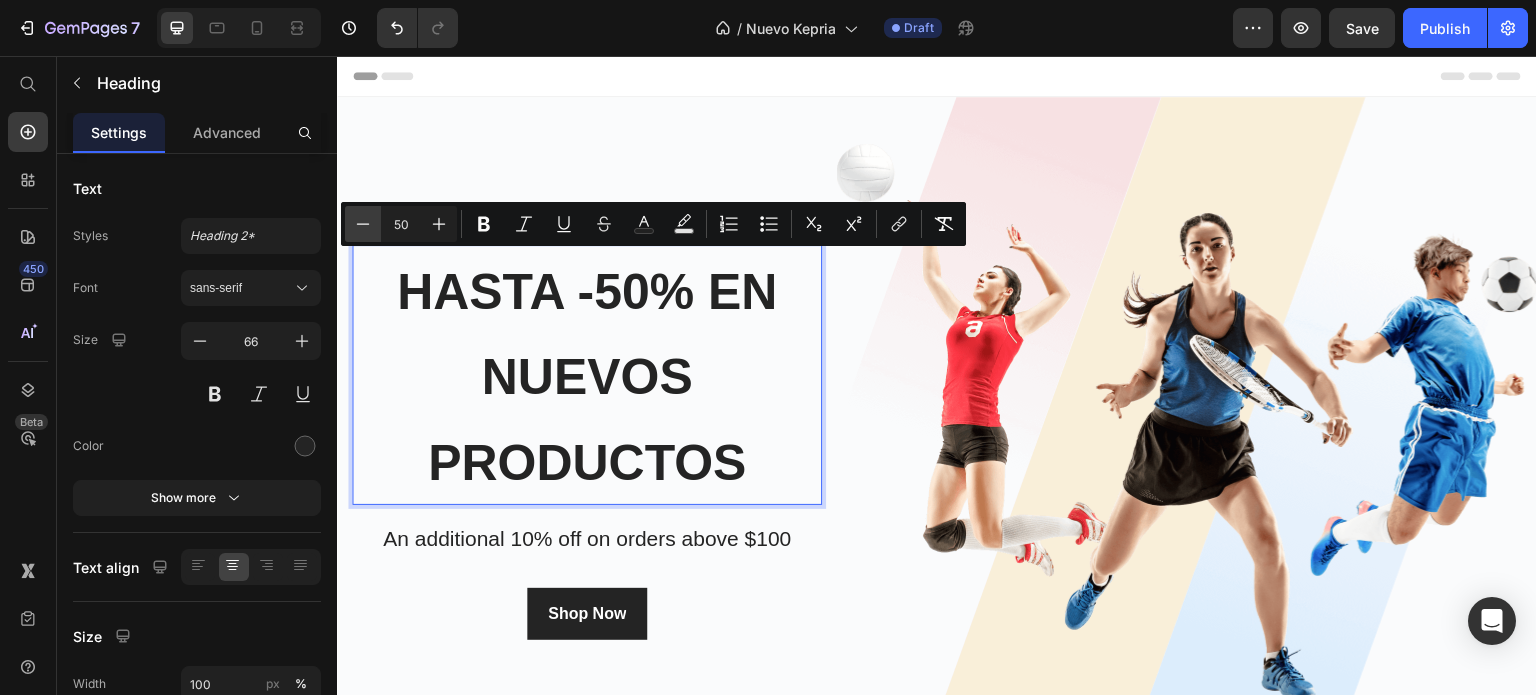 click 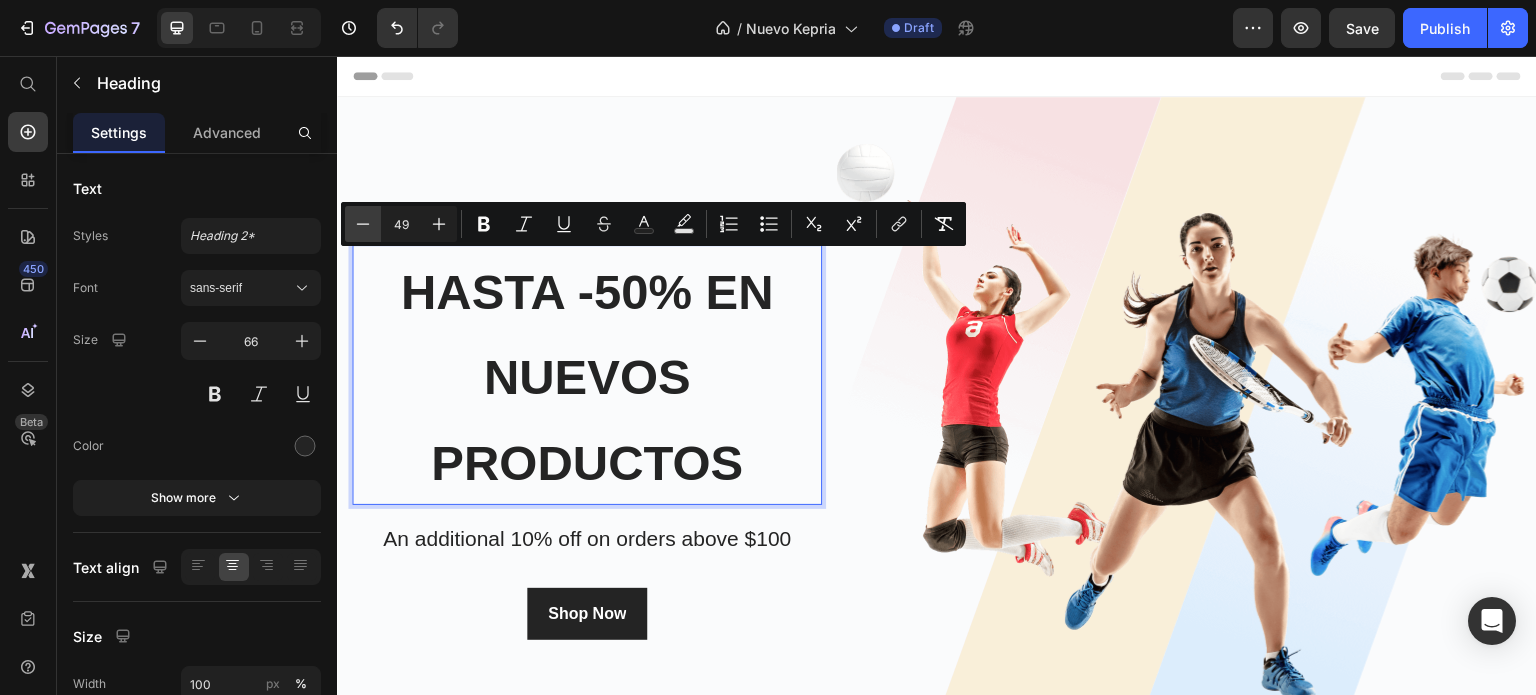 click 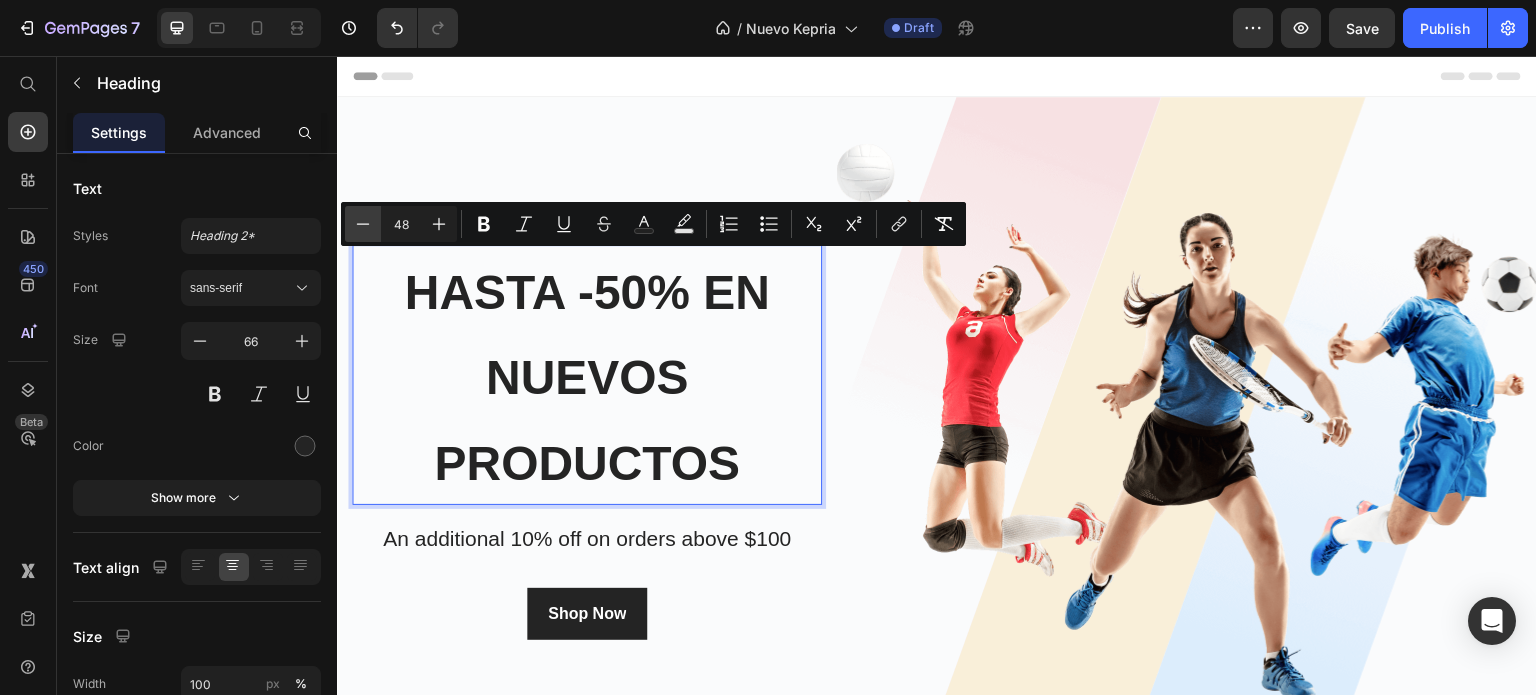 click 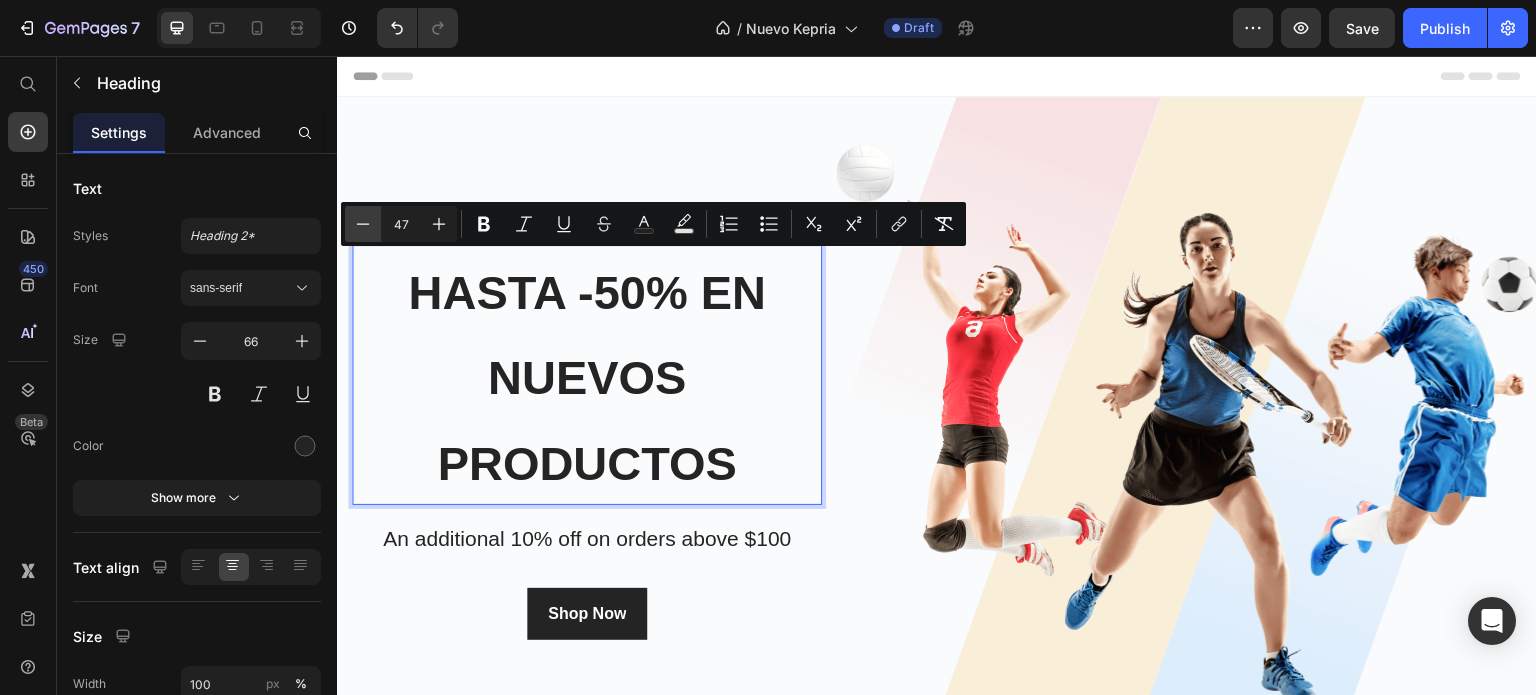 click 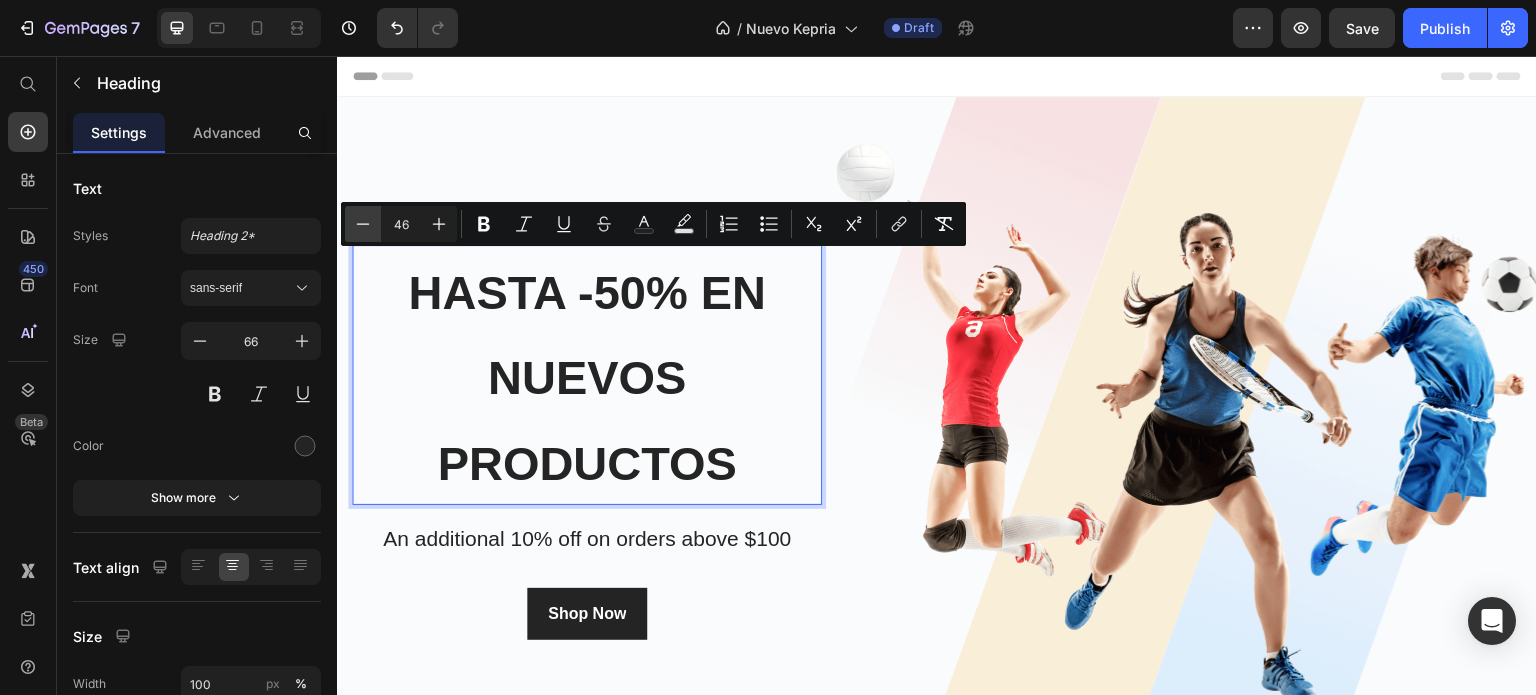 click 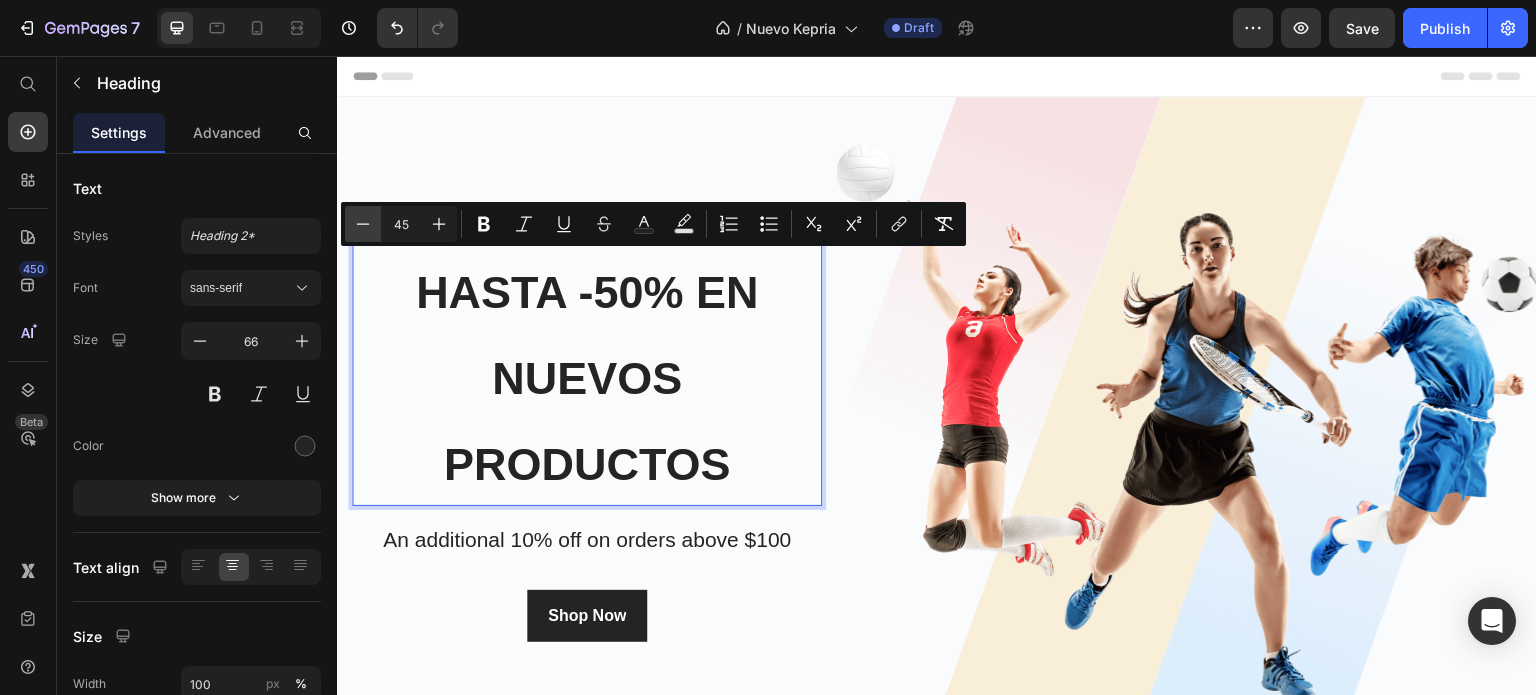 click 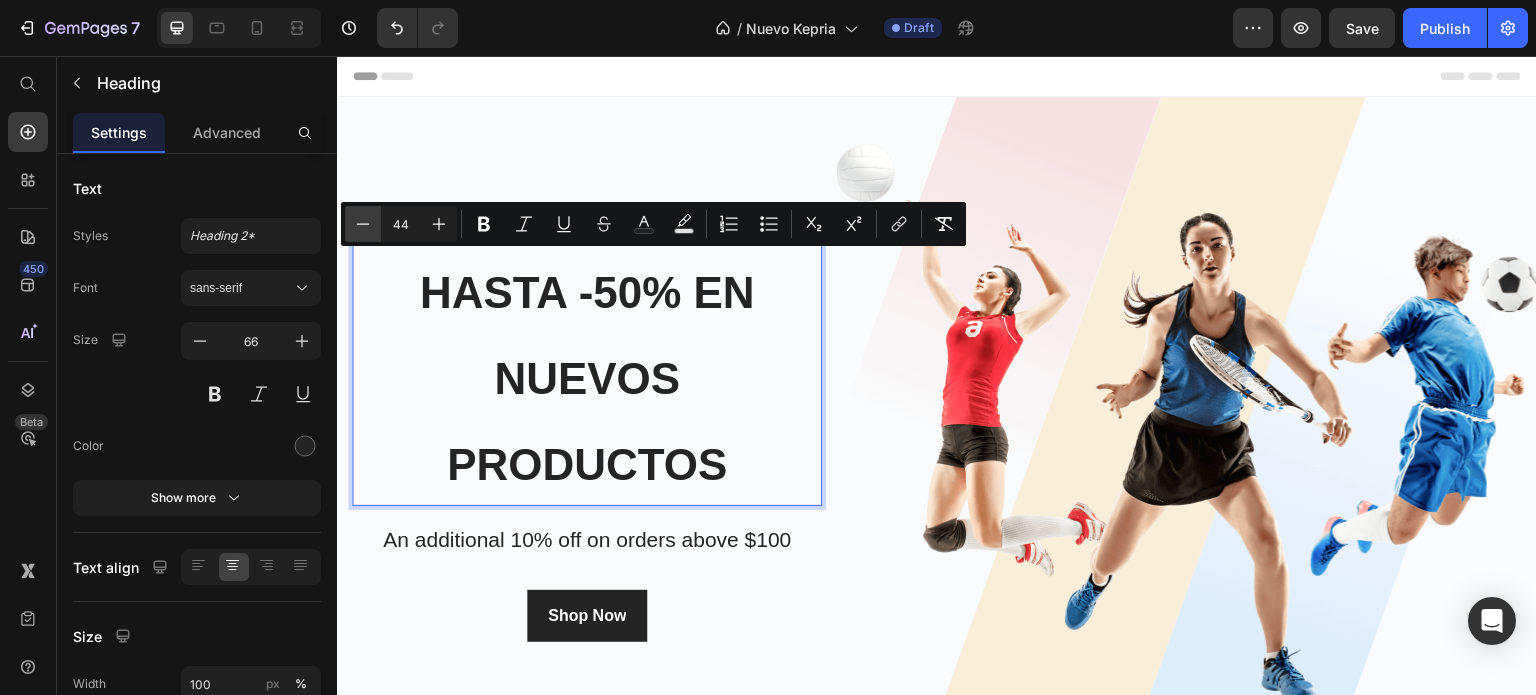 click 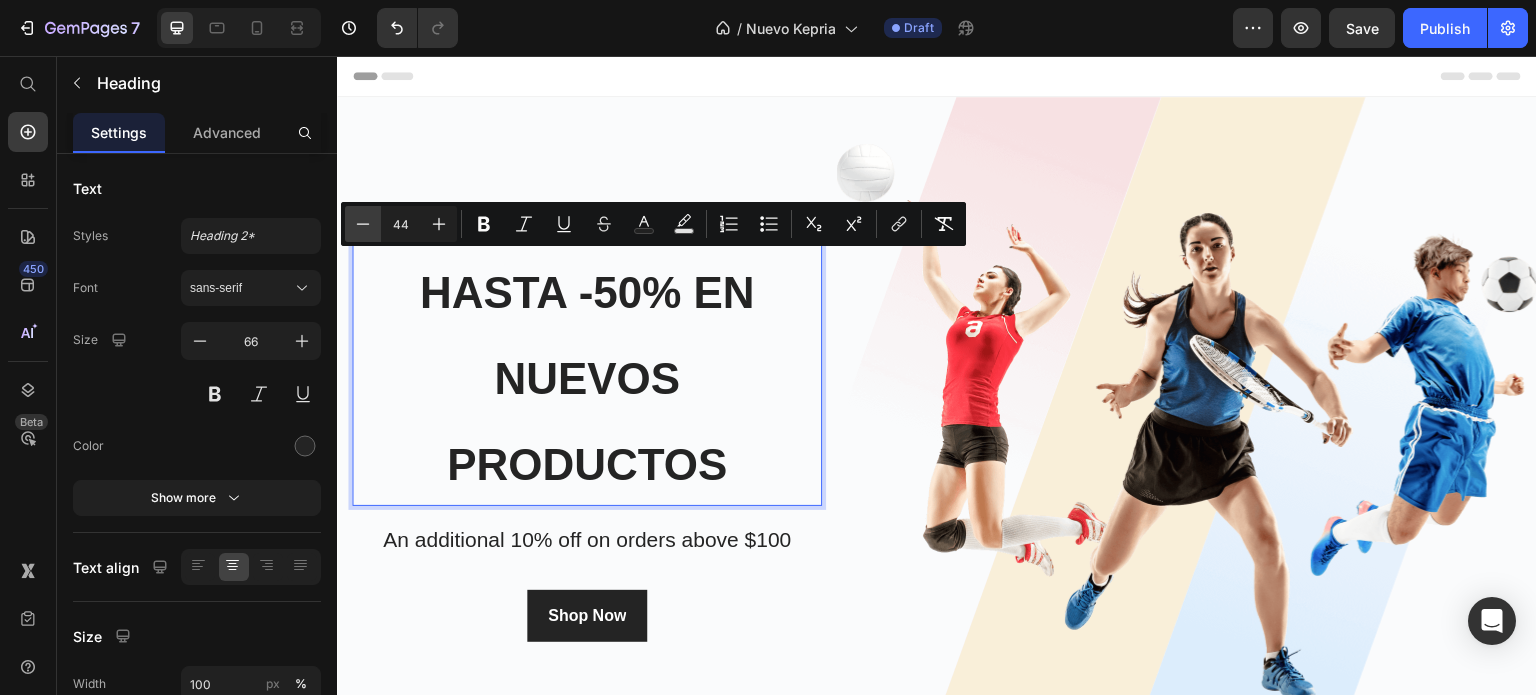 type on "43" 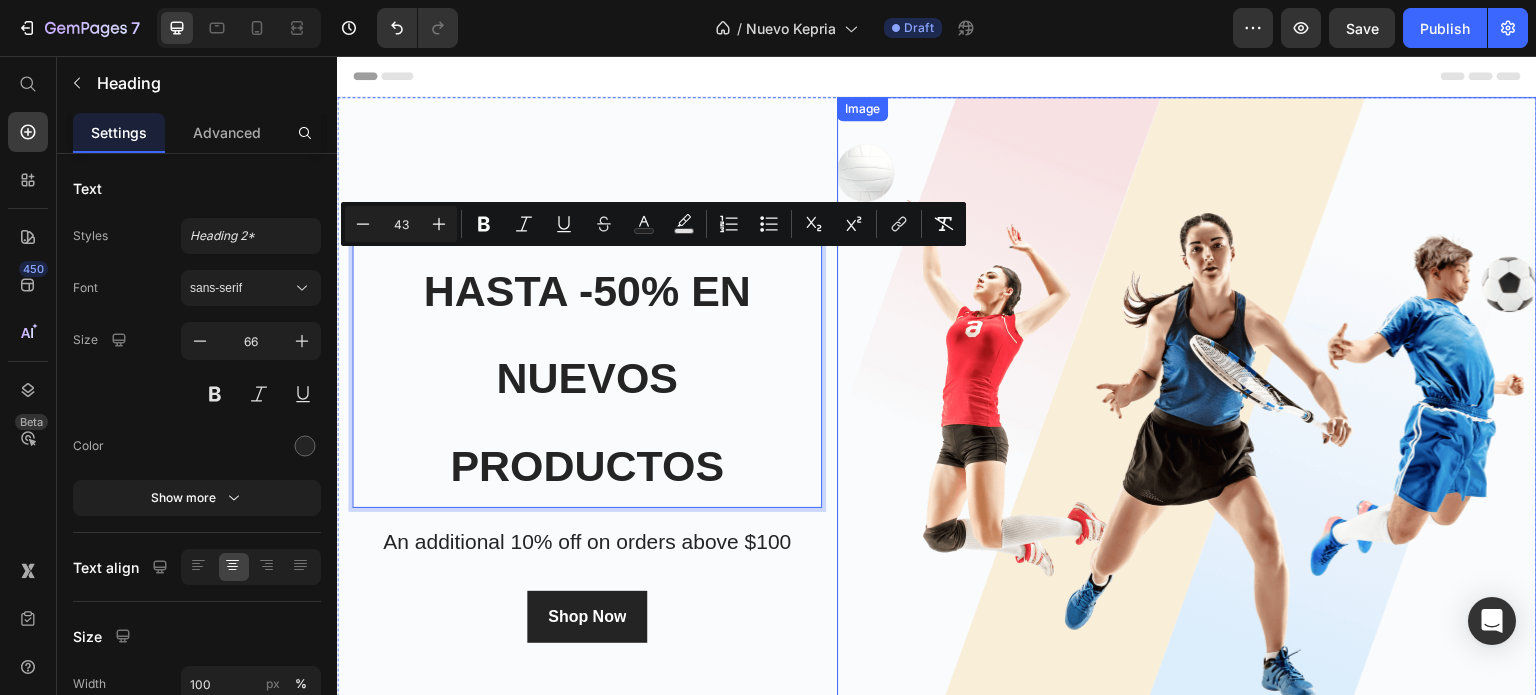 click on "hasta -50% en nuevos productos" at bounding box center (587, 375) 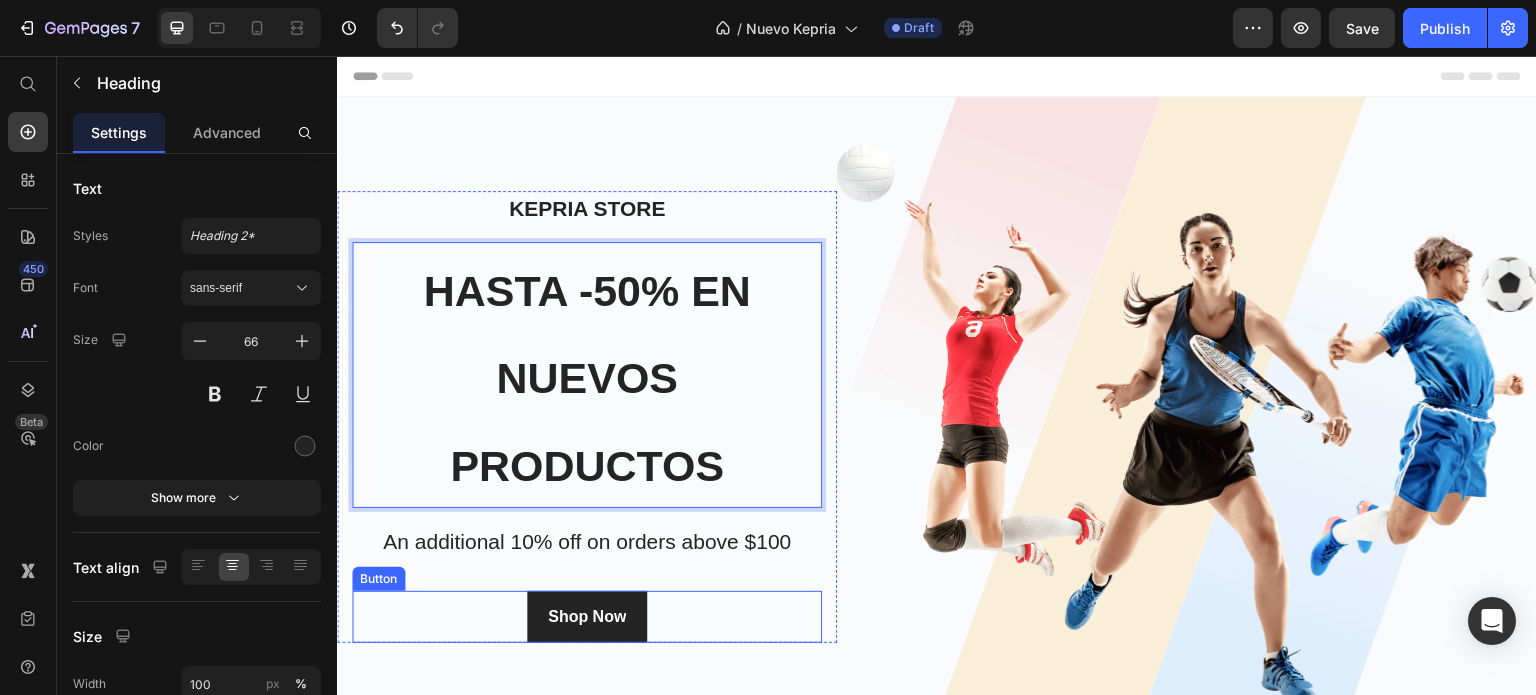 click on "Shop Now Button" at bounding box center (587, 617) 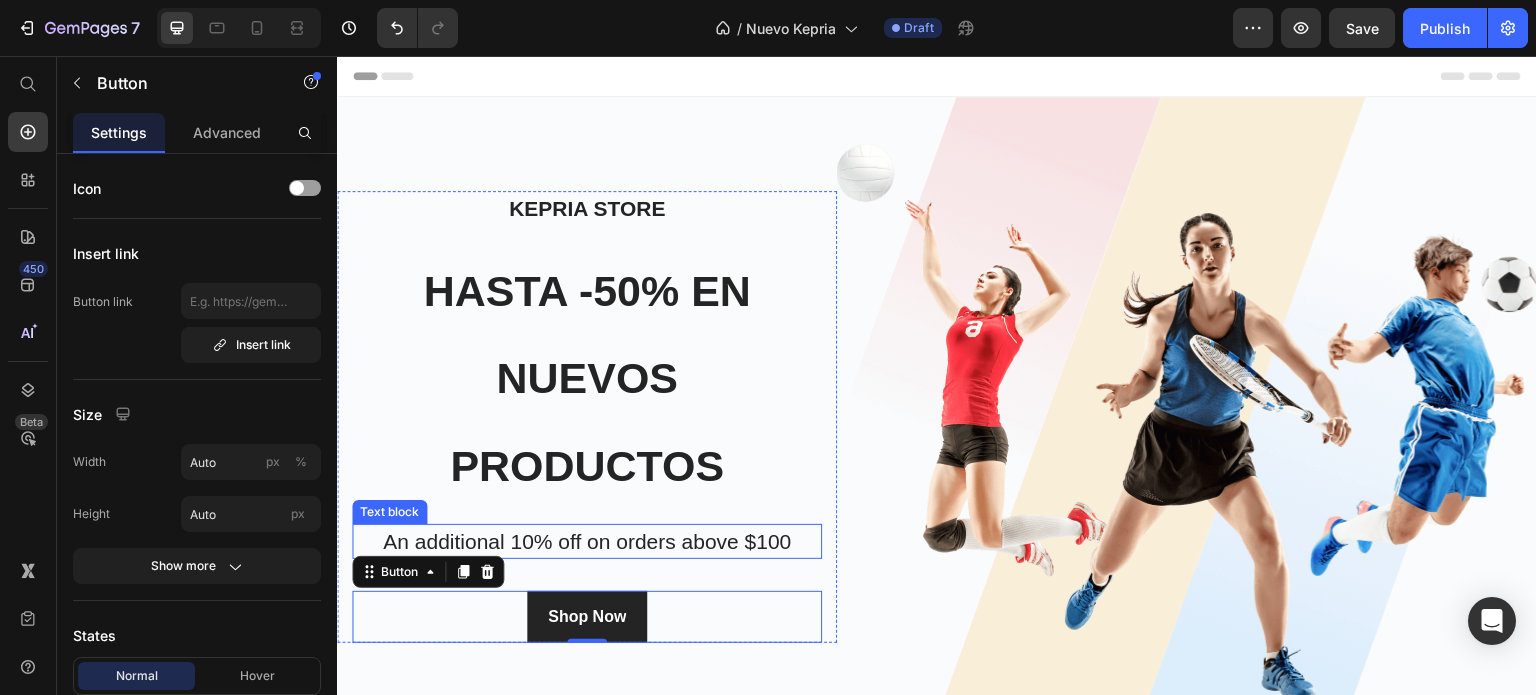 click on "An additional 10% off on orders above $100" at bounding box center [587, 542] 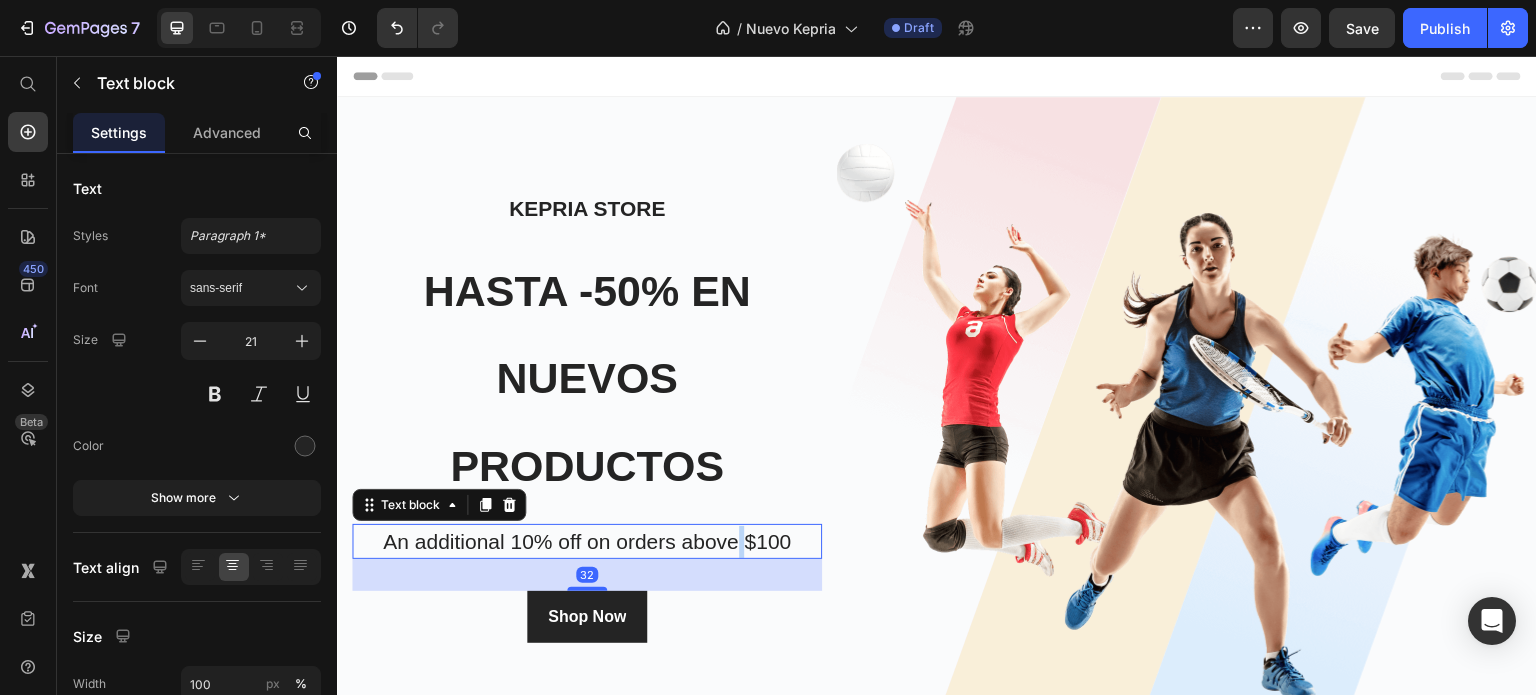 click on "An additional 10% off on orders above $100" at bounding box center (587, 542) 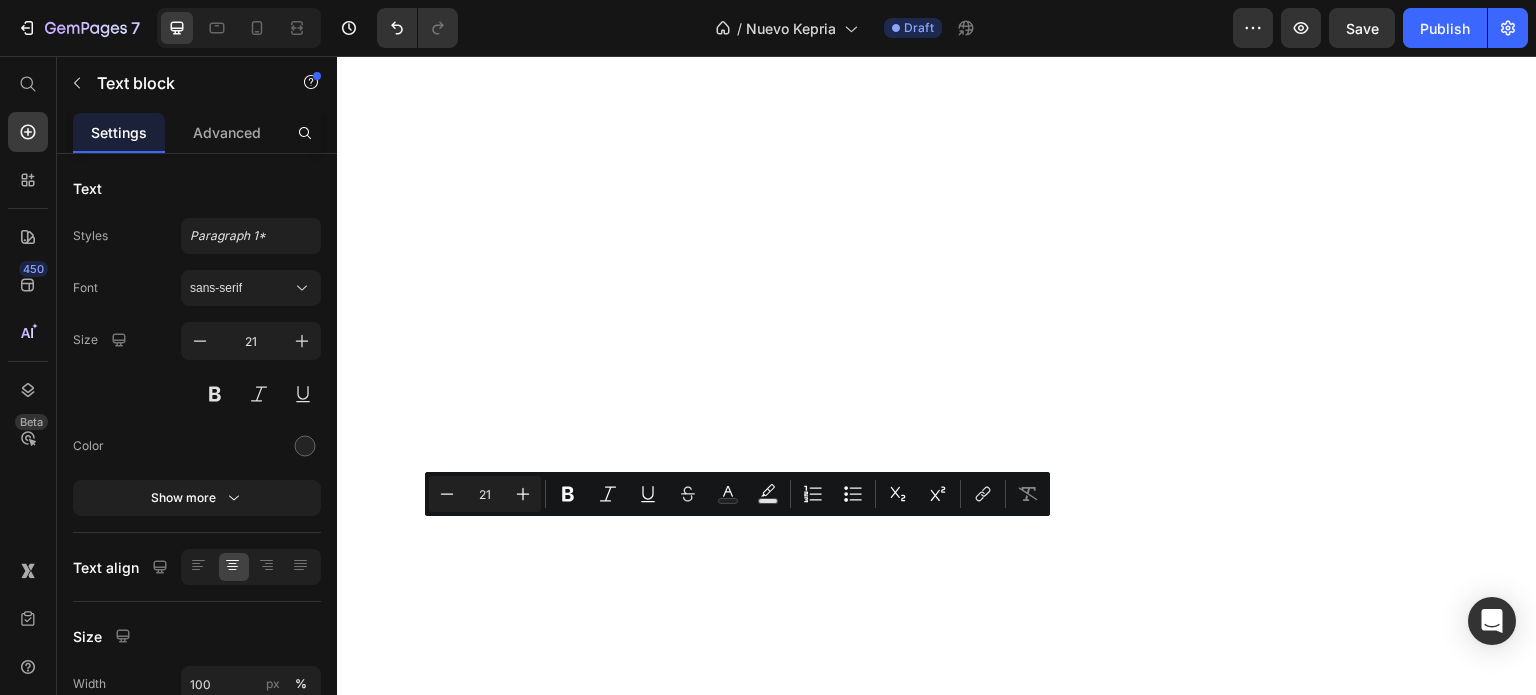 scroll, scrollTop: 0, scrollLeft: 0, axis: both 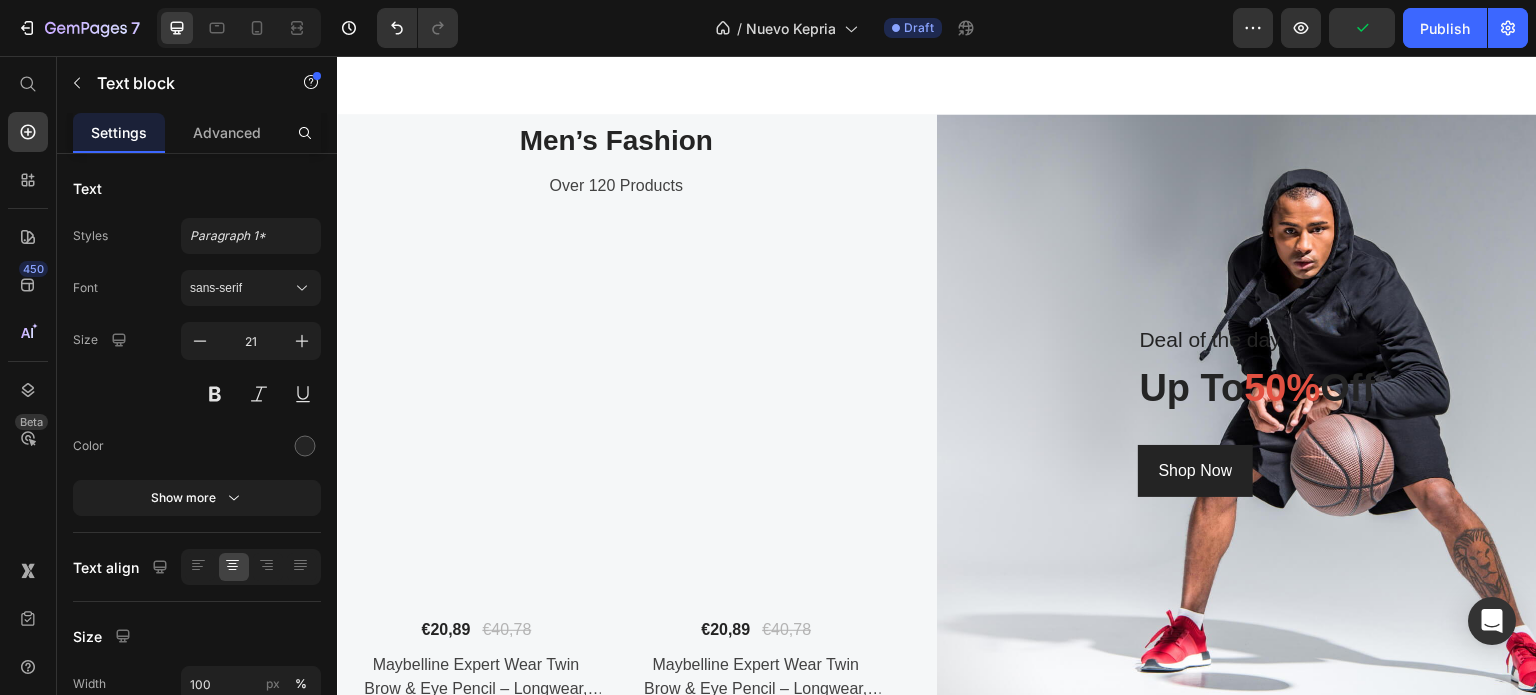 type on "16" 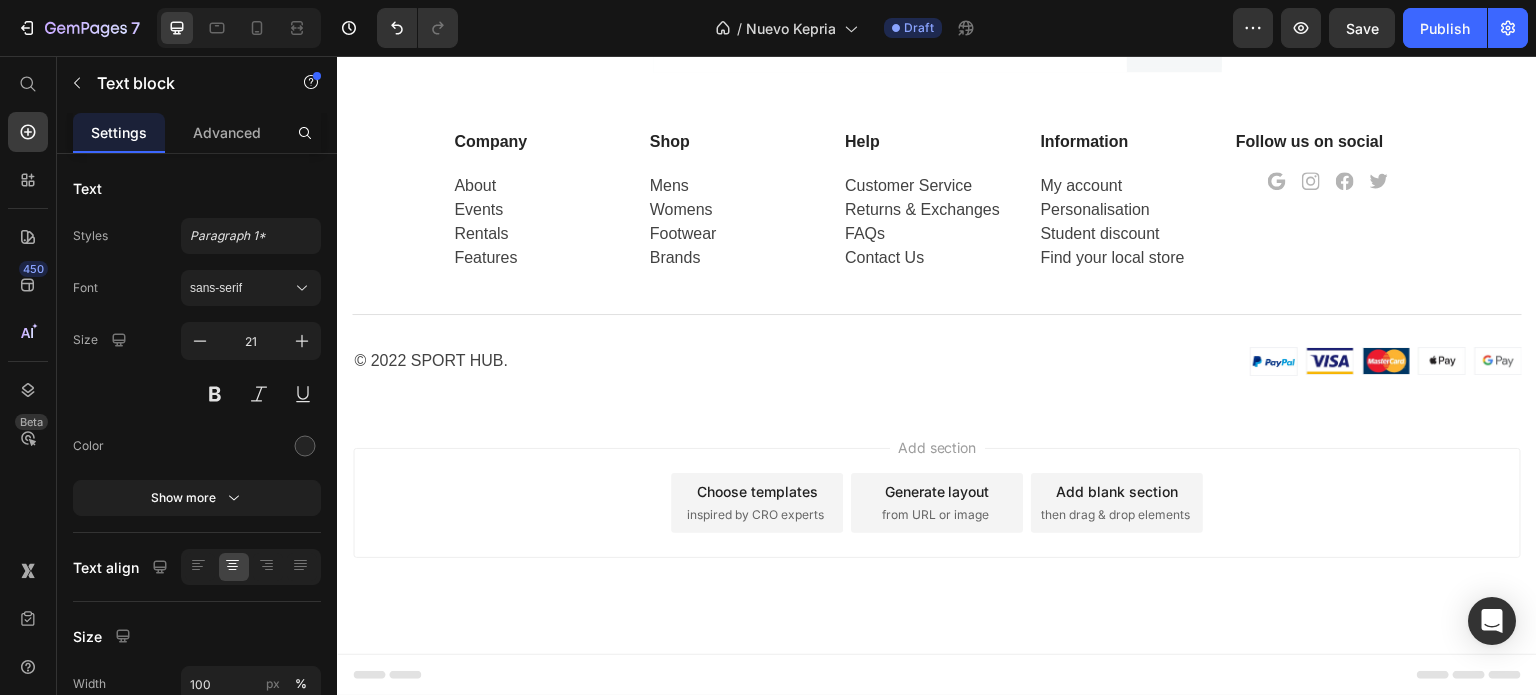 scroll, scrollTop: 5149, scrollLeft: 0, axis: vertical 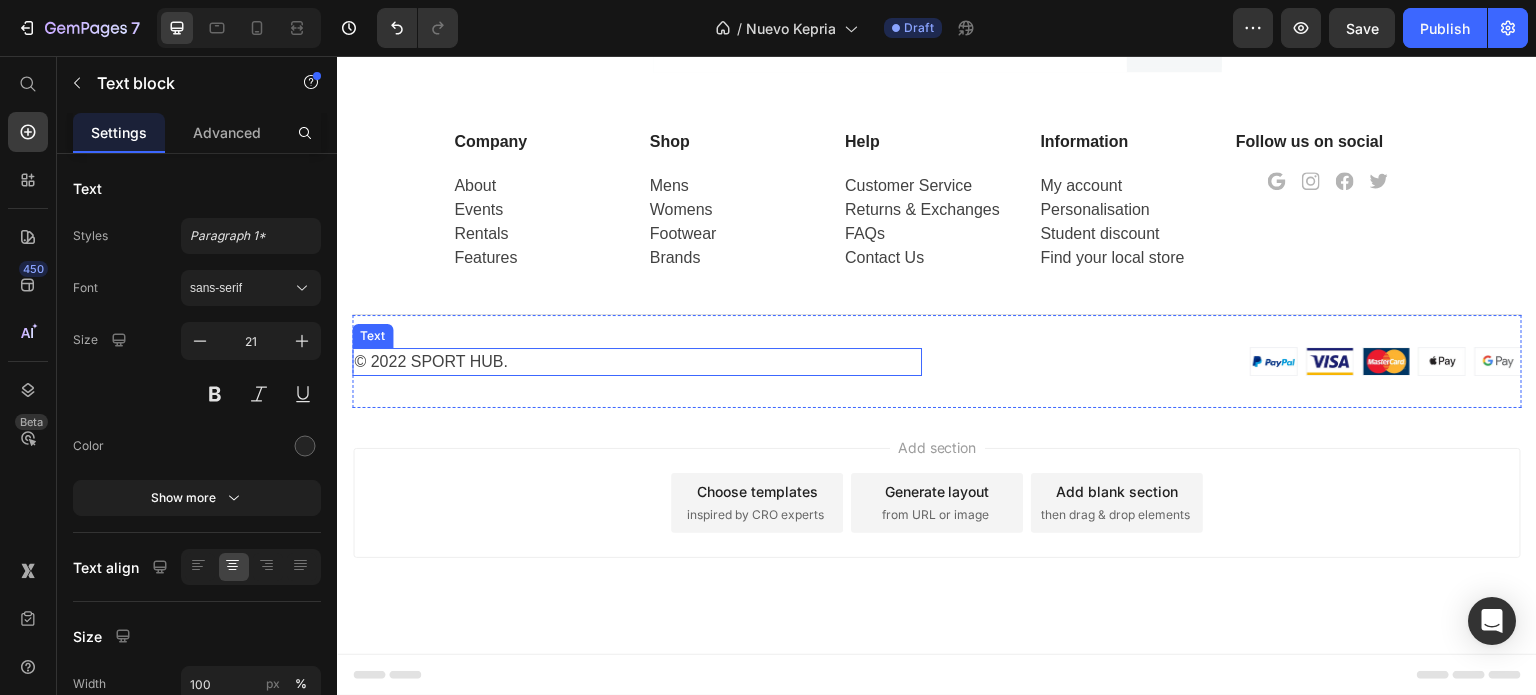 click on "© 2022 sport hub." at bounding box center [637, 362] 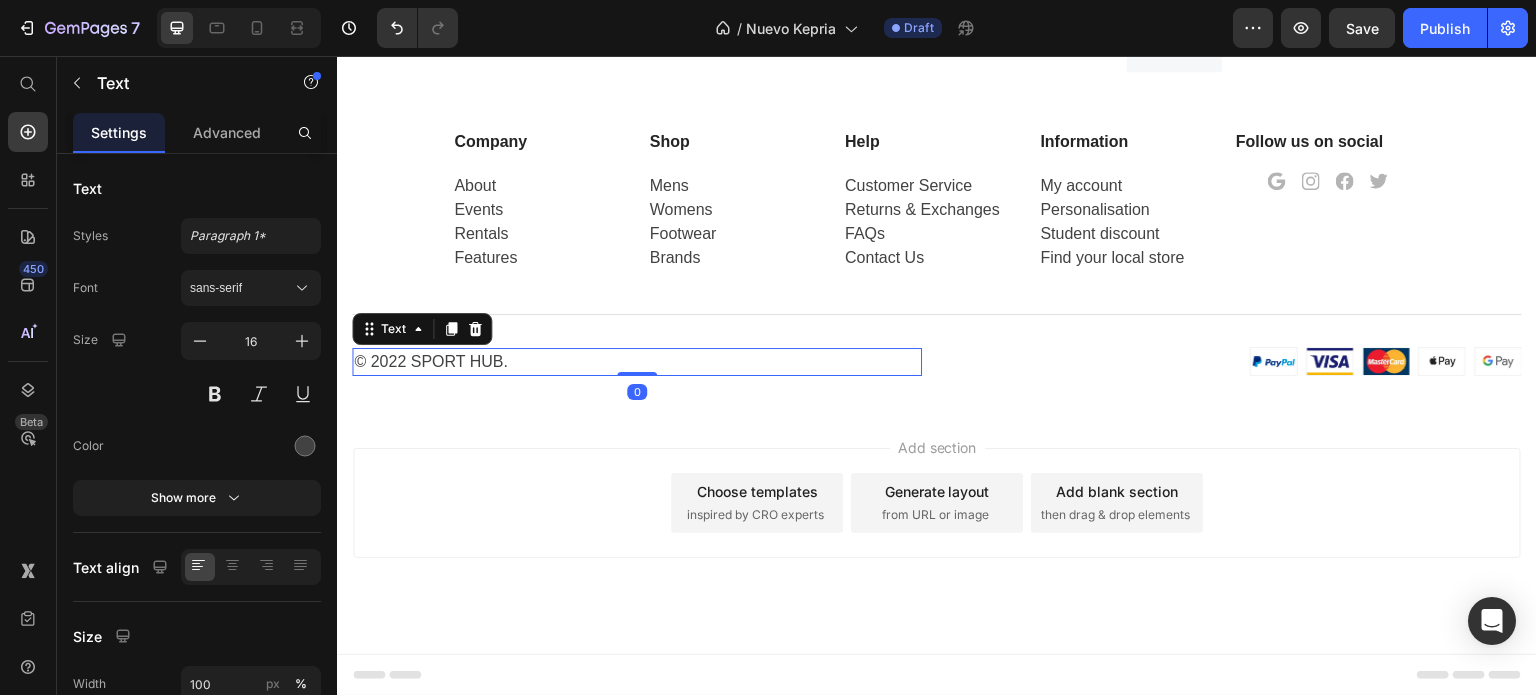click on "© 2022 sport hub." at bounding box center [637, 362] 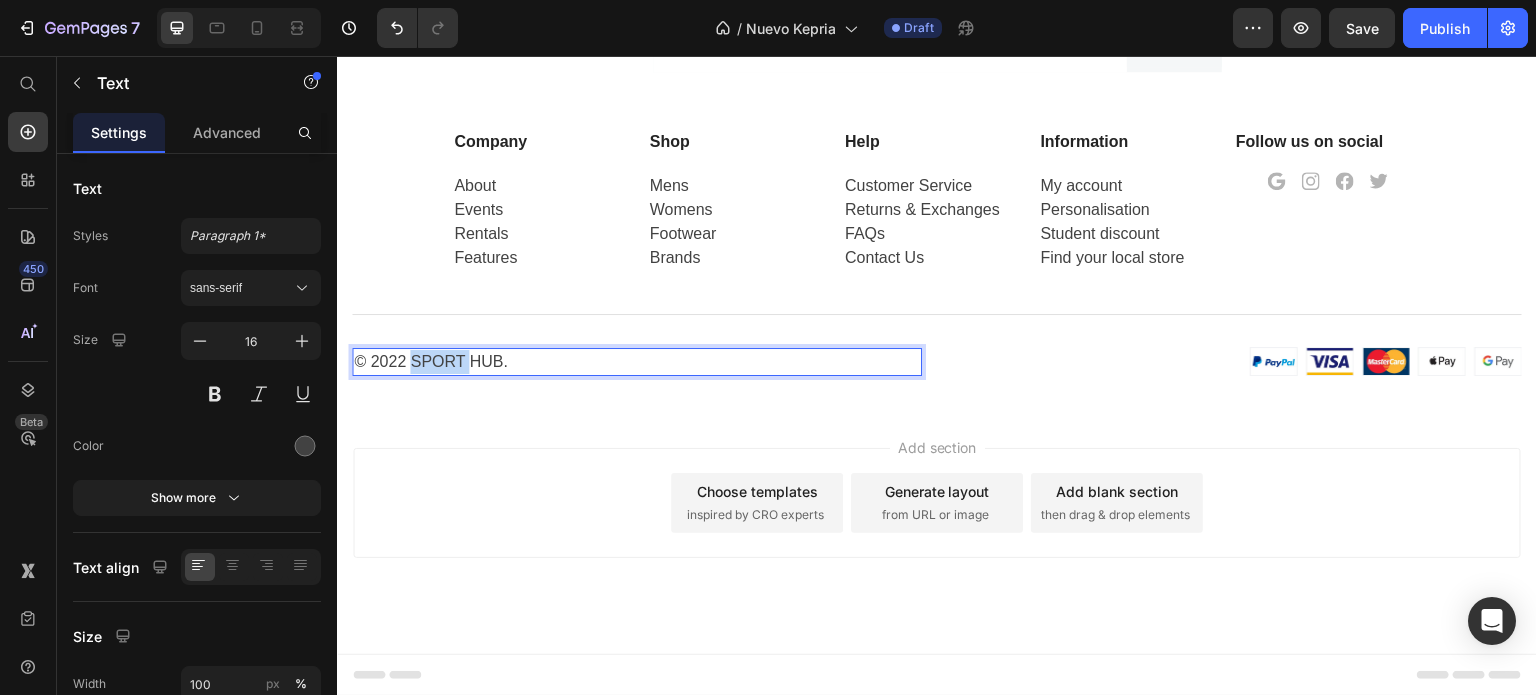 click on "© 2022 sport hub." at bounding box center (637, 362) 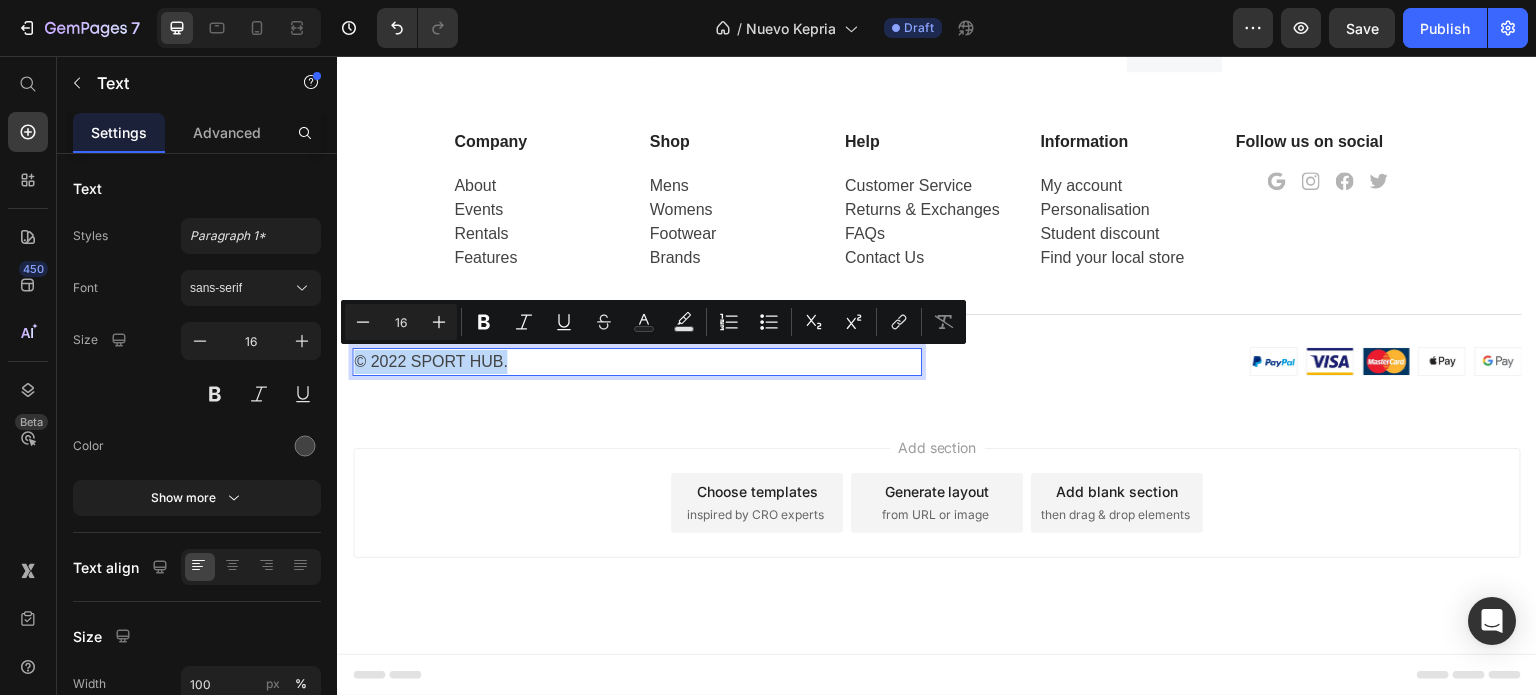 click on "© 2022 sport hub." at bounding box center [637, 362] 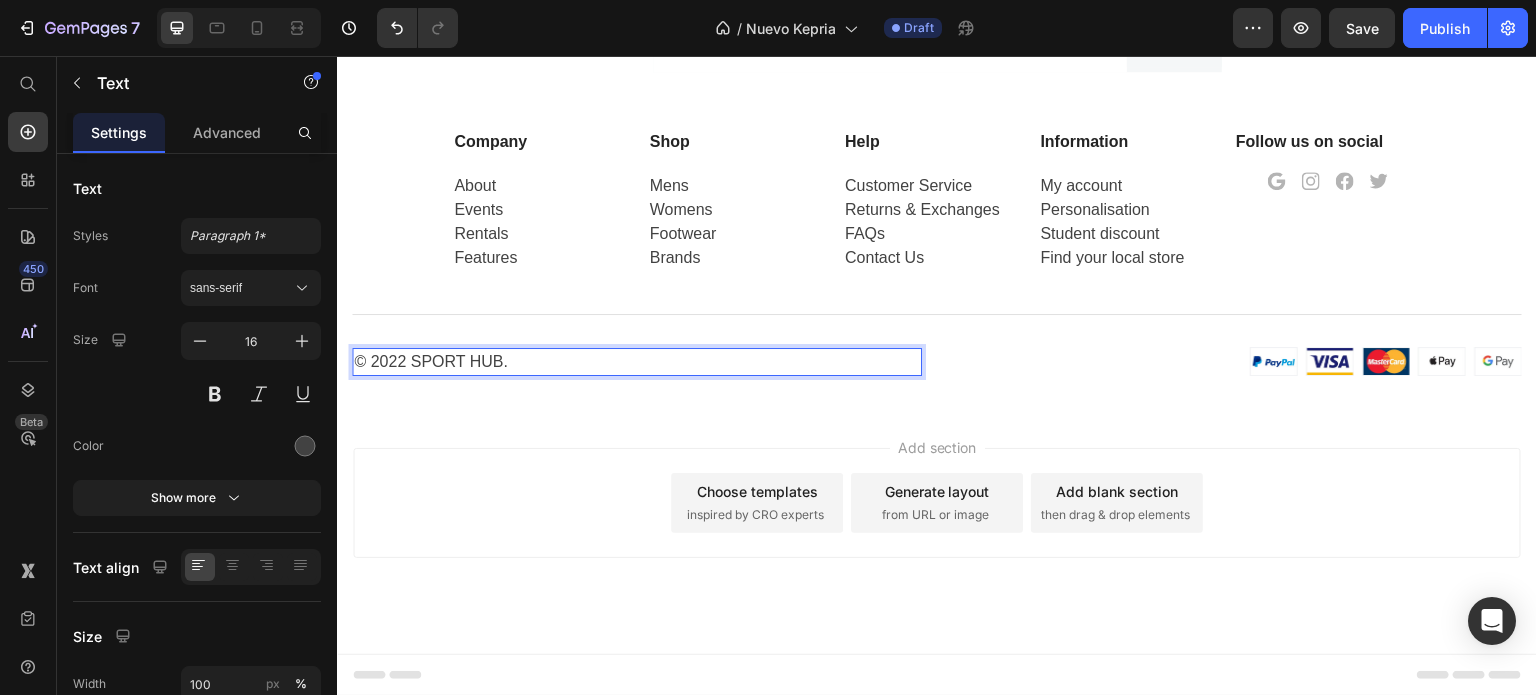 click on "© 2022 sport hub." at bounding box center (637, 362) 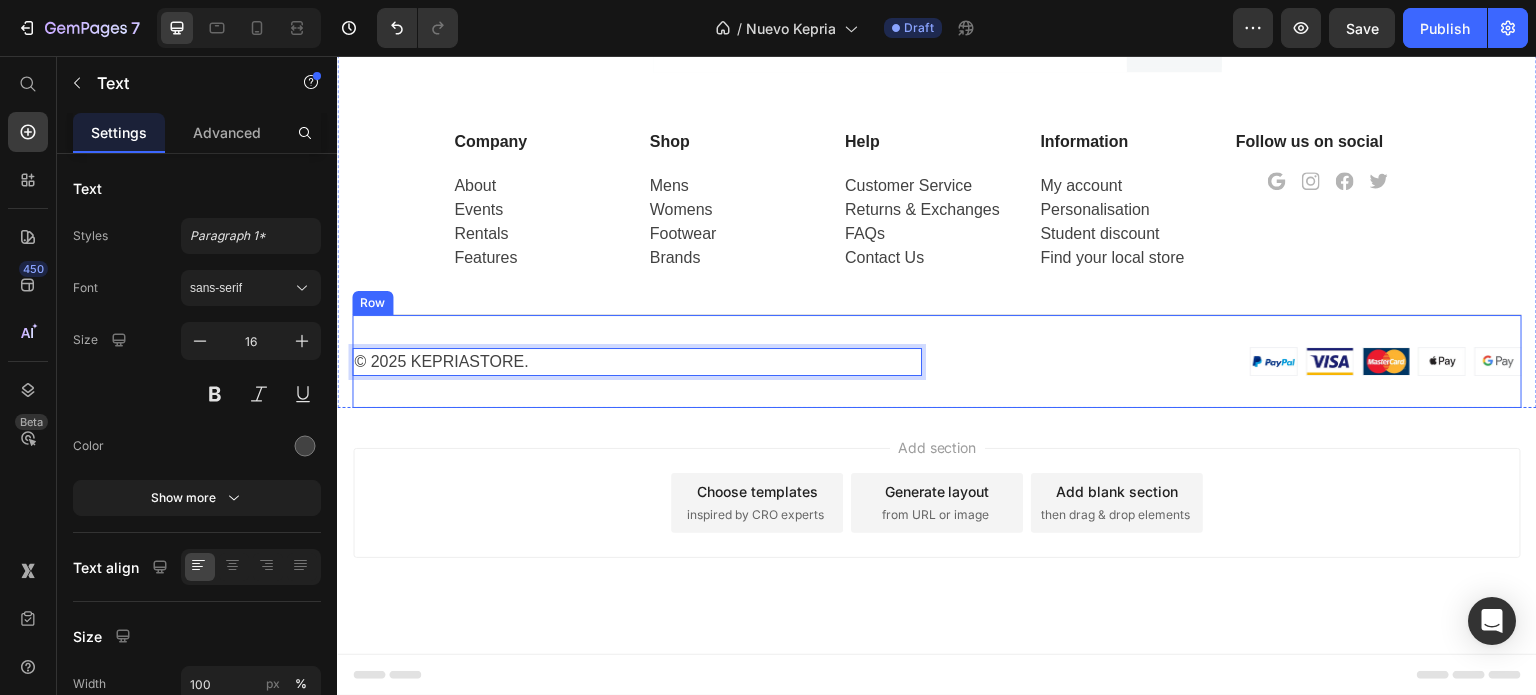 click on "© 2025 Kepriastore. Text   0 Image Image Image Image Image Row Row" at bounding box center [937, 361] 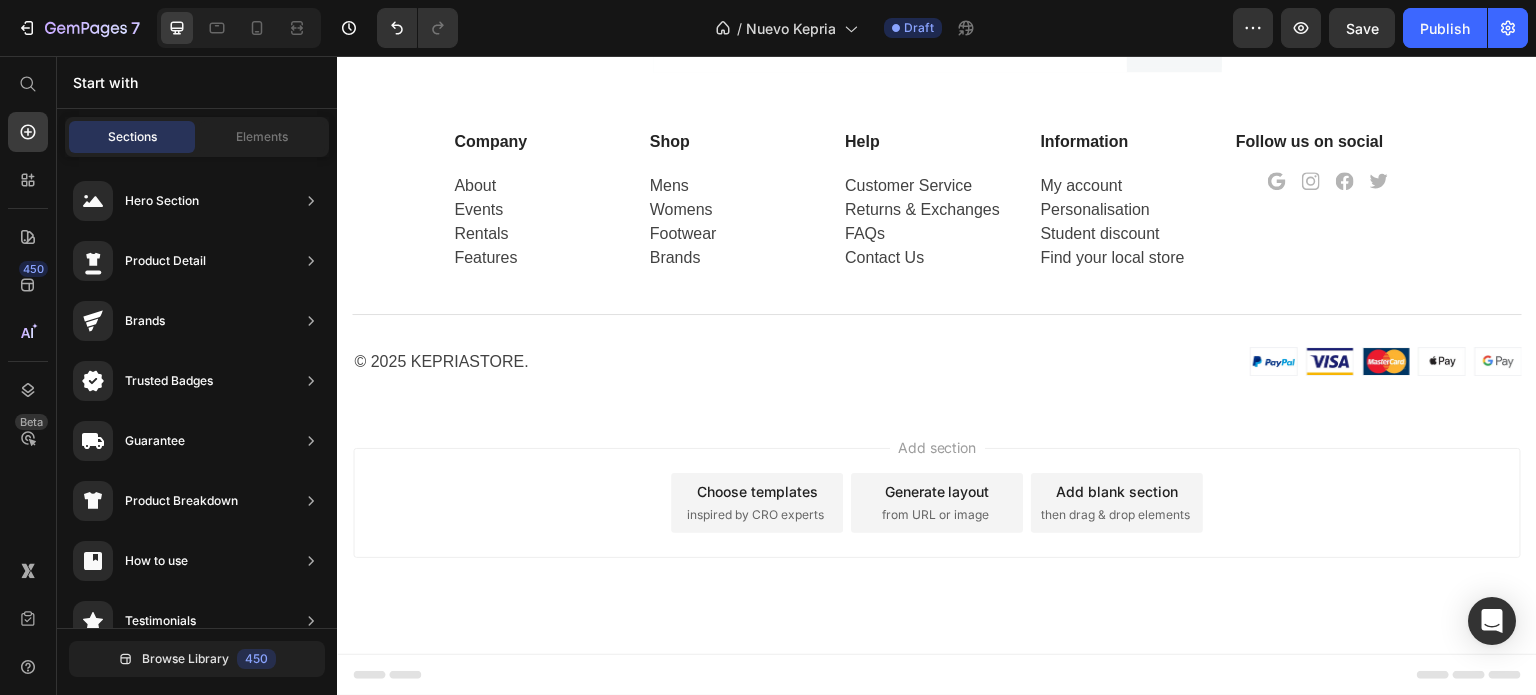 click on "Add section Choose templates inspired by CRO experts Generate layout from URL or image Add blank section then drag & drop elements" at bounding box center (937, 503) 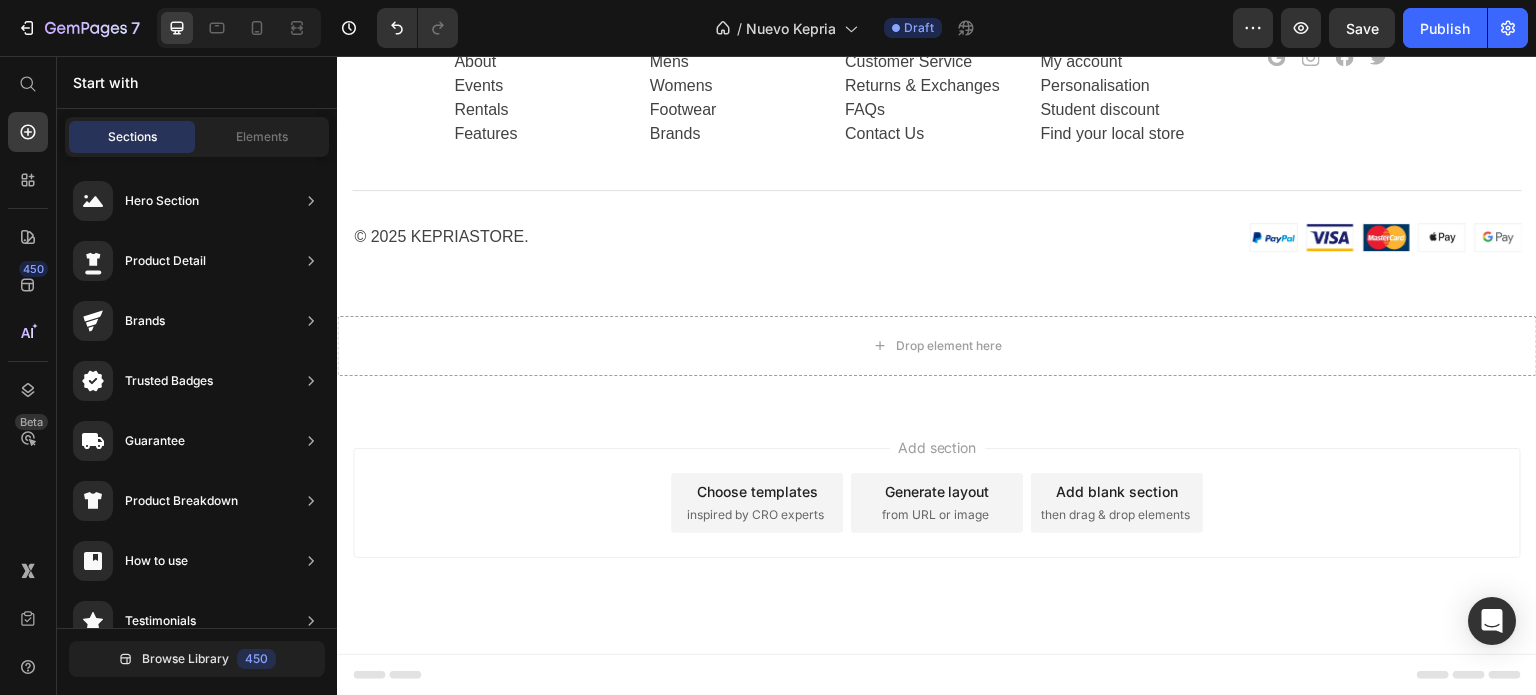 scroll, scrollTop: 5274, scrollLeft: 0, axis: vertical 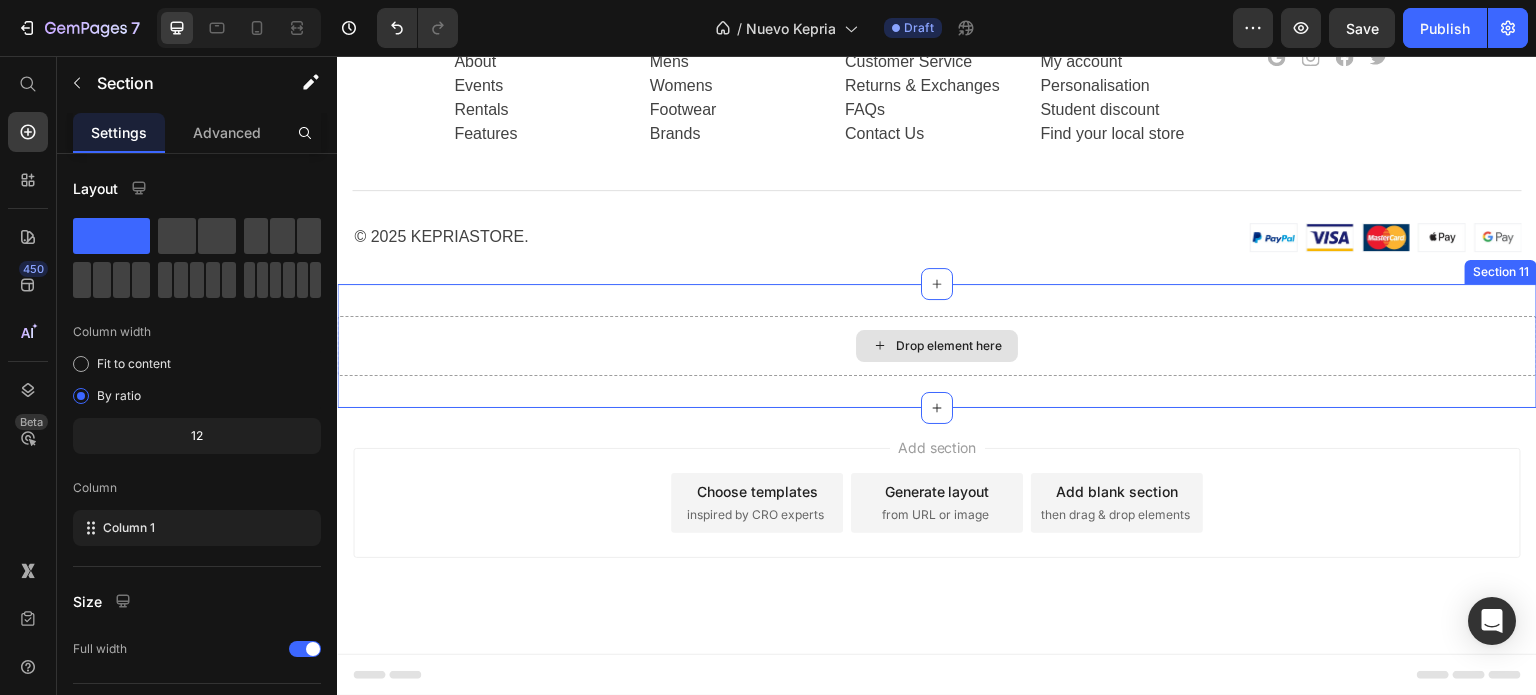 click on "Drop element here" at bounding box center [937, 346] 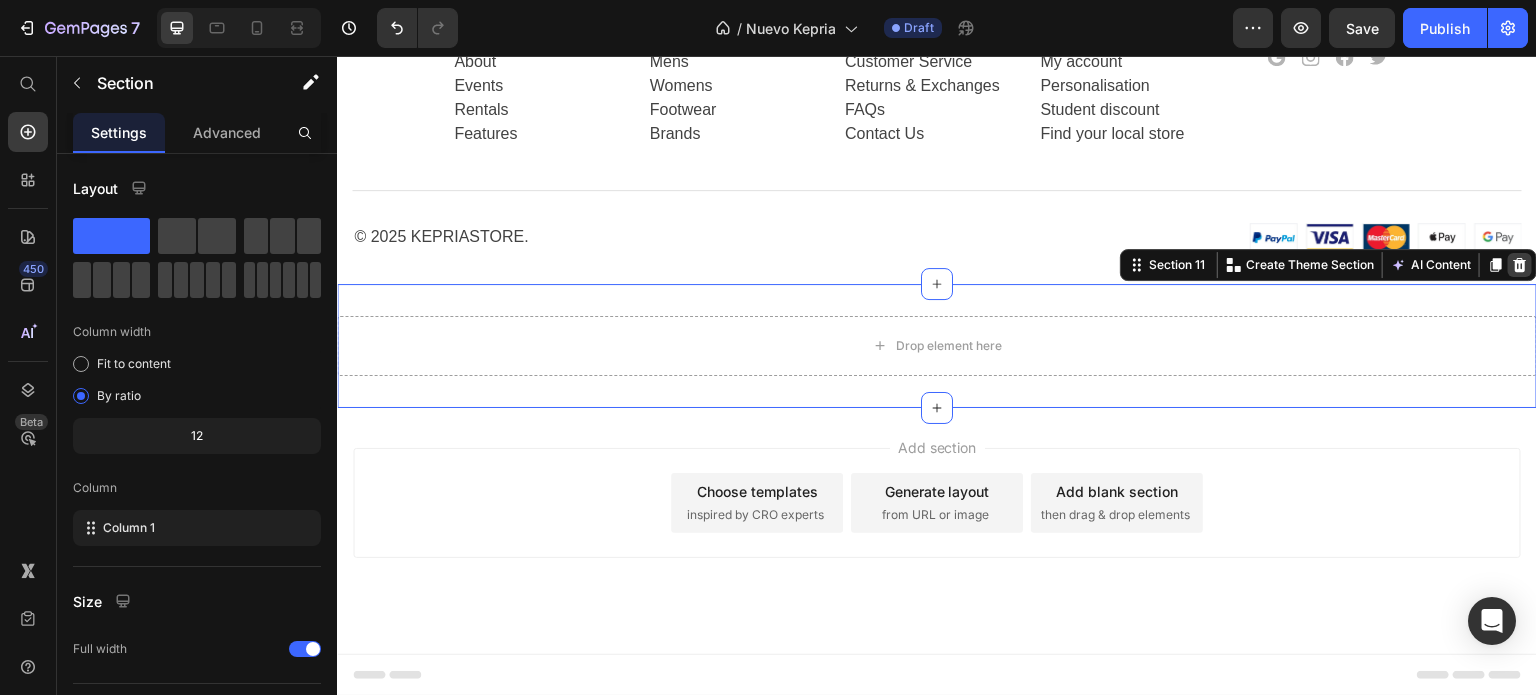 click 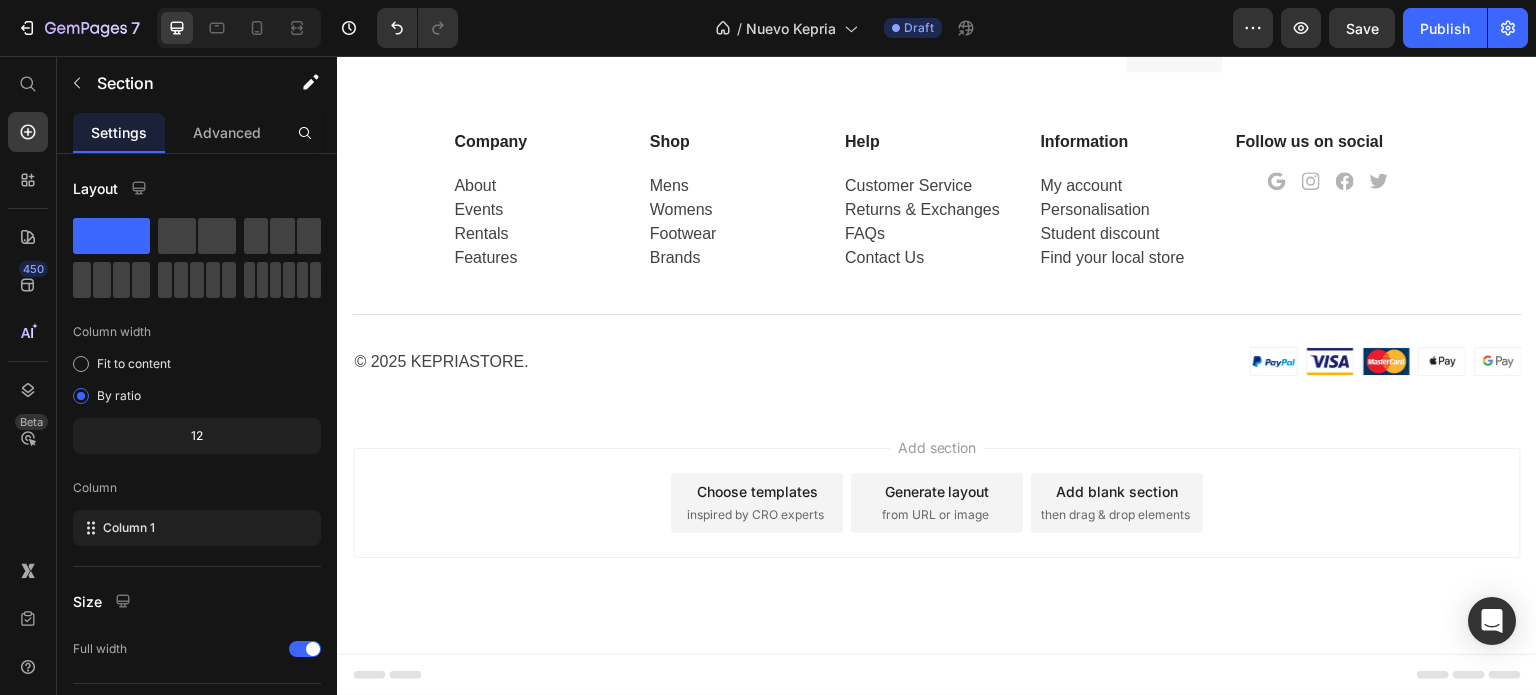 scroll, scrollTop: 5149, scrollLeft: 0, axis: vertical 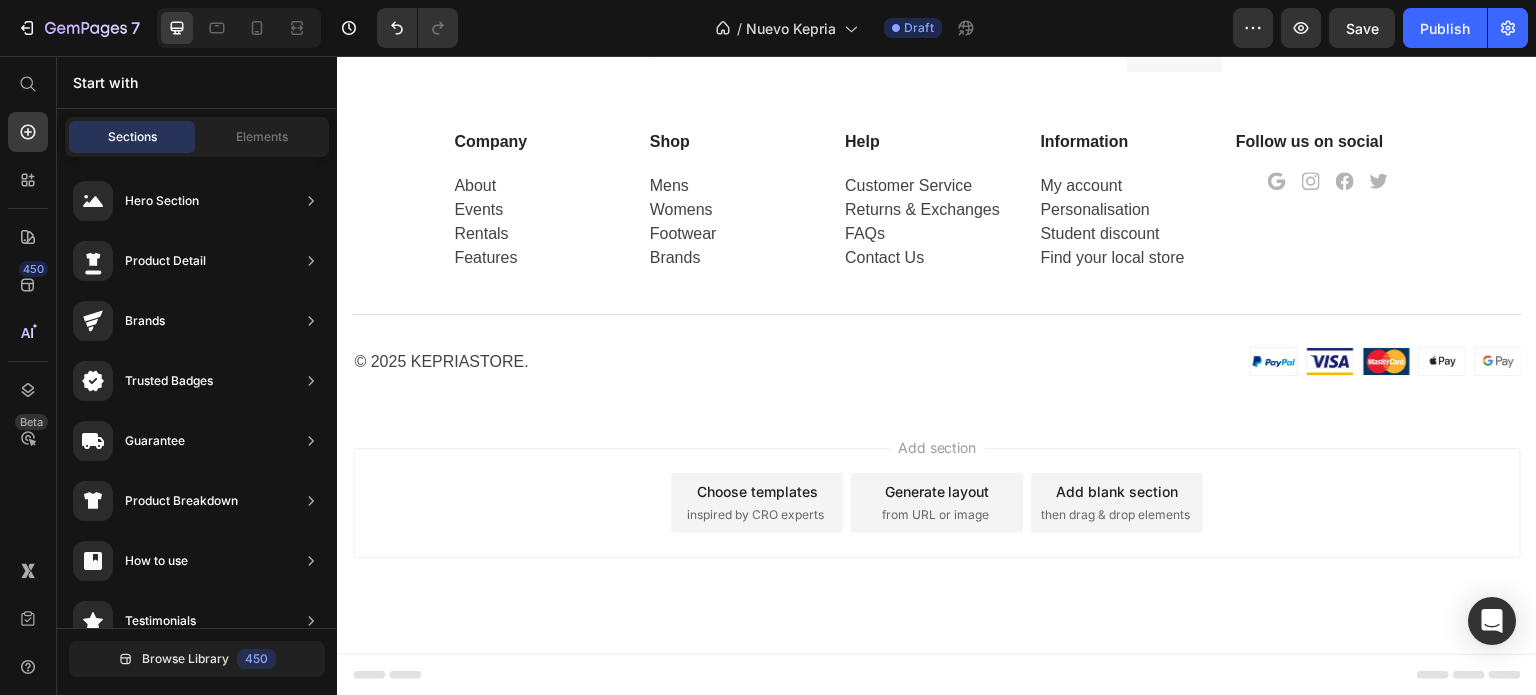 click on "Generate layout from URL or image" at bounding box center (937, 503) 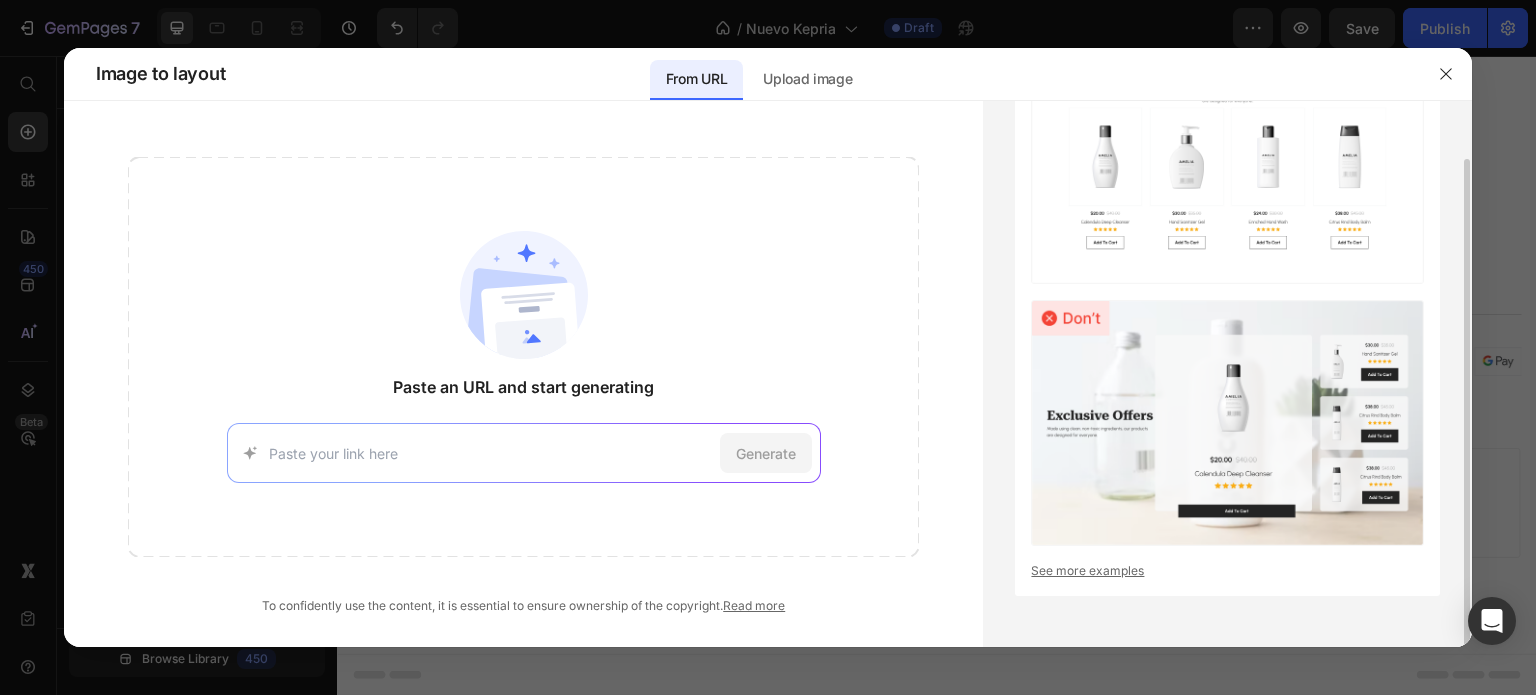 scroll, scrollTop: 0, scrollLeft: 0, axis: both 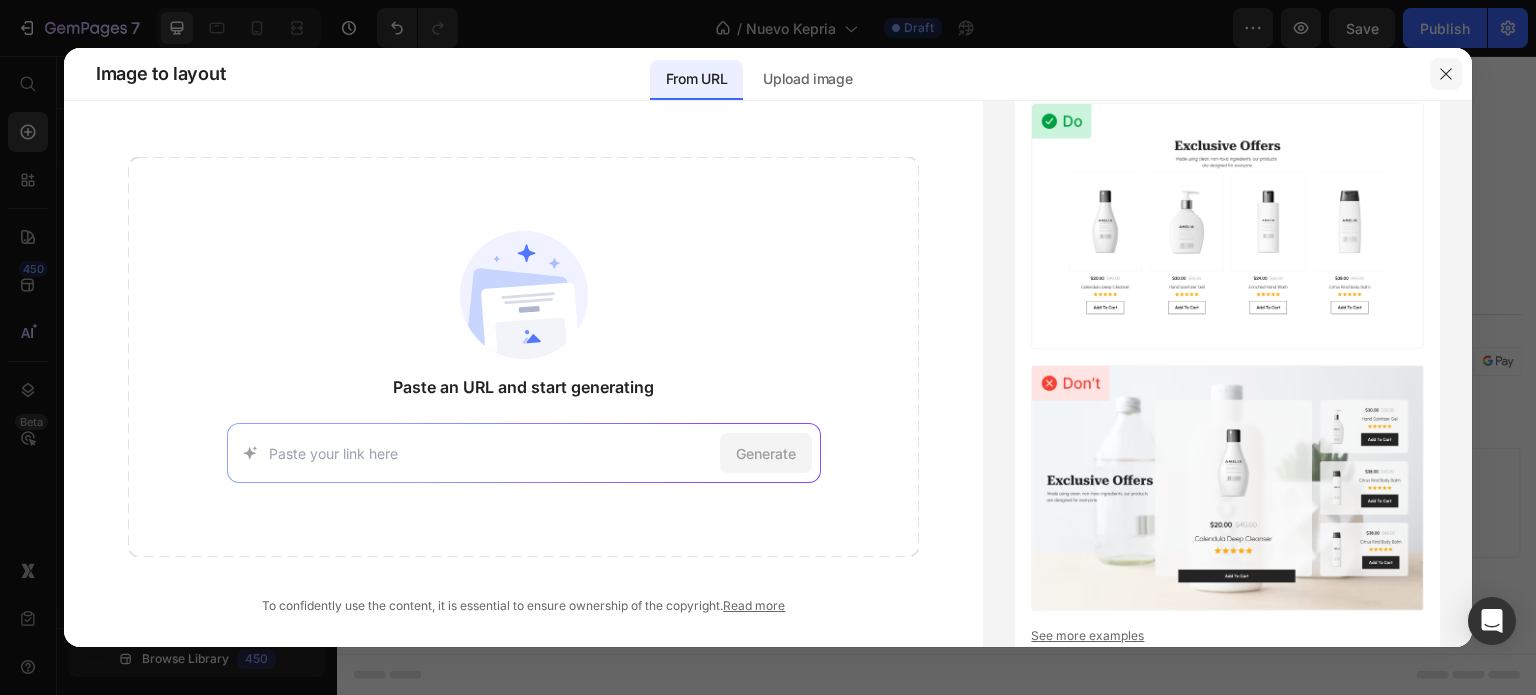 click 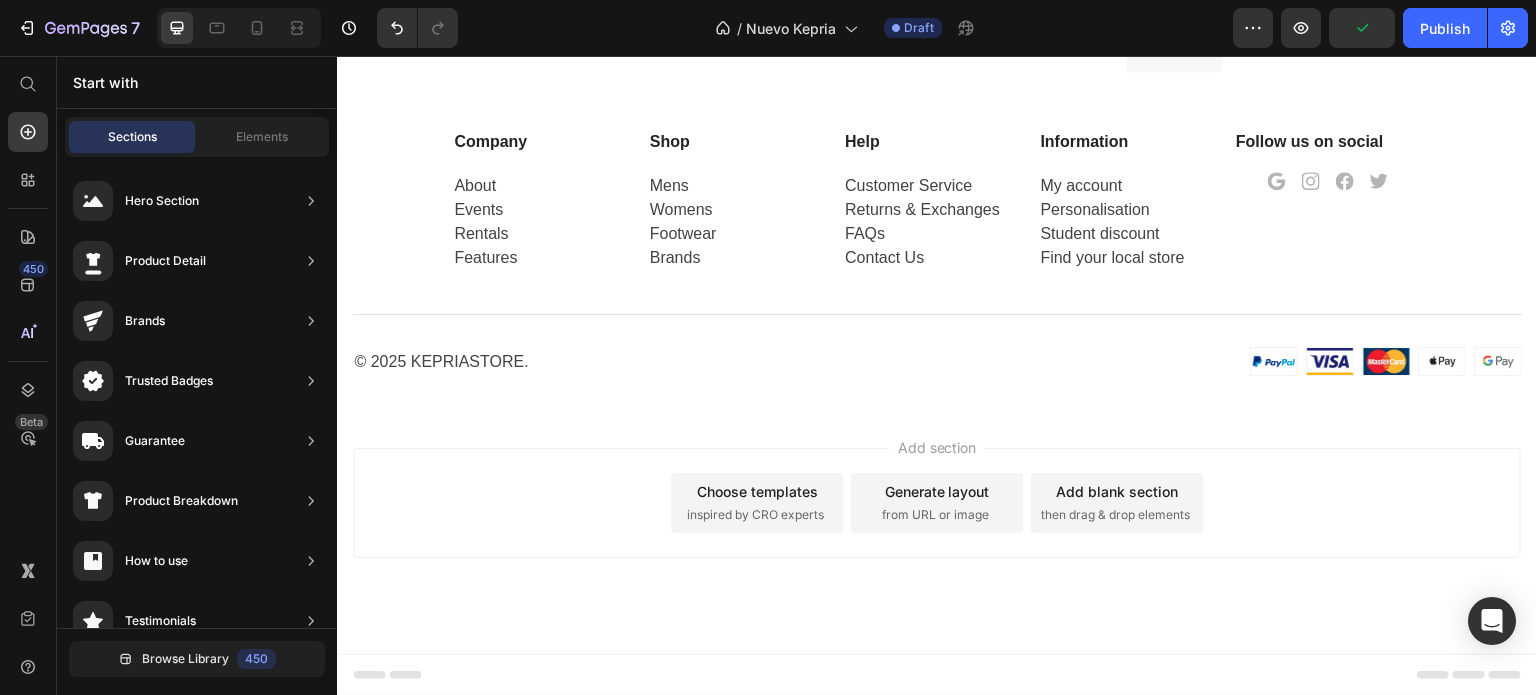 click on "Choose templates inspired by CRO experts" at bounding box center (757, 503) 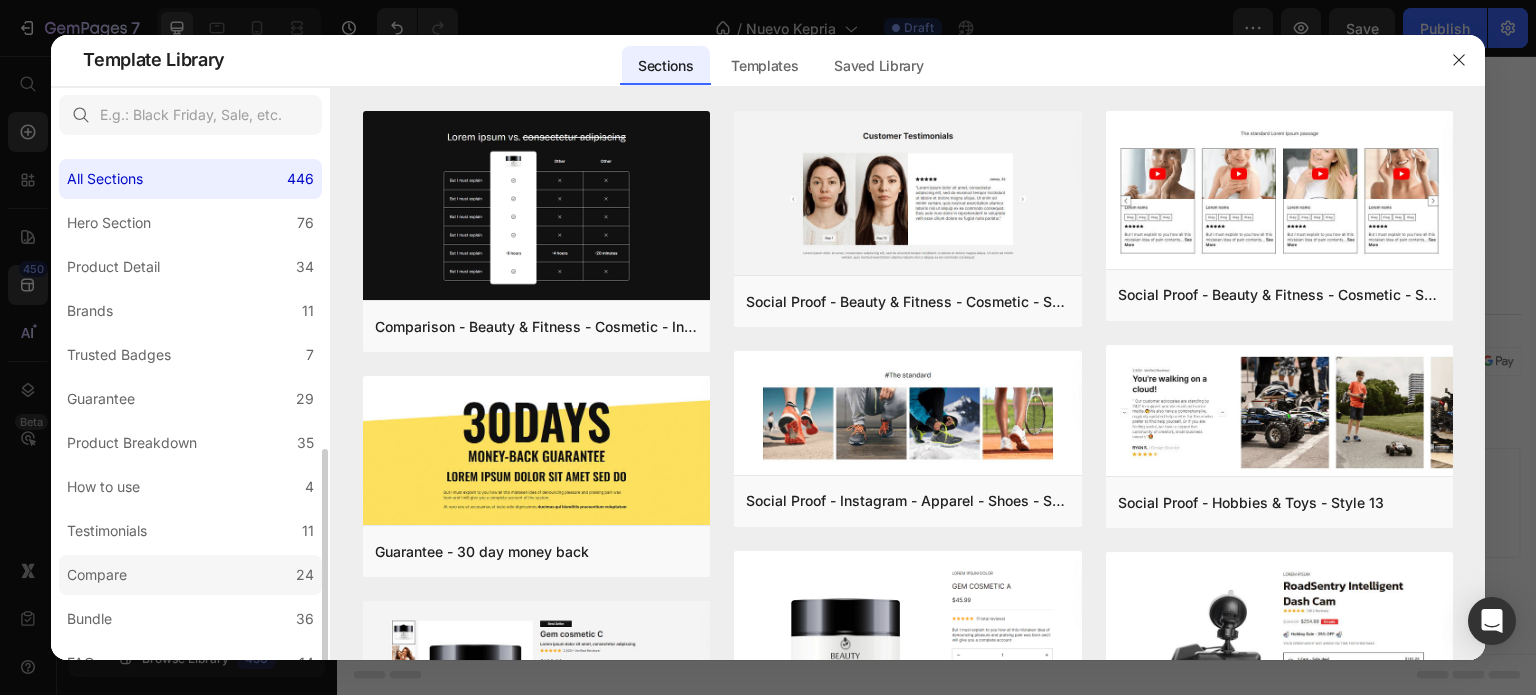 scroll, scrollTop: 300, scrollLeft: 0, axis: vertical 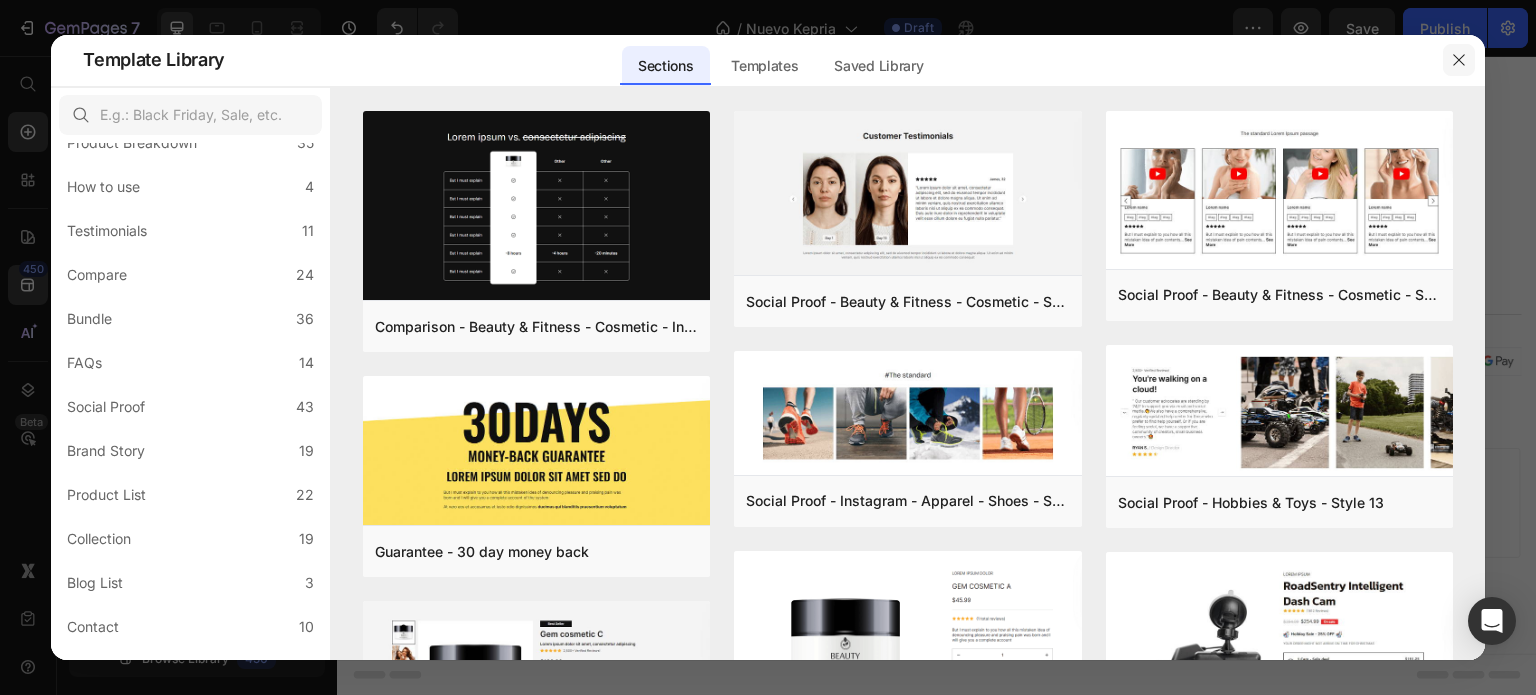 click at bounding box center [1459, 60] 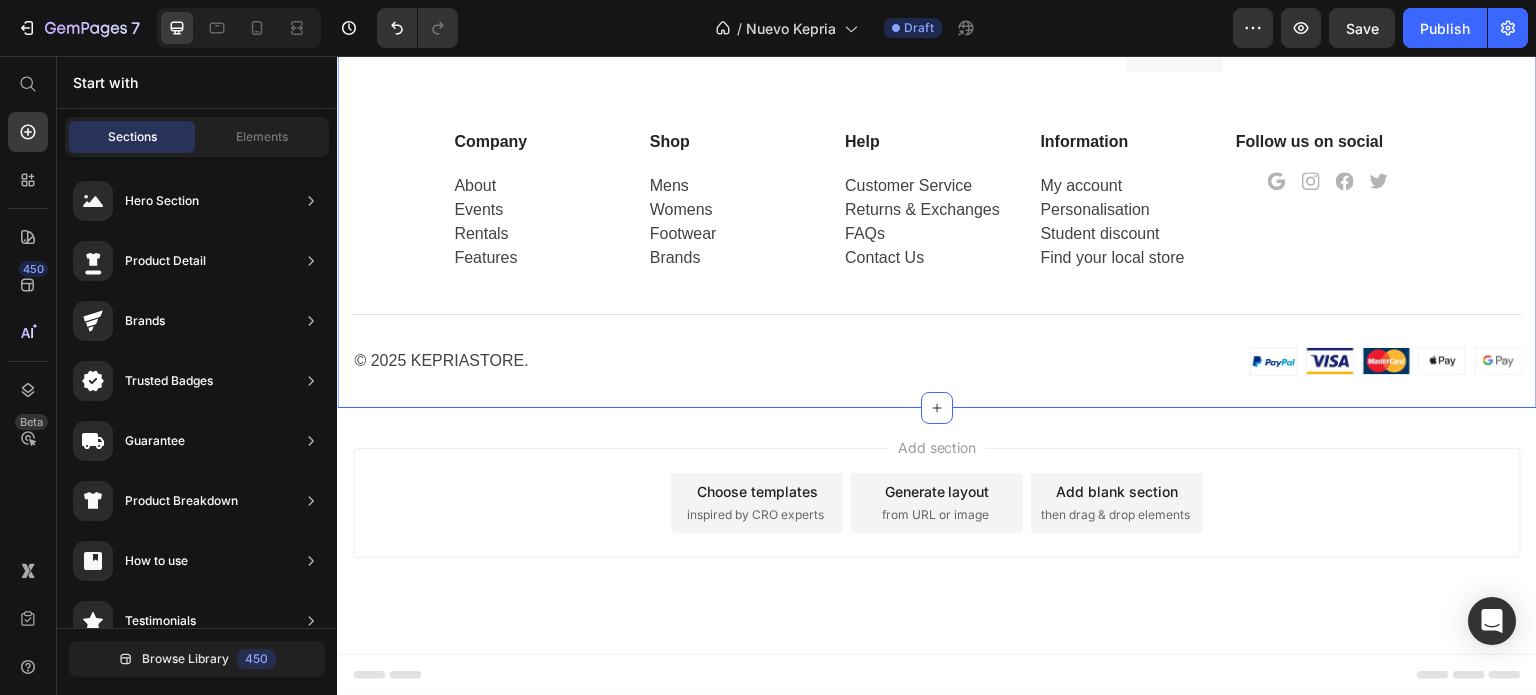 scroll, scrollTop: 4950, scrollLeft: 0, axis: vertical 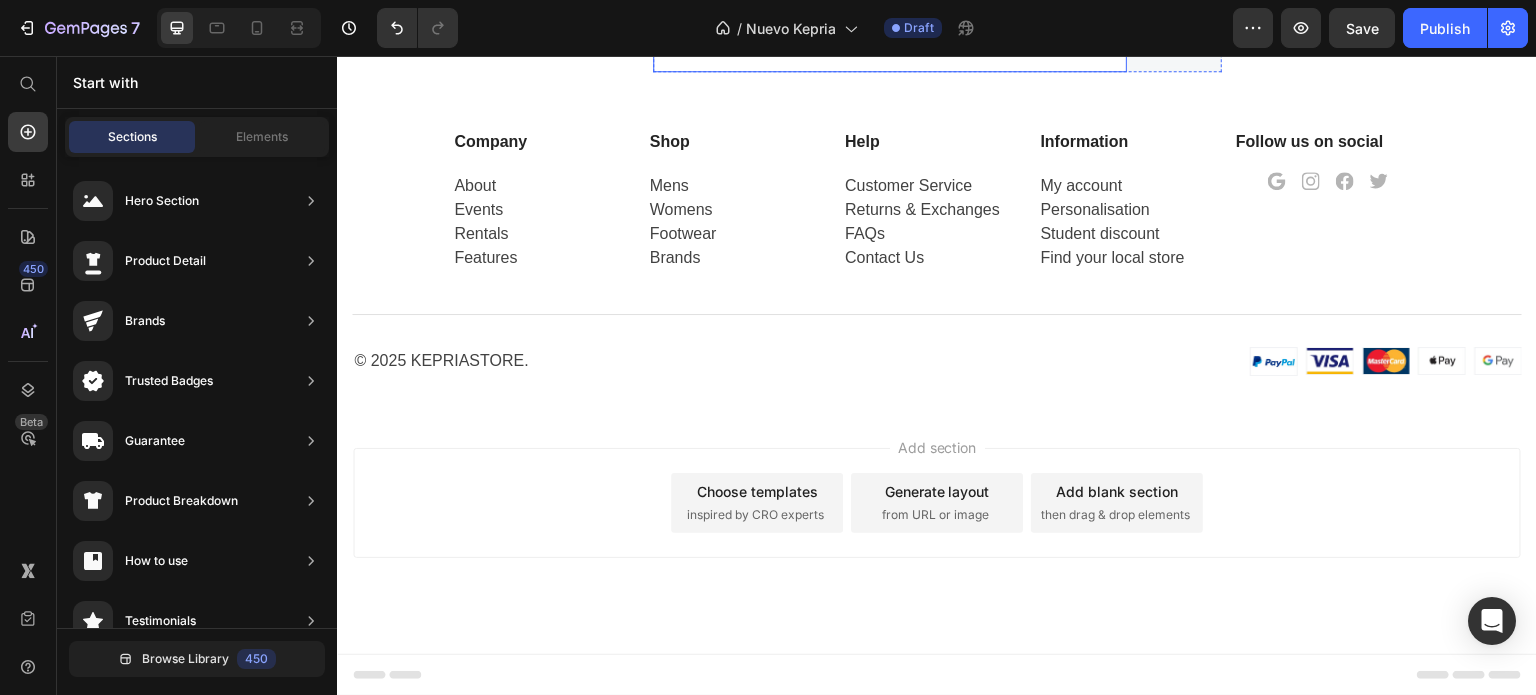 click at bounding box center [890, 45] 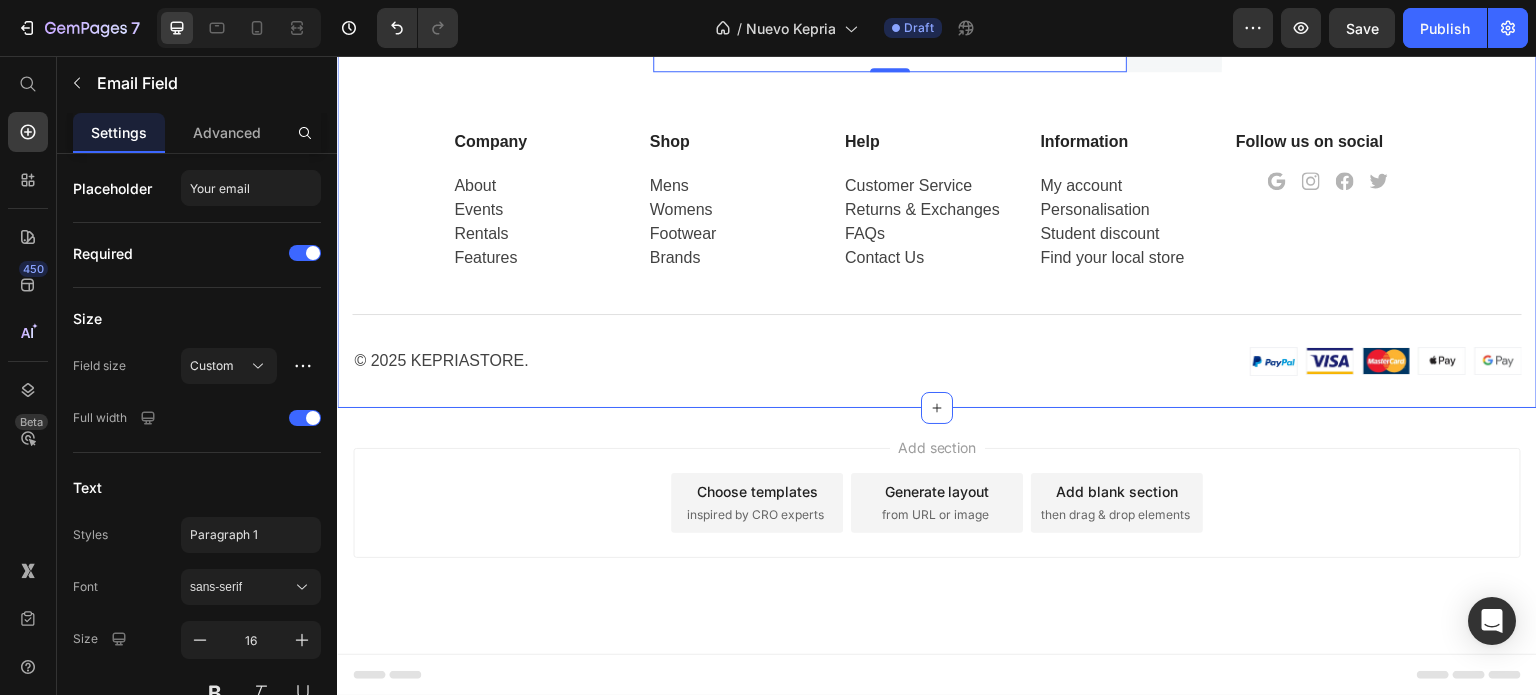 scroll, scrollTop: 4750, scrollLeft: 0, axis: vertical 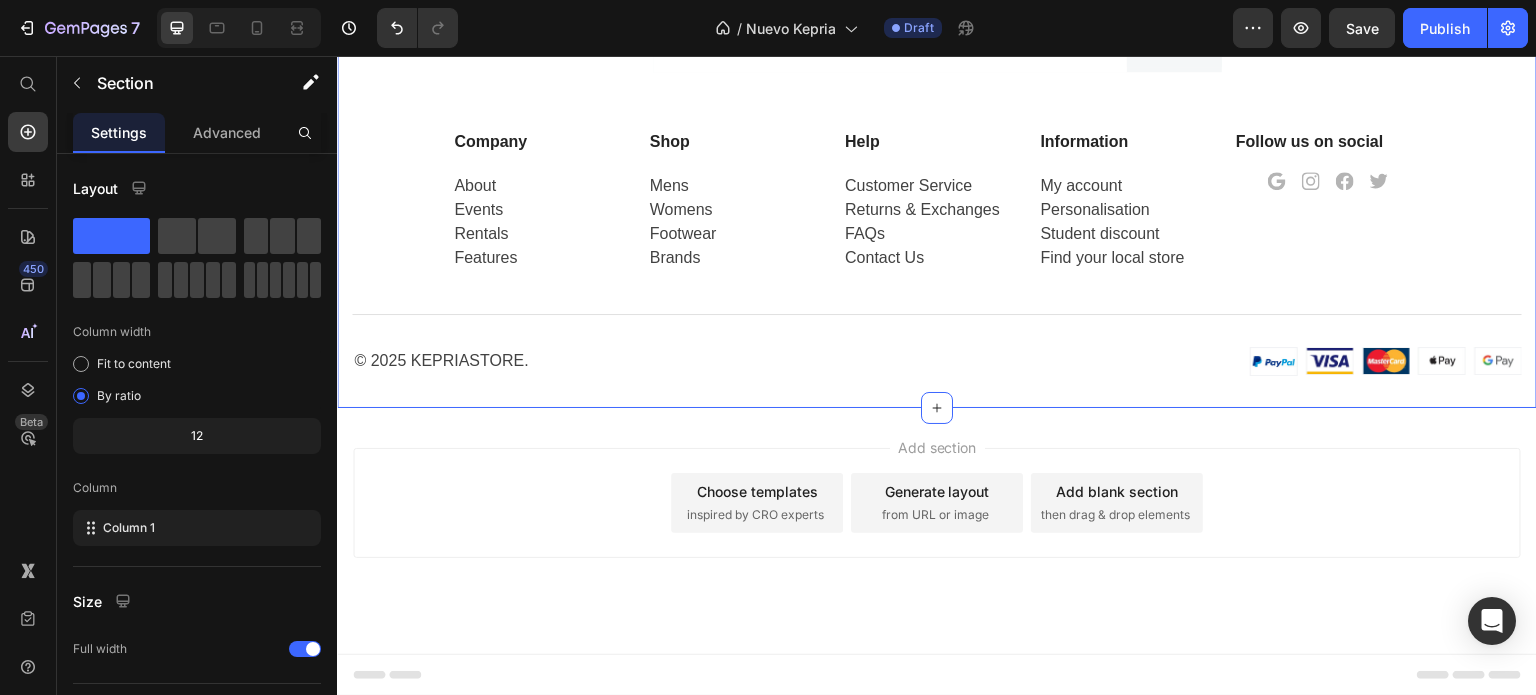 click on "Sports Hub Heading Enter your email address for new arrivals, discounts, promotions, and more! Text block Email Field
Submit Button Row Newsletter Row Company Text block About Events Rentals Features Text Shop Text block Mens Womens Footwear Brands Text Help Text block Customer Service Returns & Exchanges FAQs Contact Us Text Information Text block My account Personalisation Student discount Find your local store Text Row Follow us on social Text block
Icon
Icon
Icon
Icon Row Row Line Row © 2025 Kepriastore. Text Image Image Image Image Image Row Row" at bounding box center [937, 144] 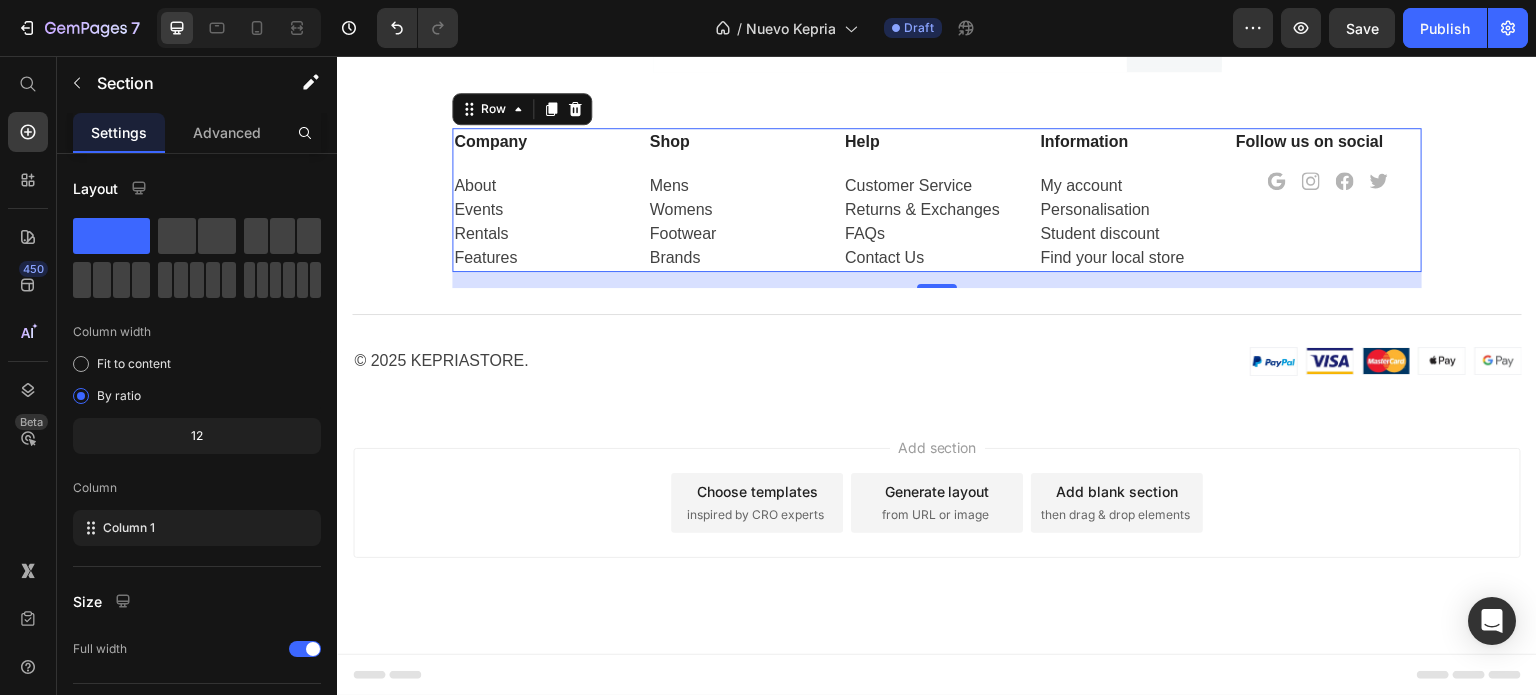 click on "Follow us on social Text block
Icon
Icon
Icon
Icon Row" at bounding box center (1328, 200) 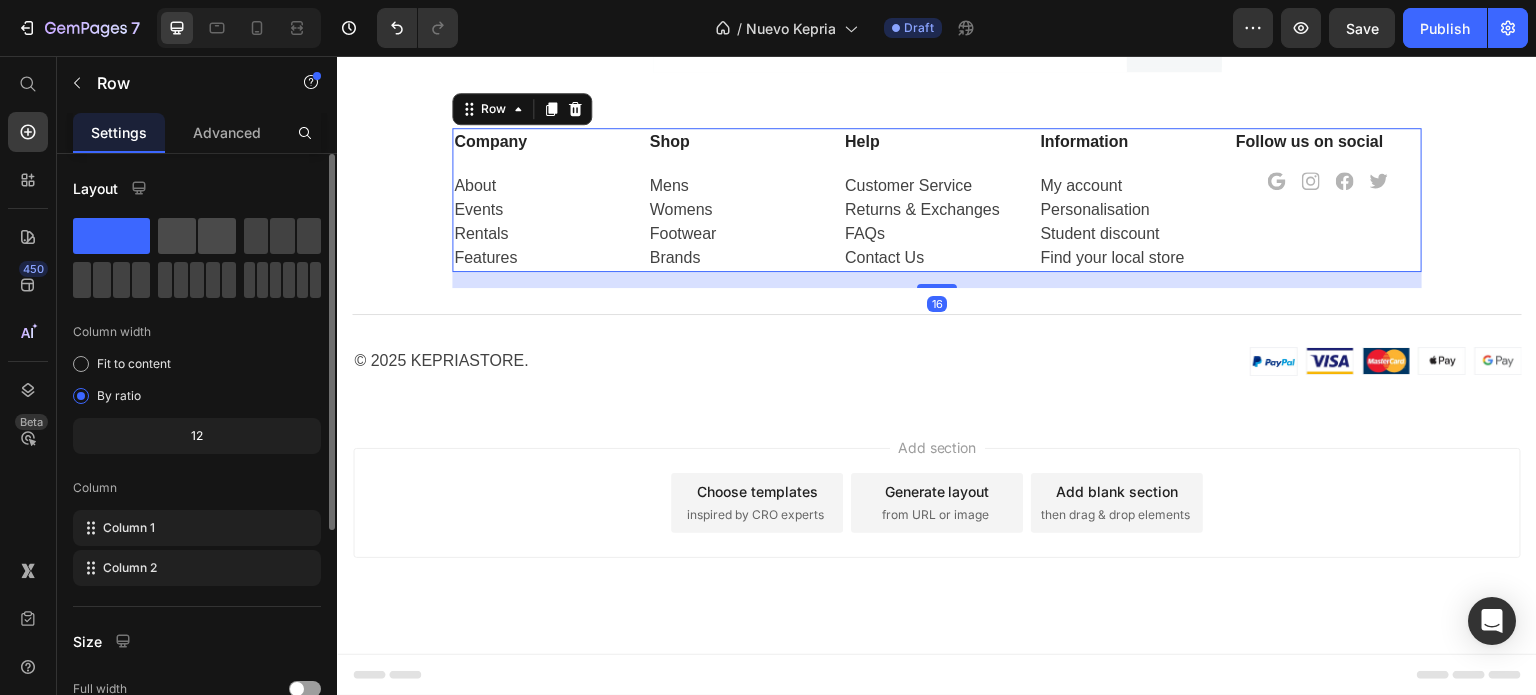 click 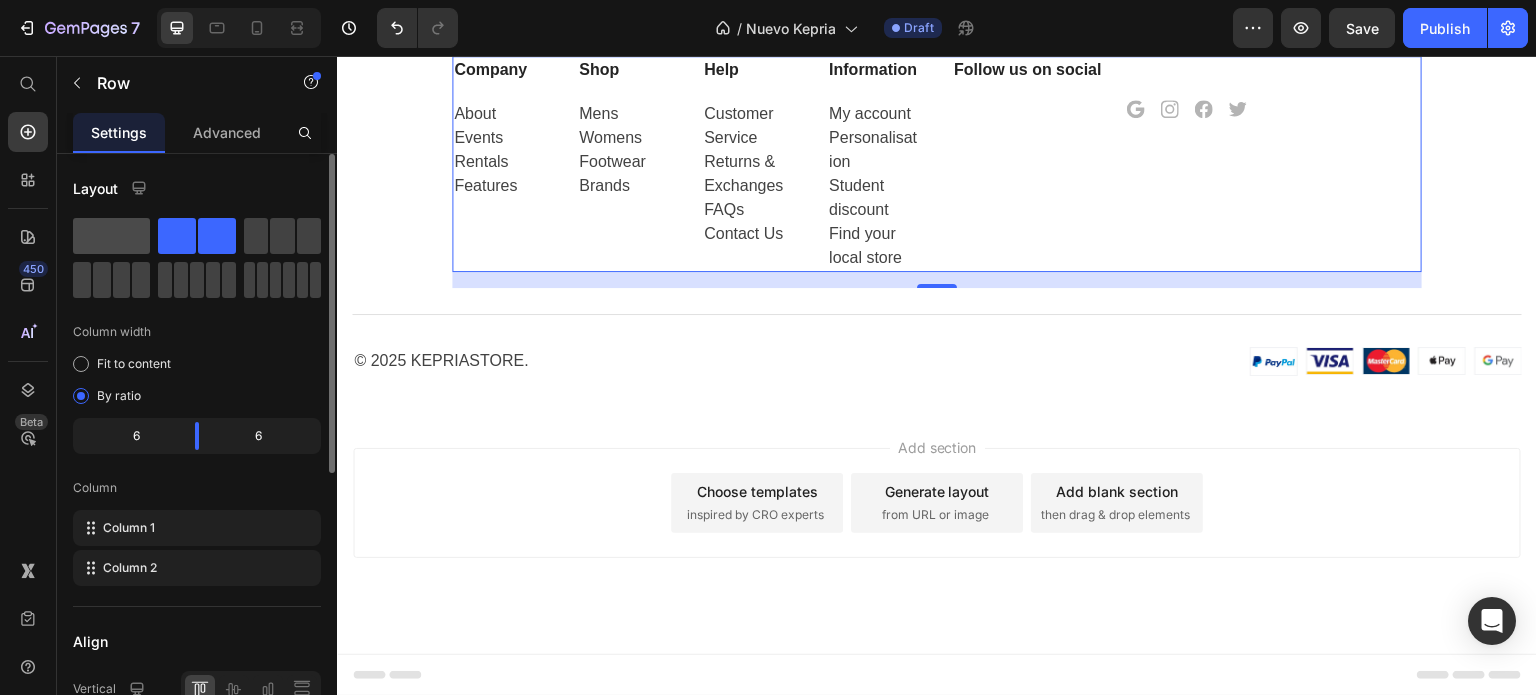 click 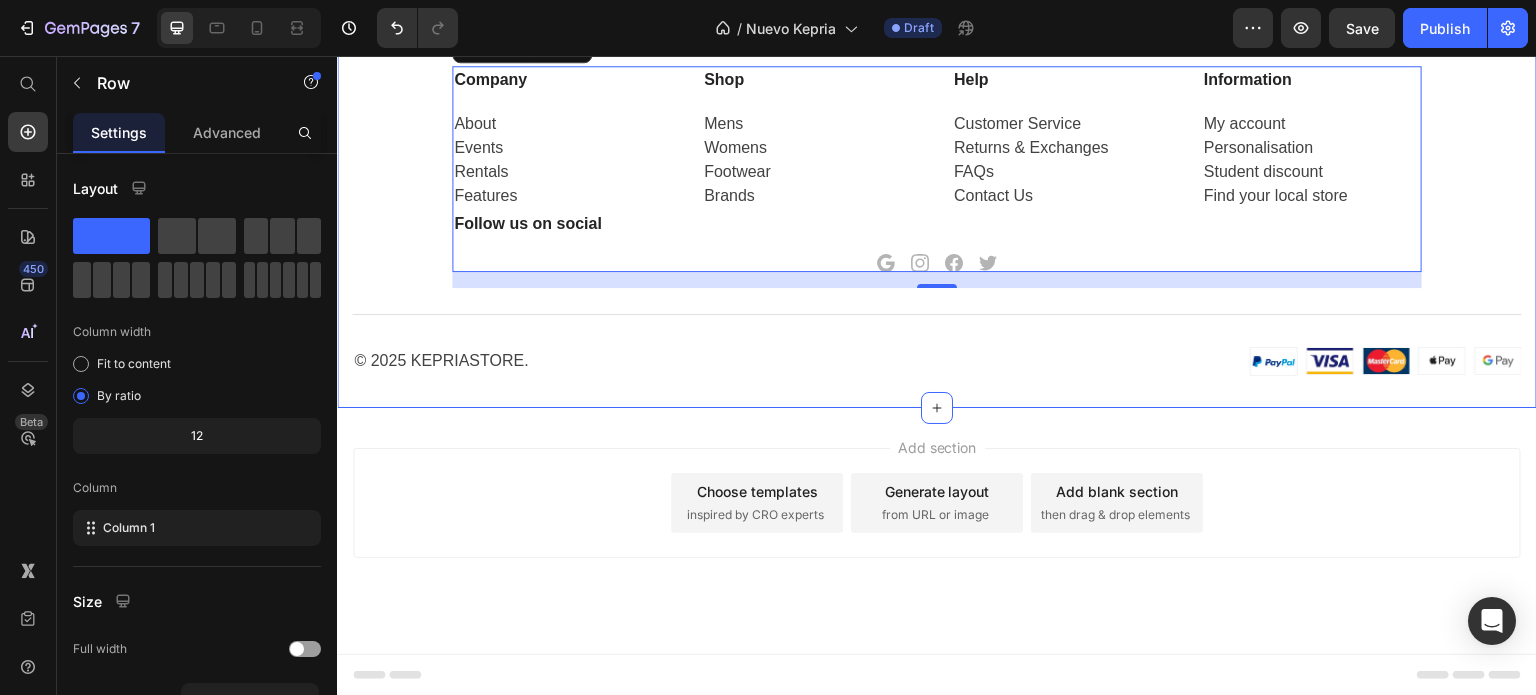 click on "Sports Hub Heading Enter your email address for new arrivals, discounts, promotions, and more! Text block Email Field
Submit Button Row Newsletter Row Company Text block About Events Rentals Features Text Shop Text block Mens Womens Footwear Brands Text Help Text block Customer Service Returns & Exchanges FAQs Contact Us Text Information Text block My account Personalisation Student discount Find your local store Text Row Follow us on social Text block
Icon
Icon
Icon
Icon Row Row   16 Line Row © 2025 Kepriastore. Text Image Image Image Image Image Row Row" at bounding box center [937, 113] 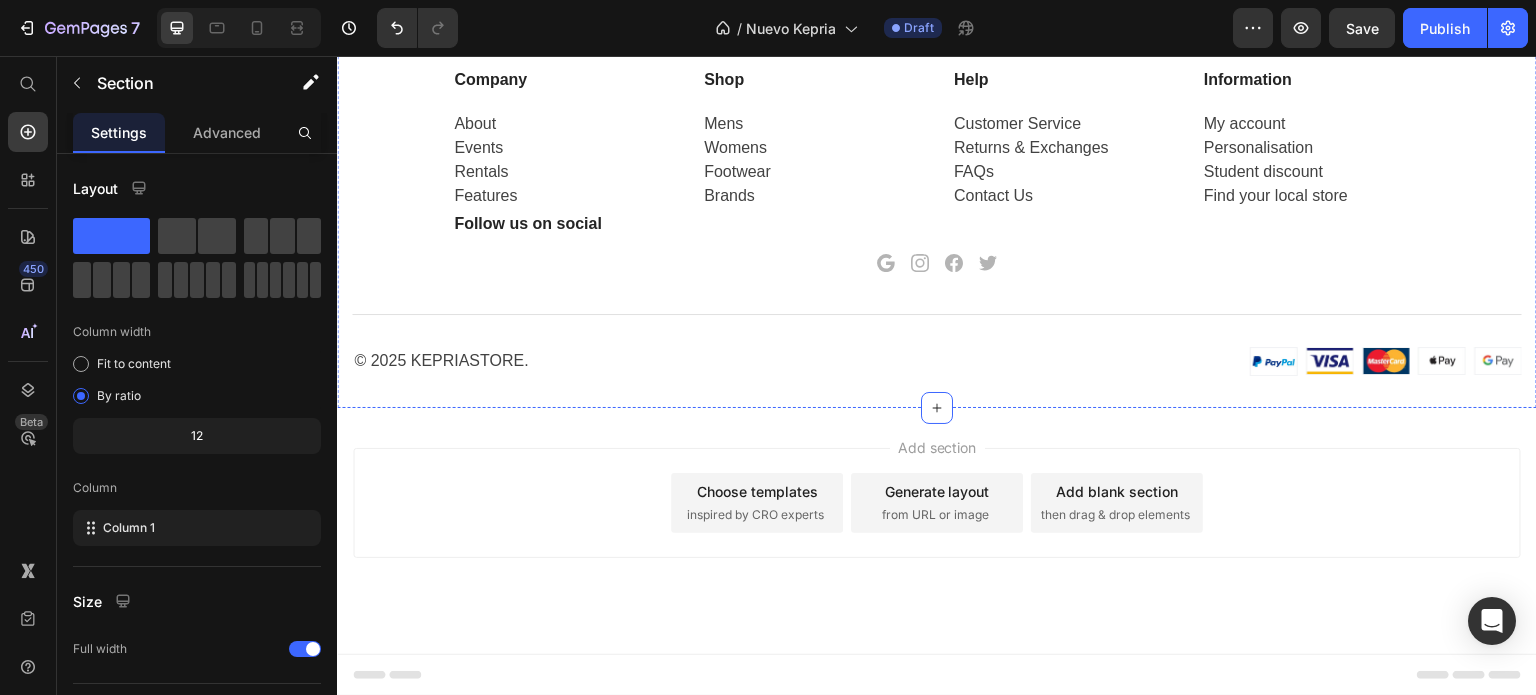 click on "Sports Hub Heading Enter your email address for new arrivals, discounts, promotions, and more! Text block Email Field
Submit Button Row Newsletter" at bounding box center [937, -86] 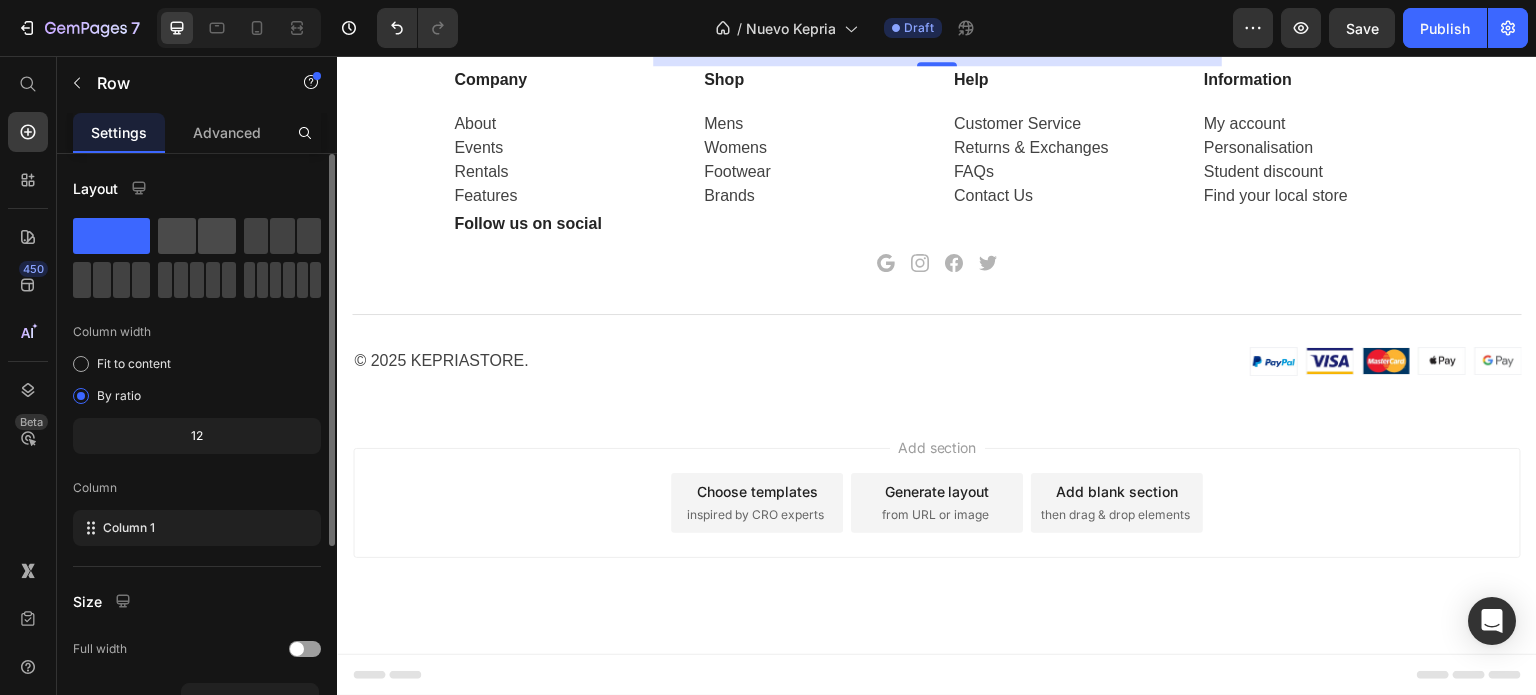 click 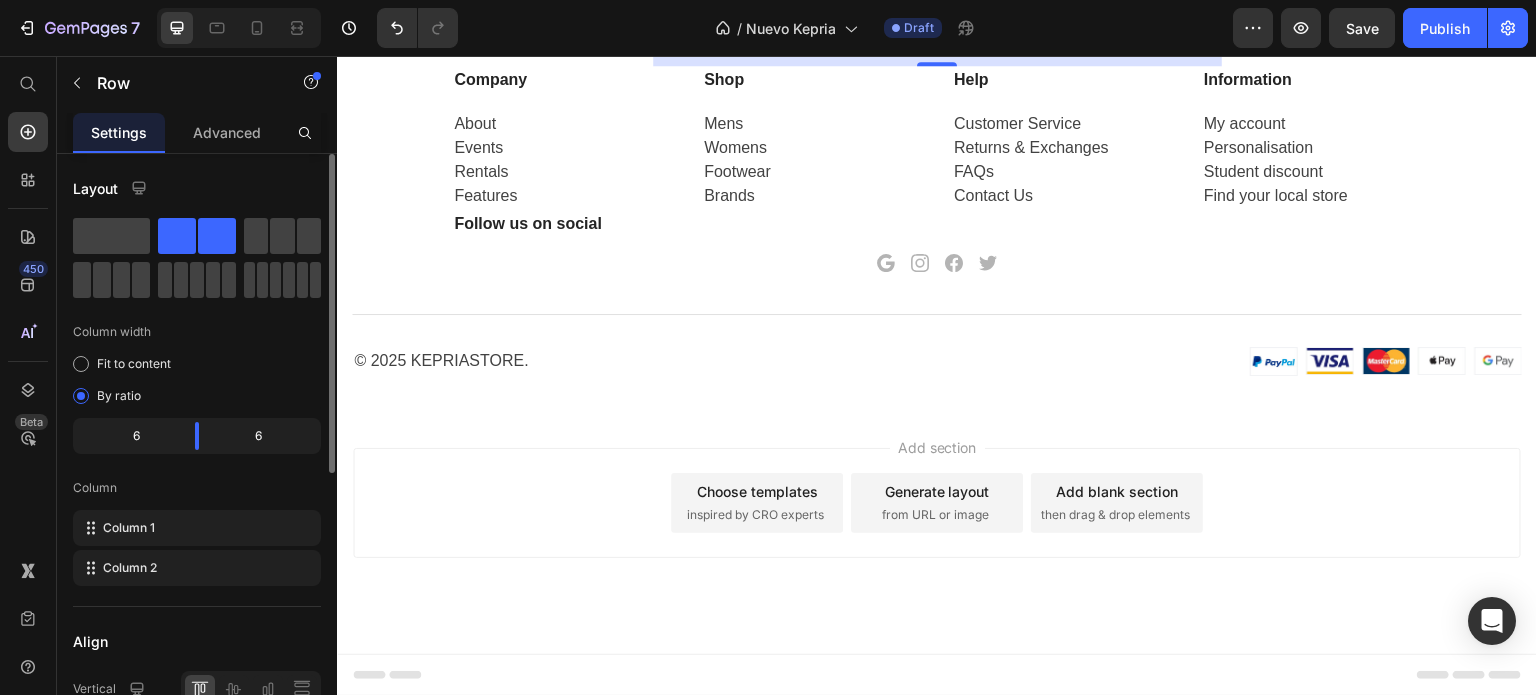 click 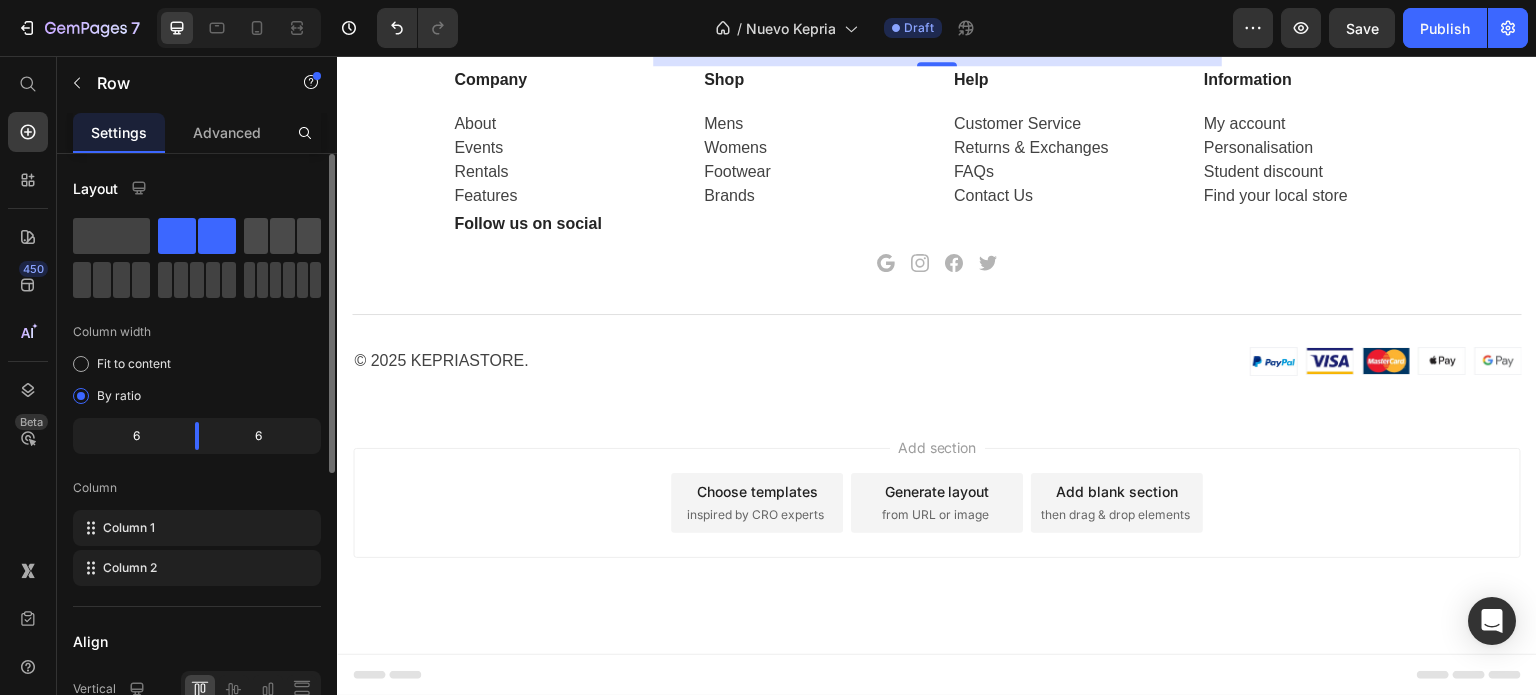 click 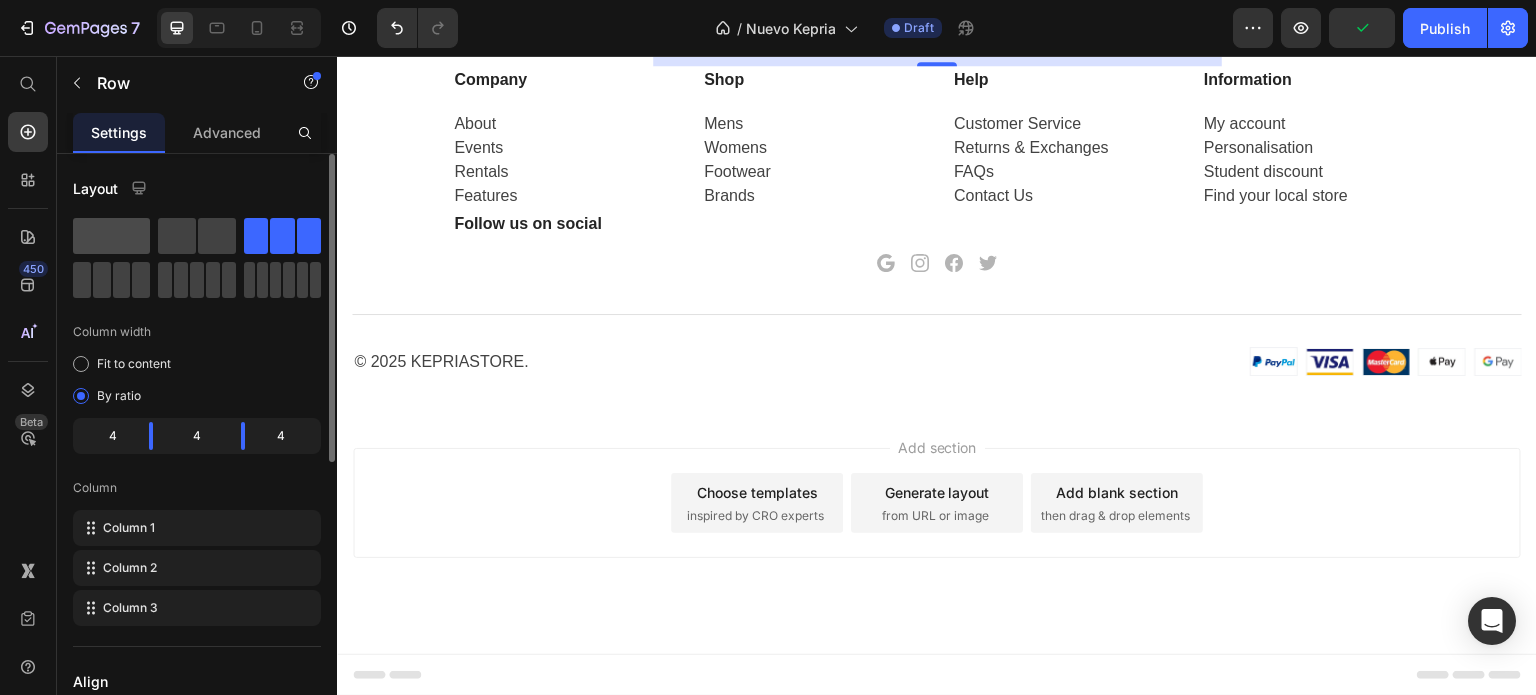 click 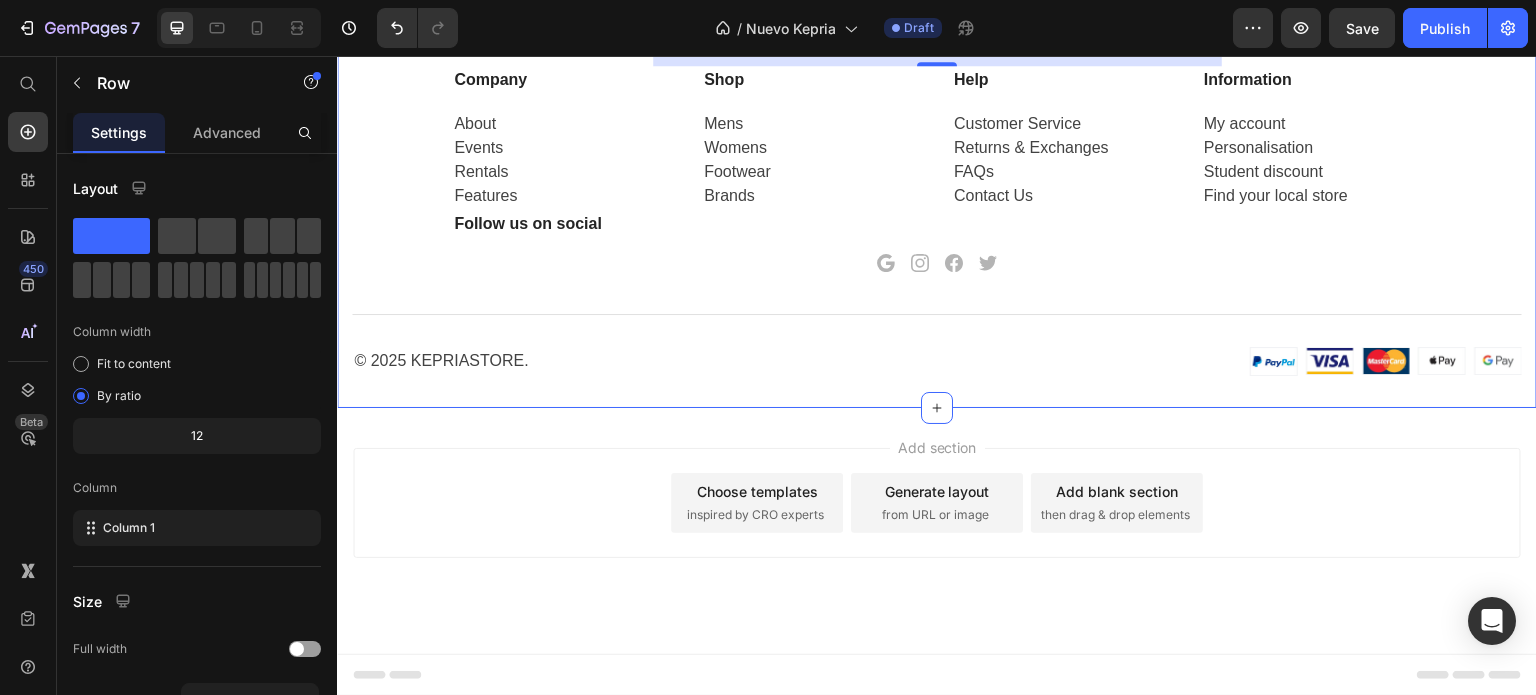 scroll, scrollTop: 4750, scrollLeft: 0, axis: vertical 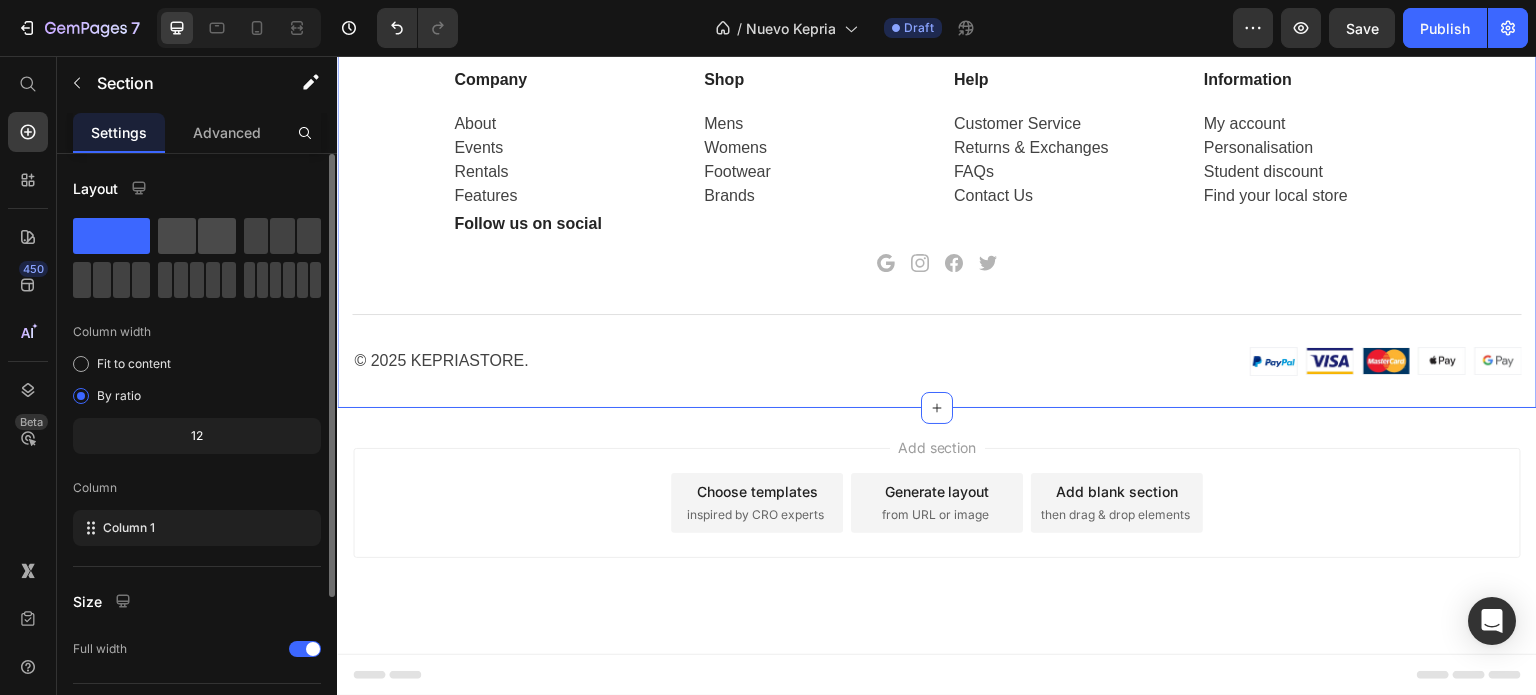 click 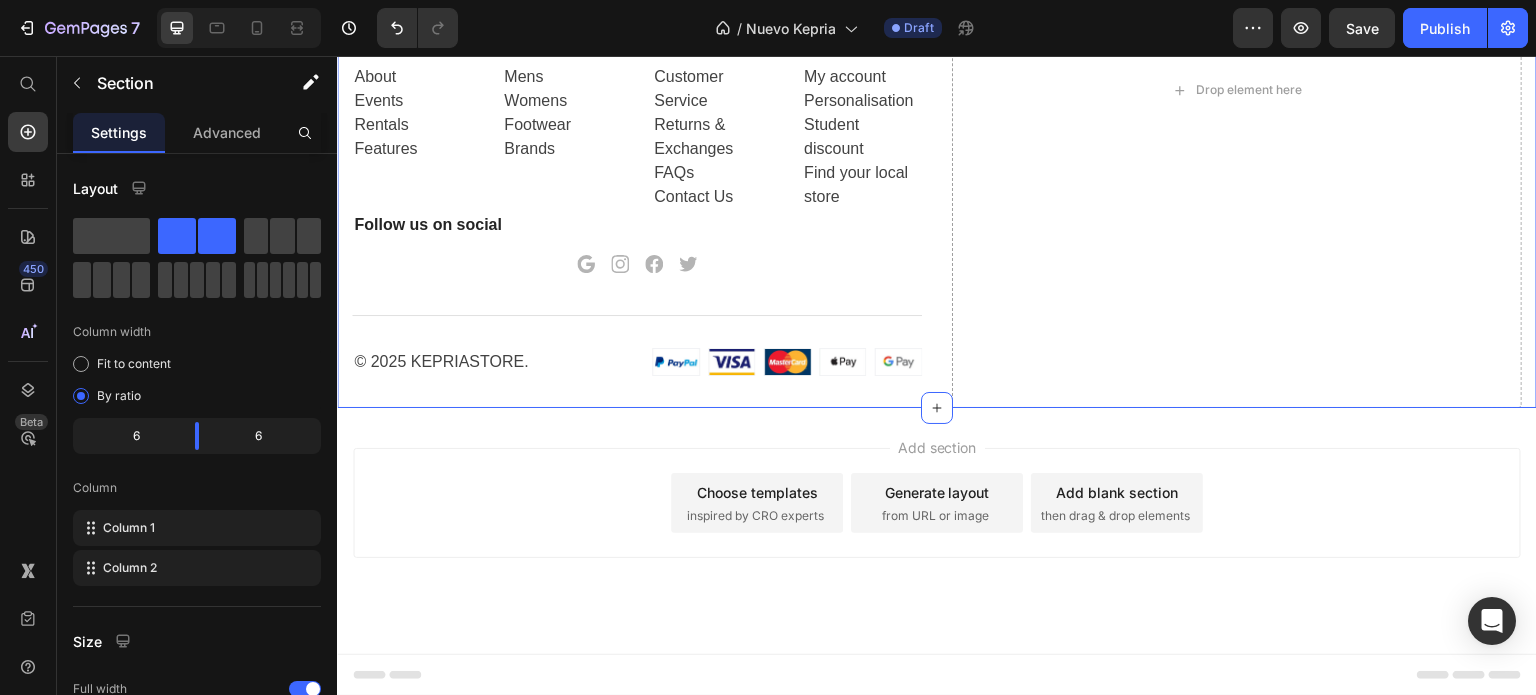 scroll, scrollTop: 4950, scrollLeft: 0, axis: vertical 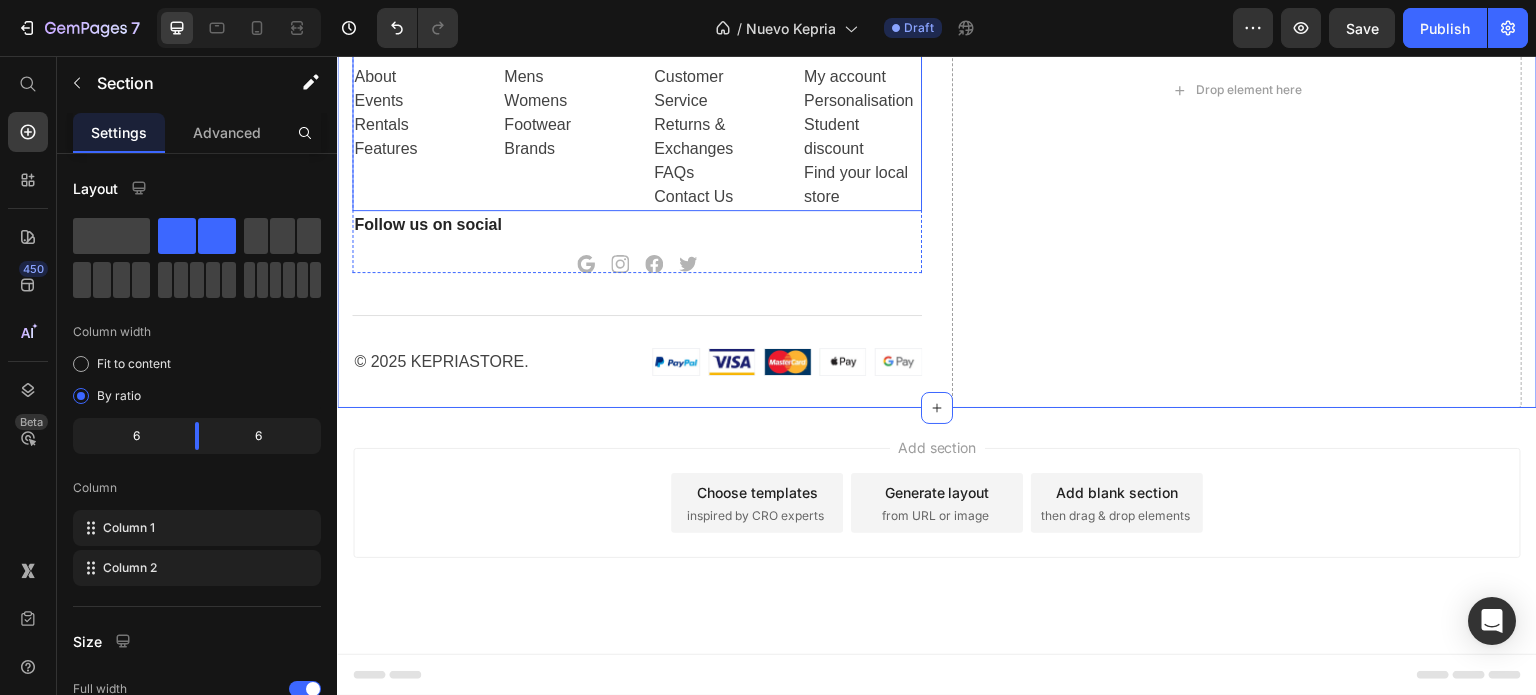 click on "Company Text block About Events Rentals Features Text Shop Text block Mens Womens Footwear Brands Text Help Text block Customer Service Returns & Exchanges FAQs Contact Us Text Information Text block My account Personalisation Student discount Find your local store Text Row" at bounding box center [637, 115] 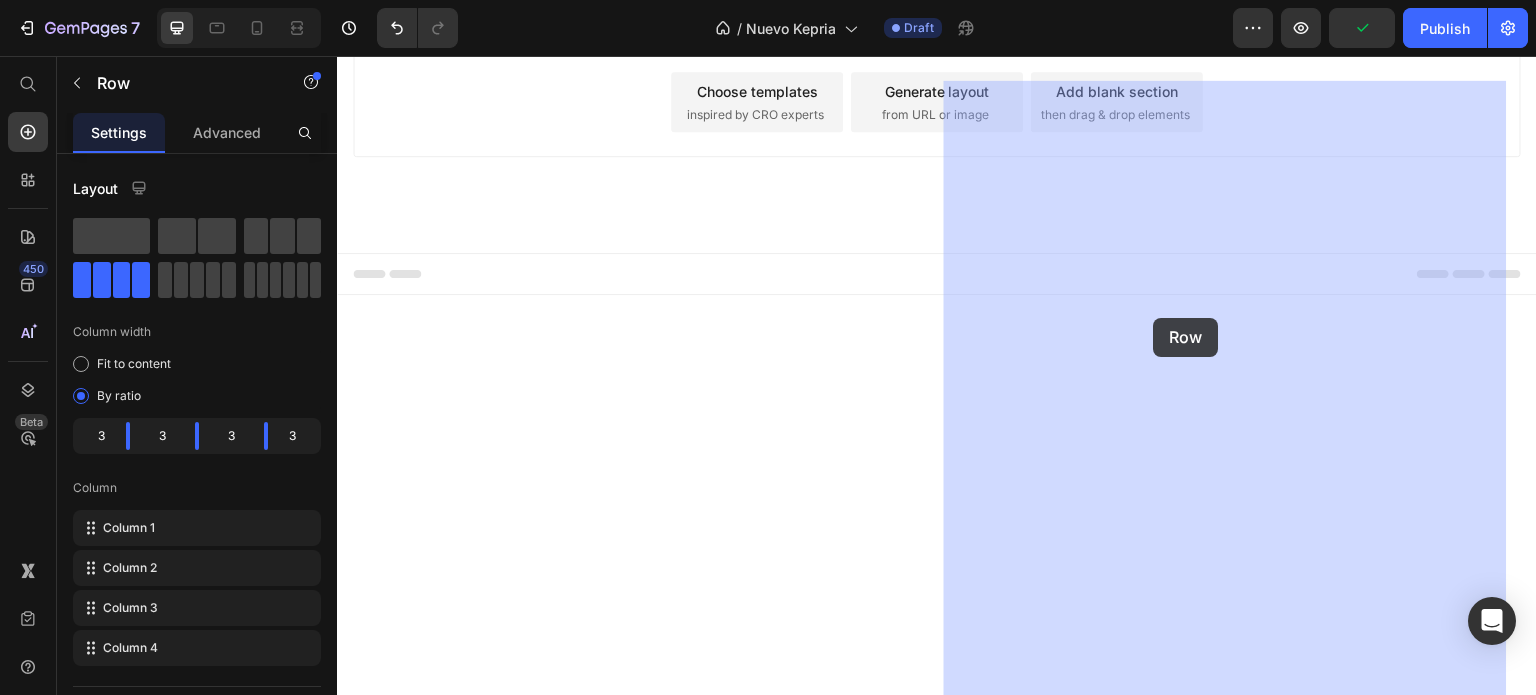 drag, startPoint x: 470, startPoint y: 384, endPoint x: 1154, endPoint y: 318, distance: 687.1768 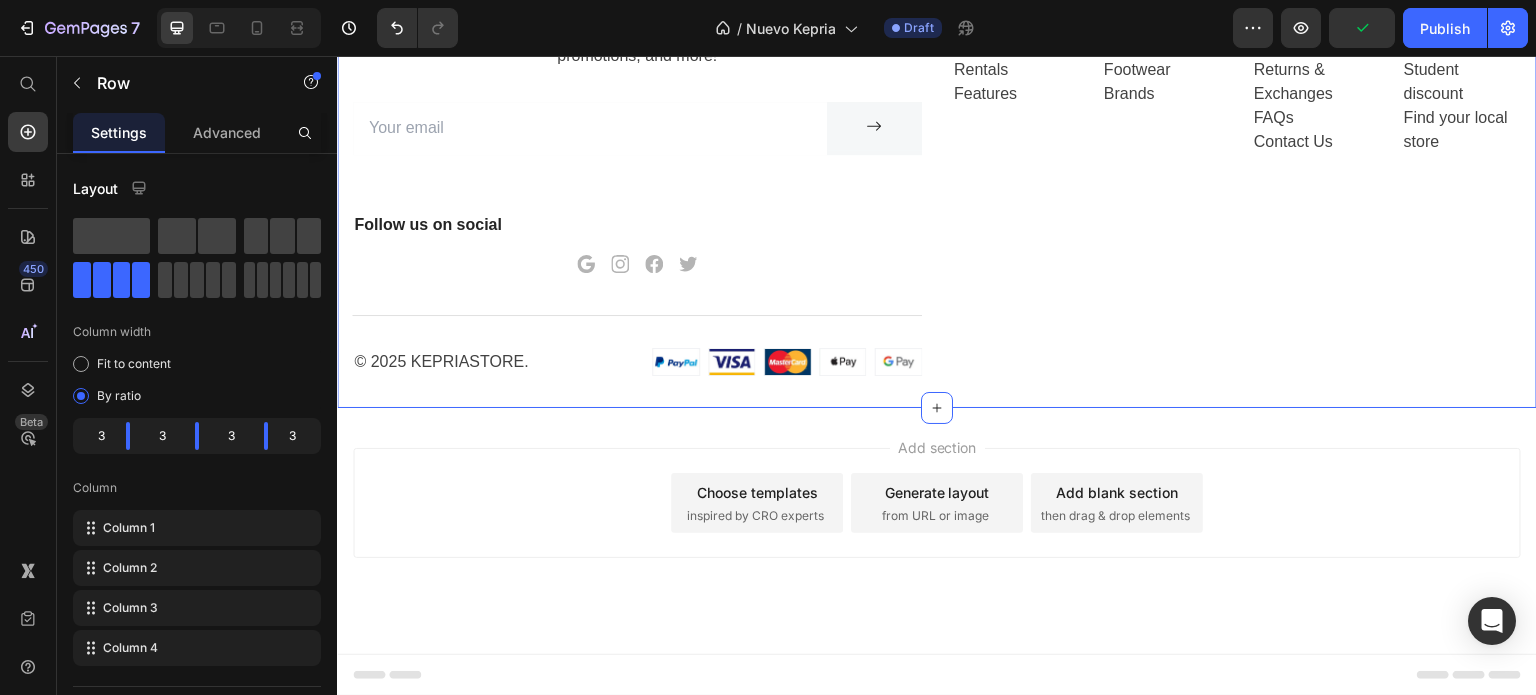 click on "Company Text block About Events Rentals Features Text Shop Text block Mens Womens Footwear Brands Text Help Text block Customer Service Returns & Exchanges FAQs Contact Us Text Information Text block My account Personalisation Student discount Find your local store Text Row" at bounding box center [1237, 186] 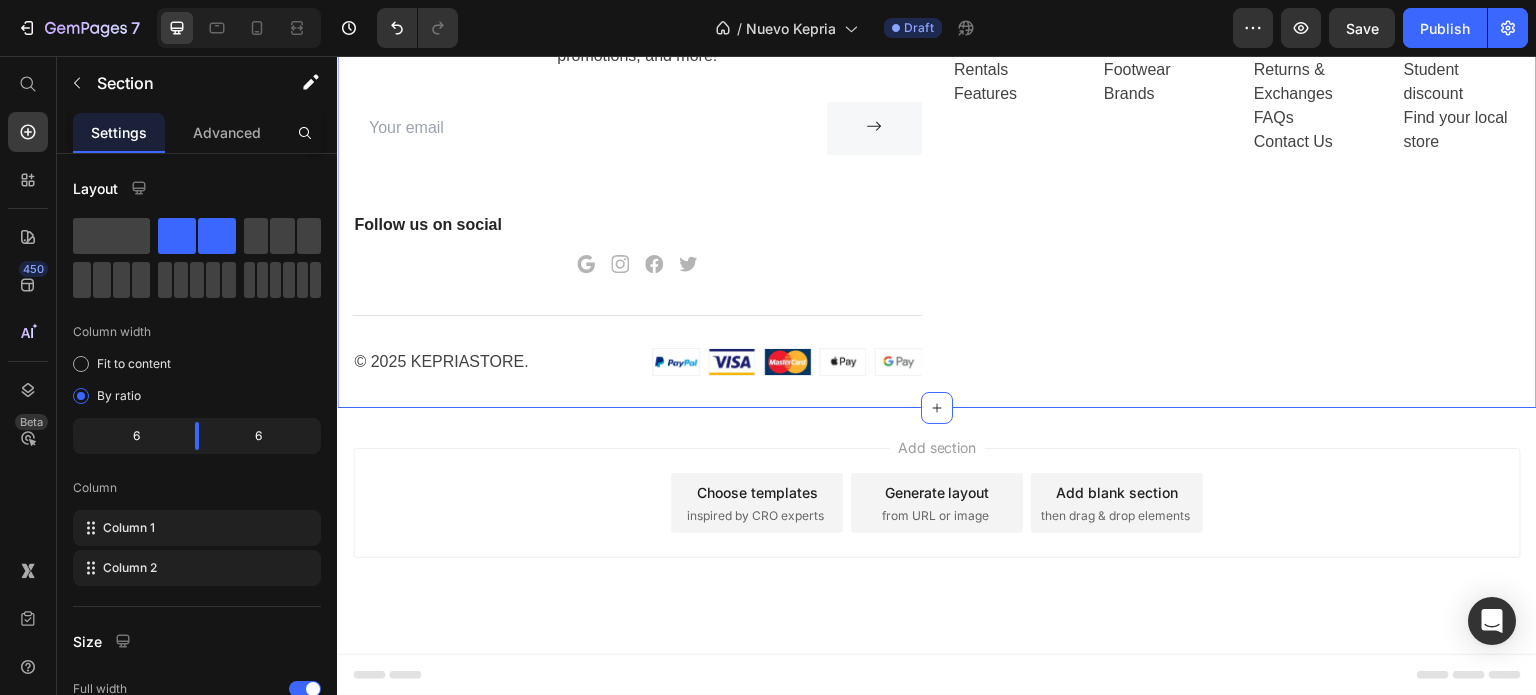 scroll, scrollTop: 4850, scrollLeft: 0, axis: vertical 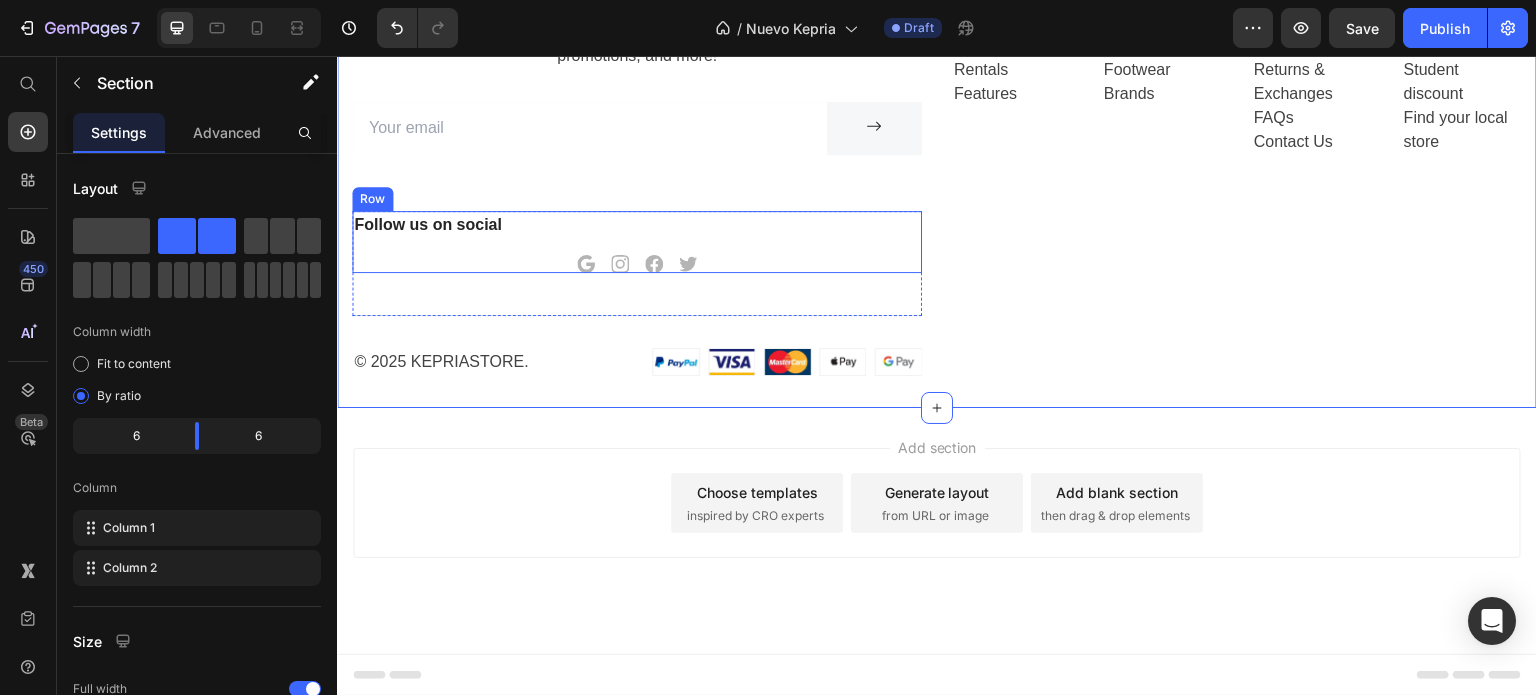 click on "Follow us on social Text block
Icon
Icon
Icon
Icon Row" at bounding box center (637, 242) 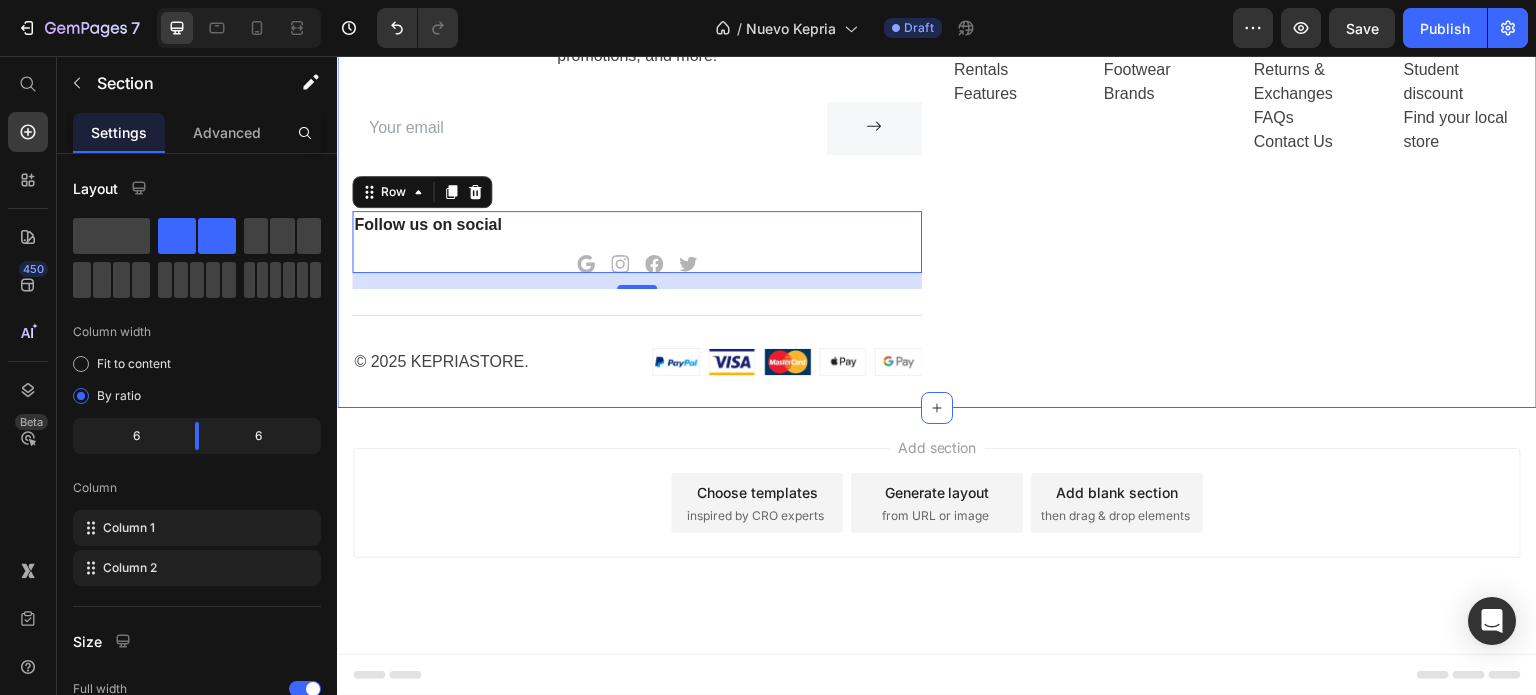 click on "Company Text block About Events Rentals Features Text Shop Text block Mens Womens Footwear Brands Text Help Text block Customer Service Returns & Exchanges FAQs Contact Us Text Information Text block My account Personalisation Student discount Find your local store Text Row" at bounding box center (1237, 186) 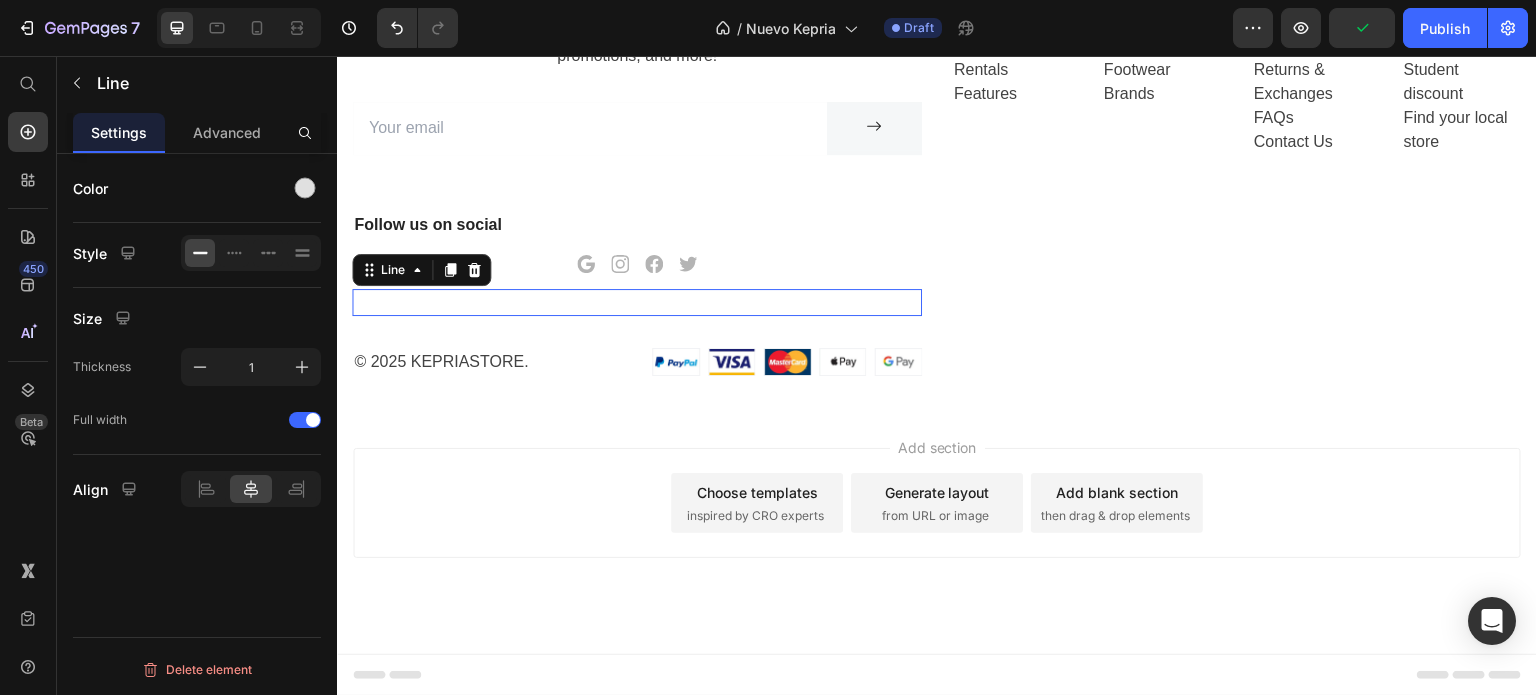 click on "Line   0" at bounding box center (637, 302) 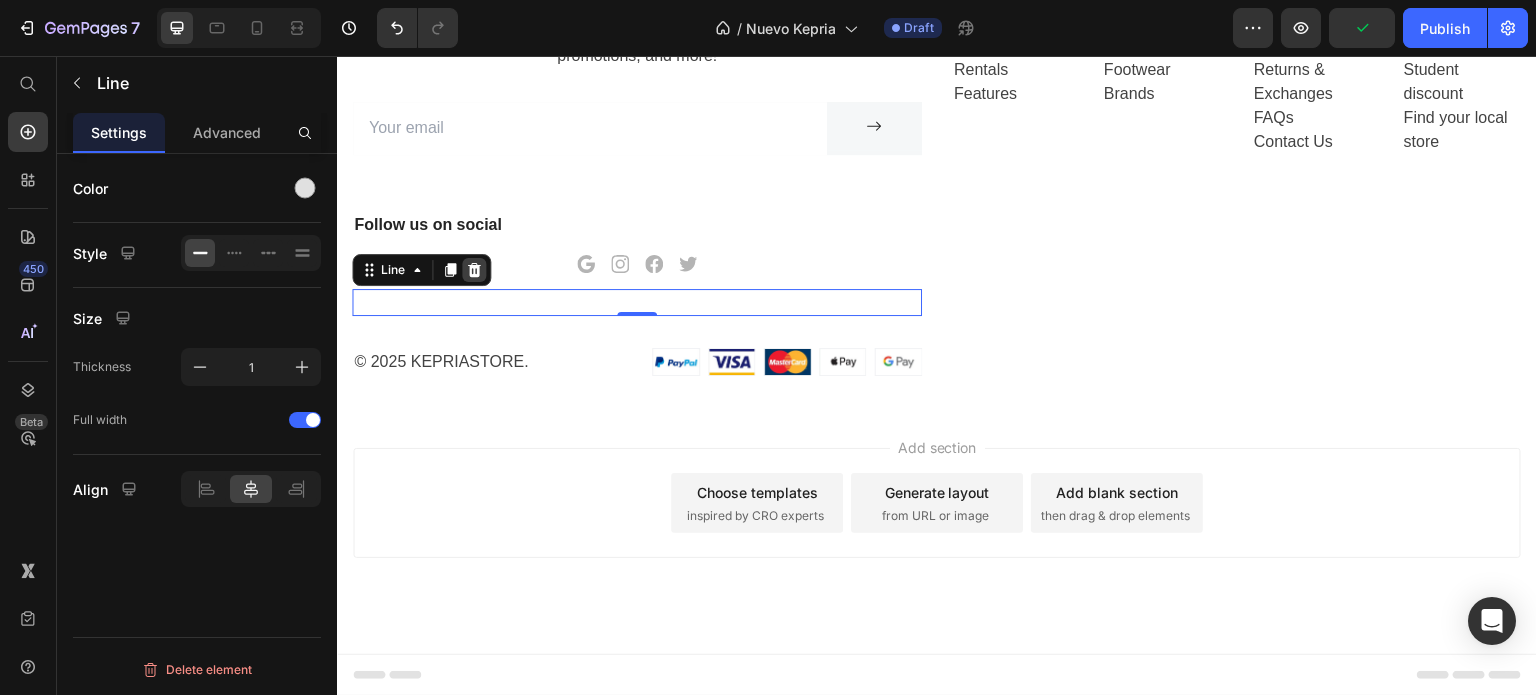click at bounding box center [474, 270] 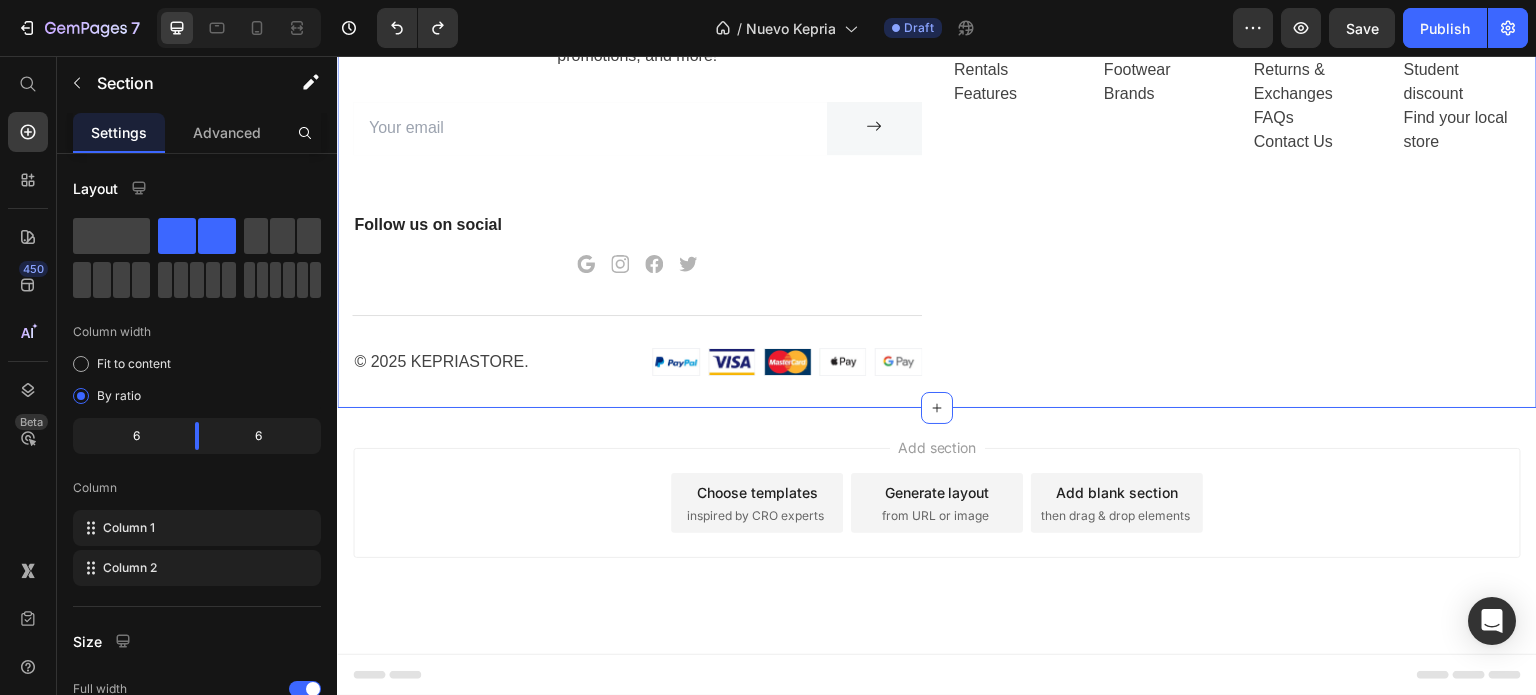 click on "Company Text block About Events Rentals Features Text Shop Text block Mens Womens Footwear Brands Text Help Text block Customer Service Returns & Exchanges FAQs Contact Us Text Information Text block My account Personalisation Student discount Find your local store Text Row" at bounding box center [1237, 186] 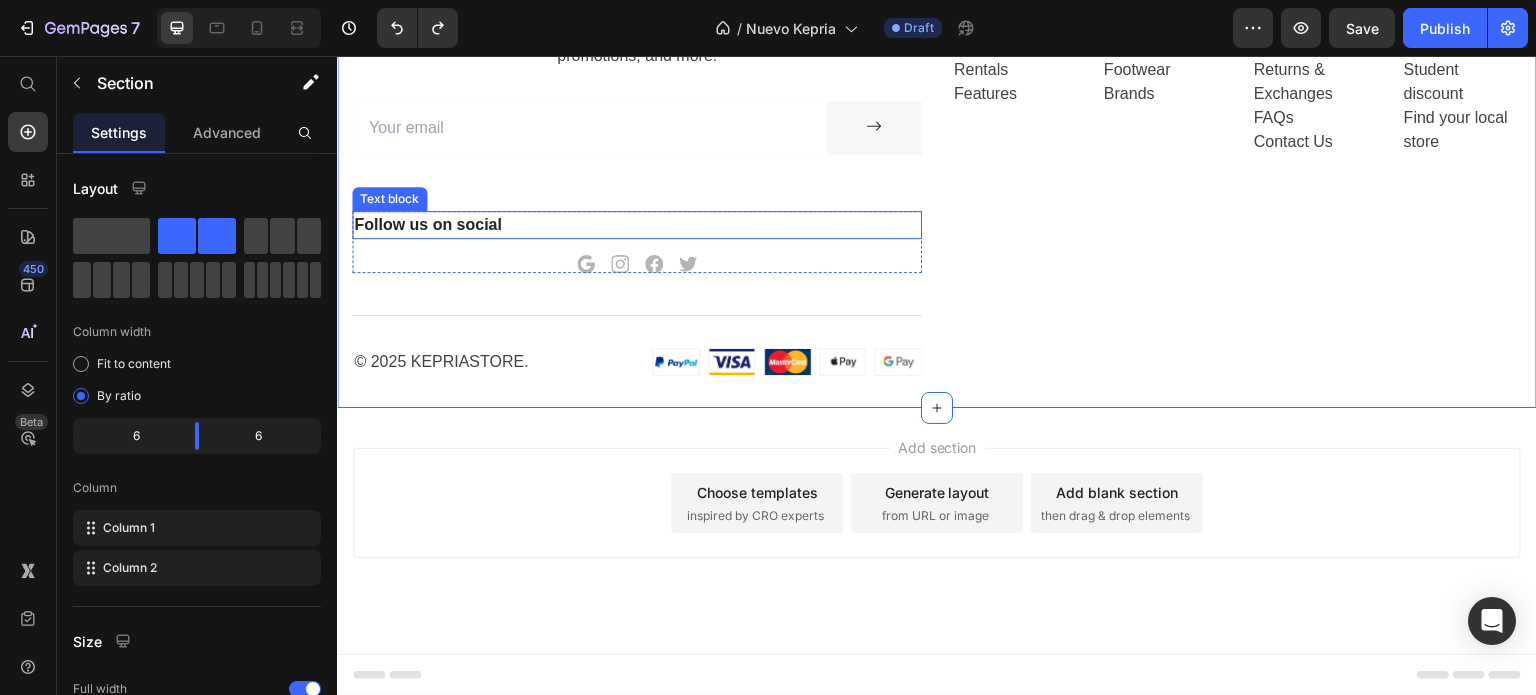 click on "Follow us on social" at bounding box center [637, 225] 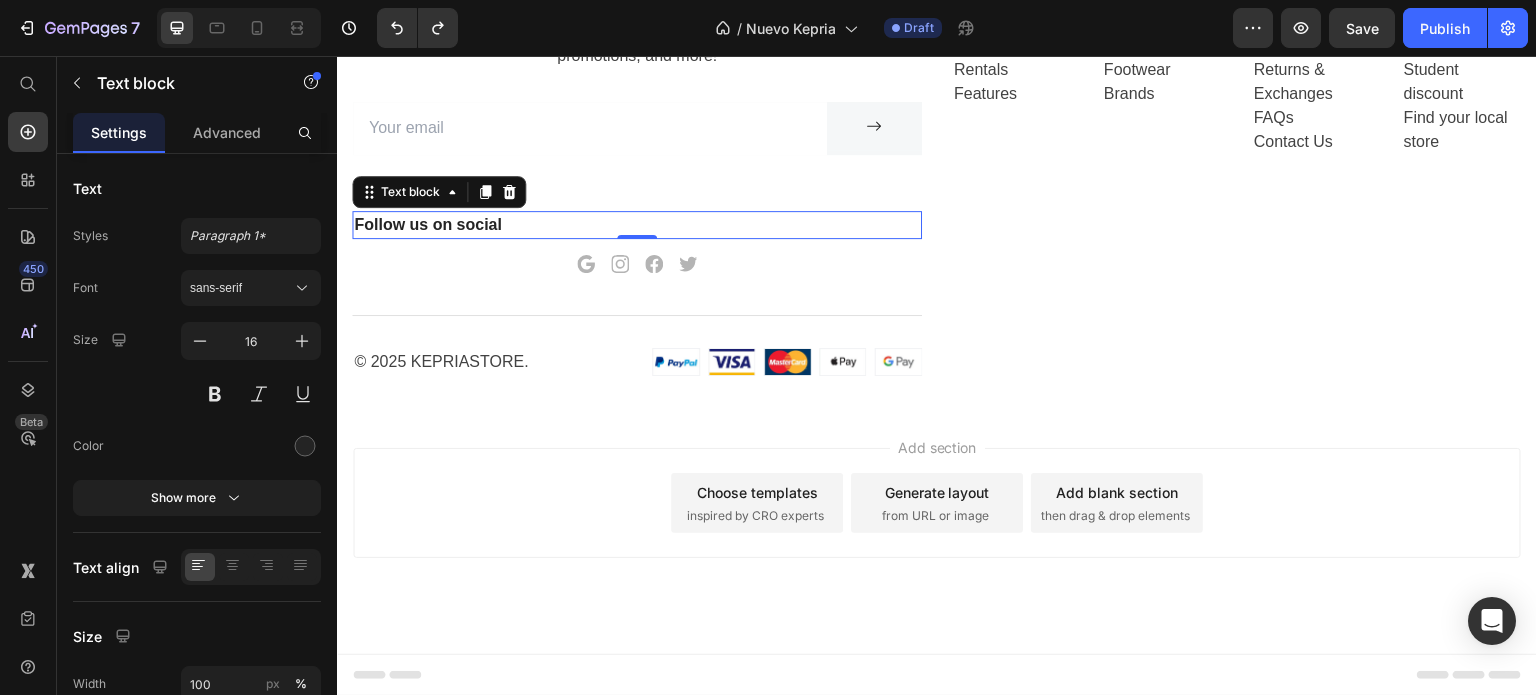 click on "Company Text block About Events Rentals Features Text Shop Text block Mens Womens Footwear Brands Text Help Text block Customer Service Returns & Exchanges FAQs Contact Us Text Information Text block My account Personalisation Student discount Find your local store Text Row" at bounding box center [1237, 186] 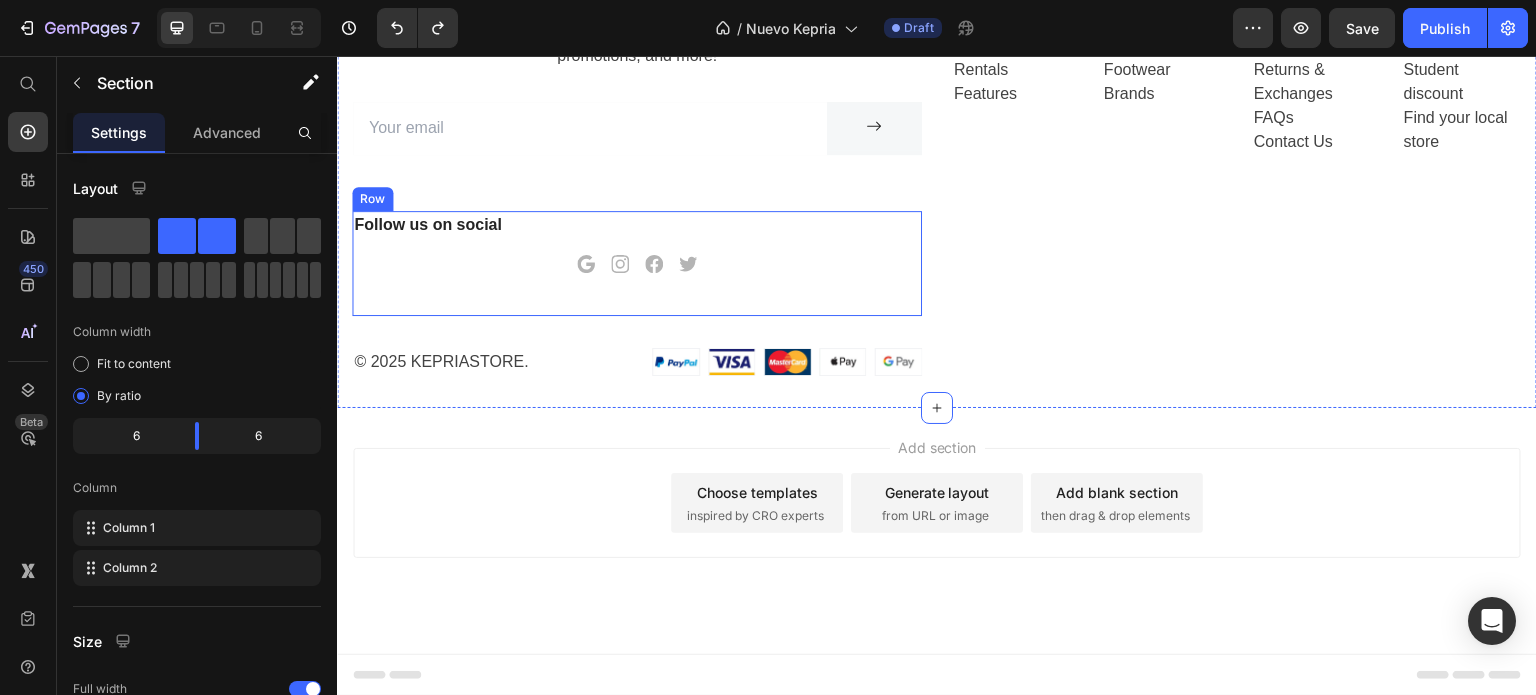 click on "Follow us on social Text block
Icon
Icon
Icon
Icon Row Row Line" at bounding box center (637, 263) 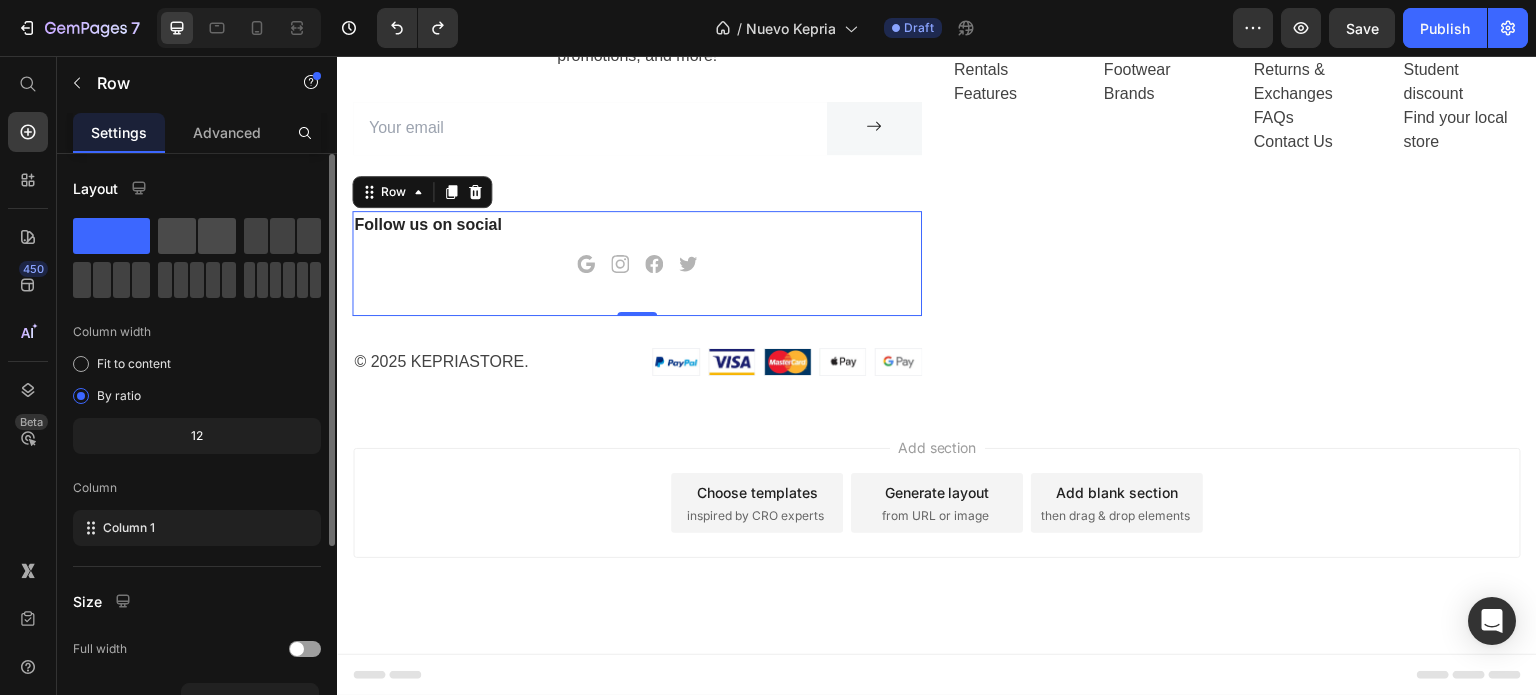 click 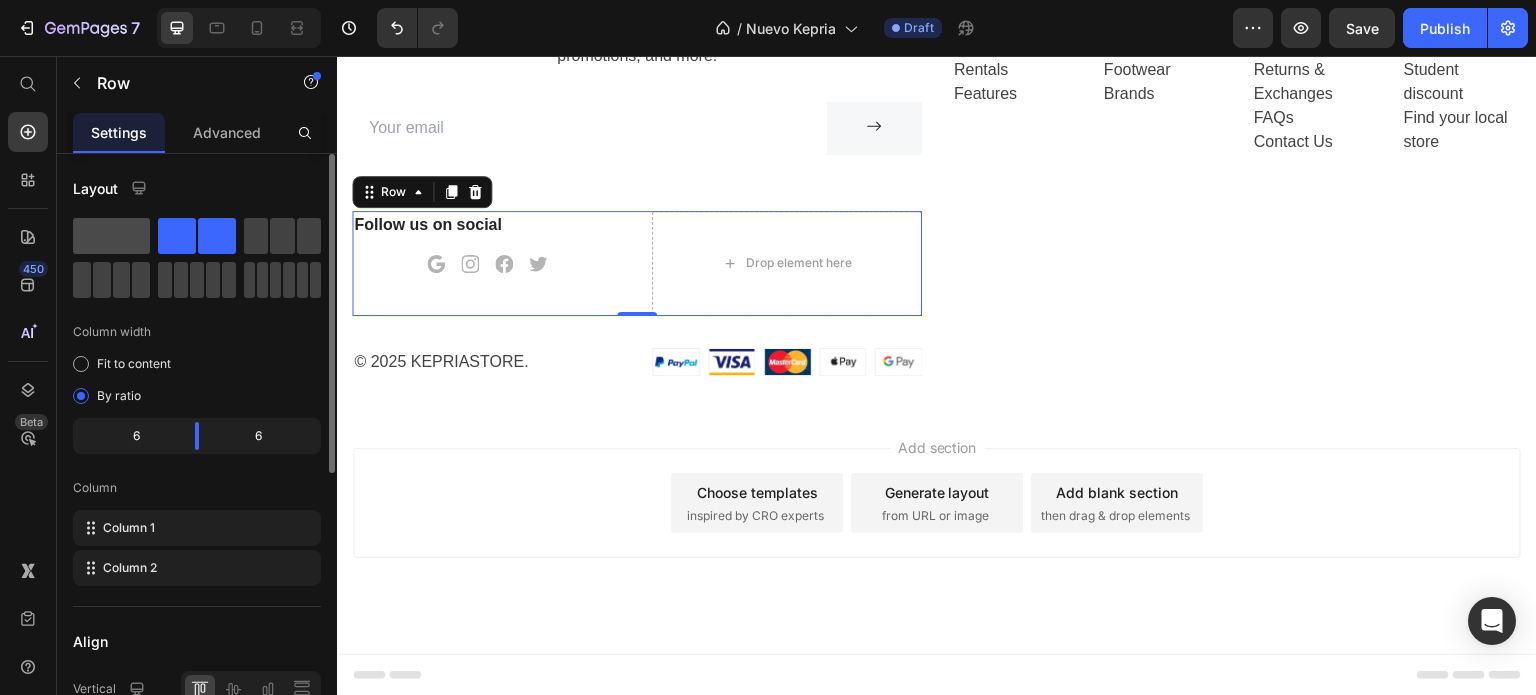 click 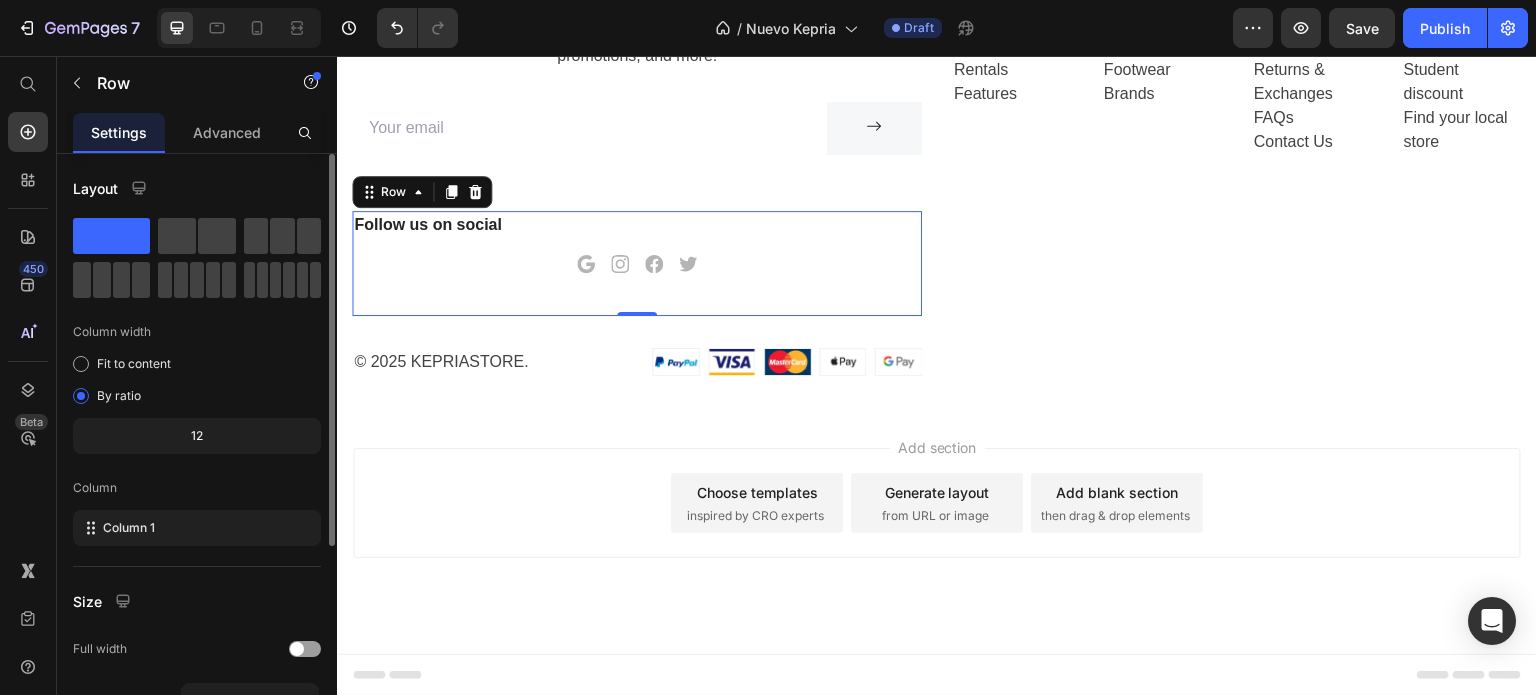 scroll, scrollTop: 312, scrollLeft: 0, axis: vertical 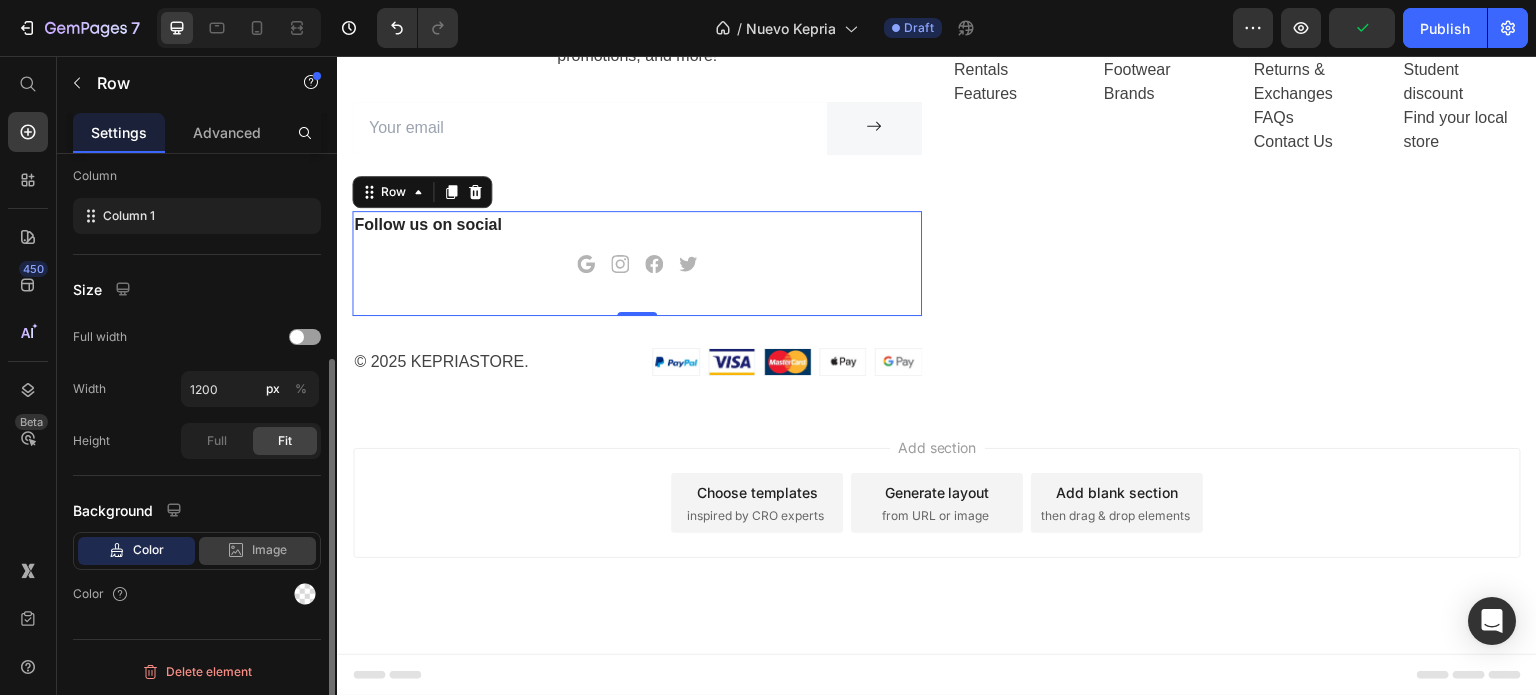 click on "Image" at bounding box center [269, 550] 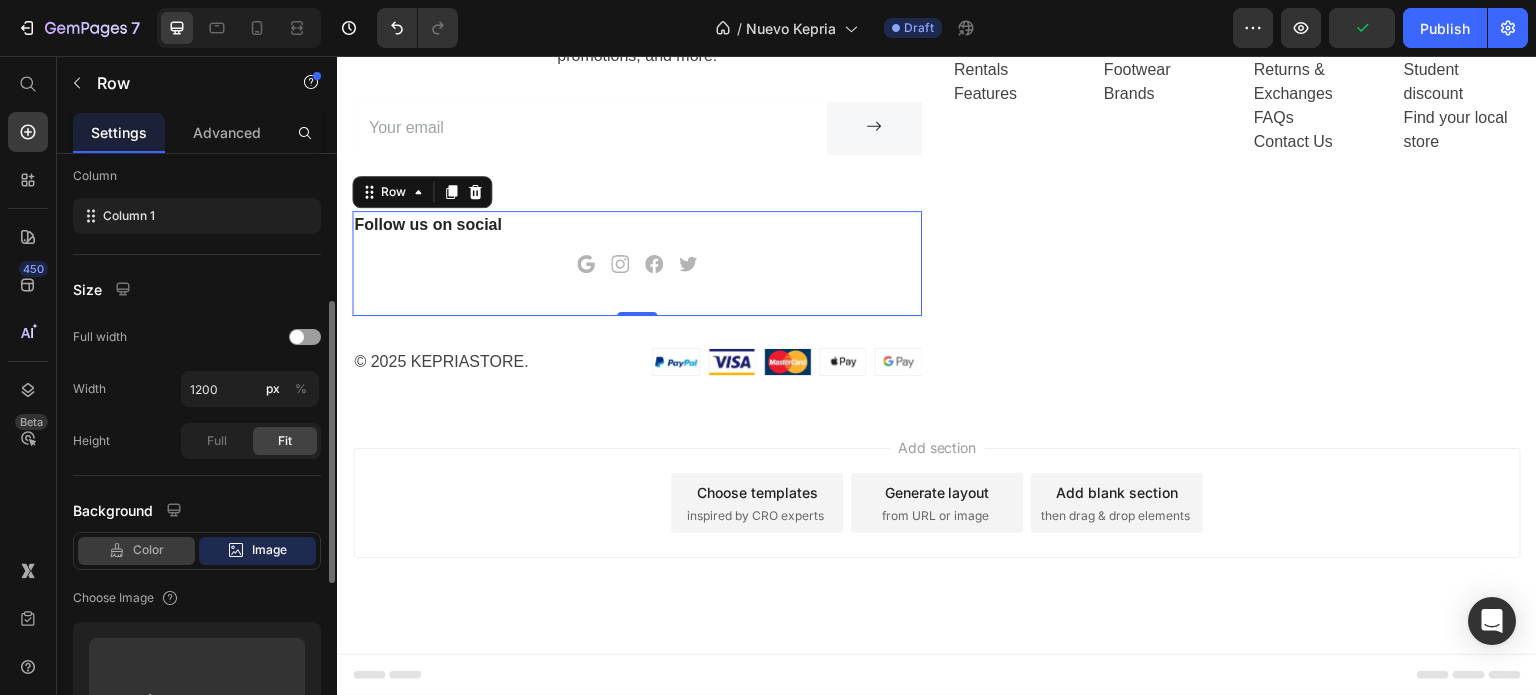 click on "Color" at bounding box center [148, 550] 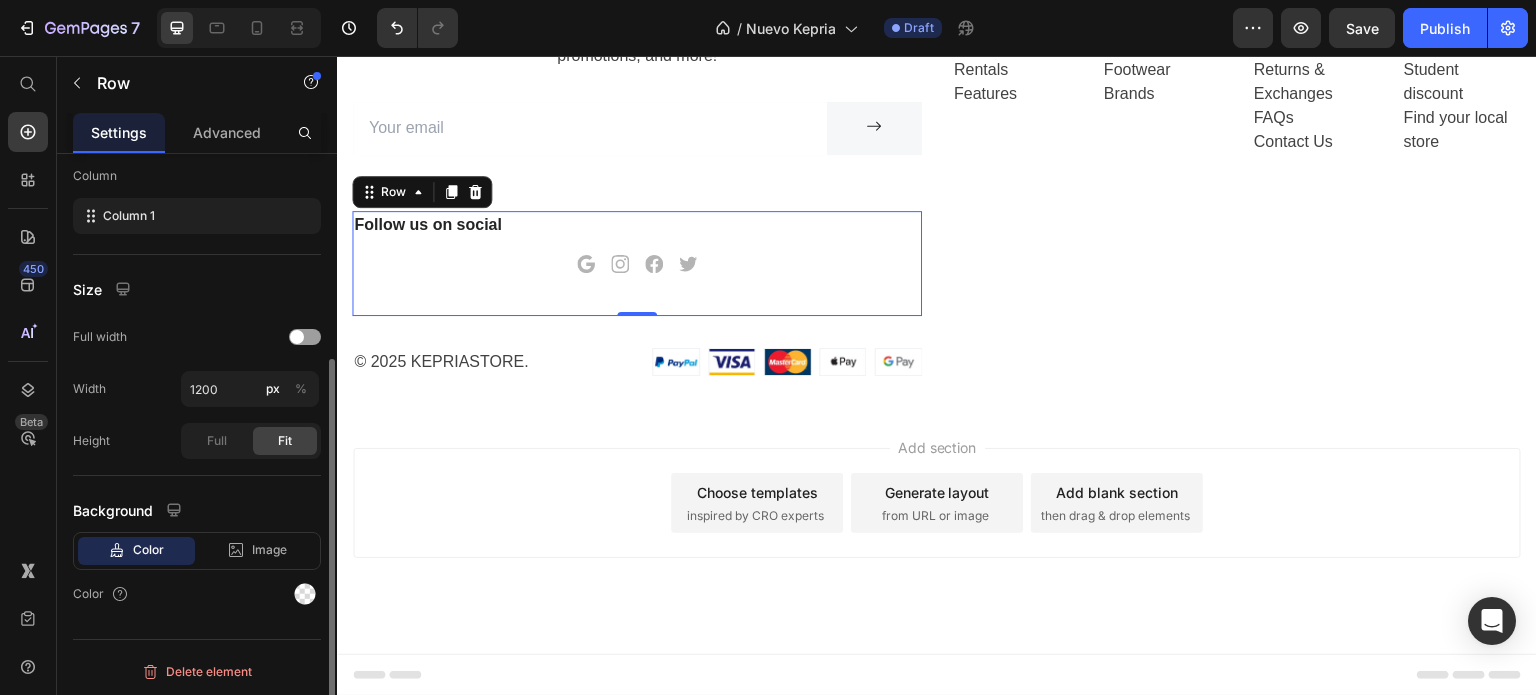 scroll, scrollTop: 0, scrollLeft: 0, axis: both 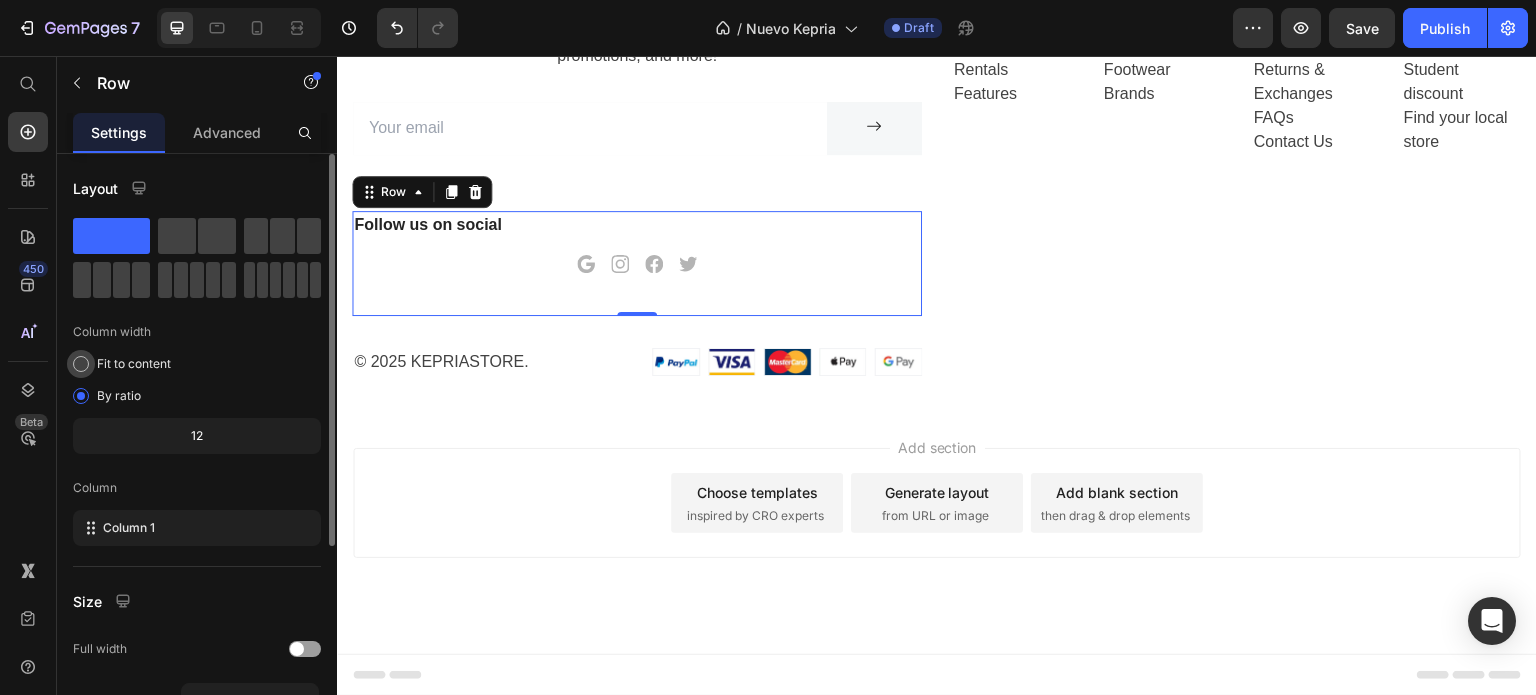 click on "Fit to content" at bounding box center [134, 364] 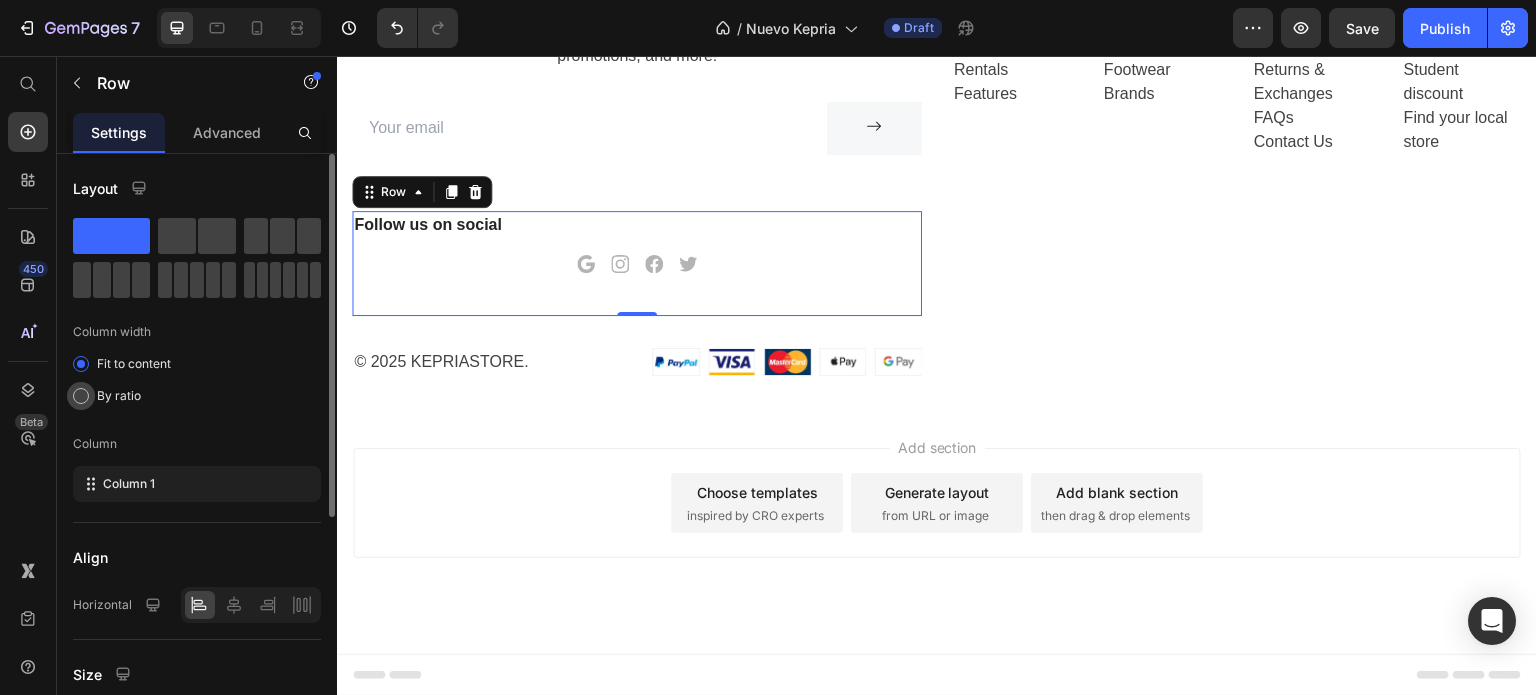click on "By ratio" at bounding box center (119, 396) 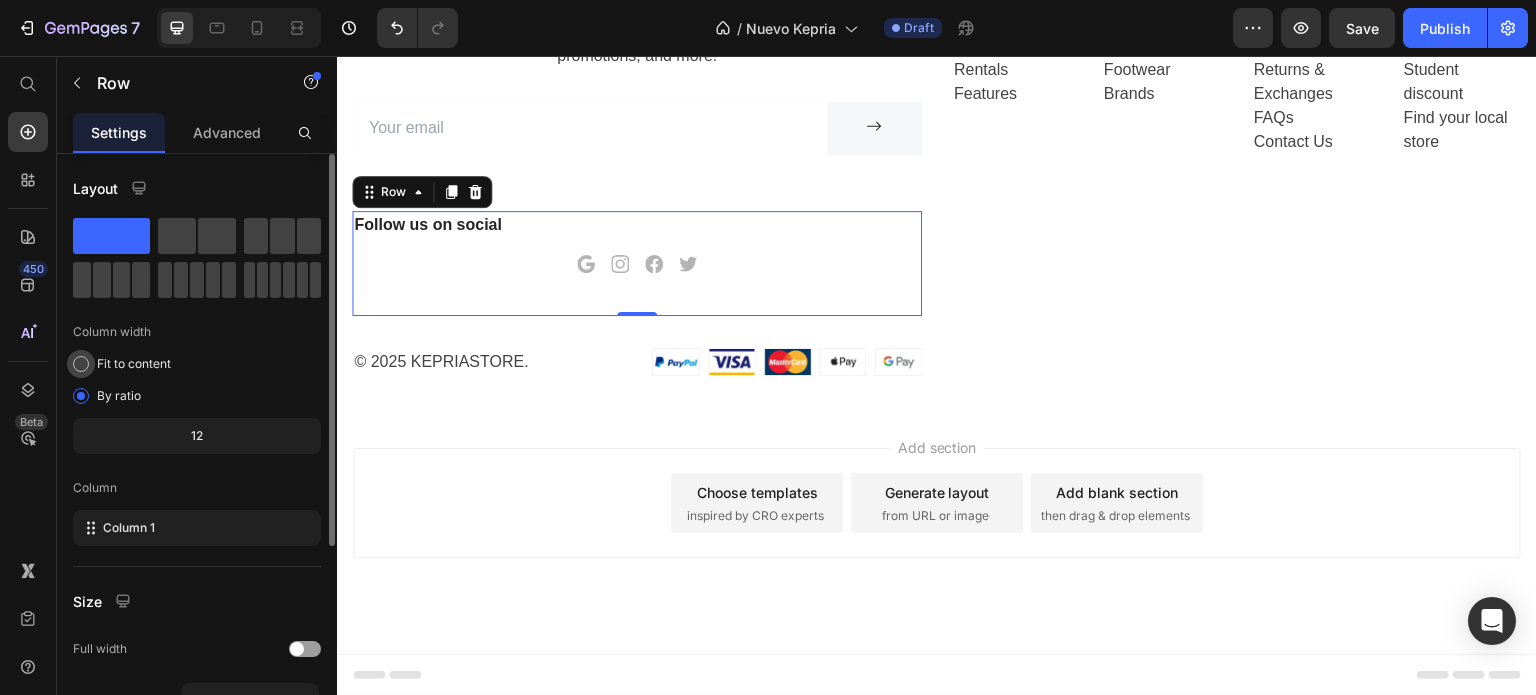 click on "Fit to content" at bounding box center [134, 364] 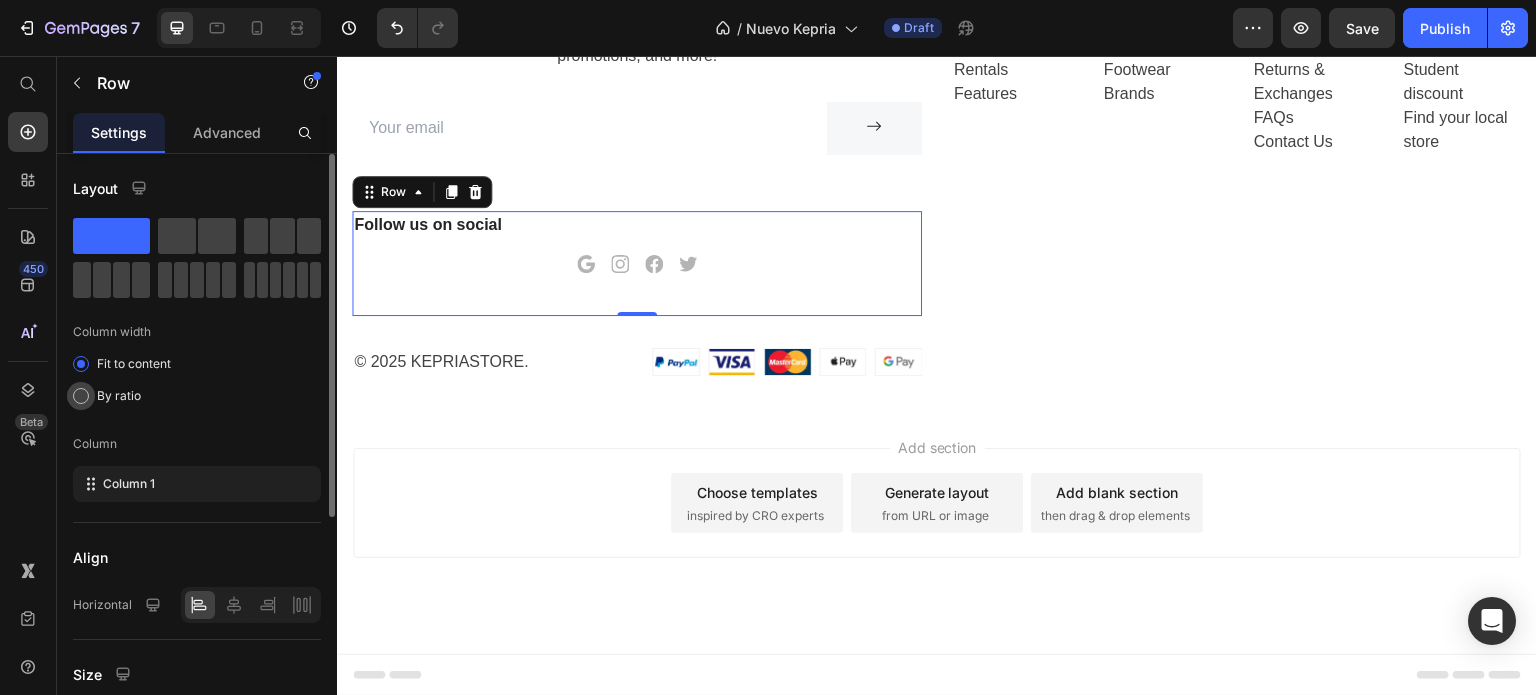 click on "By ratio" at bounding box center [119, 396] 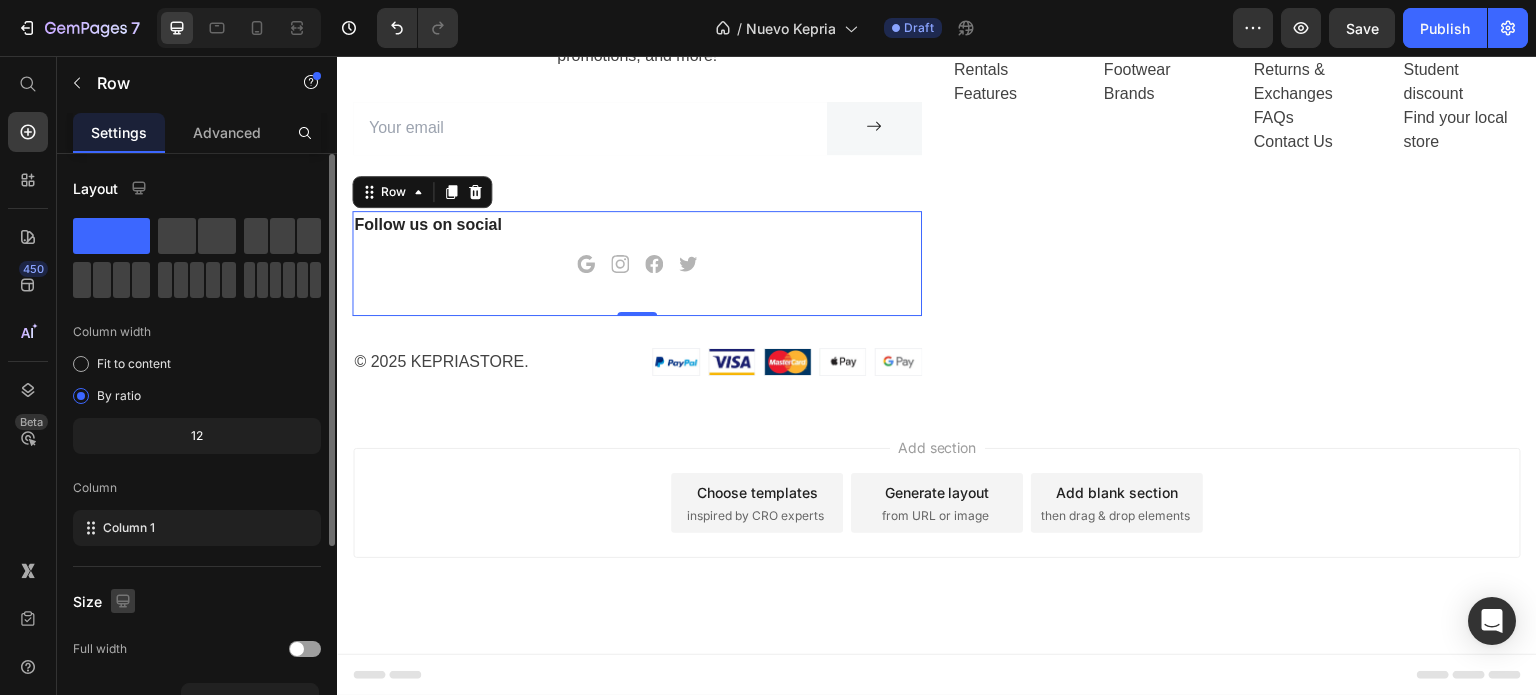 click at bounding box center (123, 601) 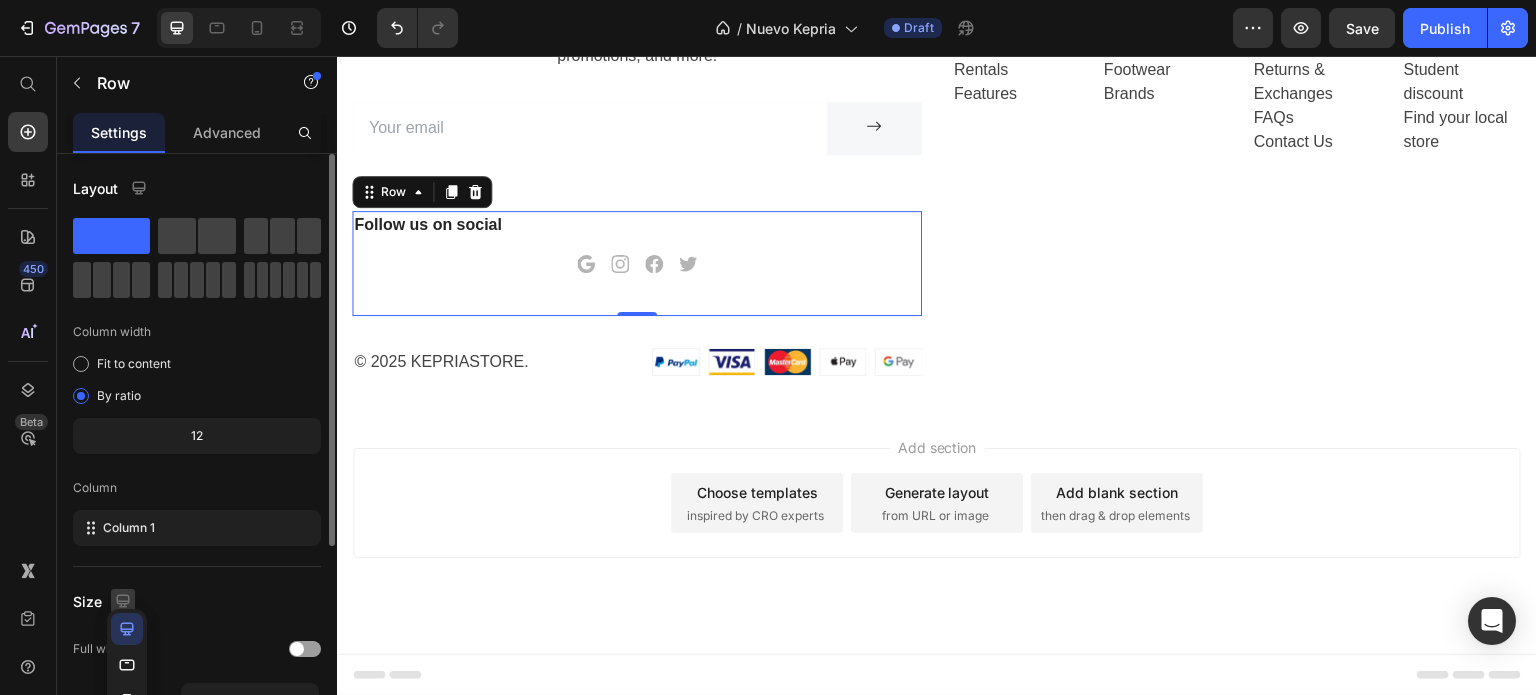 click 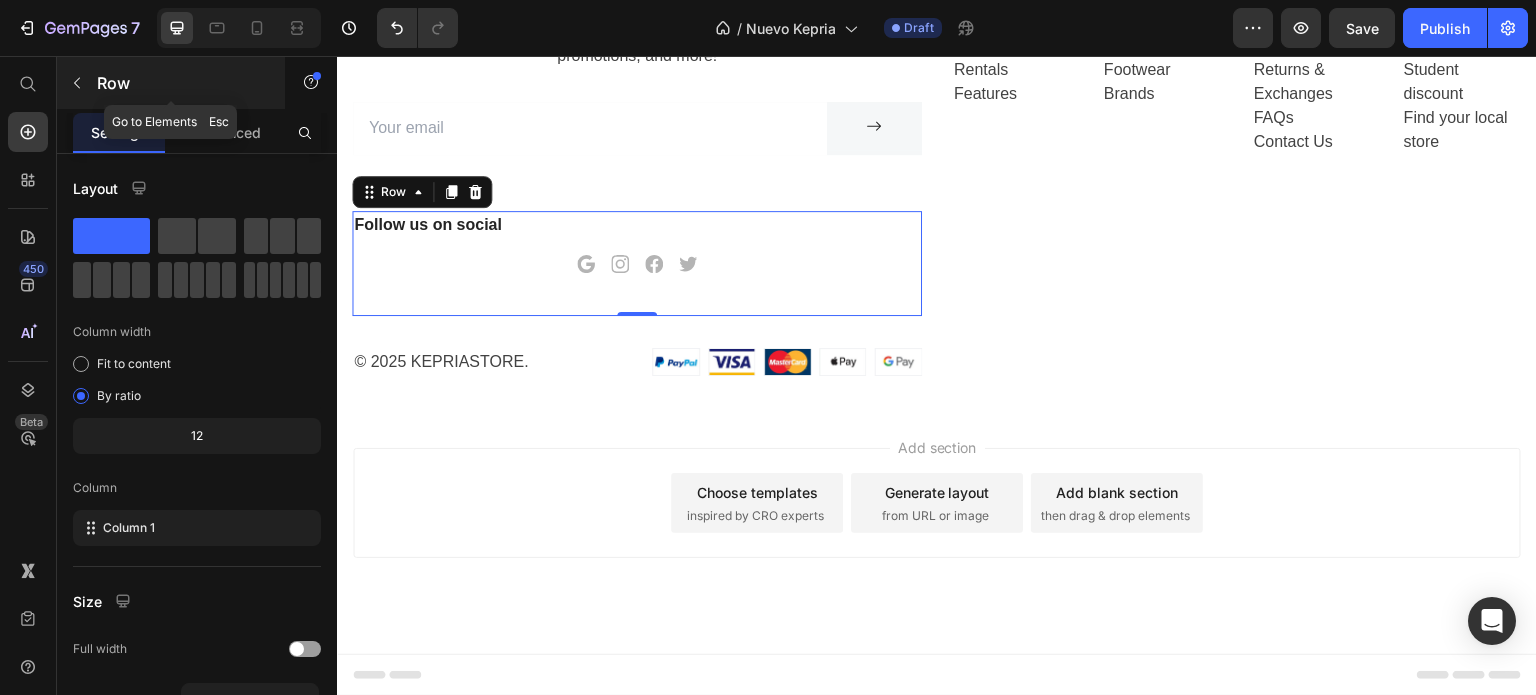 click on "Row" at bounding box center [171, 83] 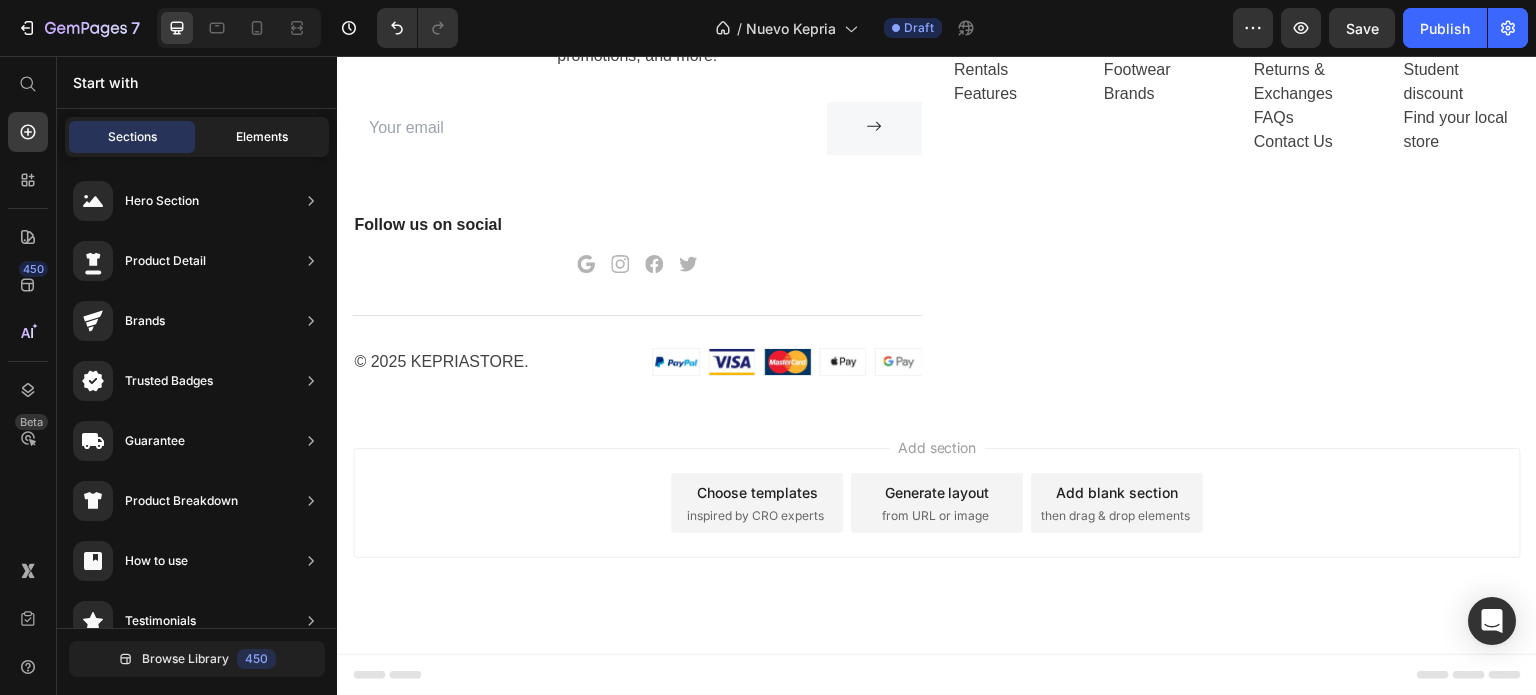 click on "Elements" 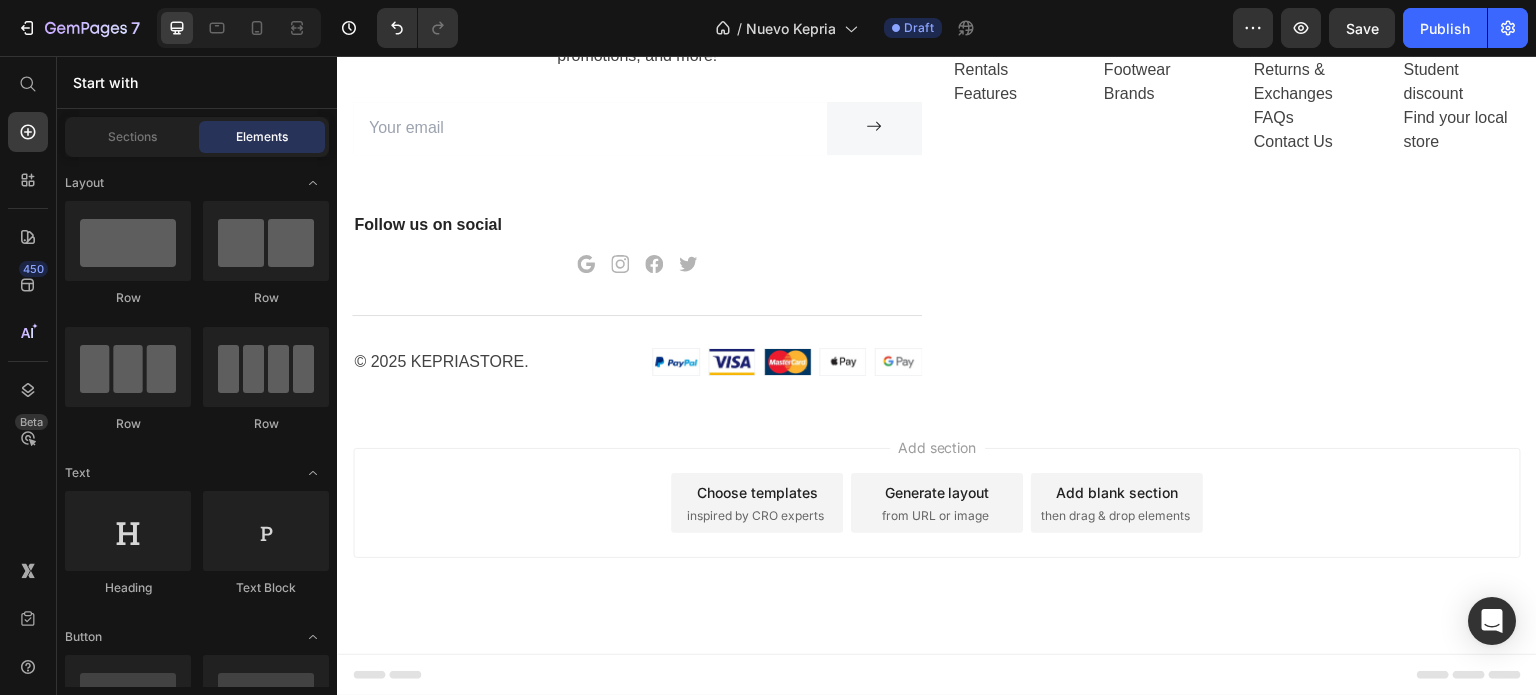 scroll, scrollTop: 800, scrollLeft: 0, axis: vertical 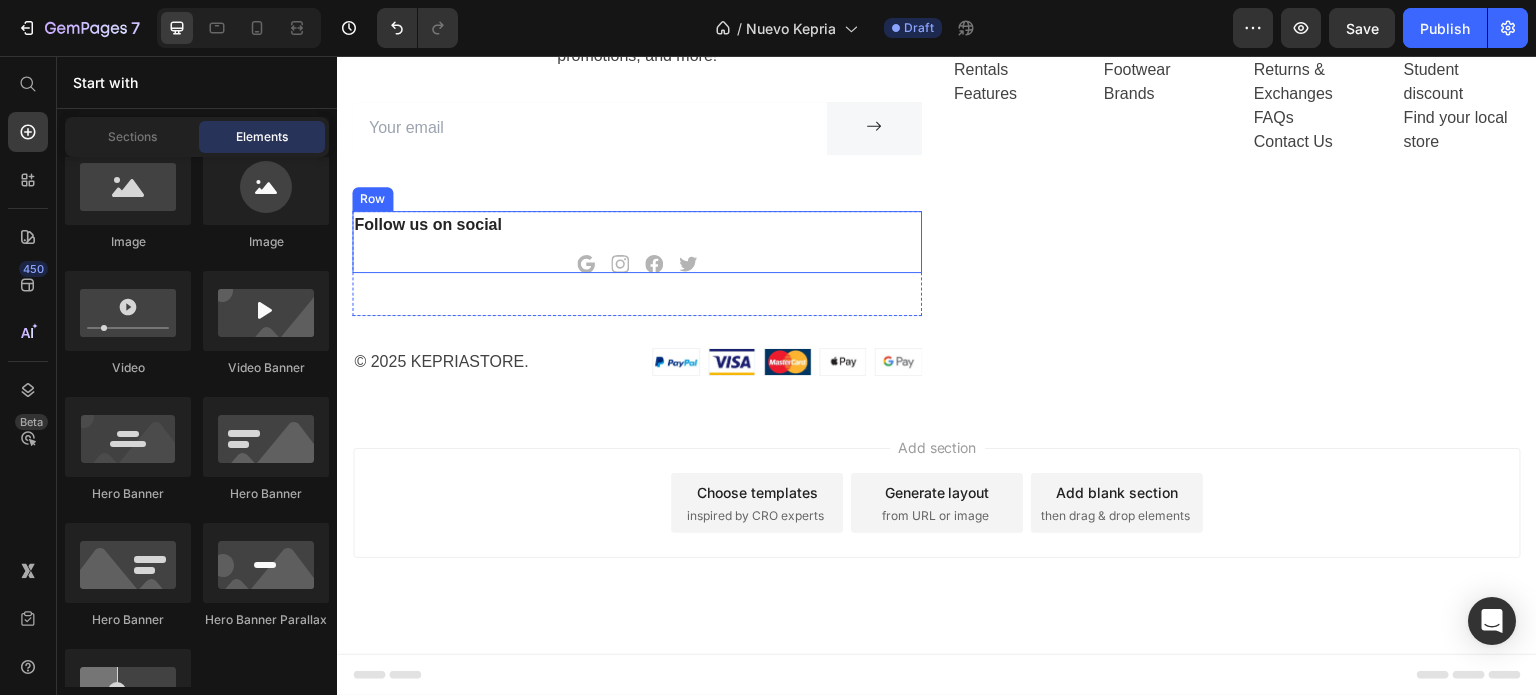 click on "Follow us on social Text block
Icon
Icon
Icon
Icon Row" at bounding box center (637, 242) 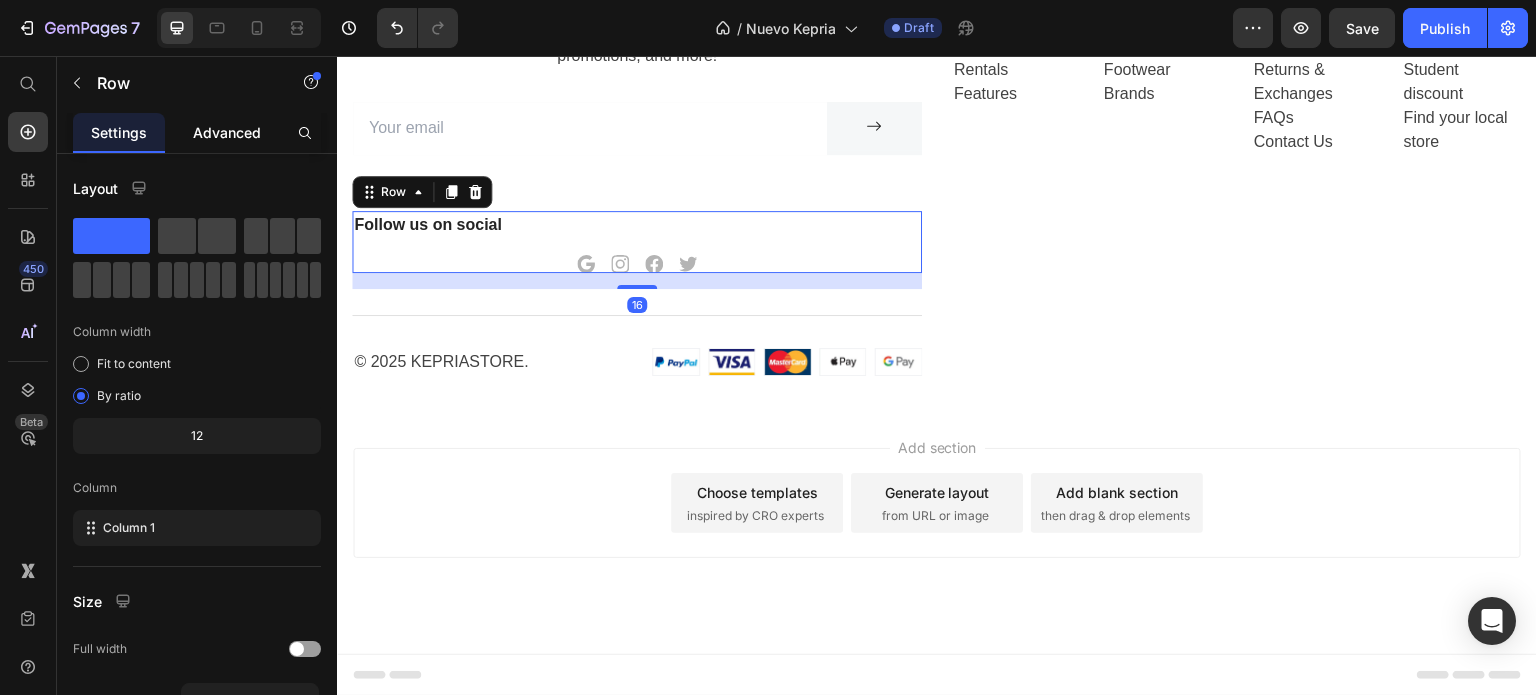 click on "Advanced" at bounding box center [227, 132] 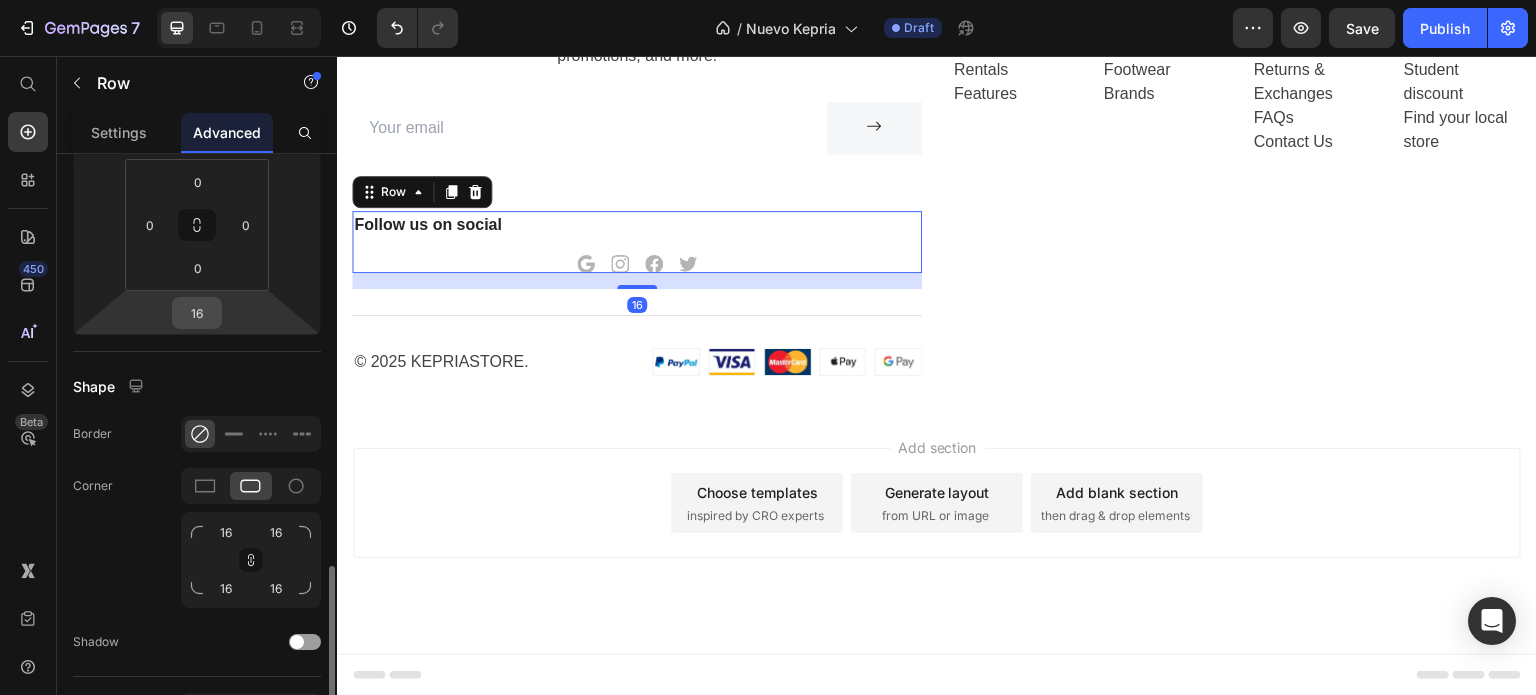 scroll, scrollTop: 500, scrollLeft: 0, axis: vertical 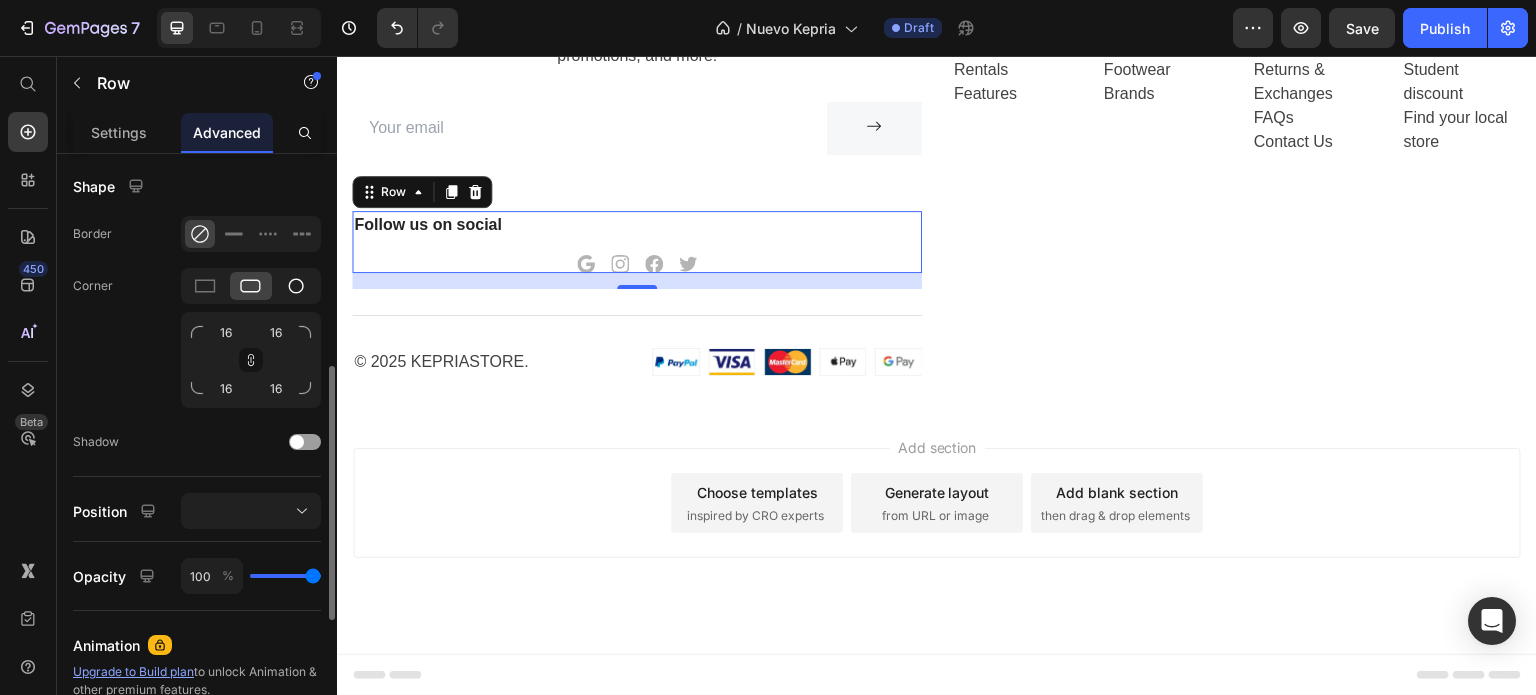 click 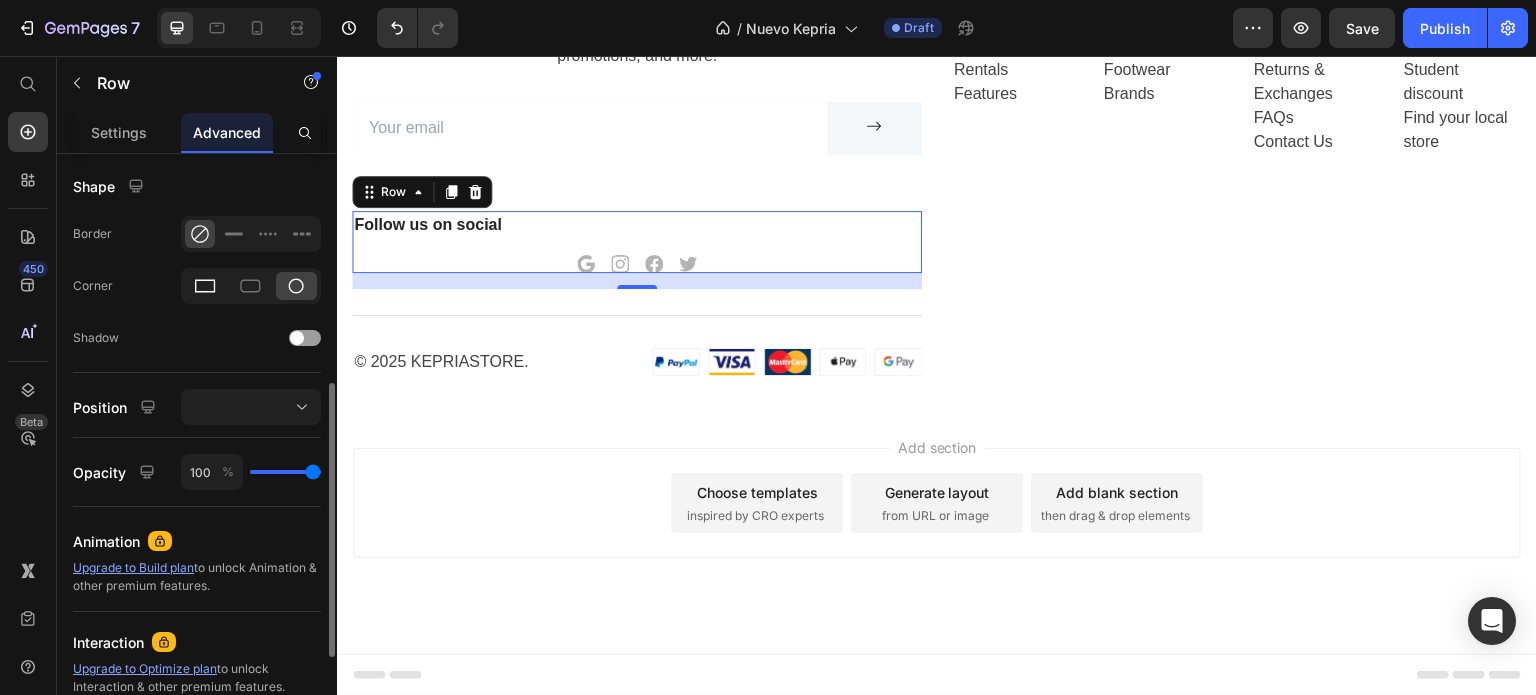 click 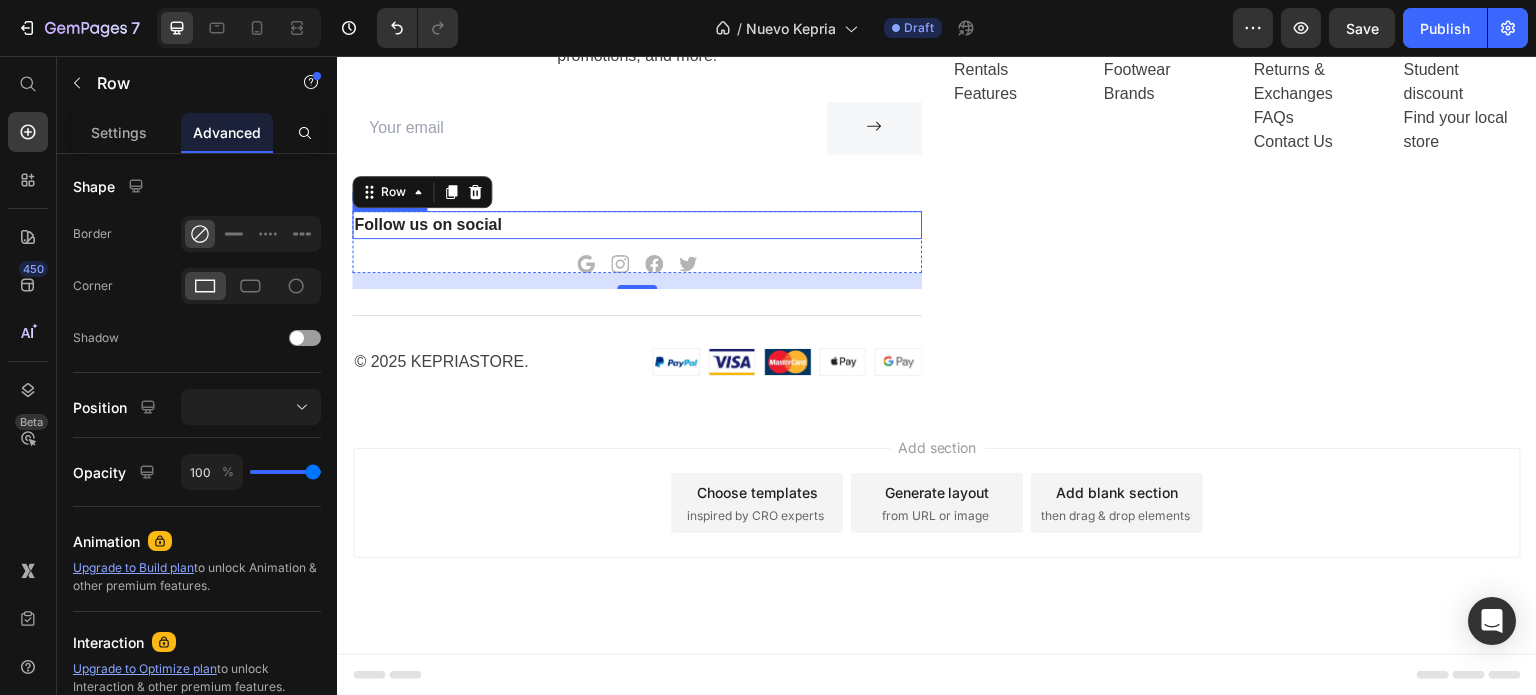 click on "Follow us on social" at bounding box center [637, 225] 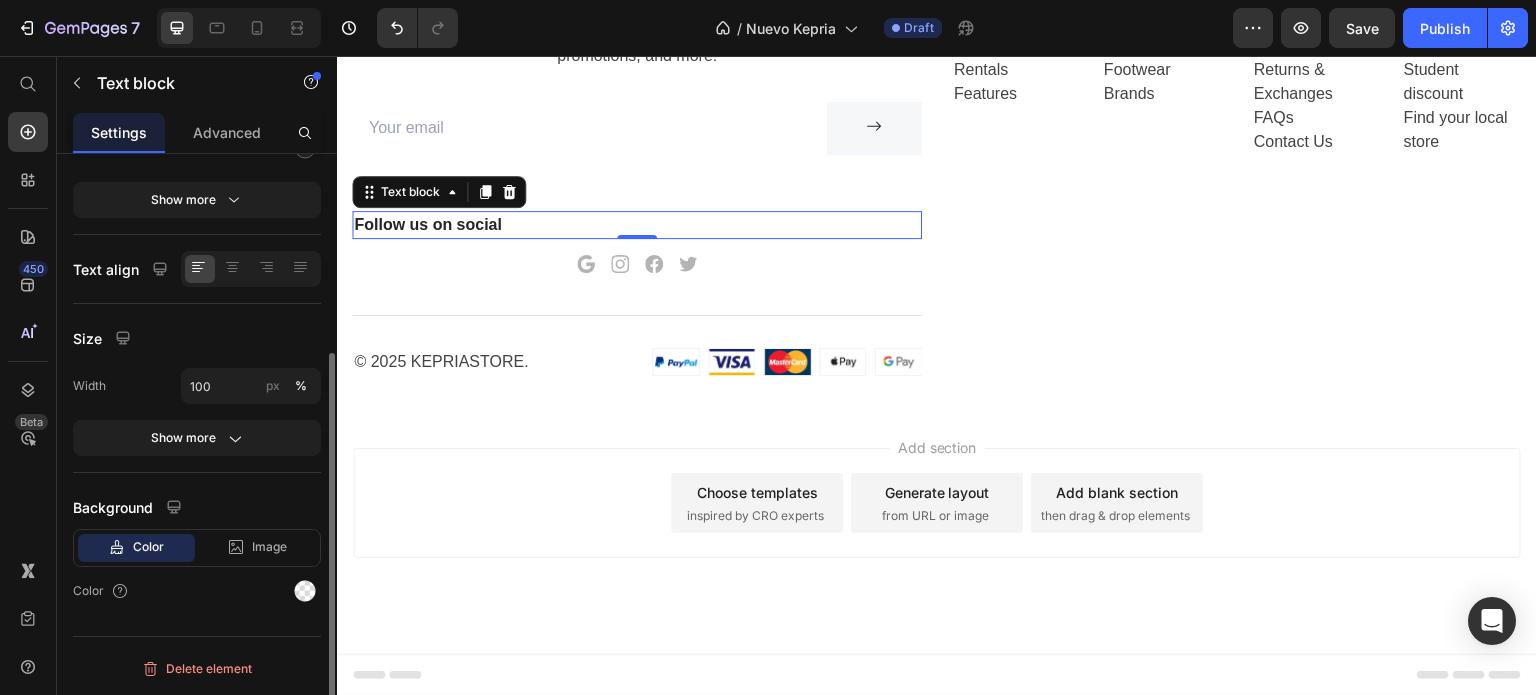 scroll, scrollTop: 0, scrollLeft: 0, axis: both 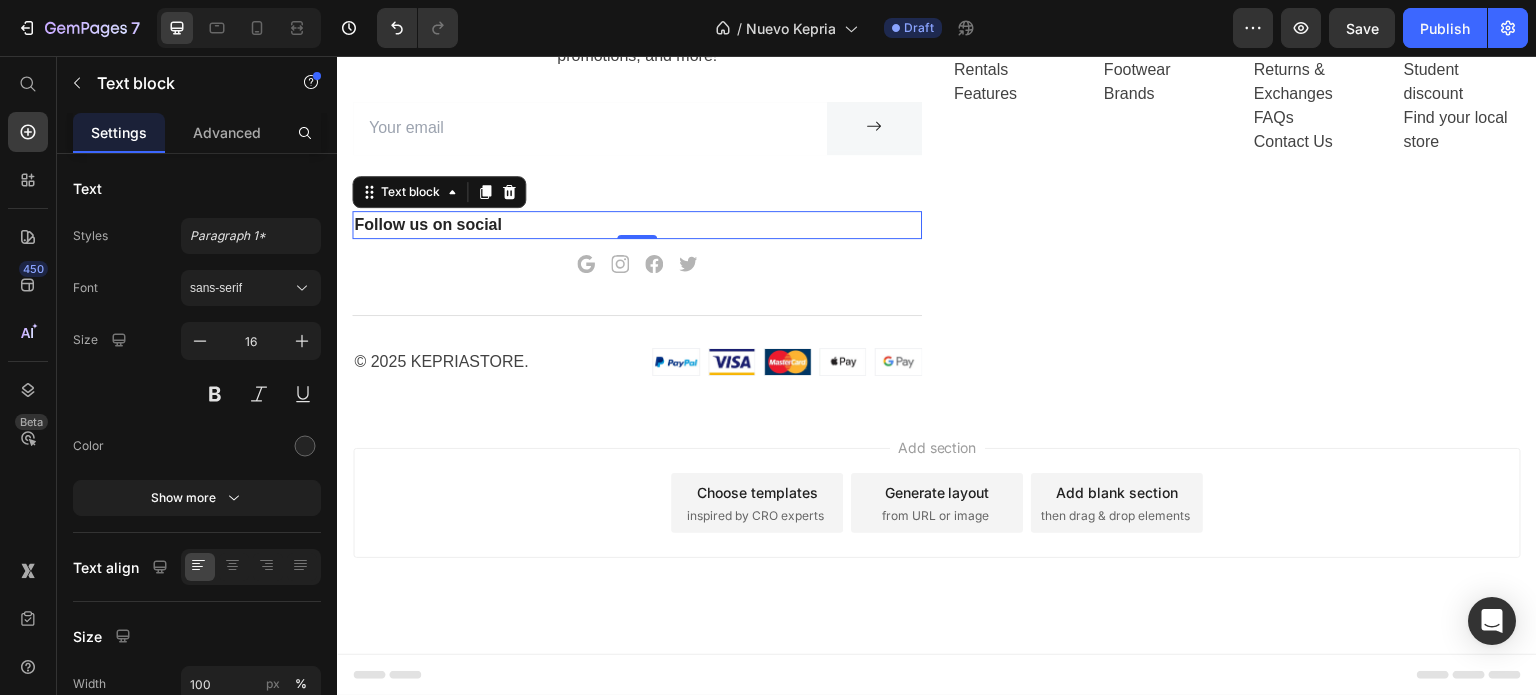 click on "Follow us on social" at bounding box center (637, 225) 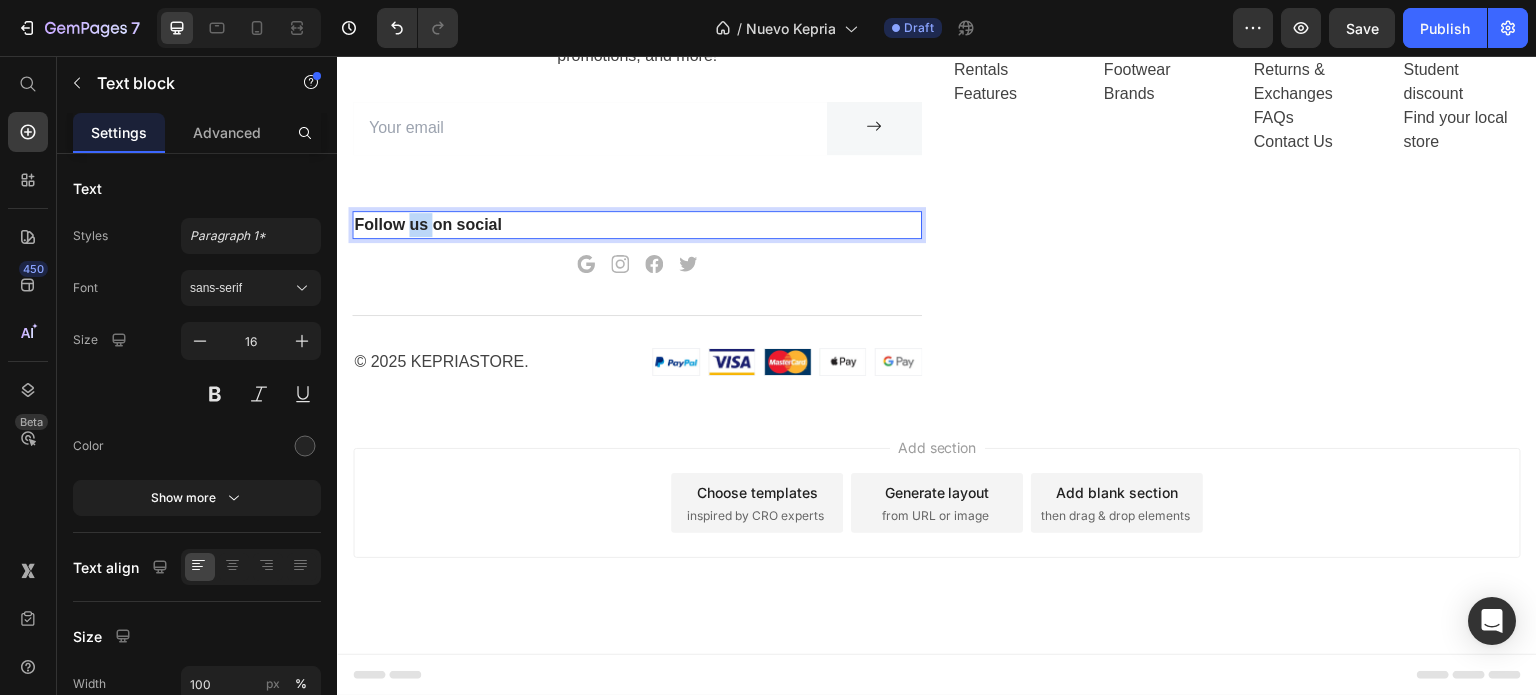 click on "Follow us on social" at bounding box center [637, 225] 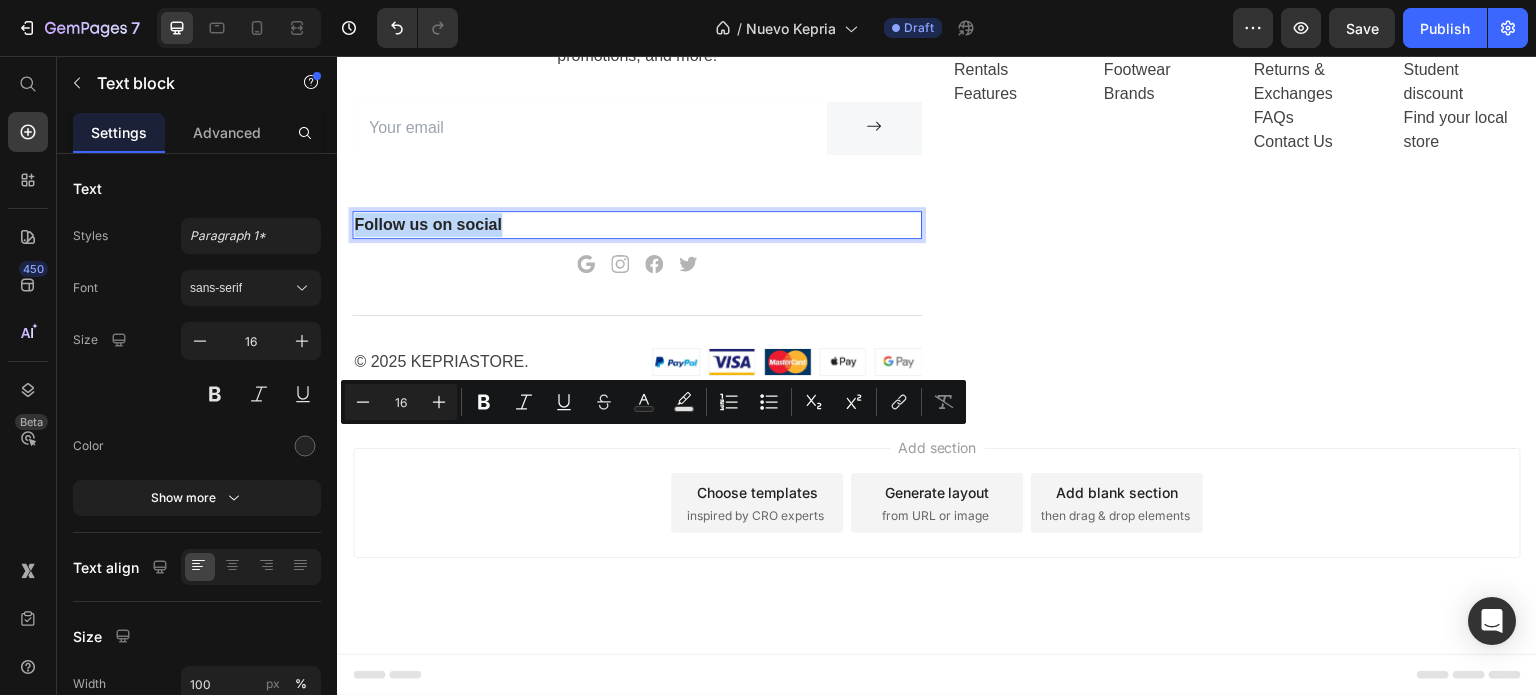 click on "Follow us on social" at bounding box center (637, 225) 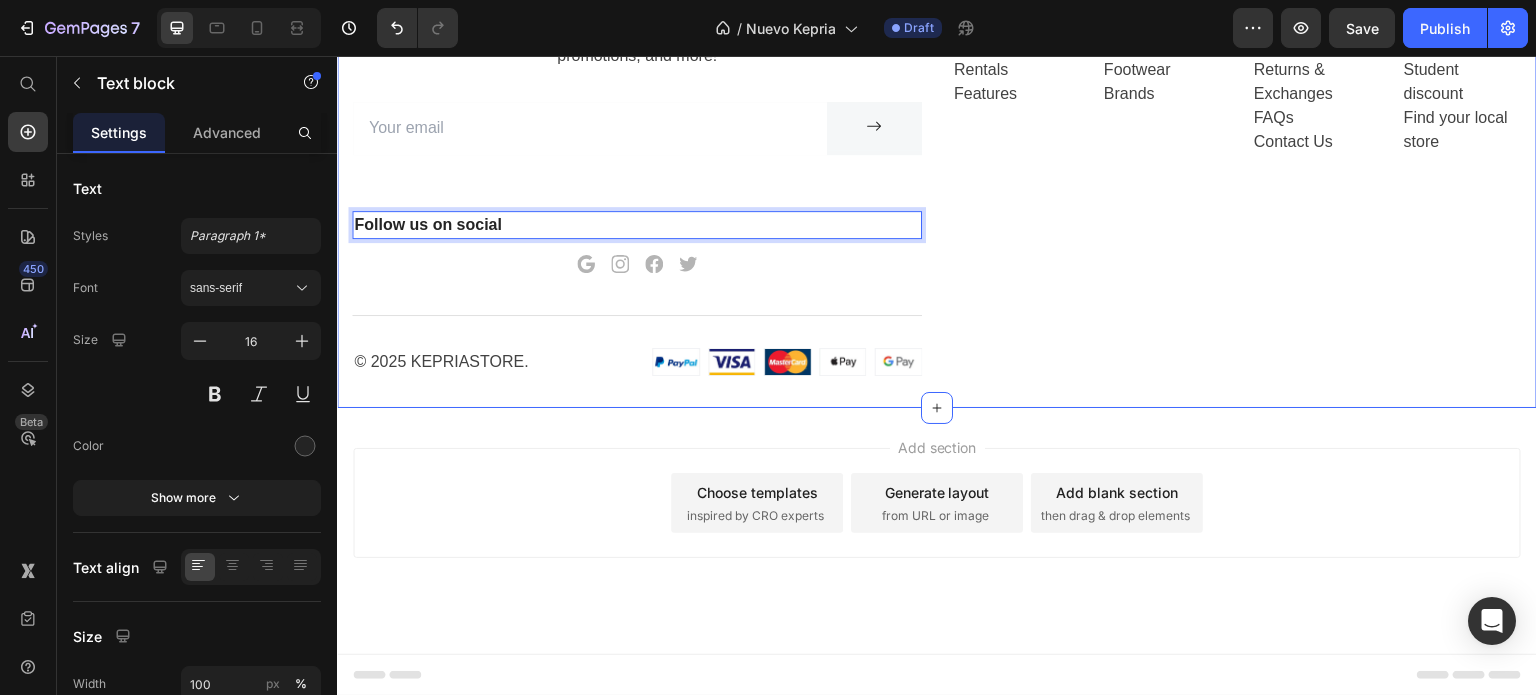 click on "Company Text block About Events Rentals Features Text Shop Text block Mens Womens Footwear Brands Text Help Text block Customer Service Returns & Exchanges FAQs Contact Us Text Information Text block My account Personalisation Student discount Find your local store Text Row" at bounding box center [1237, 186] 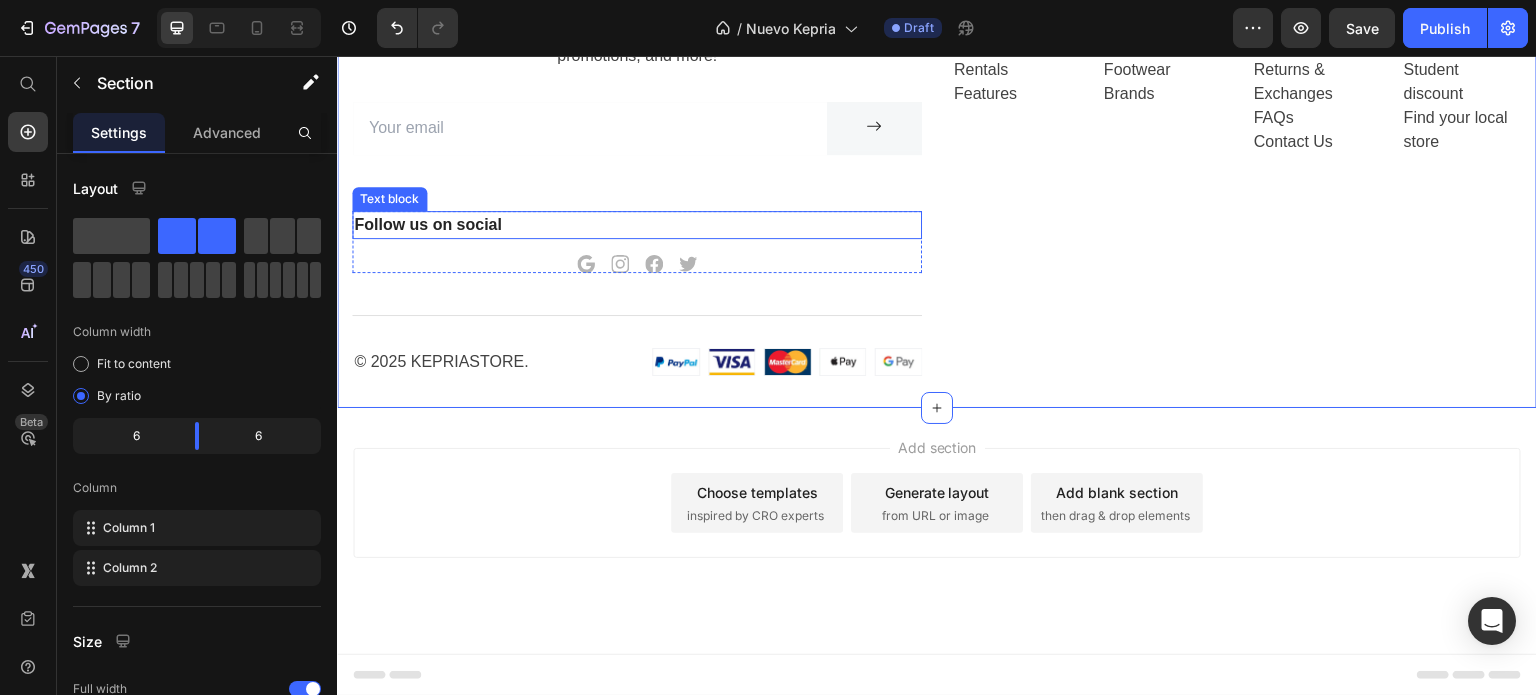 click on "Follow us on social" at bounding box center [637, 225] 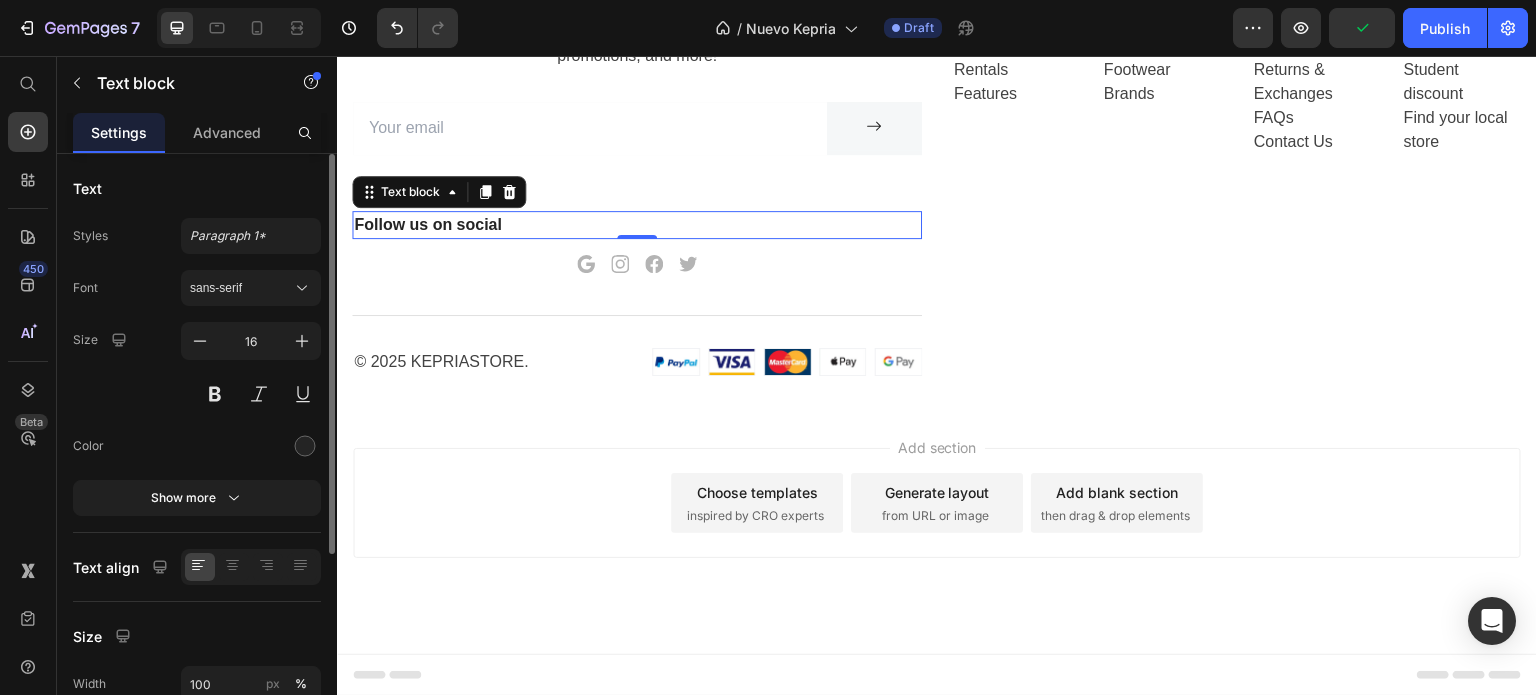 scroll, scrollTop: 294, scrollLeft: 0, axis: vertical 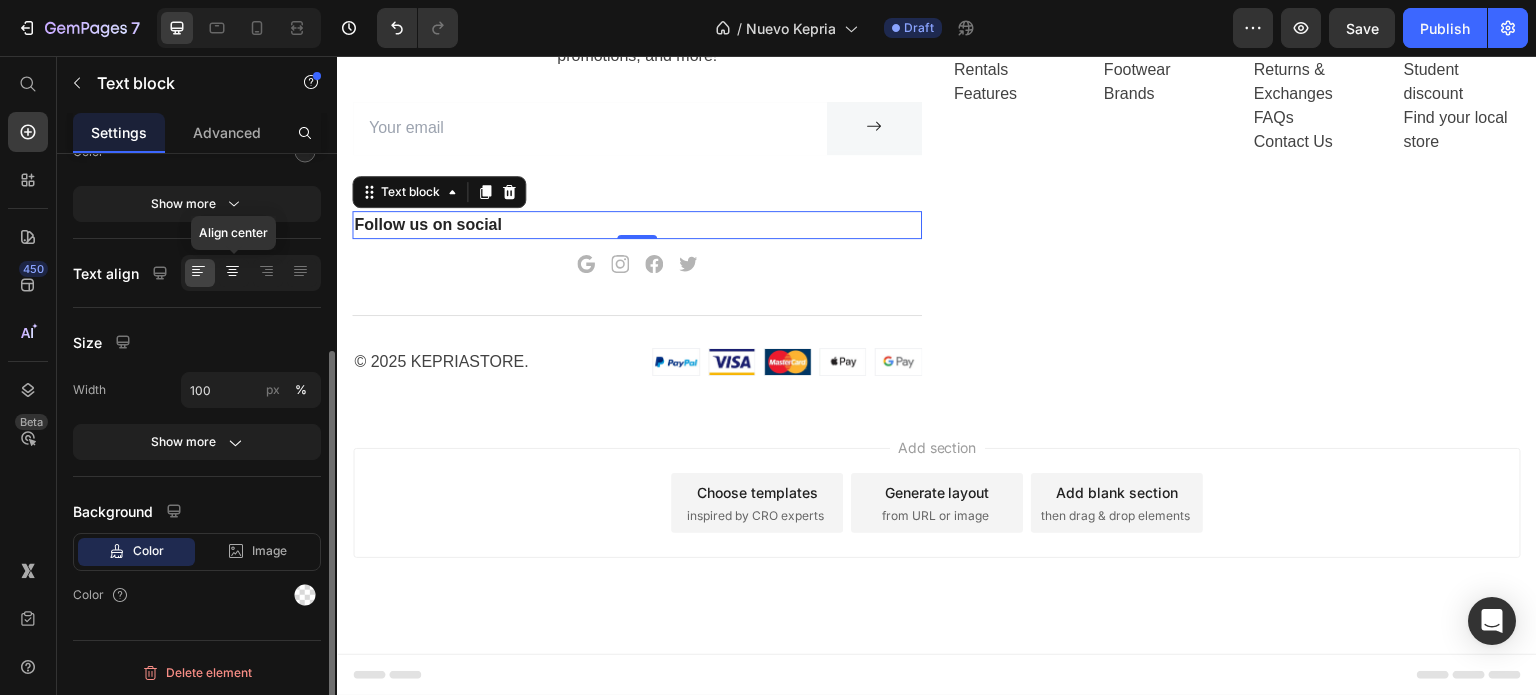 click 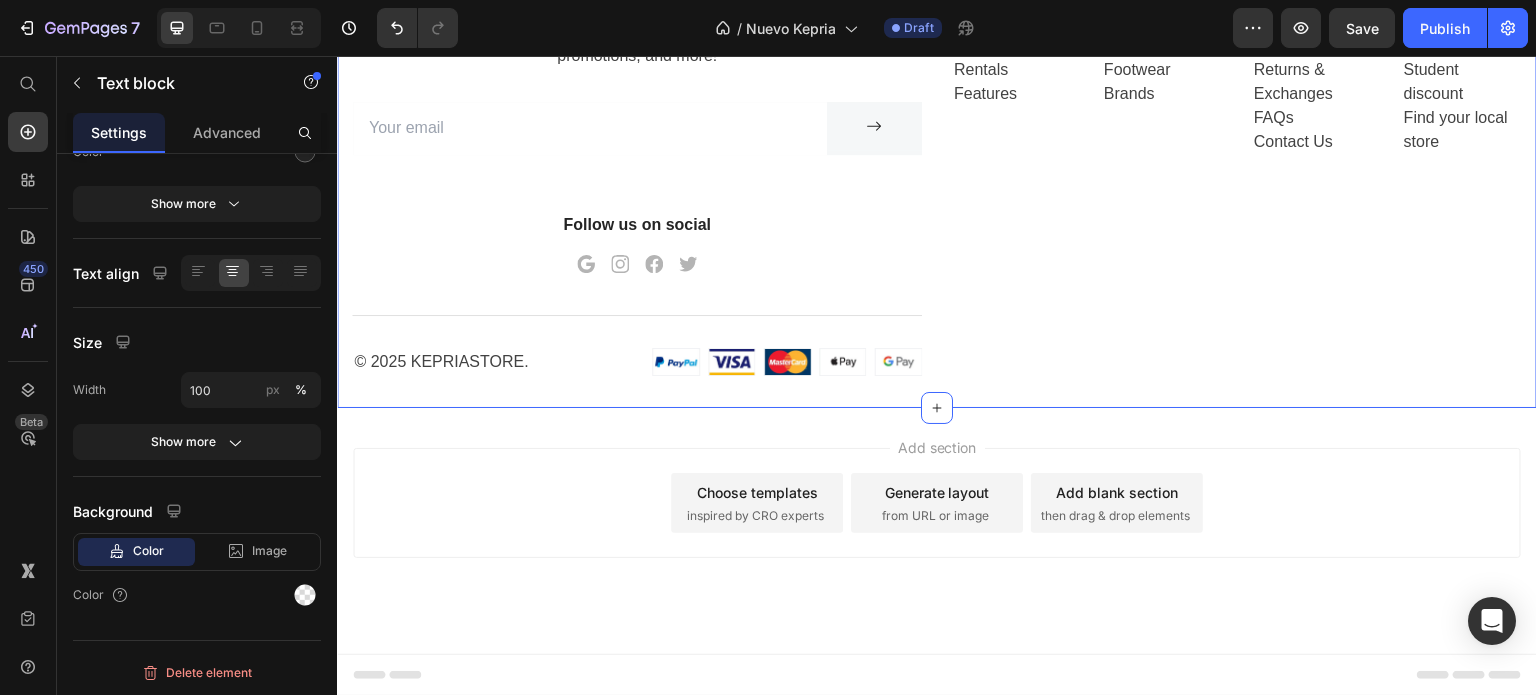 click on "Company Text block About Events Rentals Features Text Shop Text block Mens Womens Footwear Brands Text Help Text block Customer Service Returns & Exchanges FAQs Contact Us Text Information Text block My account Personalisation Student discount Find your local store Text Row" at bounding box center (1237, 186) 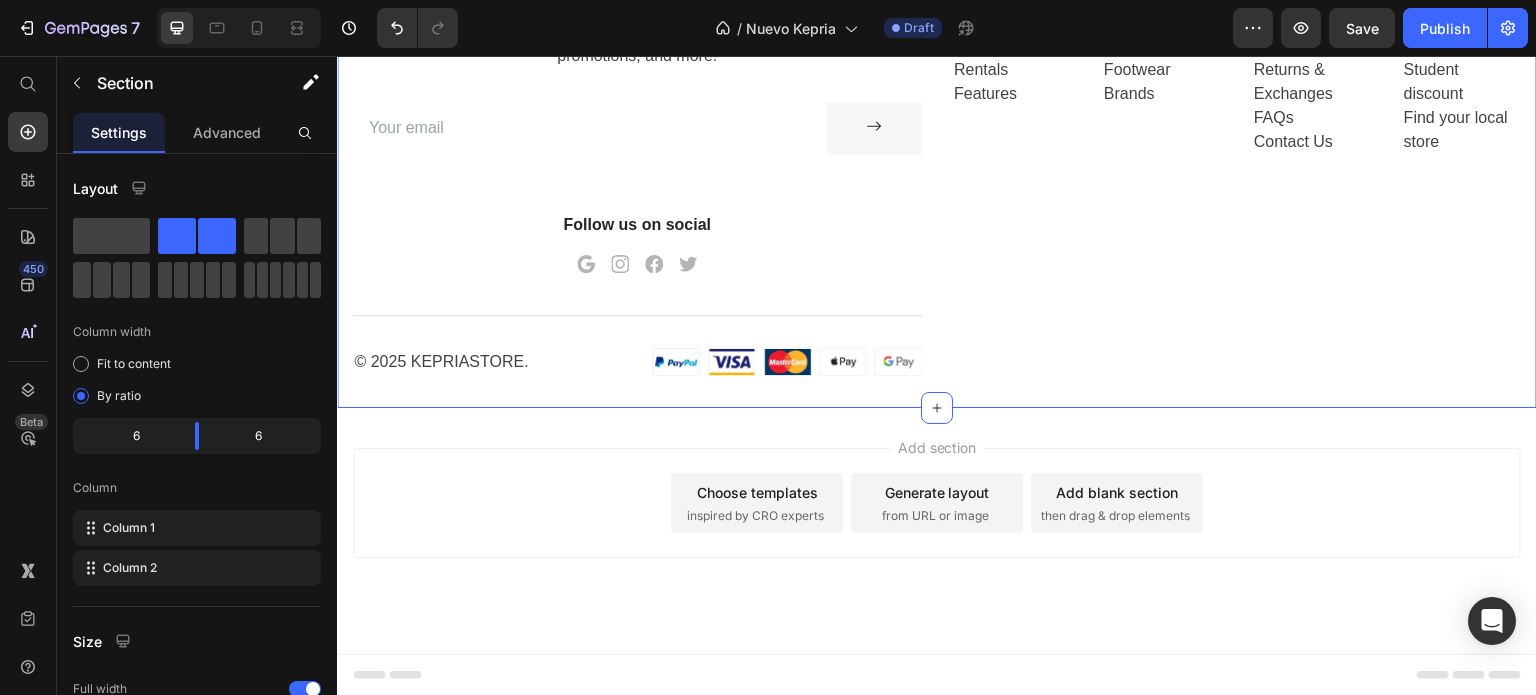 scroll, scrollTop: 4750, scrollLeft: 0, axis: vertical 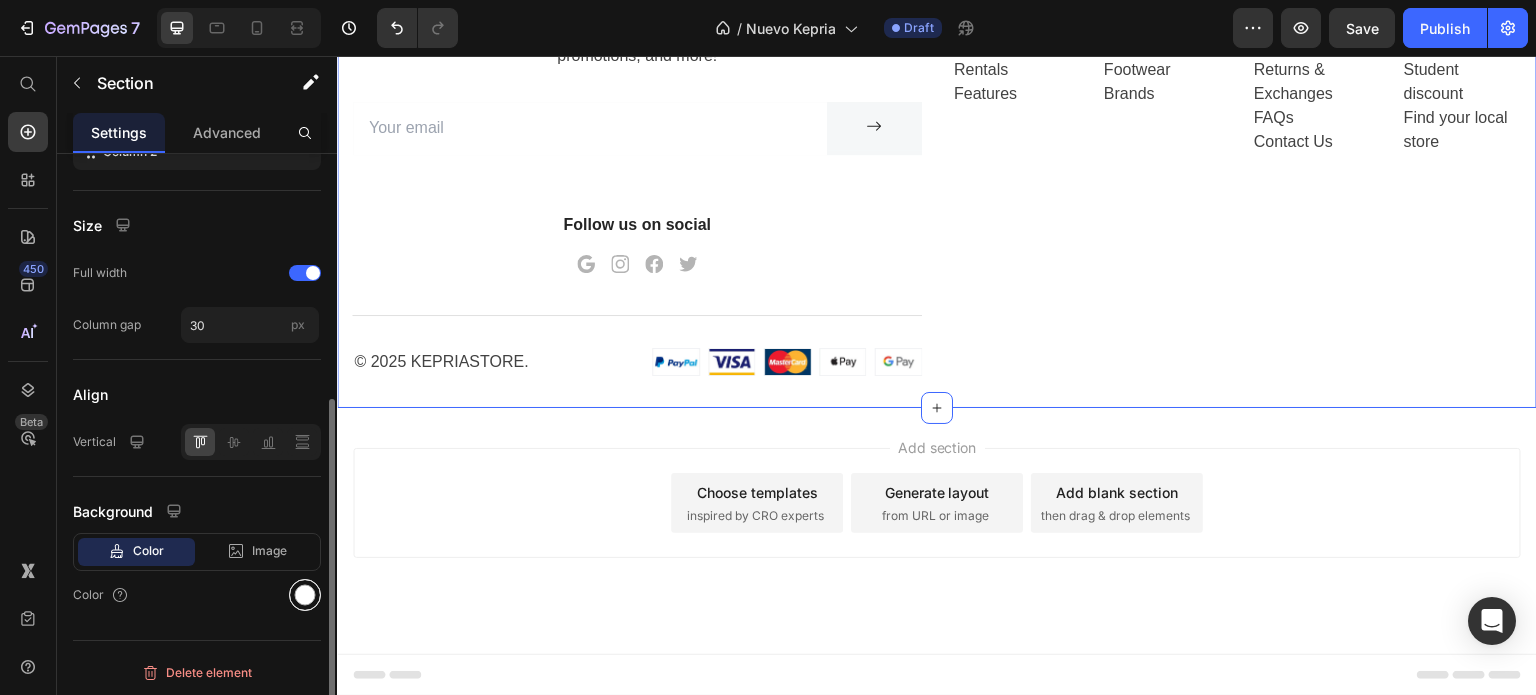 click at bounding box center (305, 595) 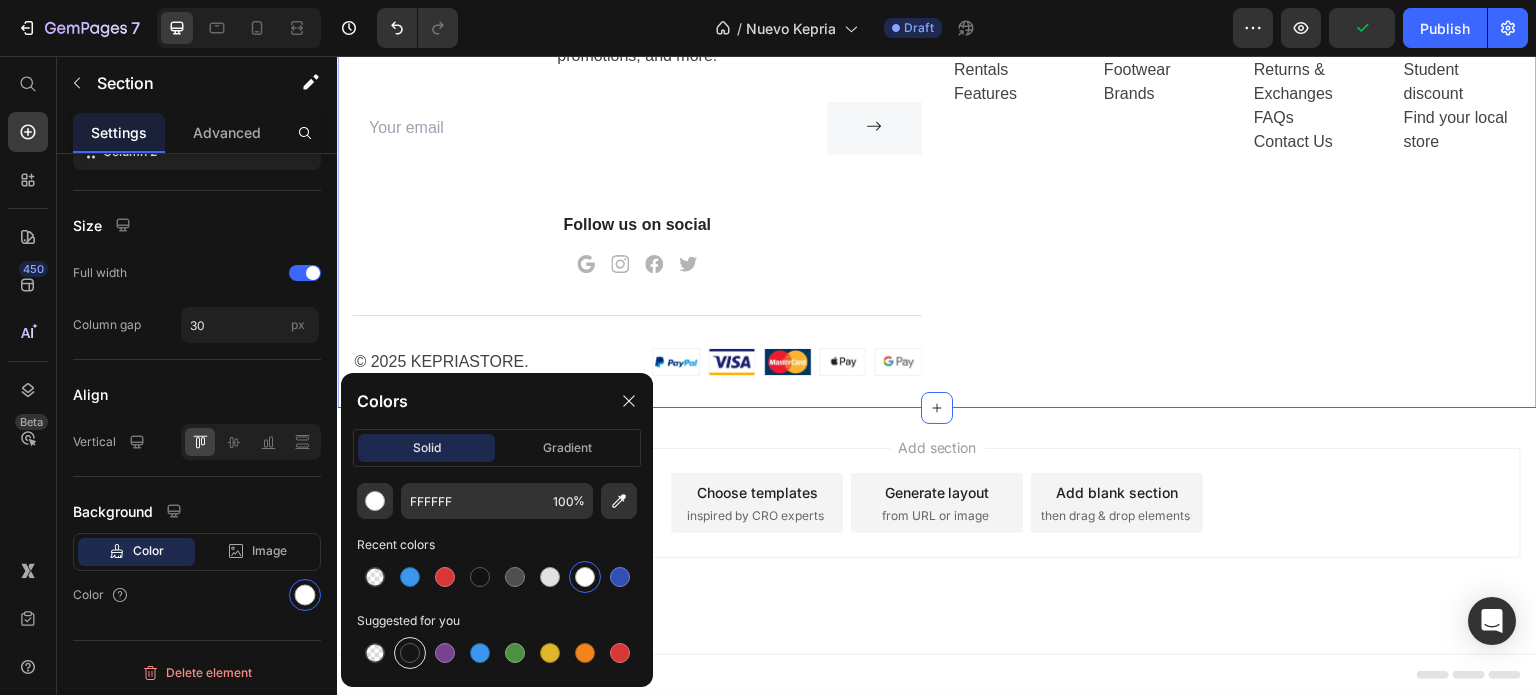 click at bounding box center [410, 653] 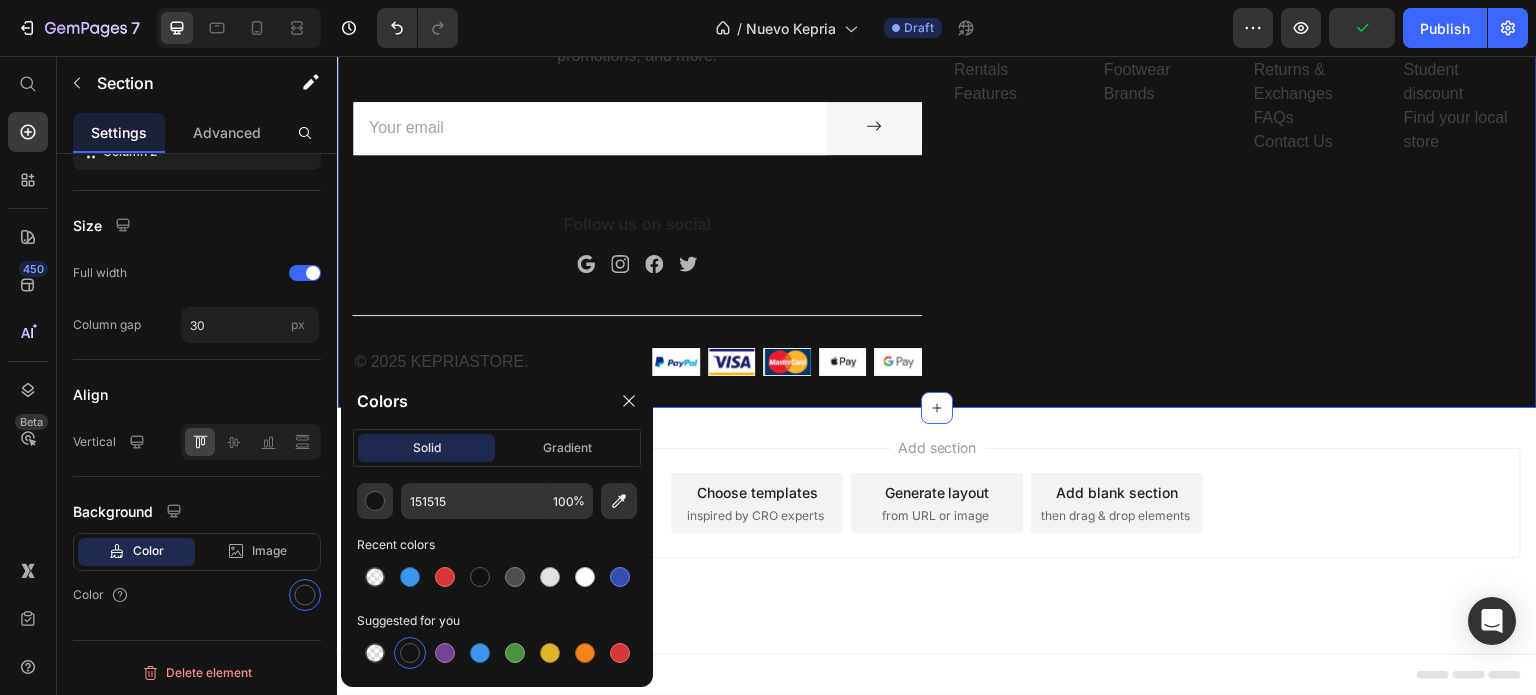 click at bounding box center (410, 653) 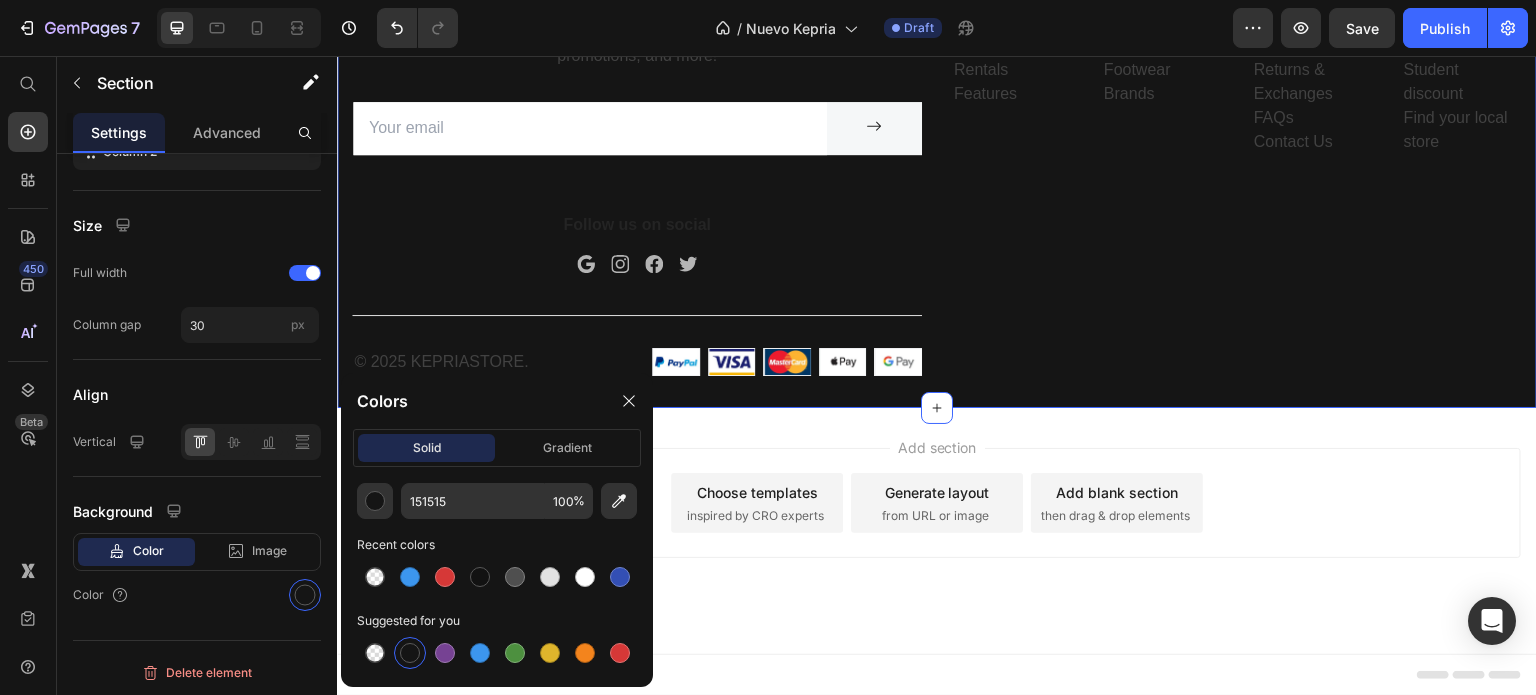 click at bounding box center [410, 653] 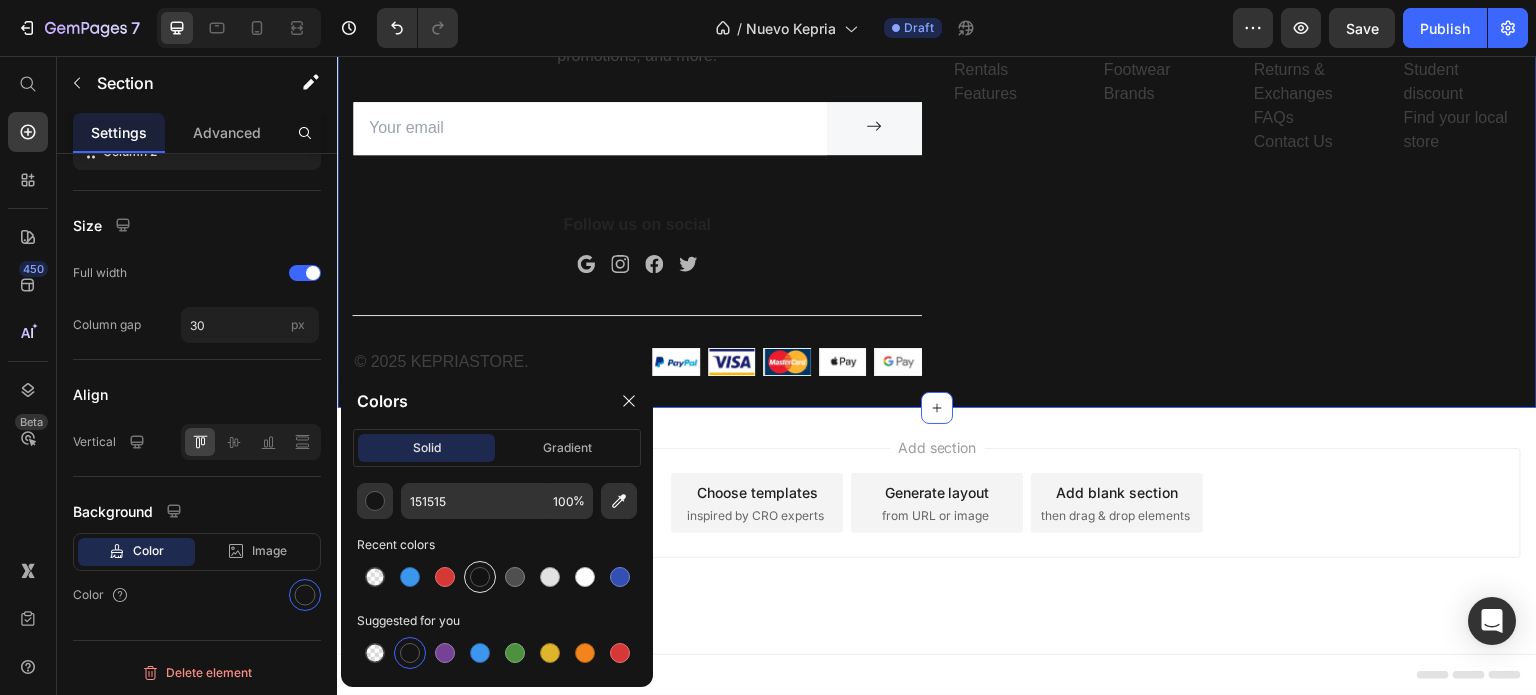 click at bounding box center (480, 577) 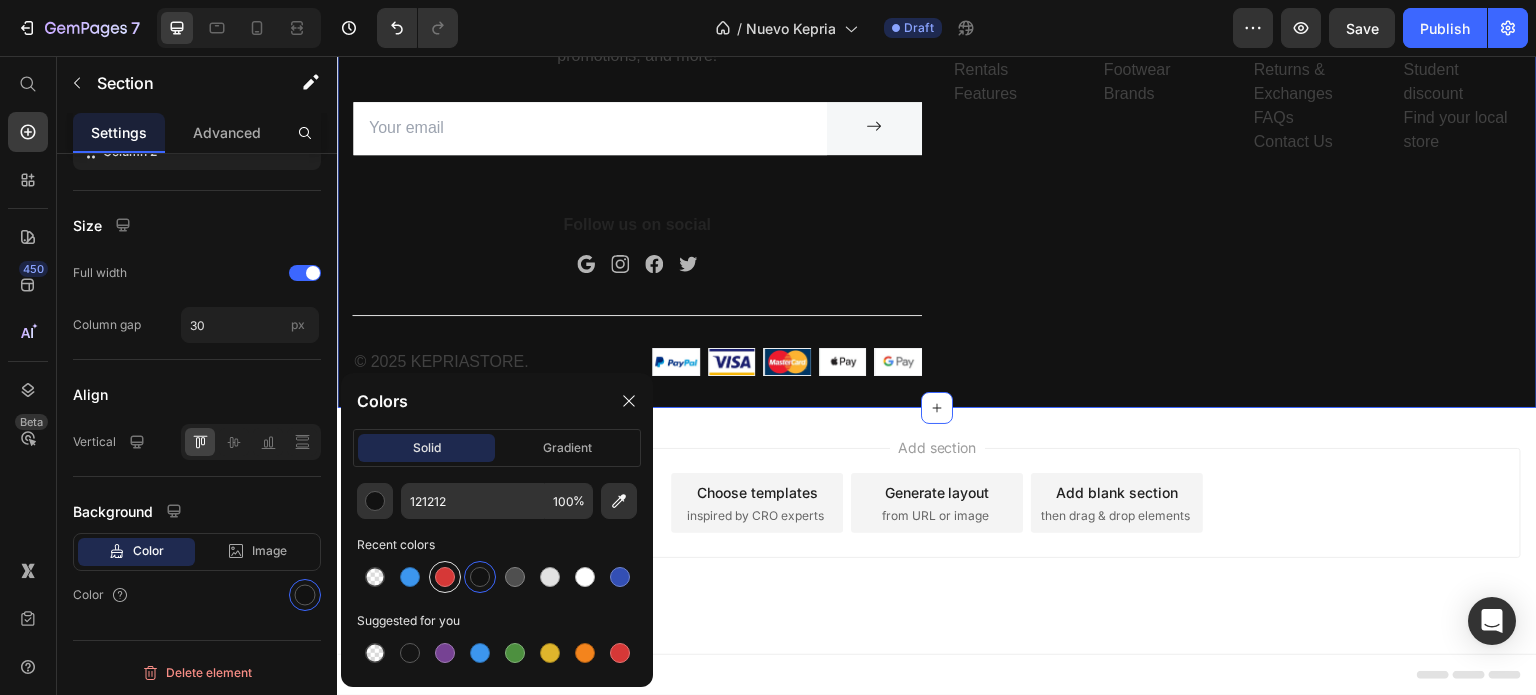 click at bounding box center (445, 577) 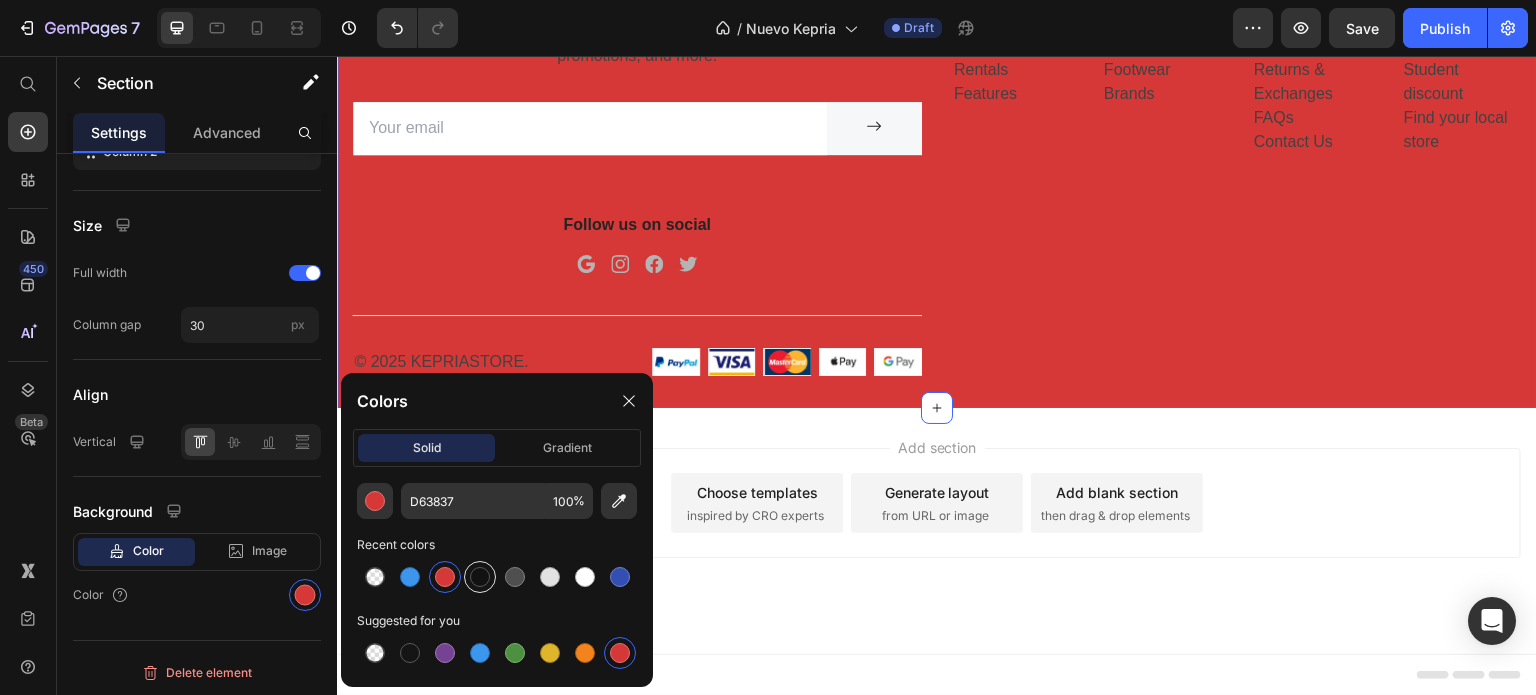 click at bounding box center (480, 577) 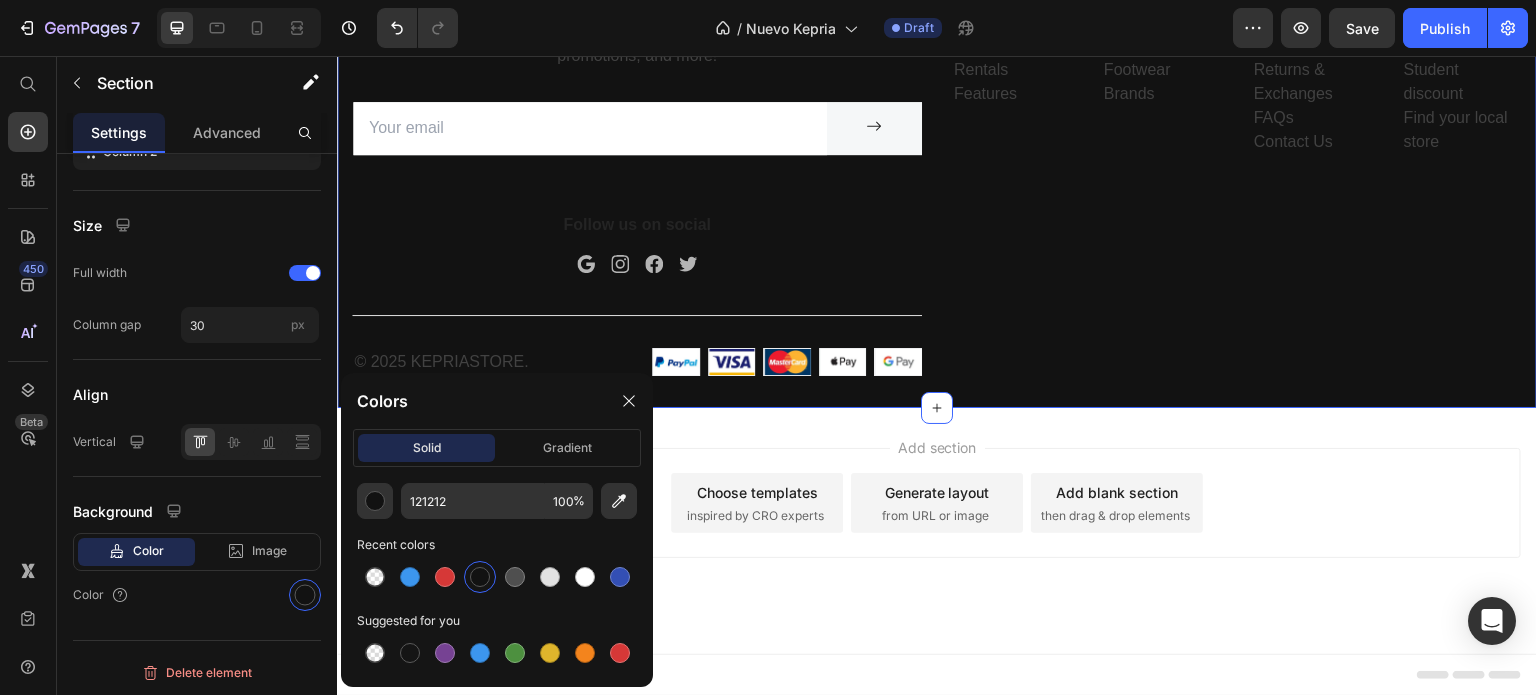 click on "Company Text block About Events Rentals Features Text Shop Text block Mens Womens Footwear Brands Text Help Text block Customer Service Returns & Exchanges FAQs Contact Us Text Information Text block My account Personalisation Student discount Find your local store Text Row" at bounding box center (1237, 186) 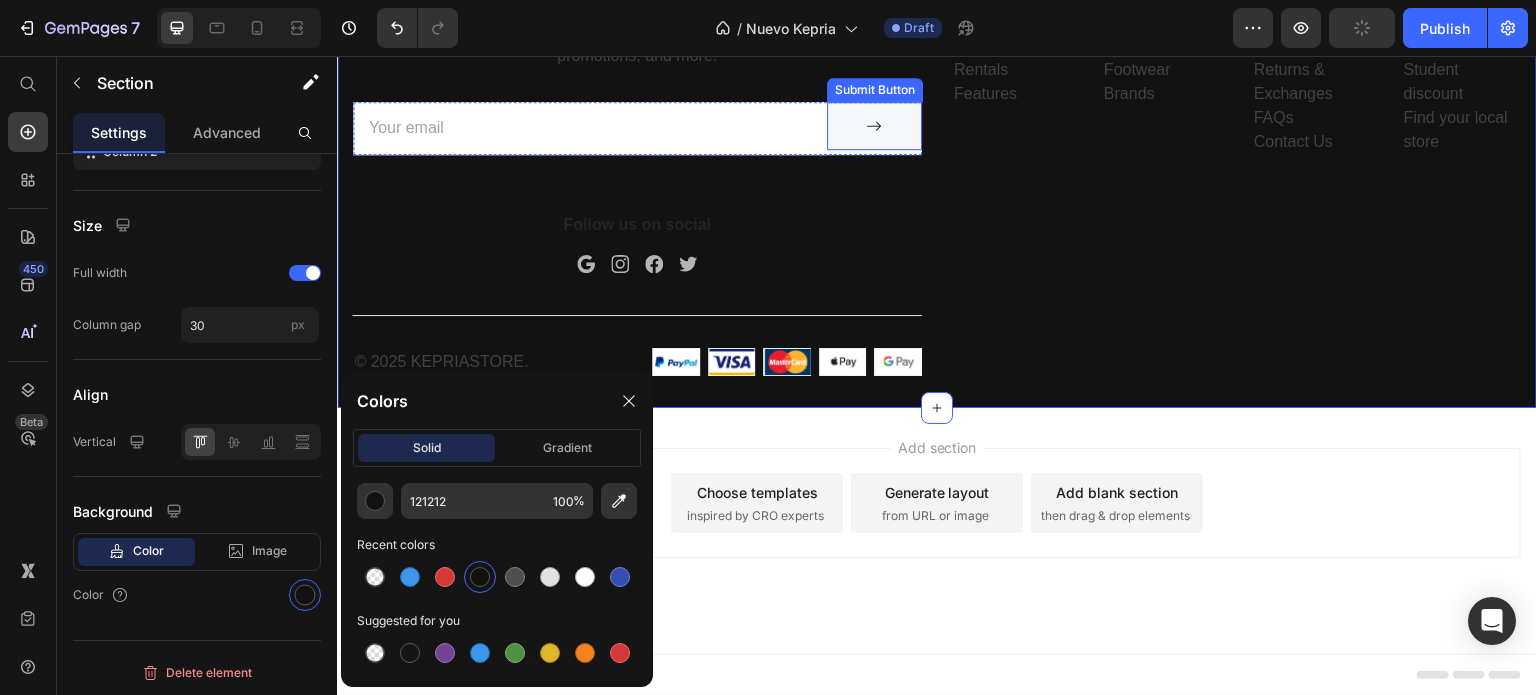 click on "Company Text block About Events Rentals Features Text Shop Text block Mens Womens Footwear Brands Text Help Text block Customer Service Returns & Exchanges FAQs Contact Us Text Information Text block My account Personalisation Student discount Find your local store Text Row" at bounding box center [1237, 60] 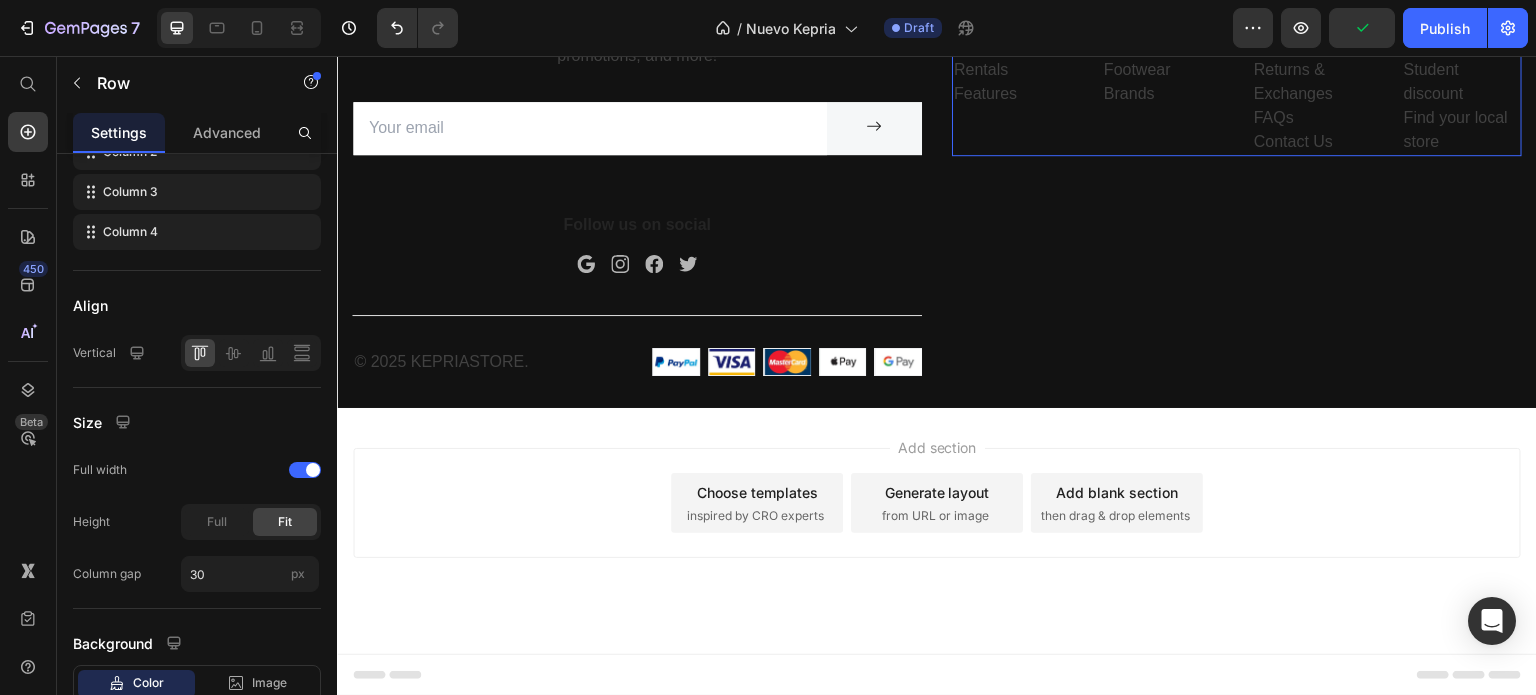 scroll, scrollTop: 0, scrollLeft: 0, axis: both 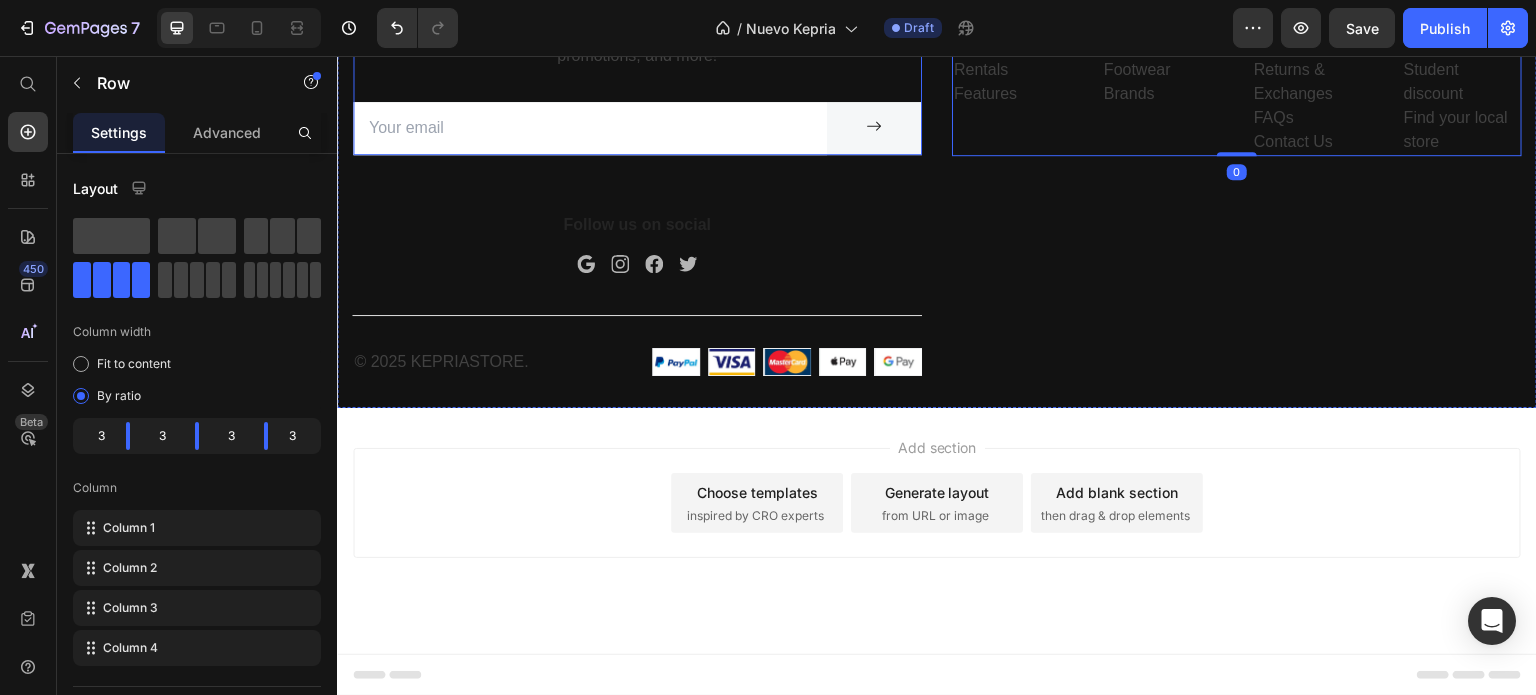 click on "Enter your email address for new arrivals, discounts, promotions, and more!" at bounding box center [637, 44] 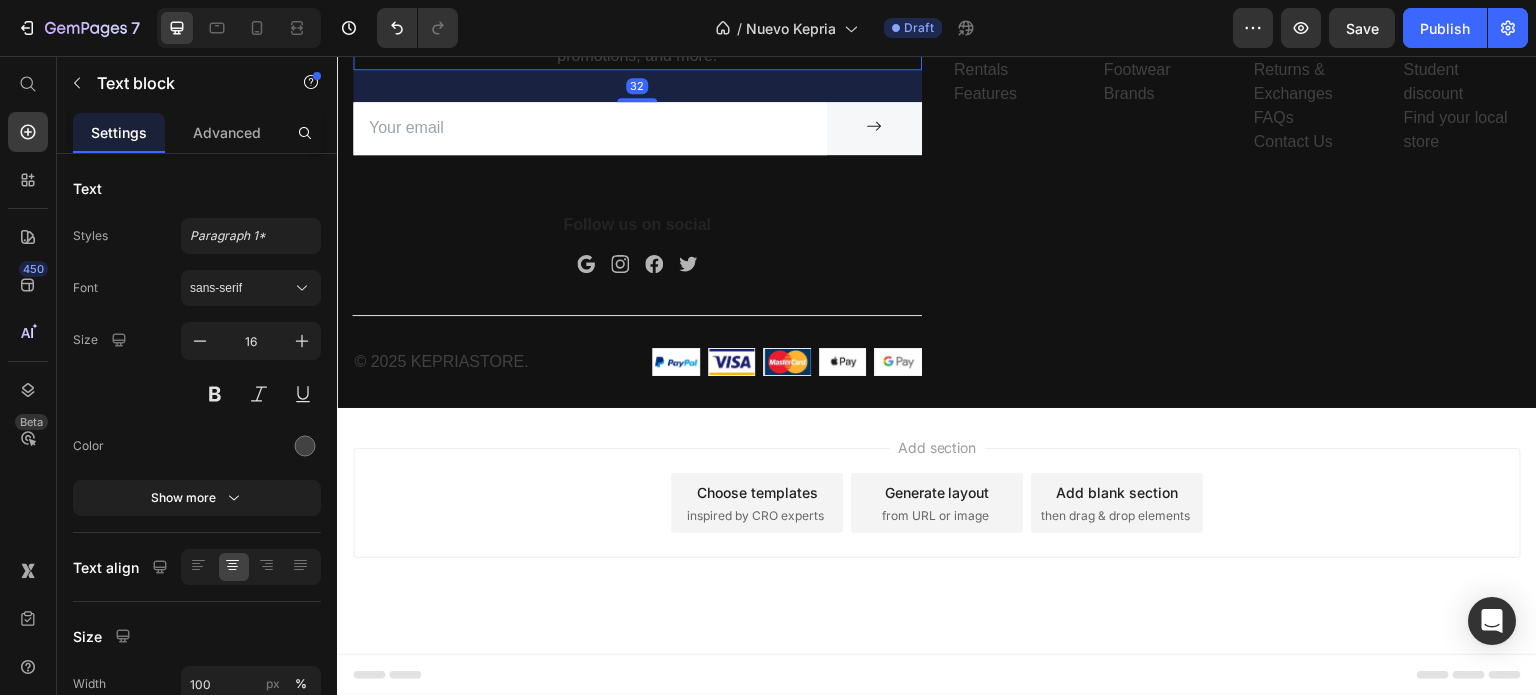 click on "Enter your email address for new arrivals, discounts, promotions, and more!" at bounding box center [637, 44] 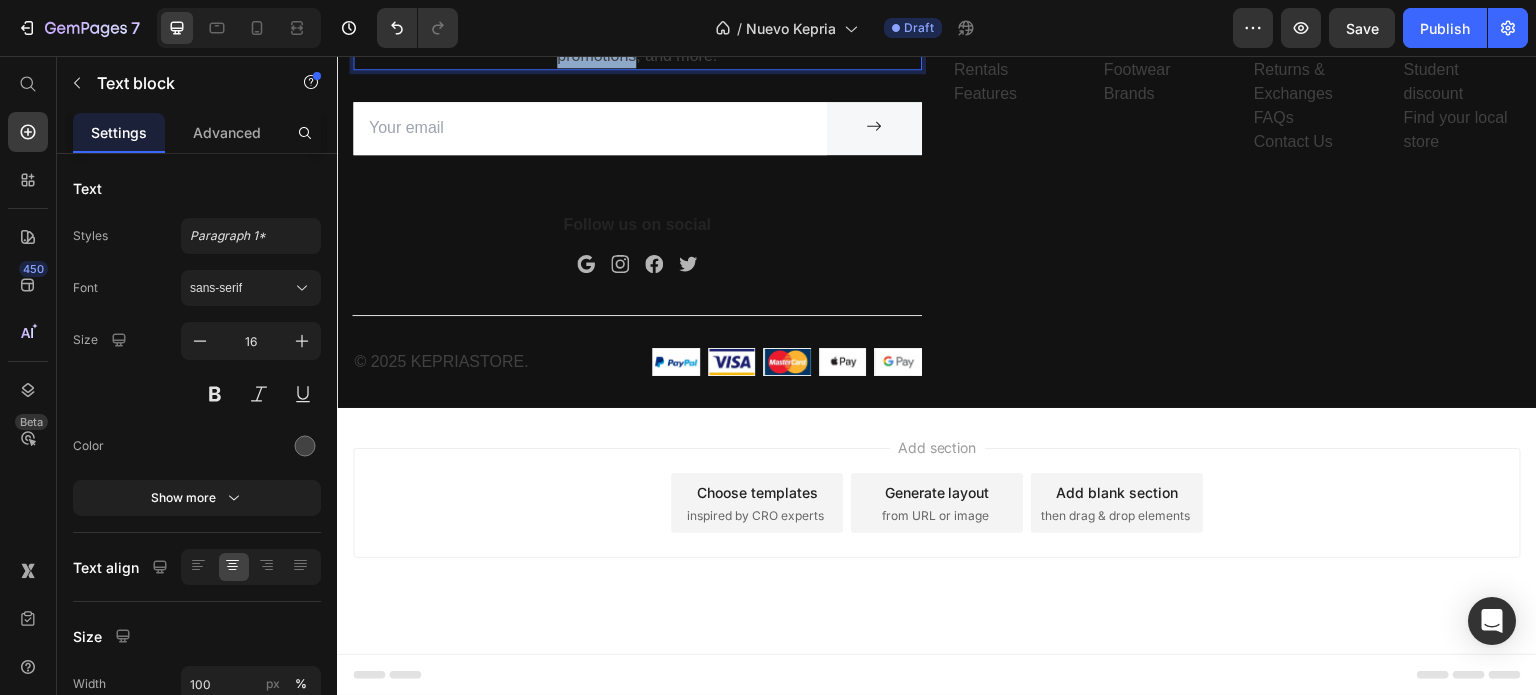 click on "Enter your email address for new arrivals, discounts, promotions, and more!" at bounding box center [637, 44] 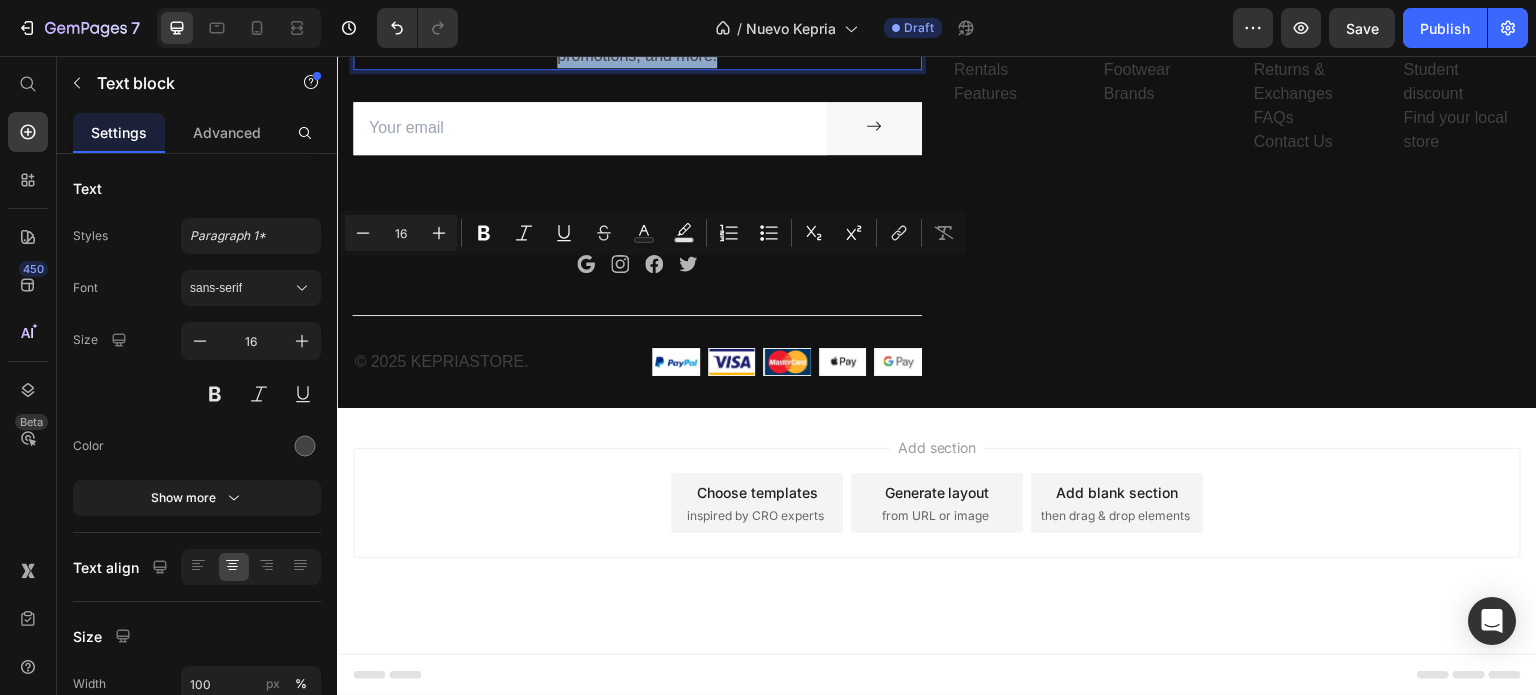 click on "Enter your email address for new arrivals, discounts, promotions, and more!" at bounding box center (637, 44) 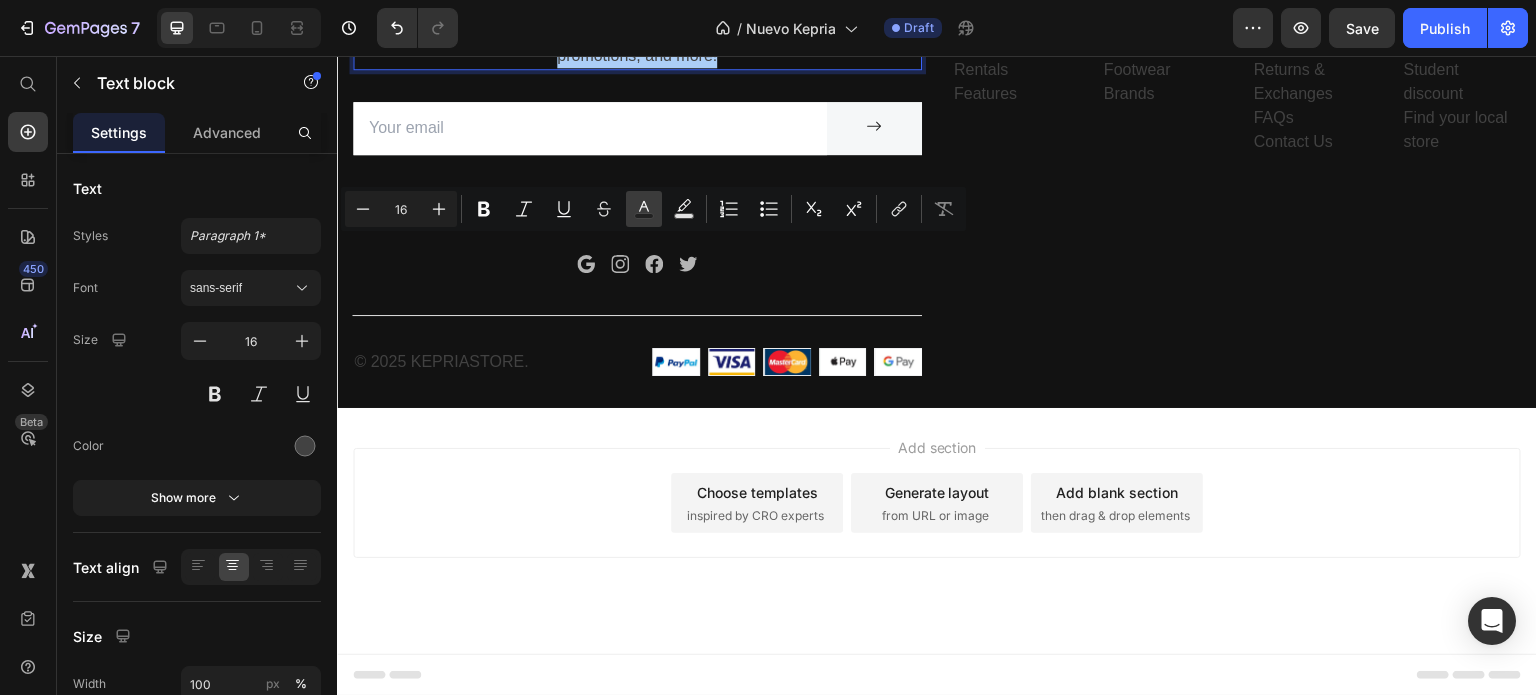 click 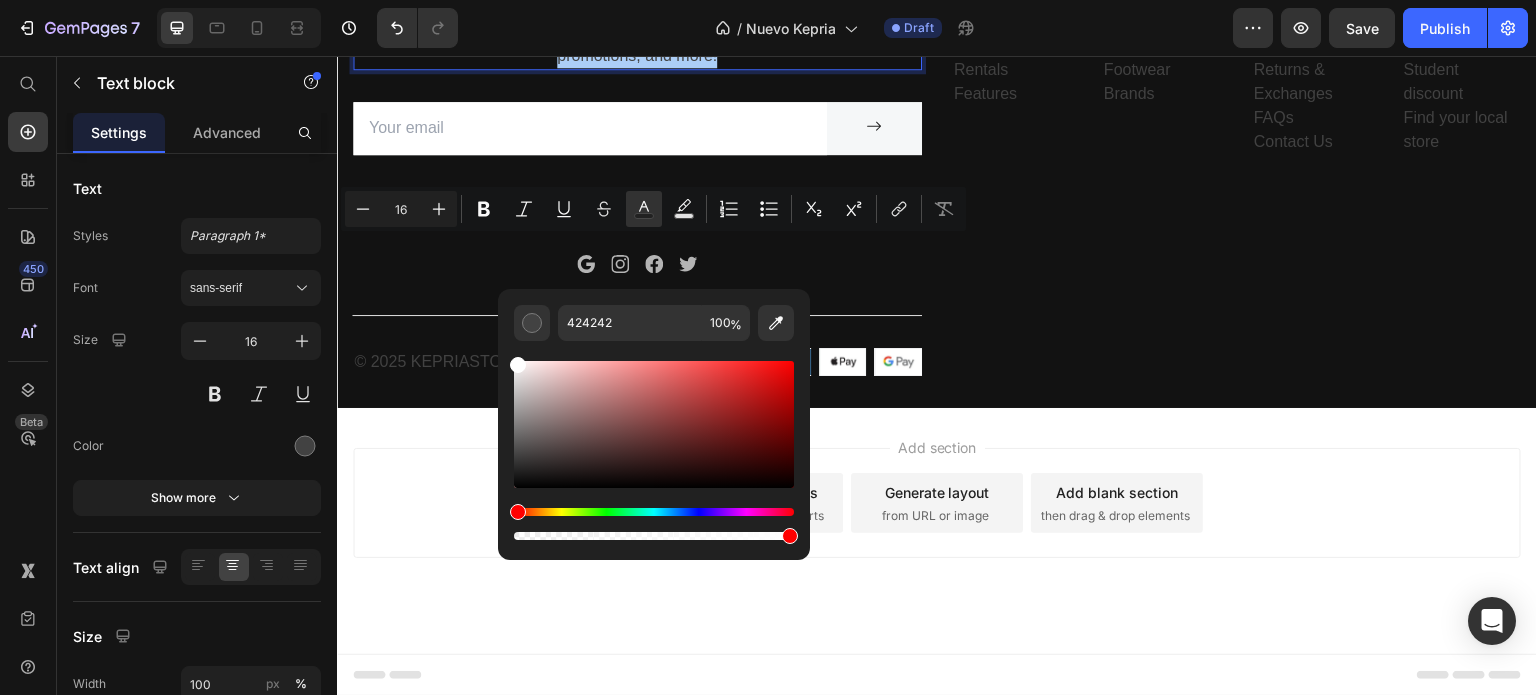 drag, startPoint x: 869, startPoint y: 442, endPoint x: 485, endPoint y: 314, distance: 404.77155 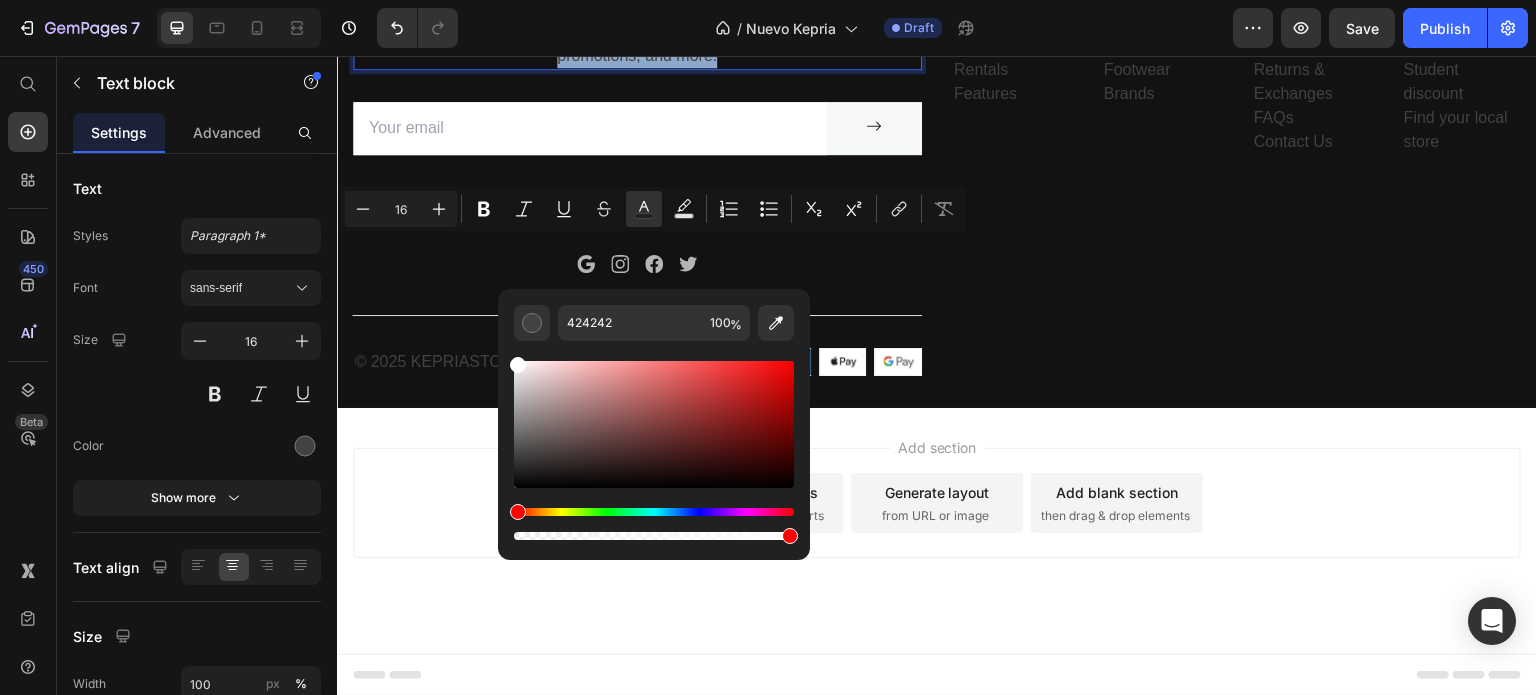 type on "FFFFFF" 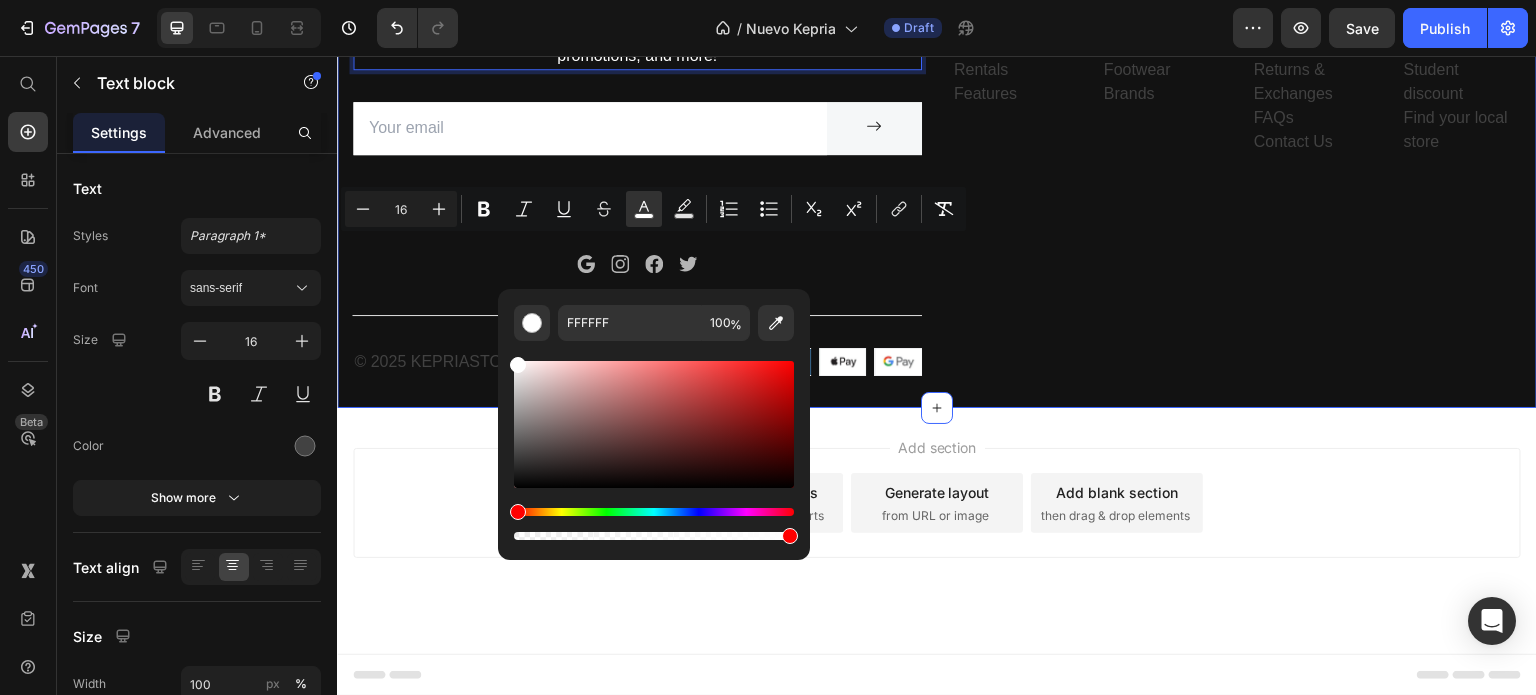 click on "Company Text block About Events Rentals Features Text Shop Text block Mens Womens Footwear Brands Text Help Text block Customer Service Returns & Exchanges FAQs Contact Us Text Information Text block My account Personalisation Student discount Find your local store Text Row" at bounding box center [1237, 186] 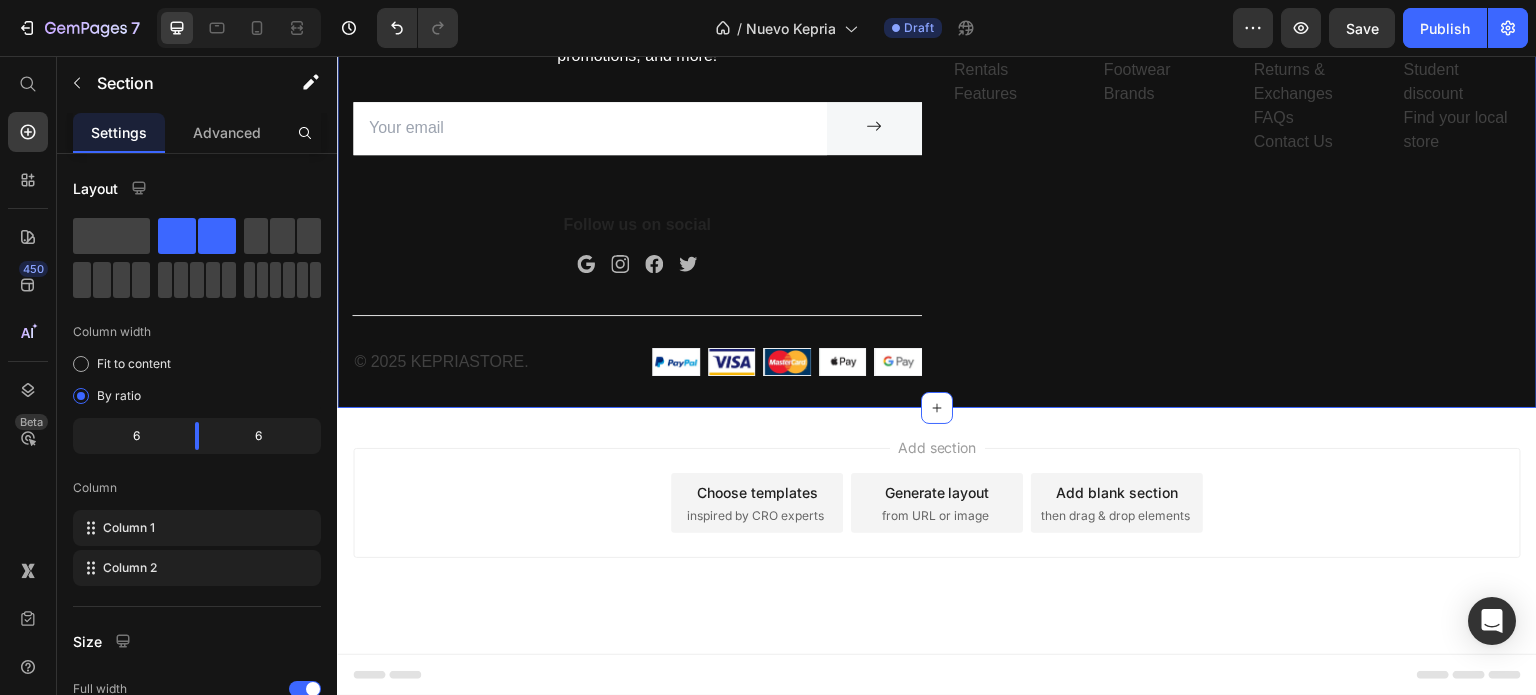 scroll, scrollTop: 4650, scrollLeft: 0, axis: vertical 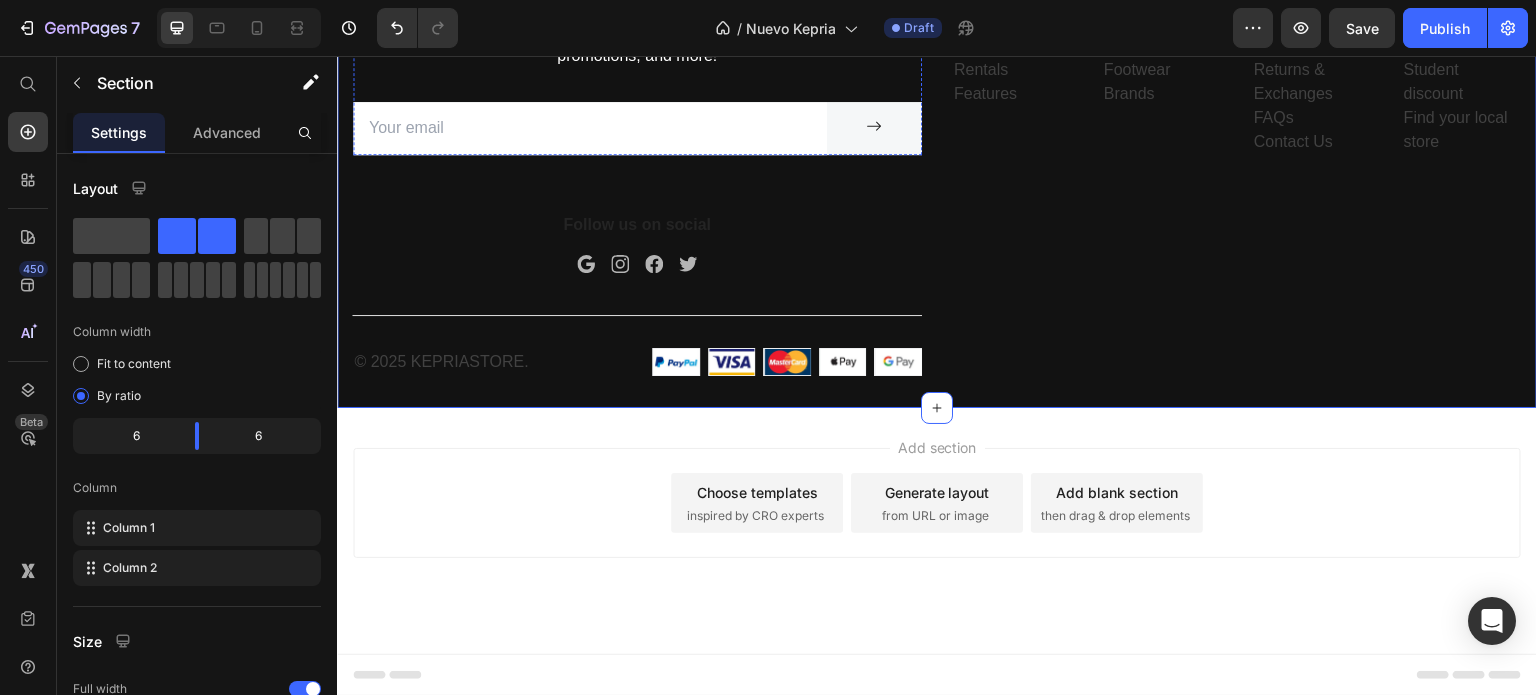 click on "Sports Hub" at bounding box center [637, -17] 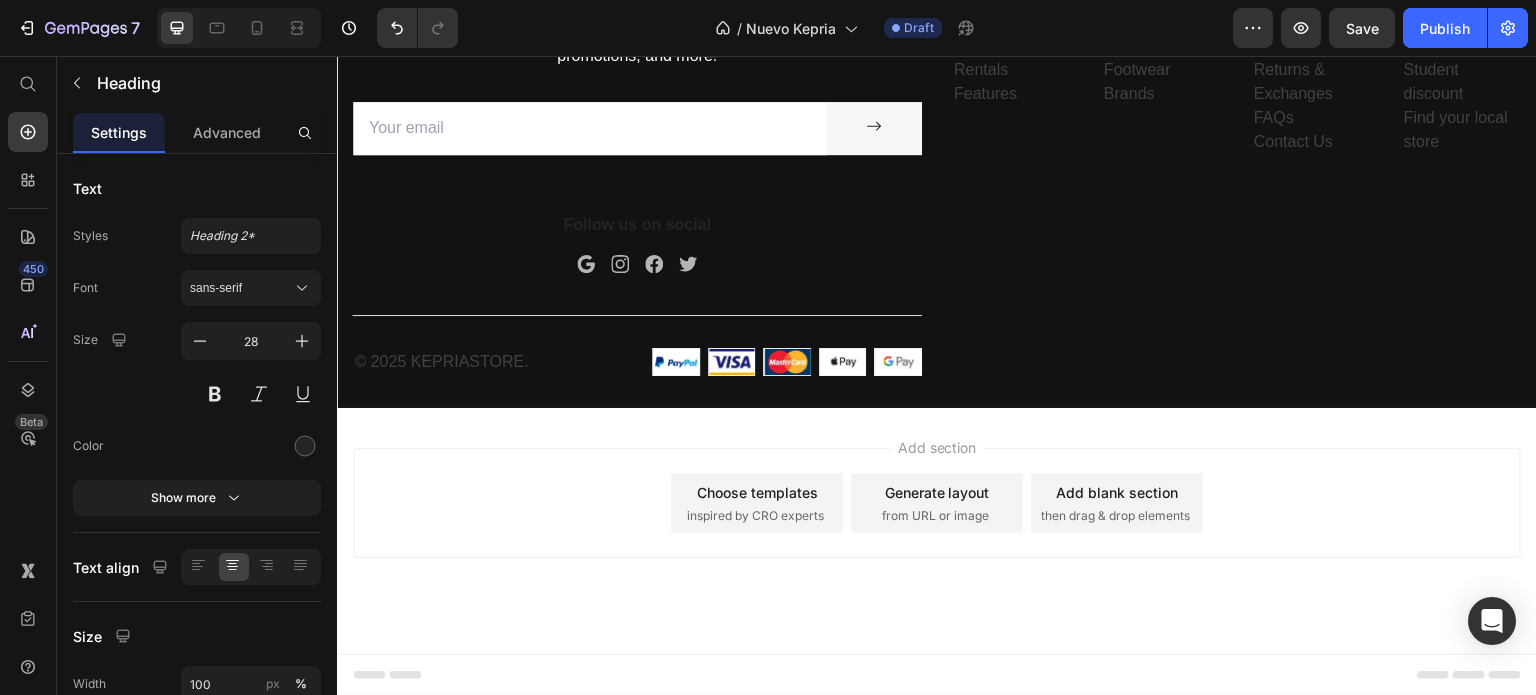click on "Sports Hub" at bounding box center [637, -17] 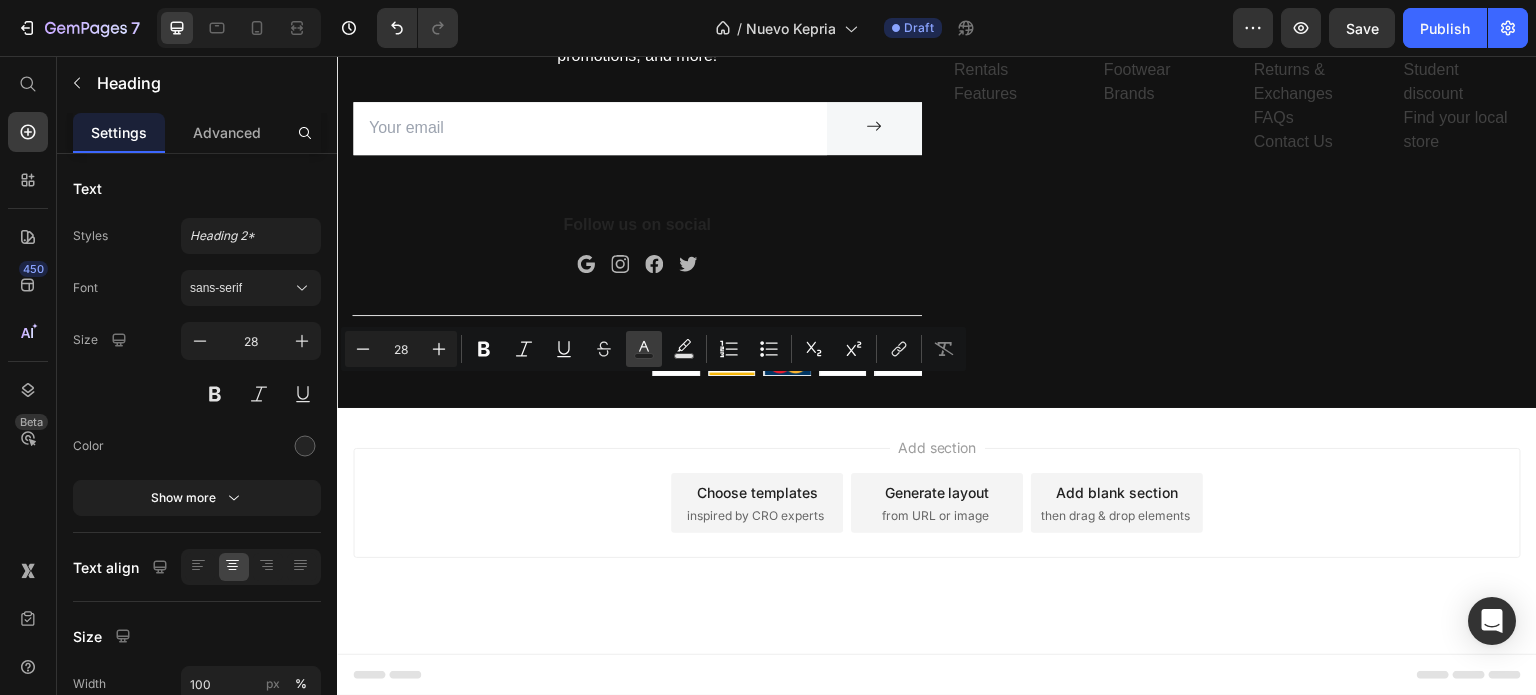 click on "Text Color" at bounding box center (644, 349) 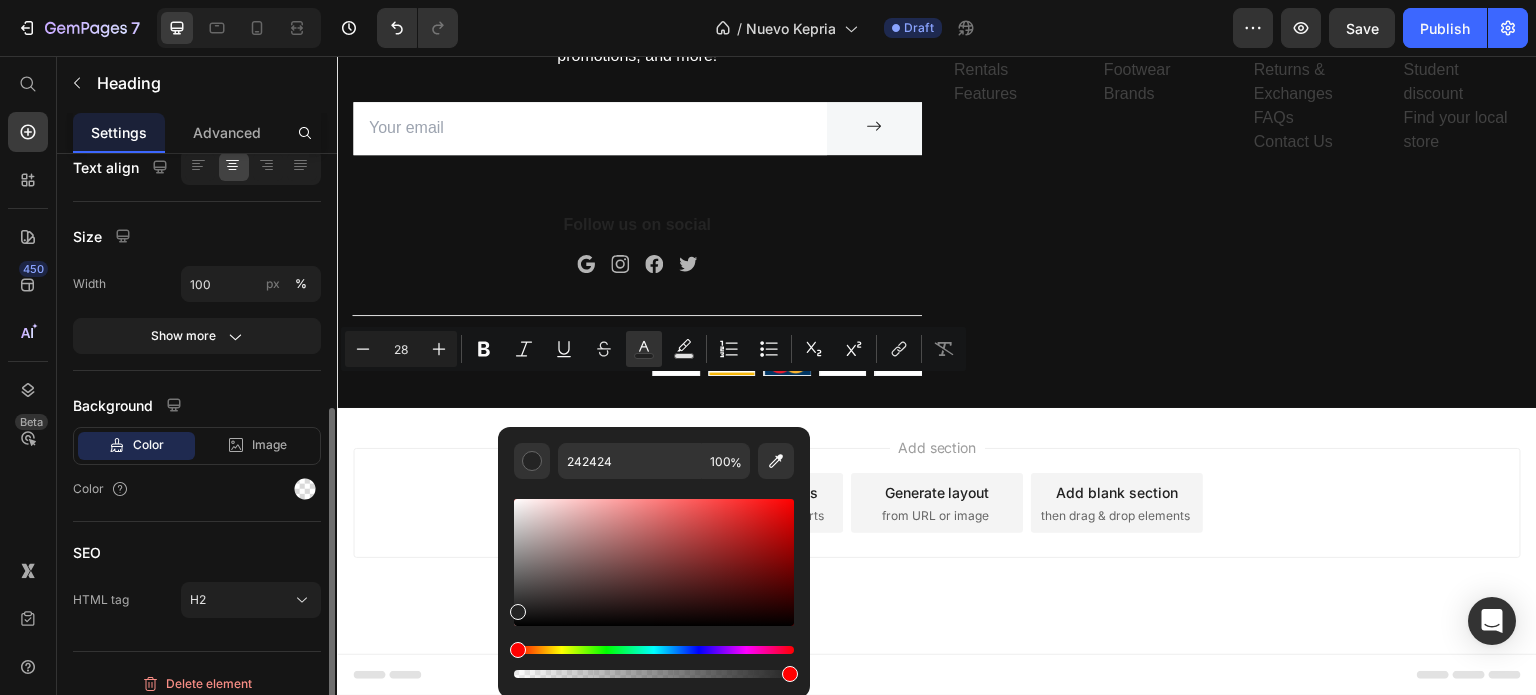 scroll, scrollTop: 411, scrollLeft: 0, axis: vertical 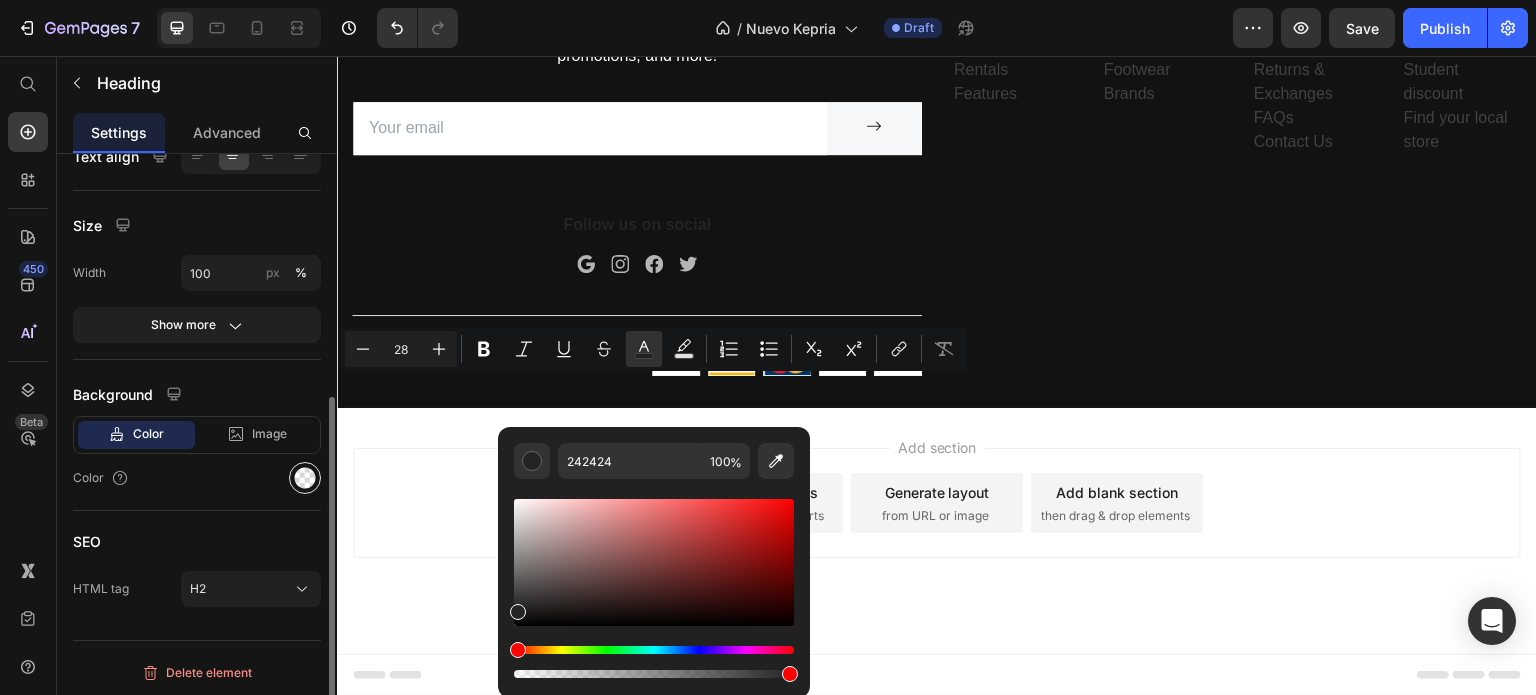 click at bounding box center (305, 478) 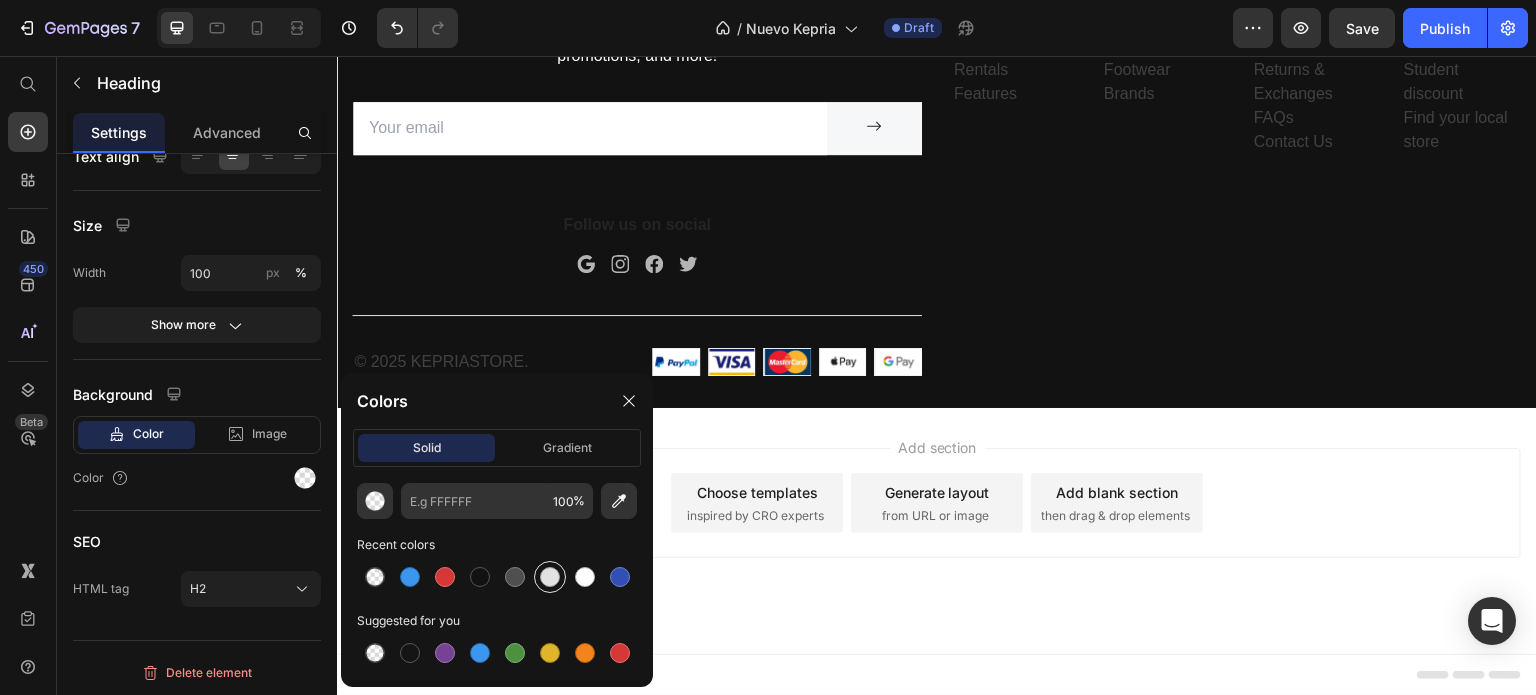 click at bounding box center [550, 577] 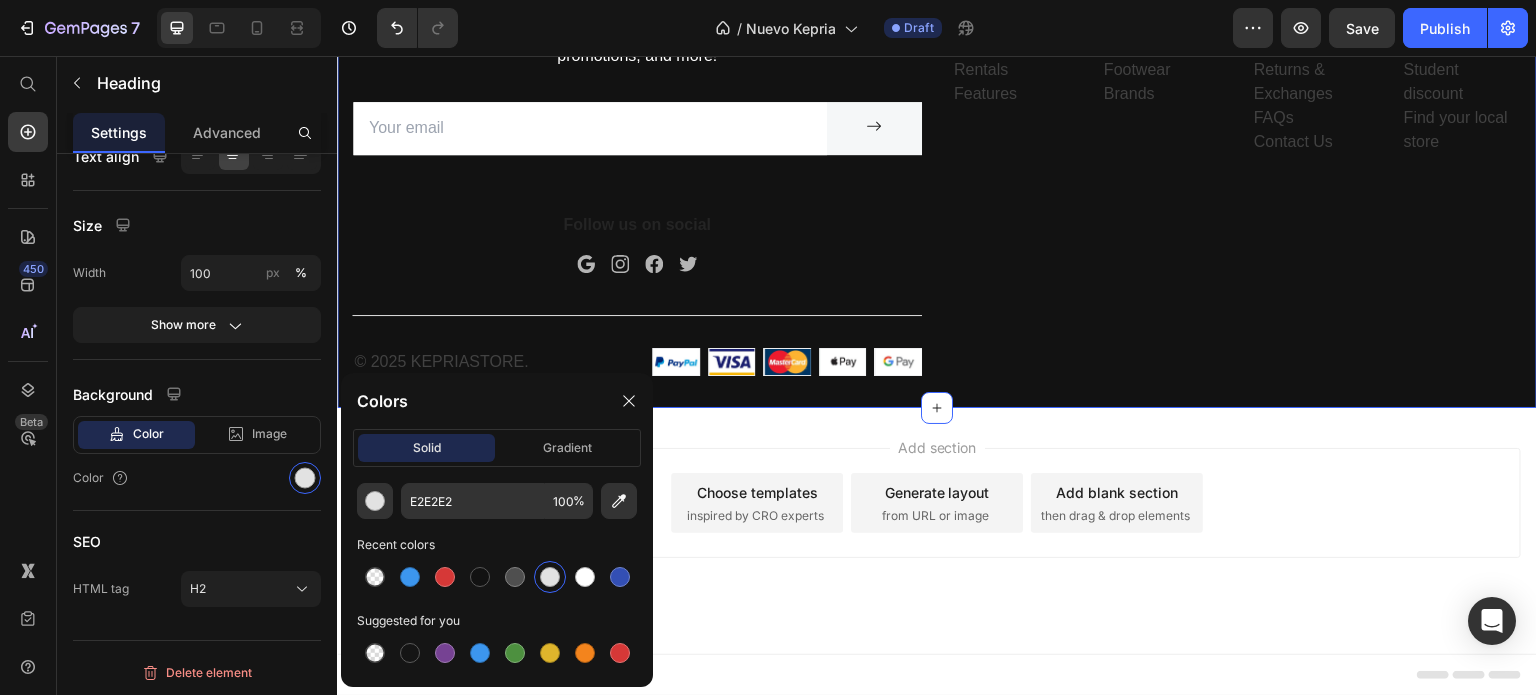 click on "Company Text block About Events Rentals Features Text Shop Text block Mens Womens Footwear Brands Text Help Text block Customer Service Returns & Exchanges FAQs Contact Us Text Information Text block My account Personalisation Student discount Find your local store Text Row" at bounding box center (1237, 186) 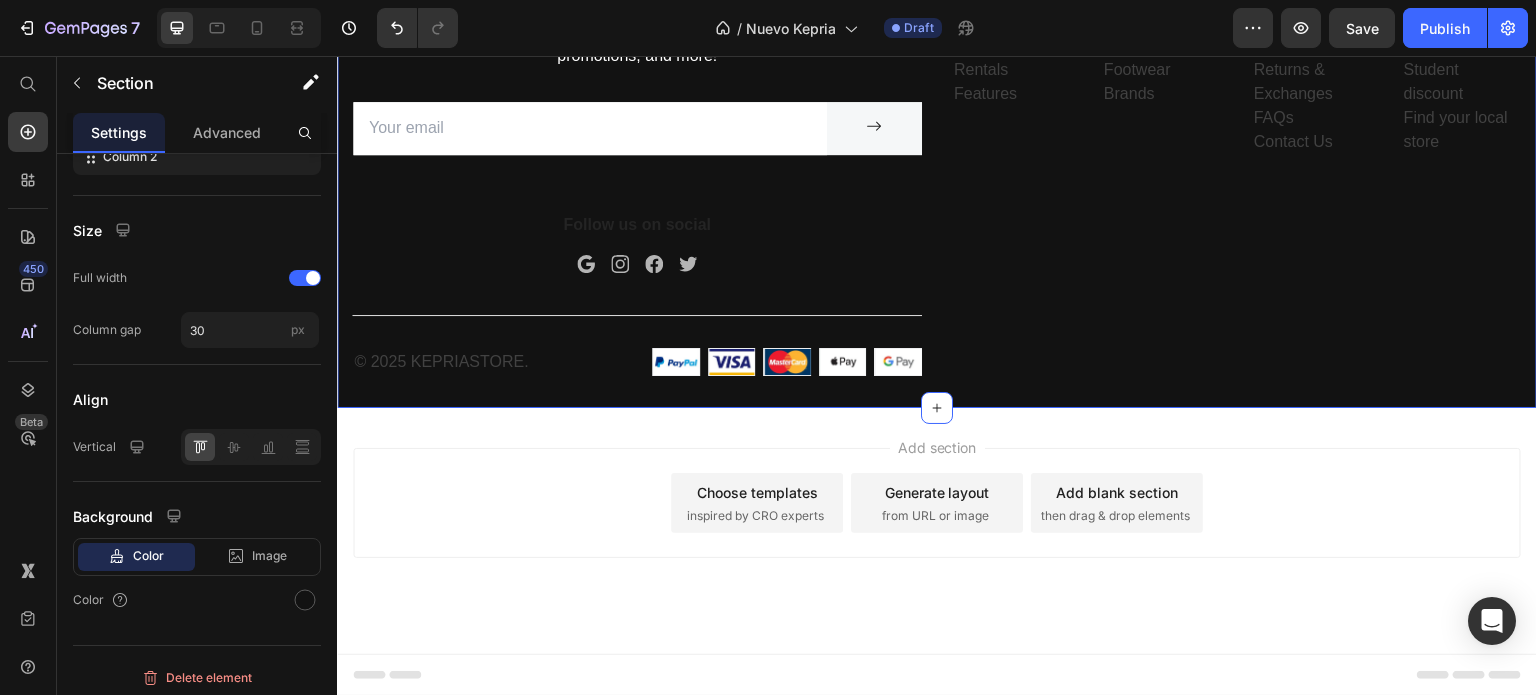 scroll, scrollTop: 0, scrollLeft: 0, axis: both 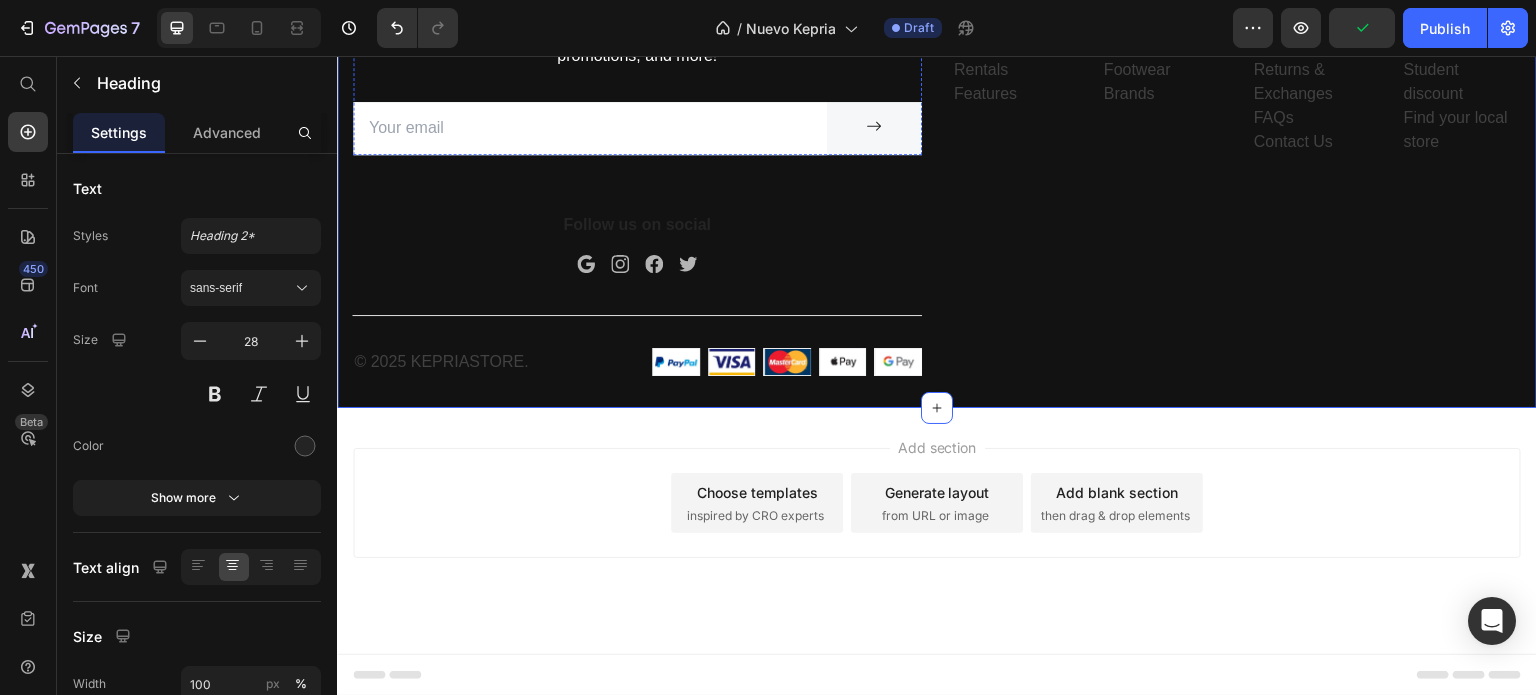 click on "Sports Hub" at bounding box center [637, -17] 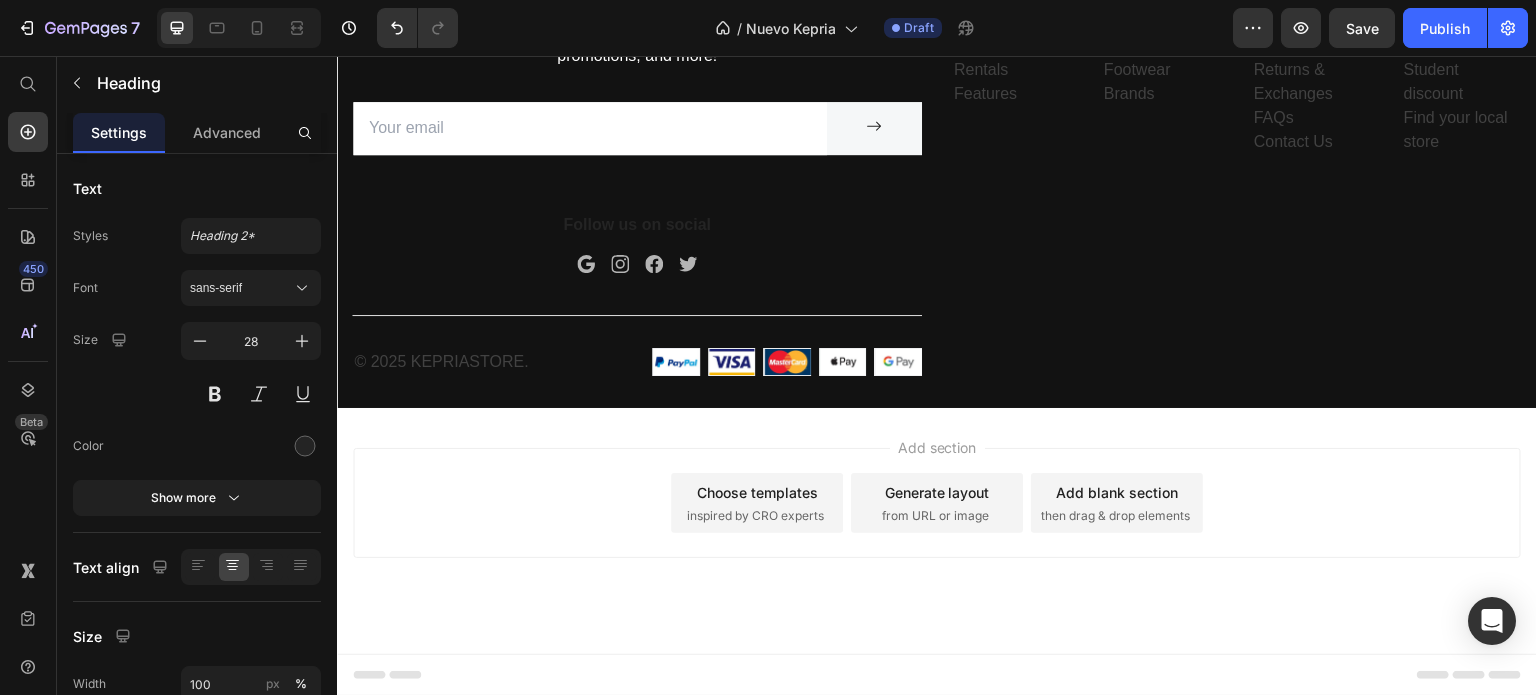click on "Sports Hub" at bounding box center (637, -17) 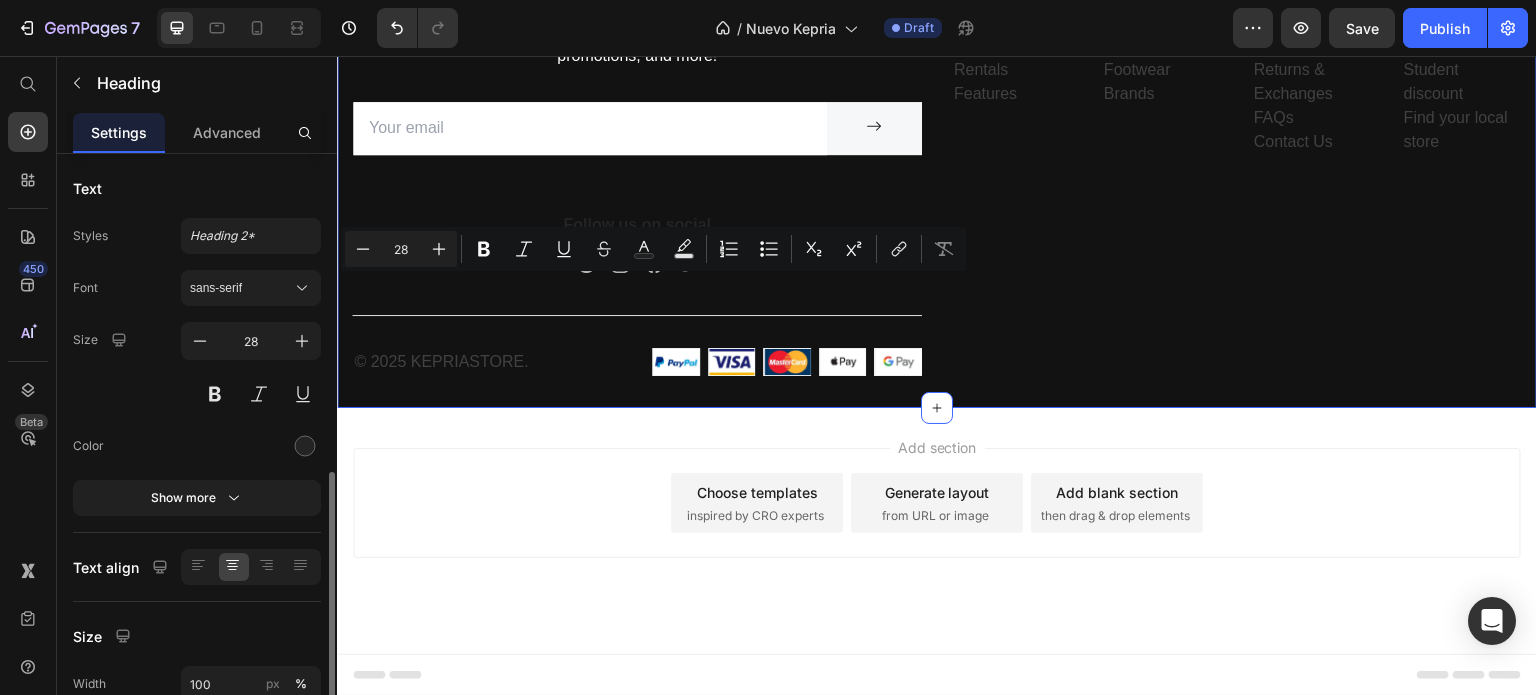 scroll, scrollTop: 400, scrollLeft: 0, axis: vertical 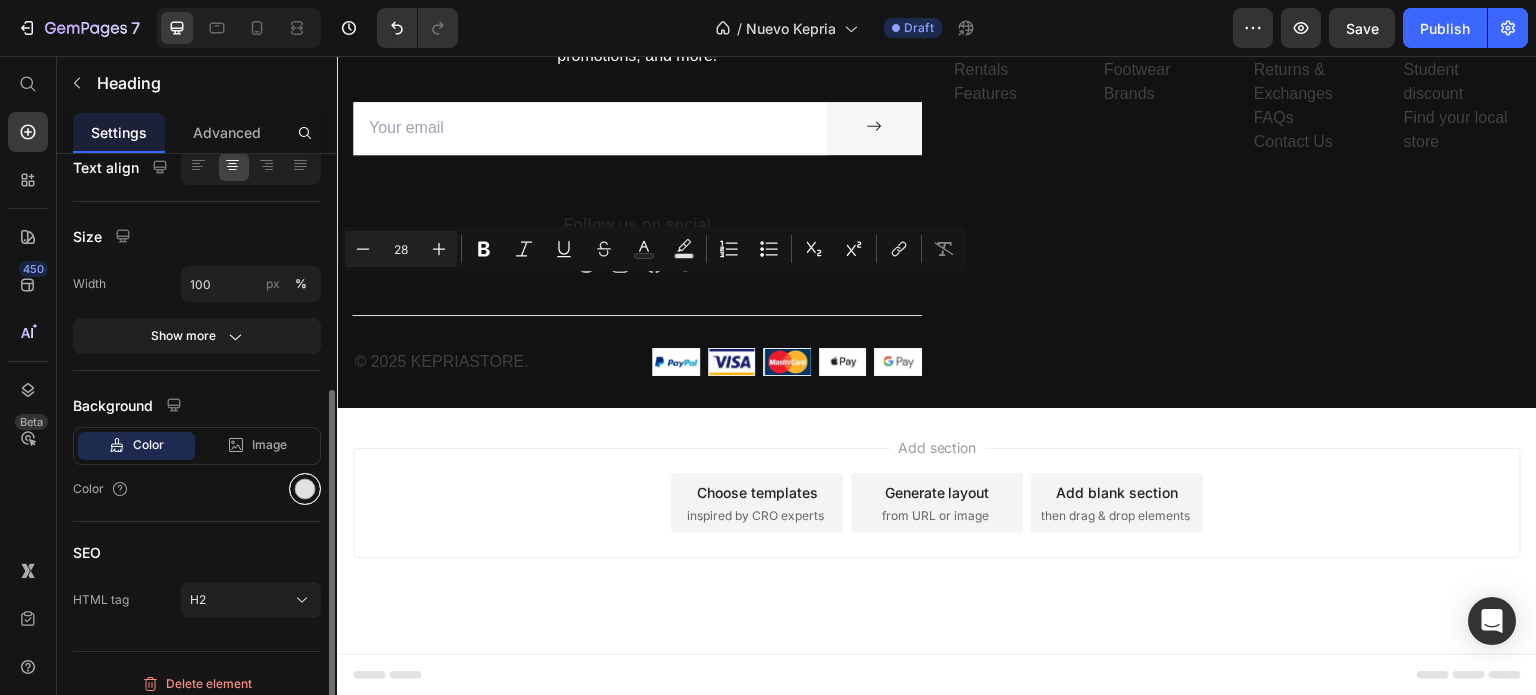 click at bounding box center (305, 489) 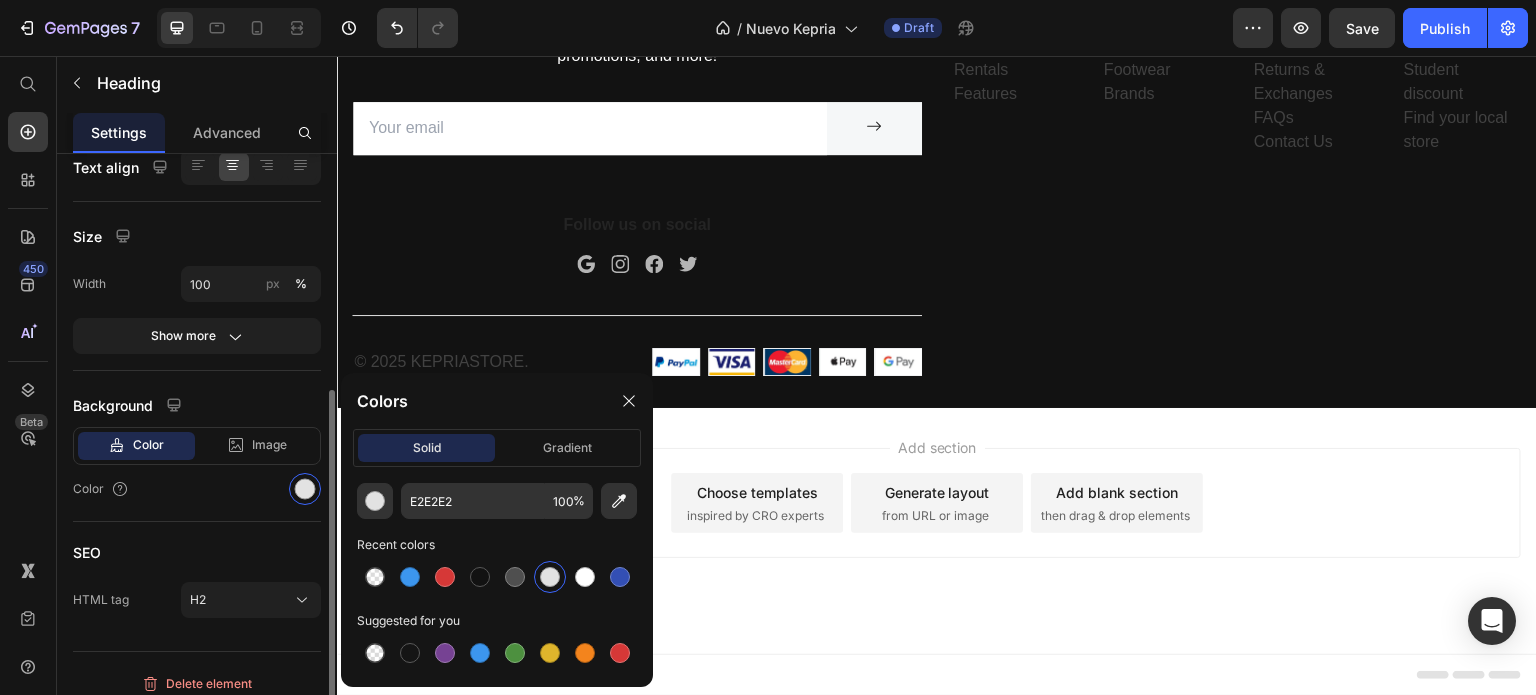 scroll, scrollTop: 411, scrollLeft: 0, axis: vertical 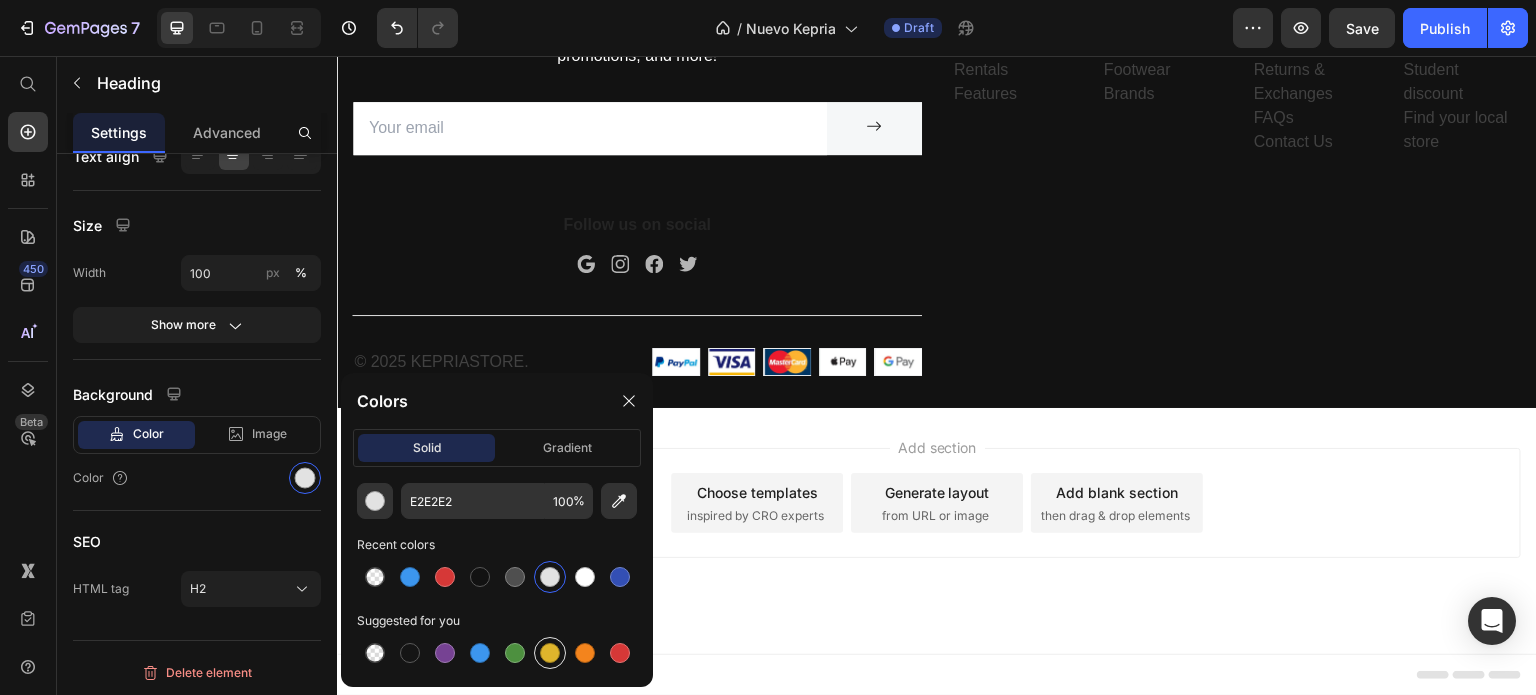 click at bounding box center [550, 653] 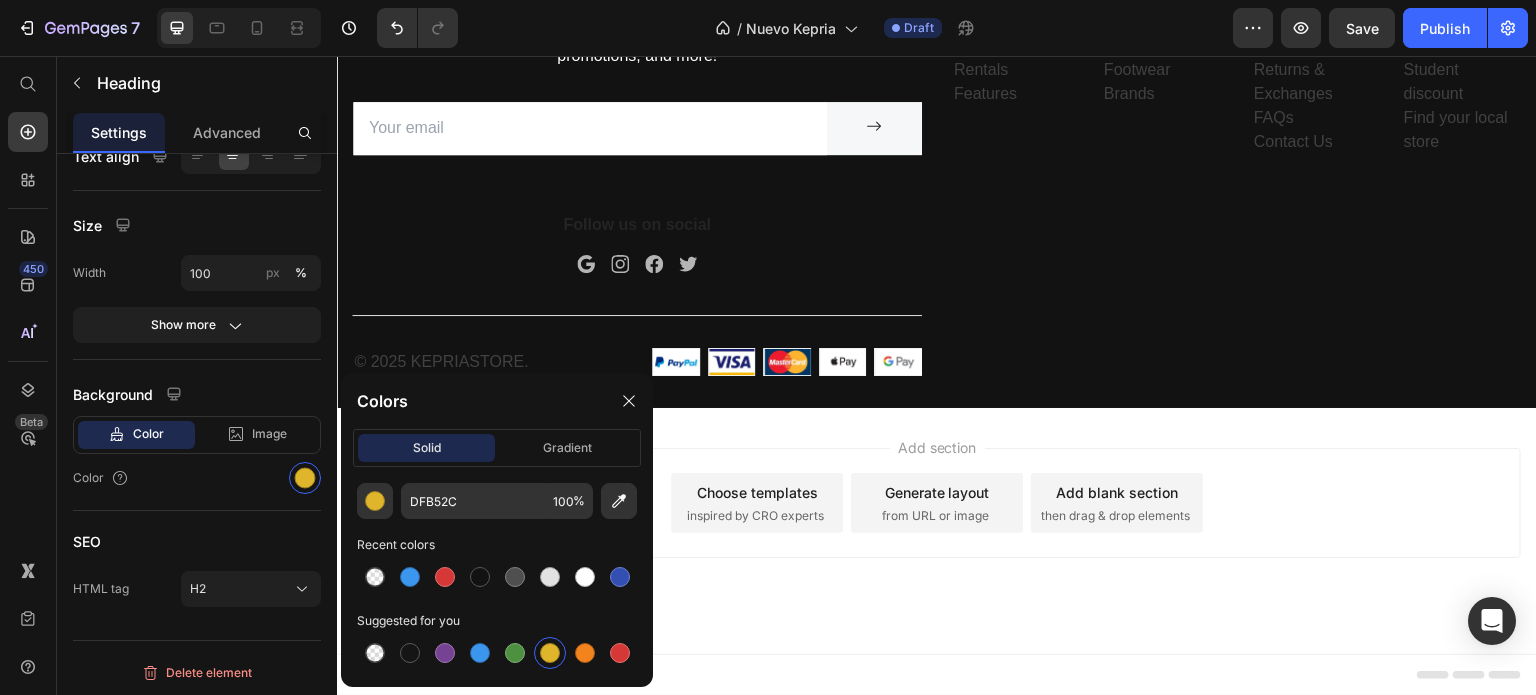 click at bounding box center (550, 653) 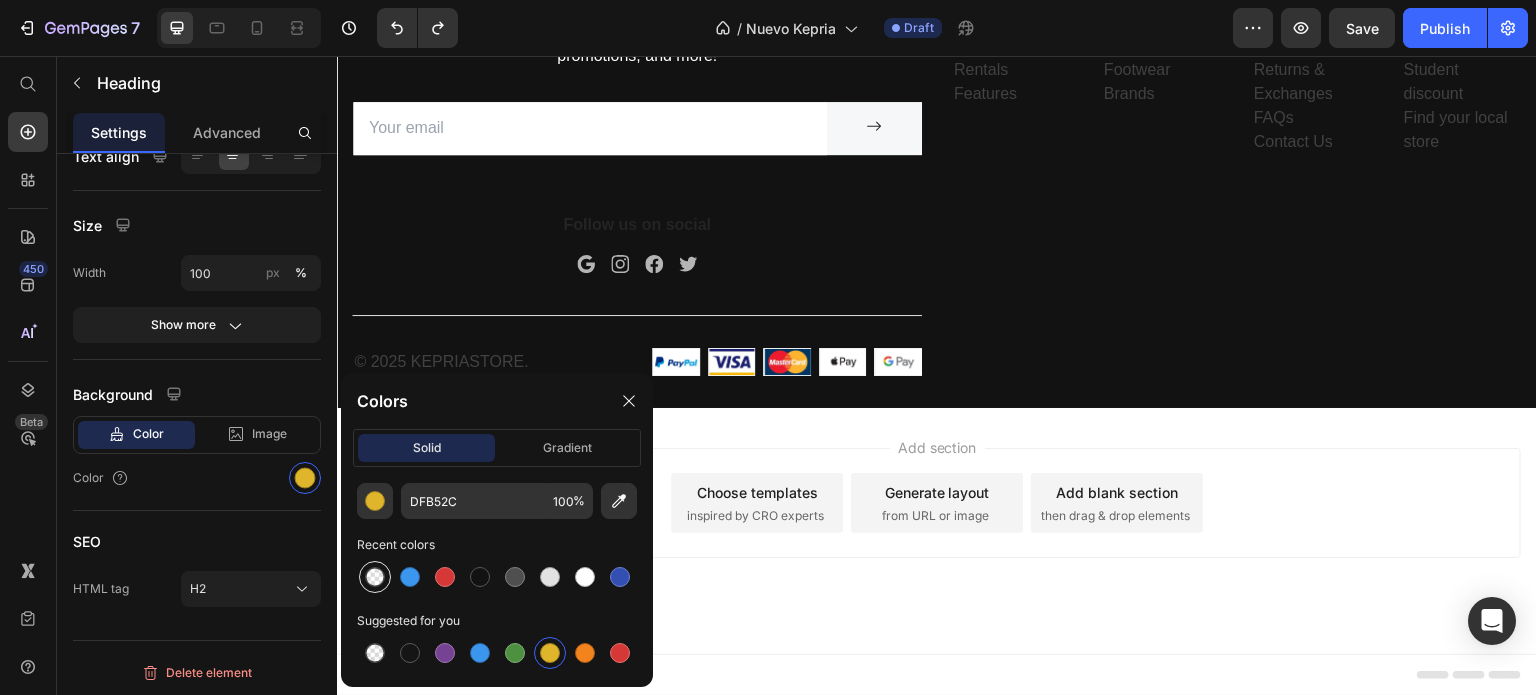 click at bounding box center (375, 577) 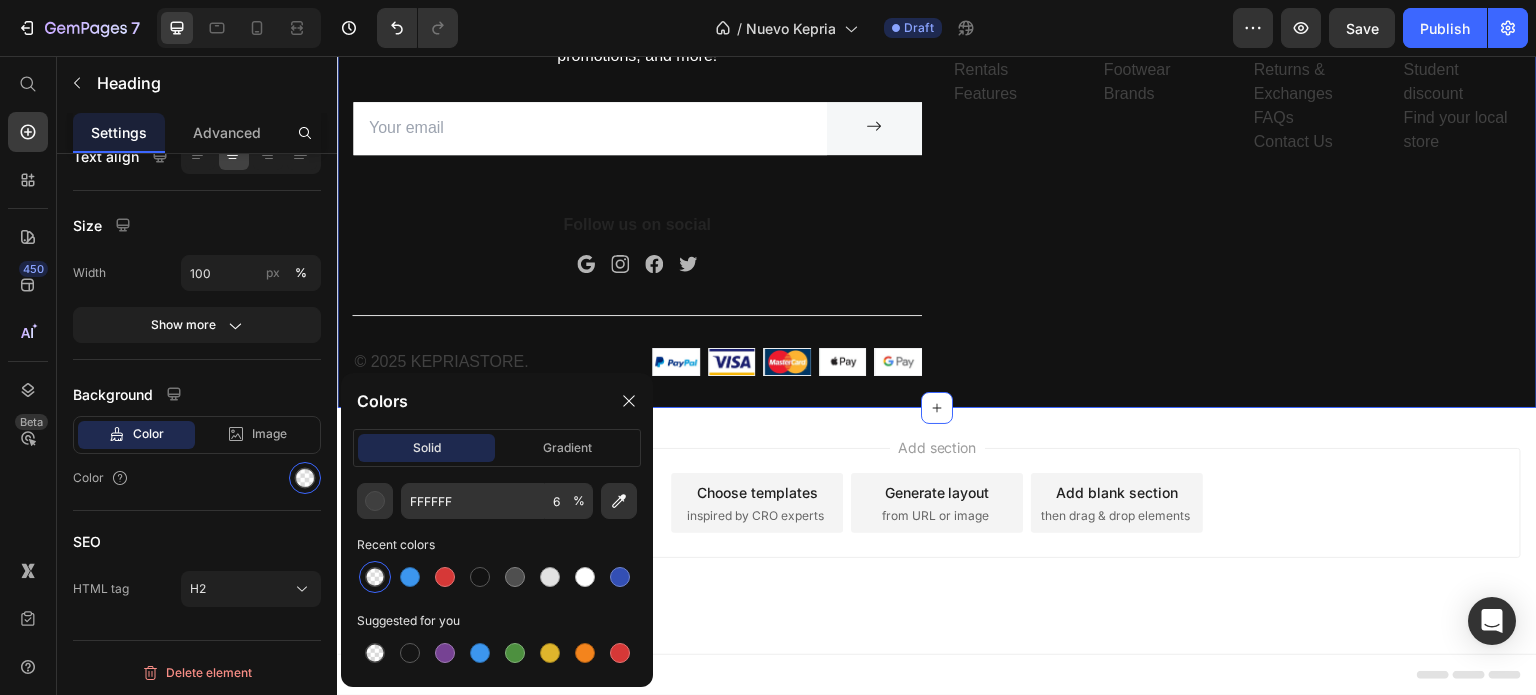 click on "Company Text block About Events Rentals Features Text Shop Text block Mens Womens Footwear Brands Text Help Text block Customer Service Returns & Exchanges FAQs Contact Us Text Information Text block My account Personalisation Student discount Find your local store Text Row" at bounding box center [1237, 186] 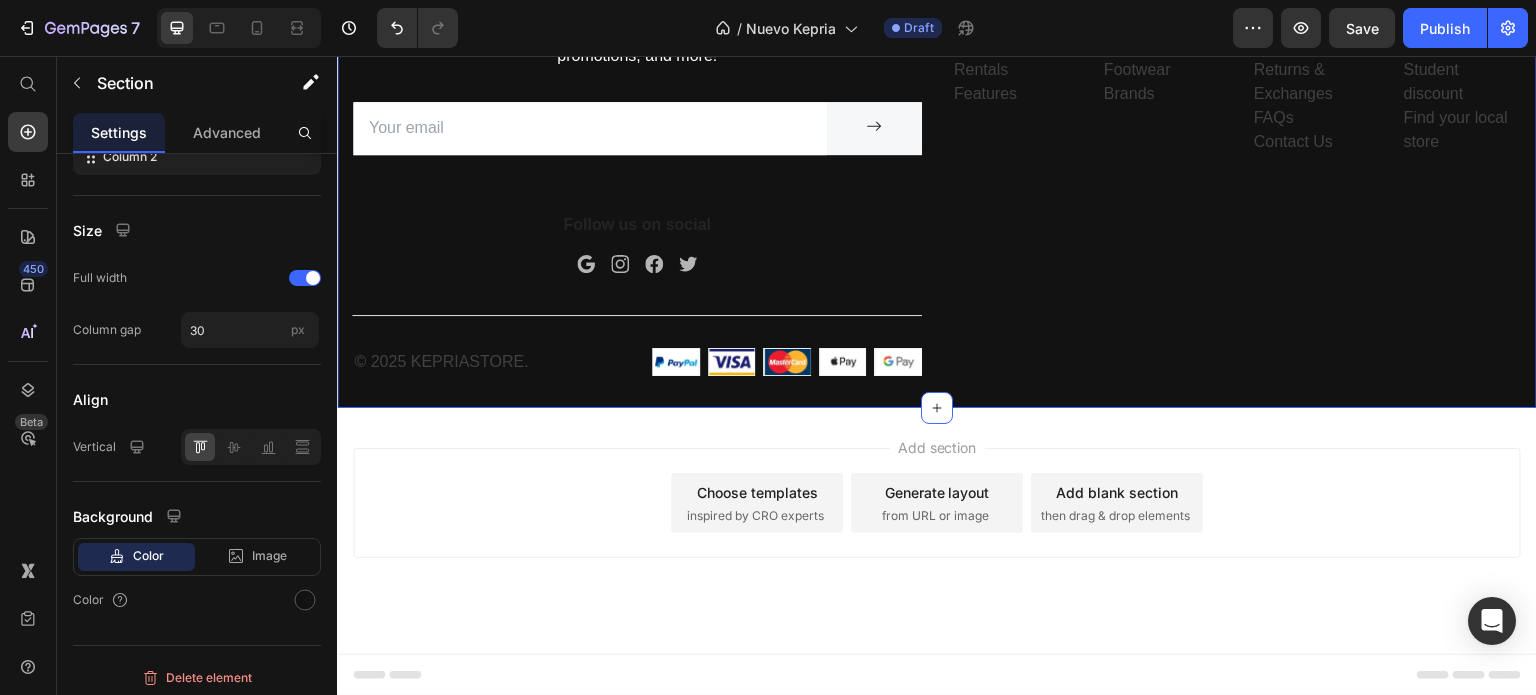 scroll, scrollTop: 0, scrollLeft: 0, axis: both 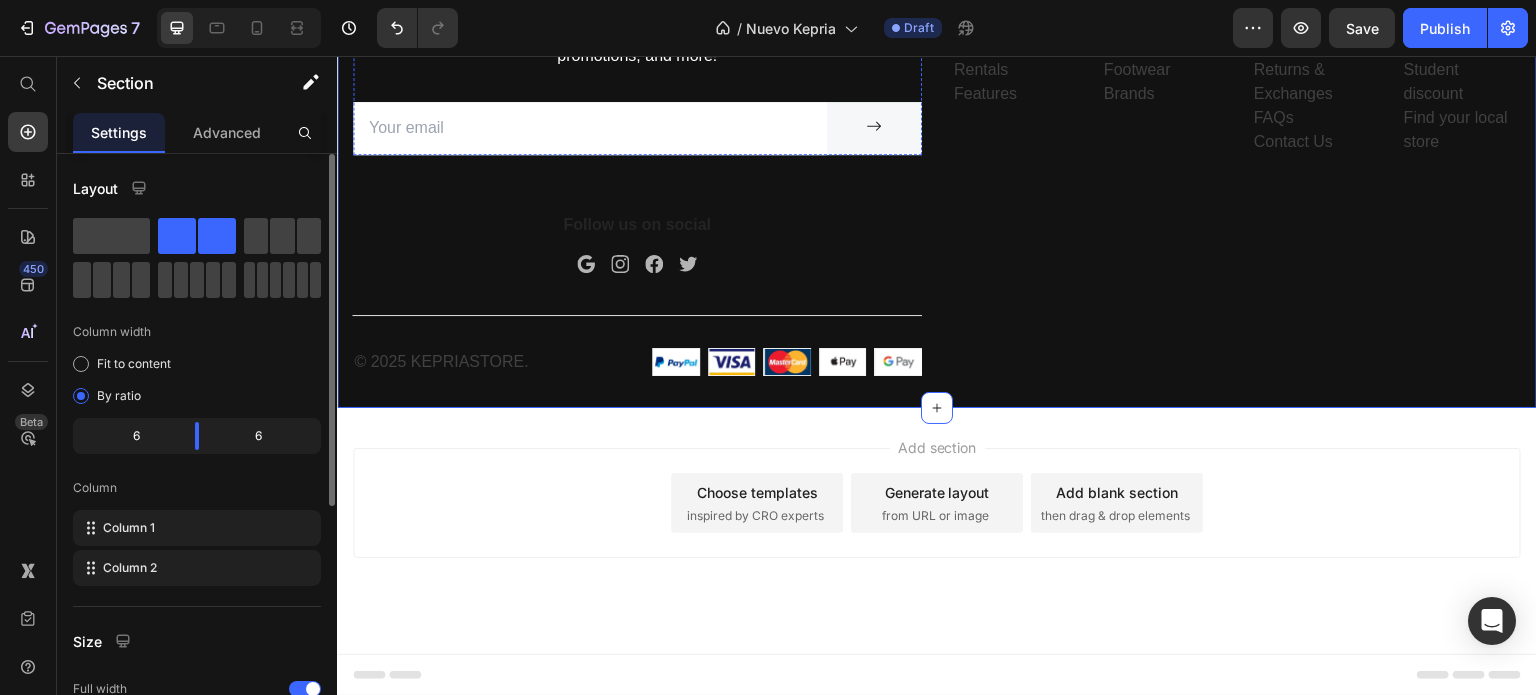 click on "Sports Hub" at bounding box center (637, -17) 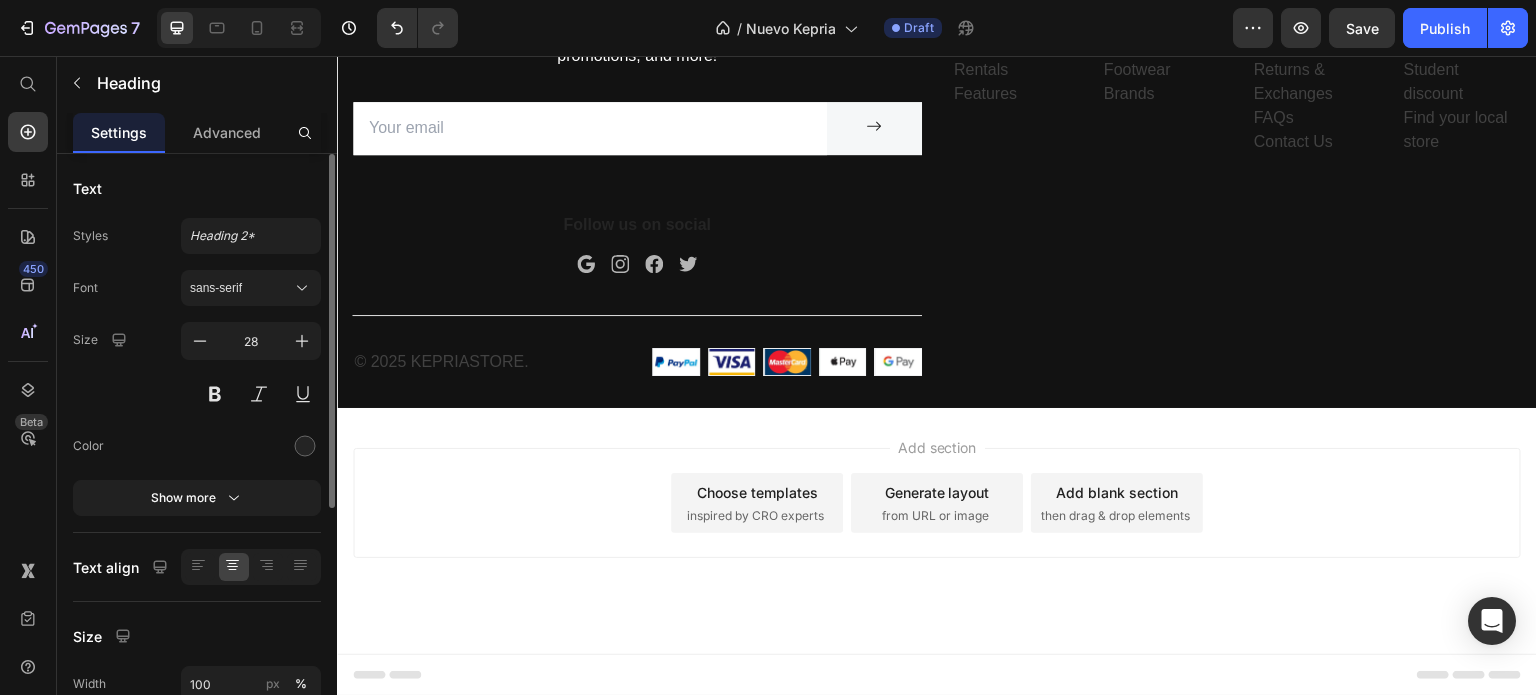 click on "Sports Hub" at bounding box center (637, -17) 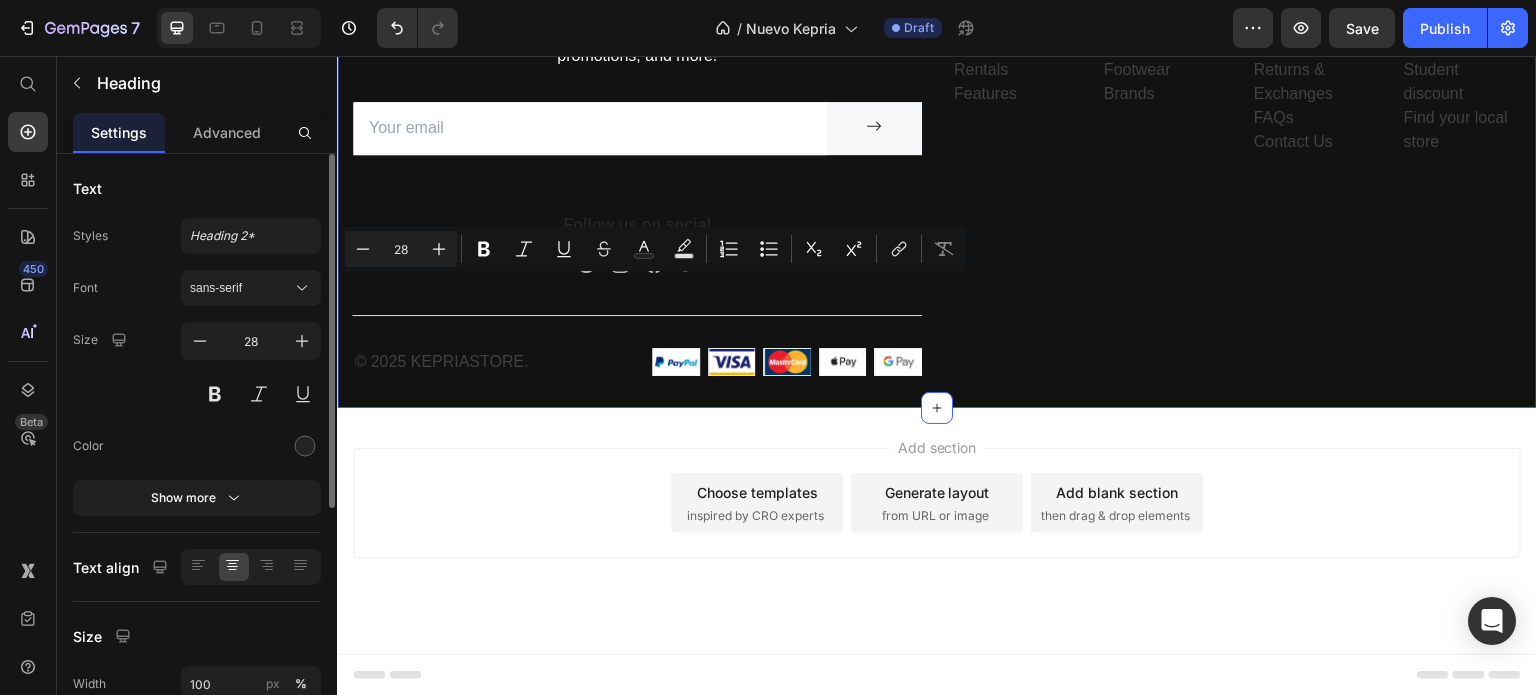 scroll, scrollTop: 411, scrollLeft: 0, axis: vertical 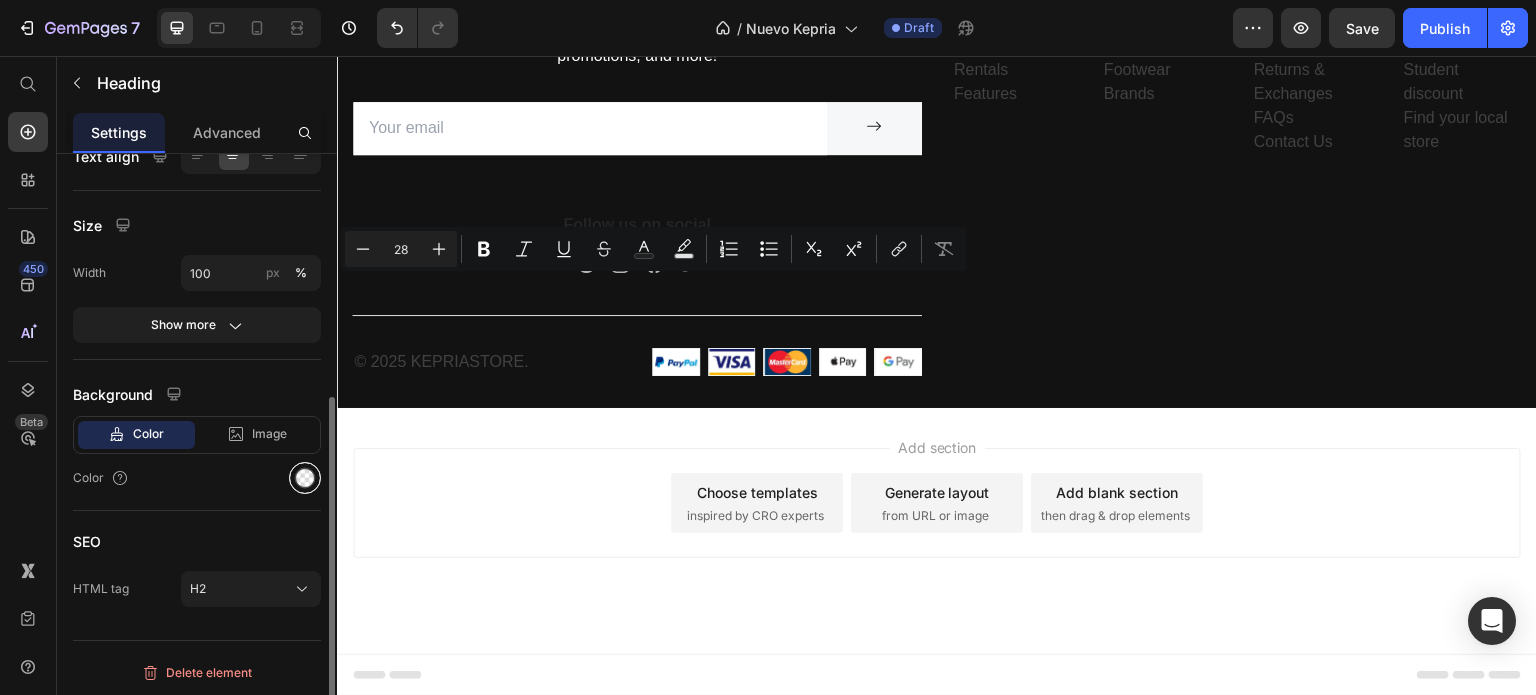 click at bounding box center [305, 478] 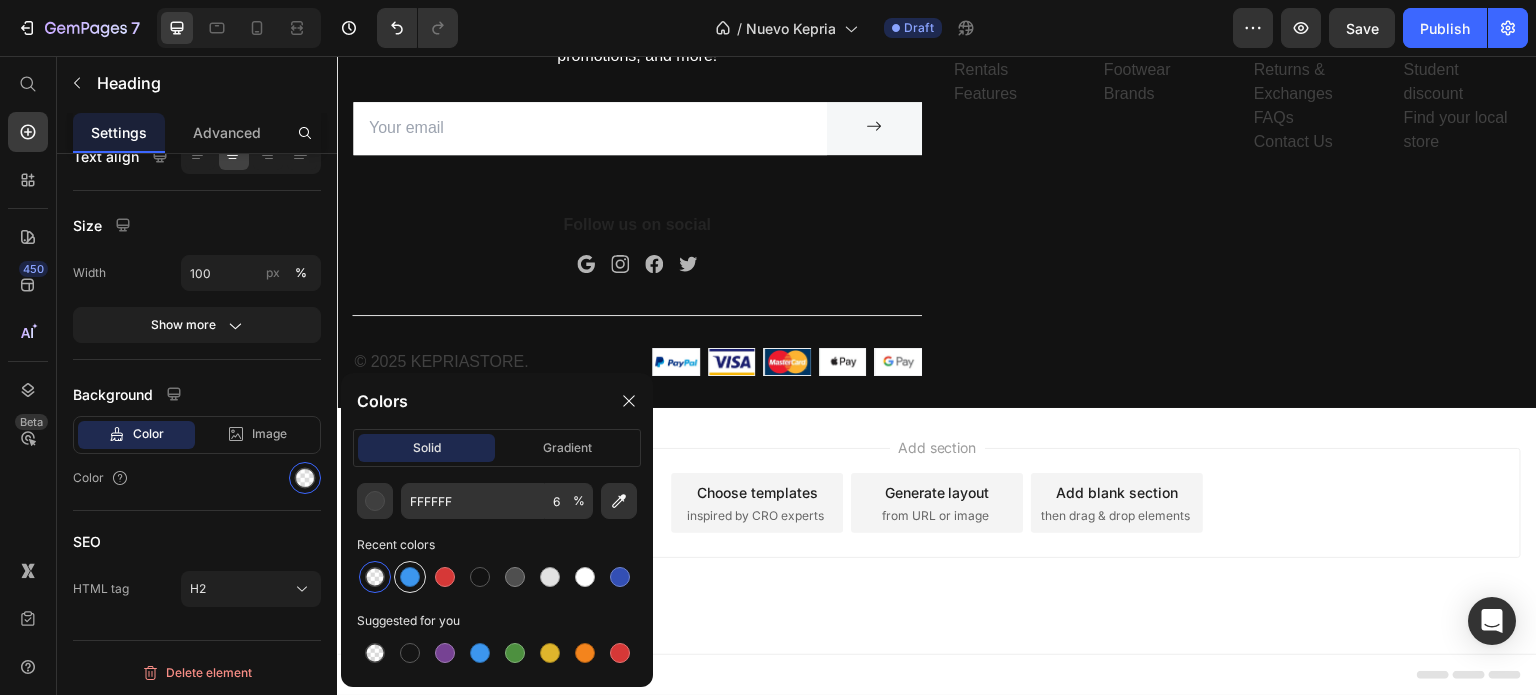 click at bounding box center (410, 577) 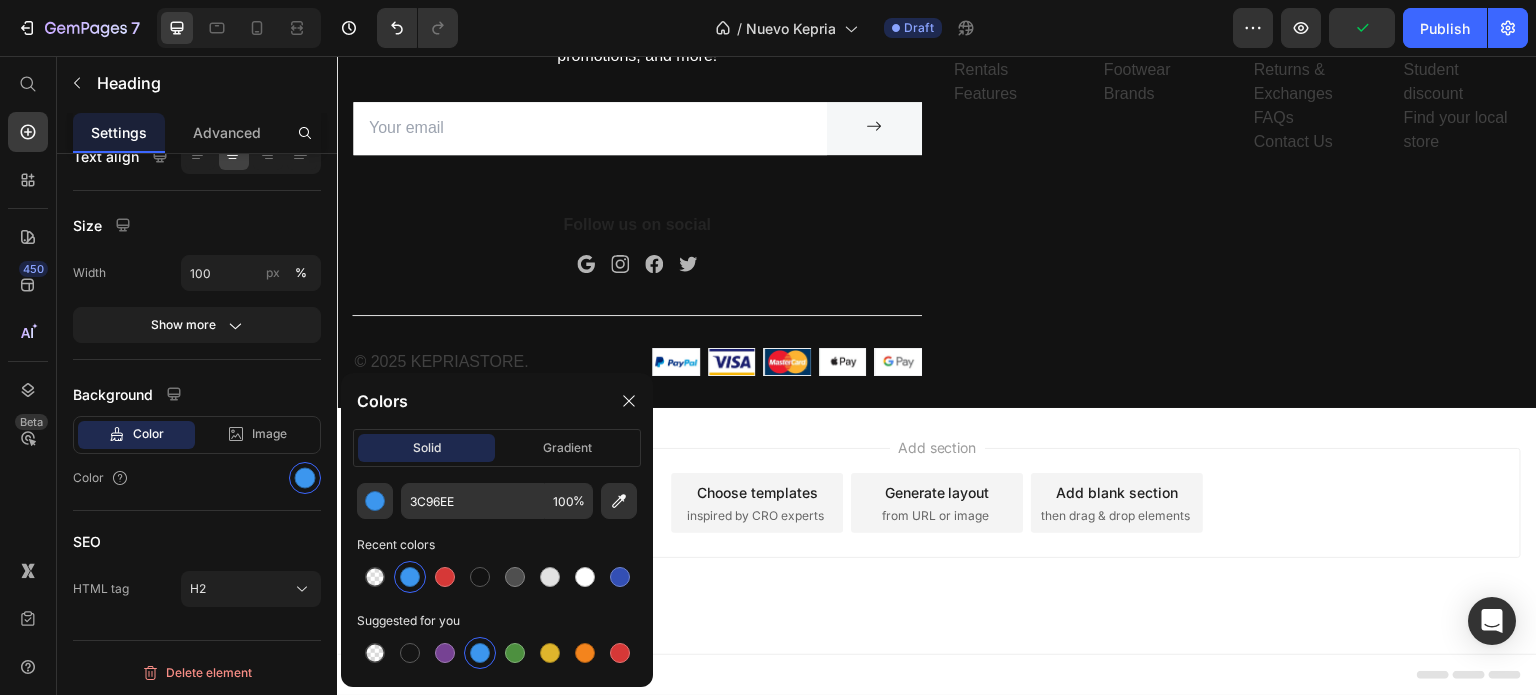 type on "FFFFFF" 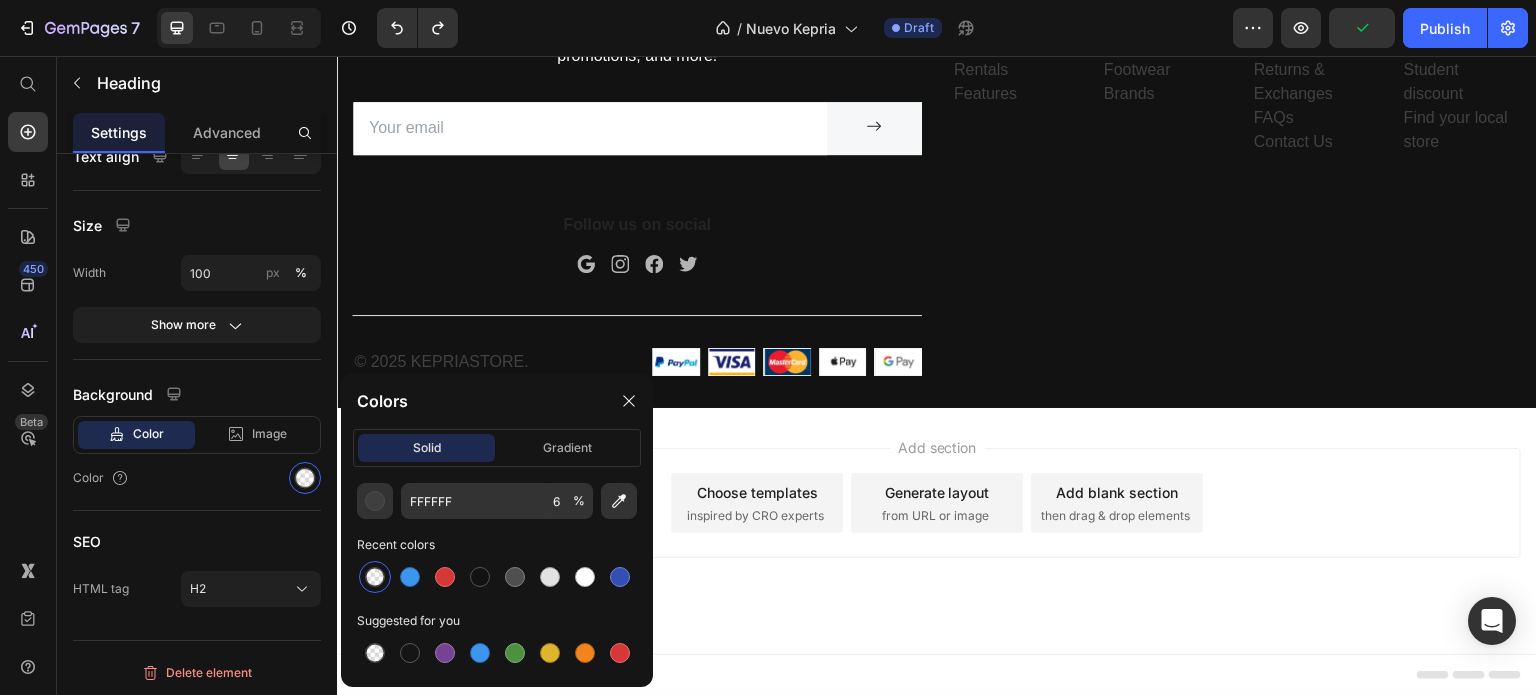 click on "16" at bounding box center [637, 10] 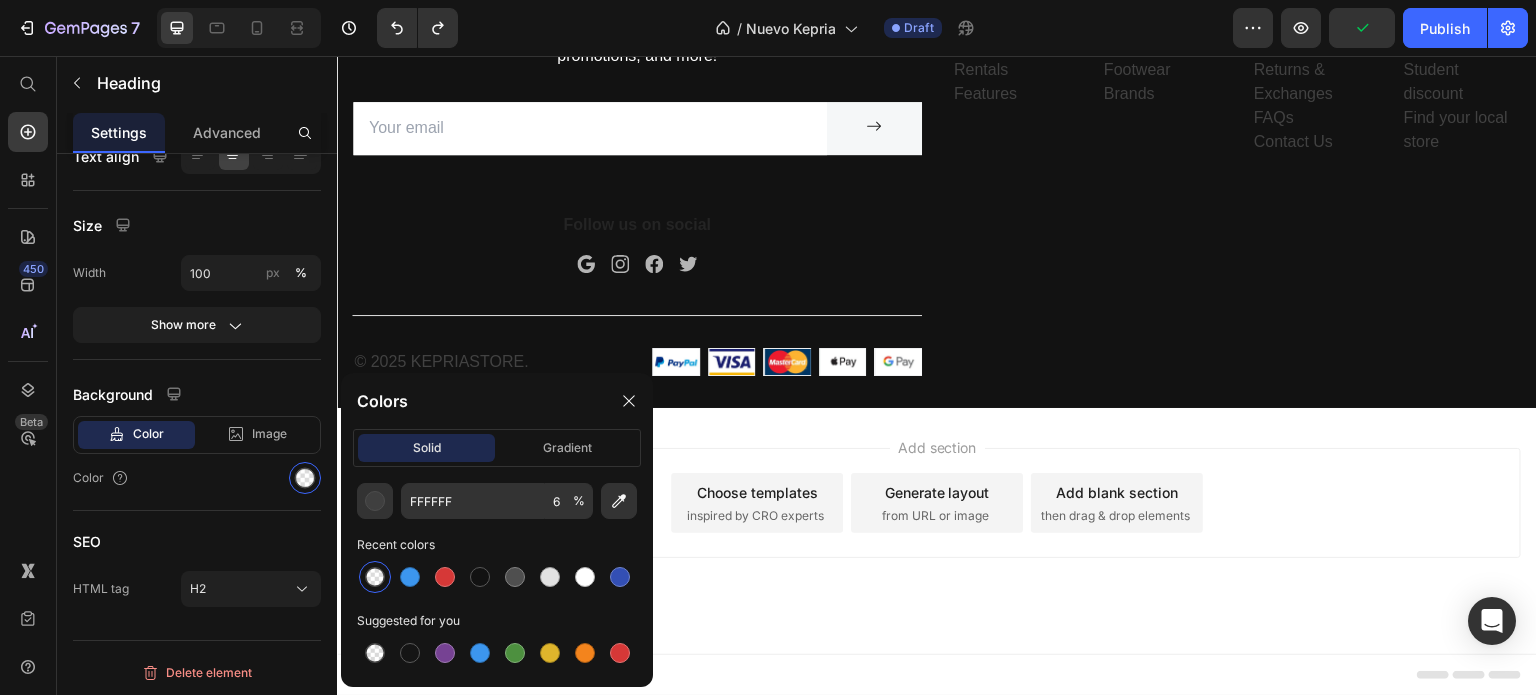 click on "Sports Hub" at bounding box center (637, -17) 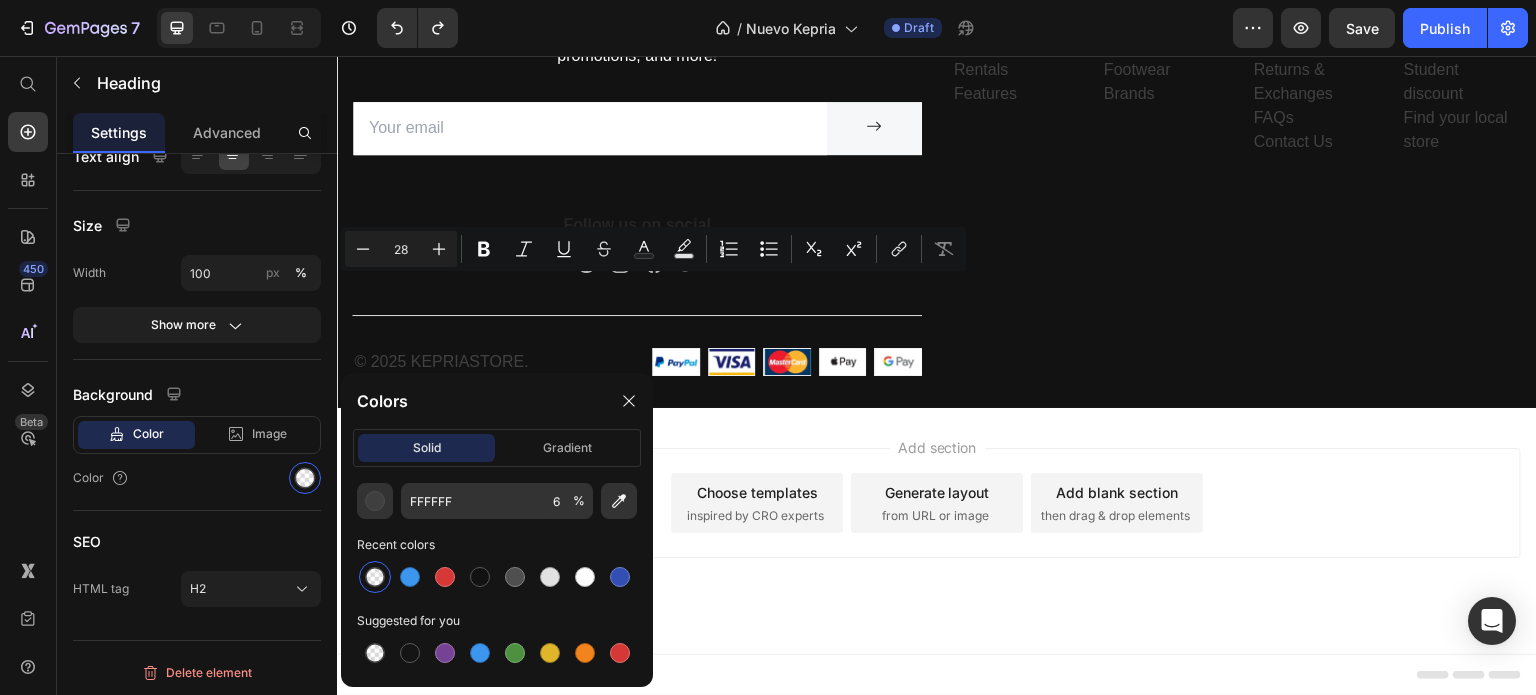 click on "Sports Hub" at bounding box center (637, -17) 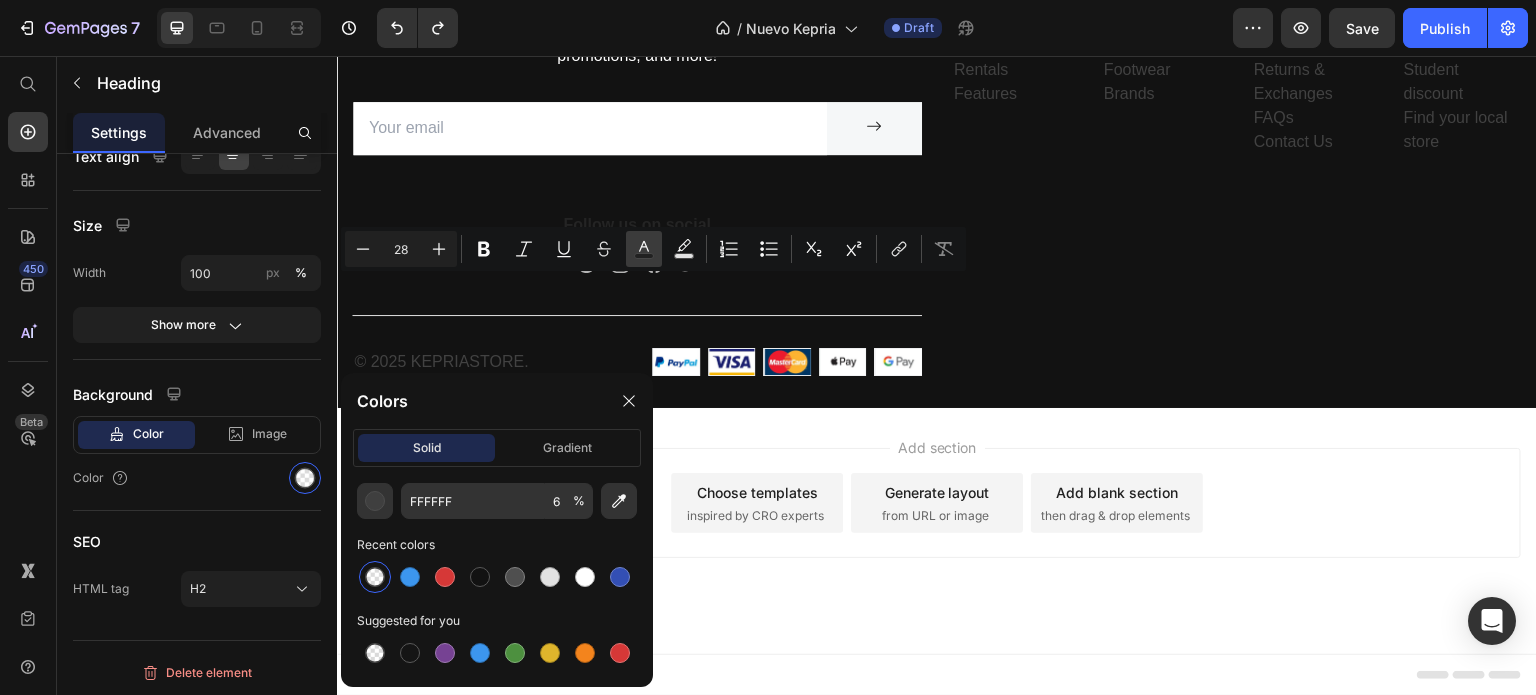 click on "Text Color" at bounding box center [644, 249] 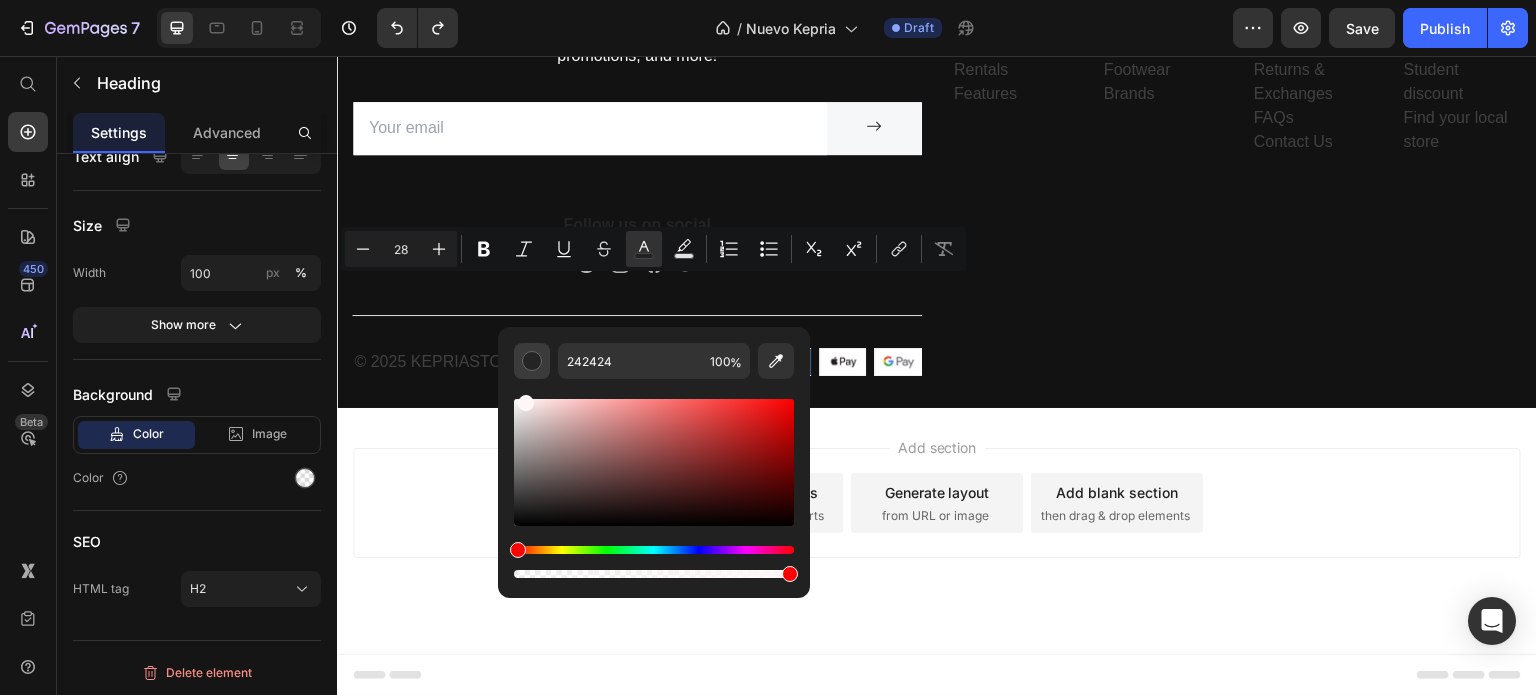 drag, startPoint x: 520, startPoint y: 438, endPoint x: 521, endPoint y: 355, distance: 83.00603 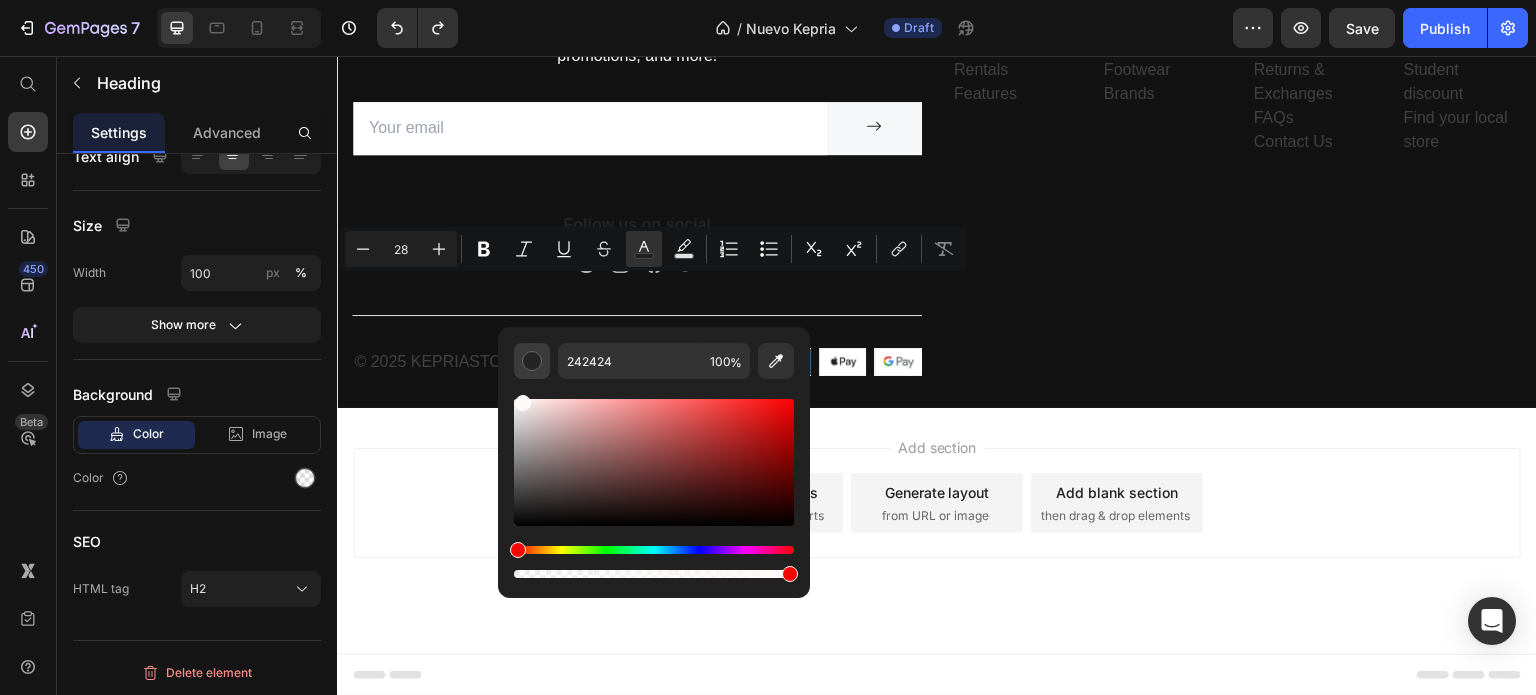 type on "FFF9F9" 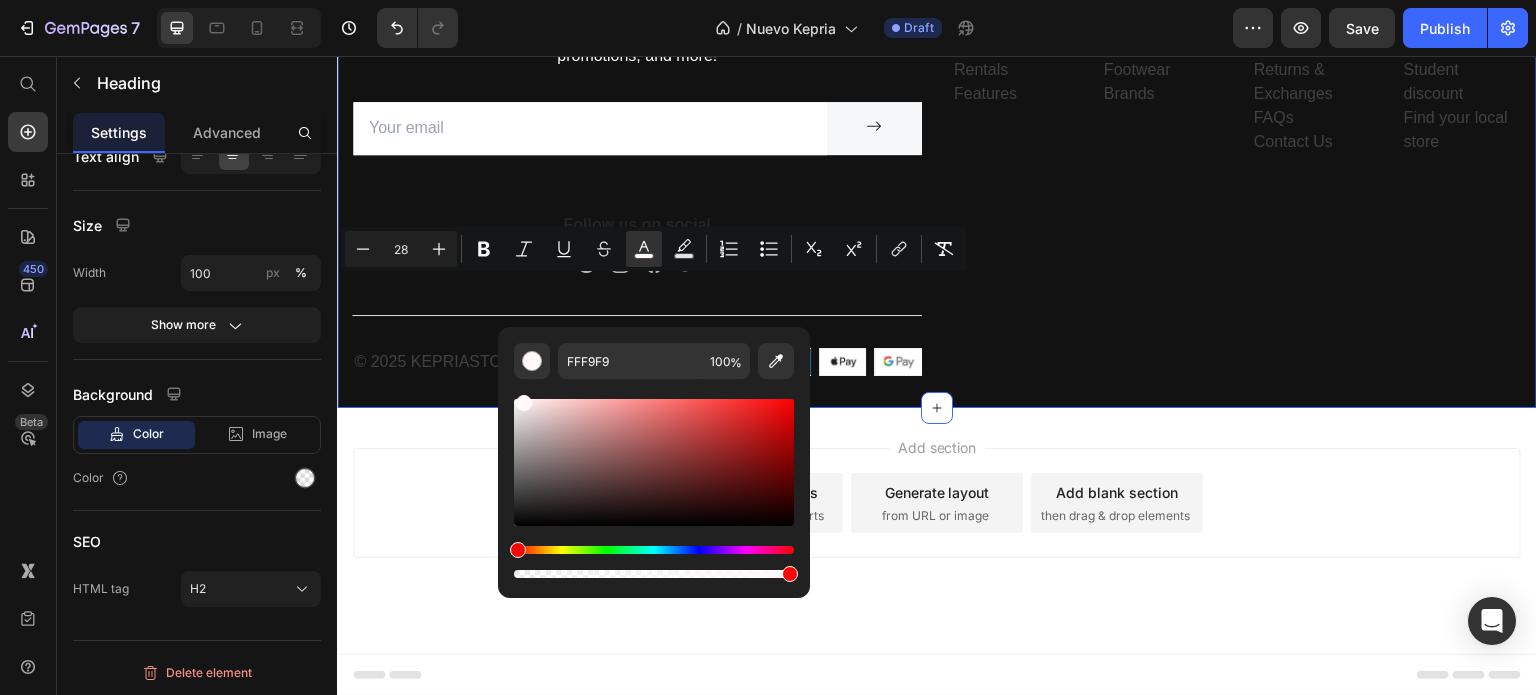 click on "Company Text block About Events Rentals Features Text Shop Text block Mens Womens Footwear Brands Text Help Text block Customer Service Returns & Exchanges FAQs Contact Us Text Information Text block My account Personalisation Student discount Find your local store Text Row" at bounding box center (1237, 186) 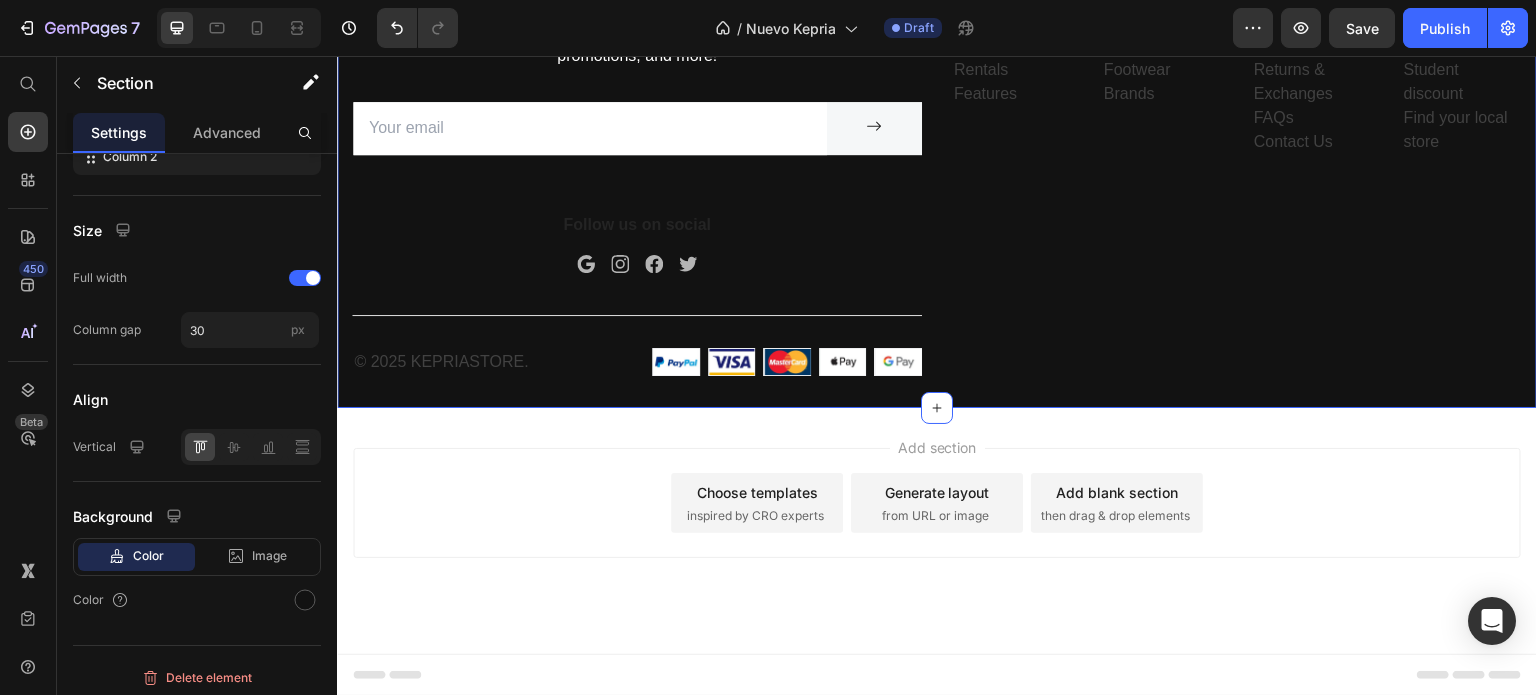 scroll, scrollTop: 0, scrollLeft: 0, axis: both 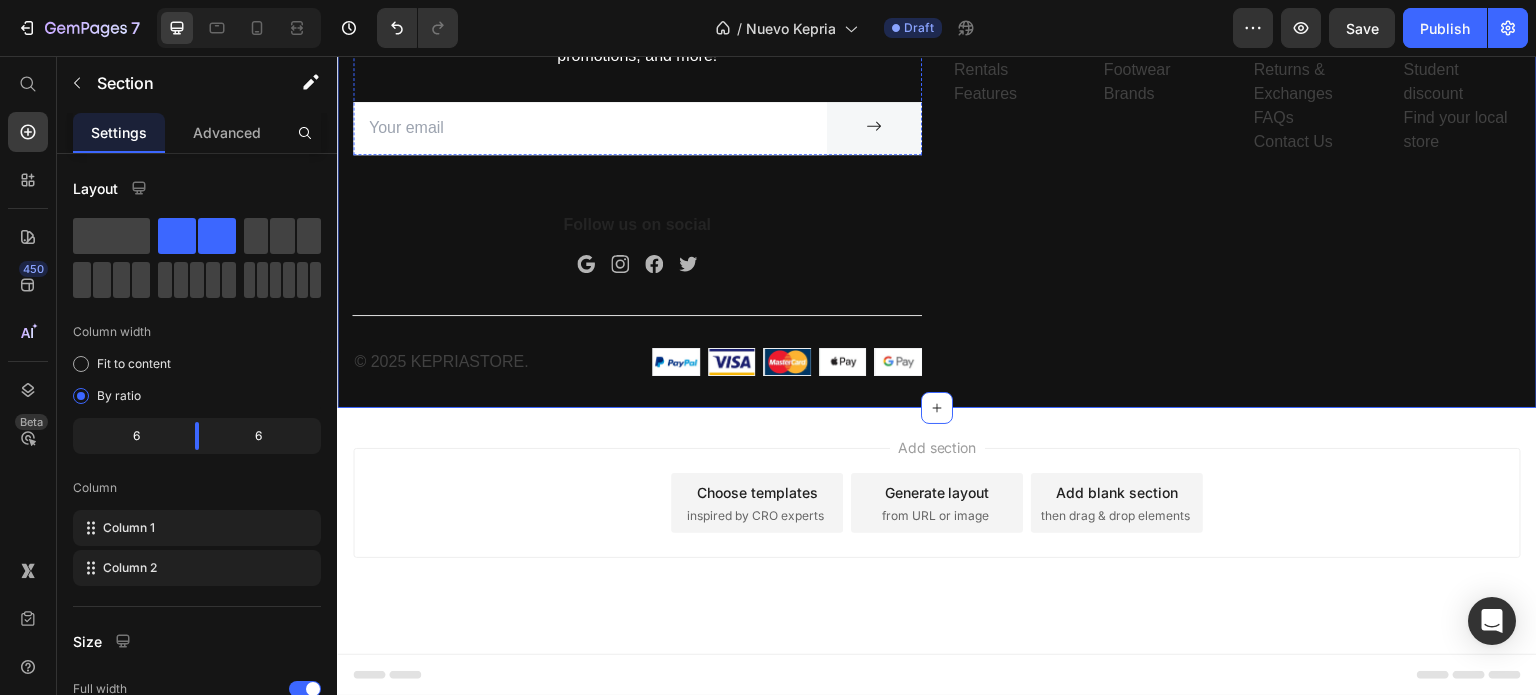 click on "⁠⁠⁠⁠⁠⁠⁠ Sports Hub" at bounding box center (637, -17) 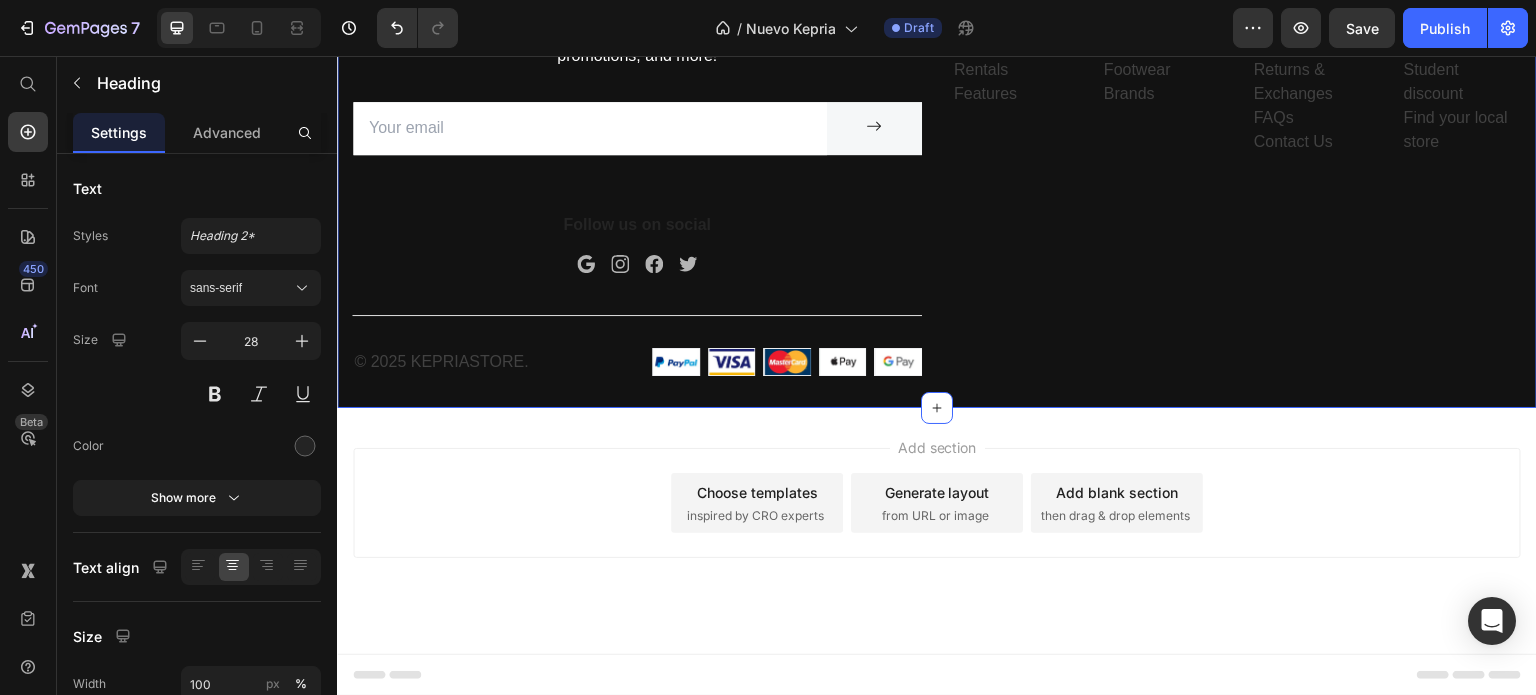 click on "Company Text block About Events Rentals Features Text Shop Text block Mens Womens Footwear Brands Text Help Text block Customer Service Returns & Exchanges FAQs Contact Us Text Information Text block My account Personalisation Student discount Find your local store Text Row" at bounding box center [1237, 186] 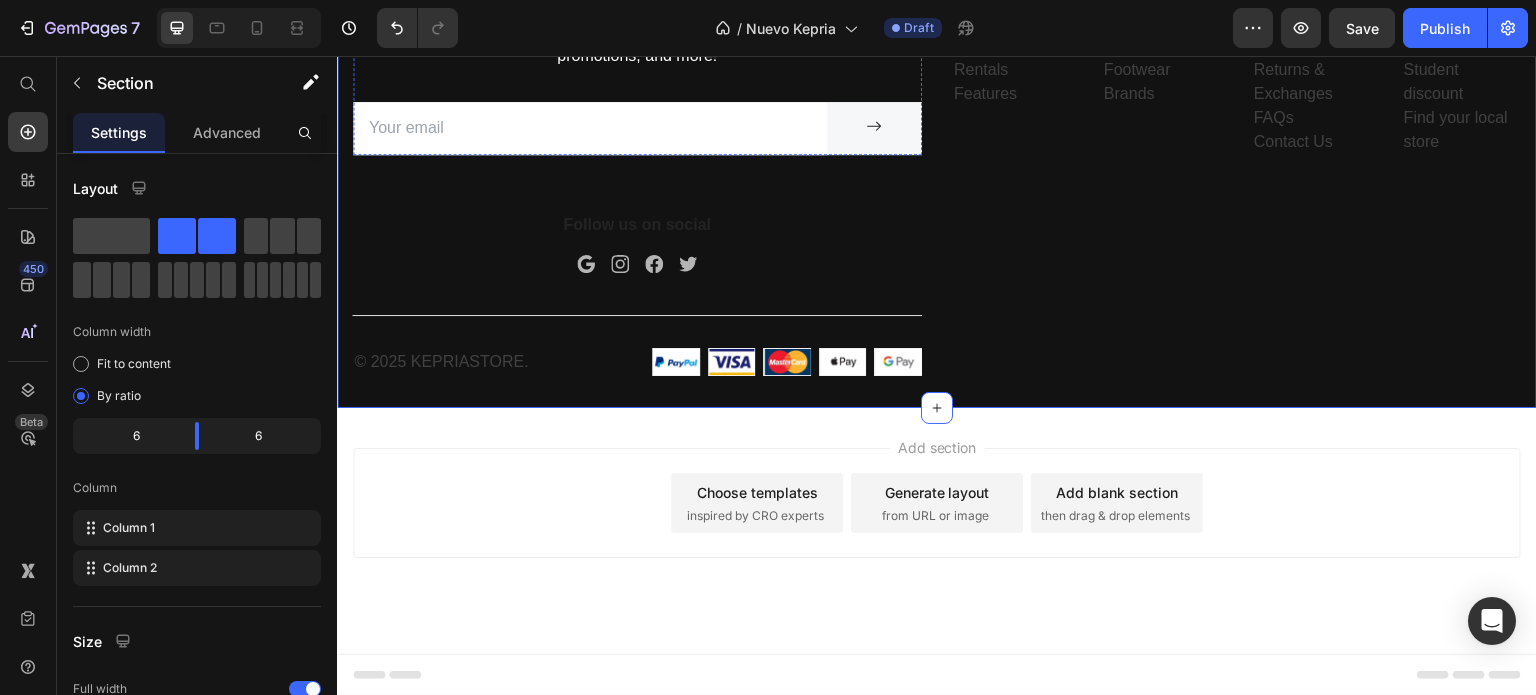 click on "⁠⁠⁠⁠⁠⁠⁠ Sports Hub" at bounding box center (637, -17) 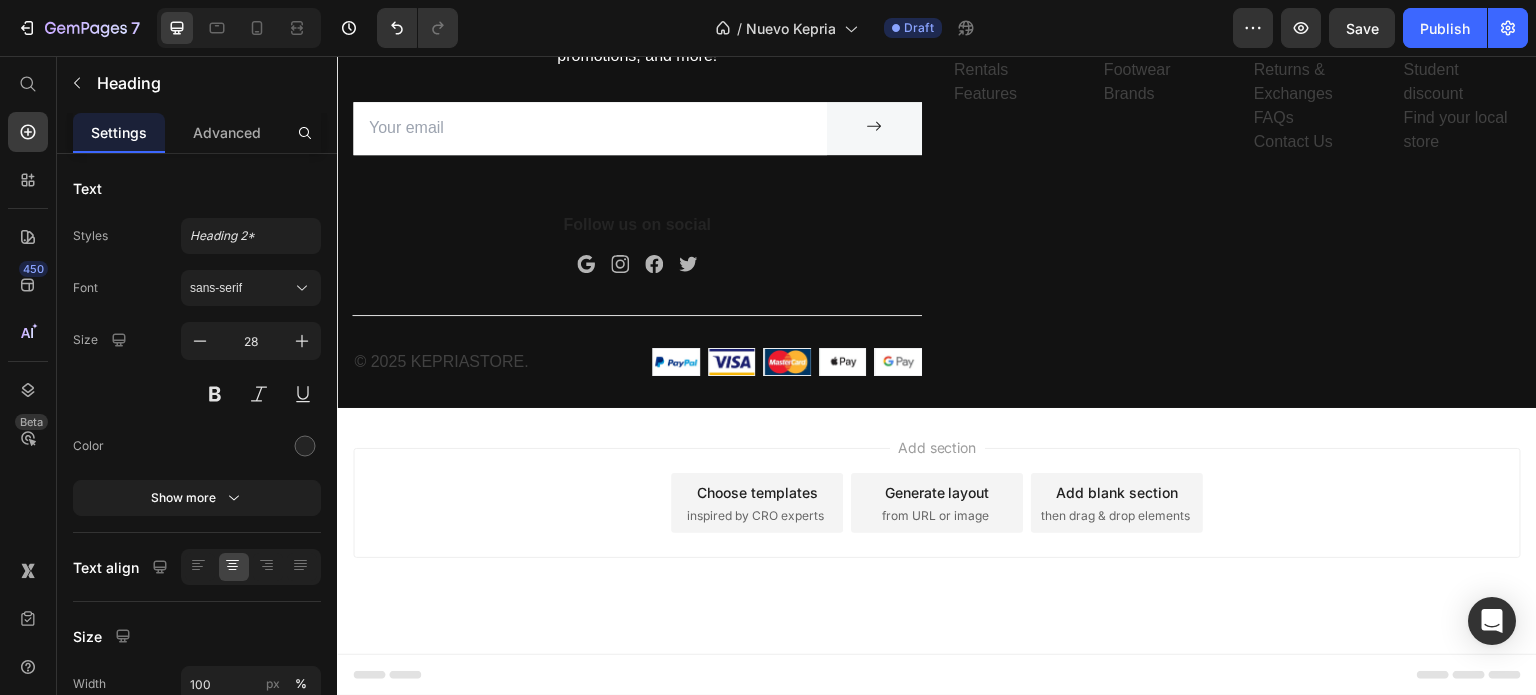 click at bounding box center [498, -55] 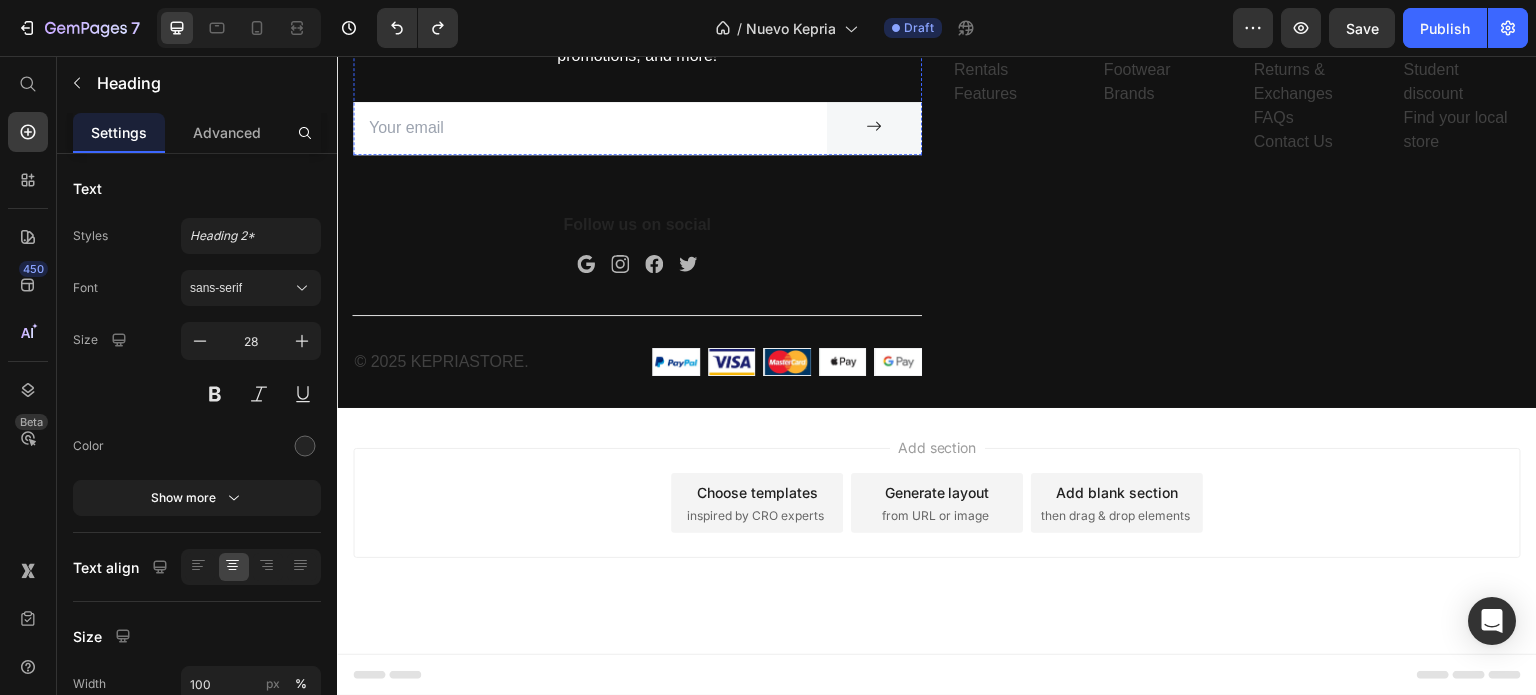 click on "Sports Hub" at bounding box center [637, -17] 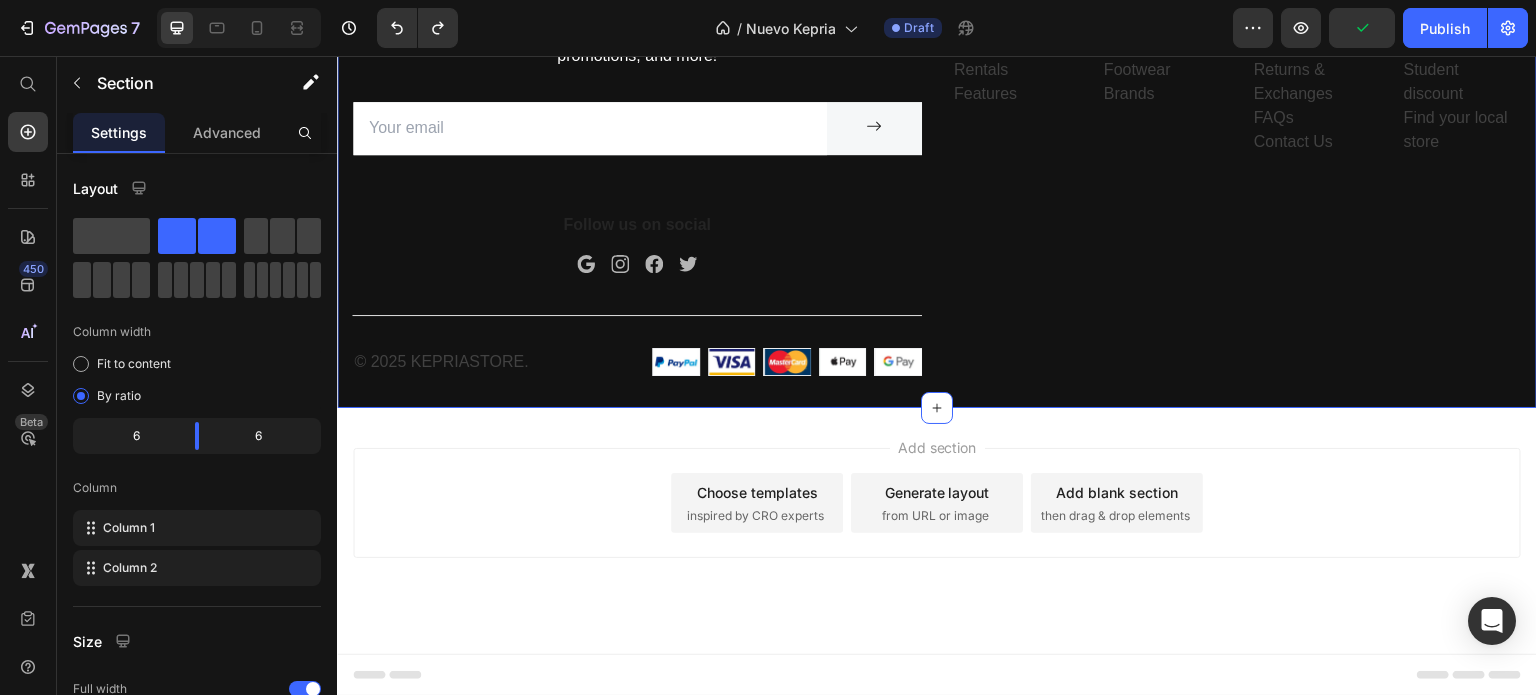 click on "Company Text block About Events Rentals Features Text Shop Text block Mens Womens Footwear Brands Text Help Text block Customer Service Returns & Exchanges FAQs Contact Us Text Information Text block My account Personalisation Student discount Find your local store Text Row" at bounding box center [1237, 186] 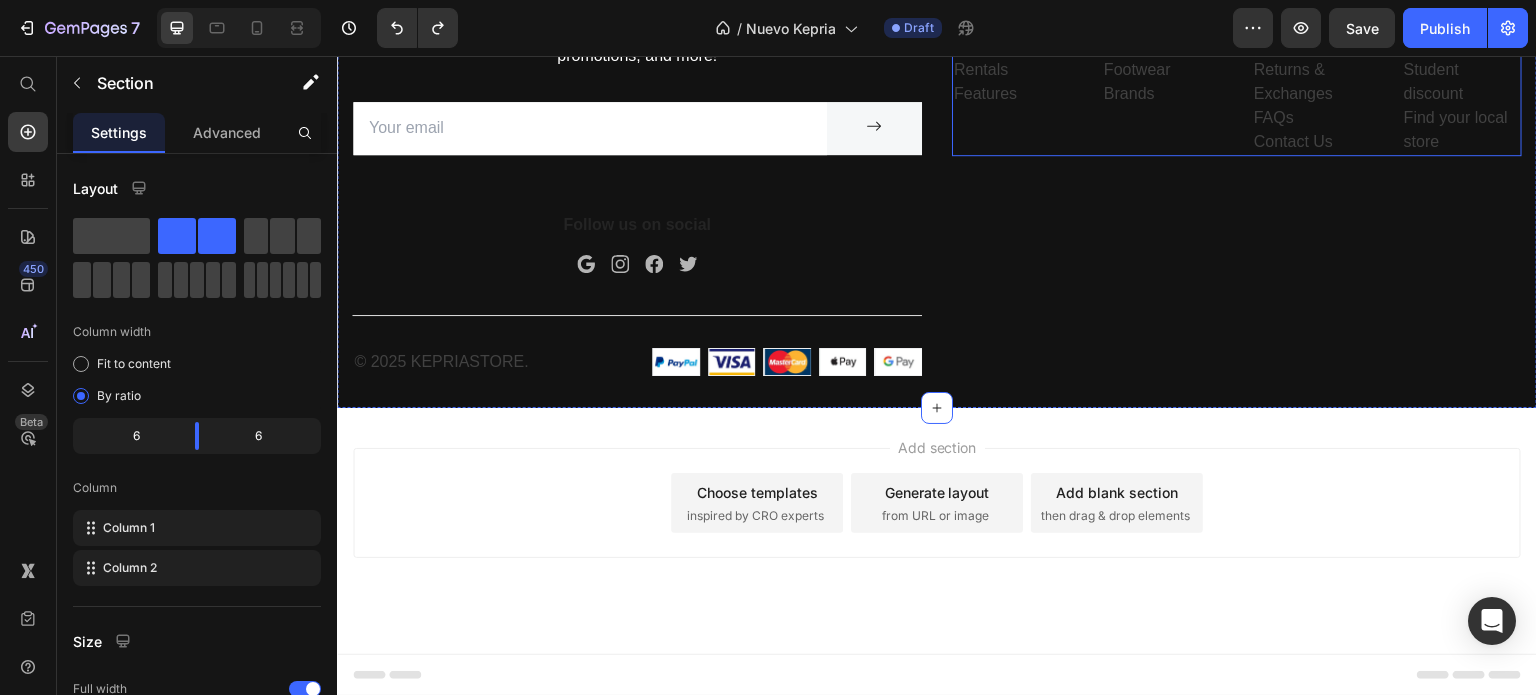 click on "Company Text block About Events Rentals Features Text" at bounding box center [1012, 60] 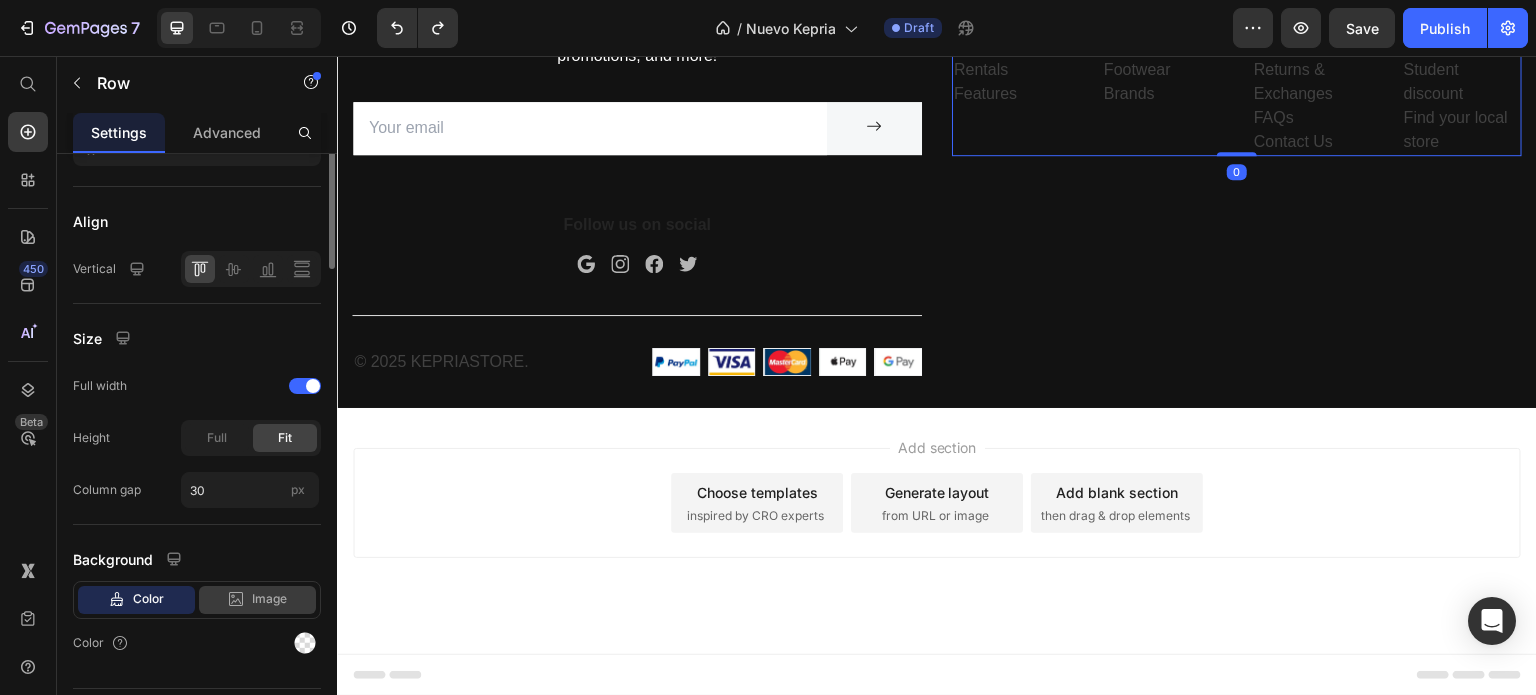 scroll, scrollTop: 548, scrollLeft: 0, axis: vertical 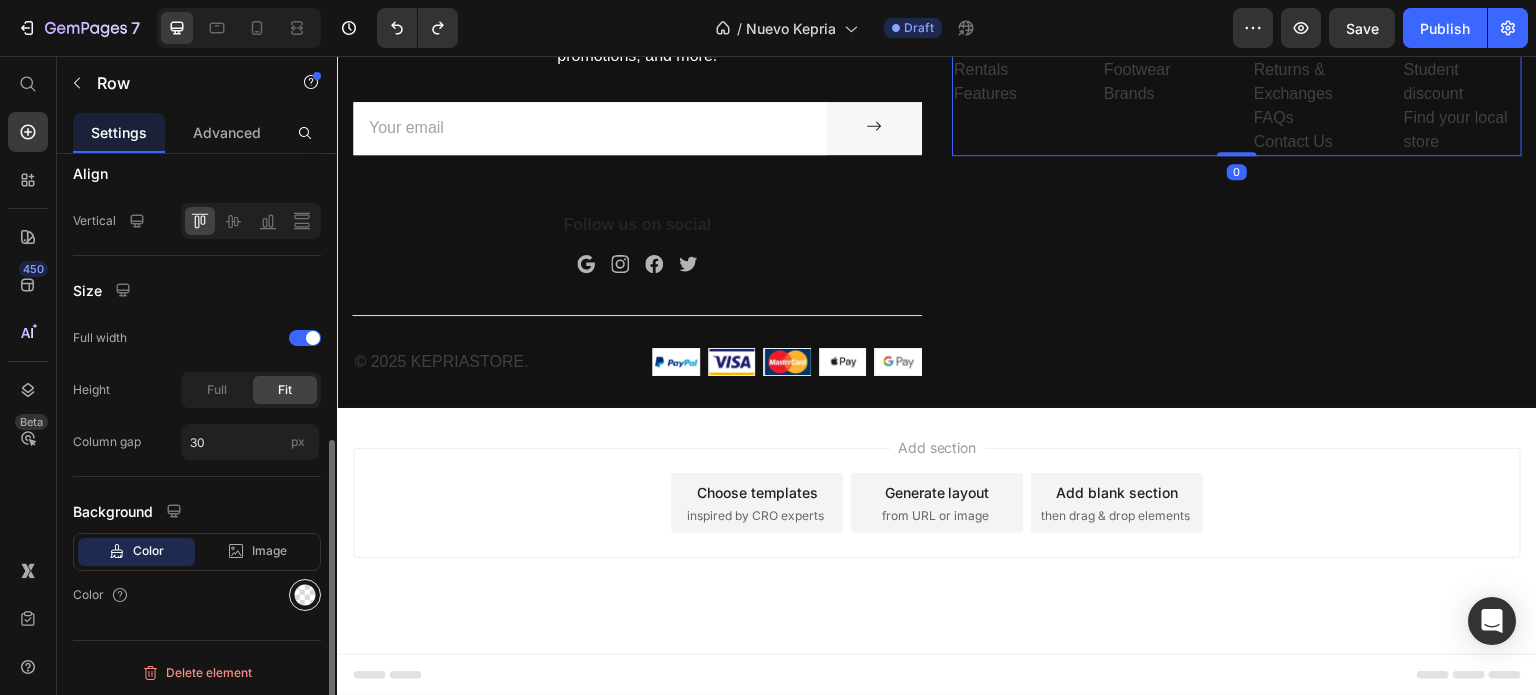 click 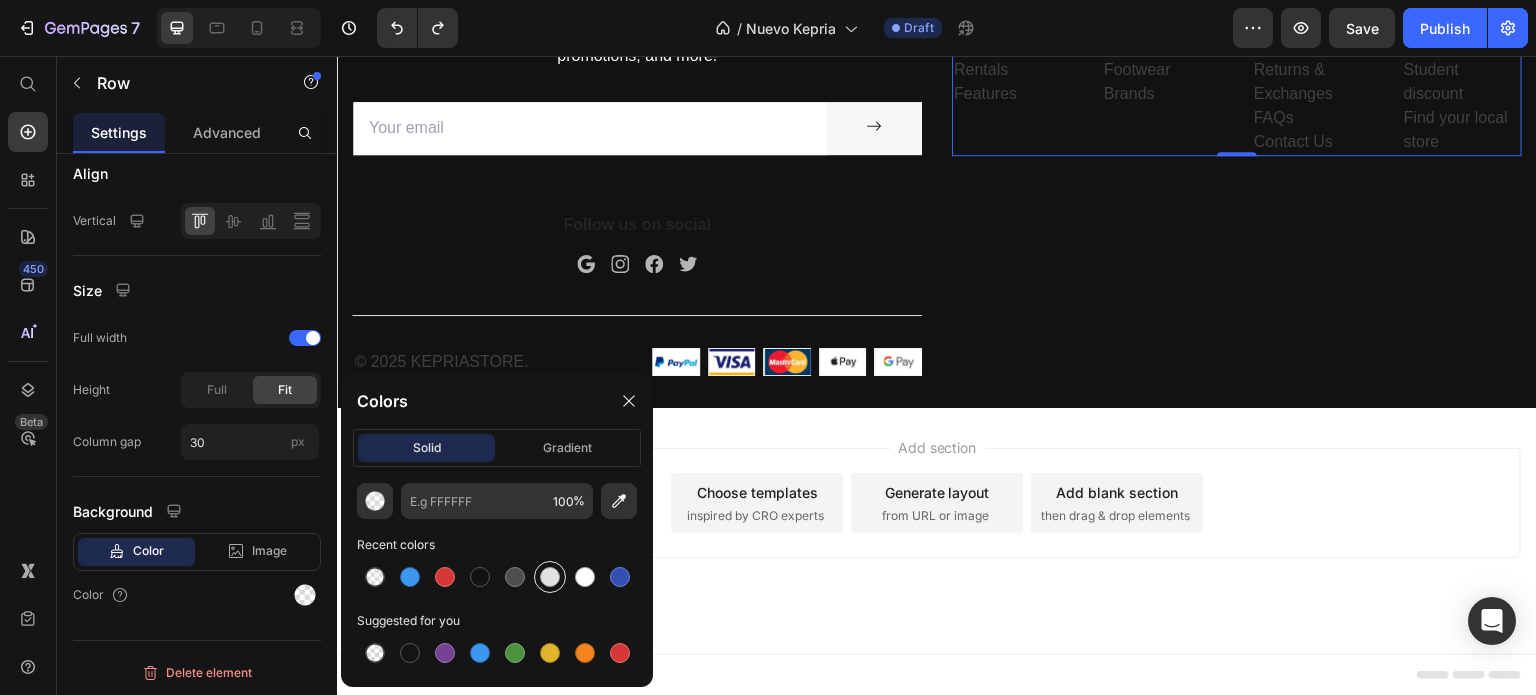 click at bounding box center [550, 577] 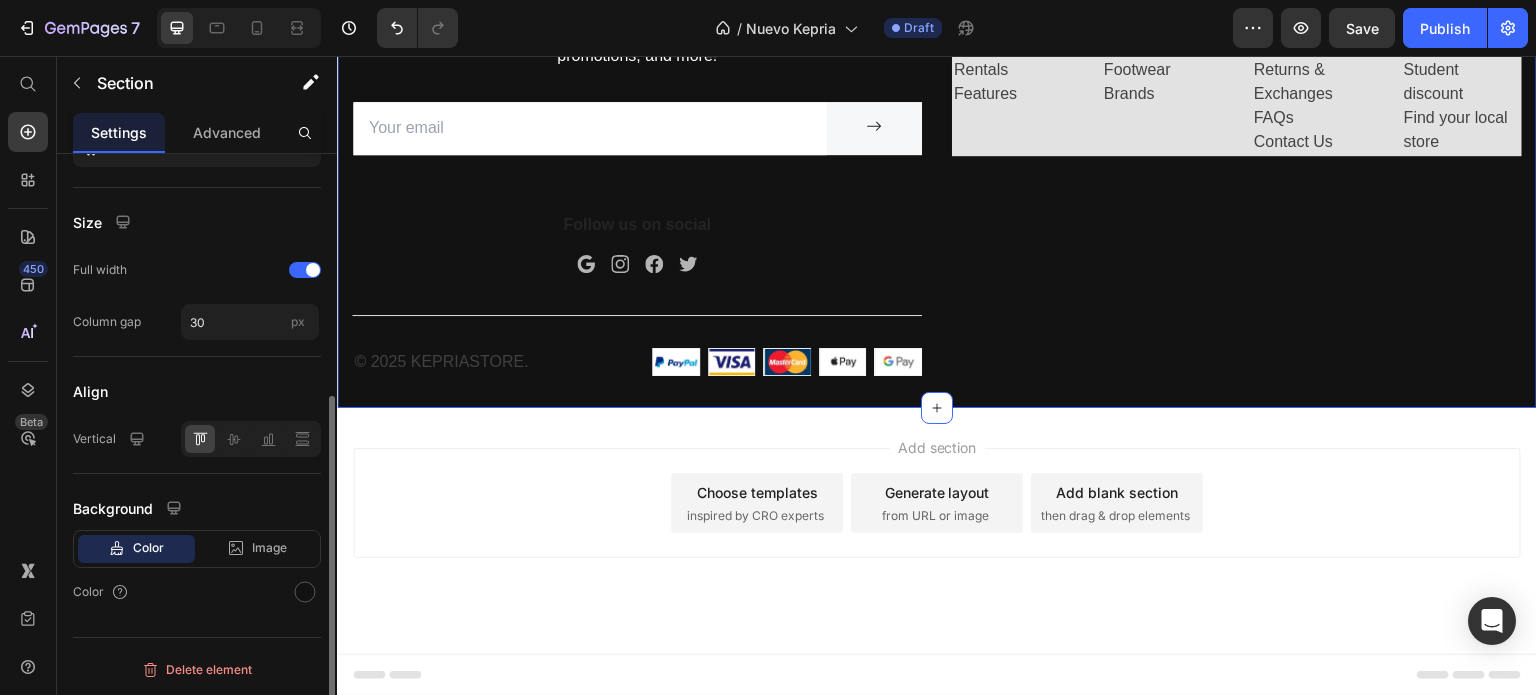 click on "Company Text block About Events Rentals Features Text Shop Text block Mens Womens Footwear Brands Text Help Text block Customer Service Returns & Exchanges FAQs Contact Us Text Information Text block My account Personalisation Student discount Find your local store Text Row" at bounding box center [1237, 186] 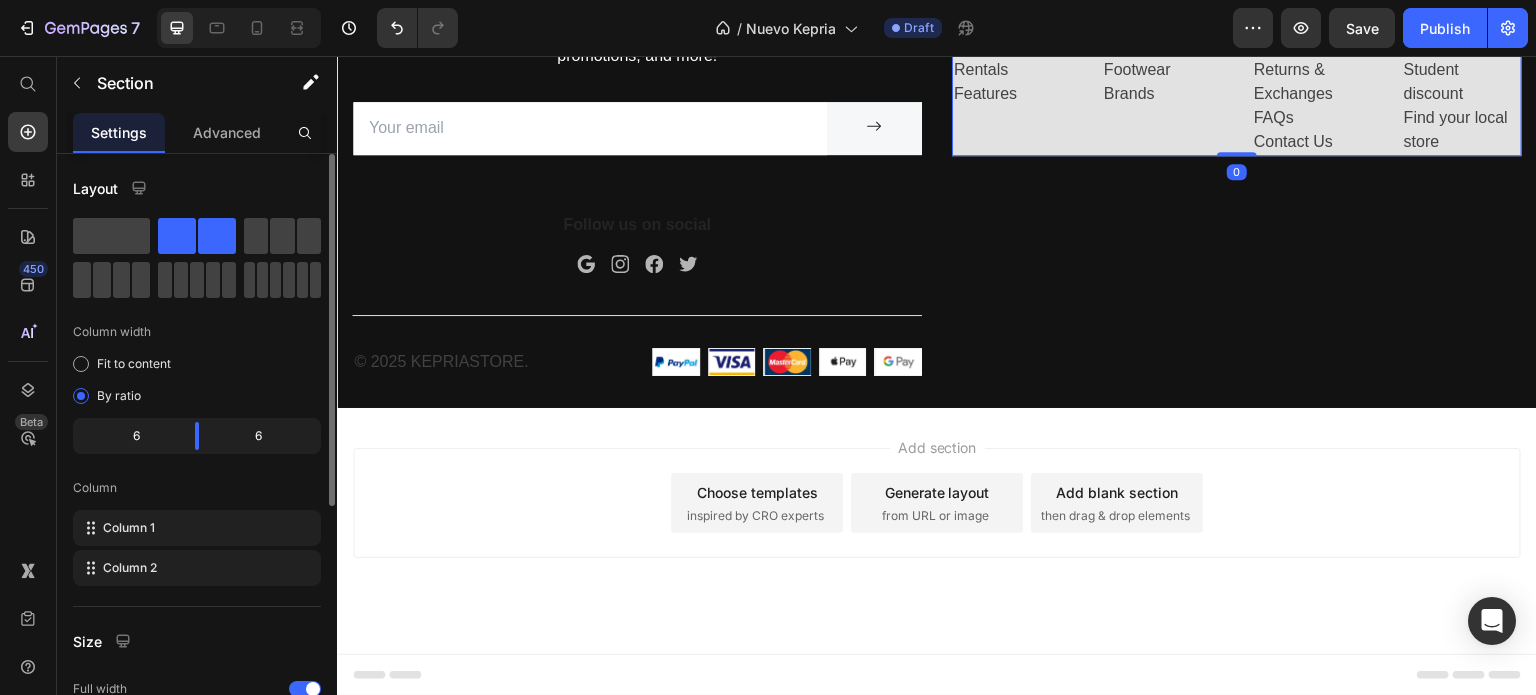 click on "Shop Text block Mens Womens Footwear Brands Text" at bounding box center [1162, 60] 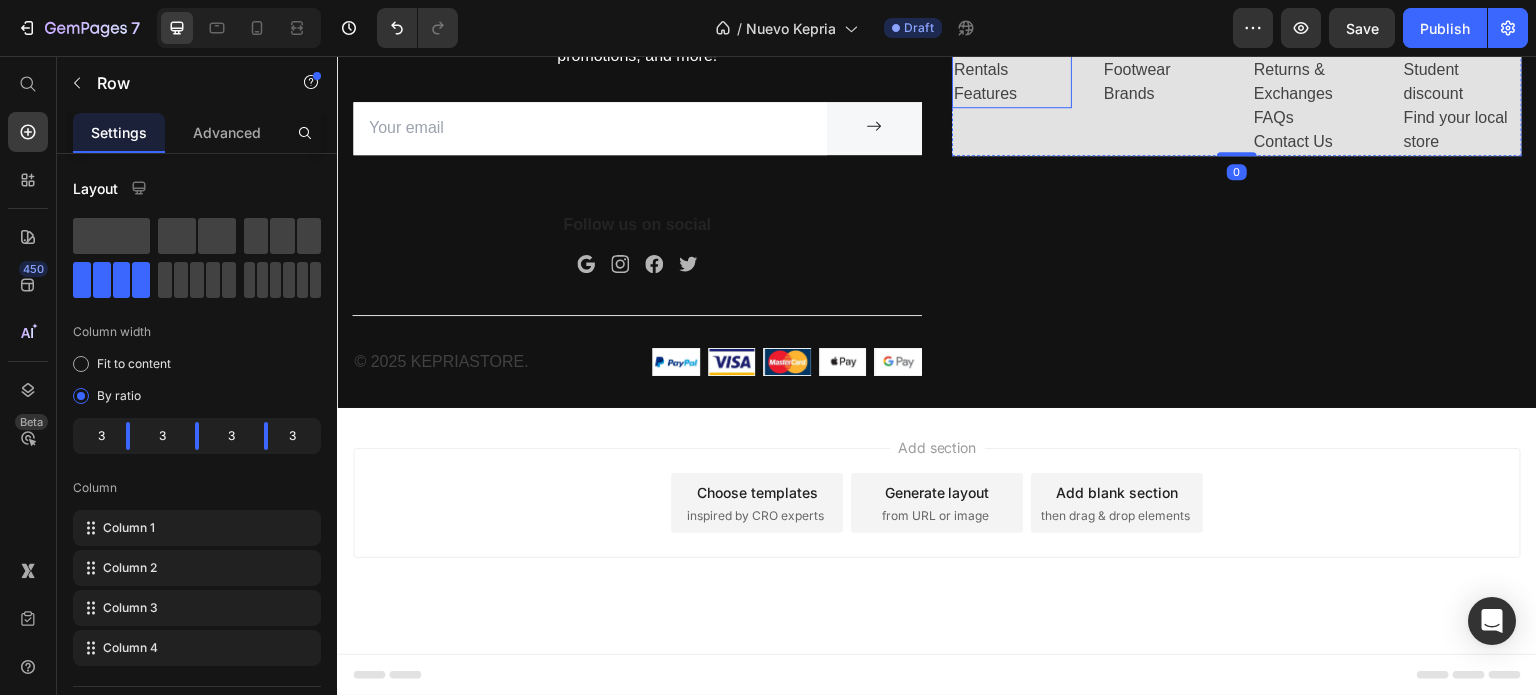 click on "Company Text block About Events Rentals Features Text" at bounding box center (1012, 60) 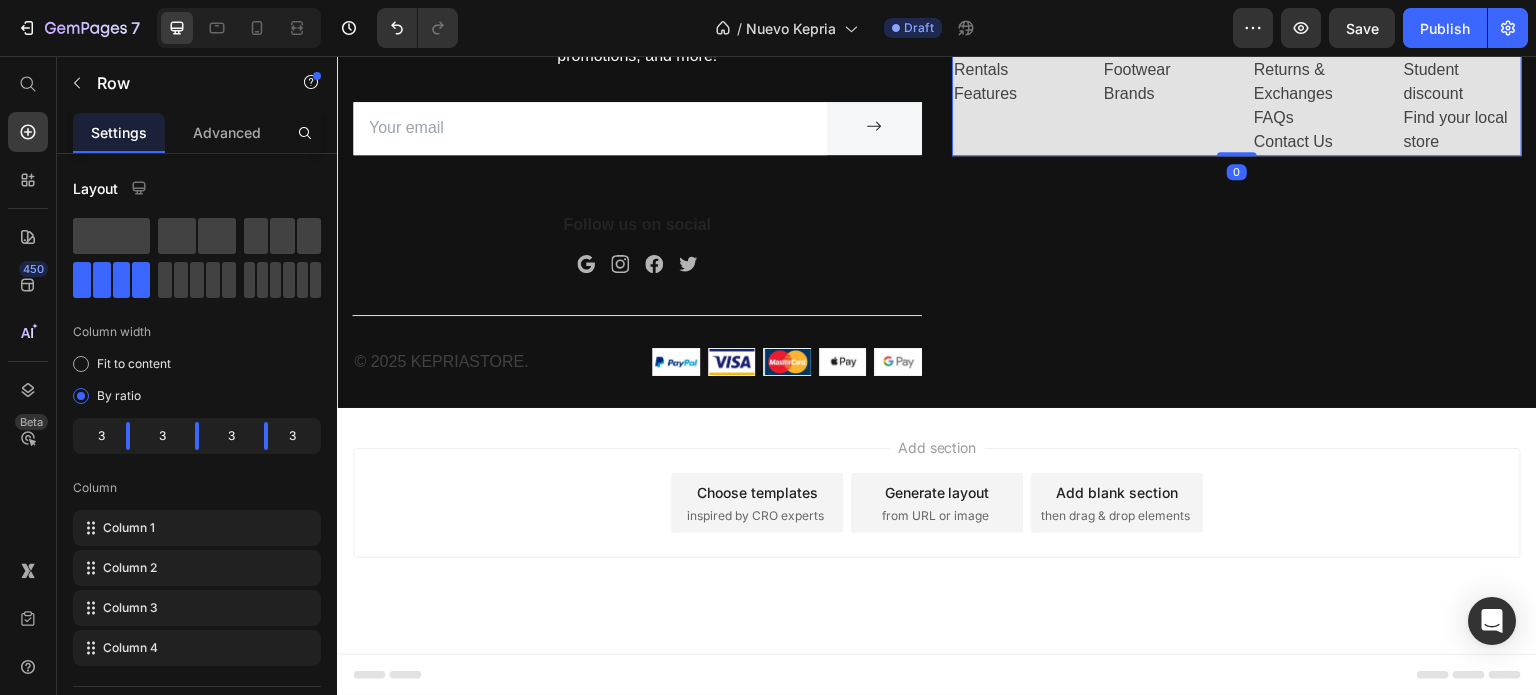 click on "Company Text block About Events Rentals Features Text" at bounding box center (1012, 60) 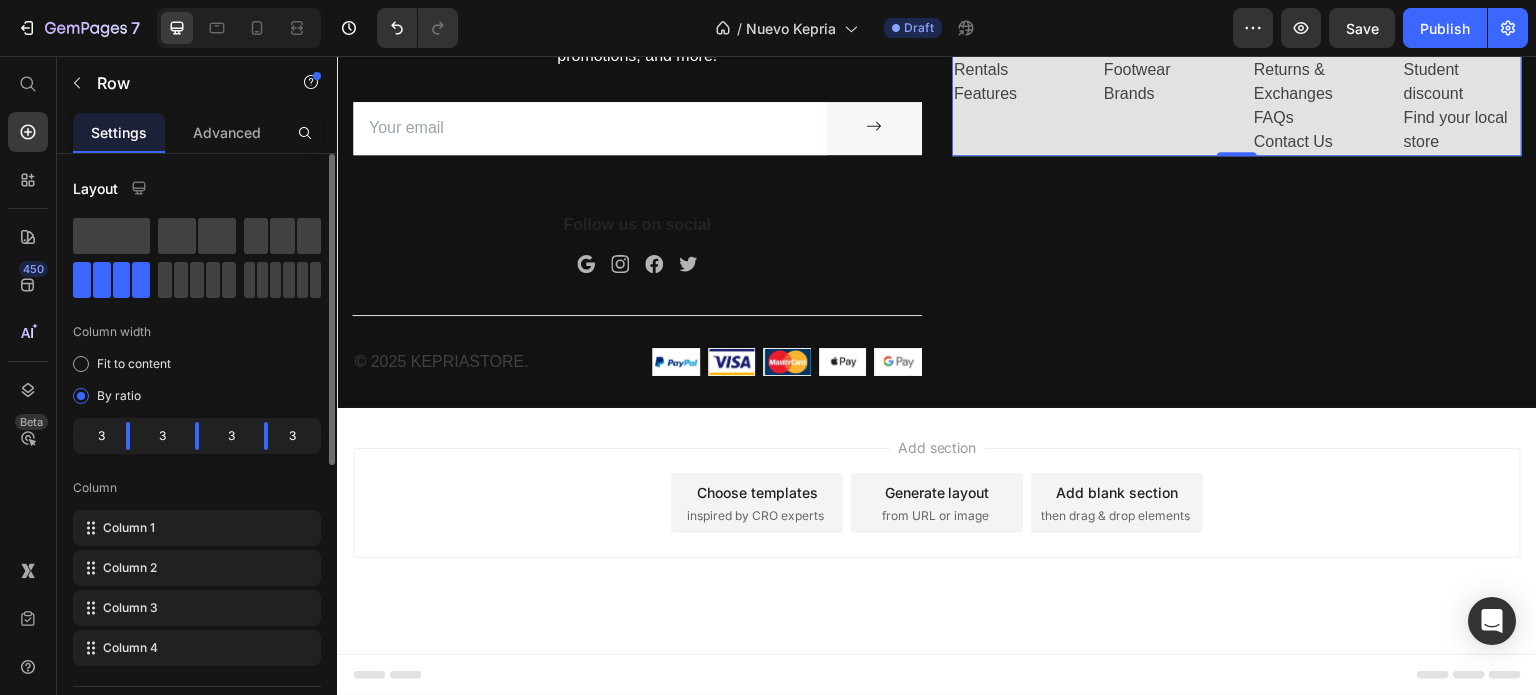 click on "3" 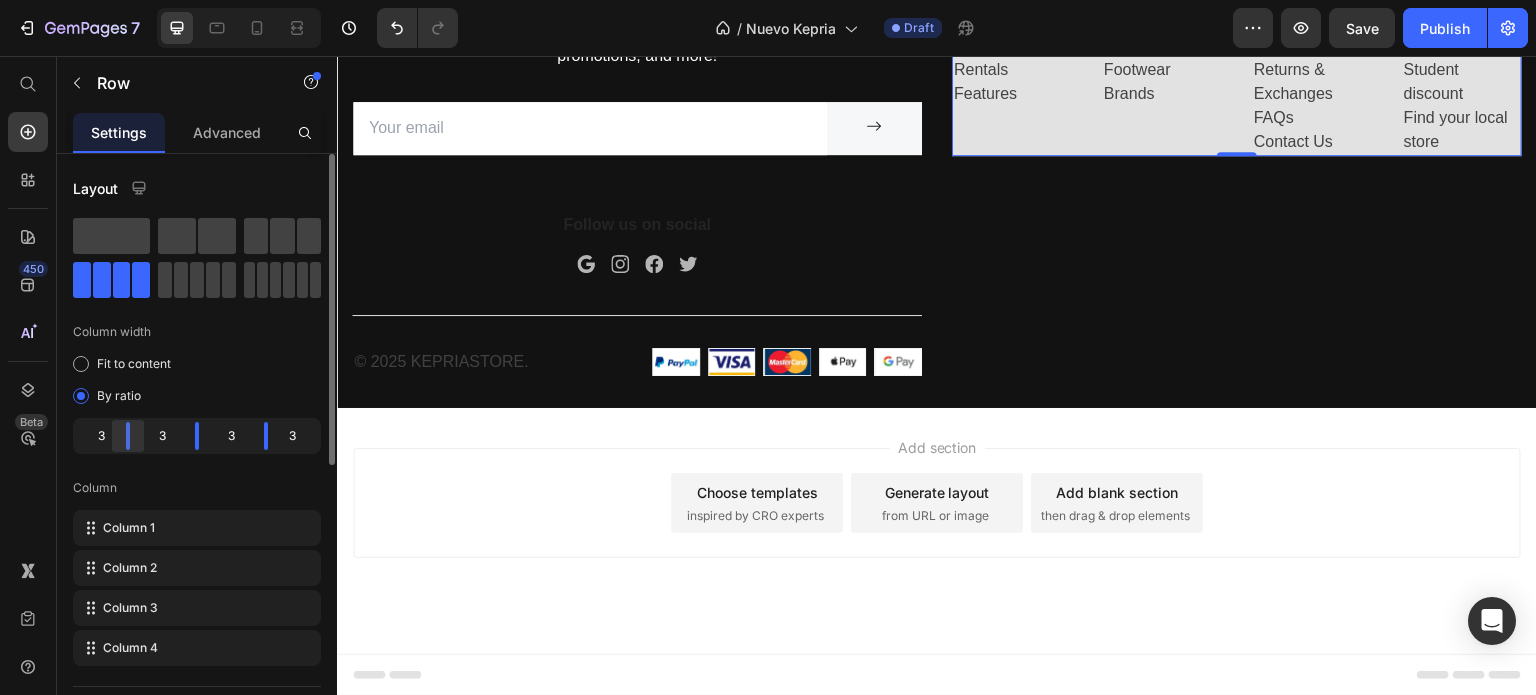 drag, startPoint x: 132, startPoint y: 444, endPoint x: 152, endPoint y: 437, distance: 21.189621 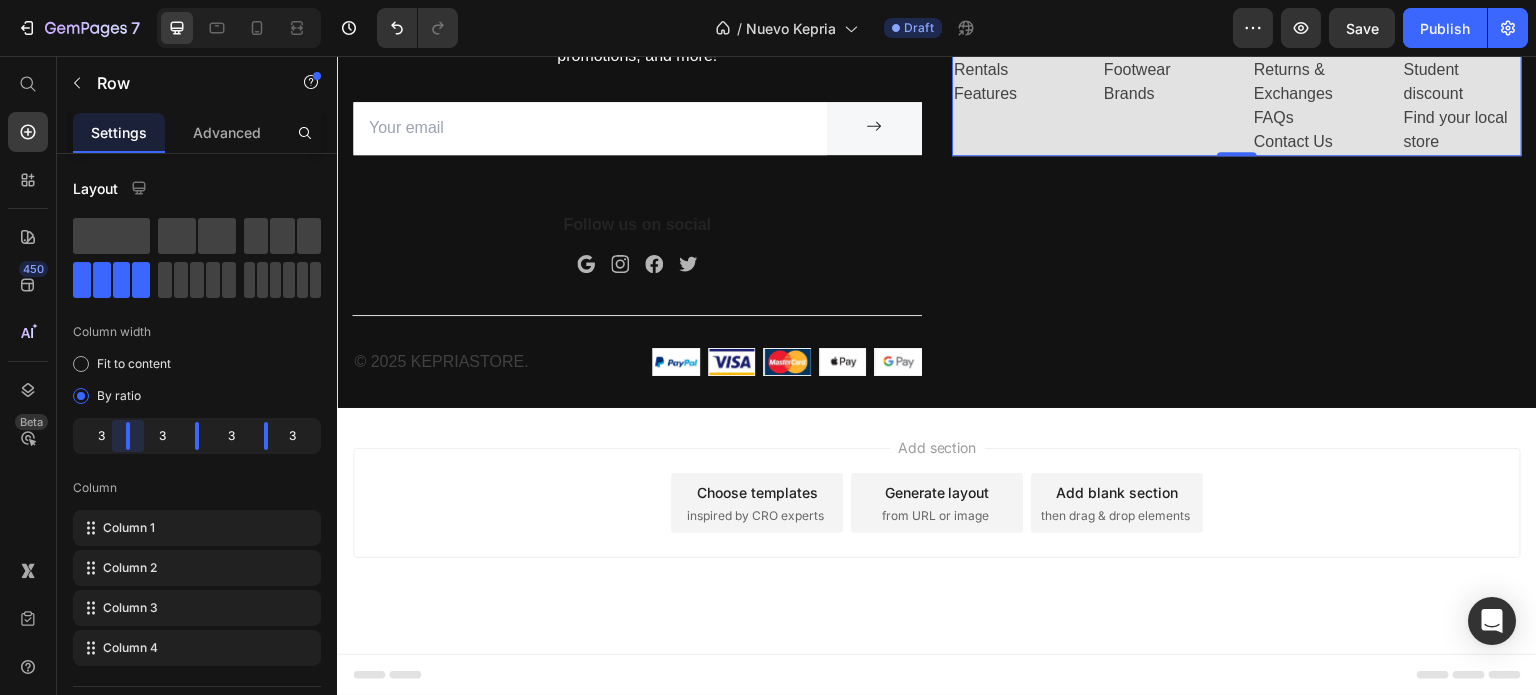 drag, startPoint x: 152, startPoint y: 437, endPoint x: 128, endPoint y: 446, distance: 25.632011 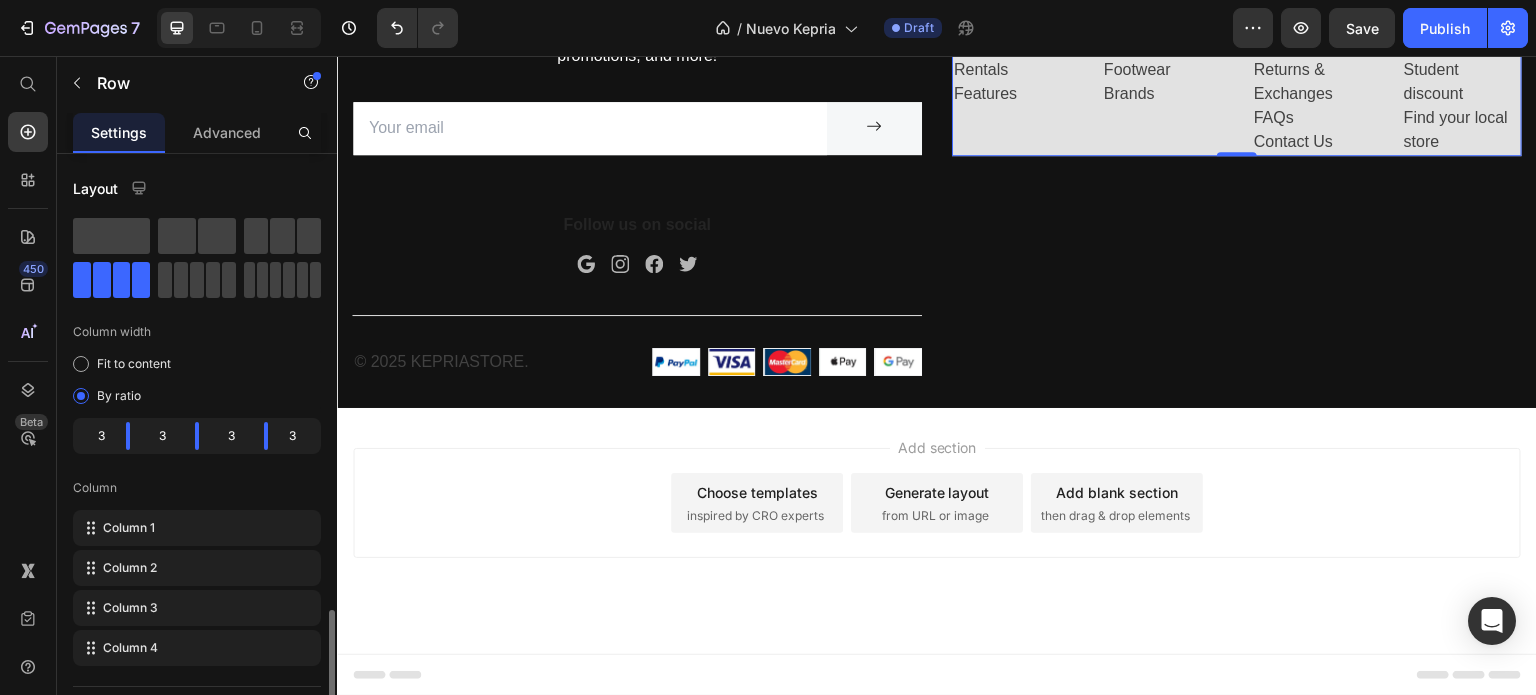 scroll, scrollTop: 500, scrollLeft: 0, axis: vertical 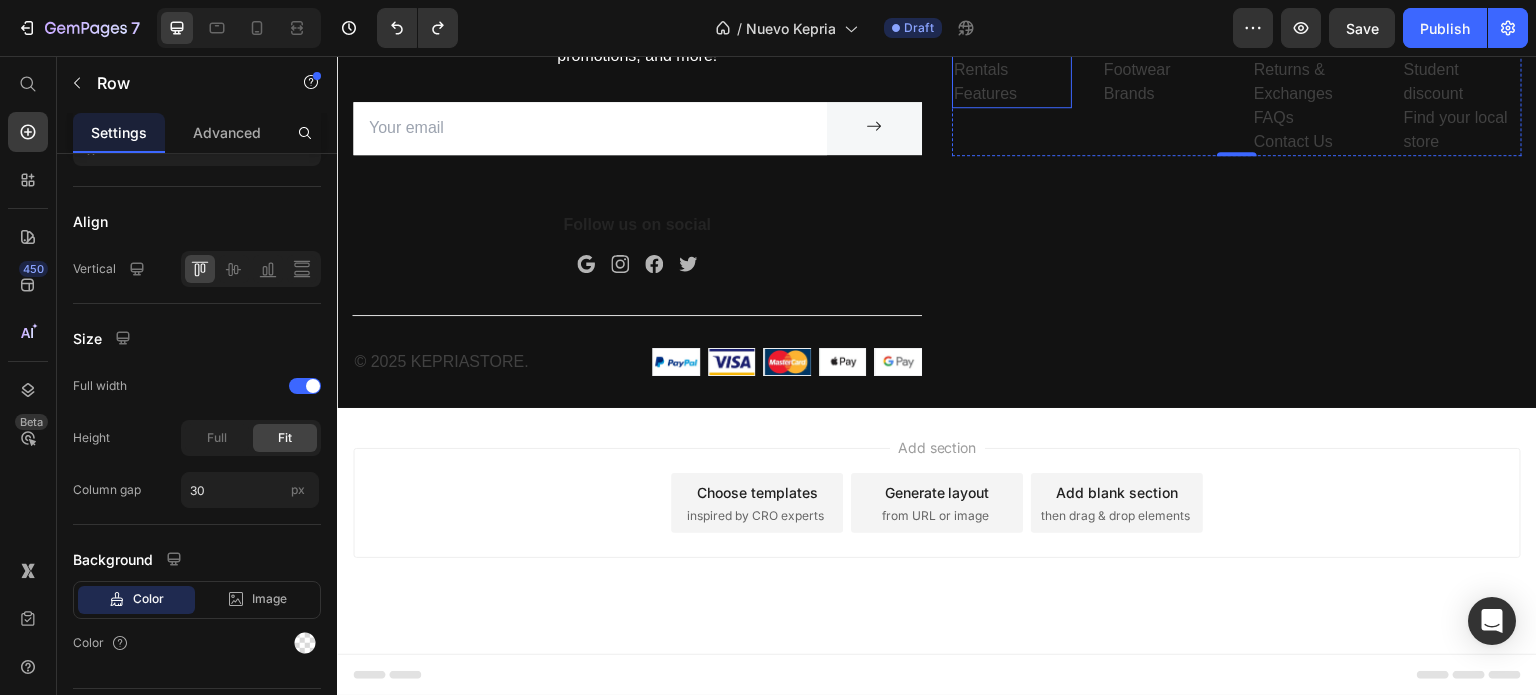 click on "Rentals" at bounding box center [1012, 70] 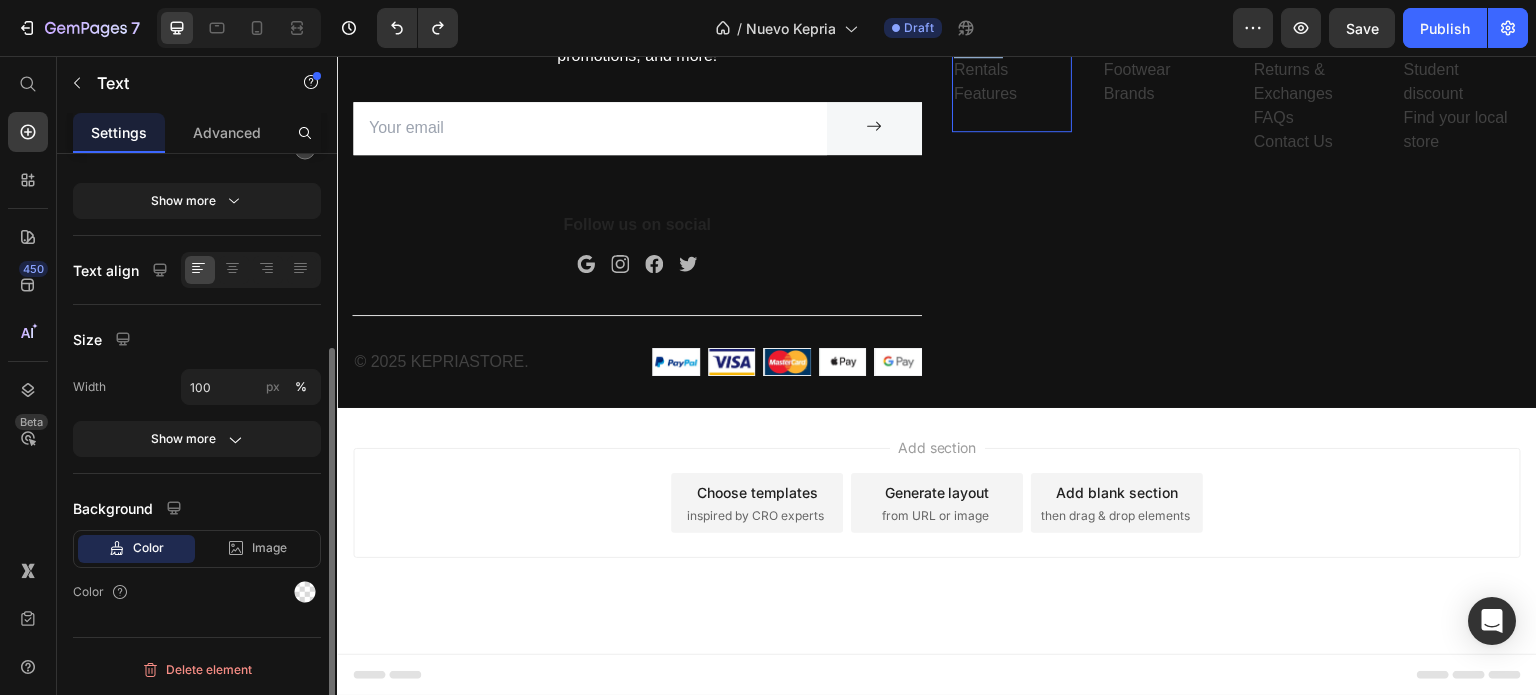 scroll, scrollTop: 0, scrollLeft: 0, axis: both 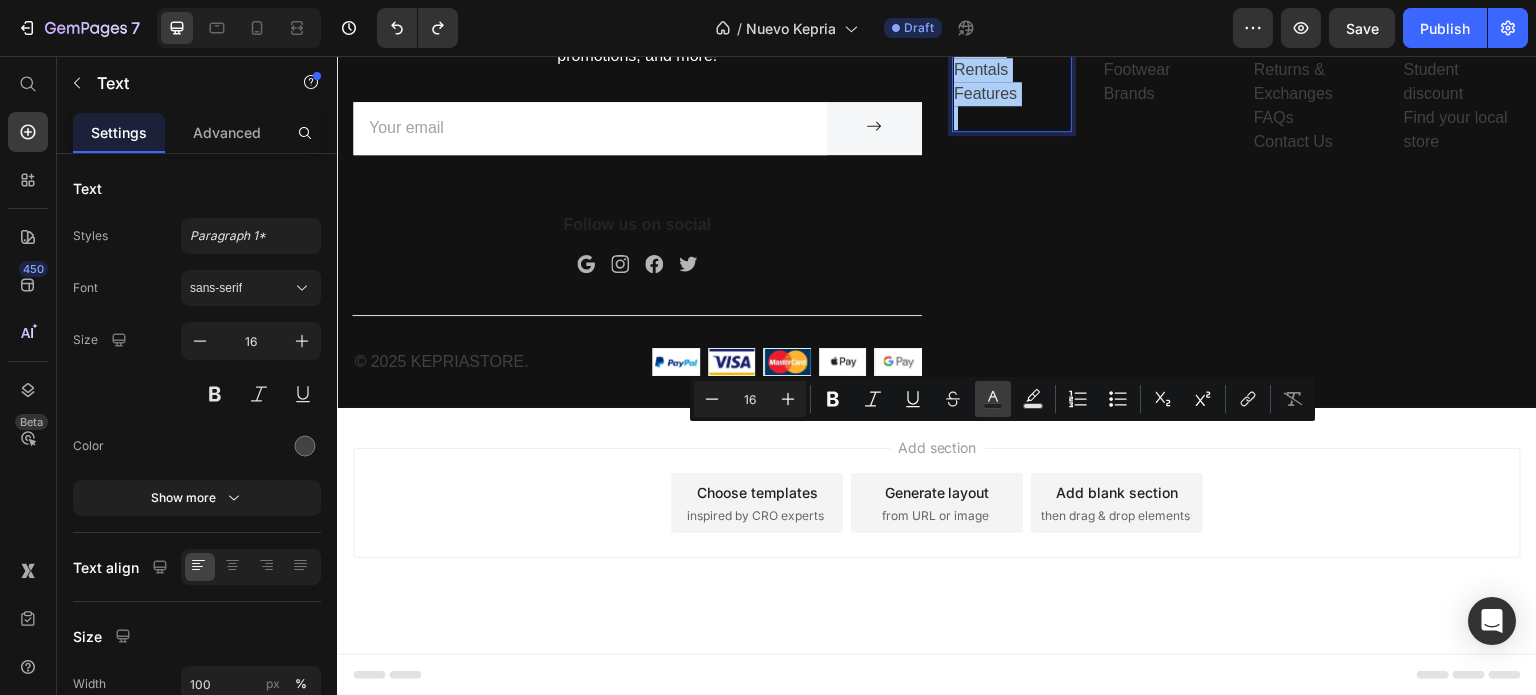 click 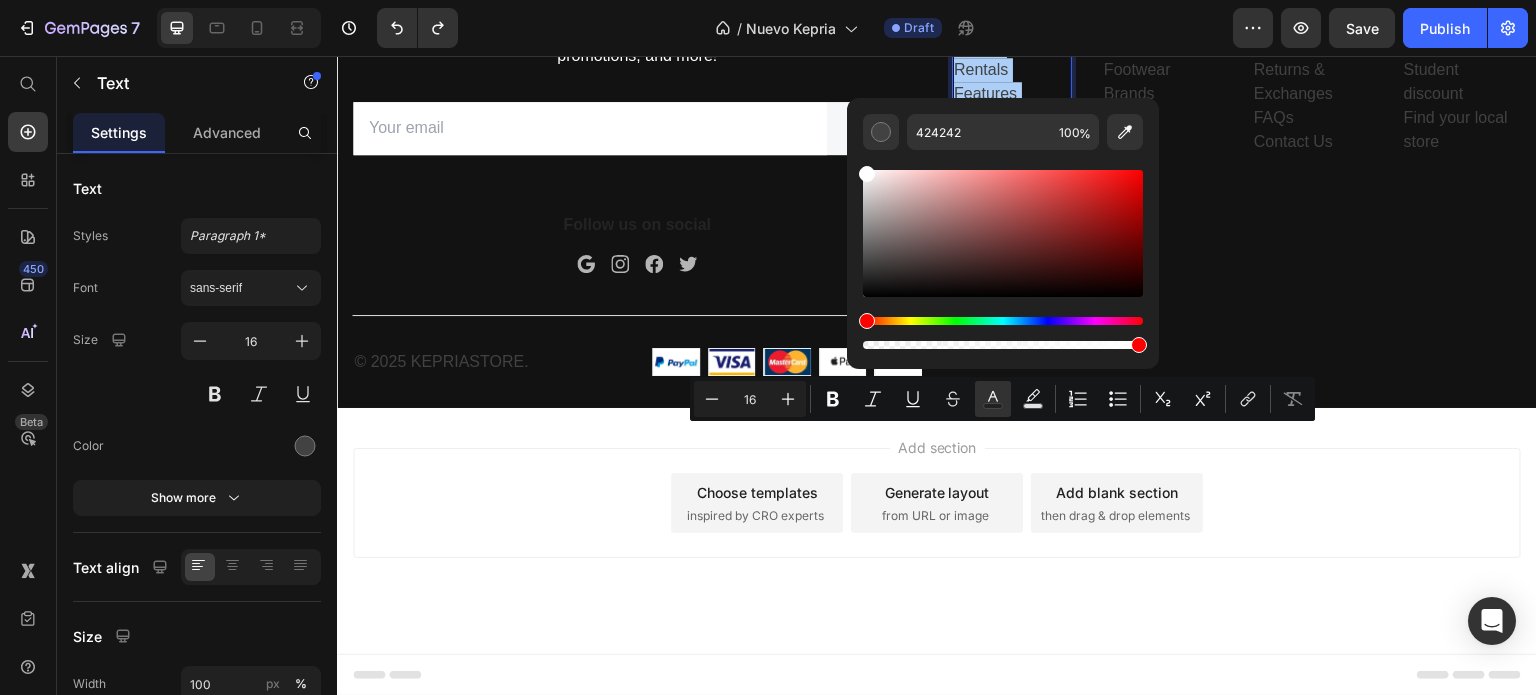 drag, startPoint x: 864, startPoint y: 250, endPoint x: 852, endPoint y: 112, distance: 138.52075 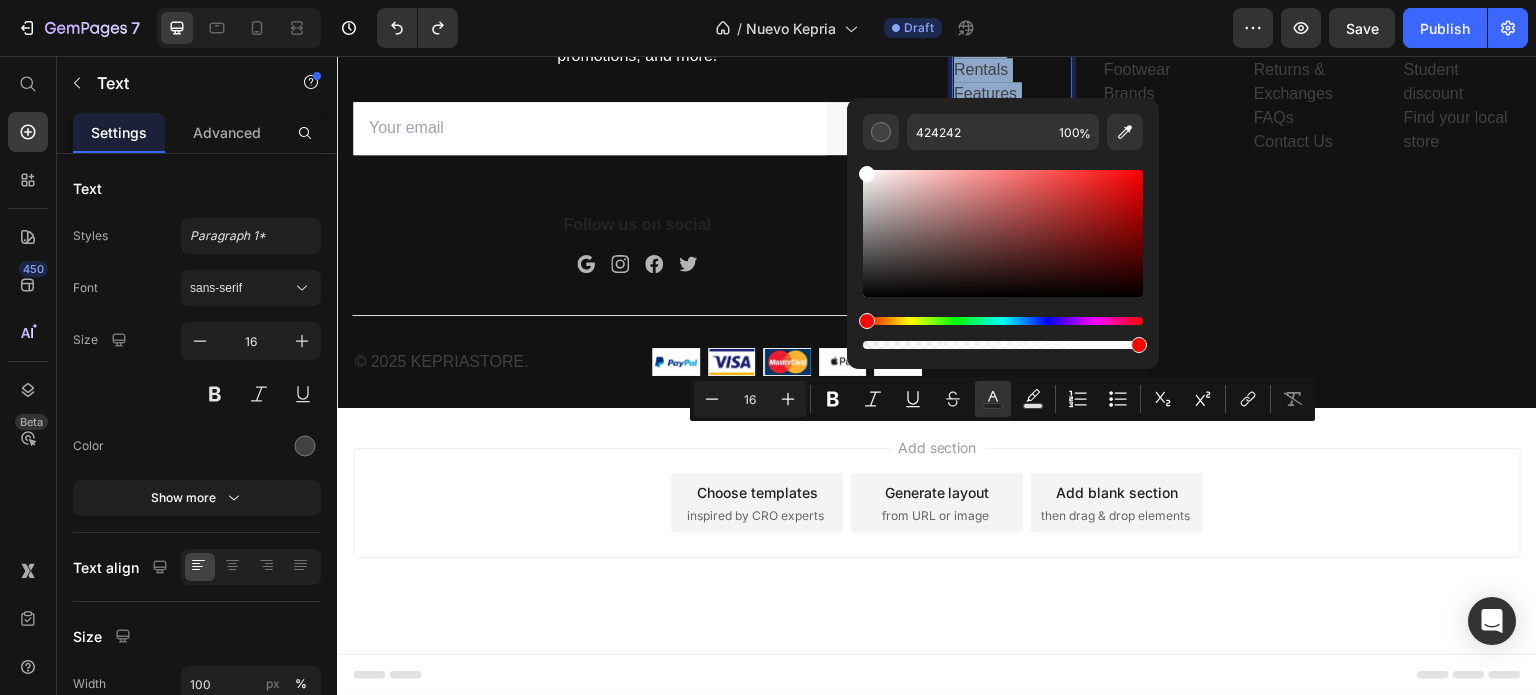 type on "FFFFFF" 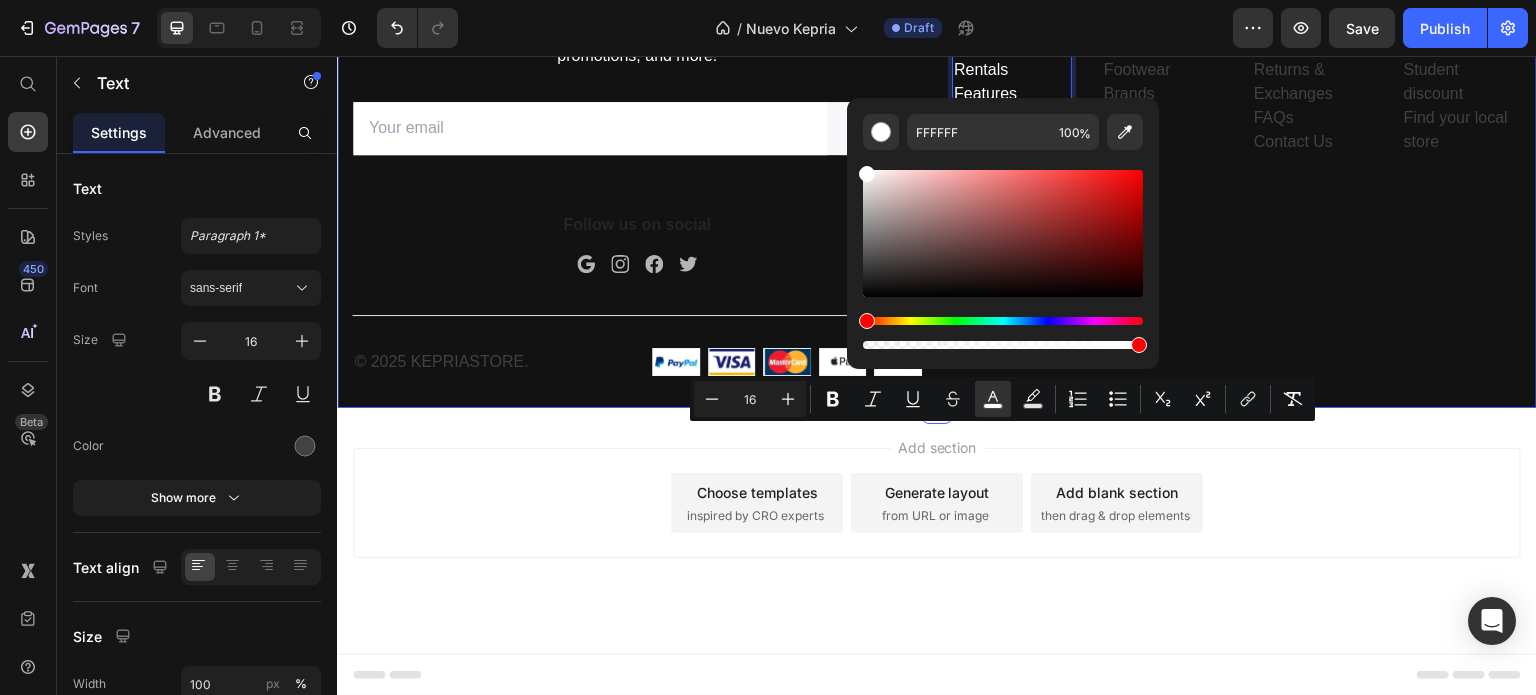 click on "Company Text block About Events Rentals Features Text   0 Shop Text block Mens Womens Footwear Brands Text Help Text block Customer Service Returns & Exchanges FAQs Contact Us Text Information Text block My account Personalisation Student discount Find your local store Text Row" at bounding box center (1237, 186) 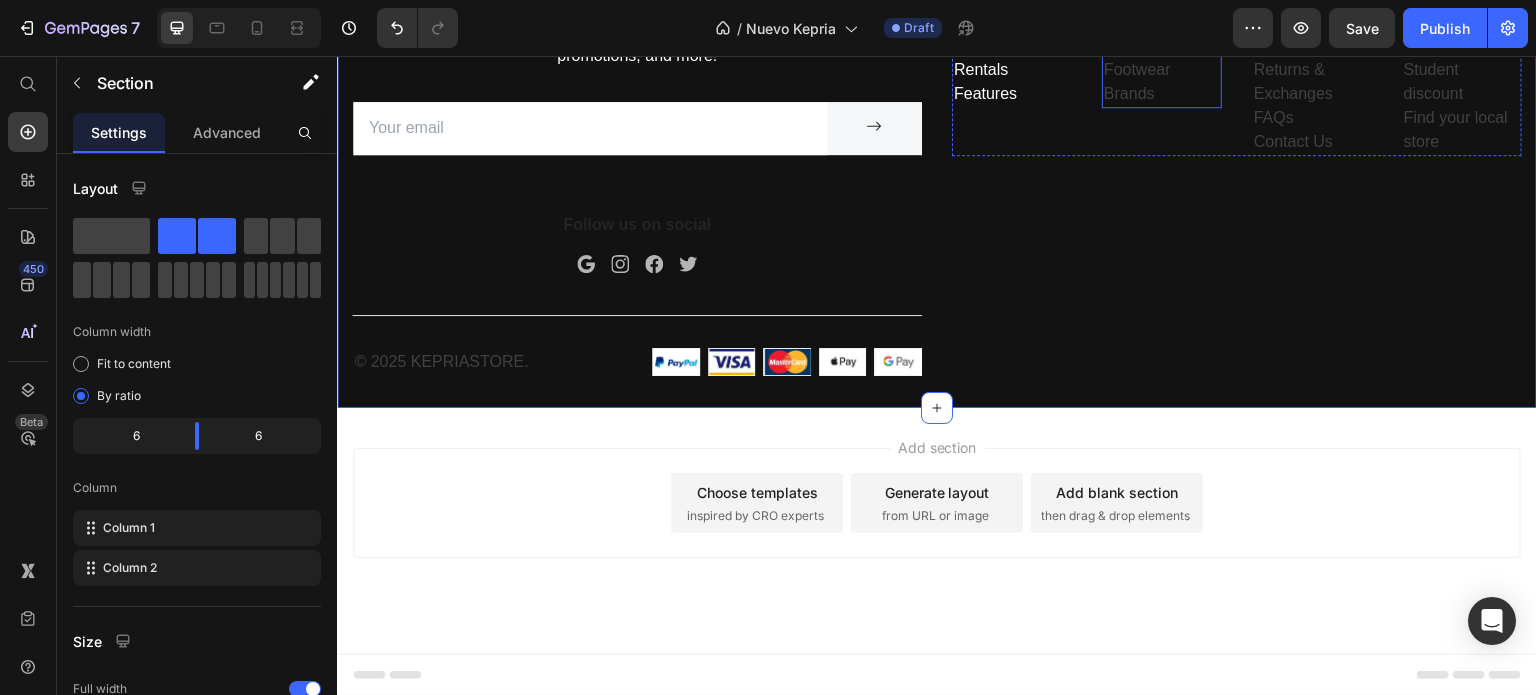 click on "Footwear" at bounding box center [1162, 70] 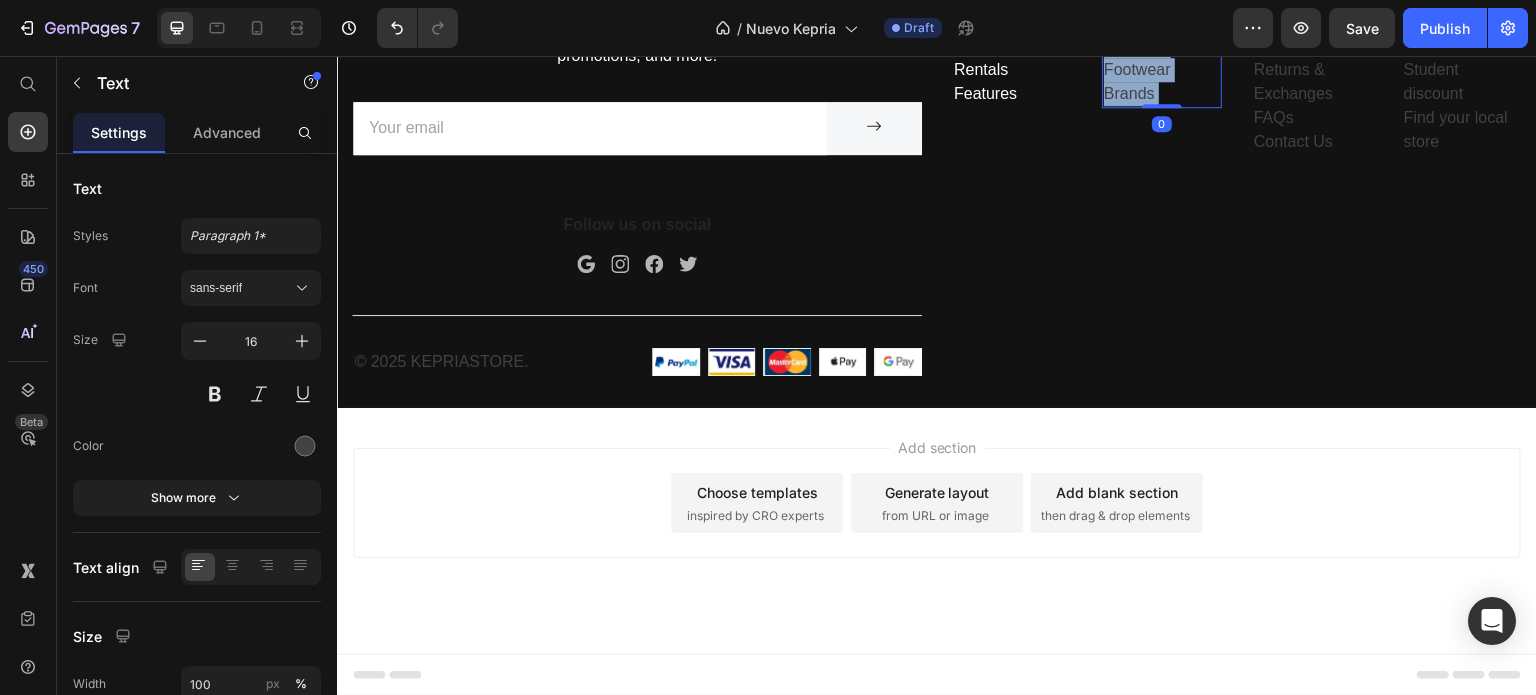 click on "Mens Womens Footwear Brands" at bounding box center (1162, 58) 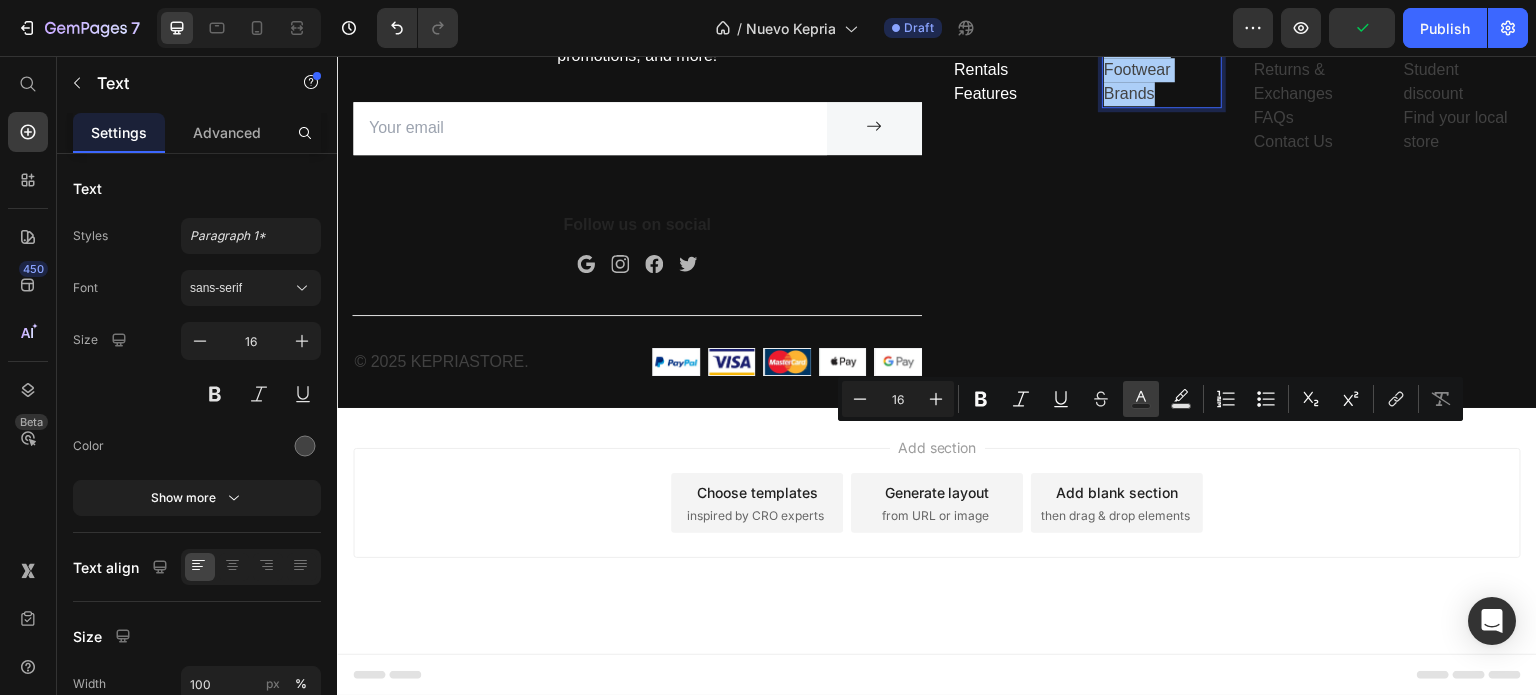 click on "Text Color" at bounding box center (1141, 399) 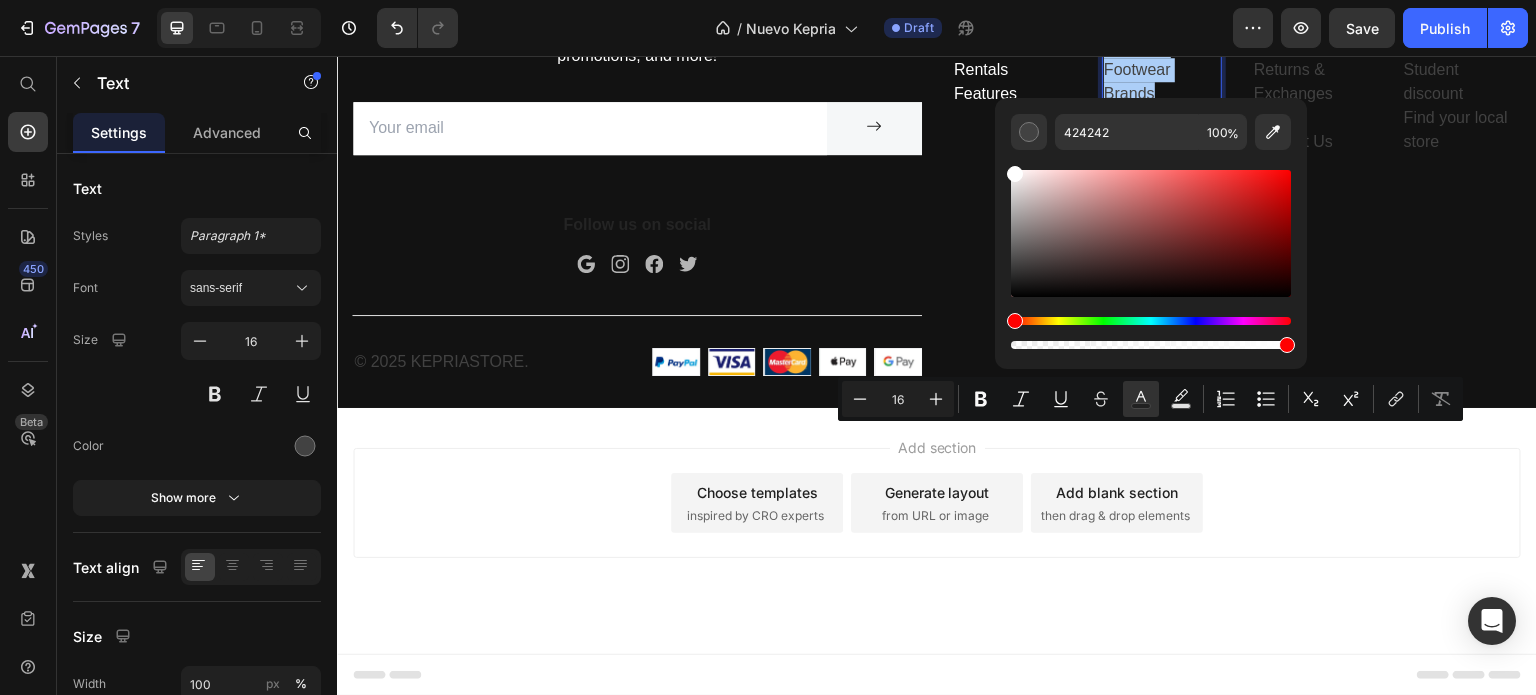 drag, startPoint x: 1014, startPoint y: 272, endPoint x: 1004, endPoint y: 127, distance: 145.34442 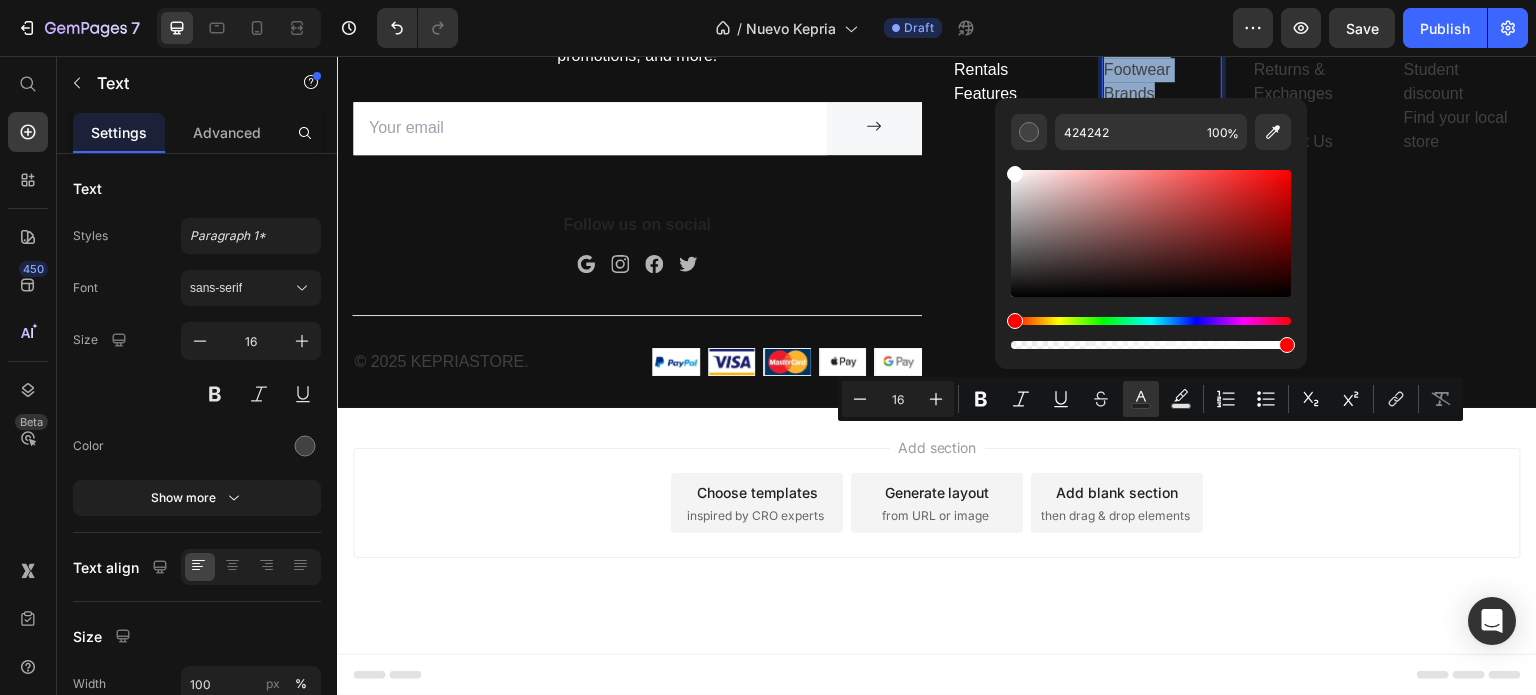 type on "FFFFFF" 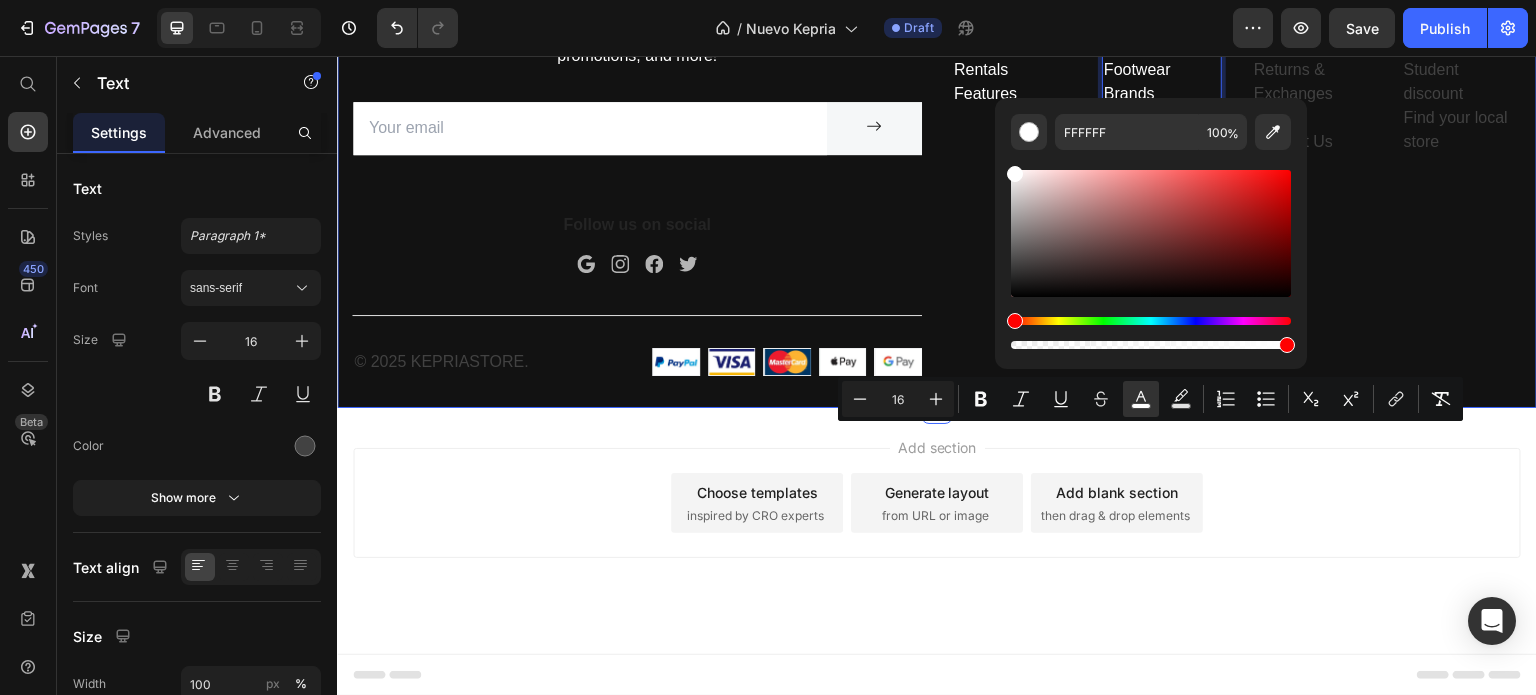 click on "FAQs" at bounding box center (1312, 118) 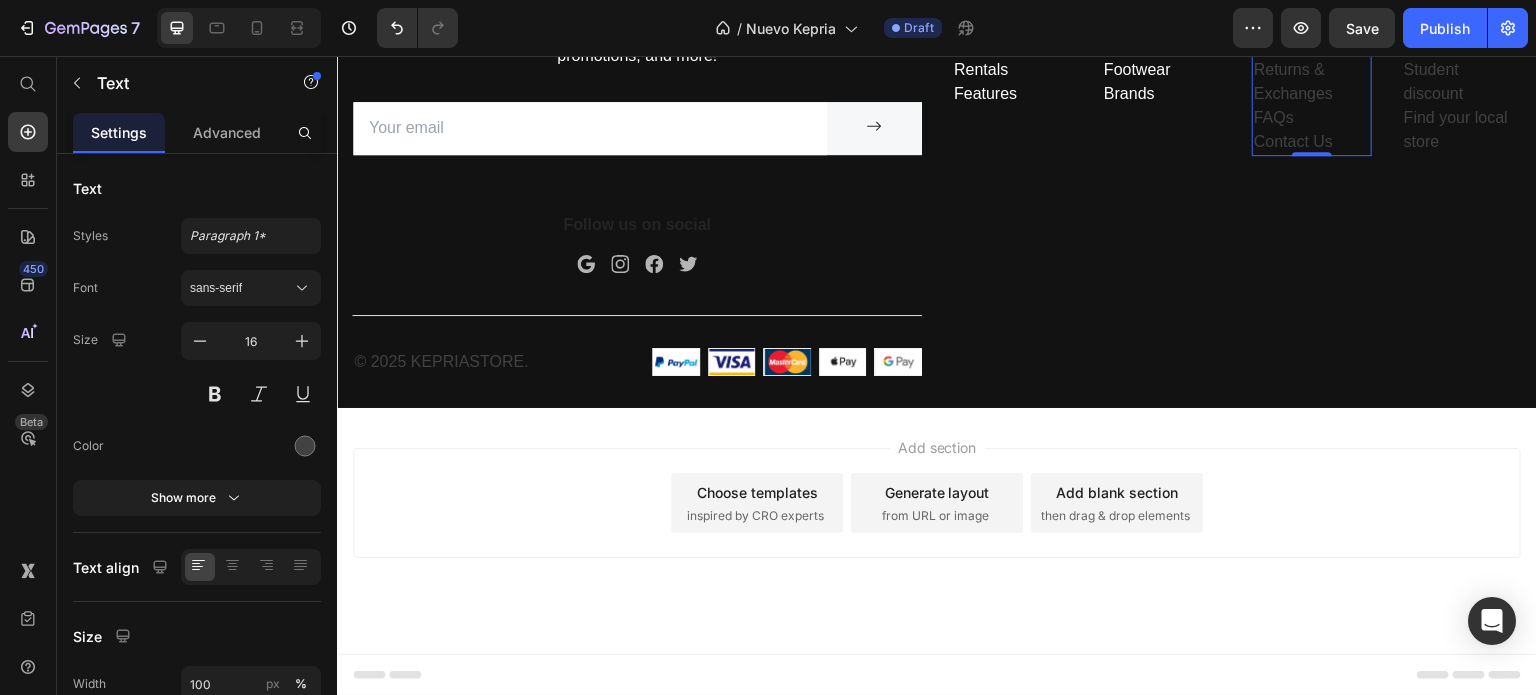click on "Customer Service Returns & Exchanges FAQs Contact Us" at bounding box center [1312, 82] 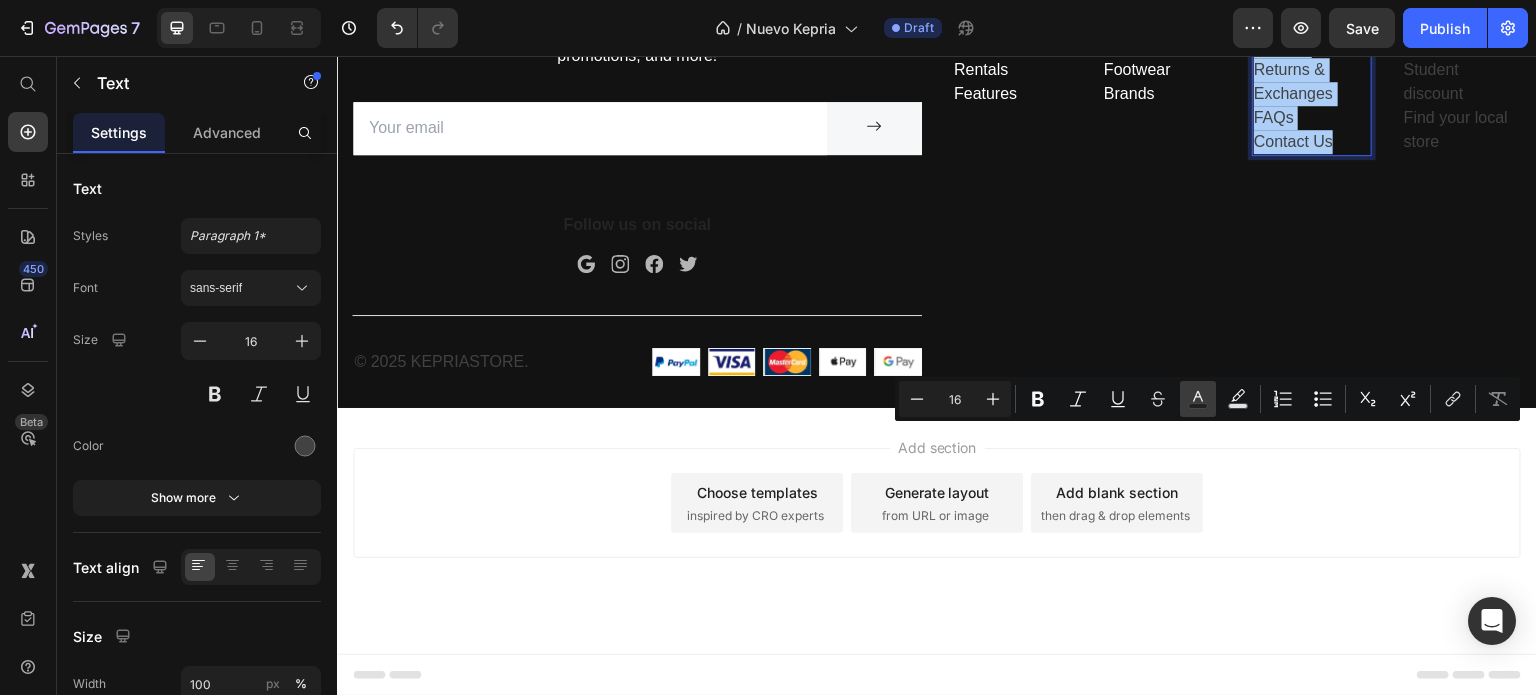 click 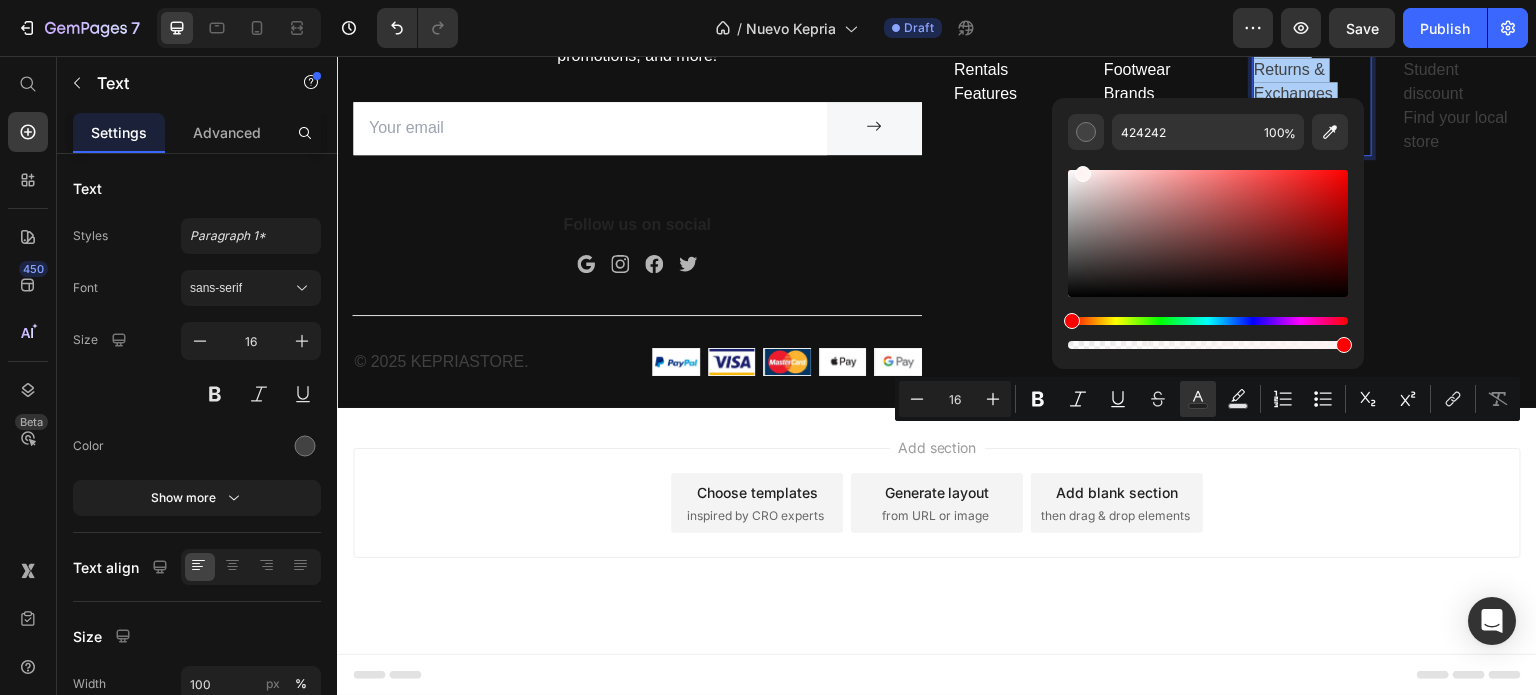 drag, startPoint x: 1072, startPoint y: 273, endPoint x: 1081, endPoint y: 112, distance: 161.25136 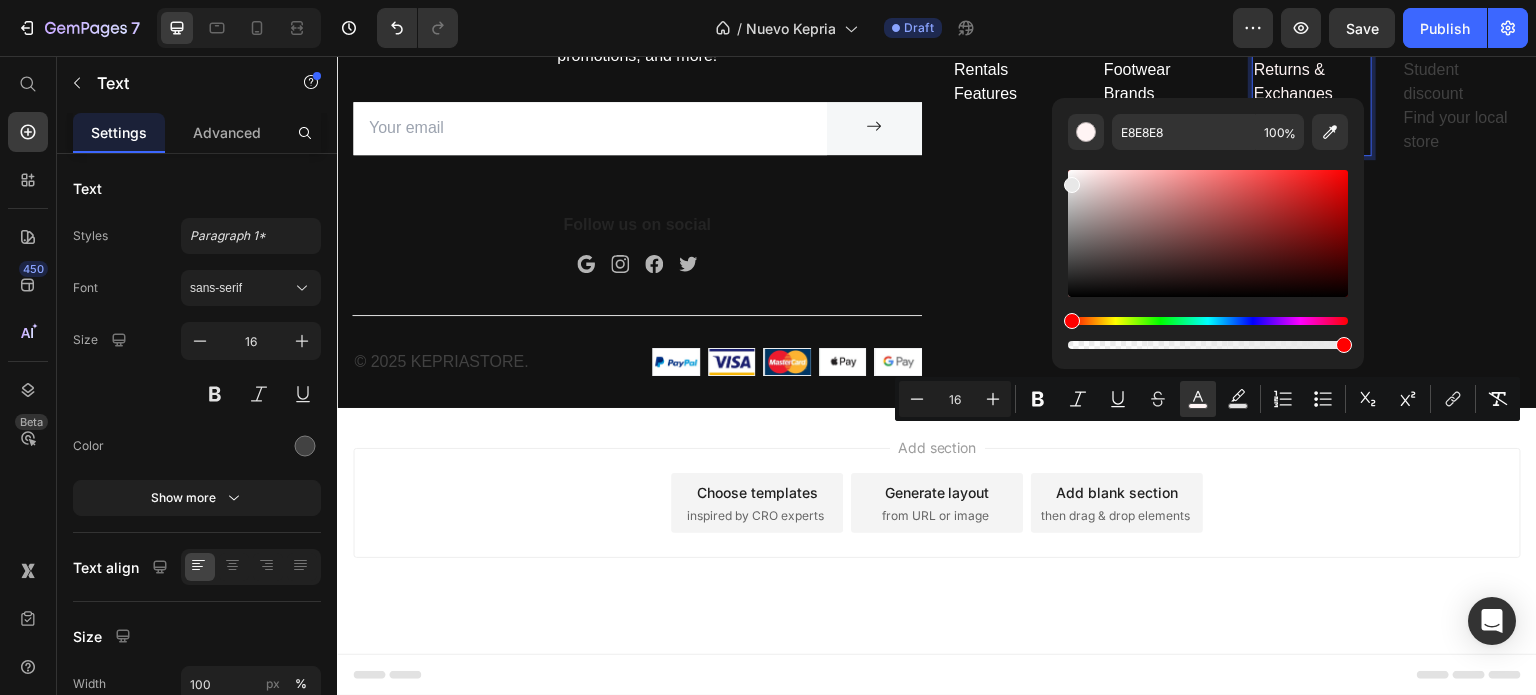 drag, startPoint x: 1417, startPoint y: 236, endPoint x: 989, endPoint y: 182, distance: 431.3931 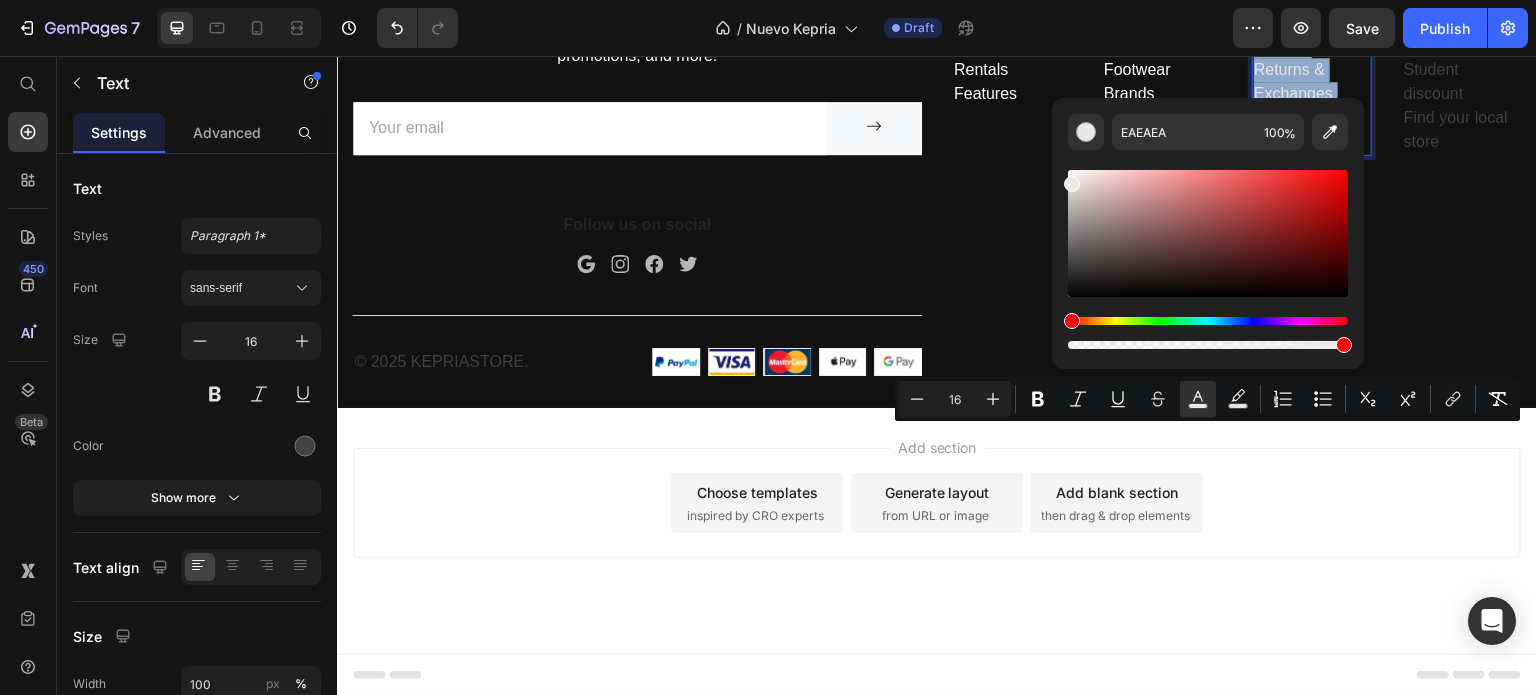 drag, startPoint x: 1392, startPoint y: 235, endPoint x: 1022, endPoint y: 137, distance: 382.75842 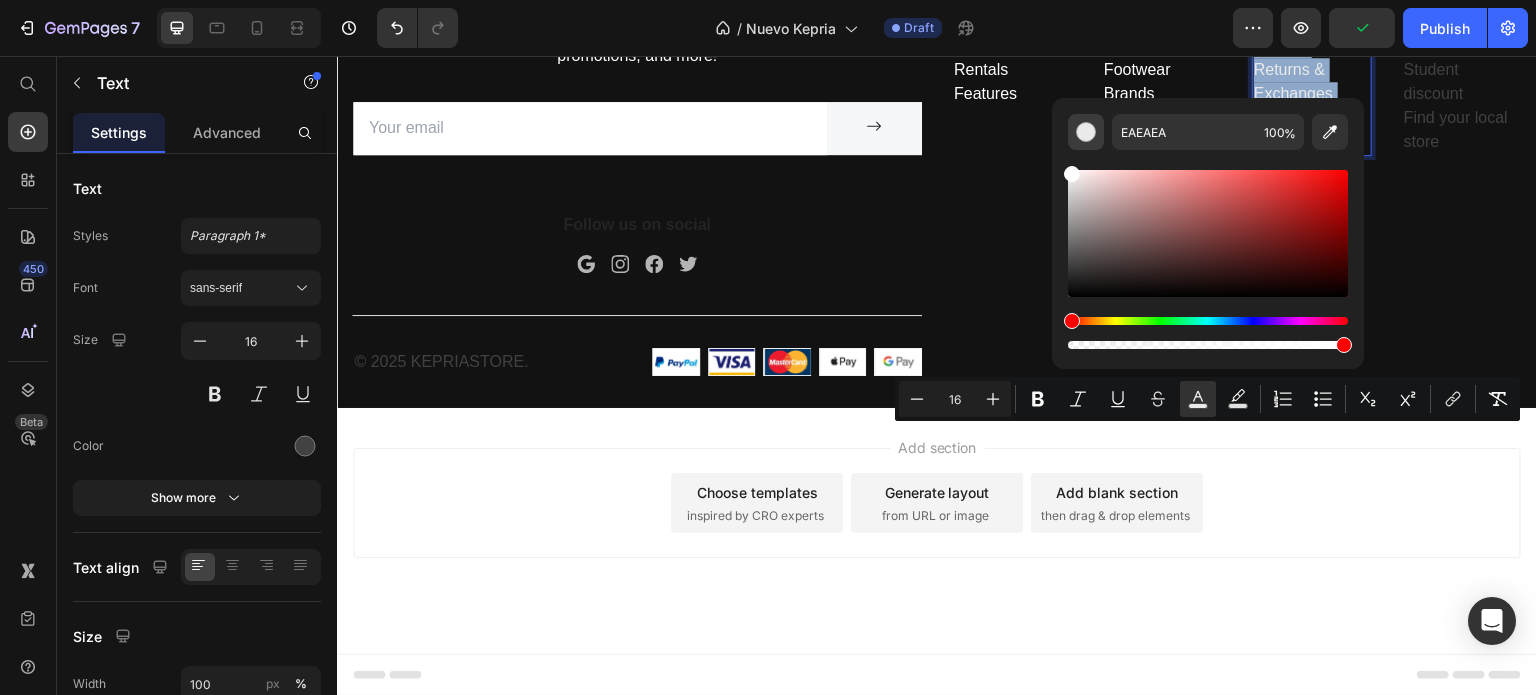 drag, startPoint x: 1068, startPoint y: 183, endPoint x: 1068, endPoint y: 141, distance: 42 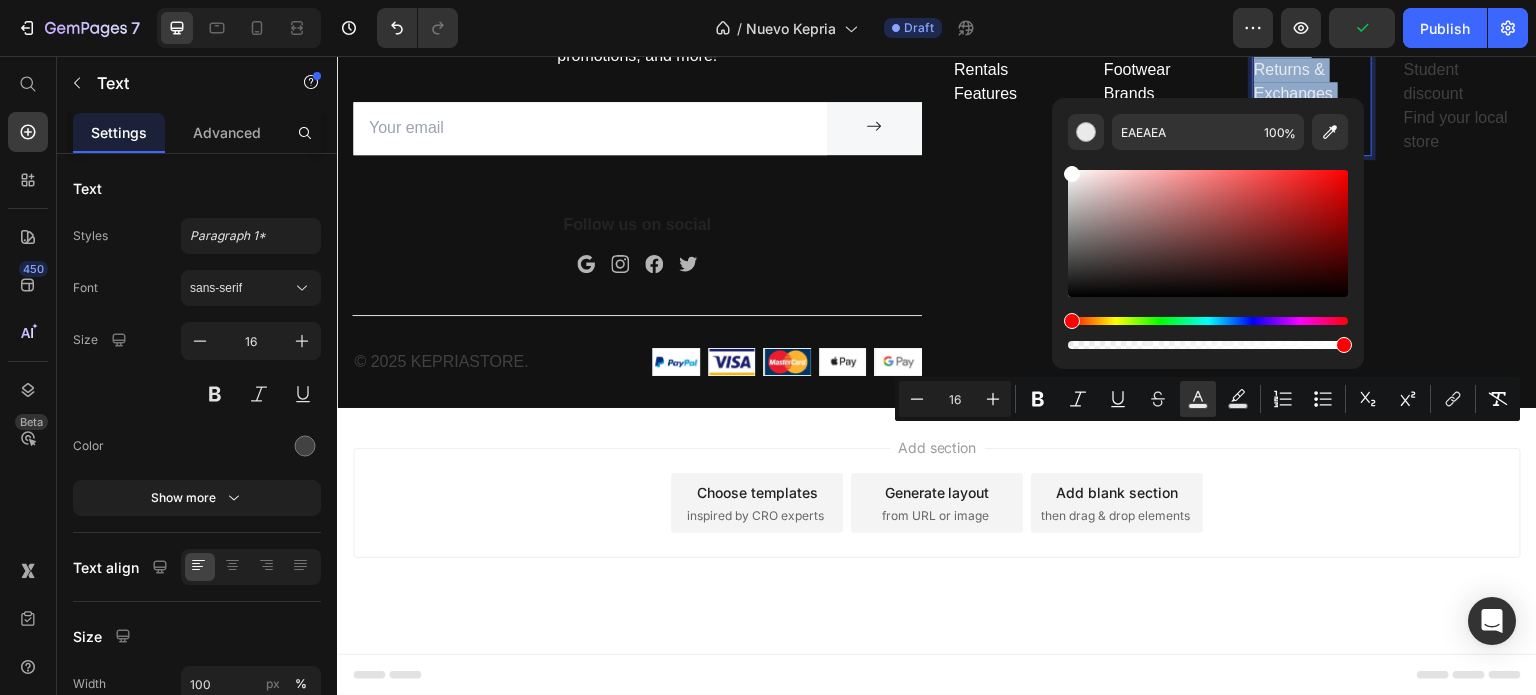 type on "FFFFFF" 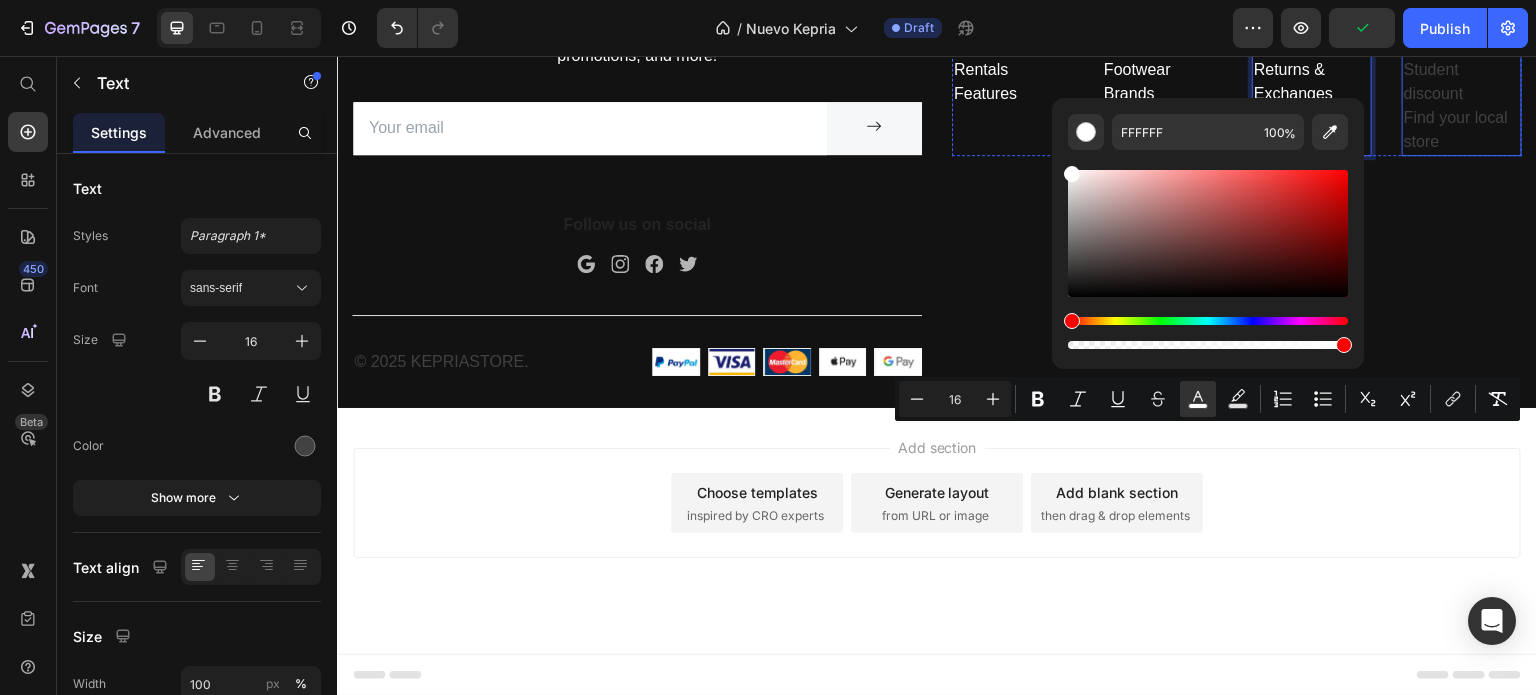 click on "Personalisation" at bounding box center (1462, 46) 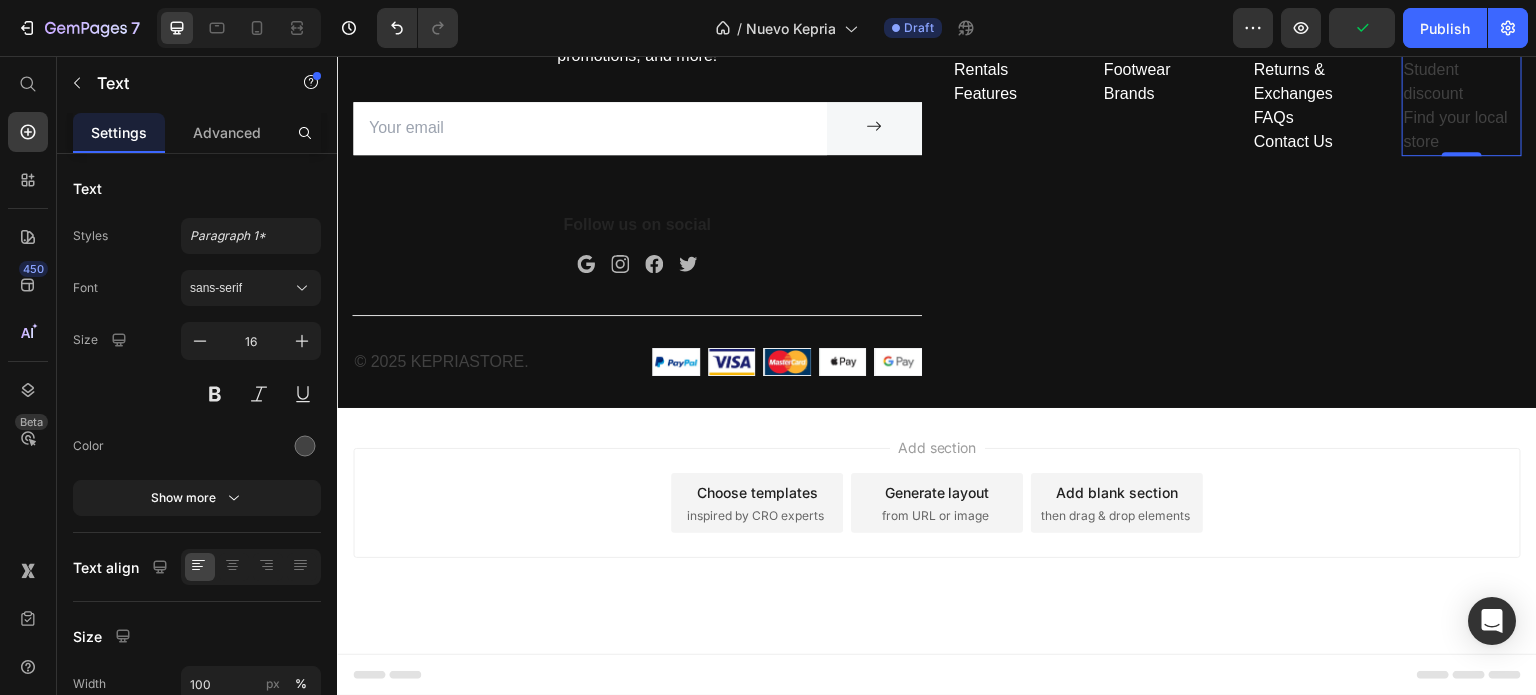 click on "My account Personalisation Student discount Find your local store" at bounding box center [1462, 82] 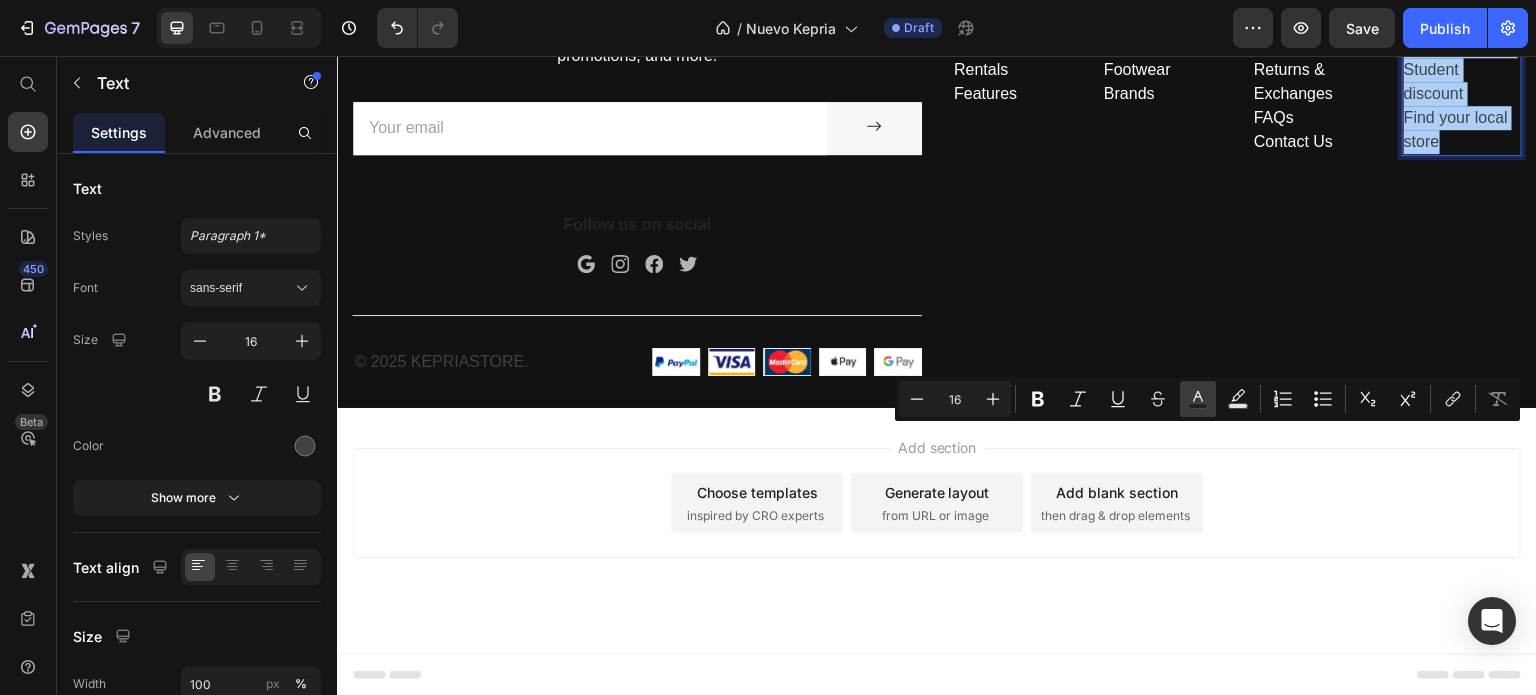 click 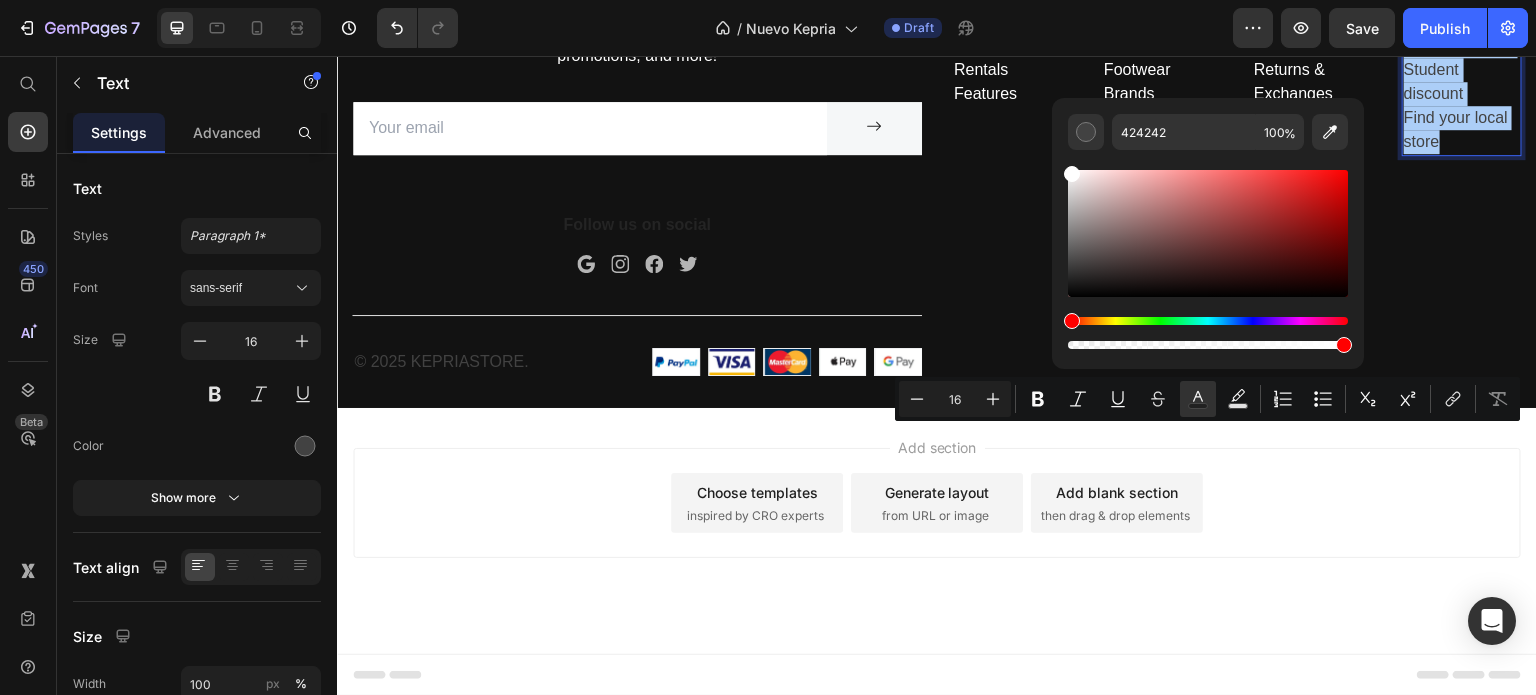drag, startPoint x: 1065, startPoint y: 272, endPoint x: 1055, endPoint y: 141, distance: 131.38112 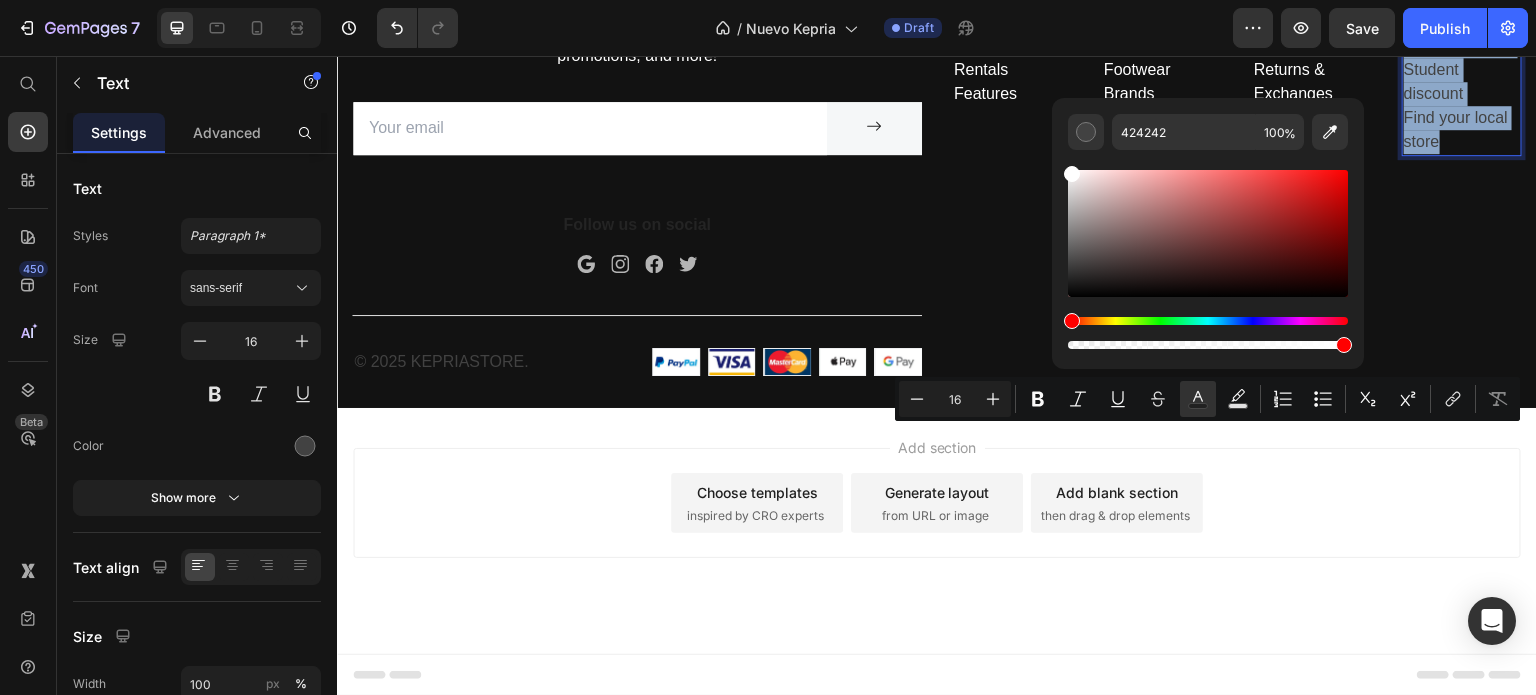 type on "FFFFFF" 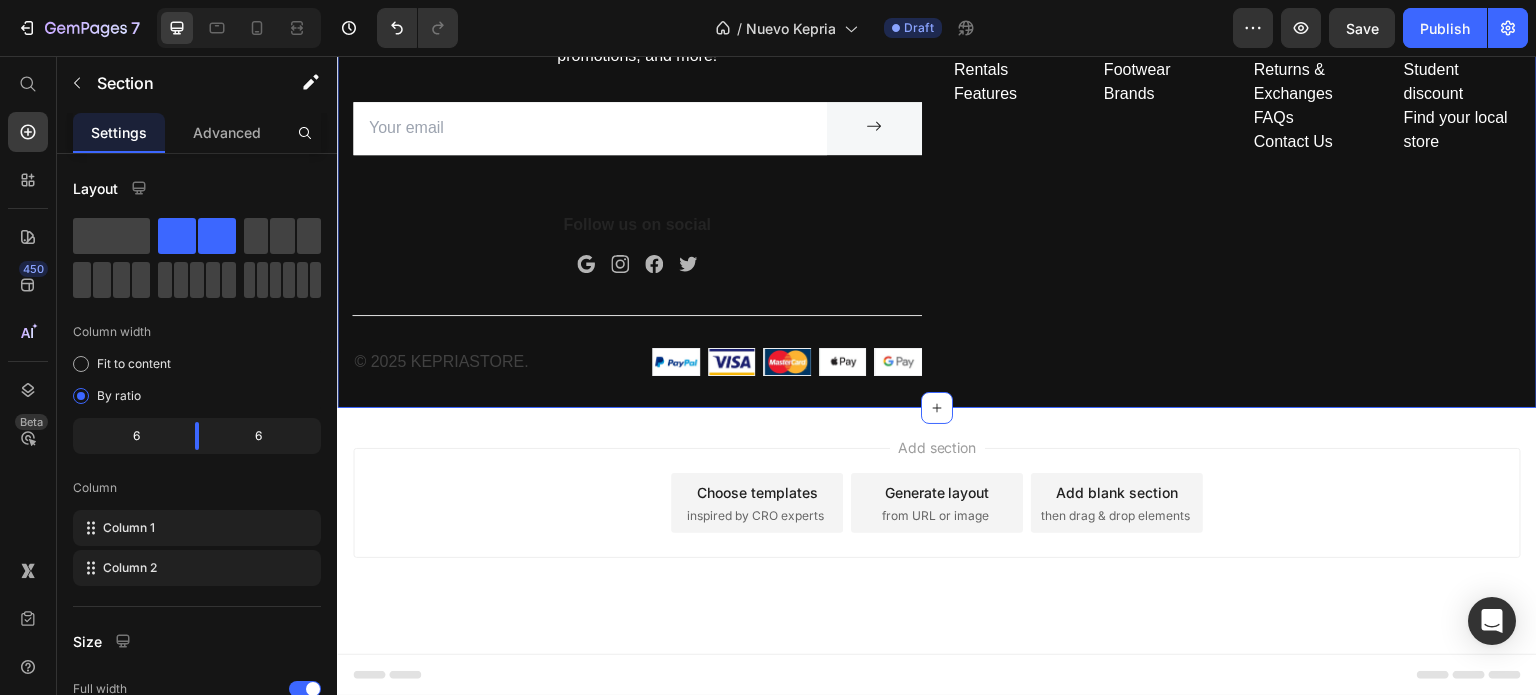 click on "Company Text block About Events Rentals Features Text Shop Text block Mens Womens Footwear Brands Text Help Text block Customer Service Returns & Exchanges FAQs Contact Us Text Information Text block My account Personalisation Student discount Find your local store Text Row" at bounding box center (1237, 186) 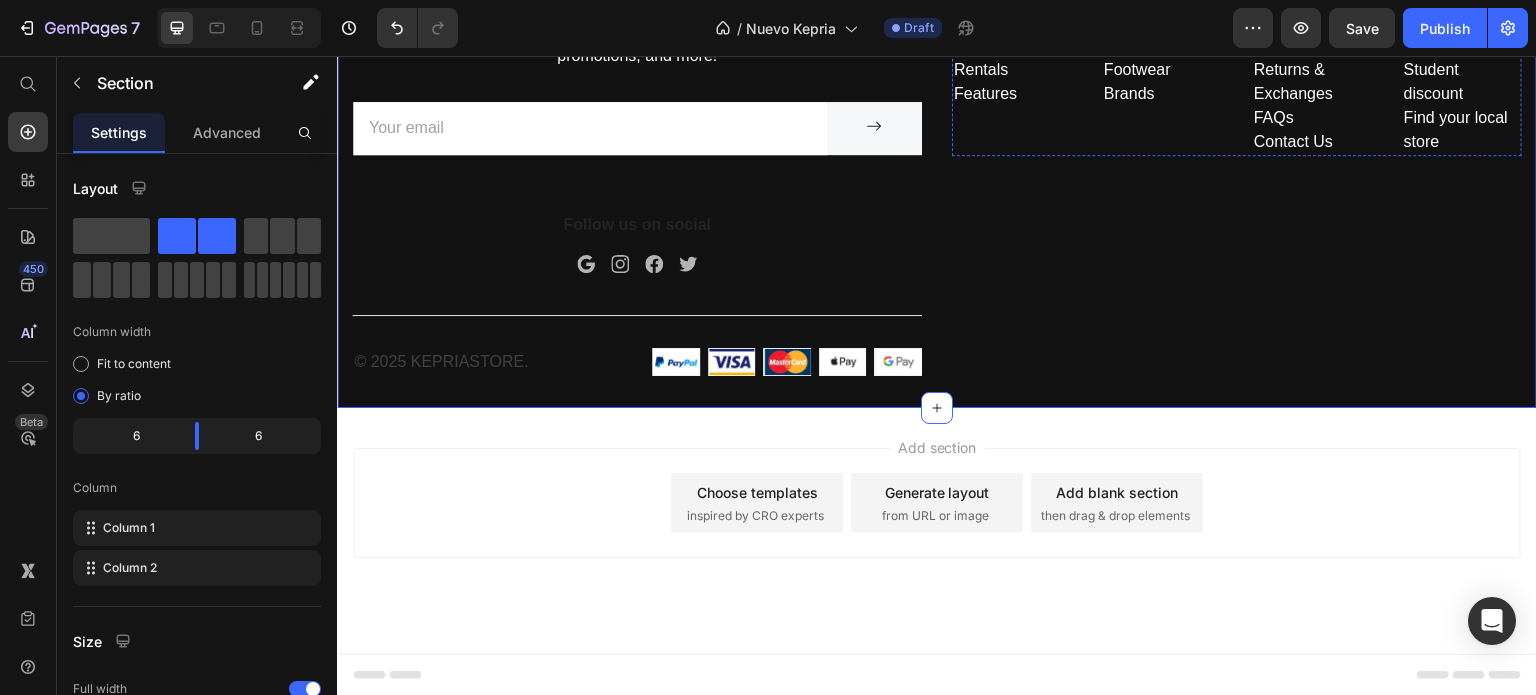 click on "Company" at bounding box center (1012, -22) 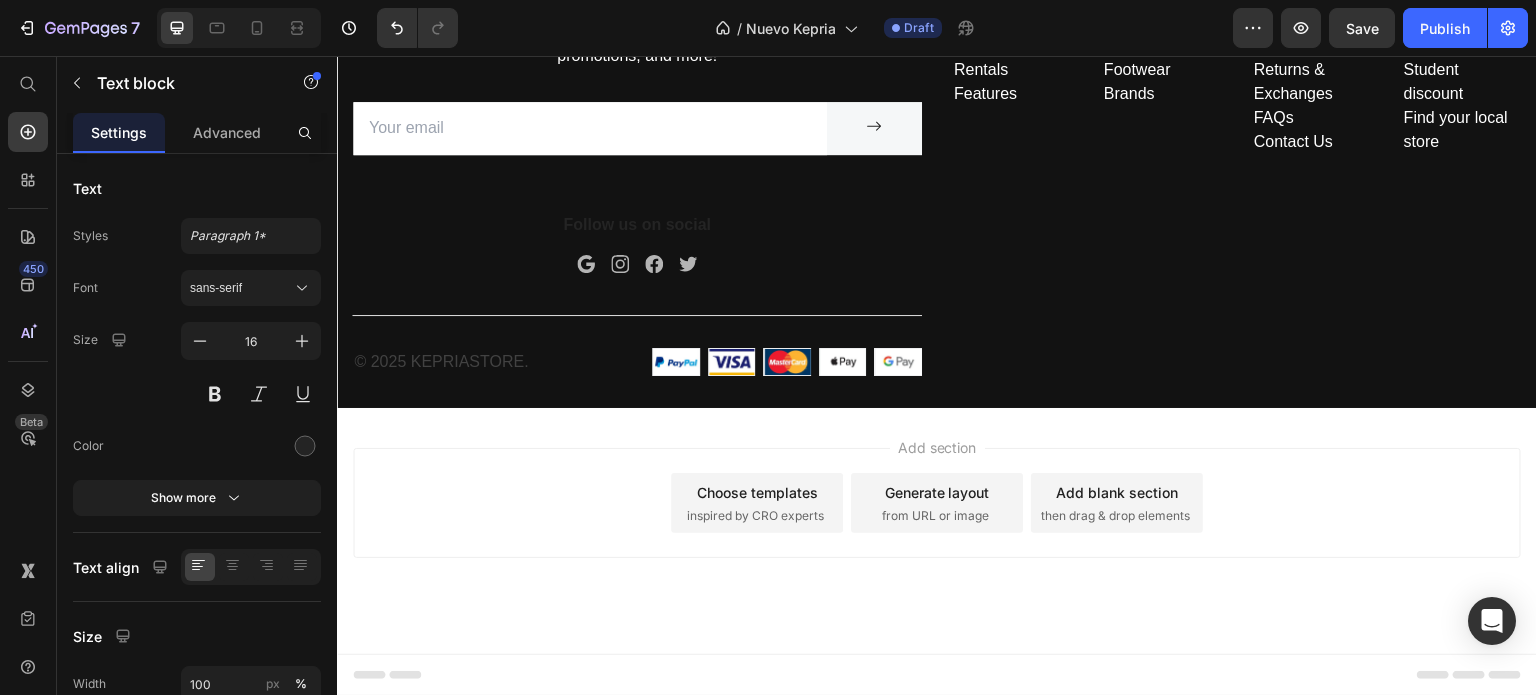 click on "About Events Rentals Features Text" at bounding box center [1012, 62] 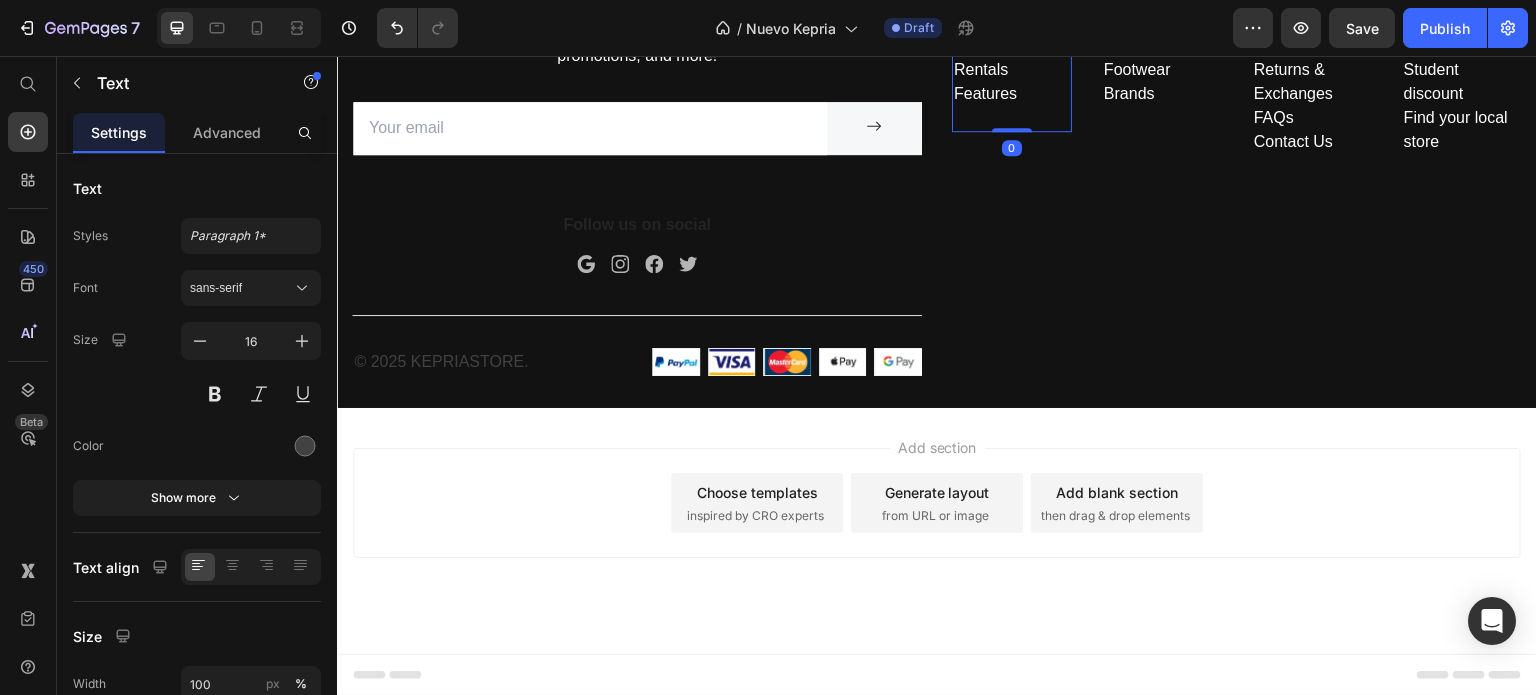 click on "Text" at bounding box center [993, -27] 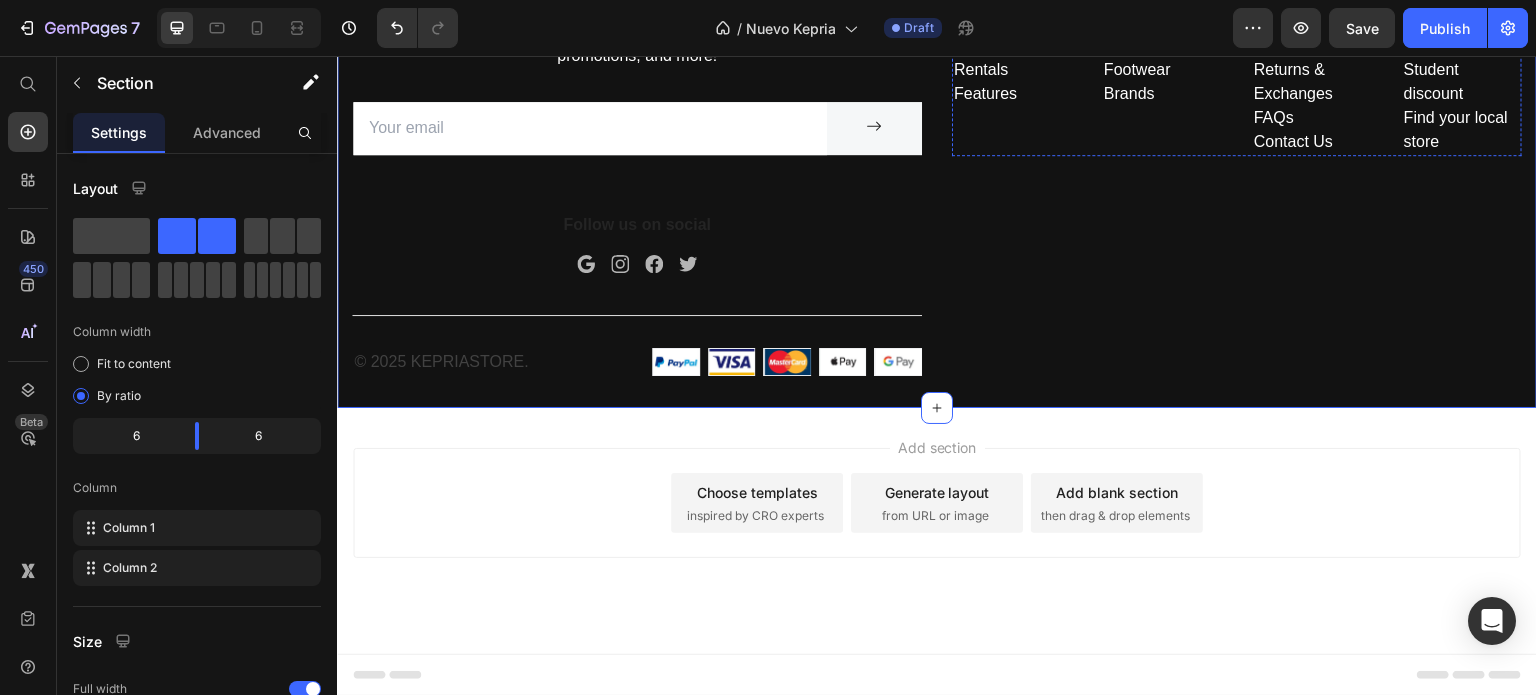 click on "Company" at bounding box center [1012, -22] 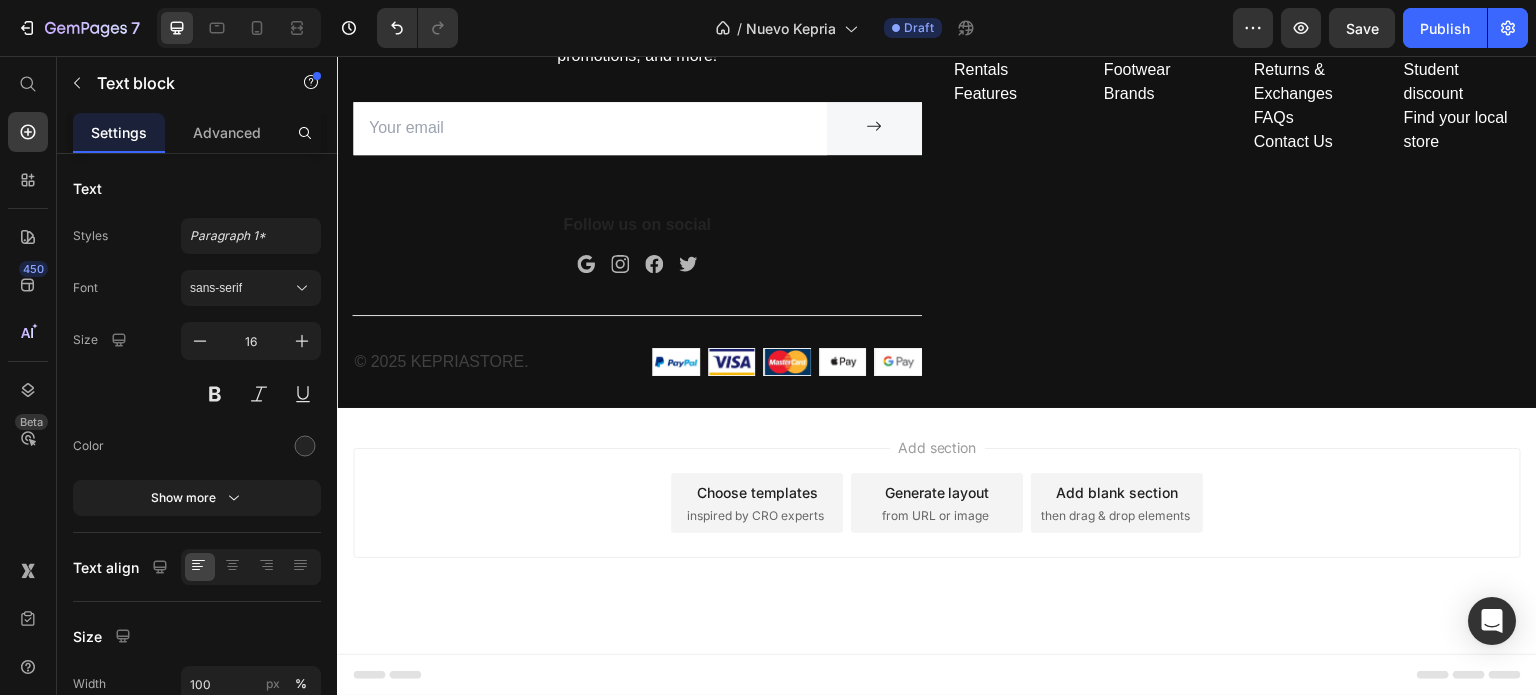 click on "Company" at bounding box center (1012, -22) 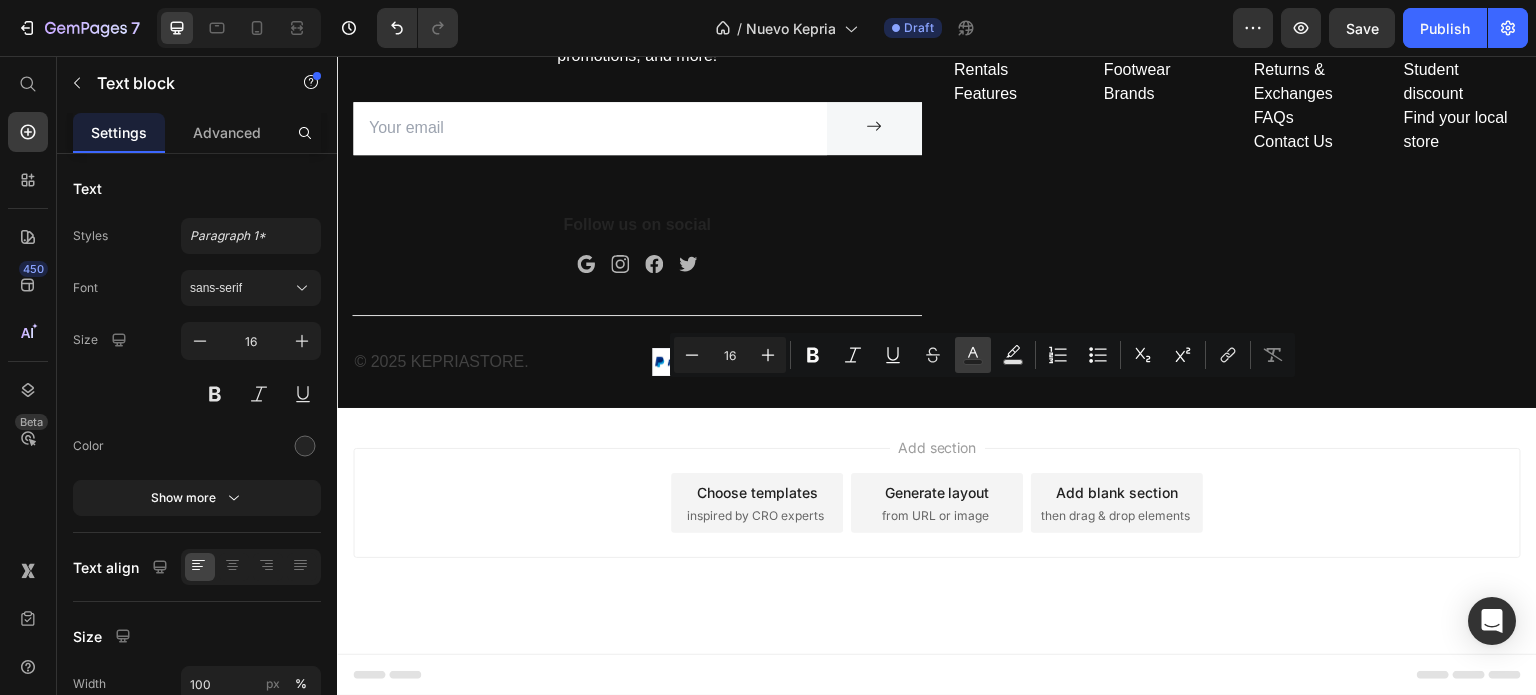 click 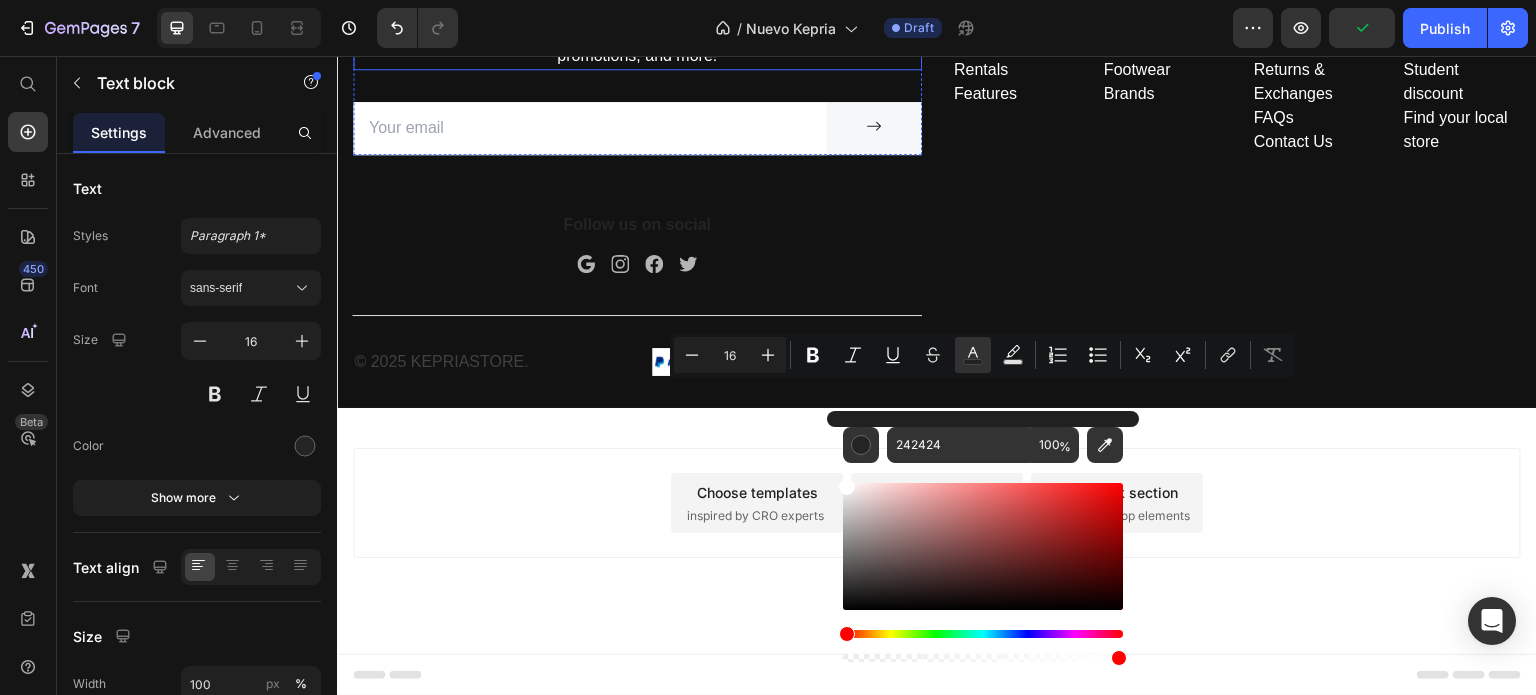 drag, startPoint x: 1190, startPoint y: 540, endPoint x: 822, endPoint y: 469, distance: 374.78662 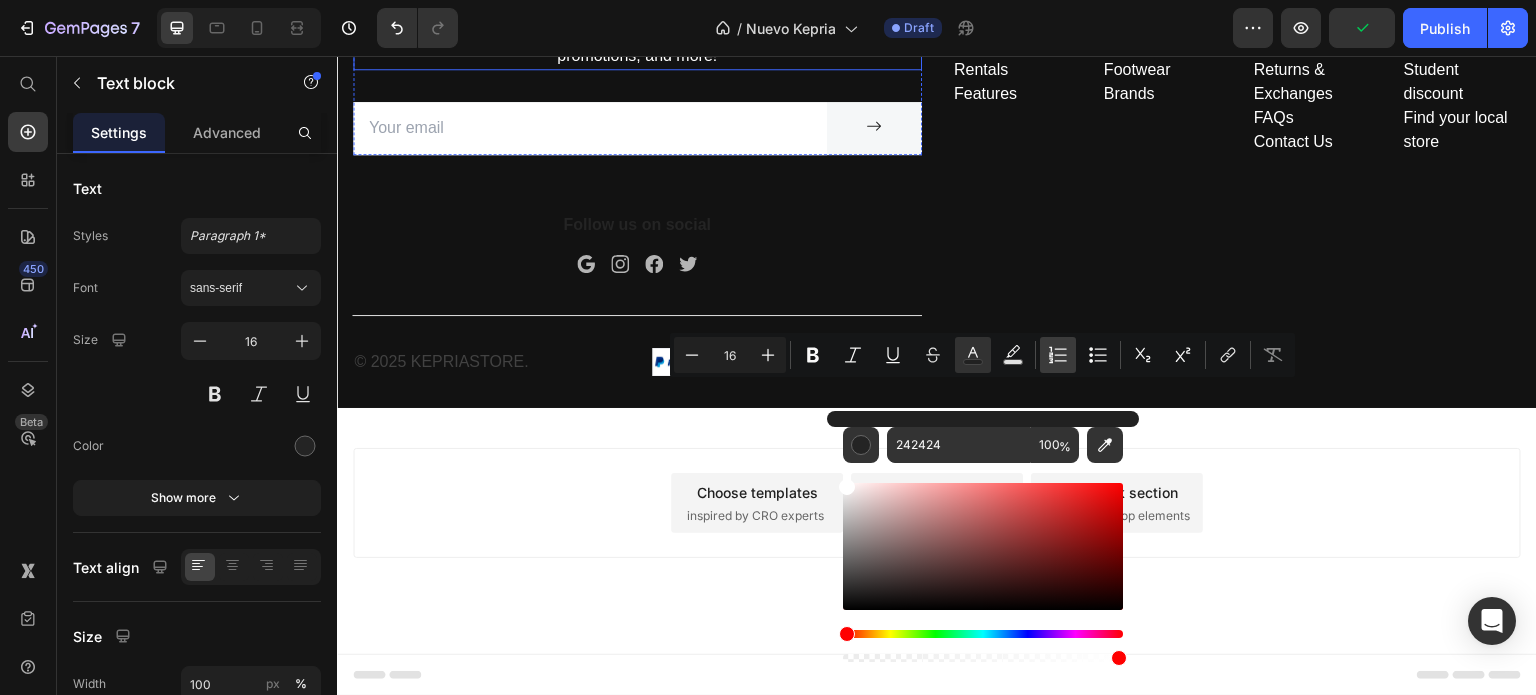 type on "FFFFFF" 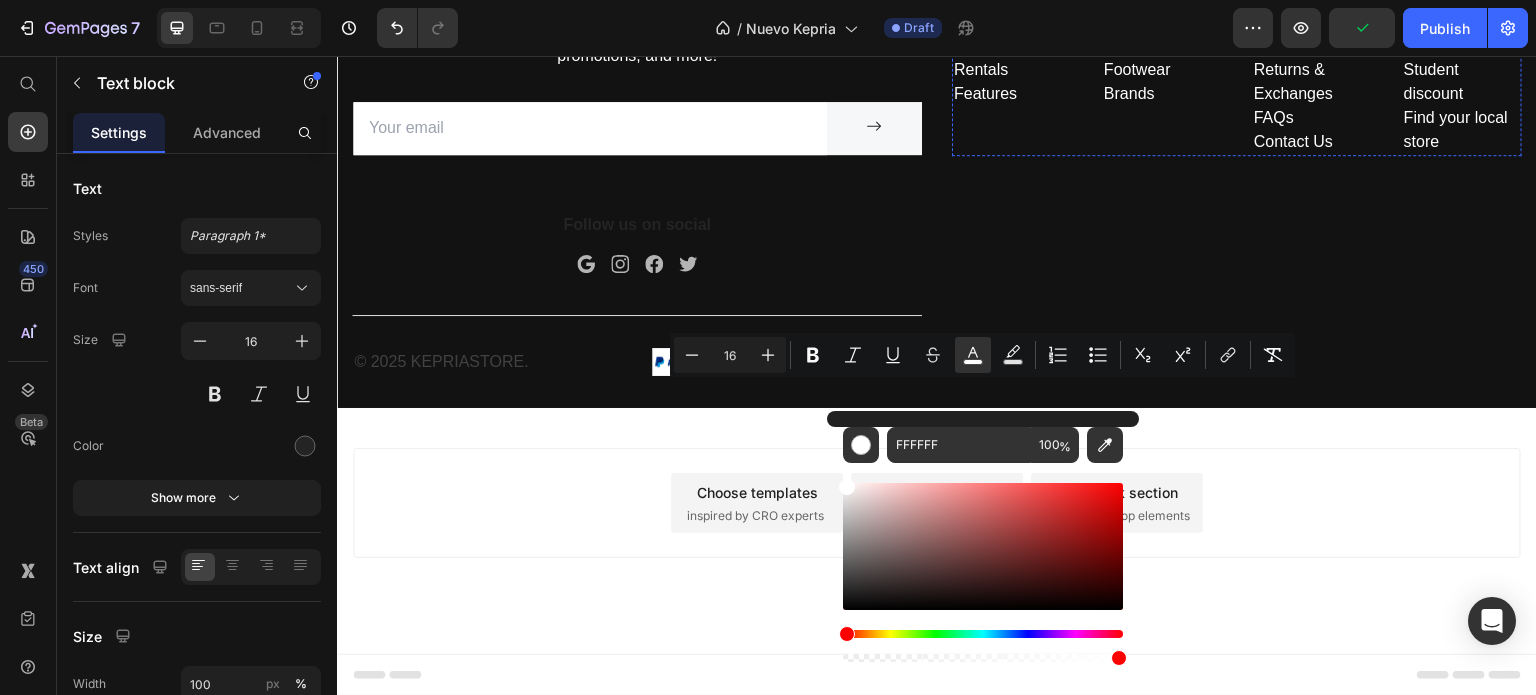click on "Shop" at bounding box center [1162, -22] 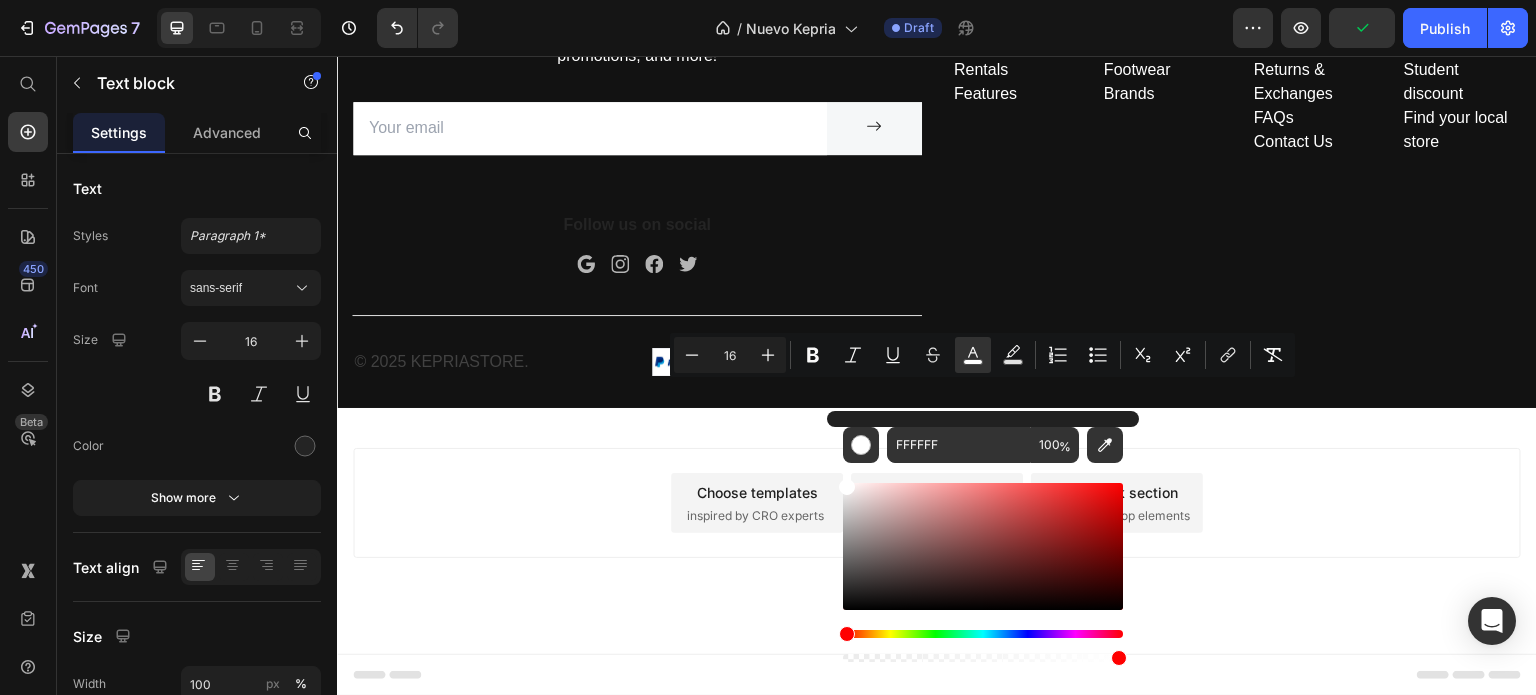 click on "Shop" at bounding box center [1162, -22] 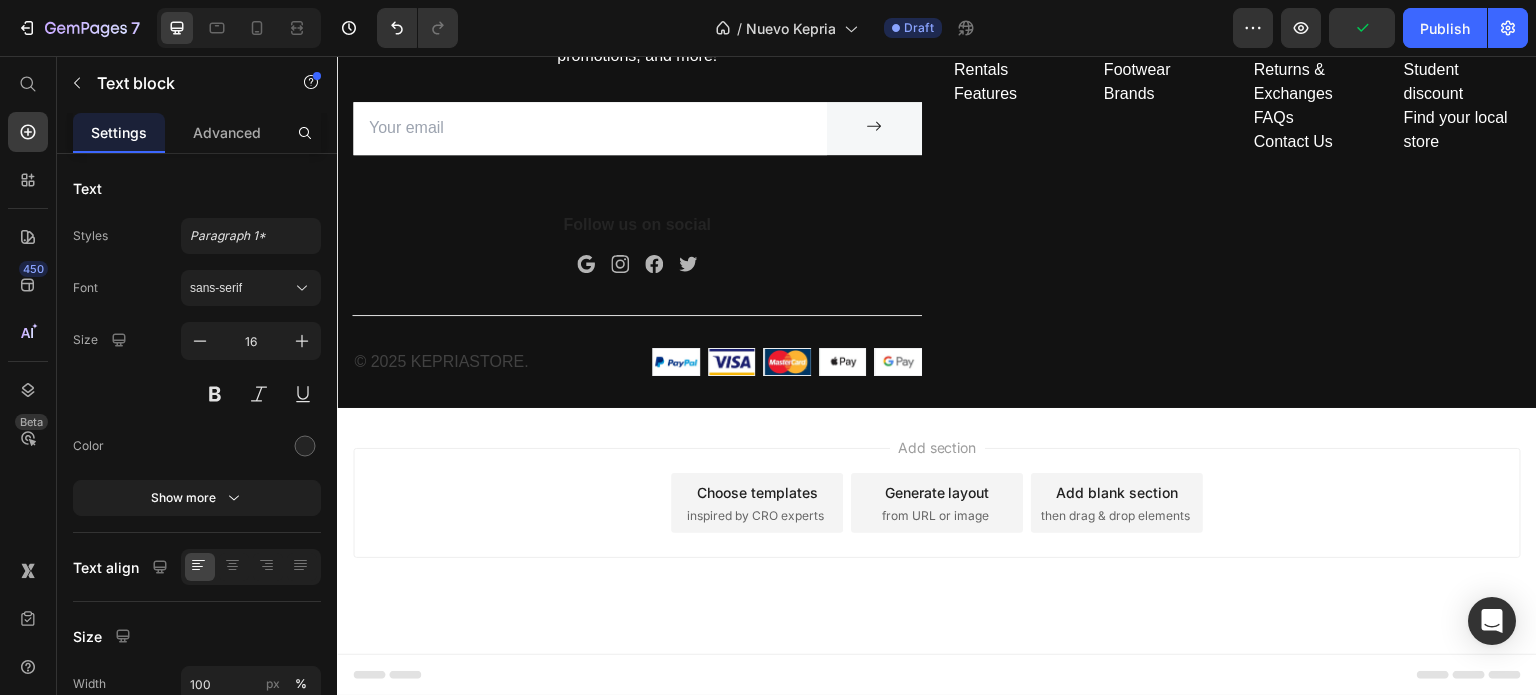 click on "Shop" at bounding box center (1162, -22) 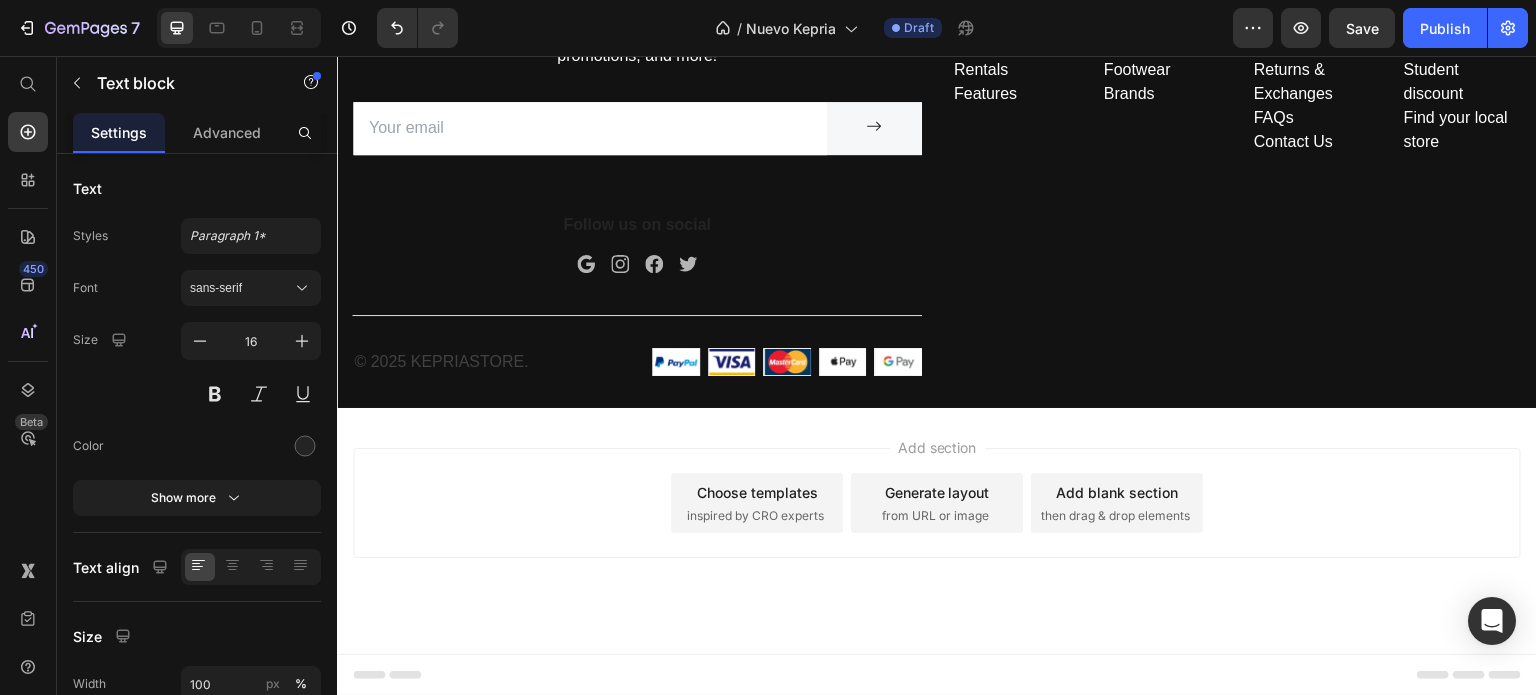 click on "Shop" at bounding box center (1162, -22) 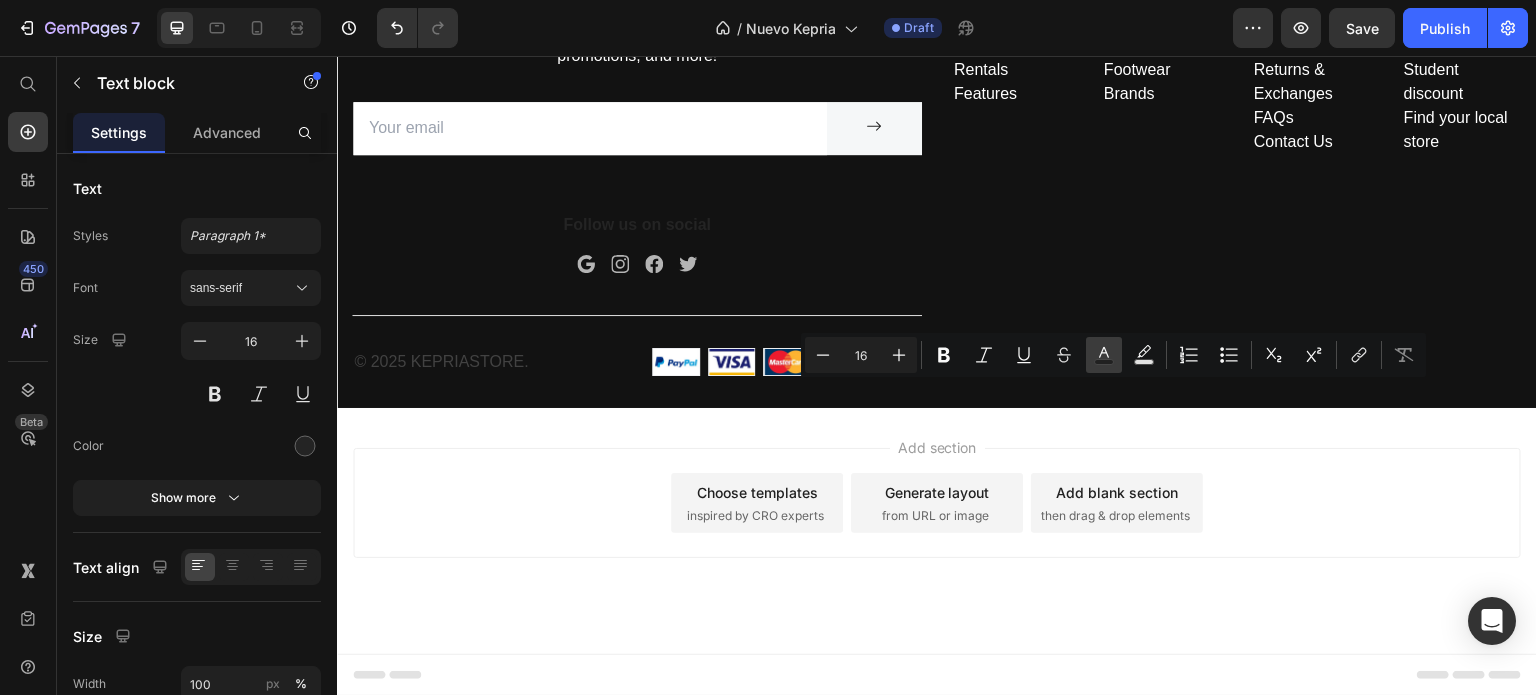 click 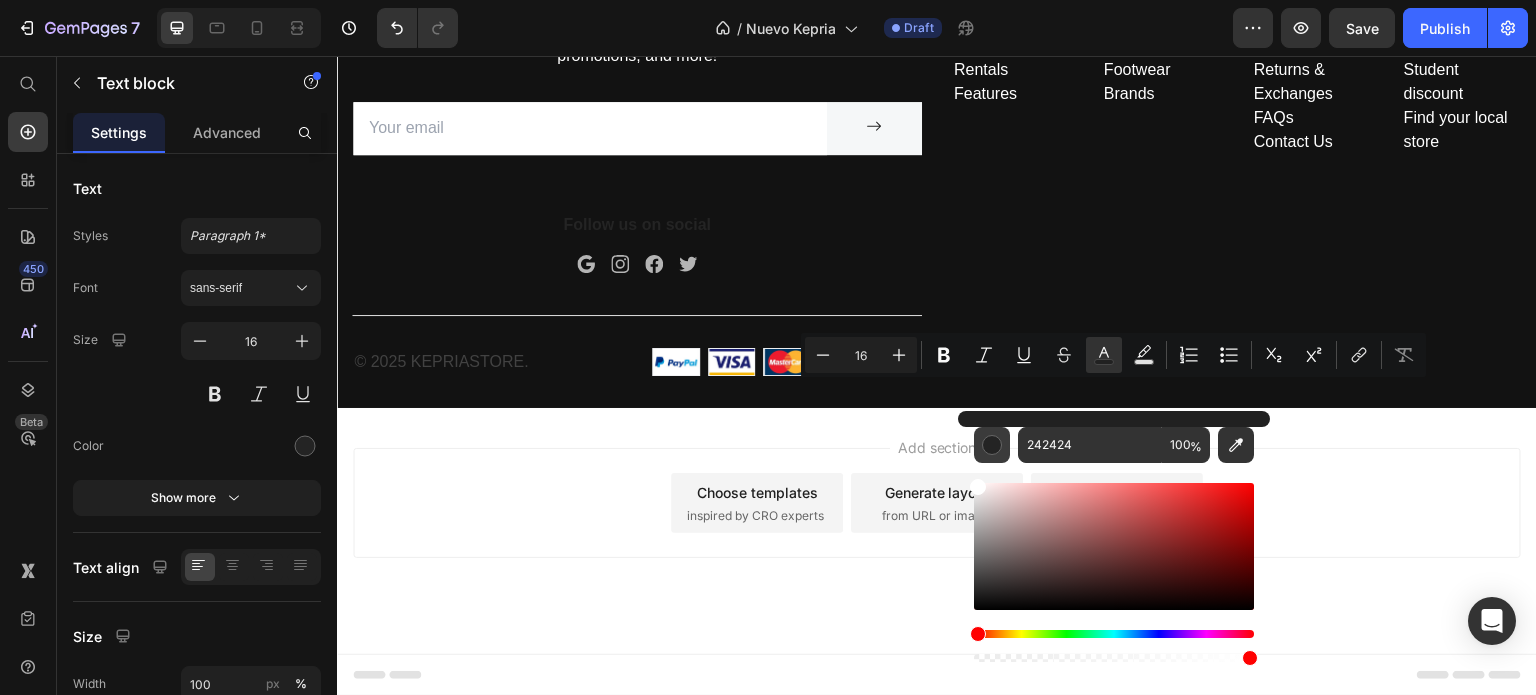 drag, startPoint x: 976, startPoint y: 489, endPoint x: 984, endPoint y: 429, distance: 60.530983 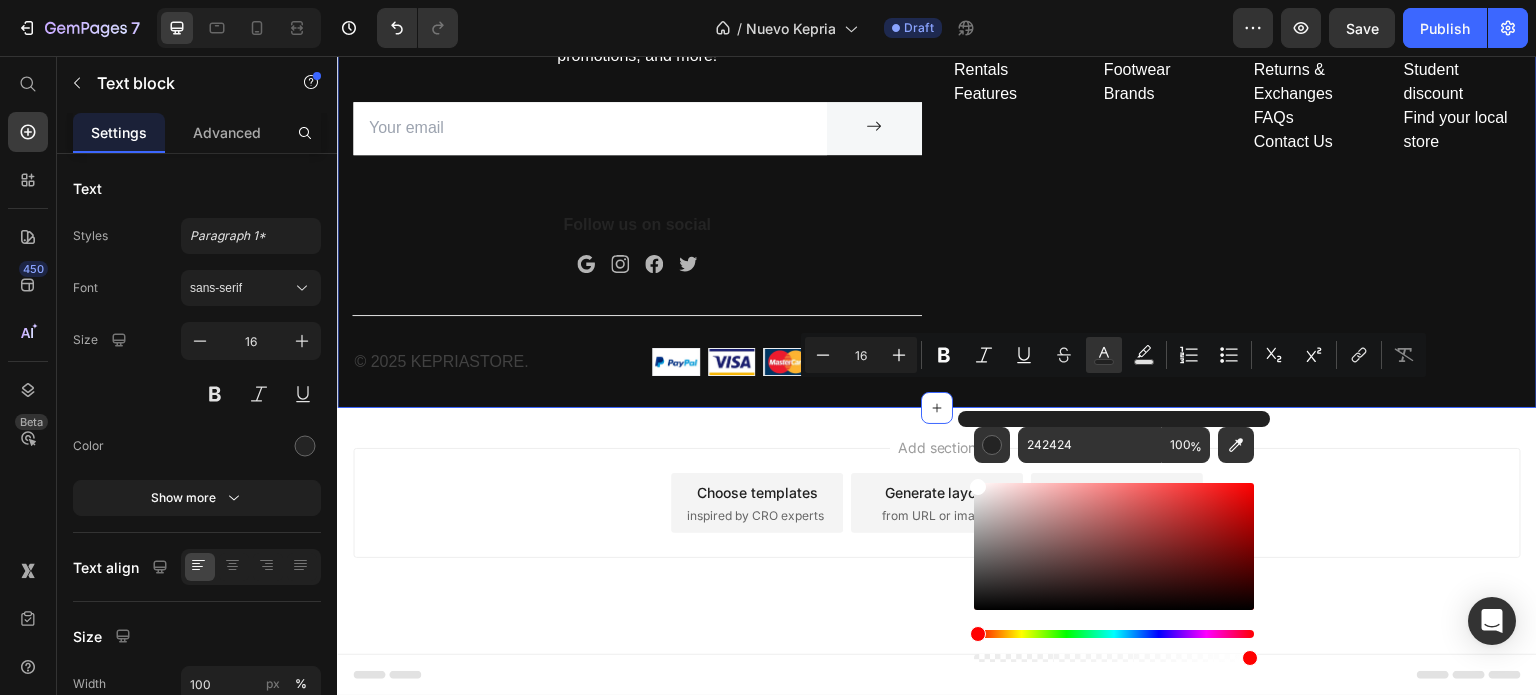 type on "FFFFFF" 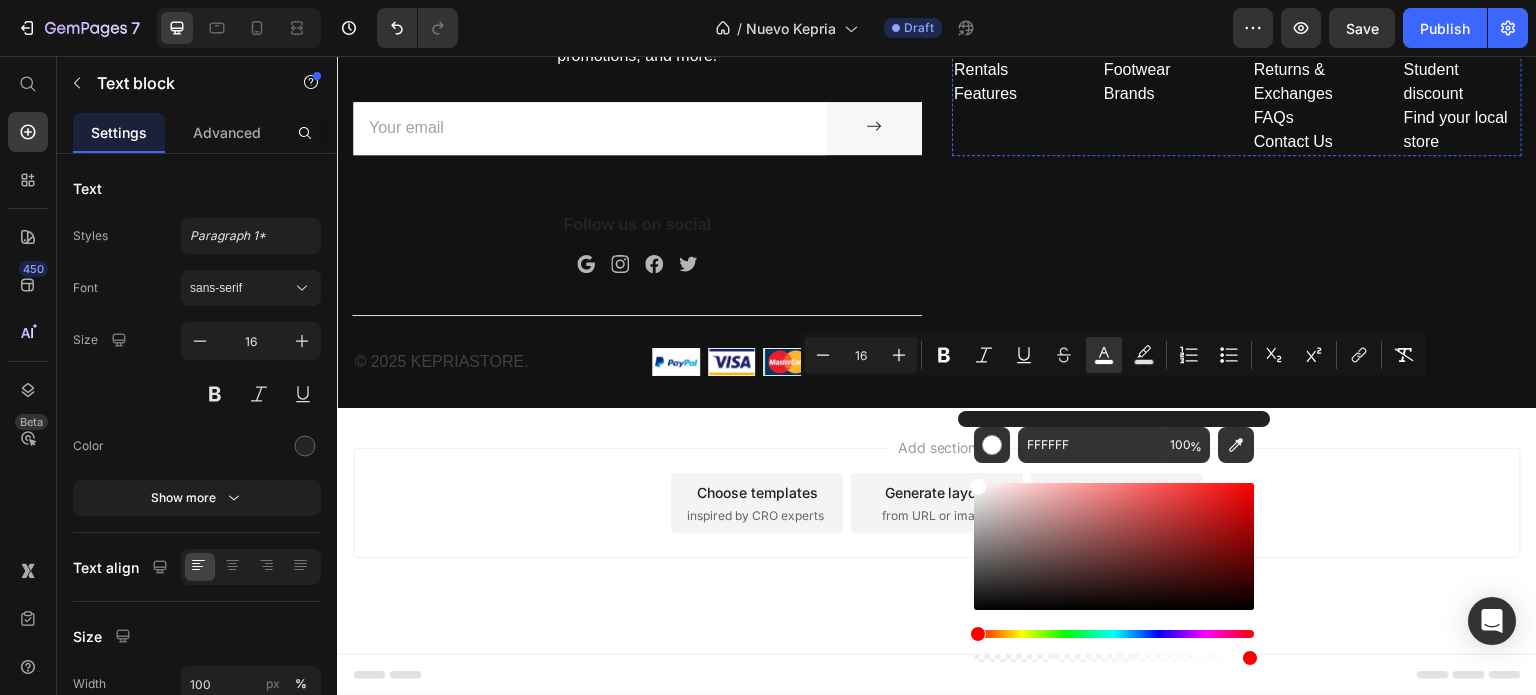 click on "Help" at bounding box center (1312, -22) 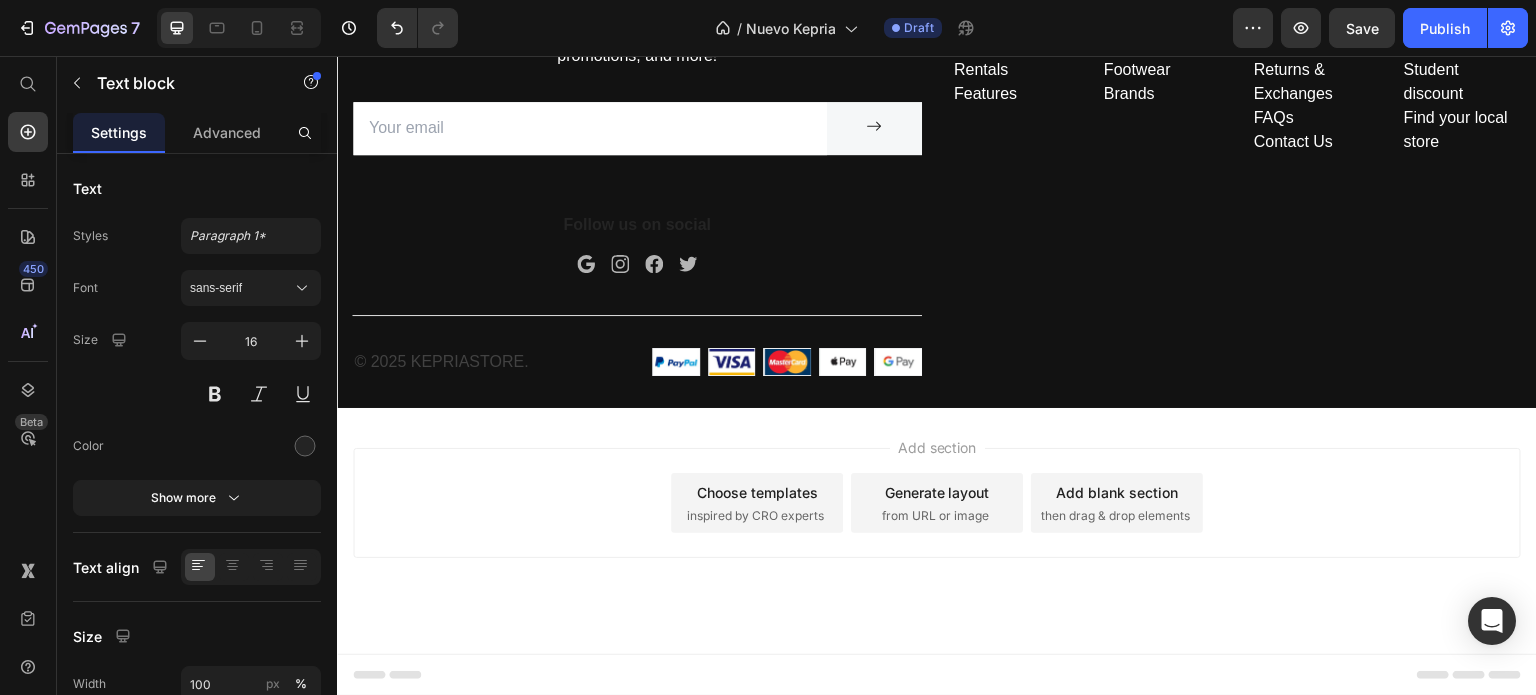 click on "Help" at bounding box center (1312, -22) 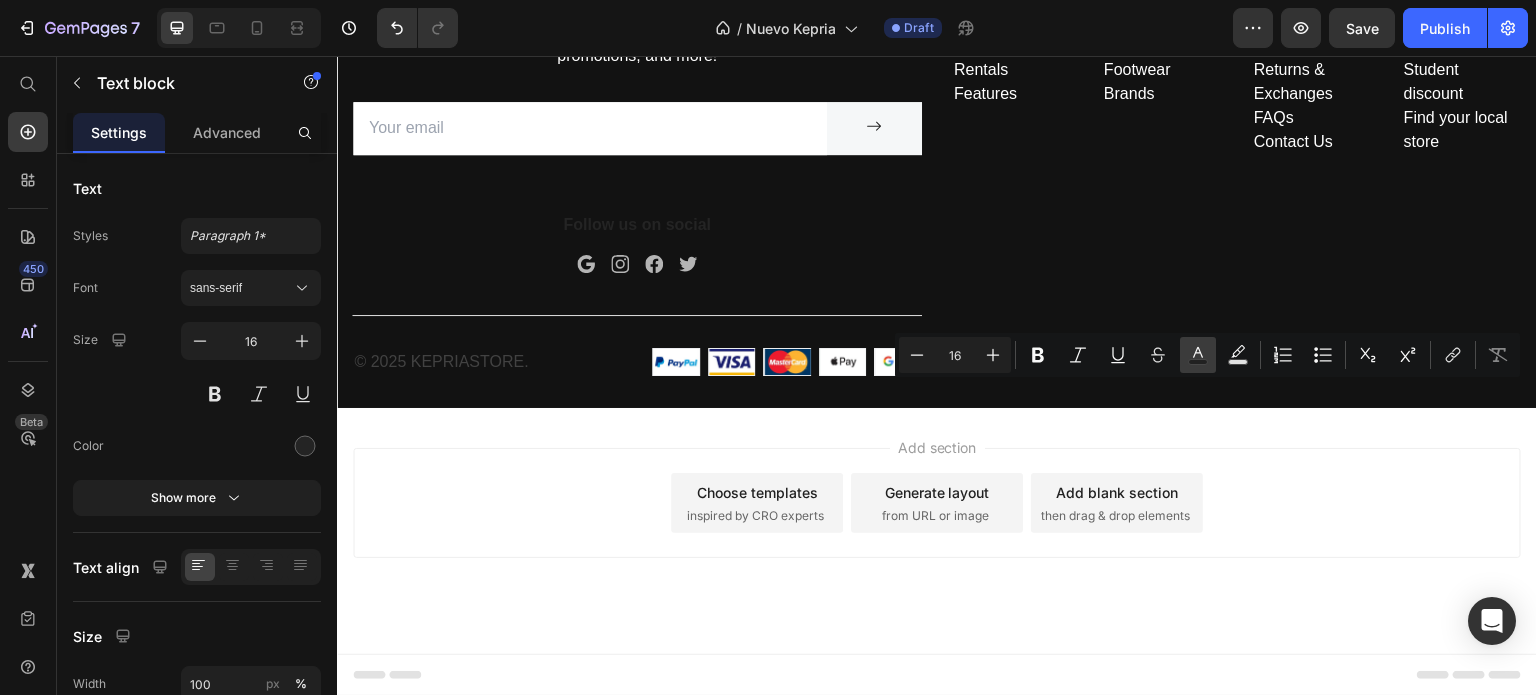 click on "Text Color" at bounding box center (1198, 355) 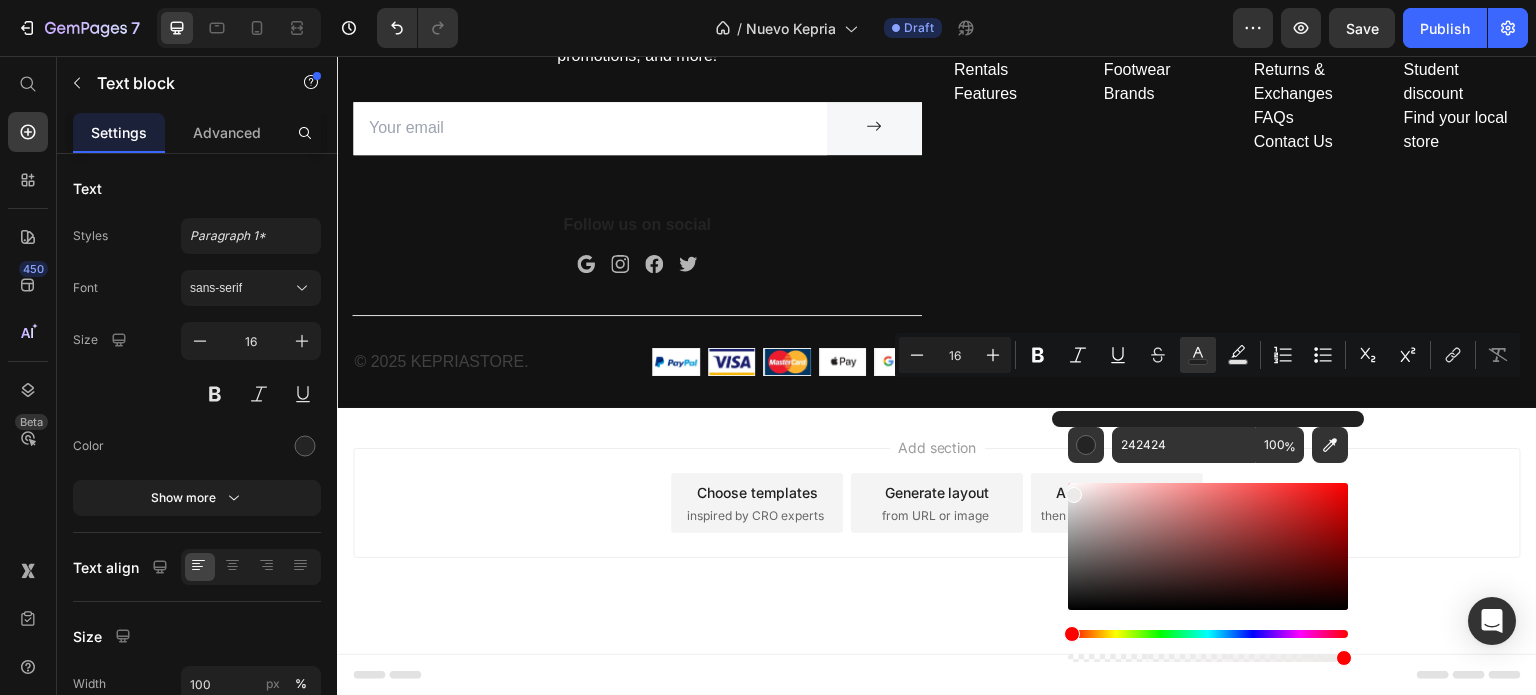 drag, startPoint x: 1072, startPoint y: 491, endPoint x: 1065, endPoint y: 464, distance: 27.89265 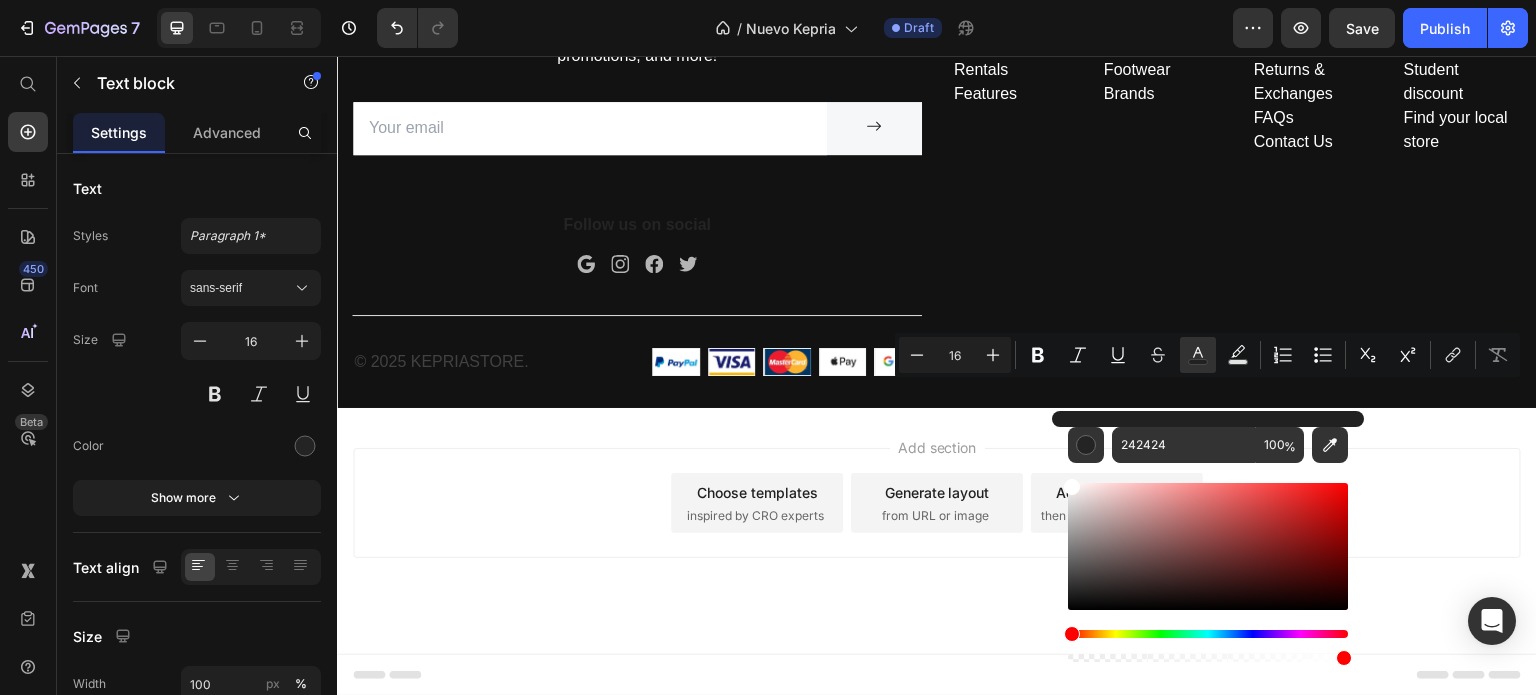 type on "FFFFFF" 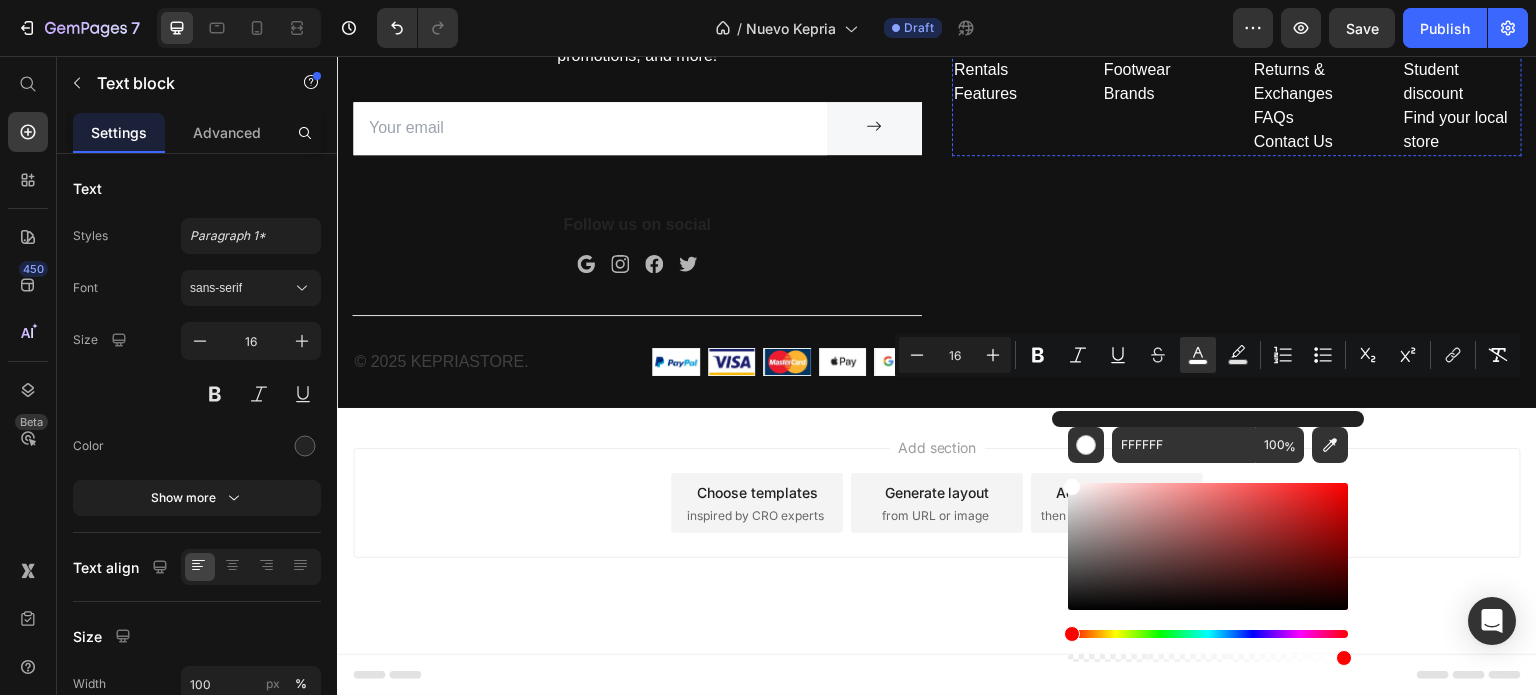 click on "Information" at bounding box center [1462, -22] 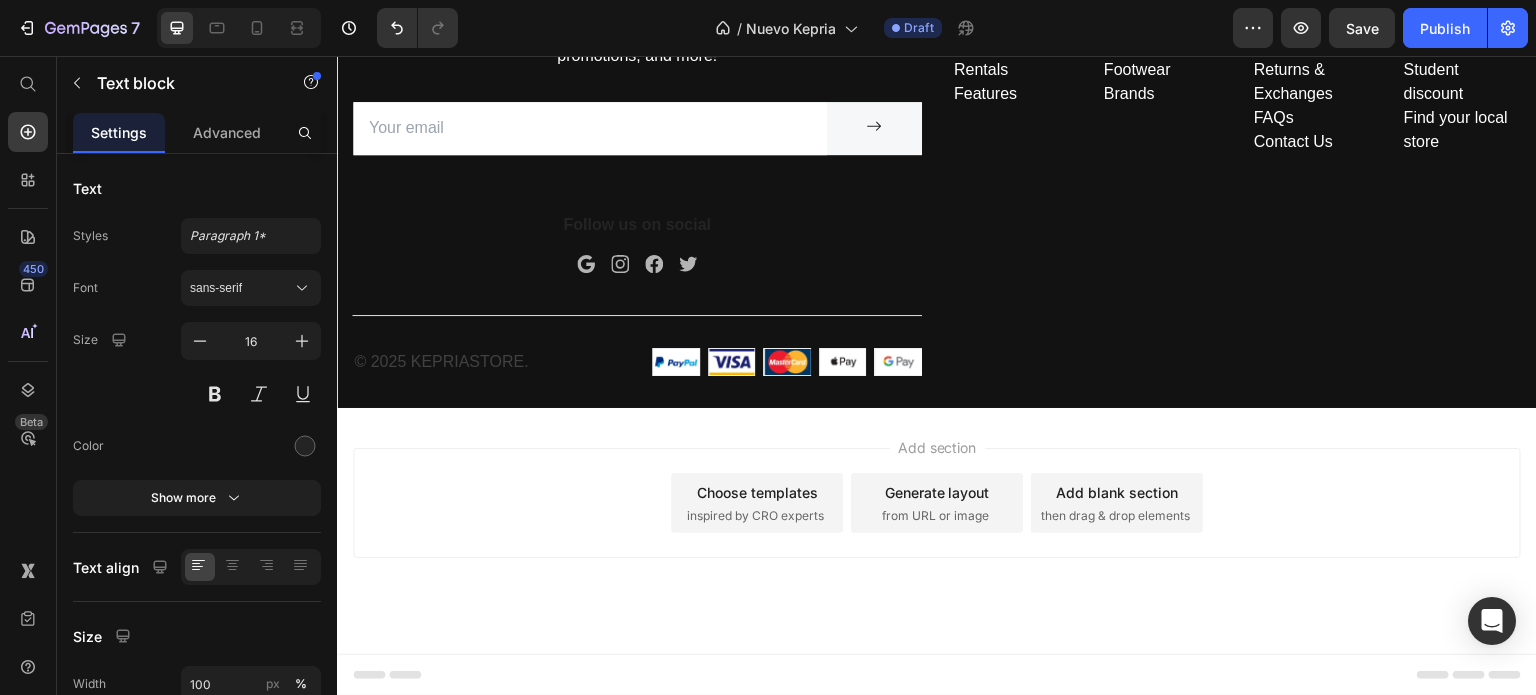 click on "Information" at bounding box center (1462, -22) 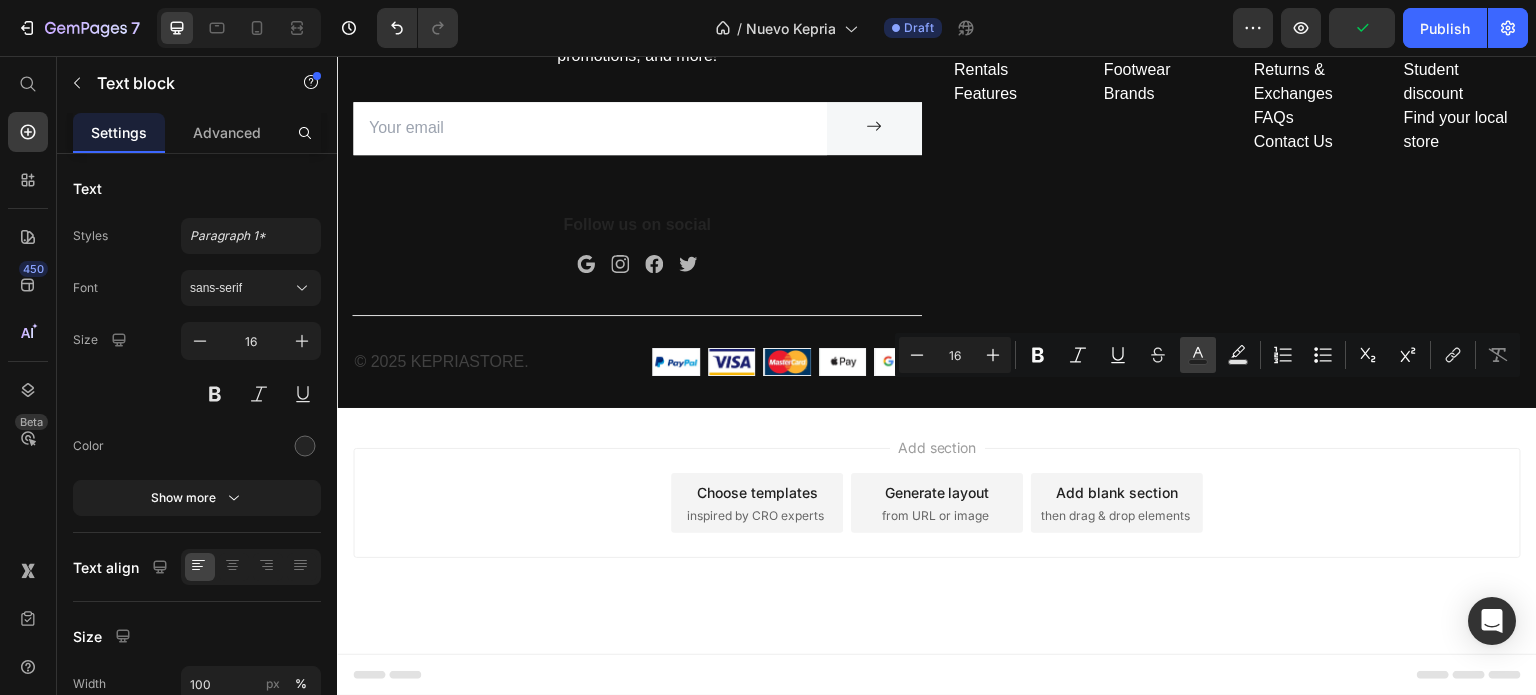 click 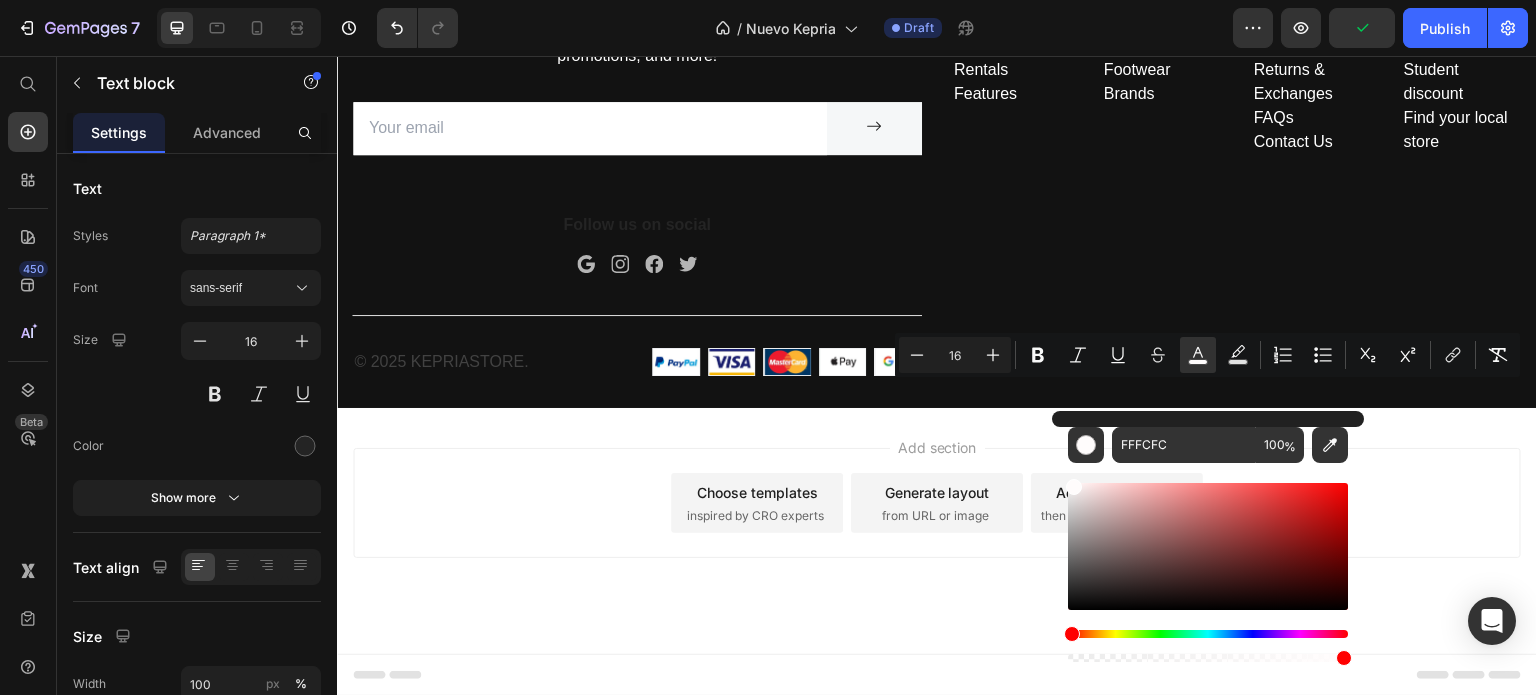 drag, startPoint x: 1071, startPoint y: 482, endPoint x: 1051, endPoint y: 445, distance: 42.059483 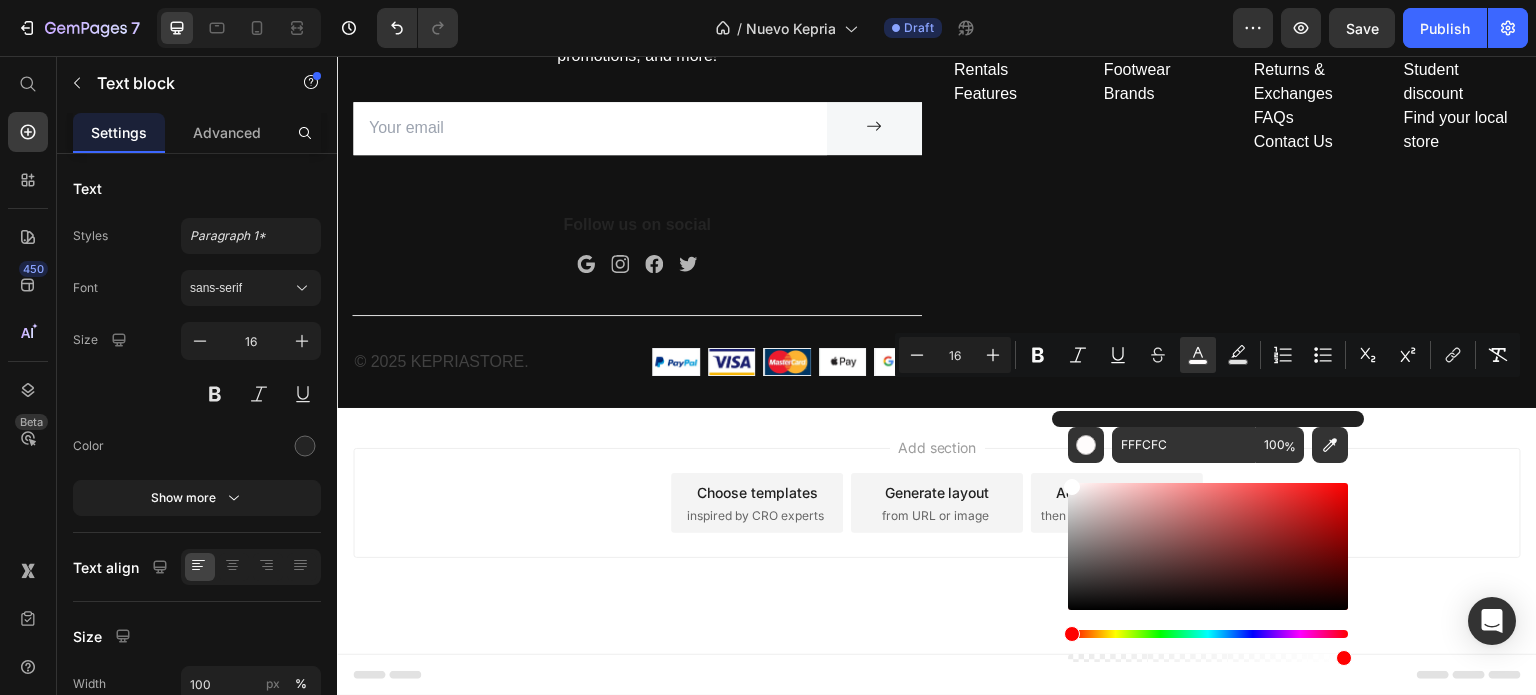 type on "FFFFFF" 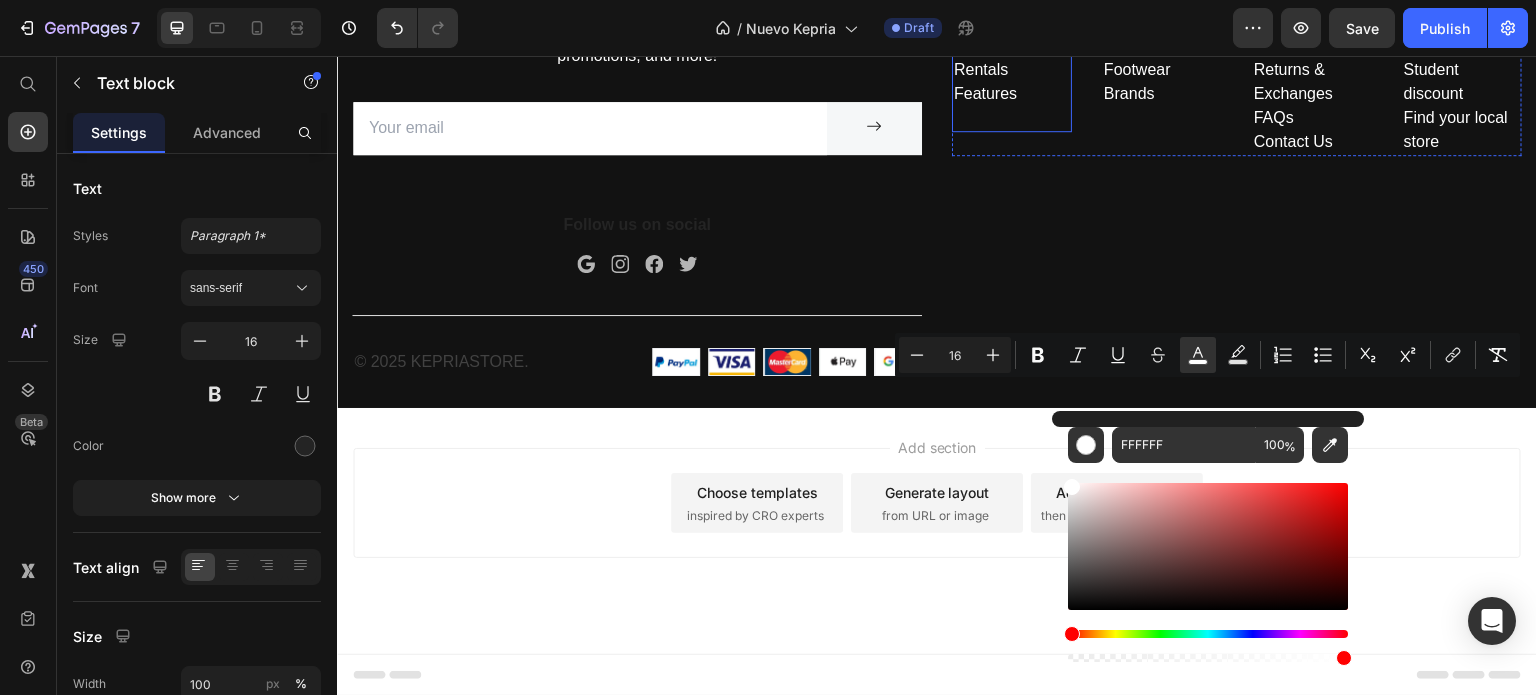 click on "Company Text block About Events Rentals Features Text Shop Text block Mens Womens Footwear Brands Text Help Text block Customer Service Returns & Exchanges FAQs Contact Us Text Information Text block   0 My account Personalisation Student discount Find your local store Text Row" at bounding box center [1237, 186] 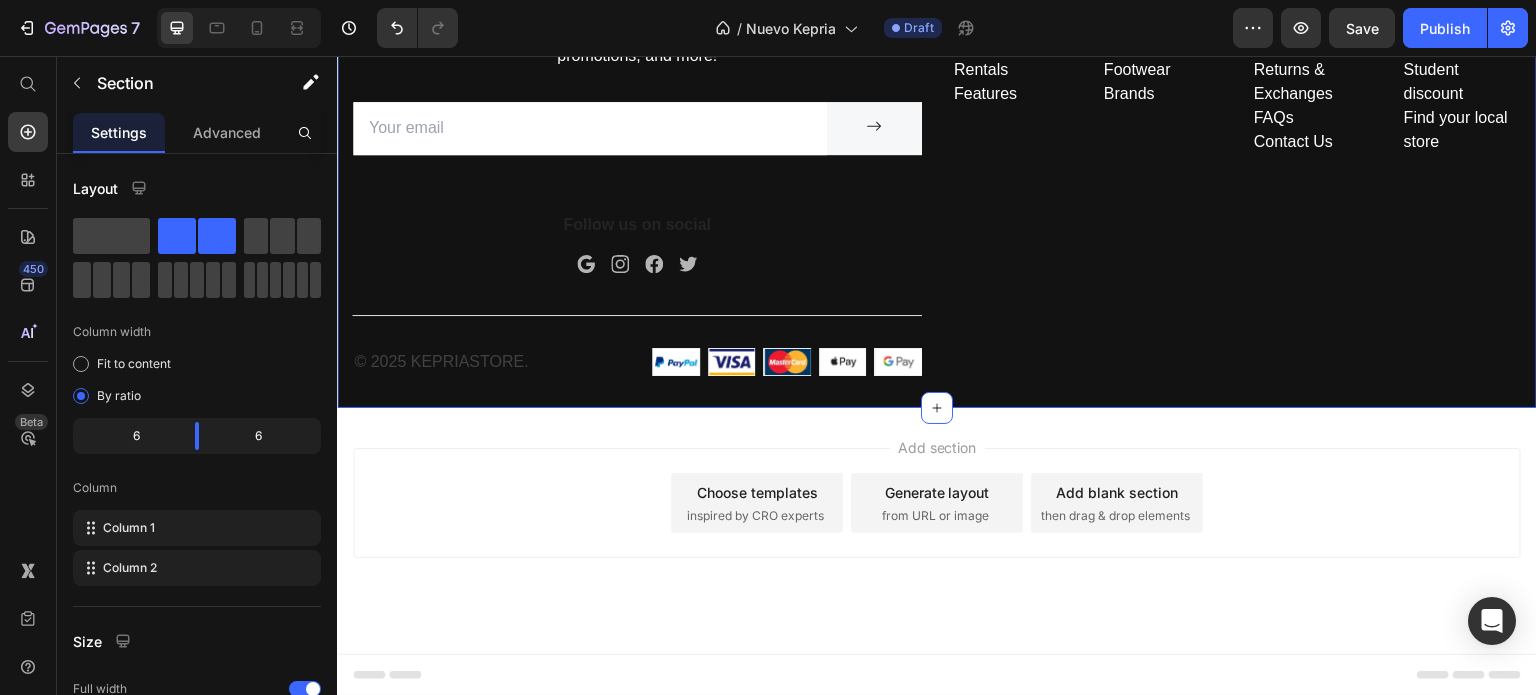 scroll, scrollTop: 4850, scrollLeft: 0, axis: vertical 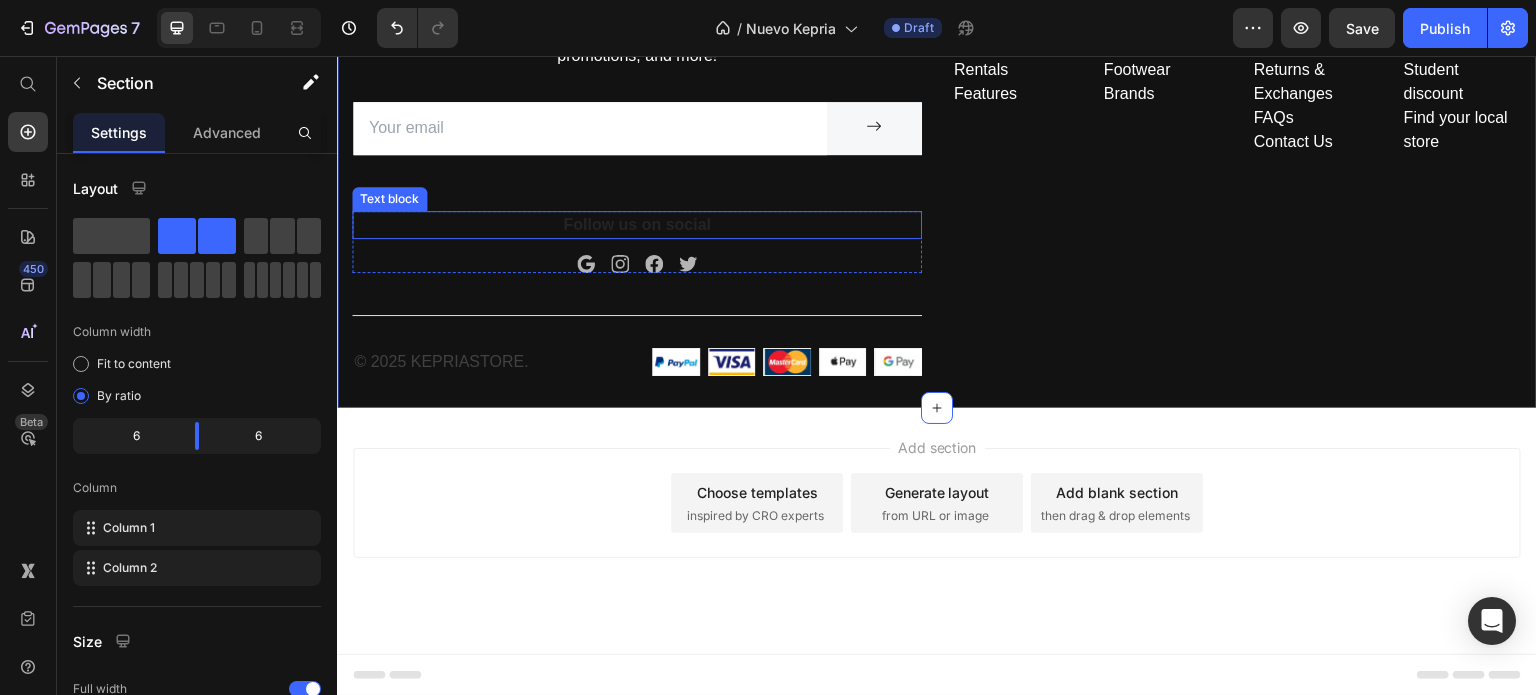 click on "Follow us on social" at bounding box center (637, 225) 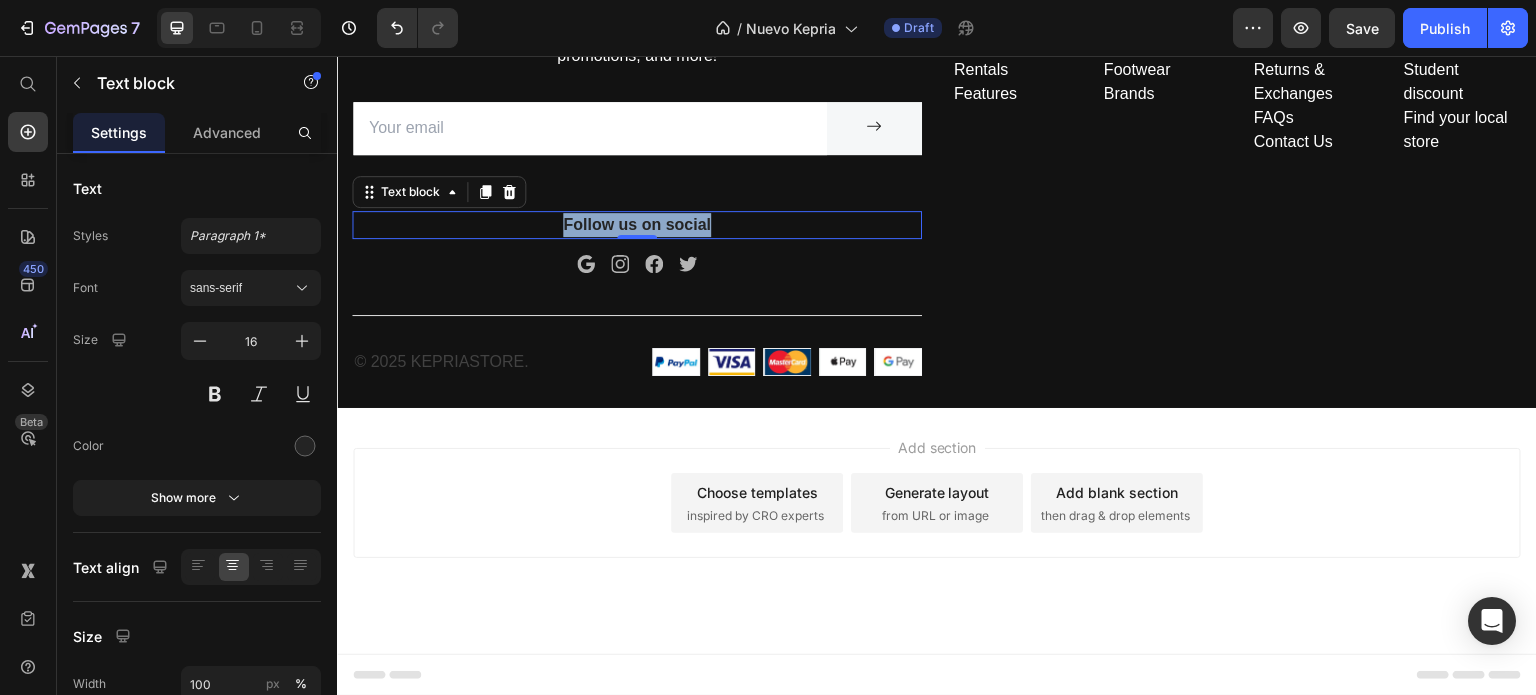click on "Follow us on social" at bounding box center [637, 225] 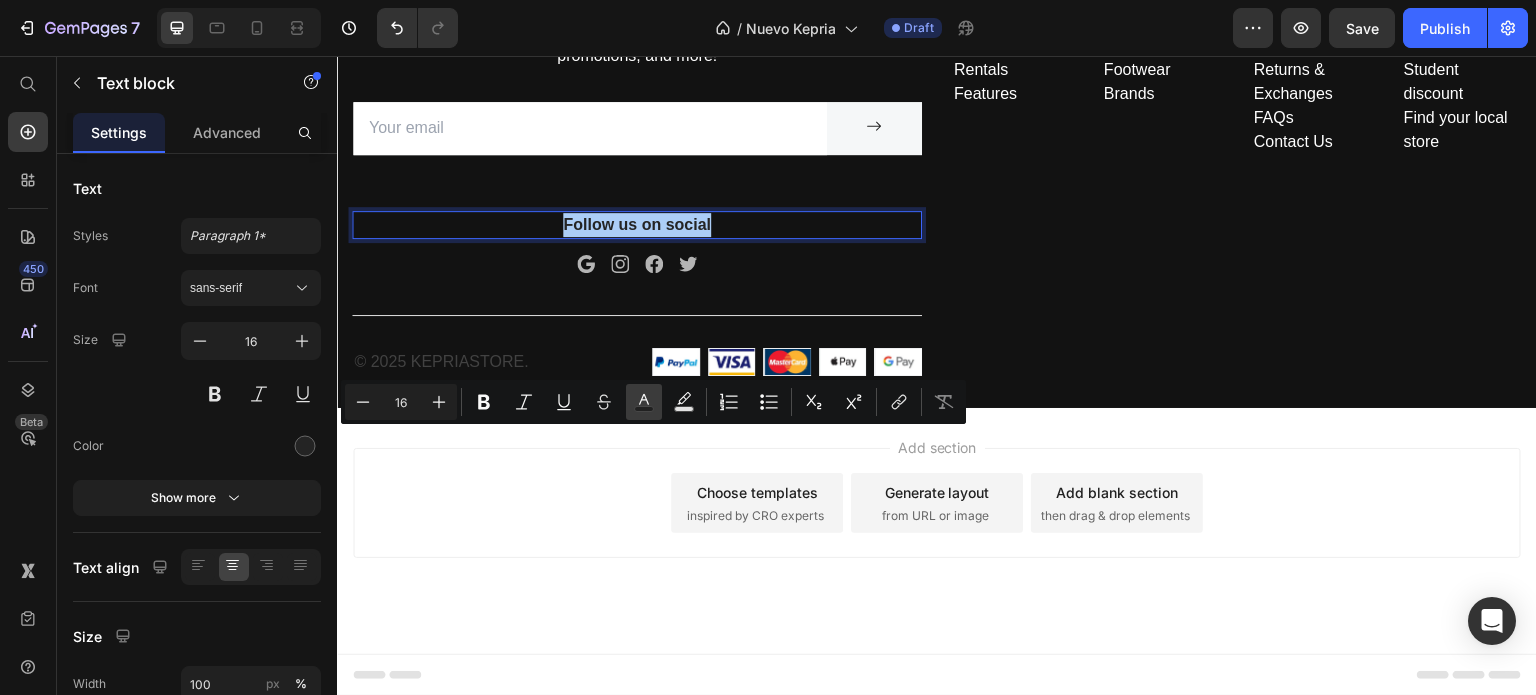 click on "Text Color" at bounding box center [644, 402] 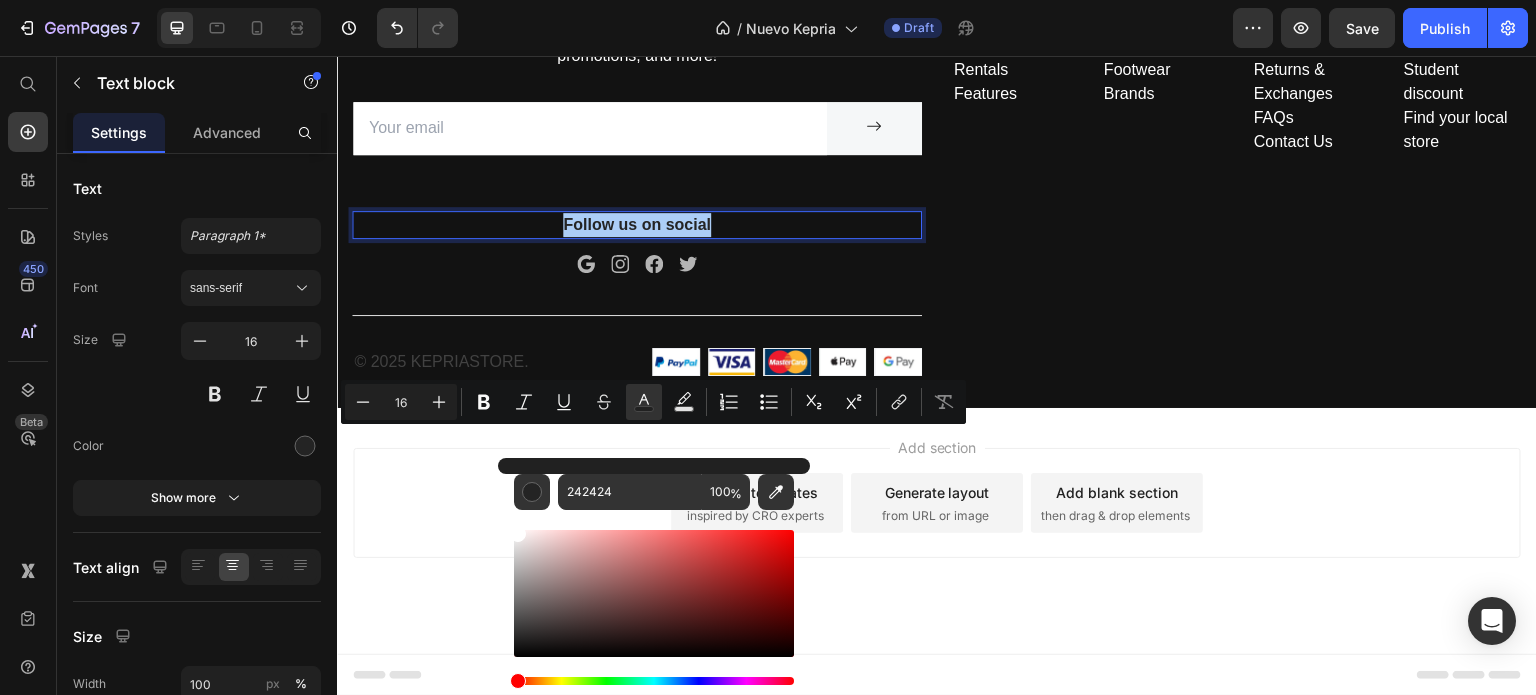 drag, startPoint x: 522, startPoint y: 532, endPoint x: 497, endPoint y: 522, distance: 26.925823 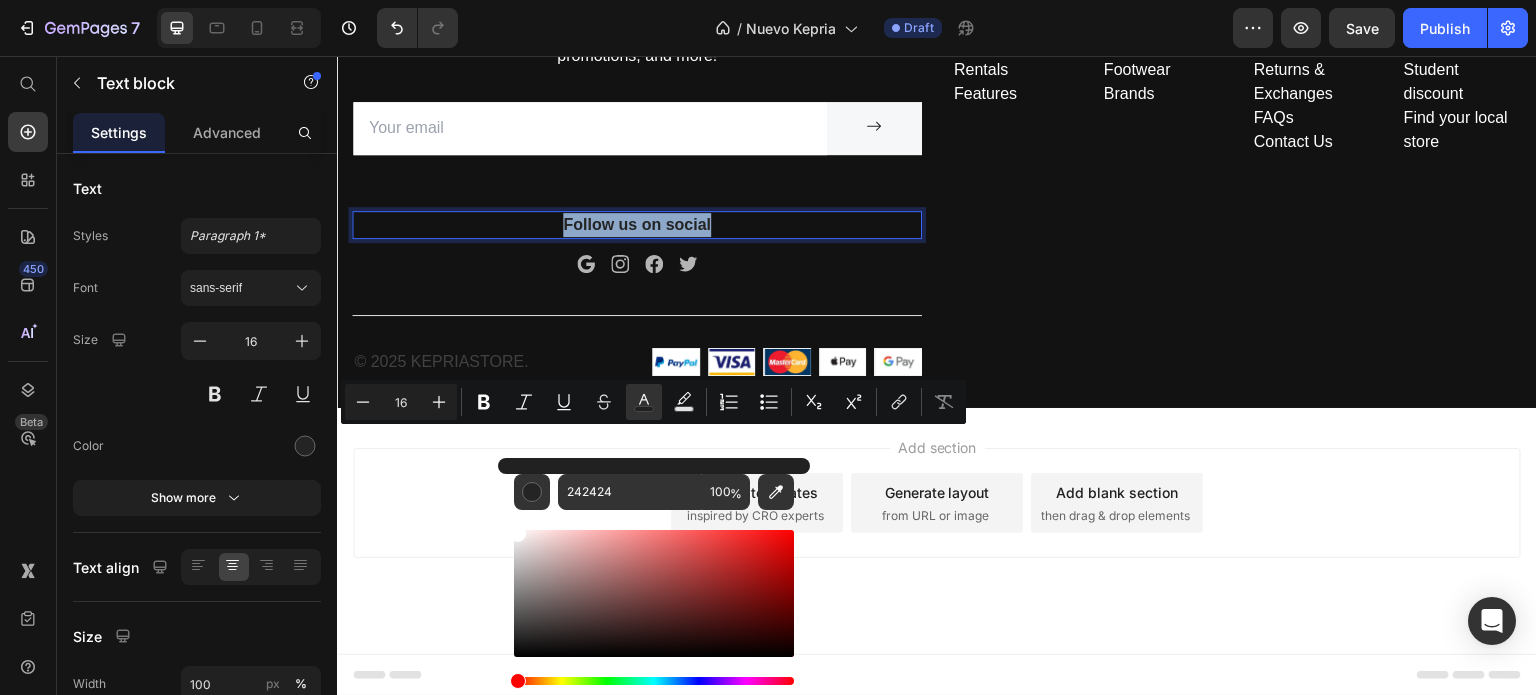 type on "FFFFFF" 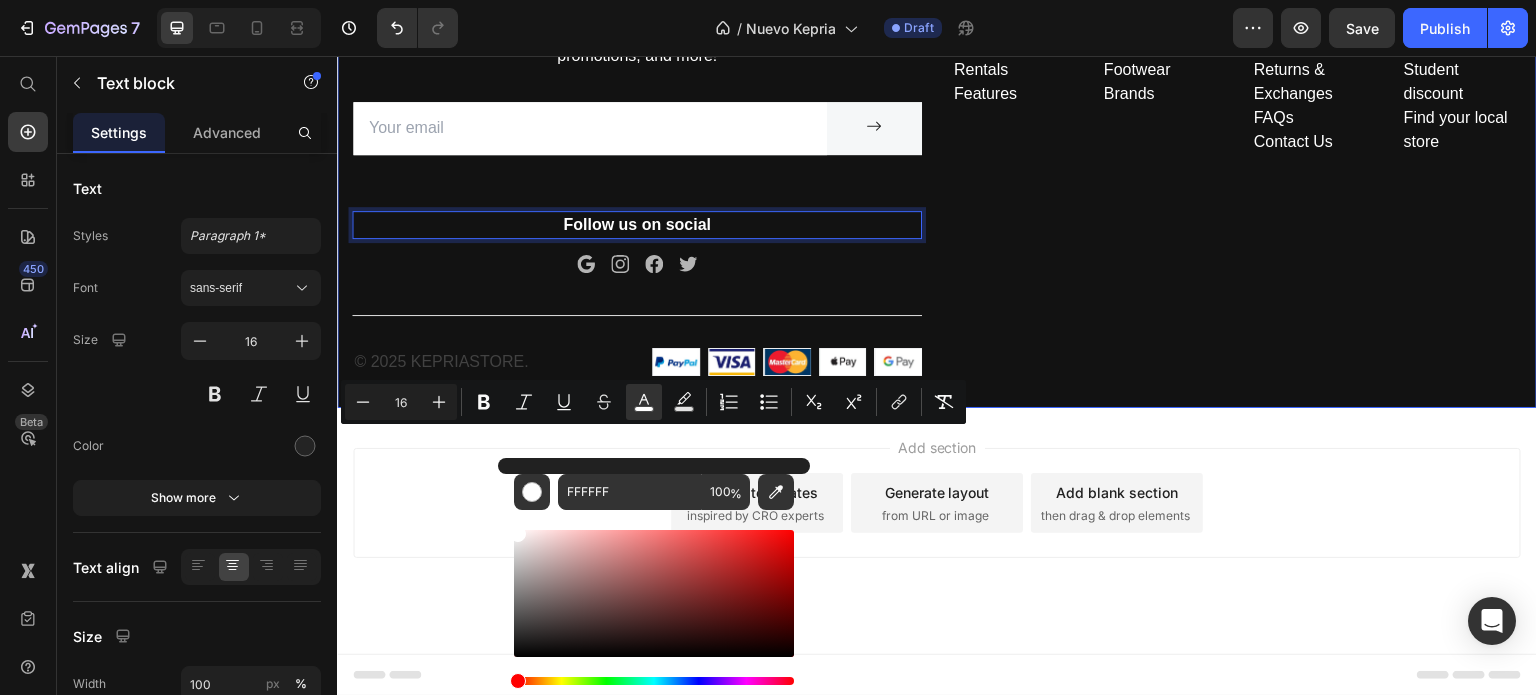 click on "Company Text block About Events Rentals Features Text Shop Text block Mens Womens Footwear Brands Text Help Text block Customer Service Returns & Exchanges FAQs Contact Us Text Information Text block My account Personalisation Student discount Find your local store Text Row" at bounding box center [1237, 186] 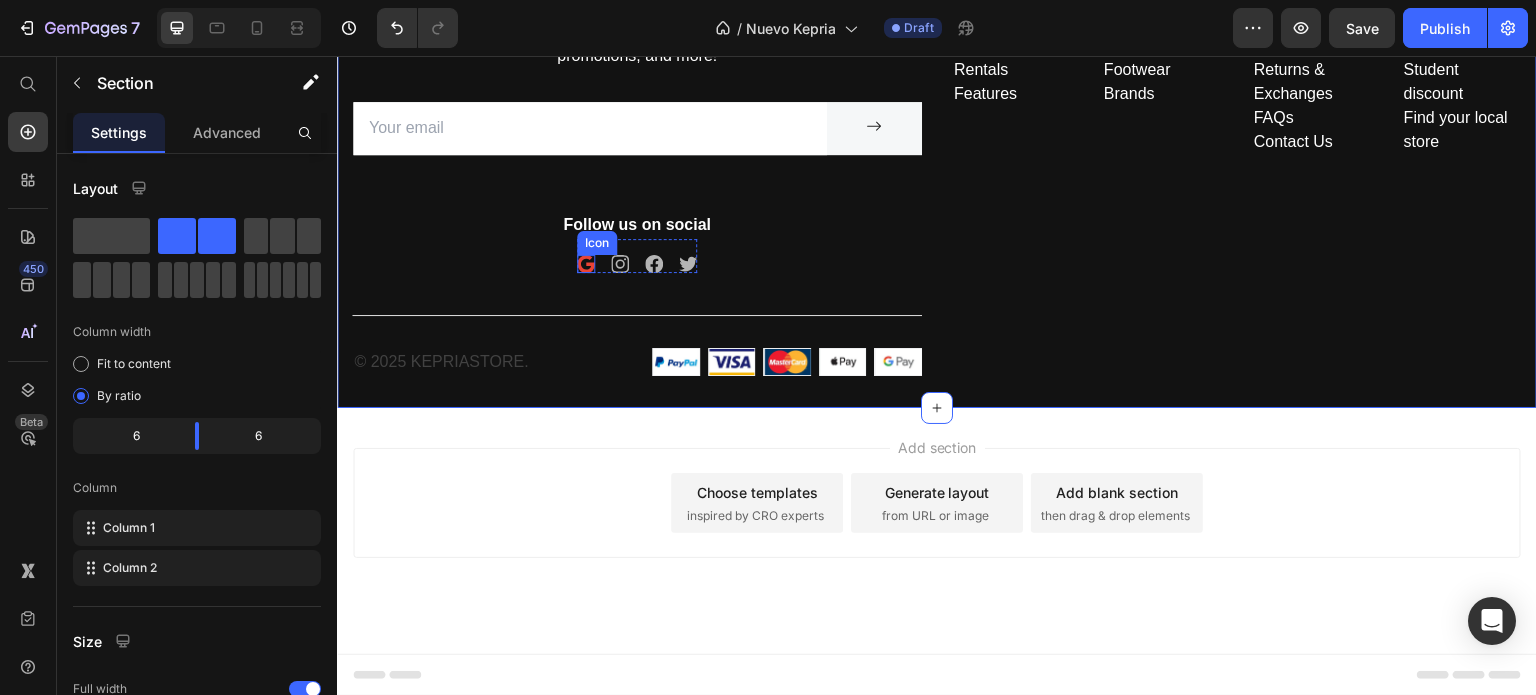 click 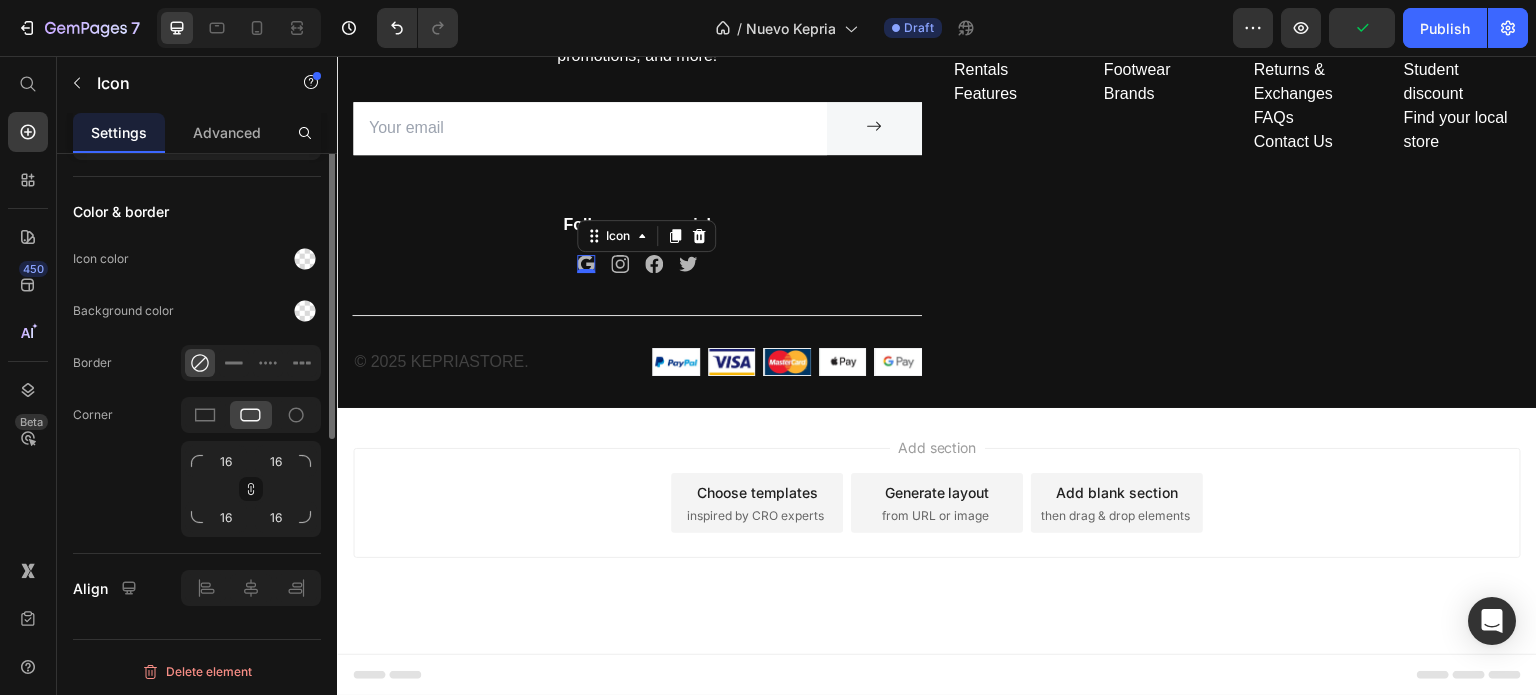 scroll, scrollTop: 176, scrollLeft: 0, axis: vertical 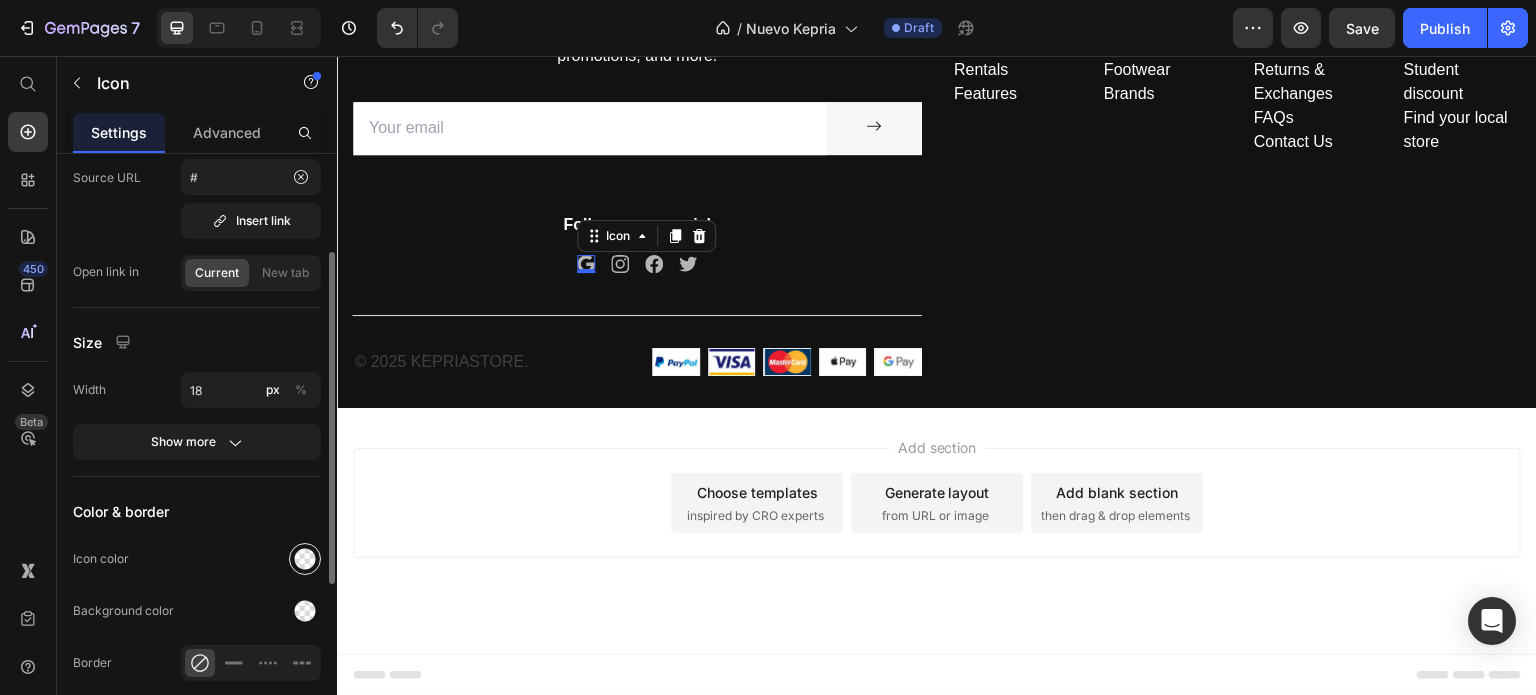 click at bounding box center [305, 559] 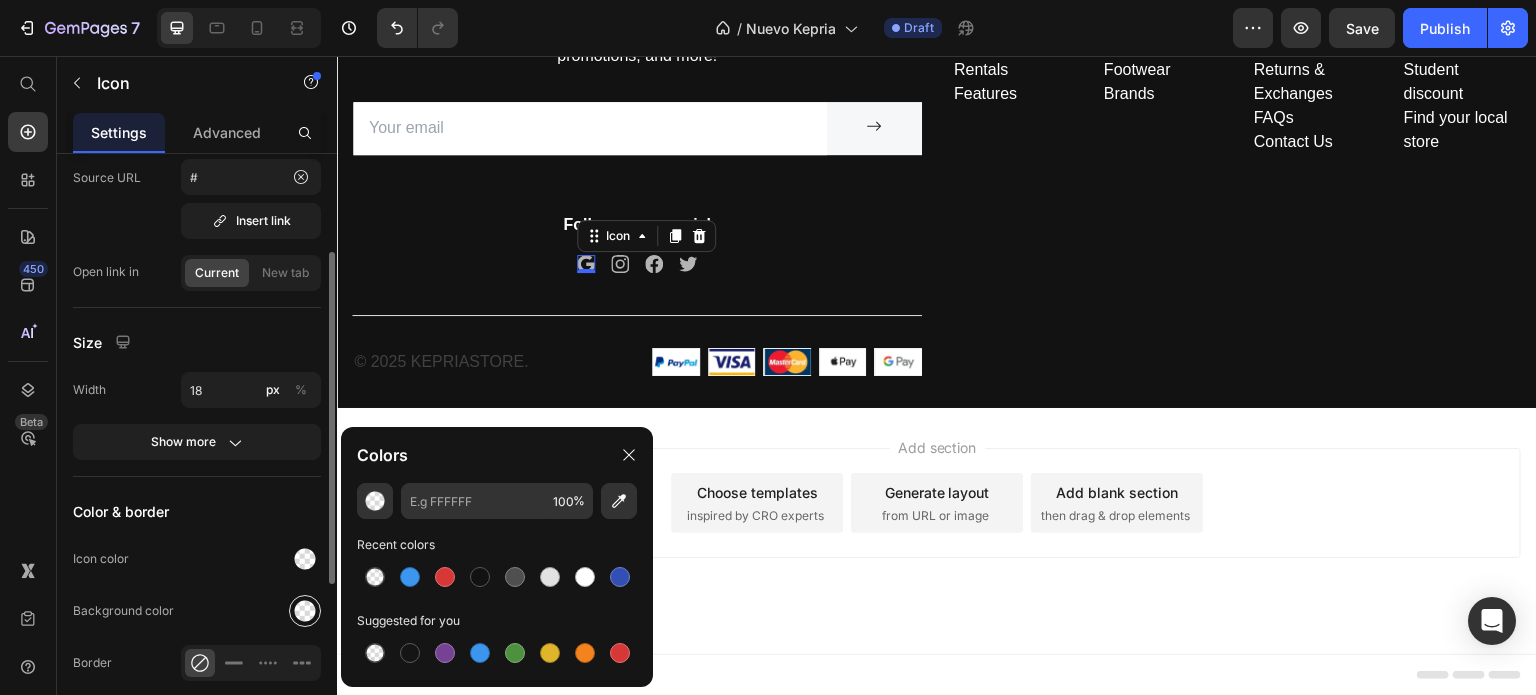 click 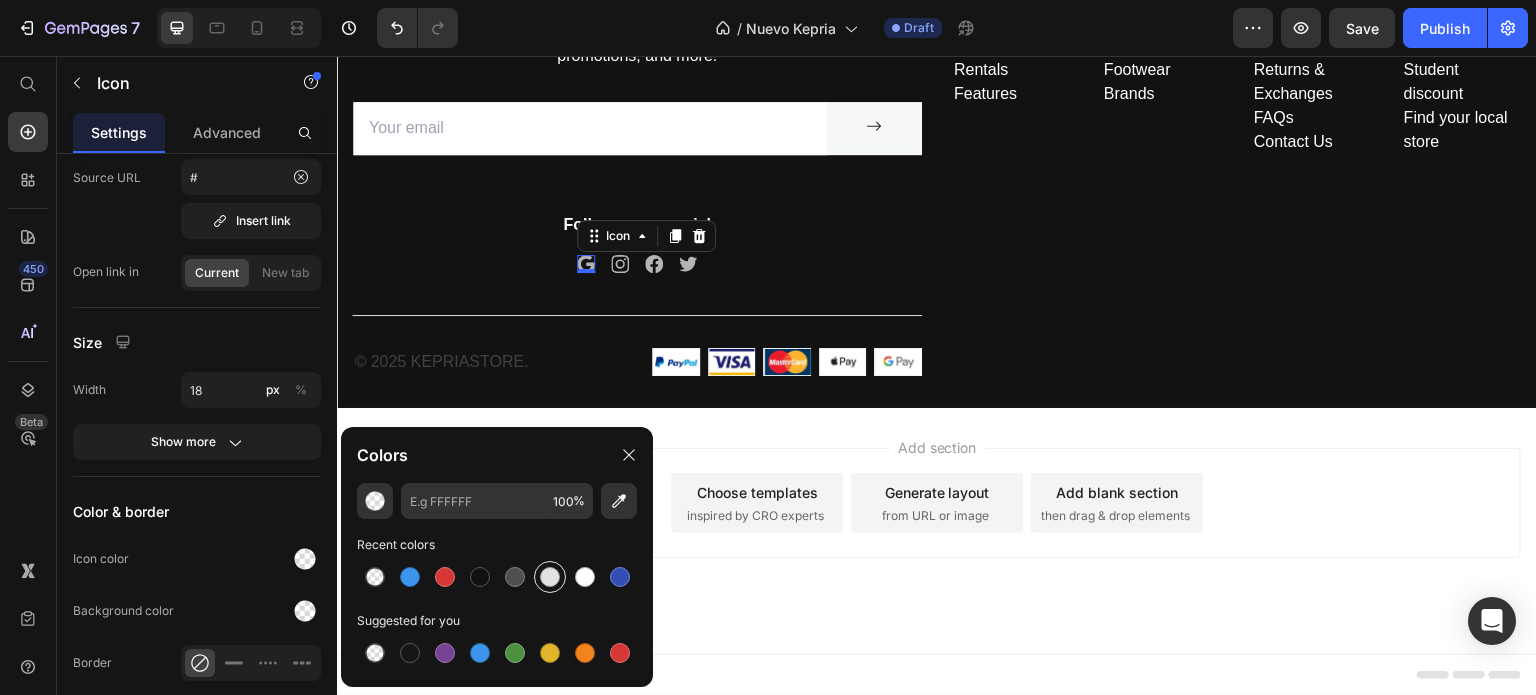 click at bounding box center (550, 577) 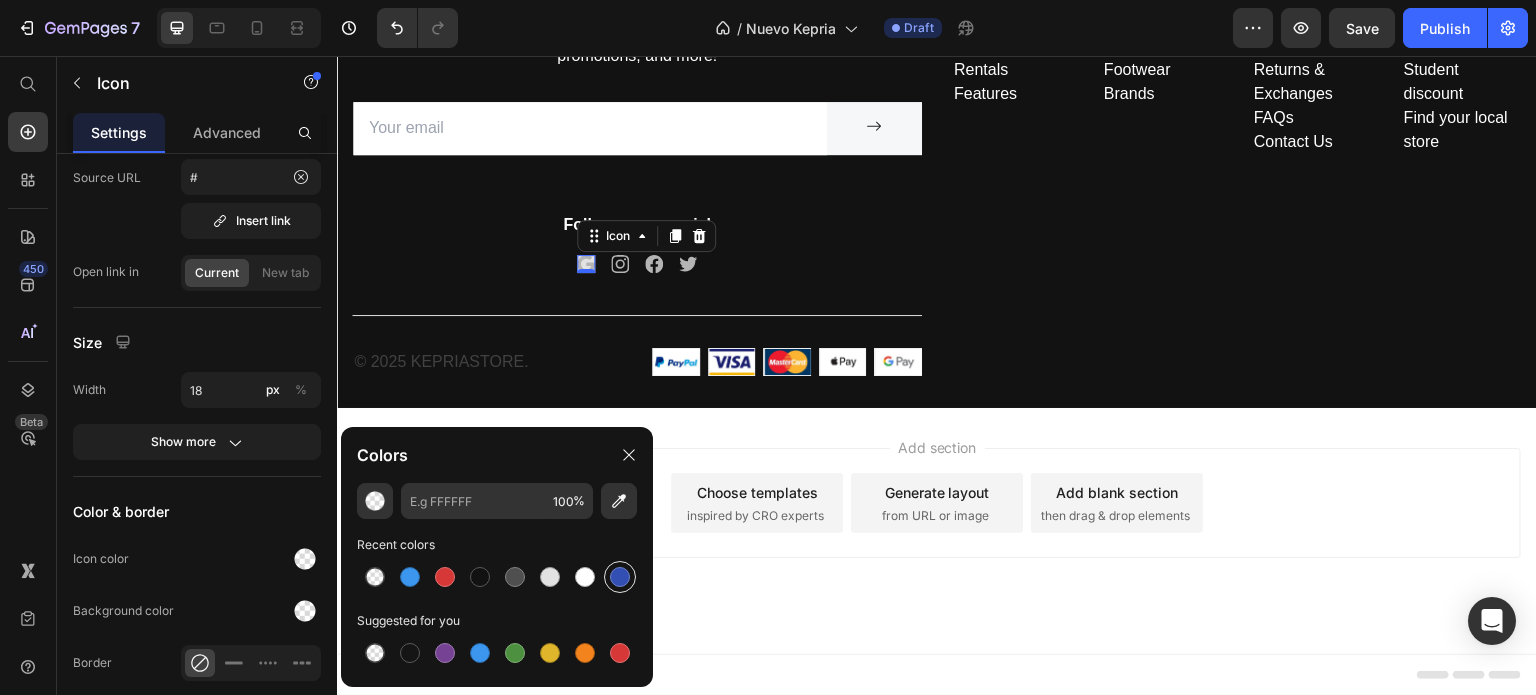 click at bounding box center [620, 577] 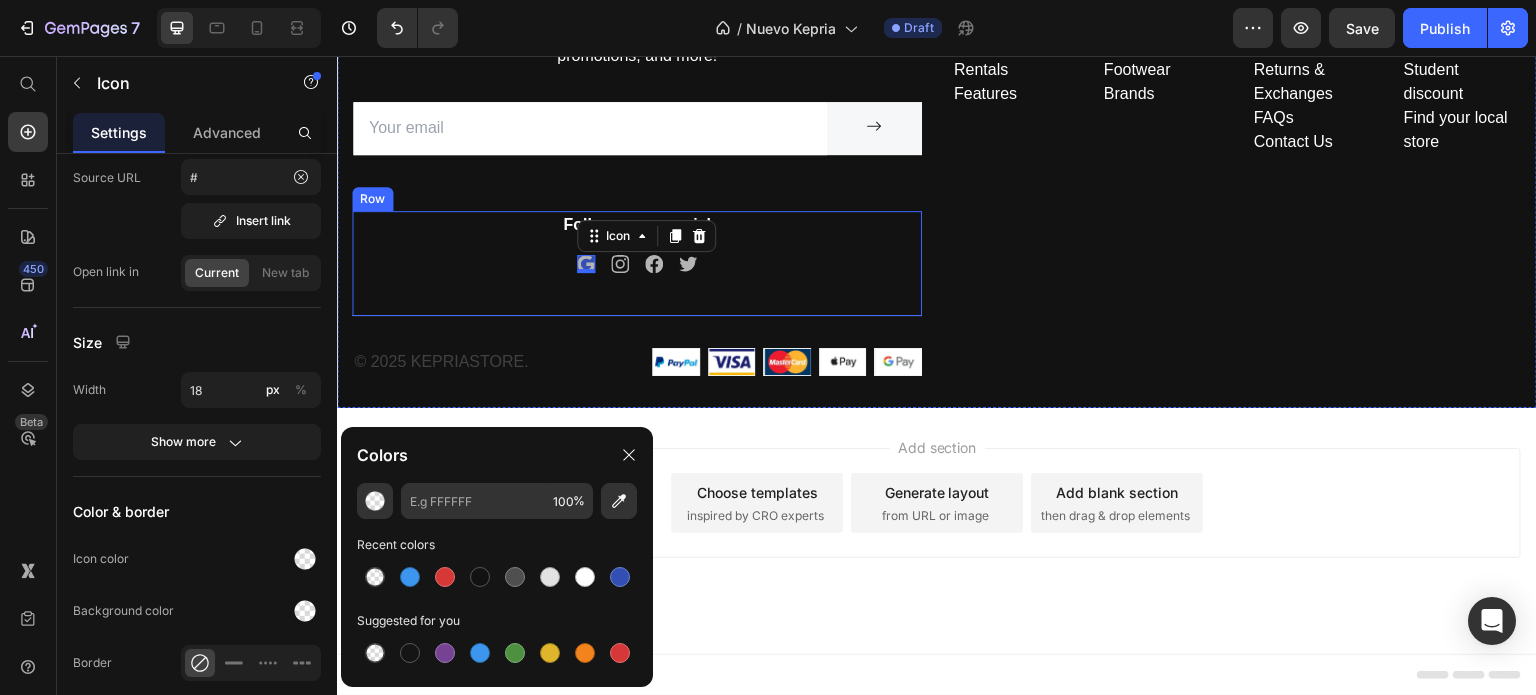 click on "Follow us on social Text block
Icon   0
Icon
Icon
Icon Row" at bounding box center (637, 242) 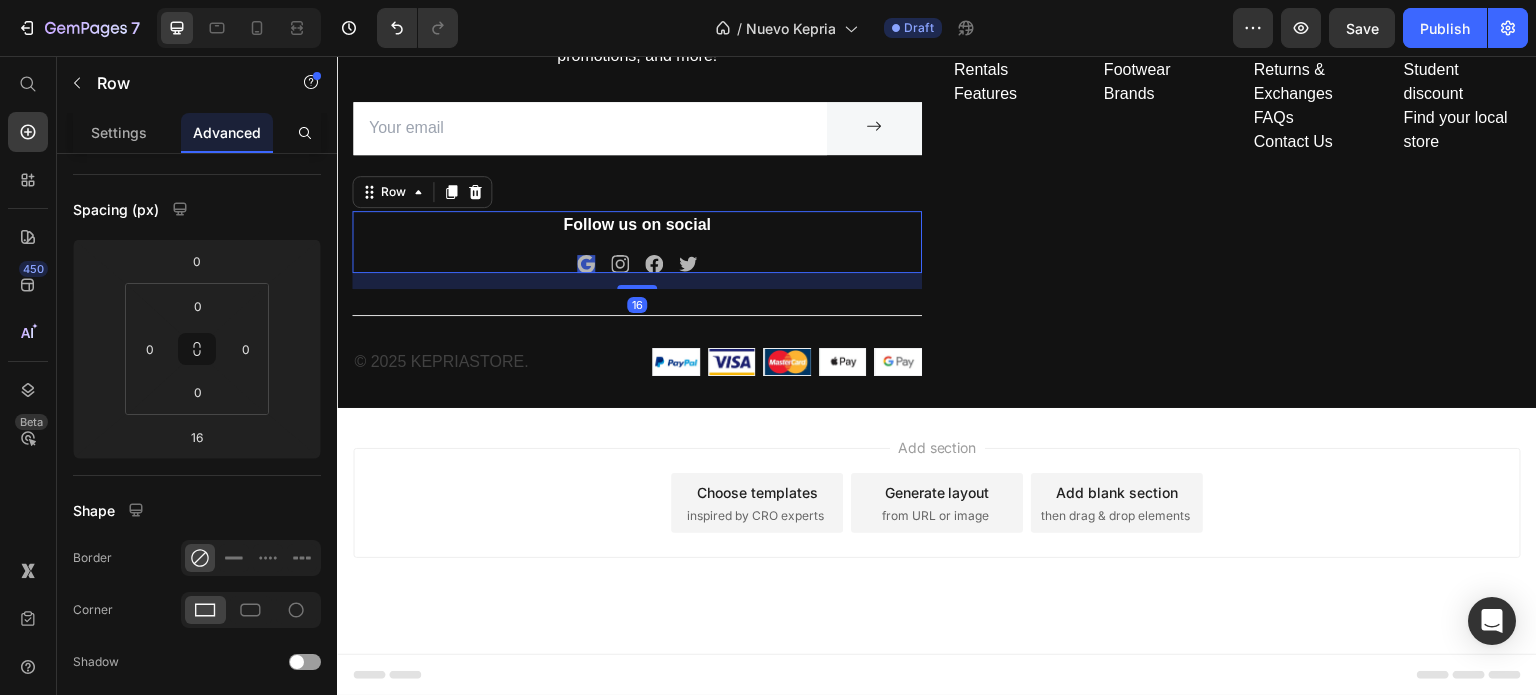 scroll, scrollTop: 0, scrollLeft: 0, axis: both 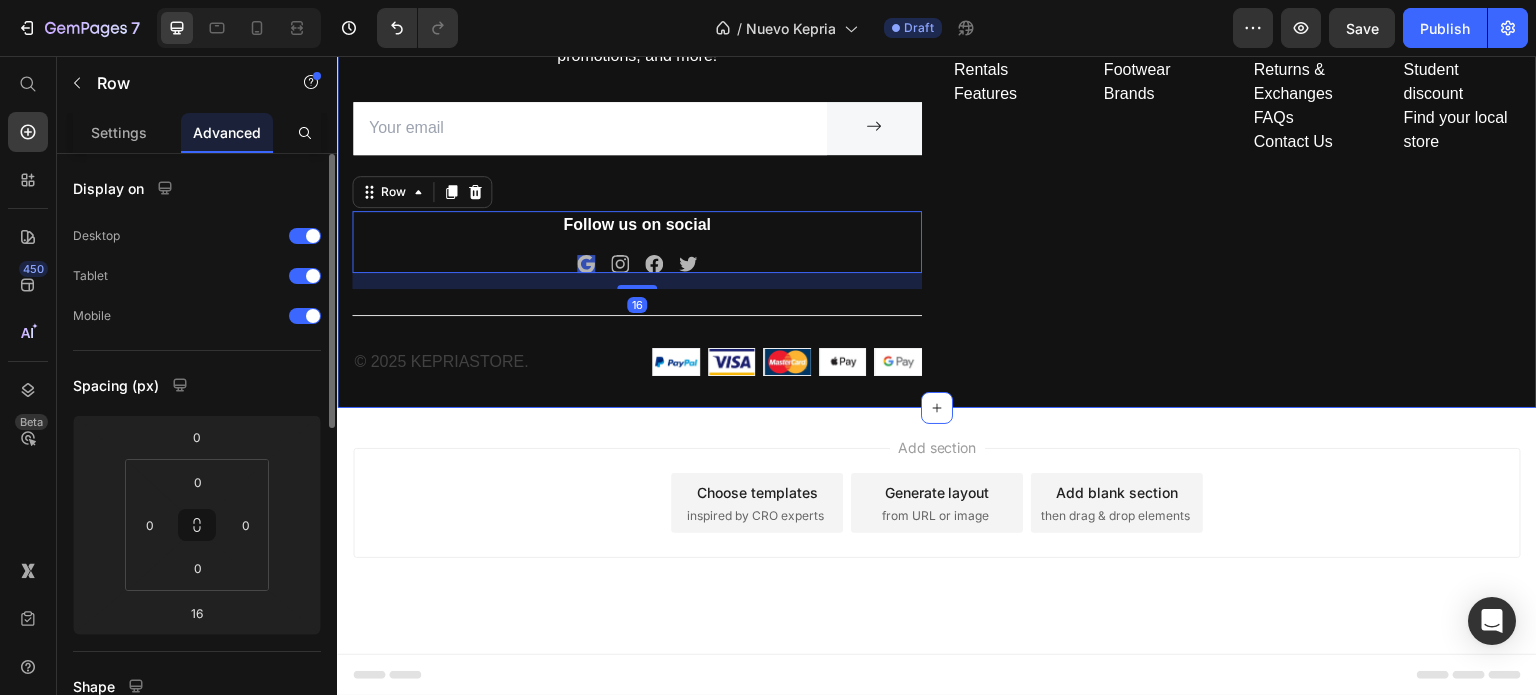 click on "Company Text block About Events Rentals Features Text Shop Text block Mens Womens Footwear Brands Text Help Text block Customer Service Returns & Exchanges FAQs Contact Us Text Information Text block My account Personalisation Student discount Find your local store Text Row" at bounding box center (1237, 186) 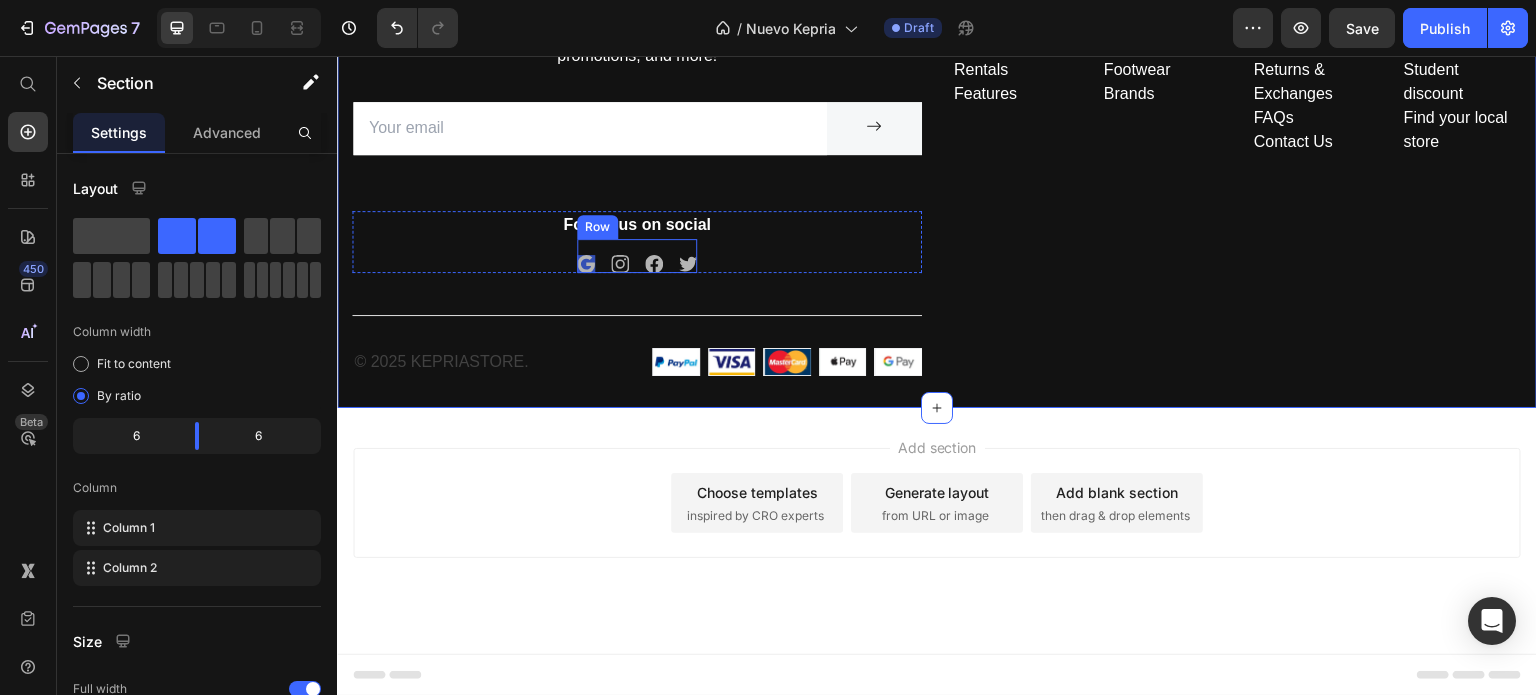 click on "Icon
Icon
Icon
Icon Row" at bounding box center (637, 256) 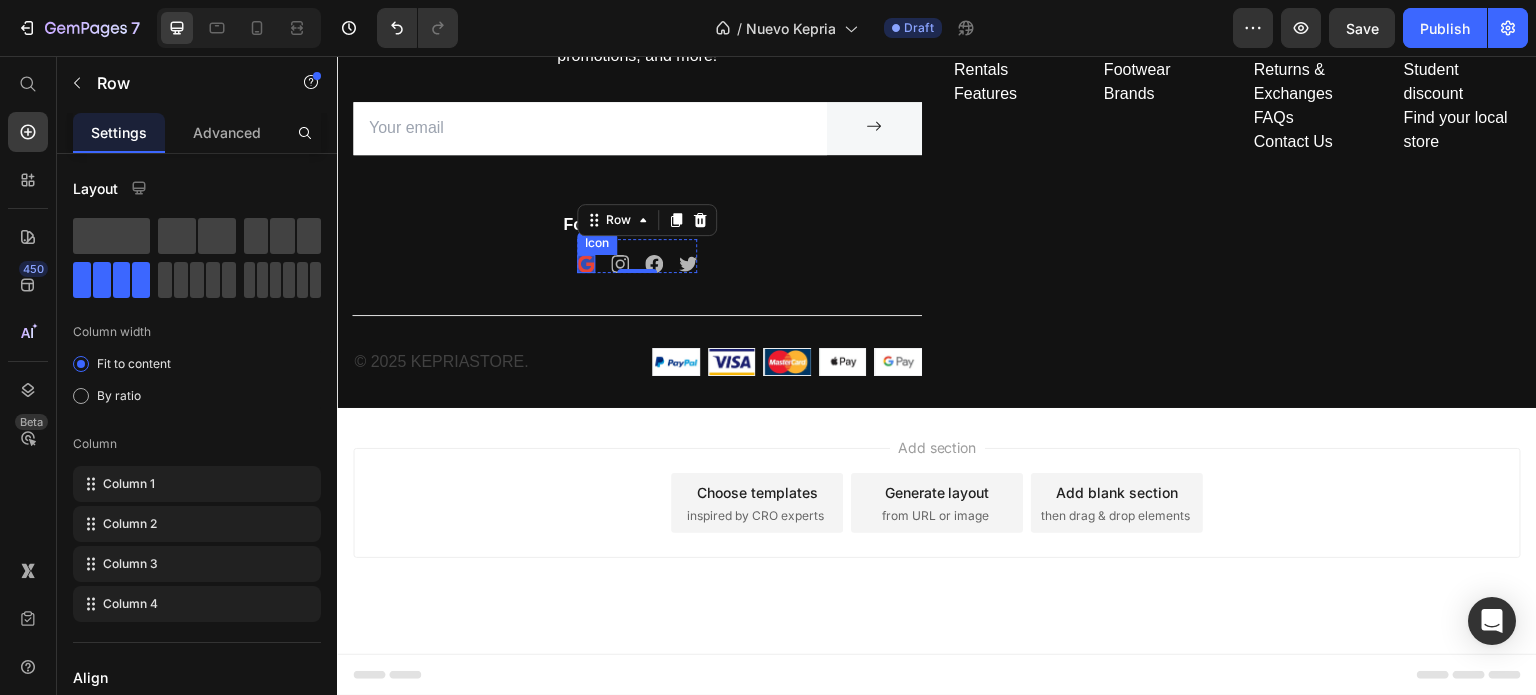 click 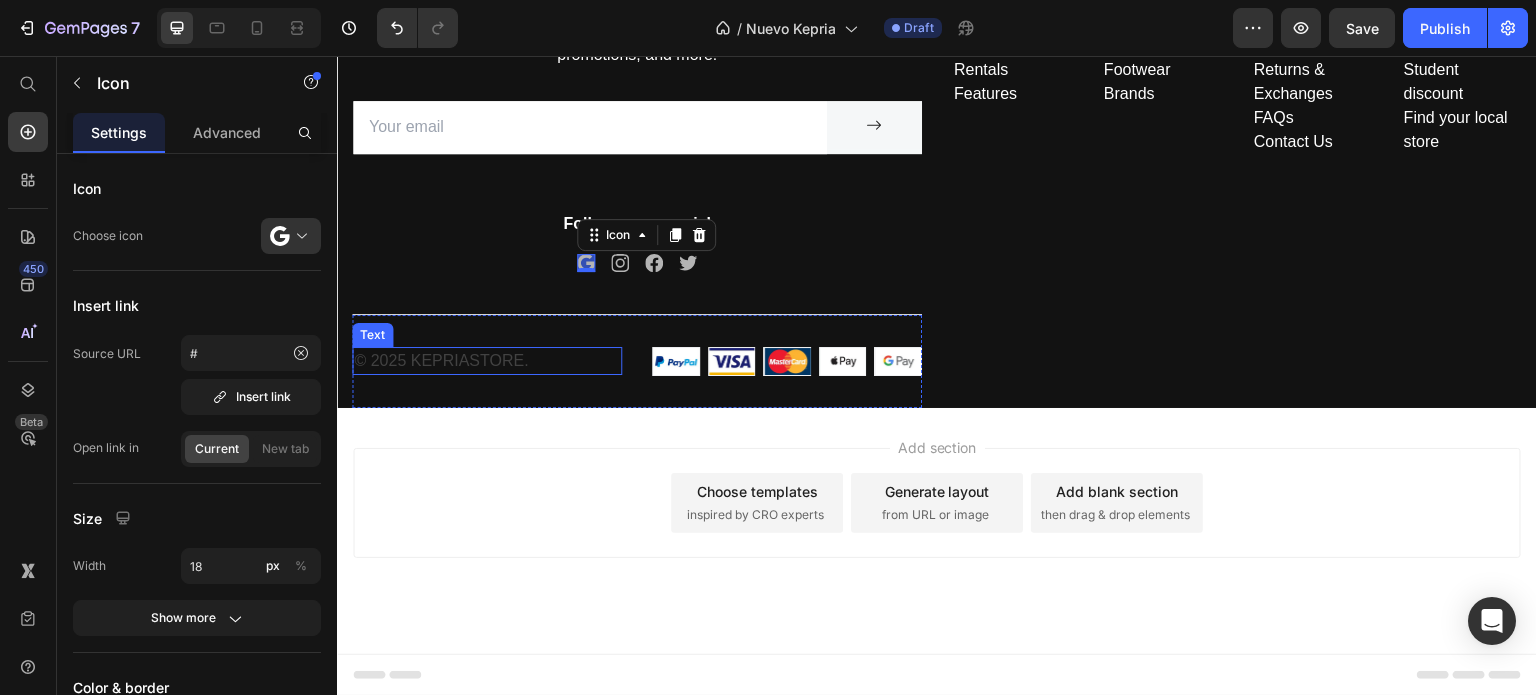 scroll, scrollTop: 4766, scrollLeft: 0, axis: vertical 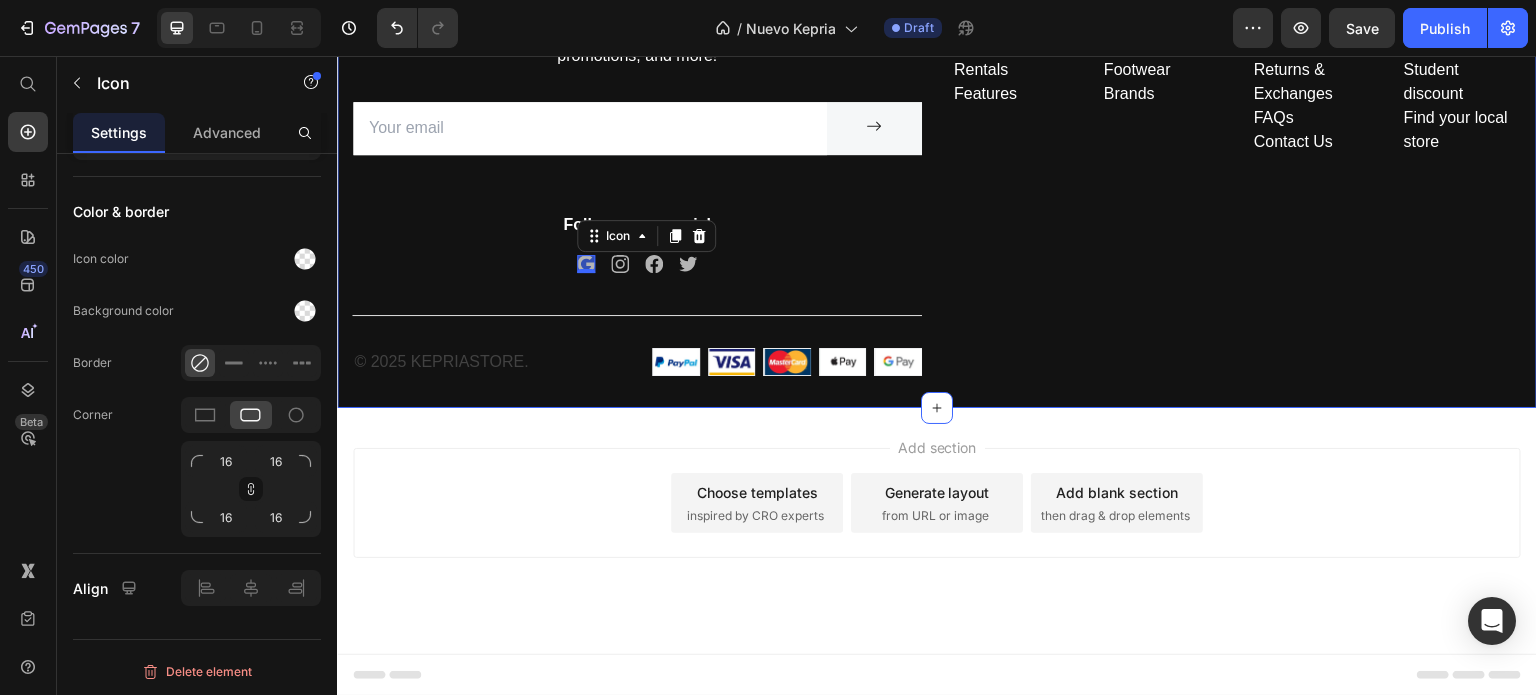 click on "Company Text block About Events Rentals Features Text Shop Text block Mens Womens Footwear Brands Text Help Text block Customer Service Returns & Exchanges FAQs Contact Us Text Information Text block My account Personalisation Student discount Find your local store Text Row" at bounding box center (1237, 186) 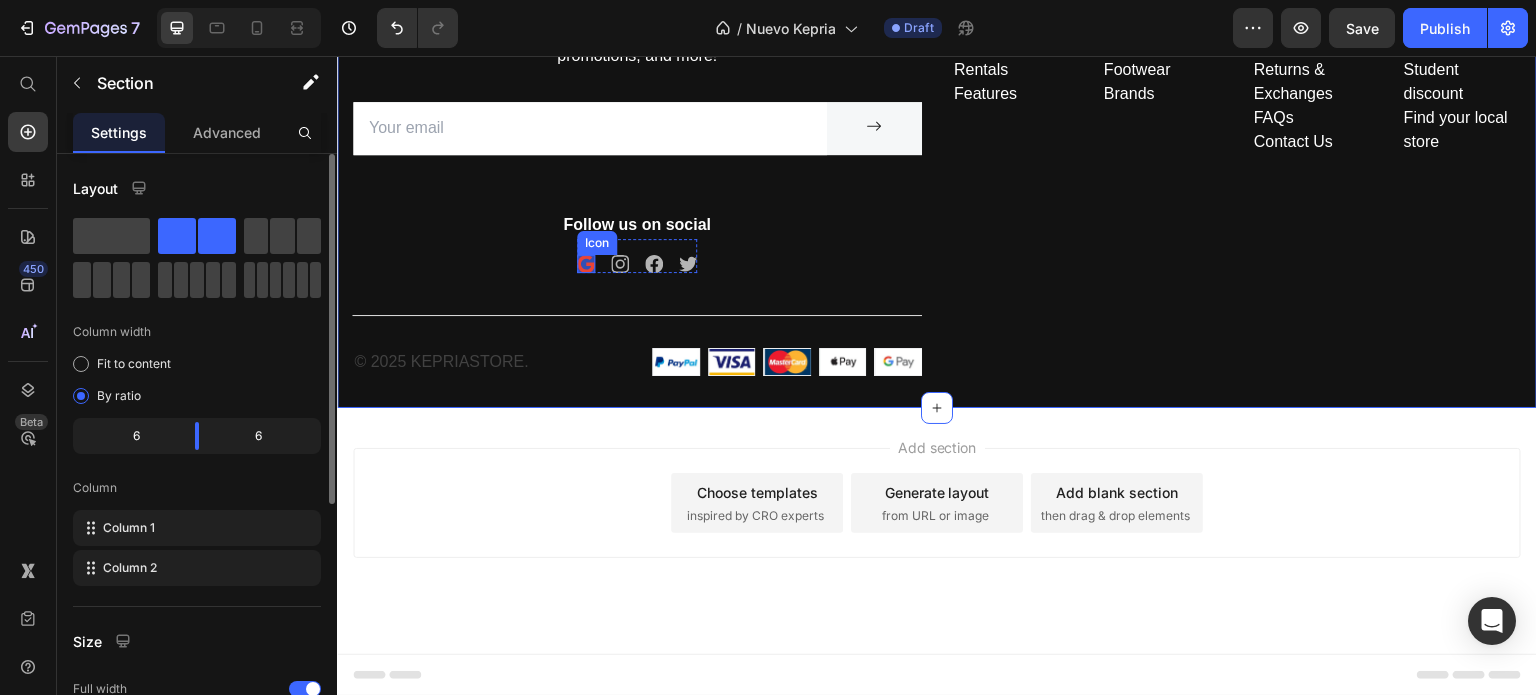 click 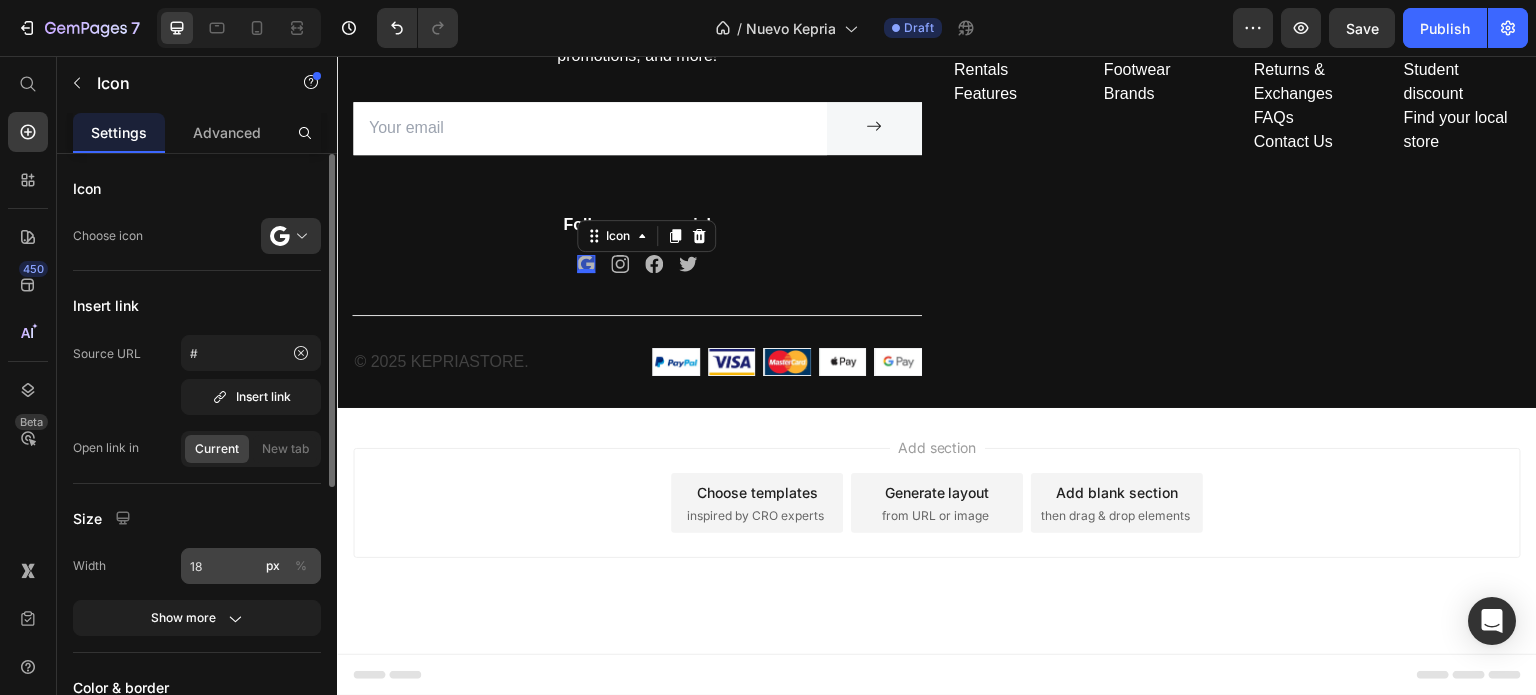 scroll, scrollTop: 476, scrollLeft: 0, axis: vertical 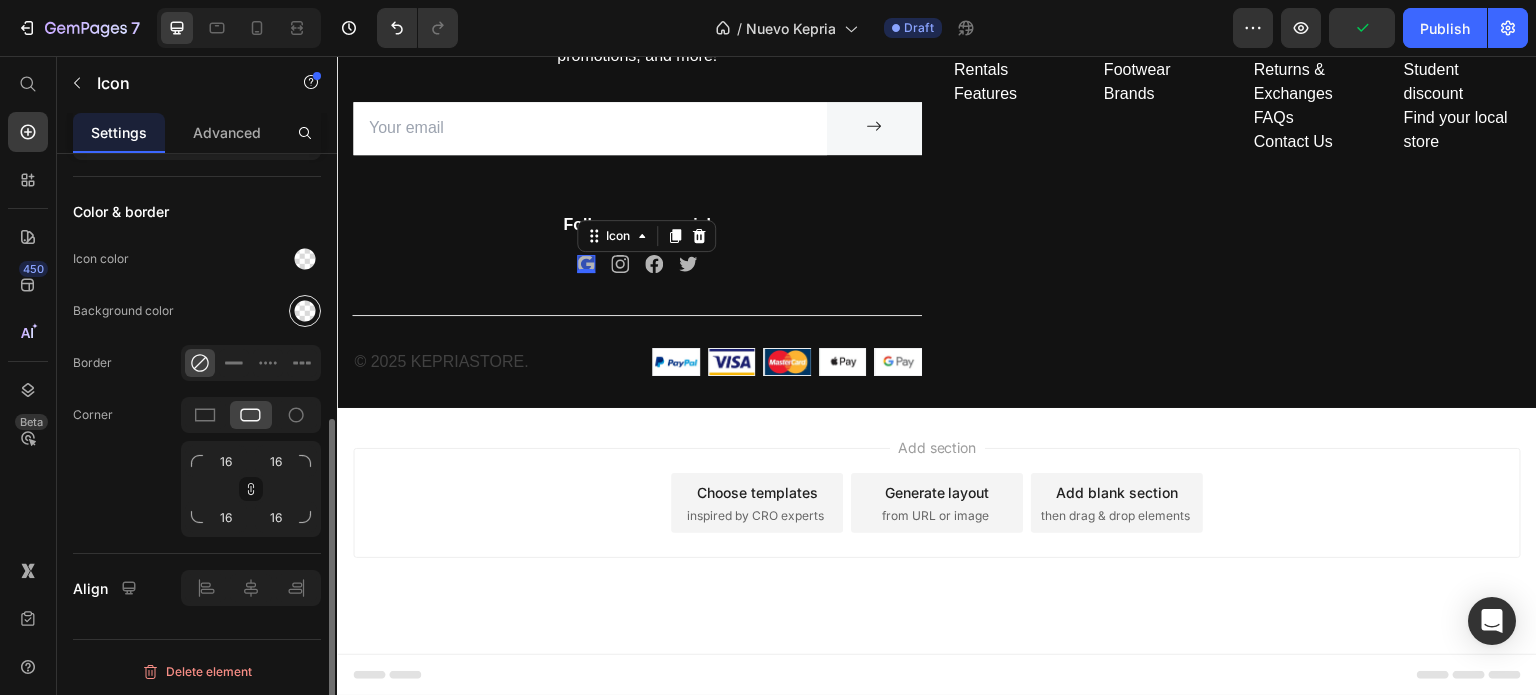 click at bounding box center (305, 311) 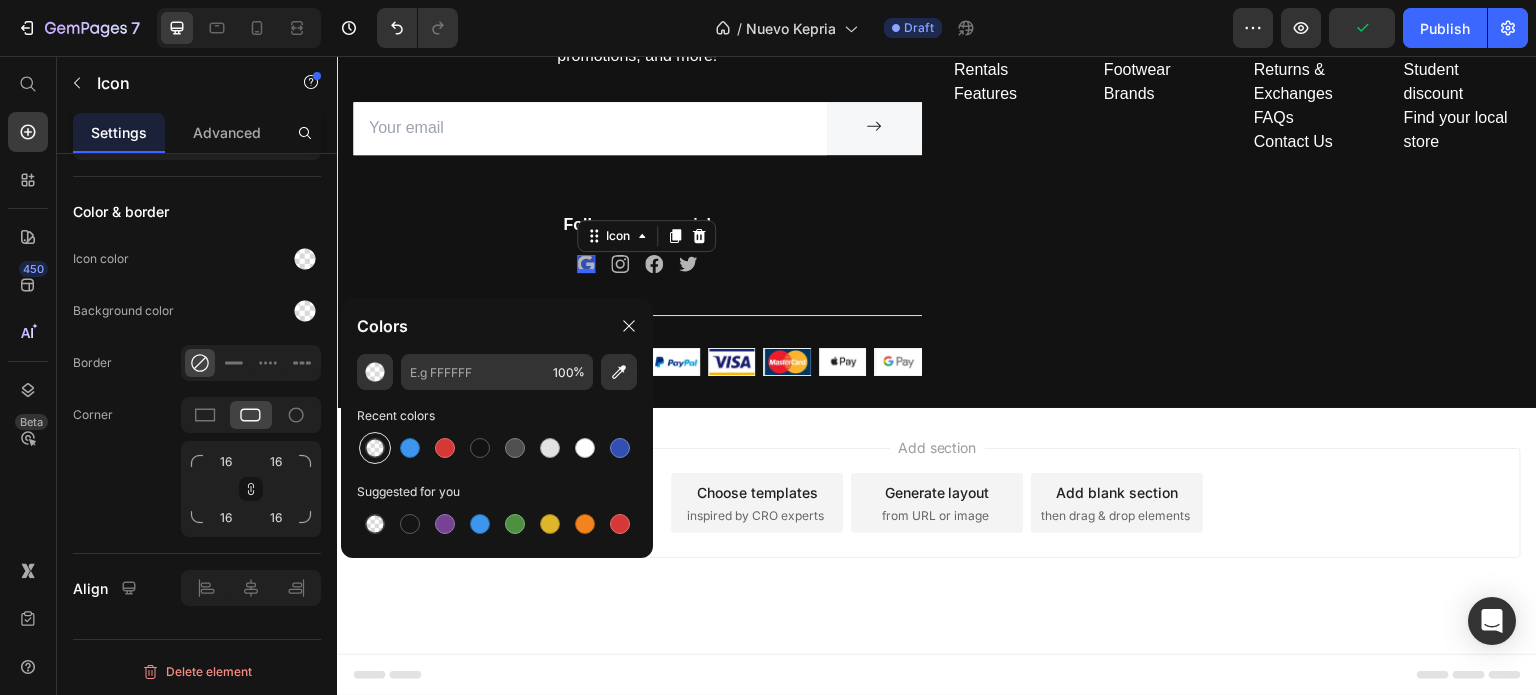 click at bounding box center (375, 448) 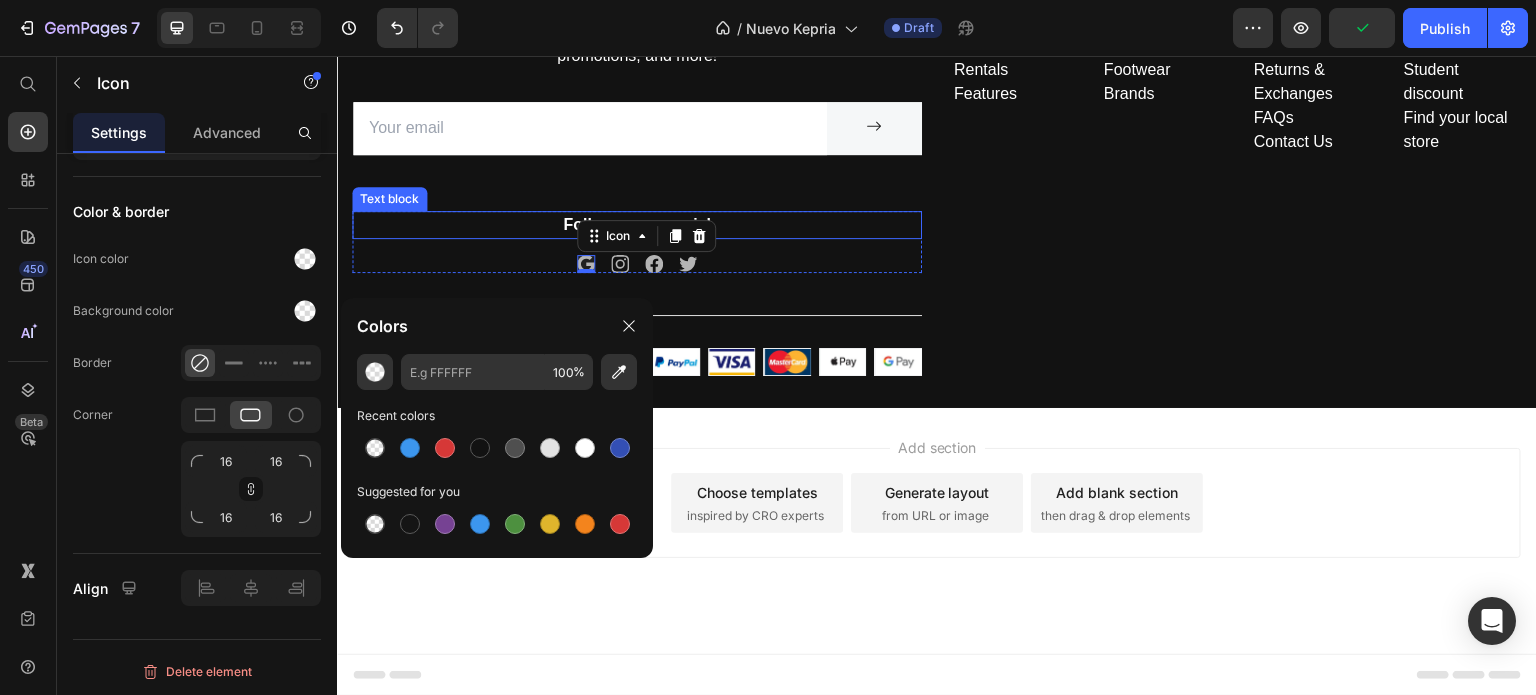 click on "Company Text block About Events Rentals Features Text Shop Text block Mens Womens Footwear Brands Text Help Text block Customer Service Returns & Exchanges FAQs Contact Us Text Information Text block My account Personalisation Student discount Find your local store Text Row" at bounding box center [1237, 186] 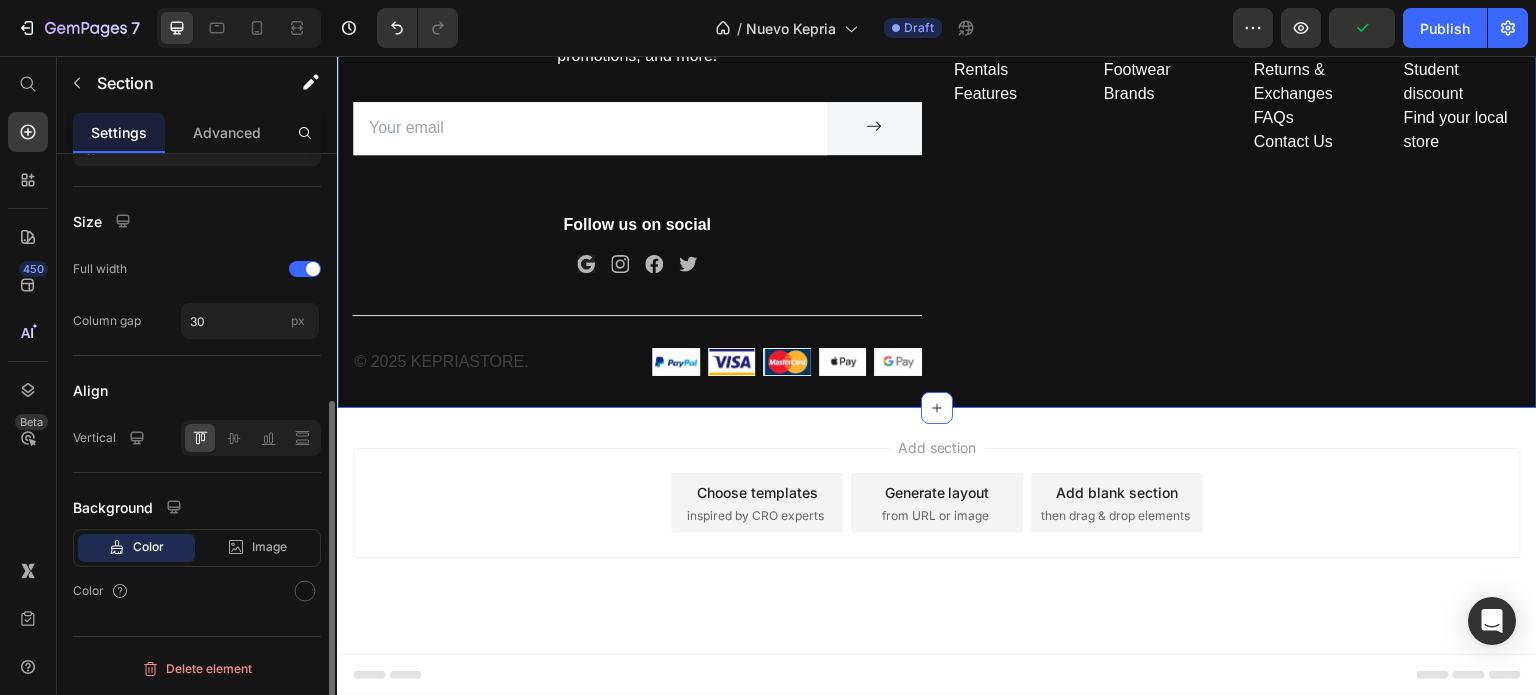 scroll, scrollTop: 0, scrollLeft: 0, axis: both 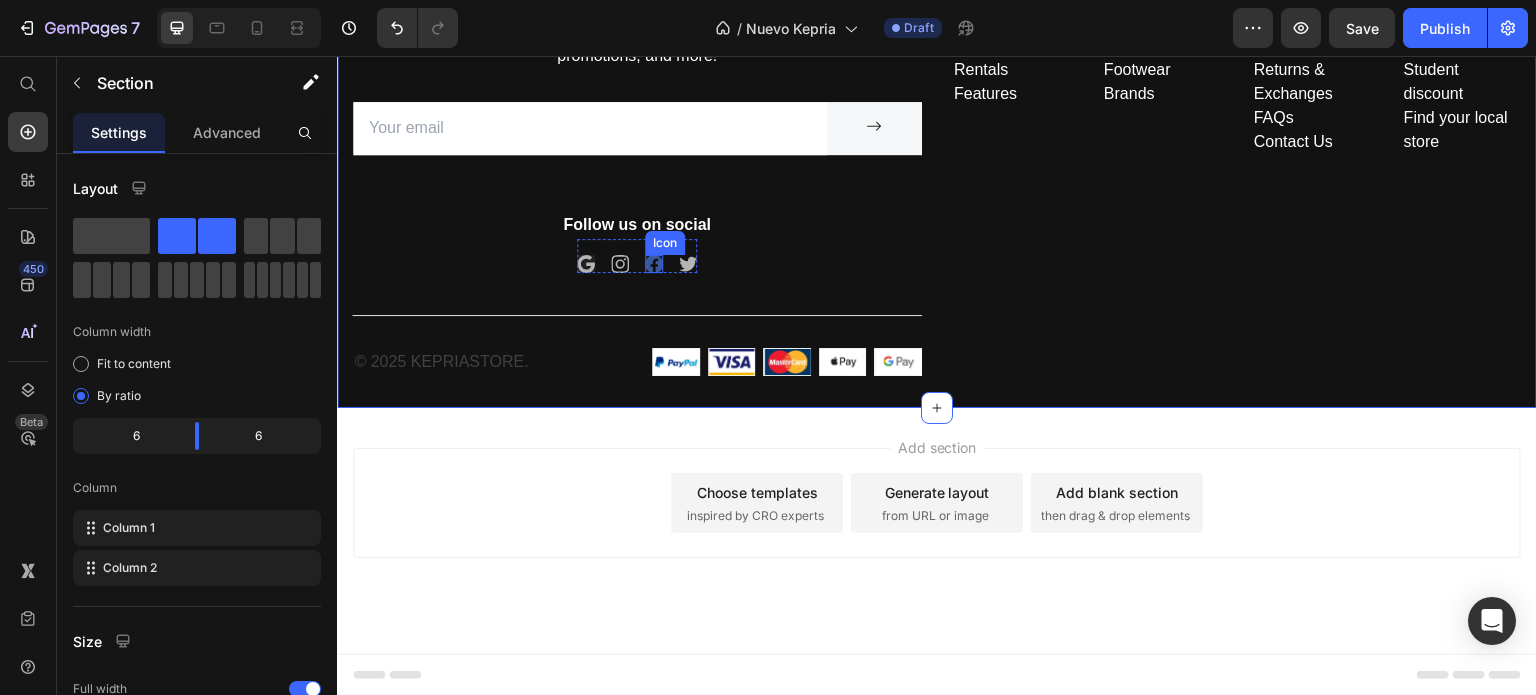 click 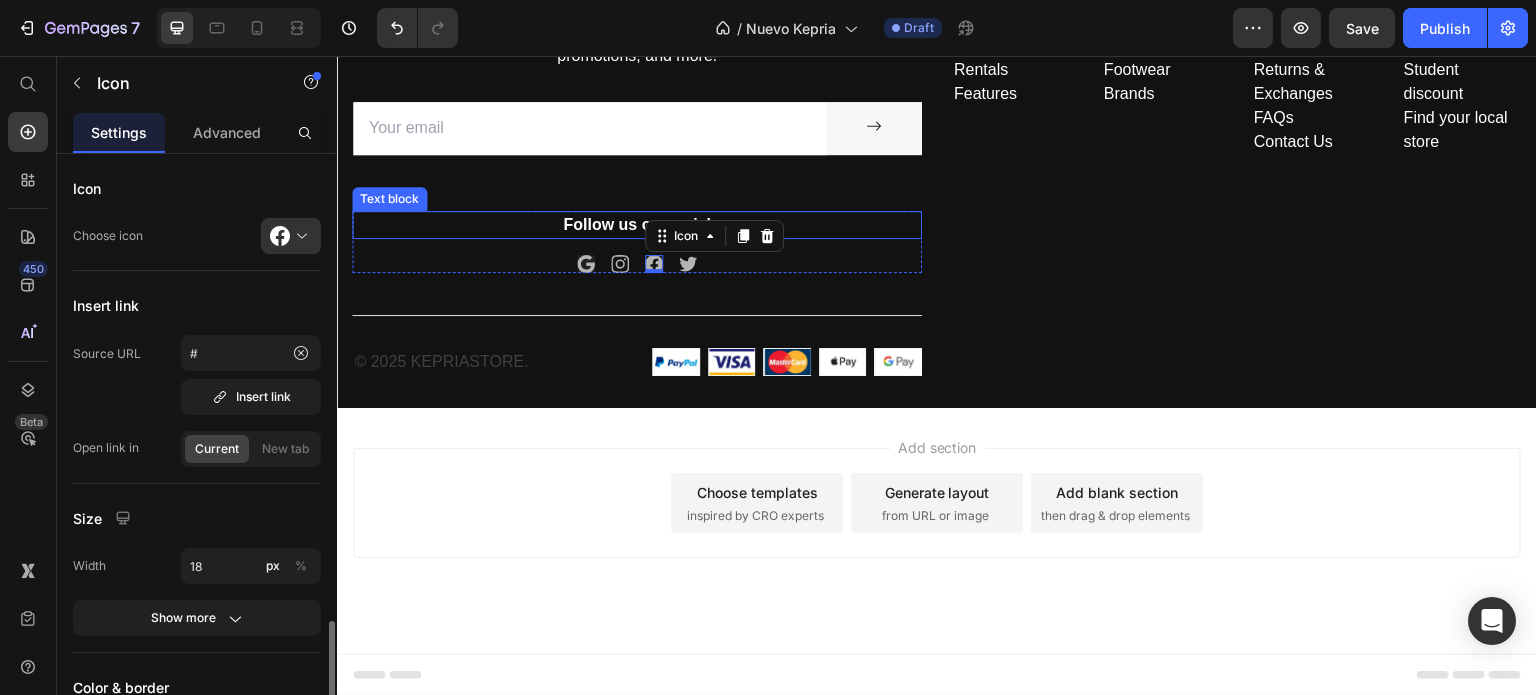 scroll, scrollTop: 476, scrollLeft: 0, axis: vertical 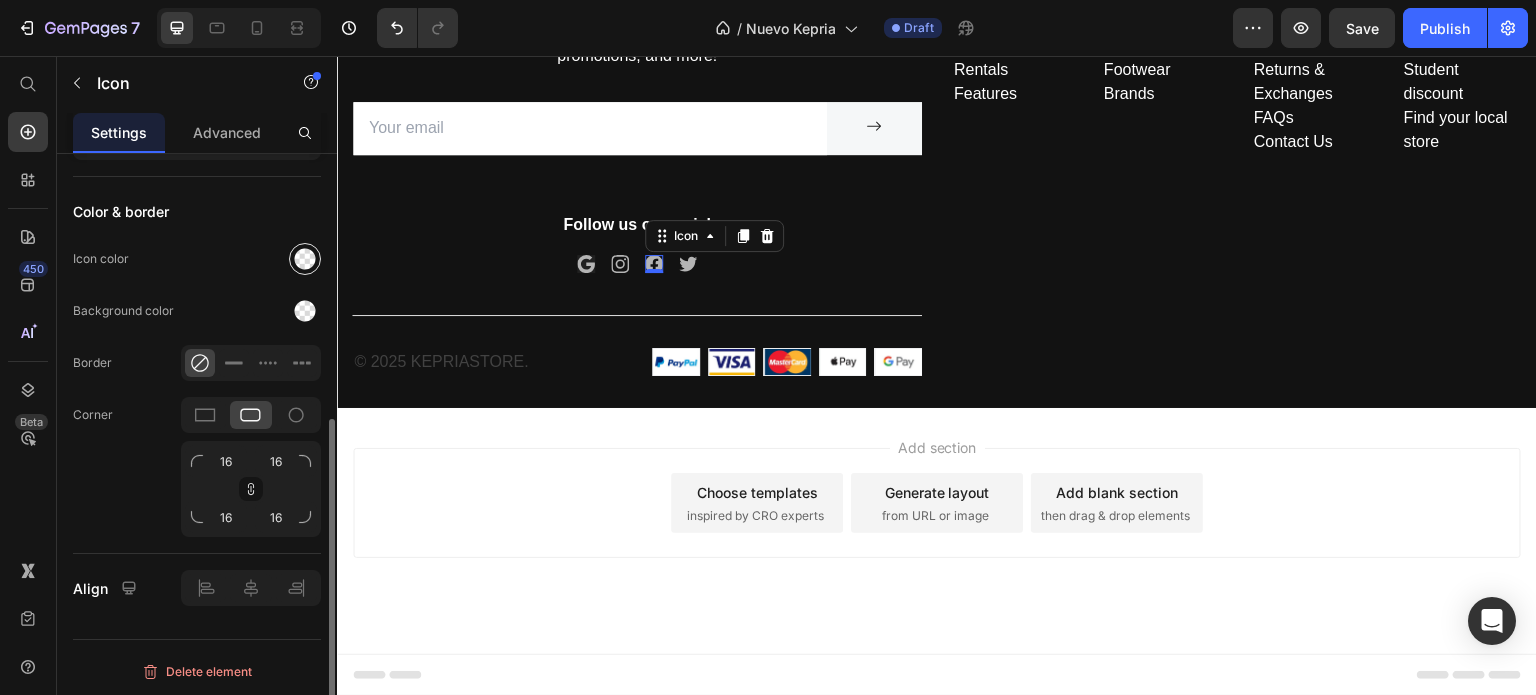click 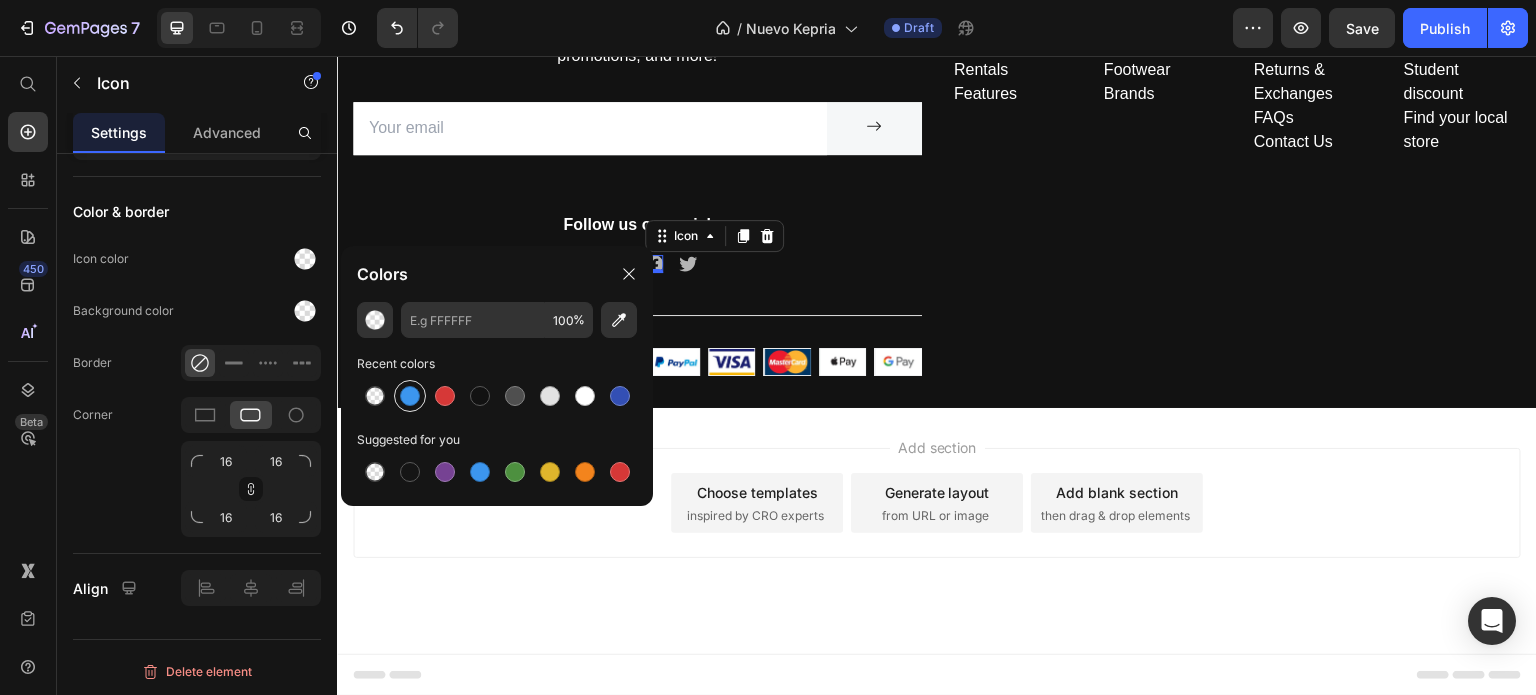 click at bounding box center [410, 396] 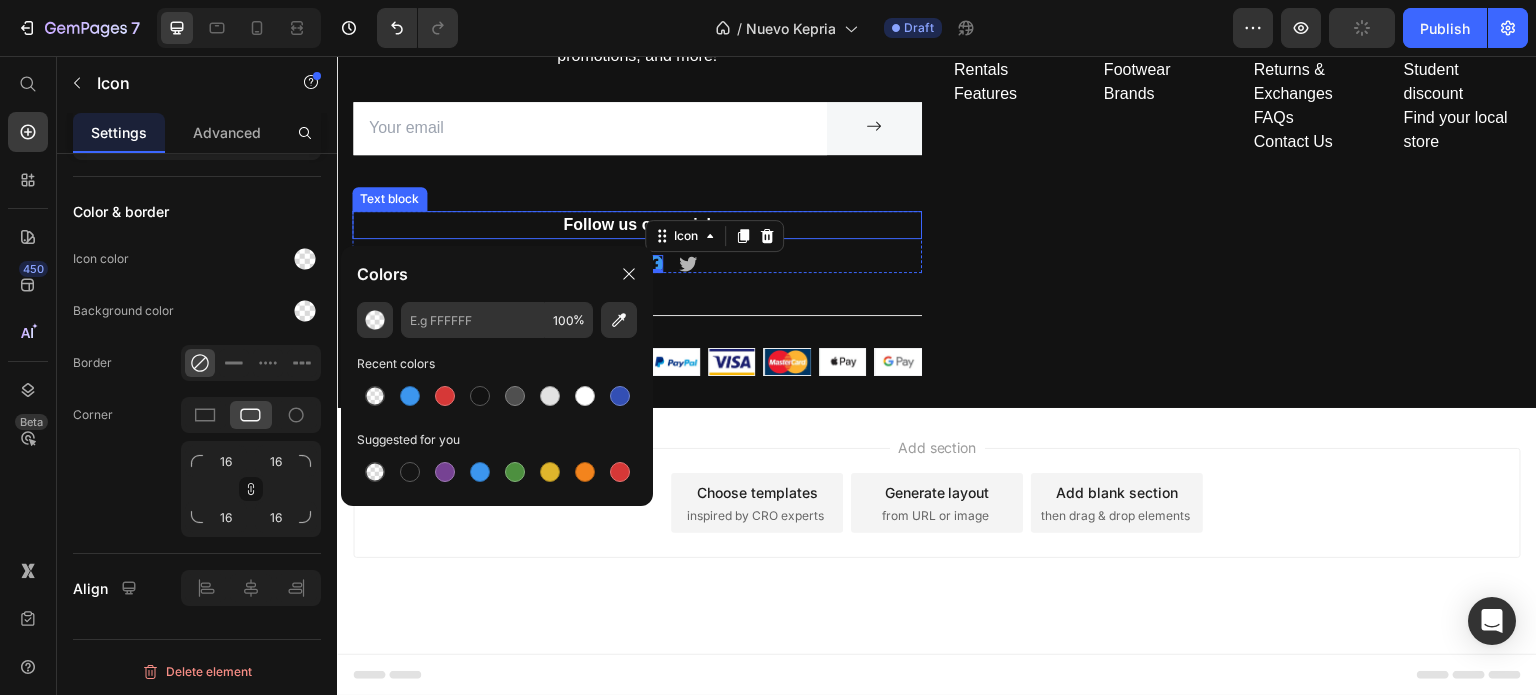 click on "Follow us on social Text block
Icon
Icon
Icon   0
Icon Row" at bounding box center [637, 242] 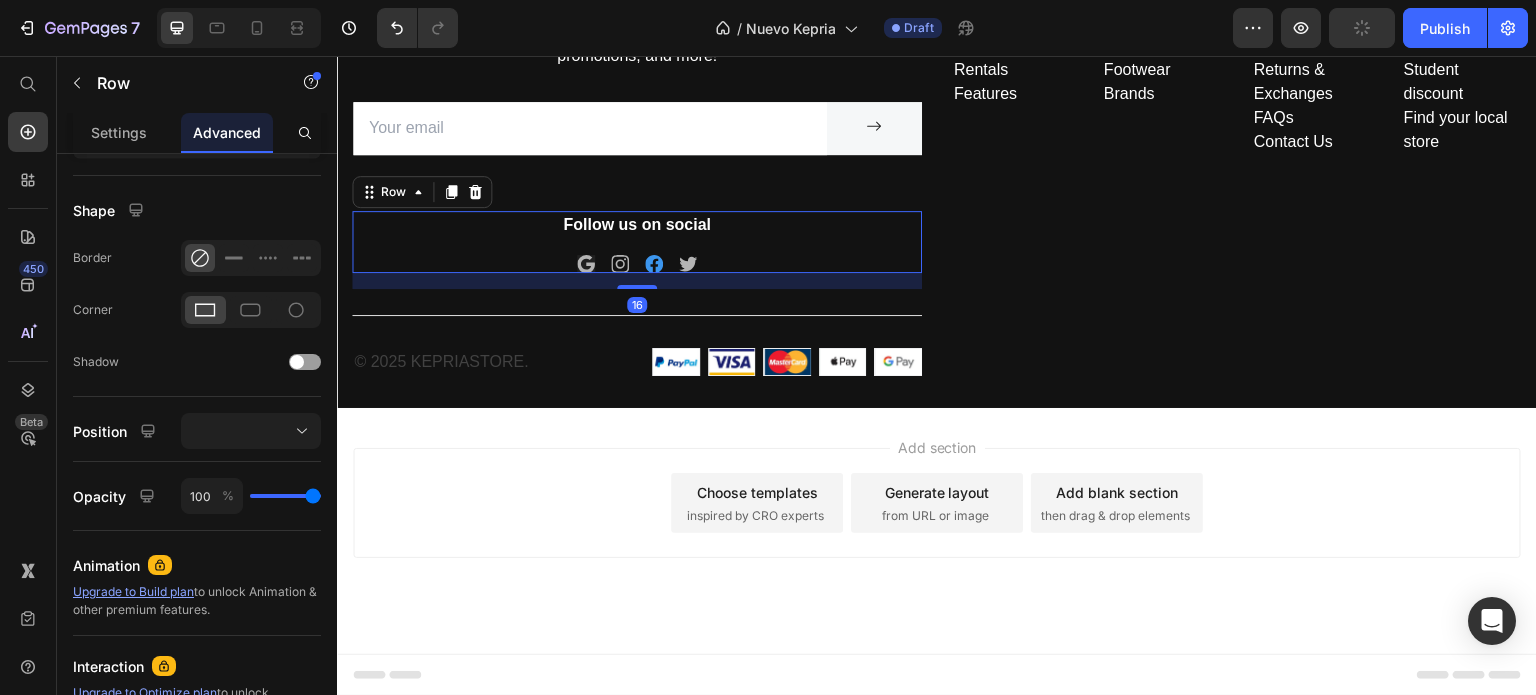 scroll, scrollTop: 0, scrollLeft: 0, axis: both 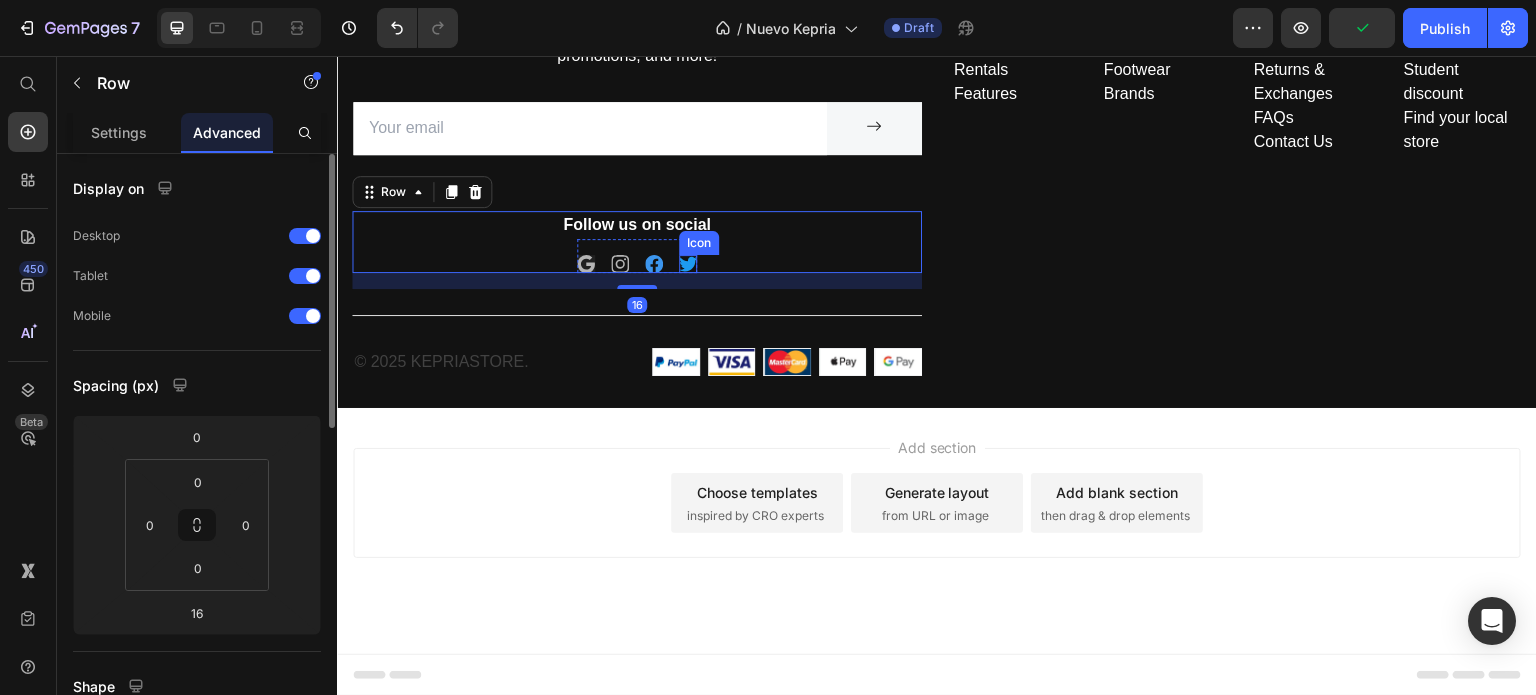 click 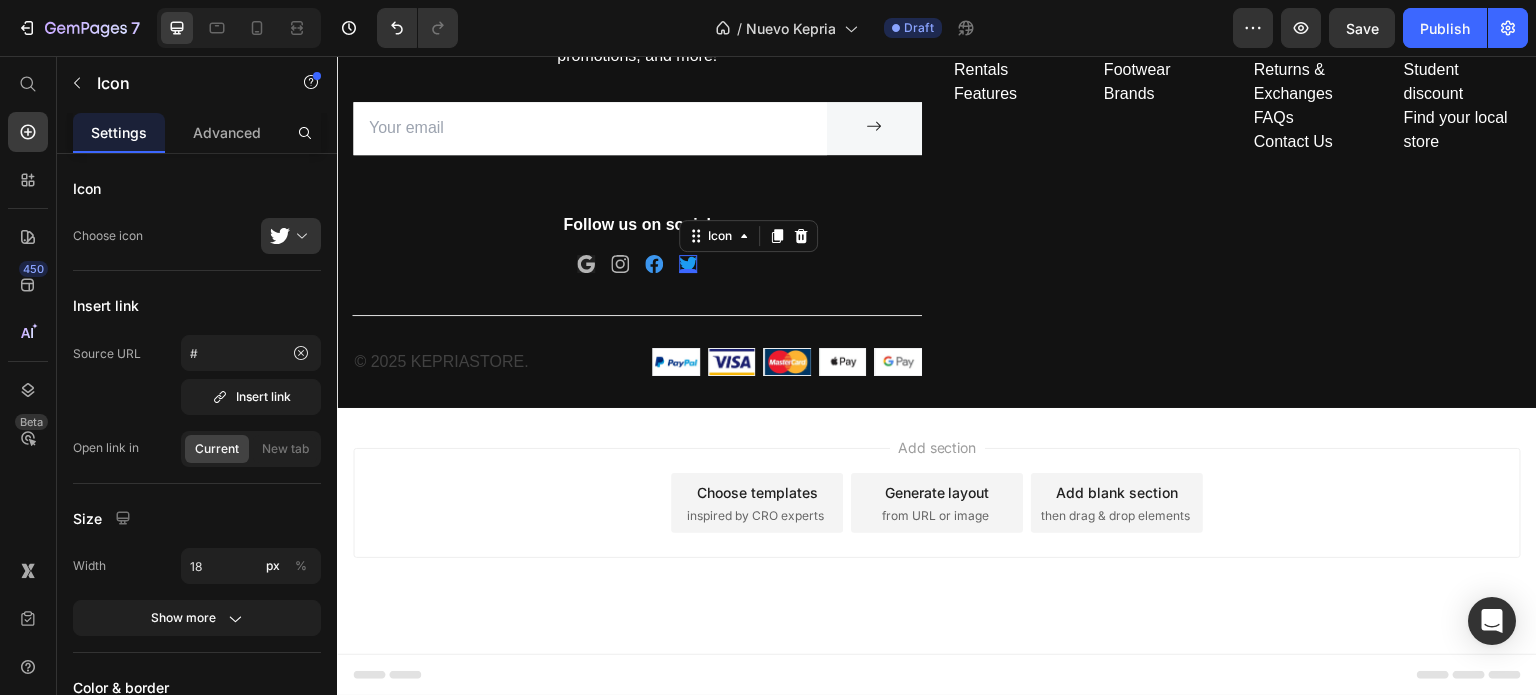 click 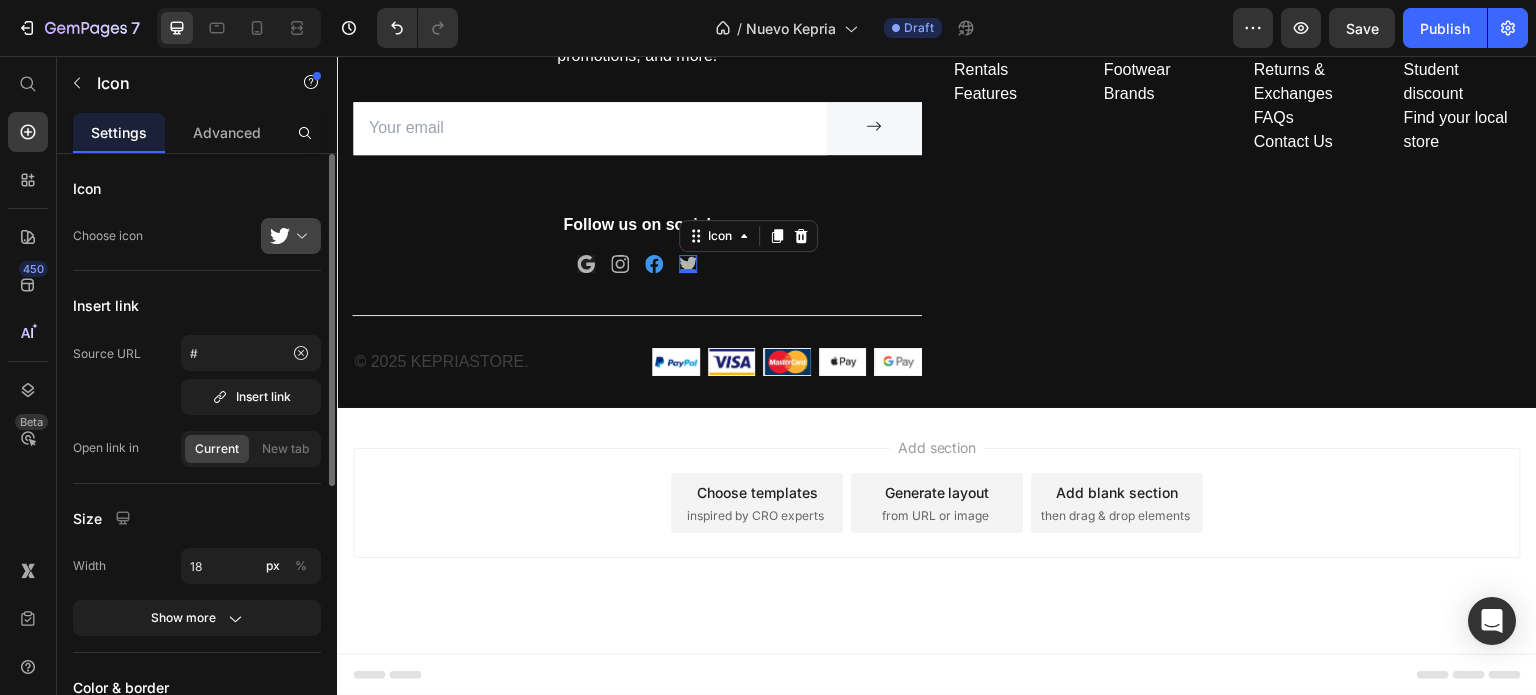 click at bounding box center [299, 236] 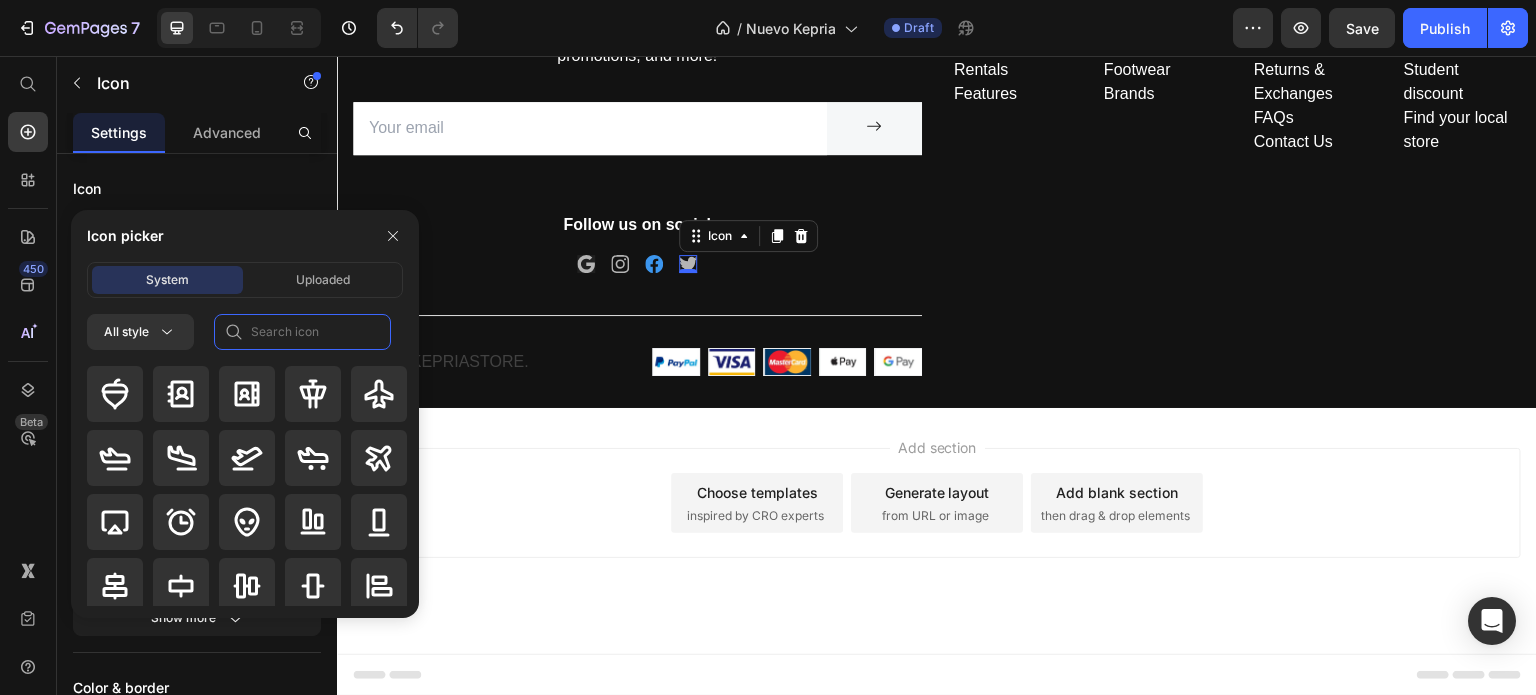 click 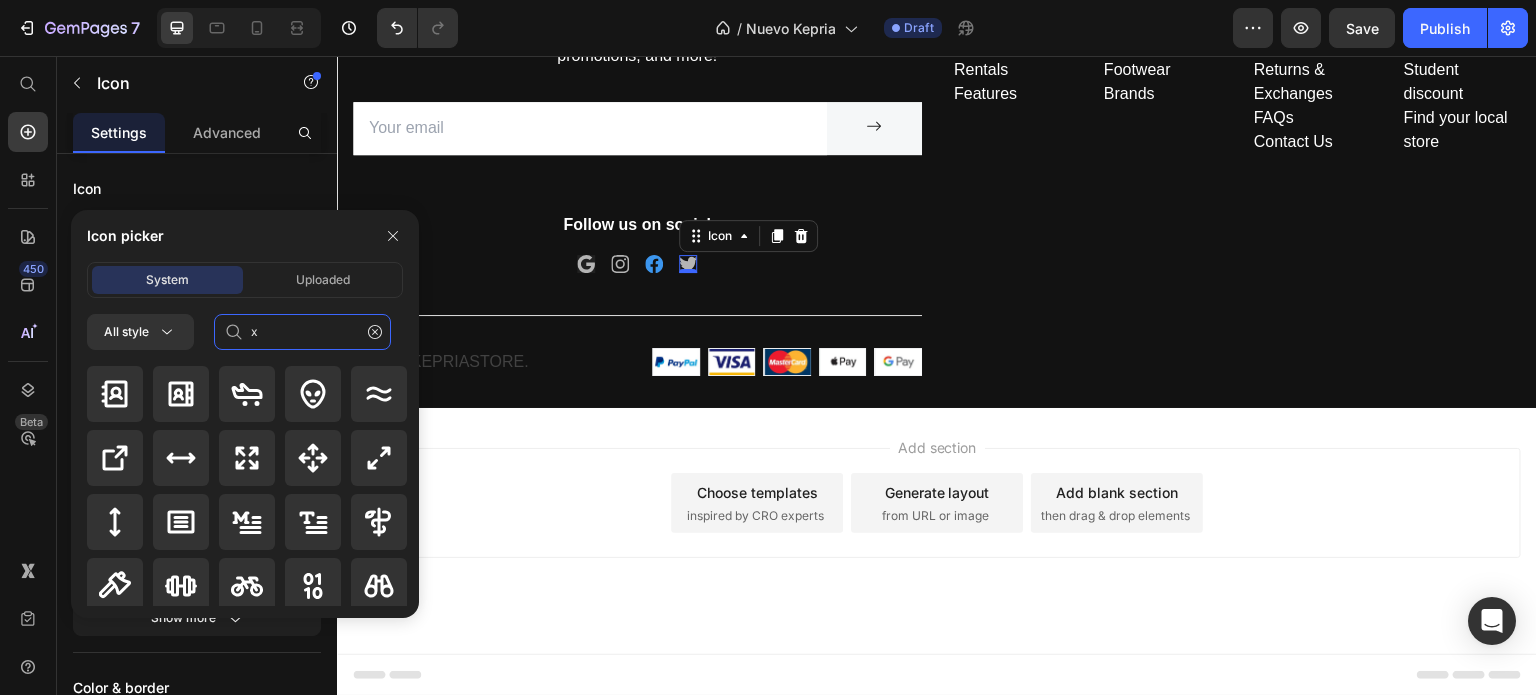 type on "x" 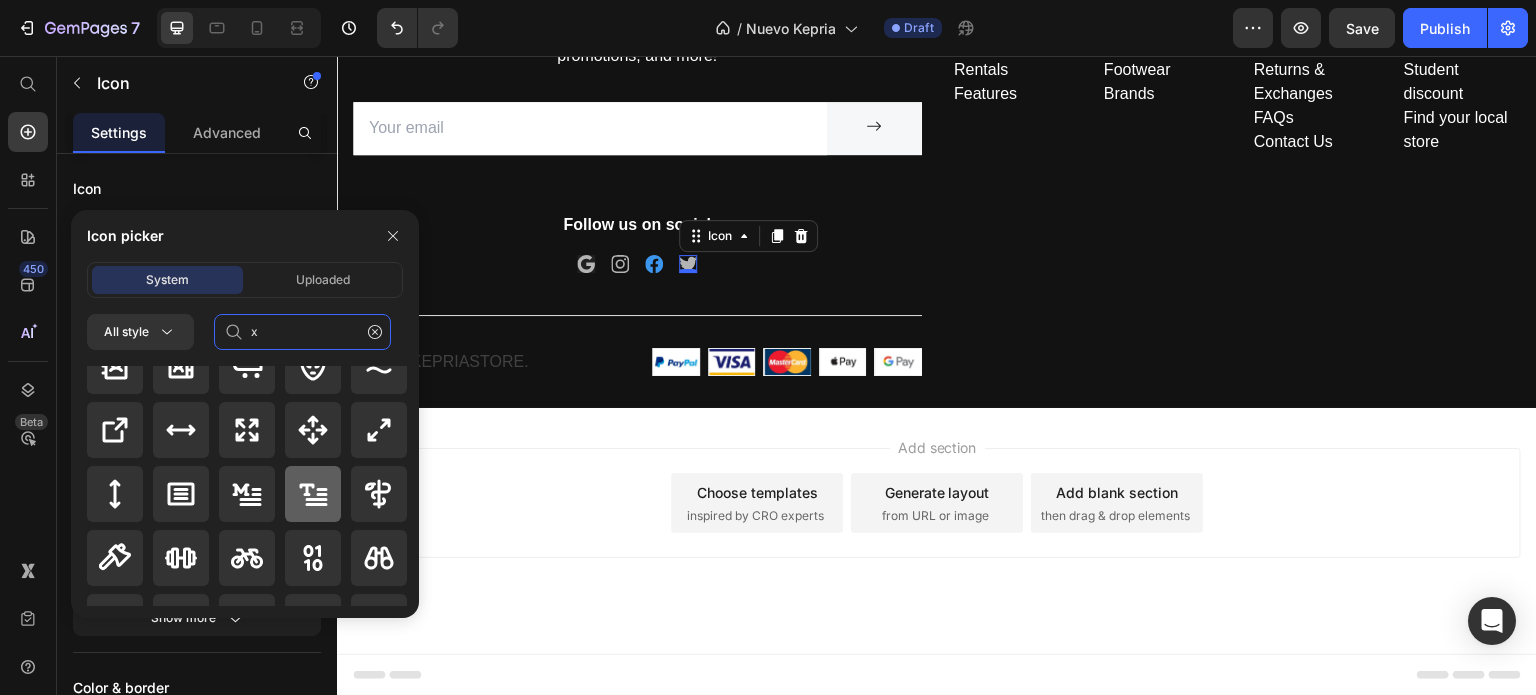 scroll, scrollTop: 0, scrollLeft: 0, axis: both 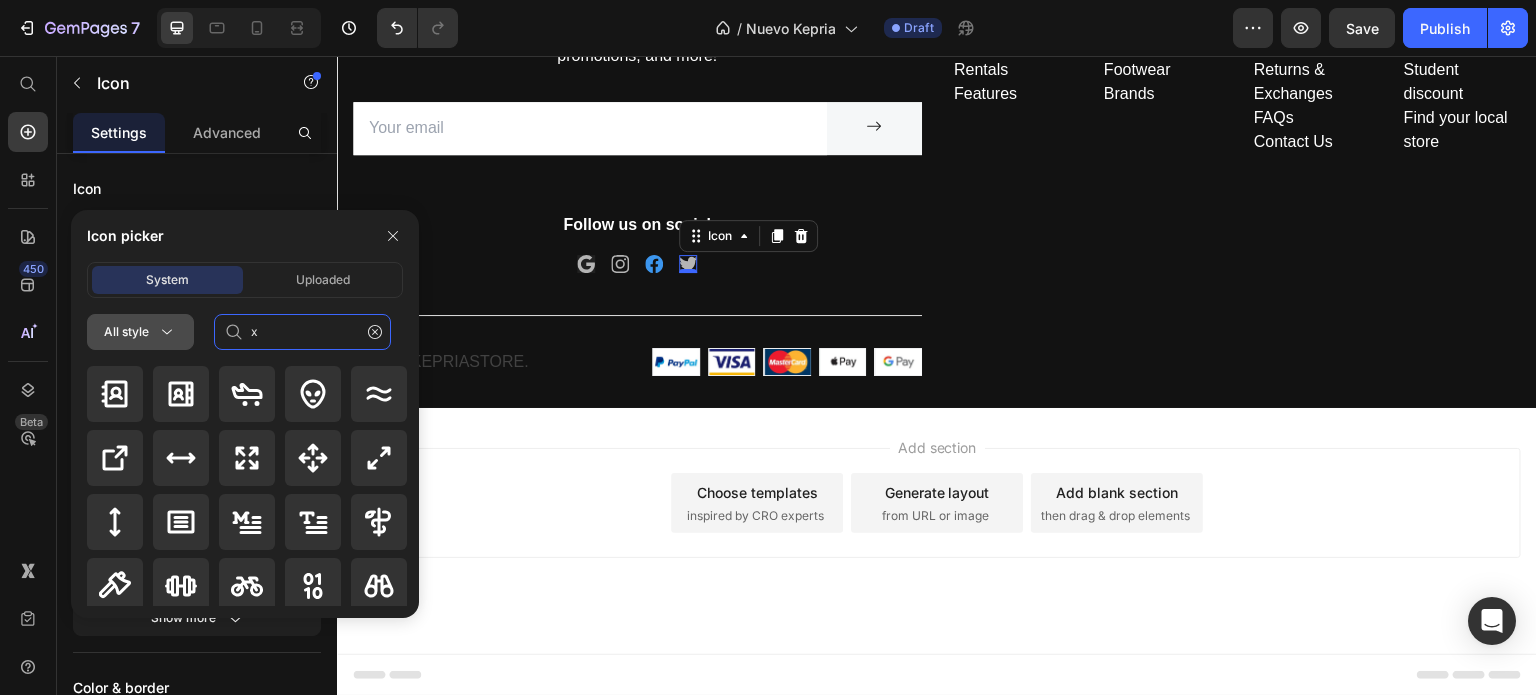 click 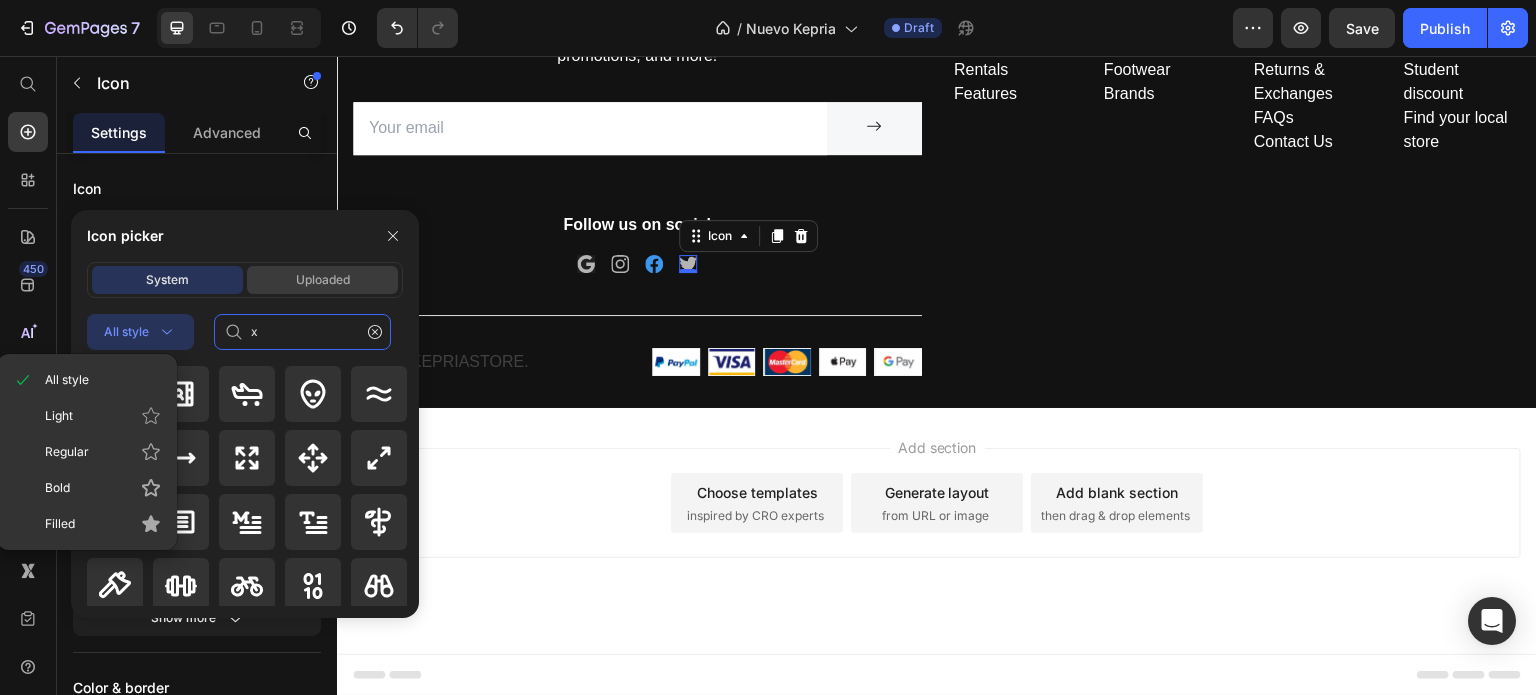 click on "Uploaded" at bounding box center [323, 280] 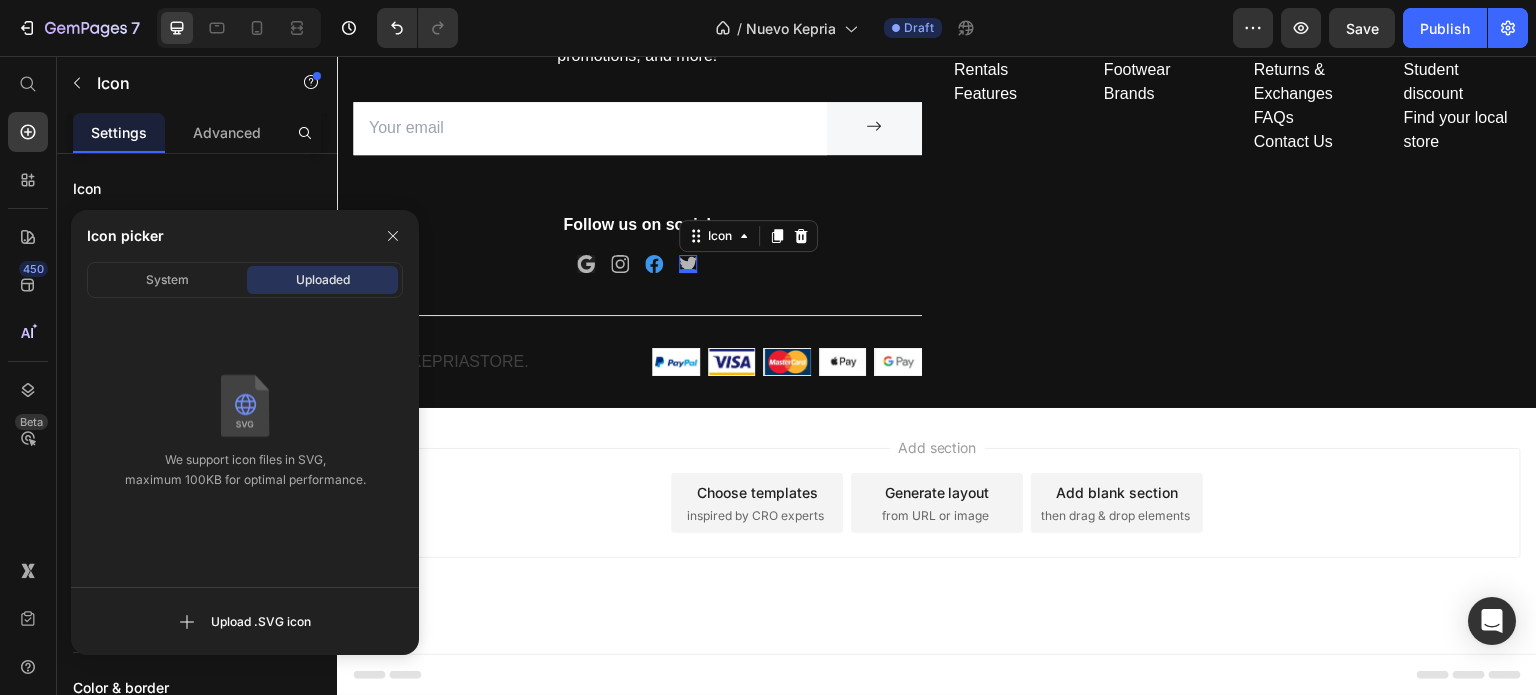 click on "System Uploaded" 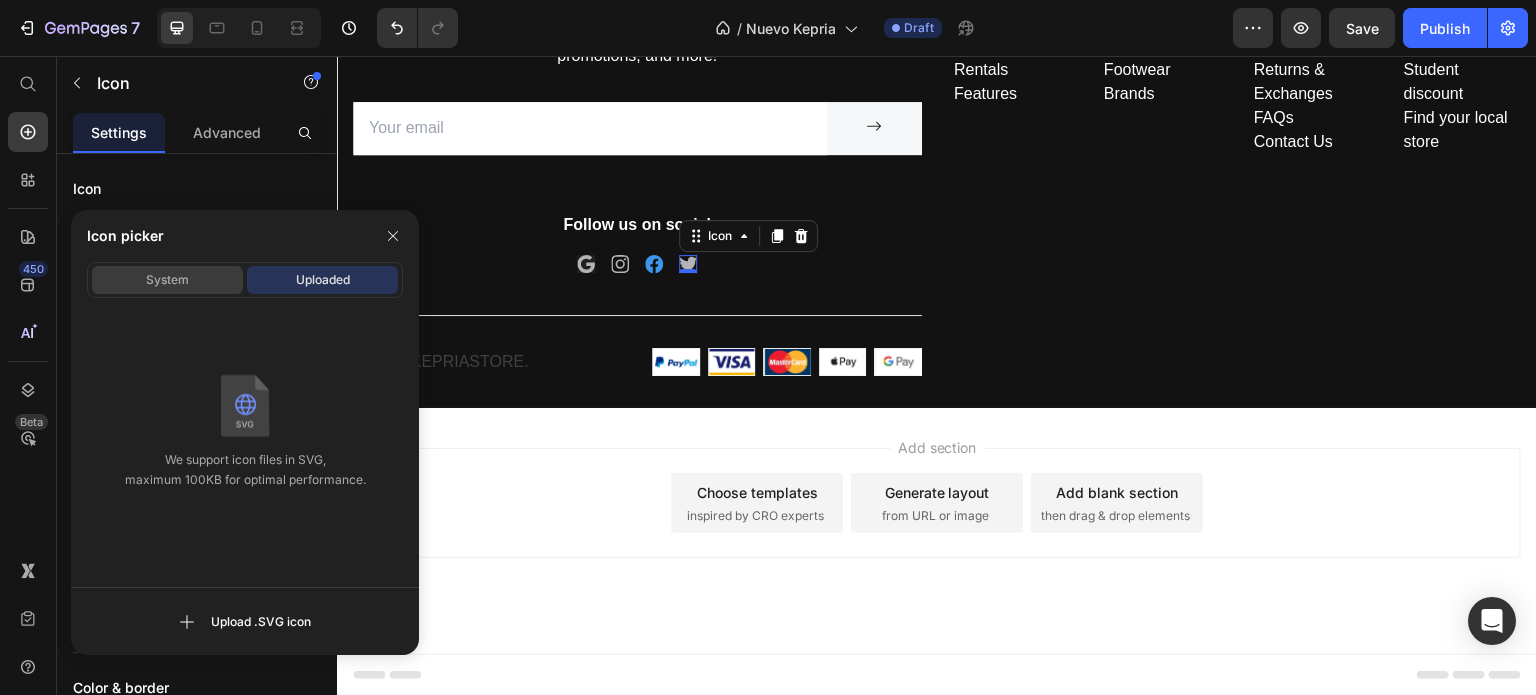 click on "System" at bounding box center (167, 280) 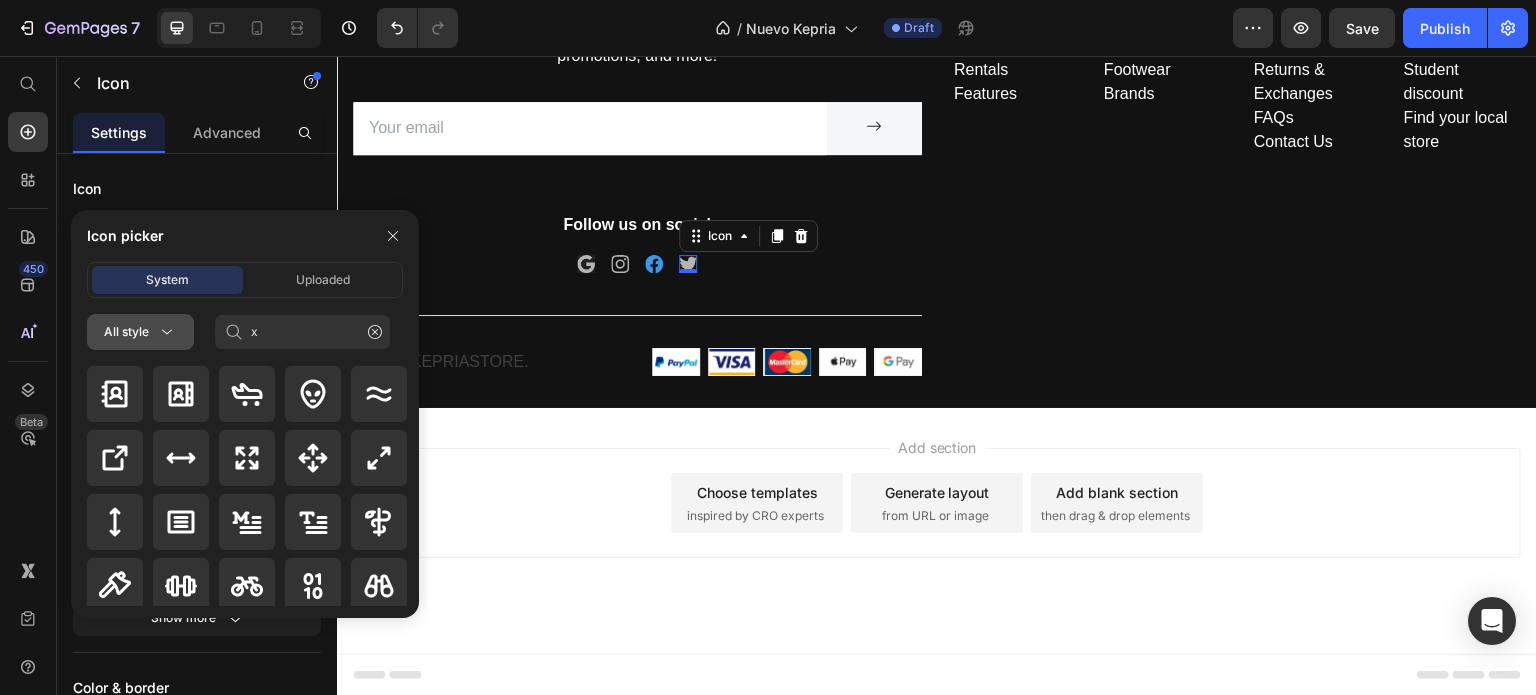 click 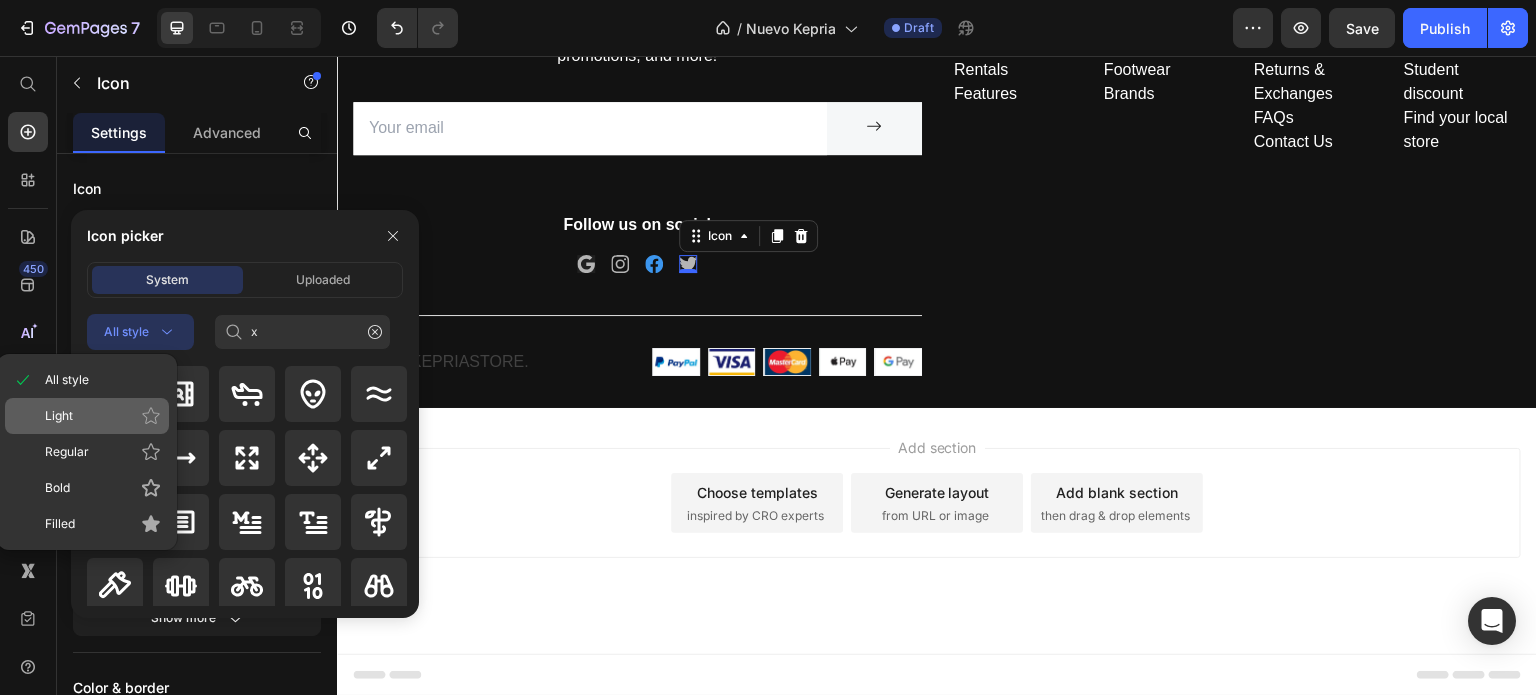 click on "Light" at bounding box center [103, 416] 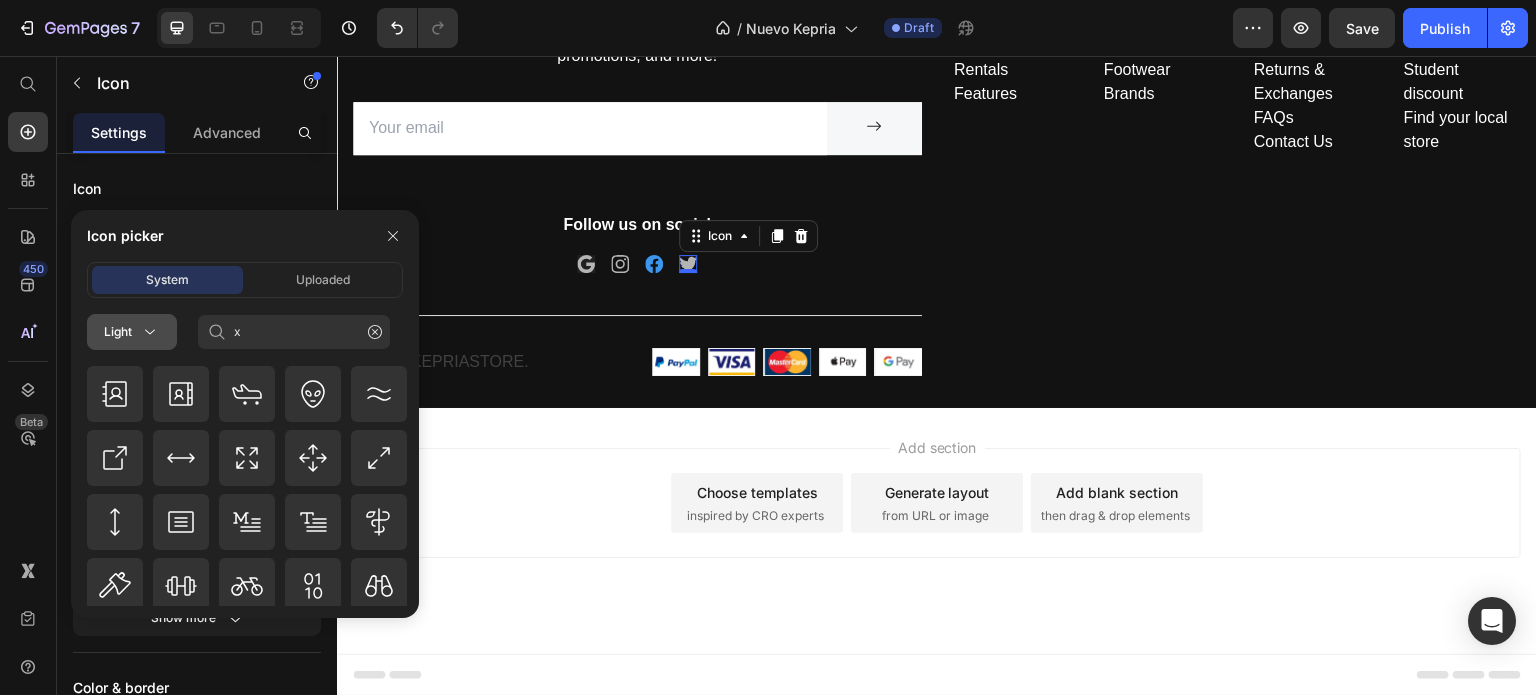 click 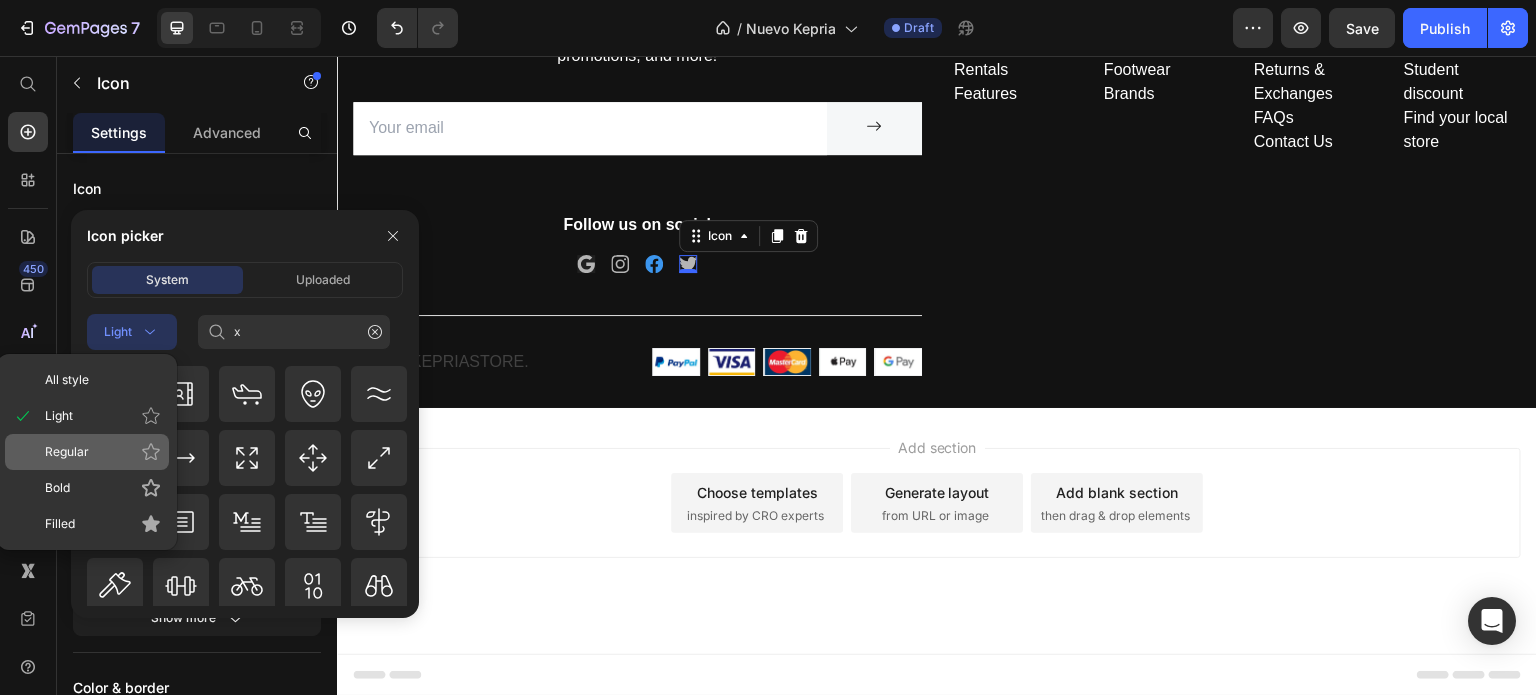 click on "Regular" at bounding box center (103, 452) 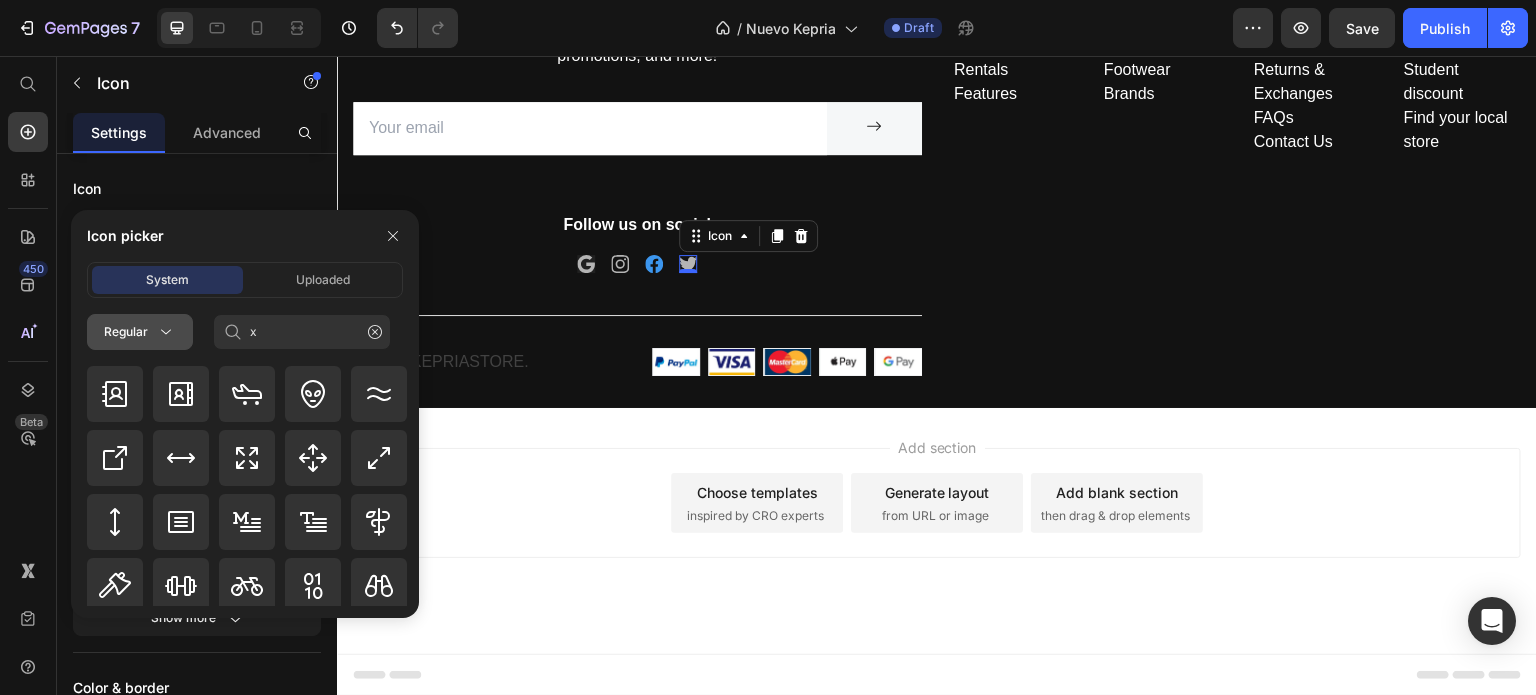 click on "Regular" at bounding box center (140, 332) 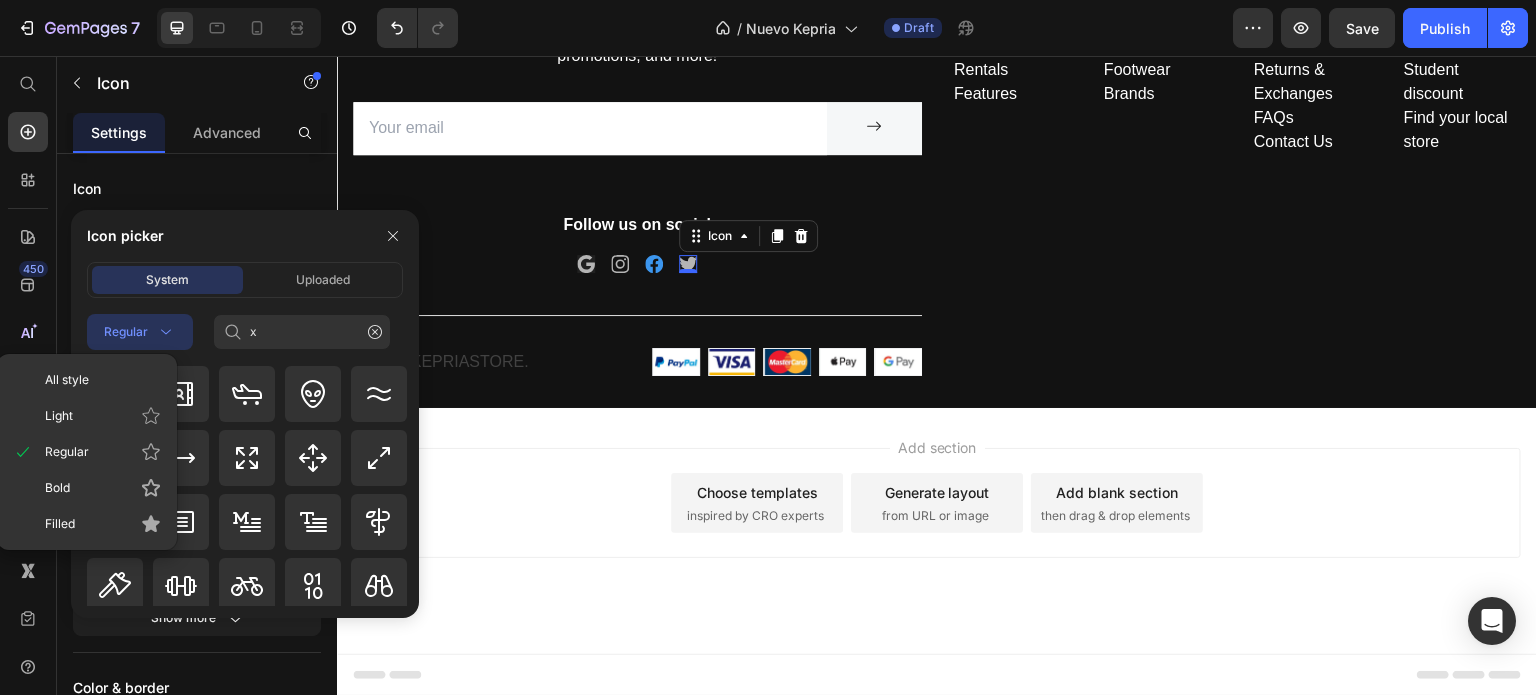 click on "Bold" at bounding box center (103, 488) 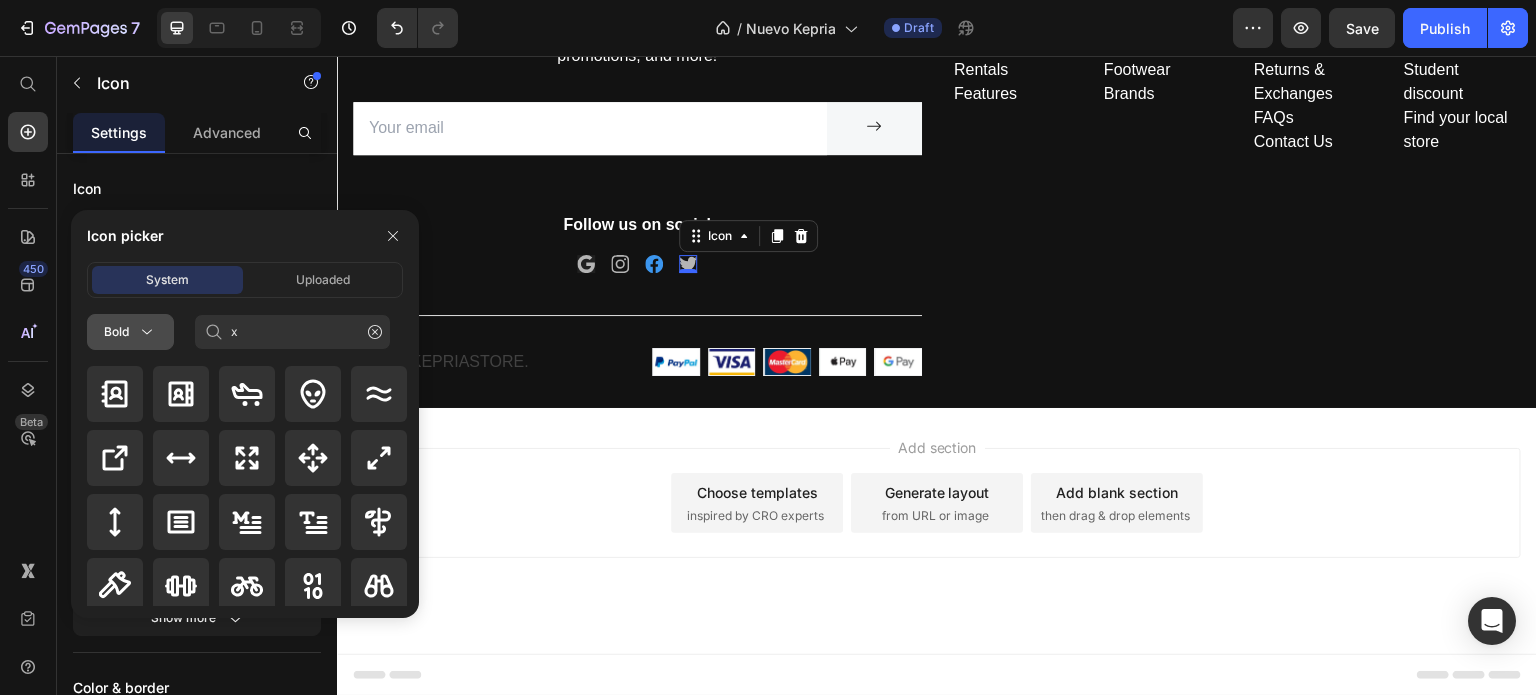 click on "Bold" at bounding box center [130, 332] 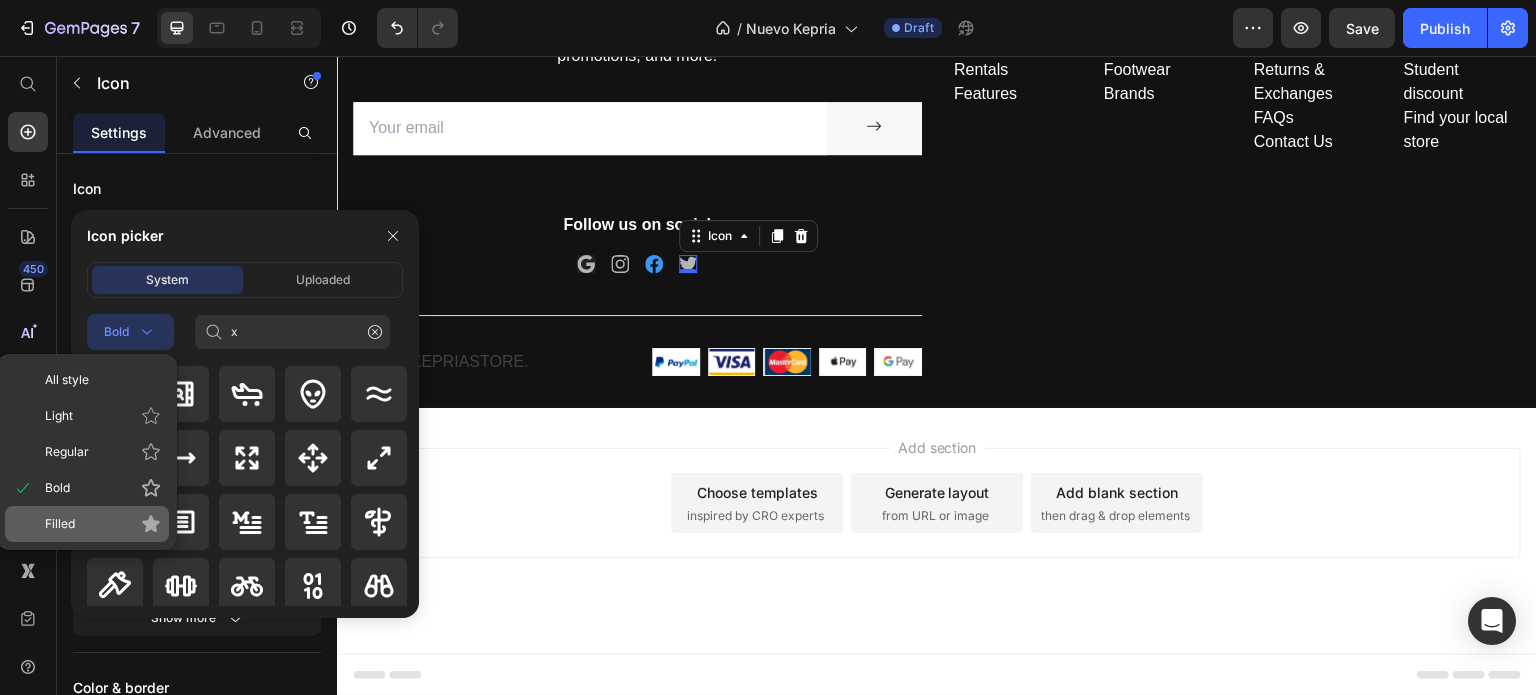 click on "Filled" at bounding box center [103, 524] 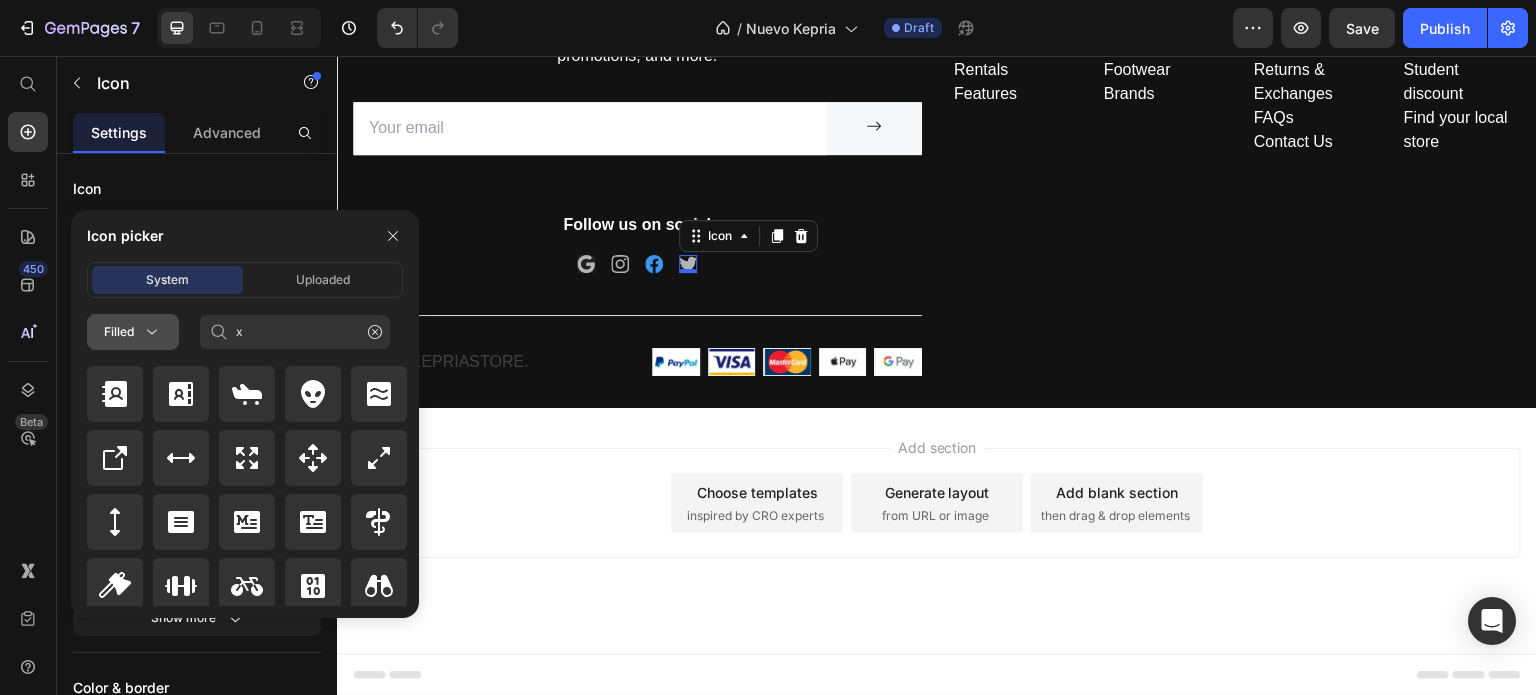 click 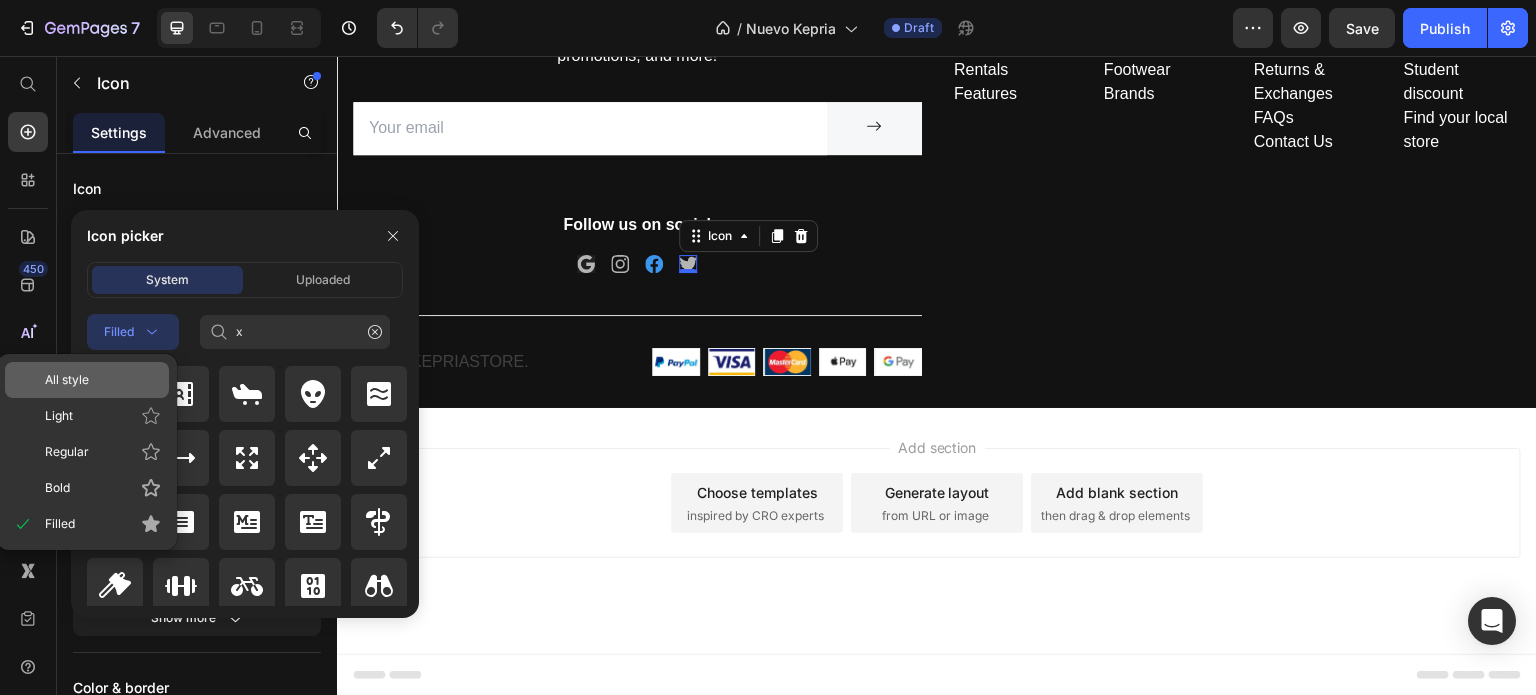 click on "All style" at bounding box center (103, 380) 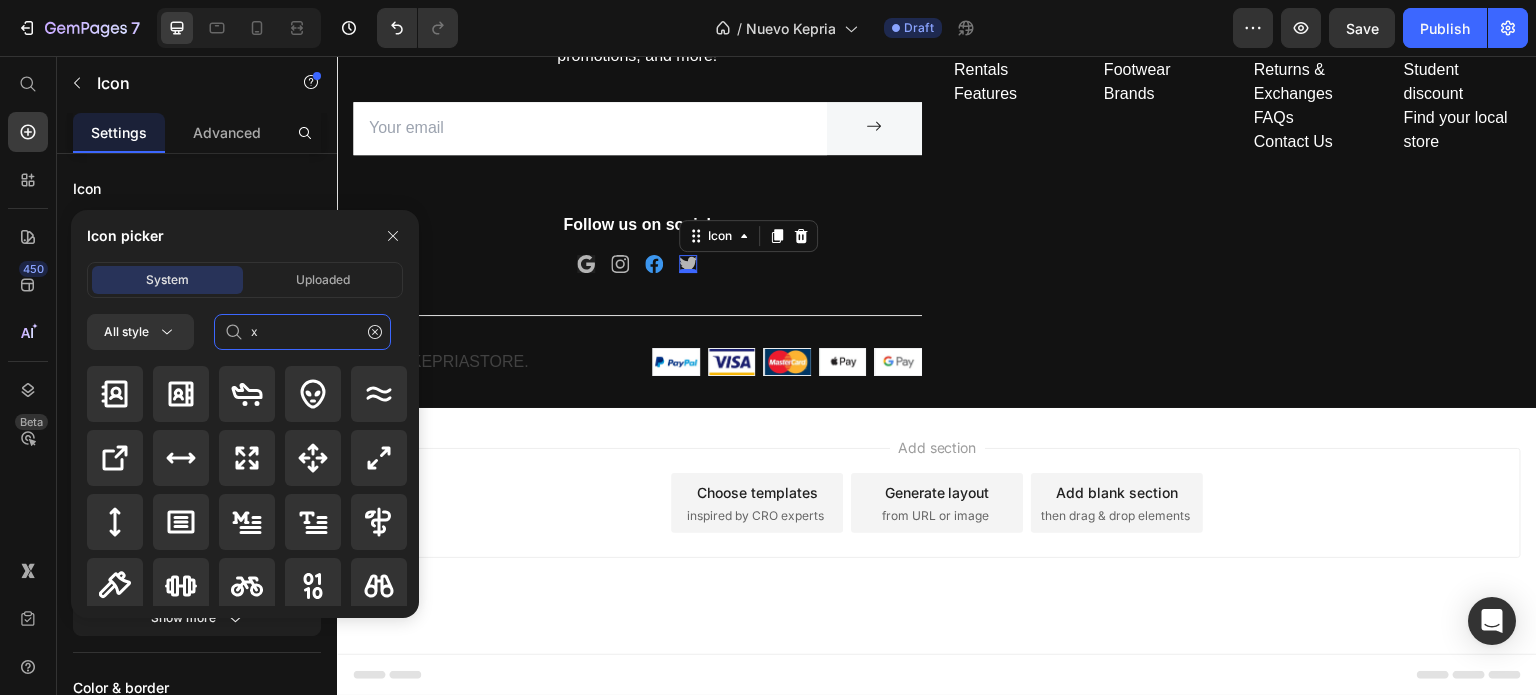 click on "x" 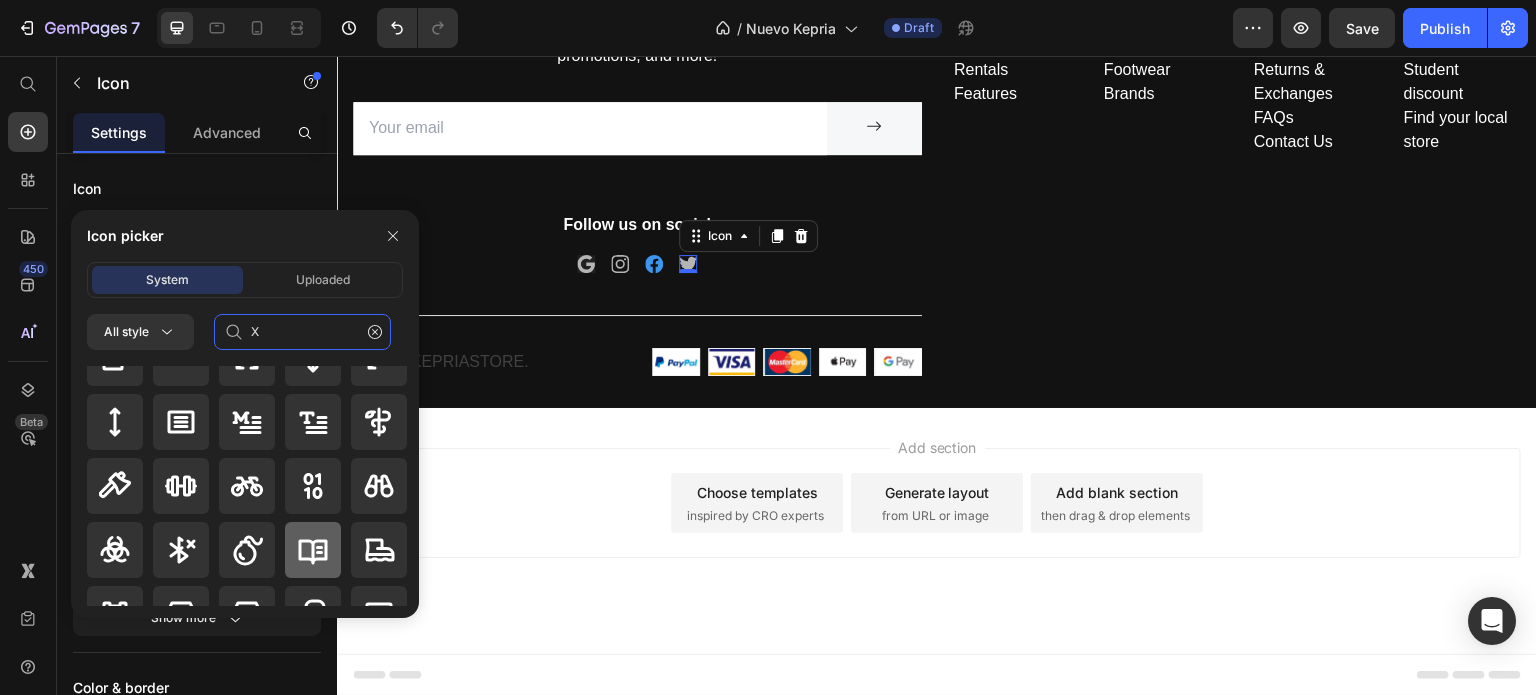 scroll, scrollTop: 0, scrollLeft: 0, axis: both 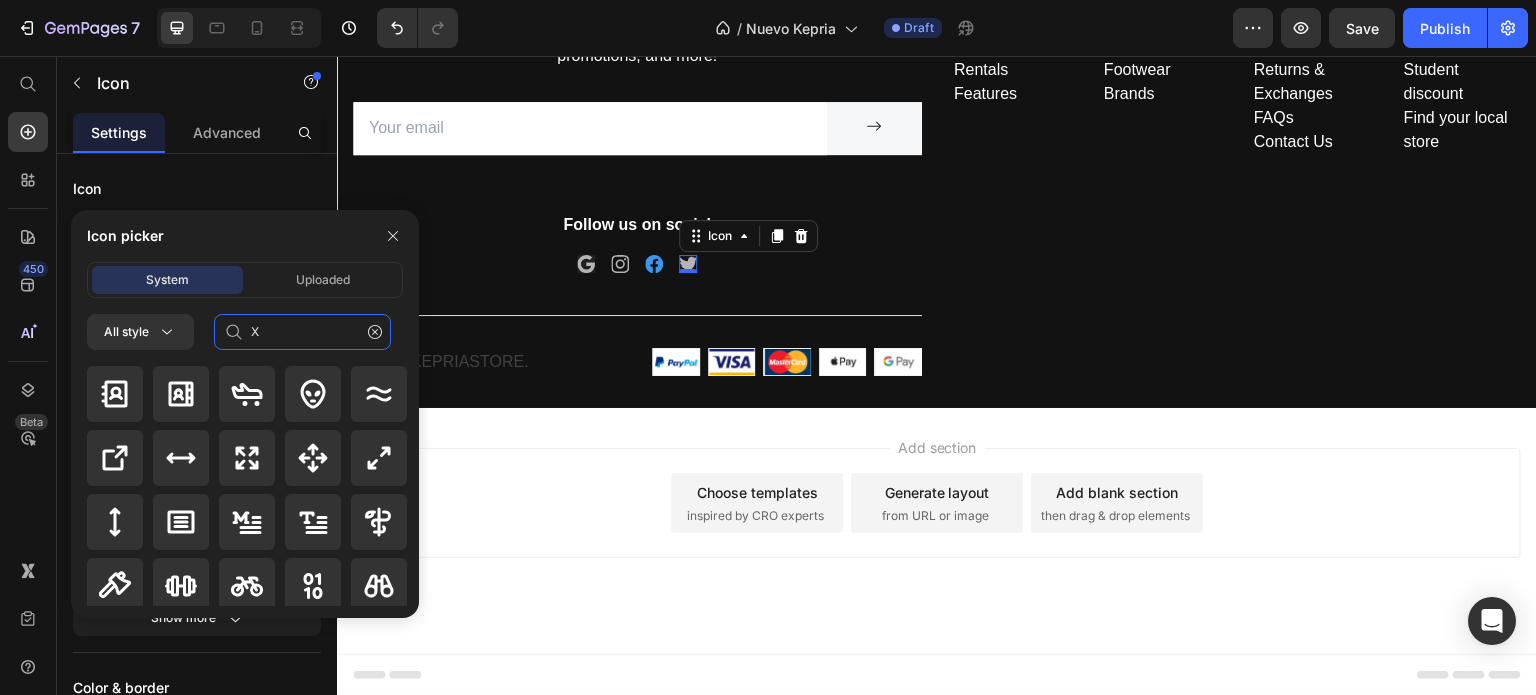 click on "X" 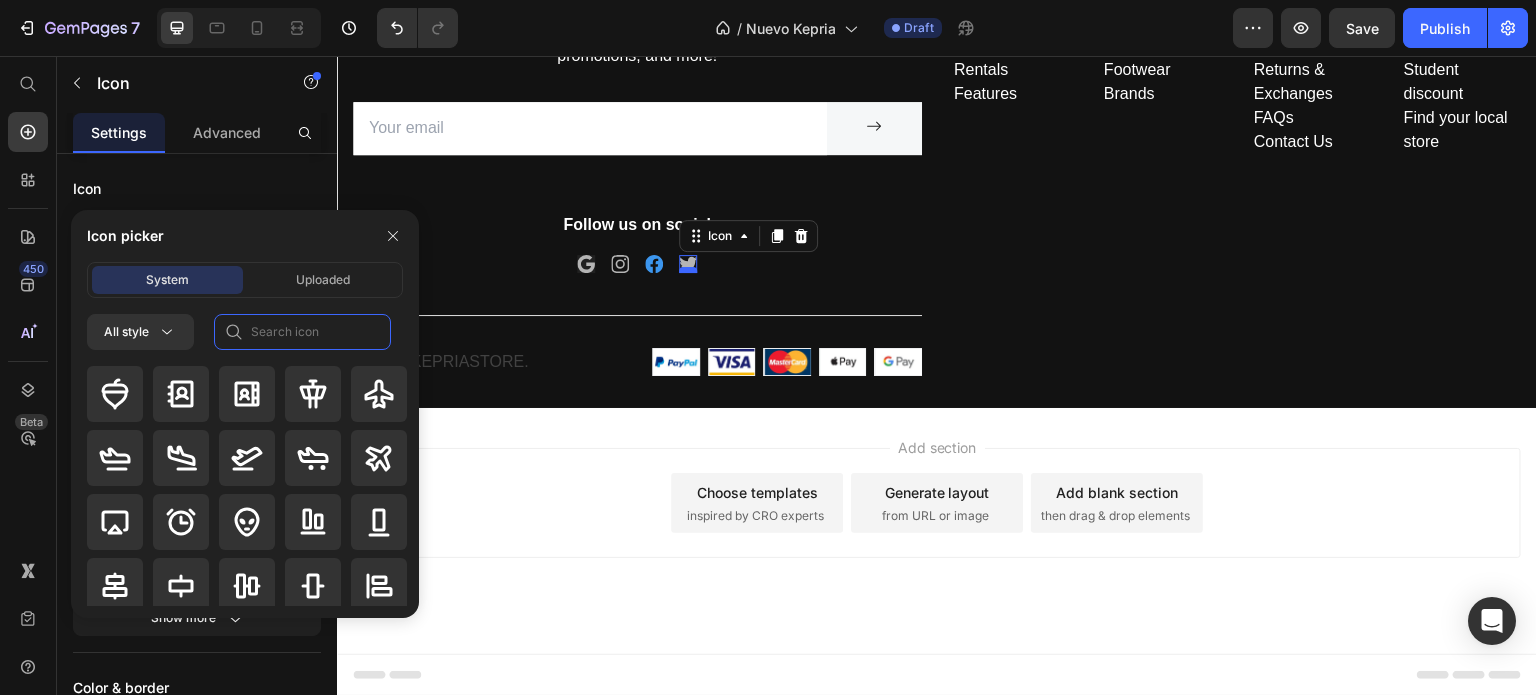 type 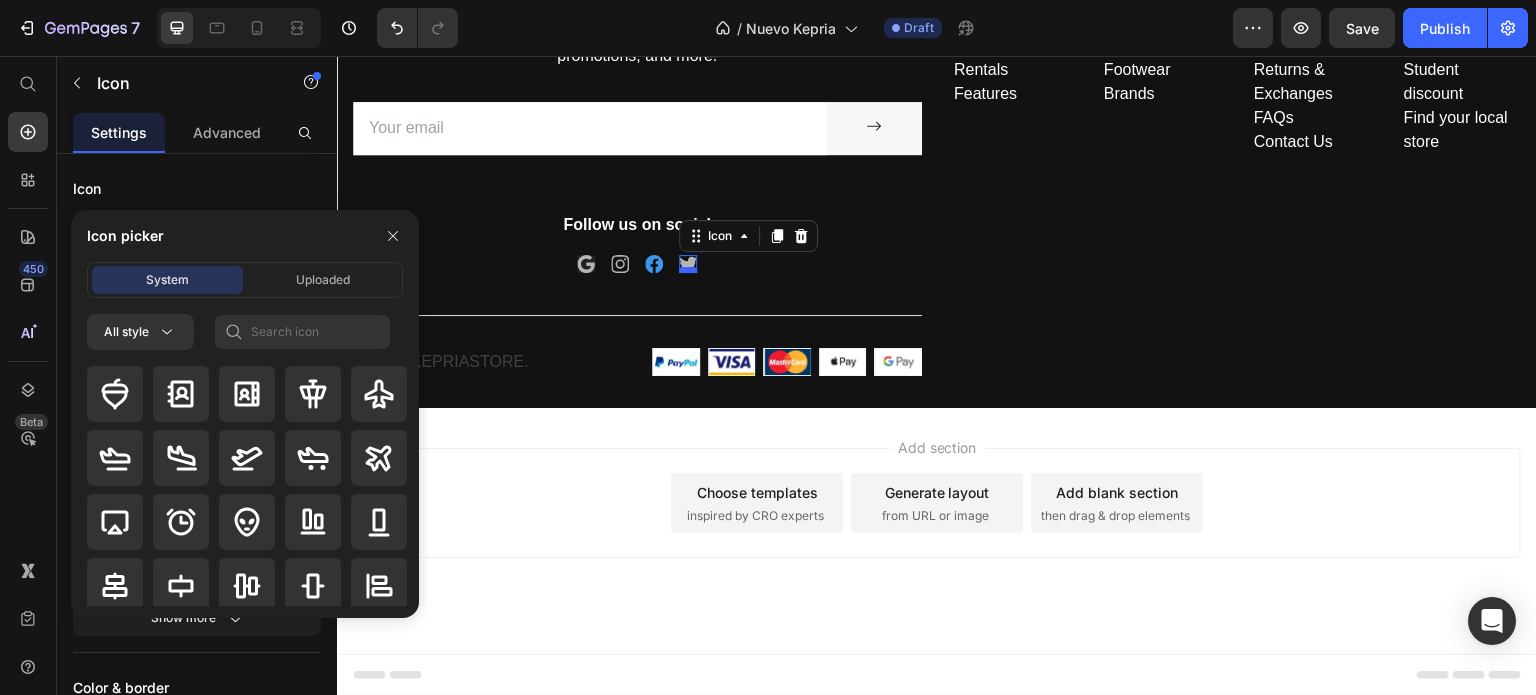 click at bounding box center (688, 270) 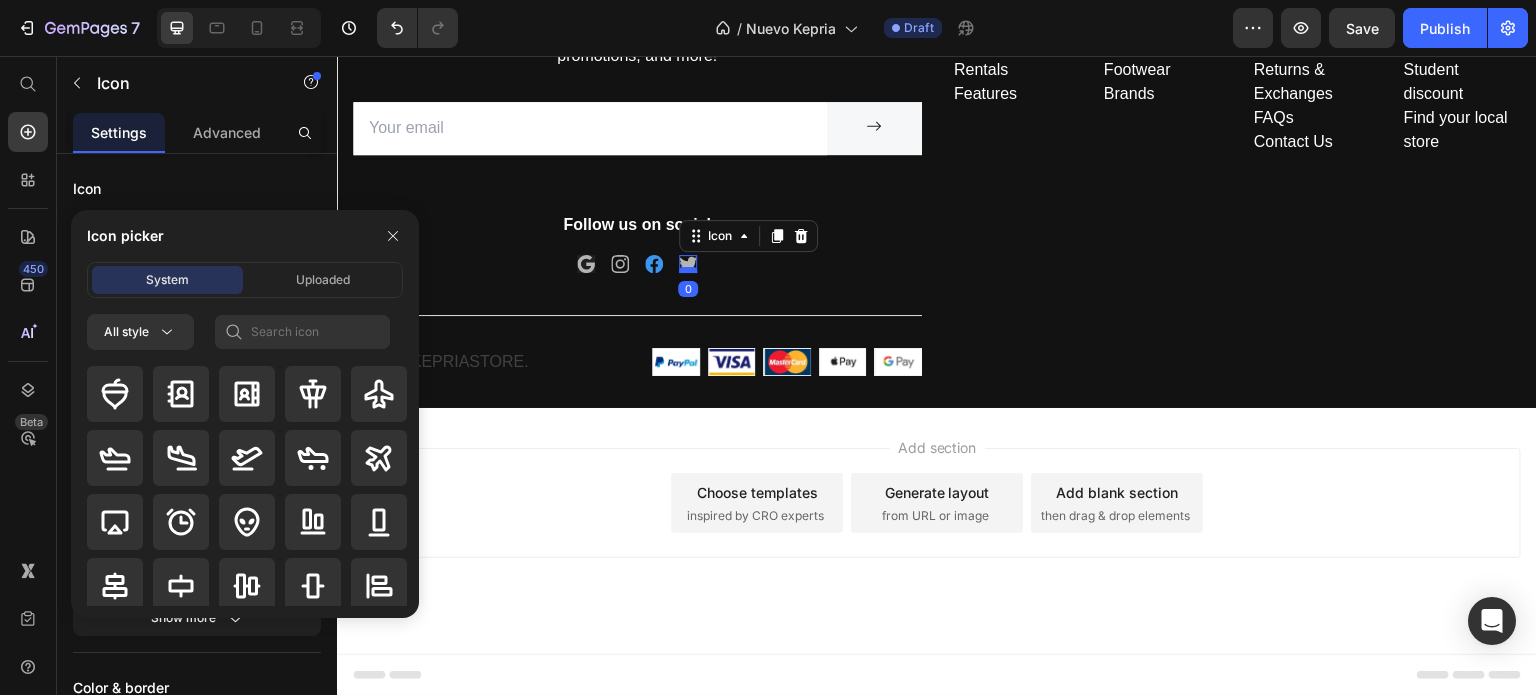 click at bounding box center (688, 270) 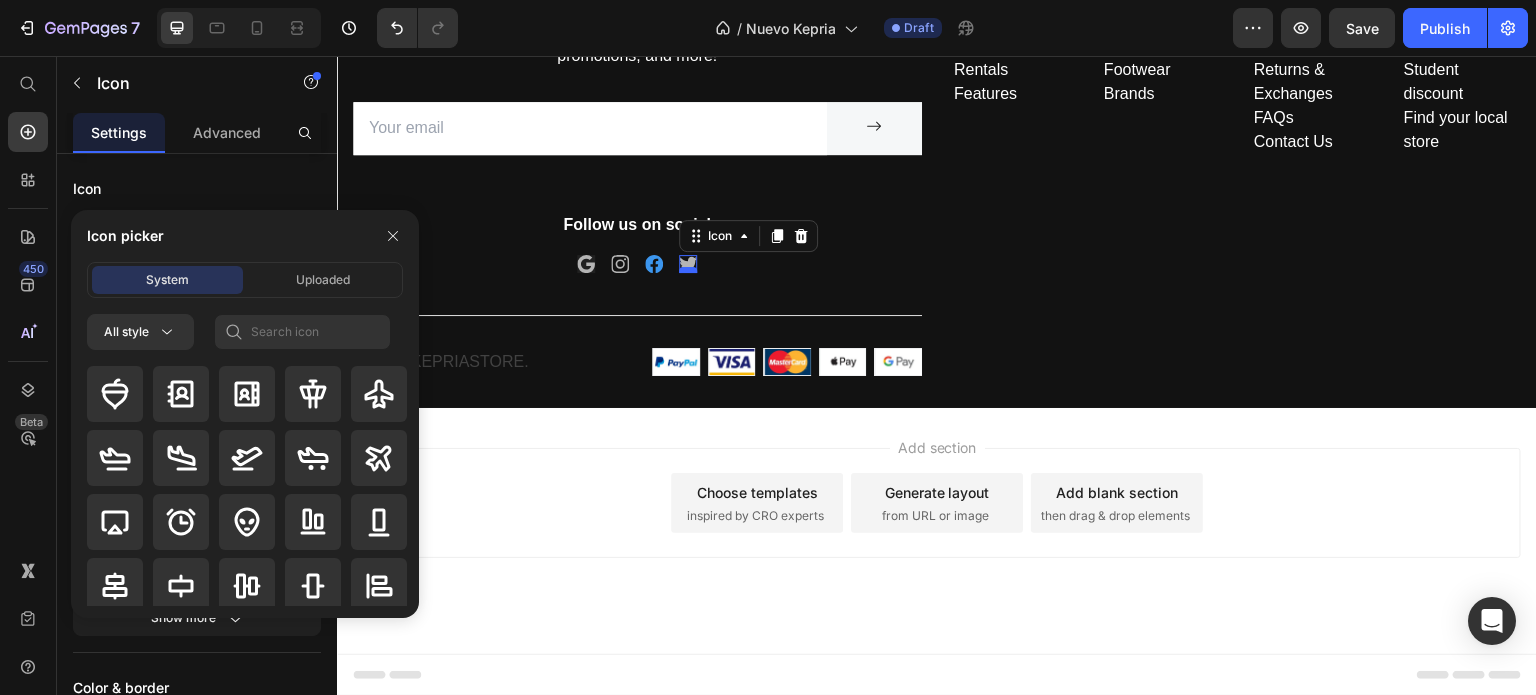 click at bounding box center (688, 270) 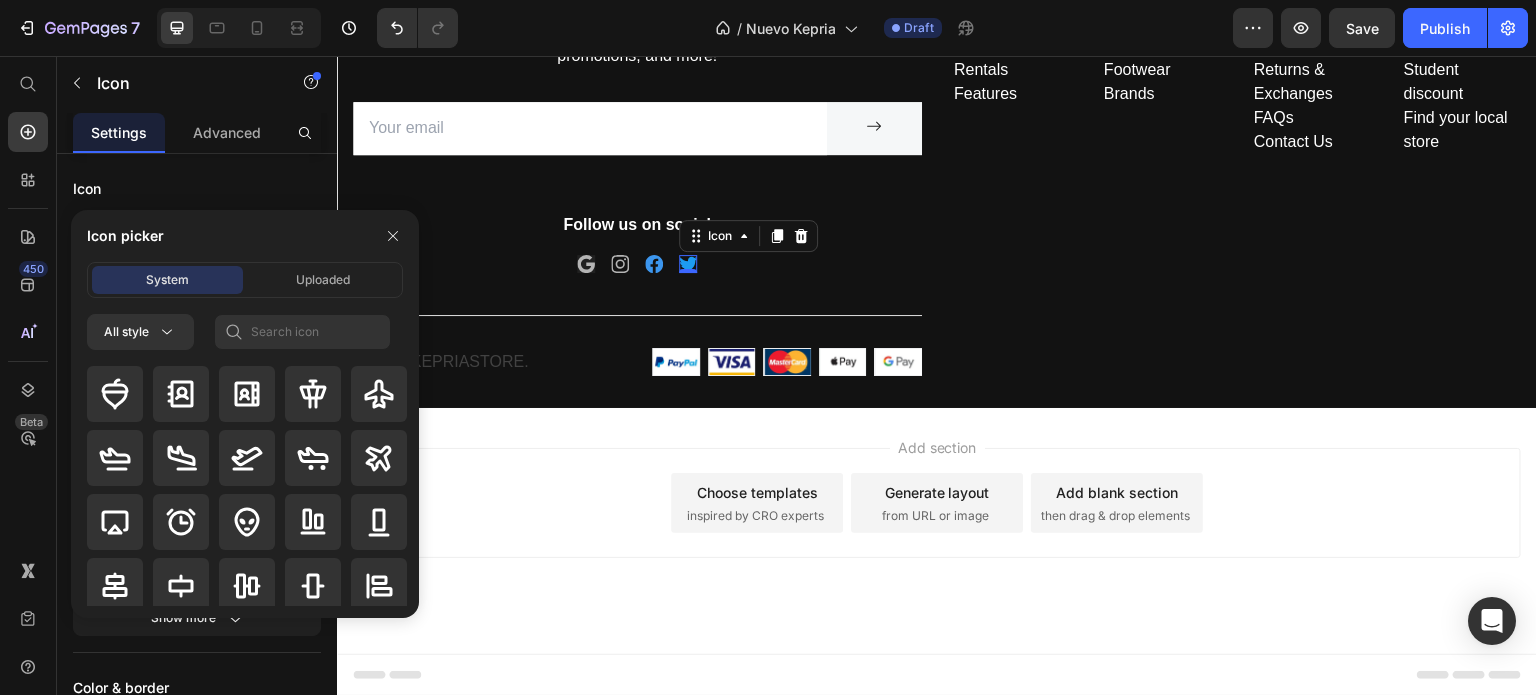 click 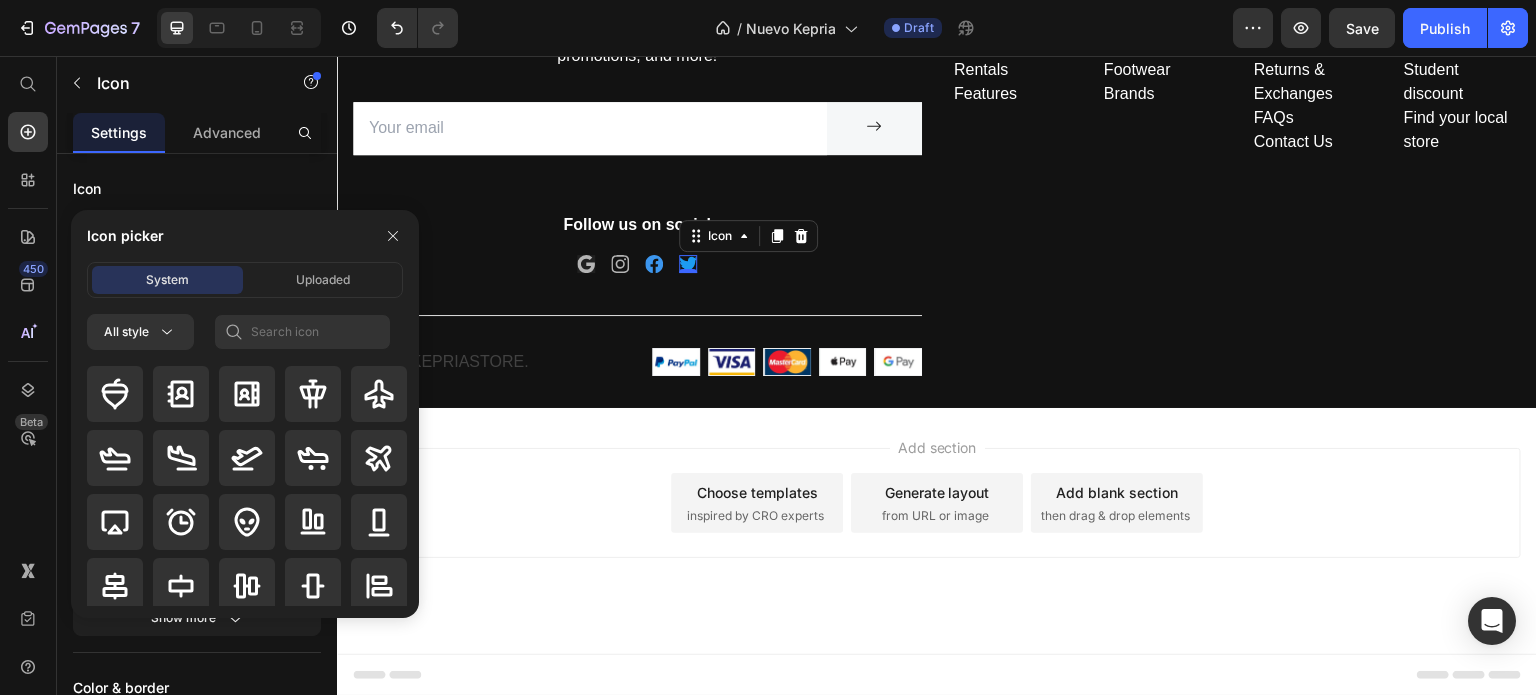 click 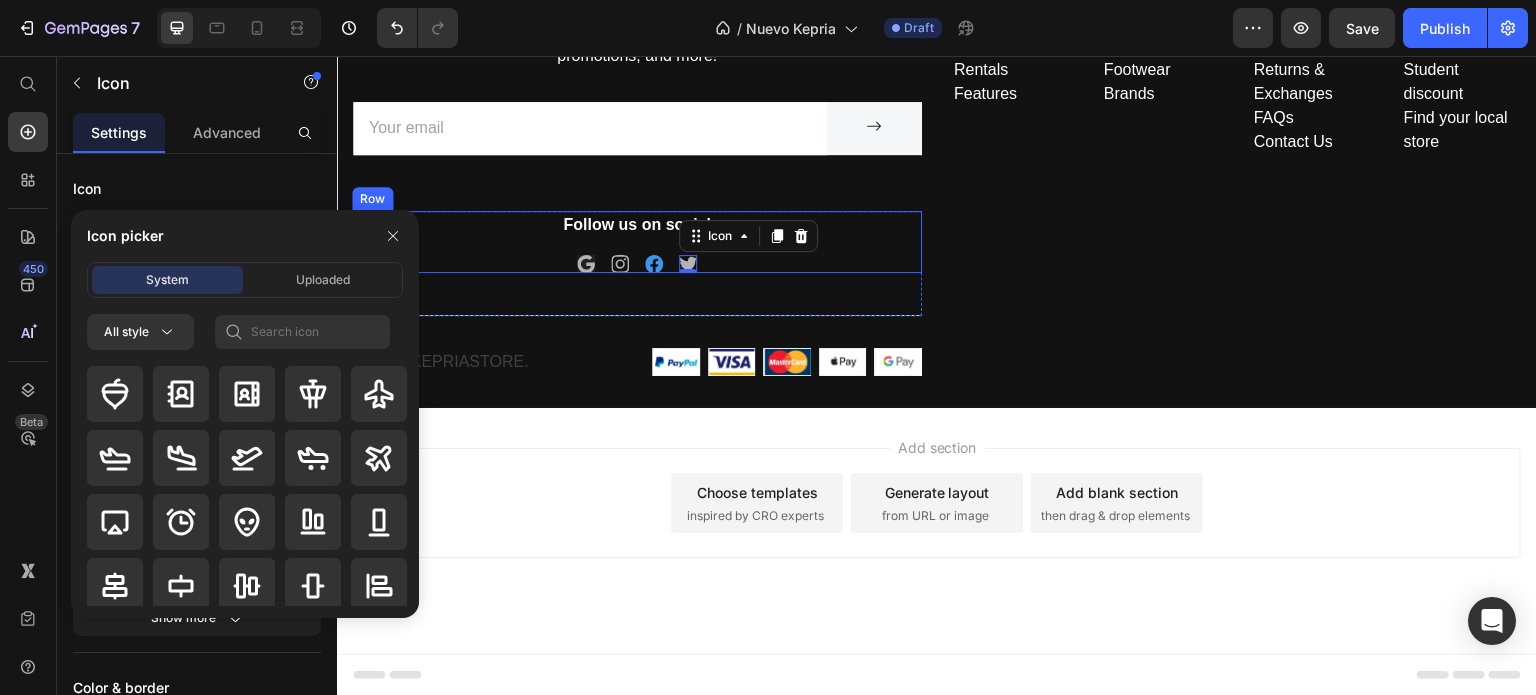 click on "Follow us on social Text block
Icon
Icon
Icon
Icon   0 Row" at bounding box center [637, 242] 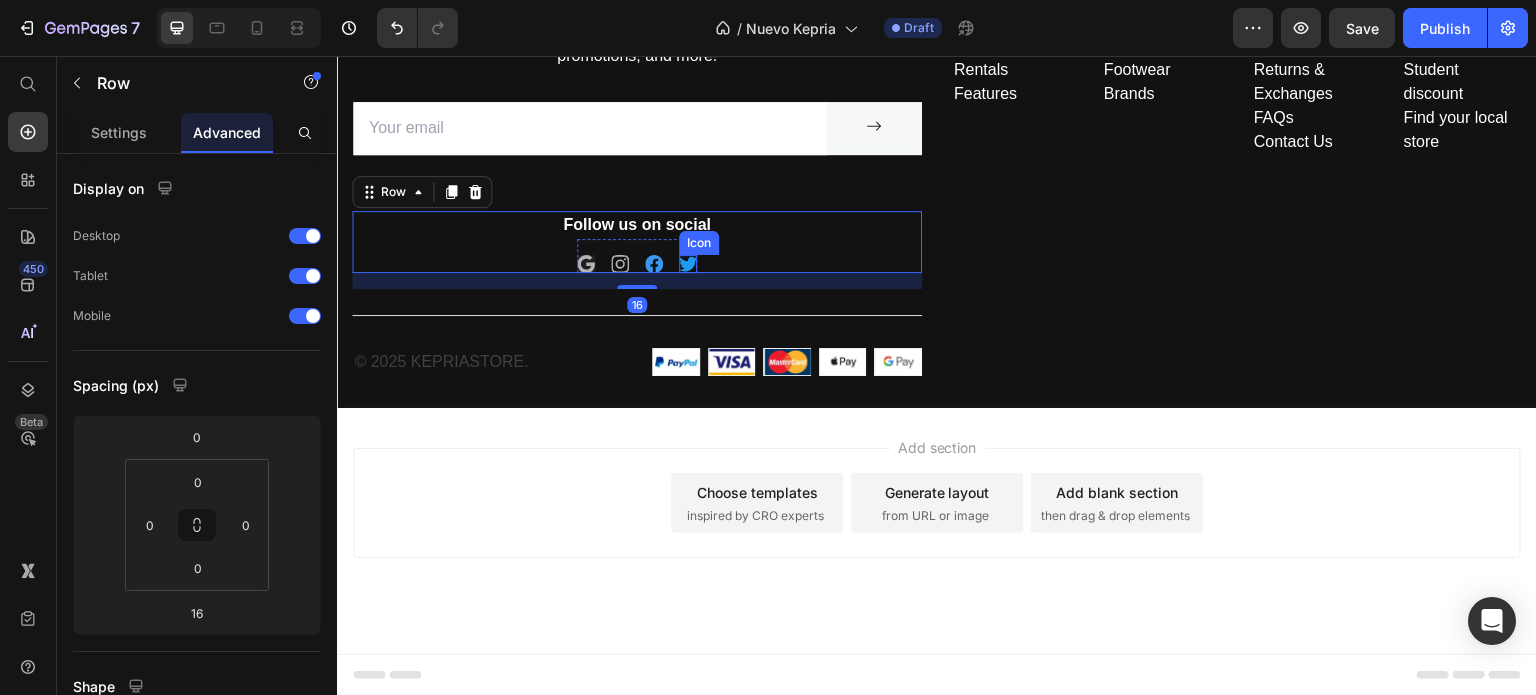 click 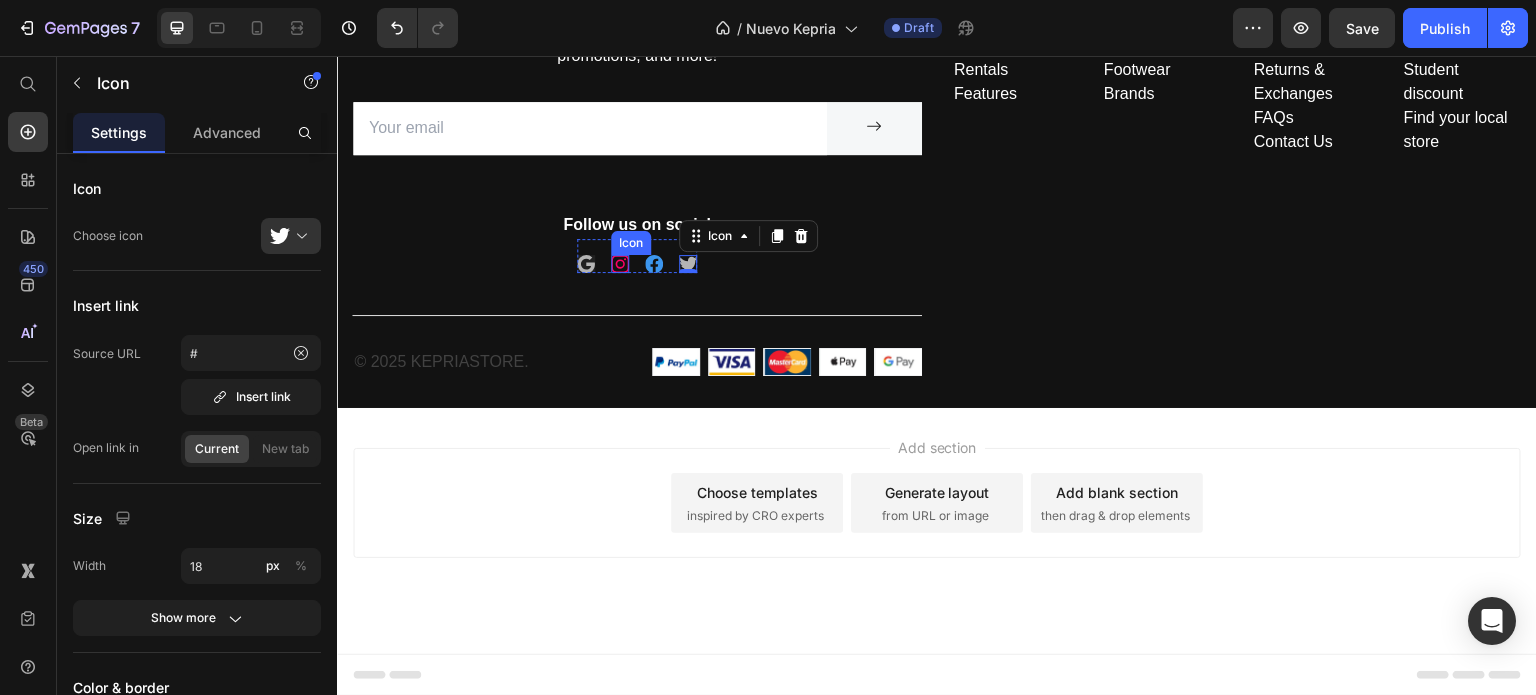click 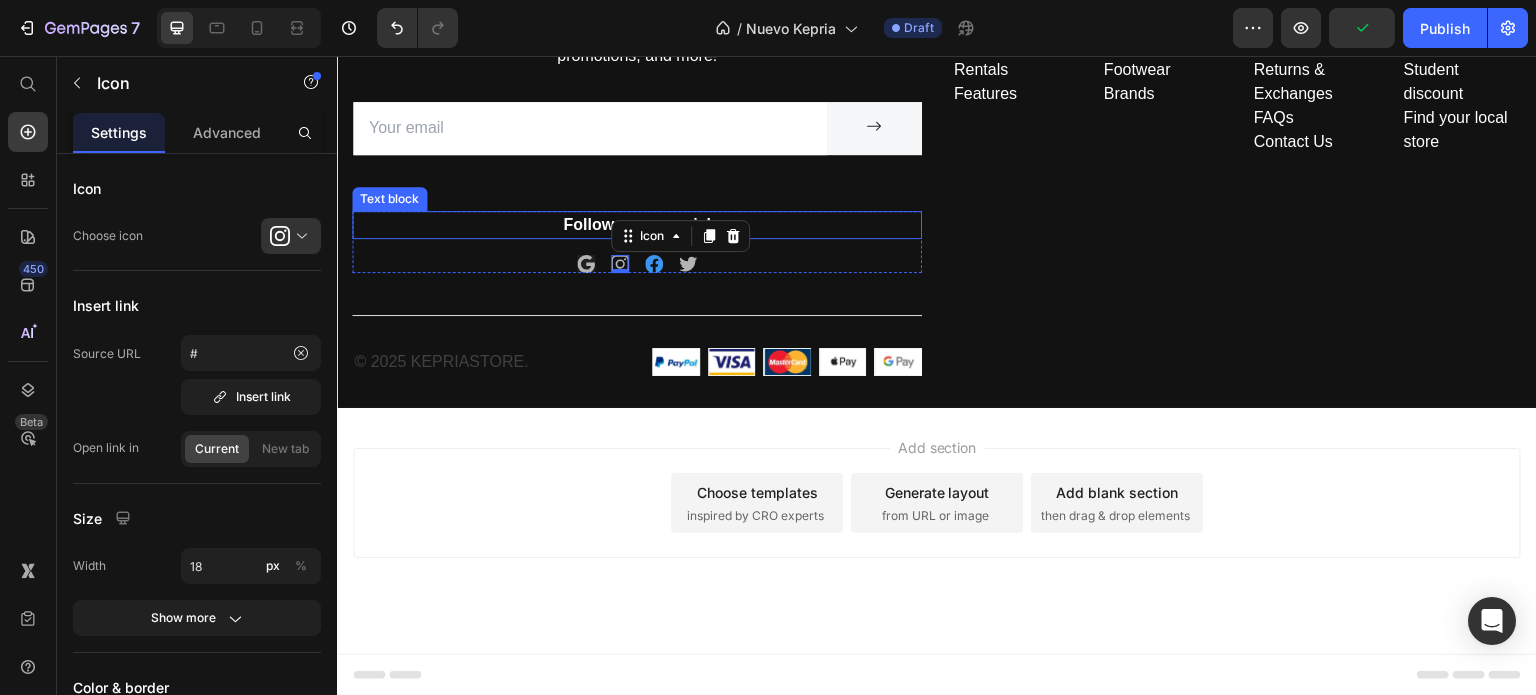 scroll, scrollTop: 476, scrollLeft: 0, axis: vertical 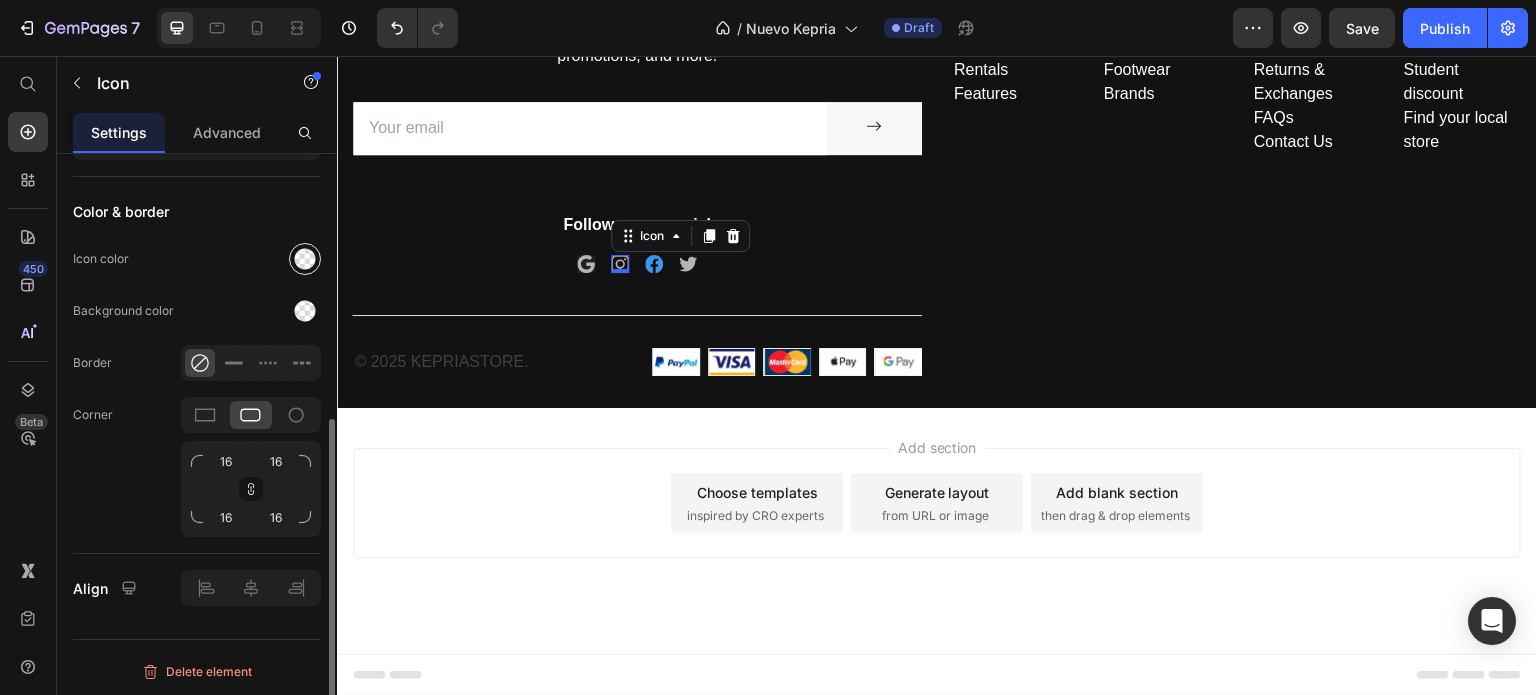 click at bounding box center [305, 259] 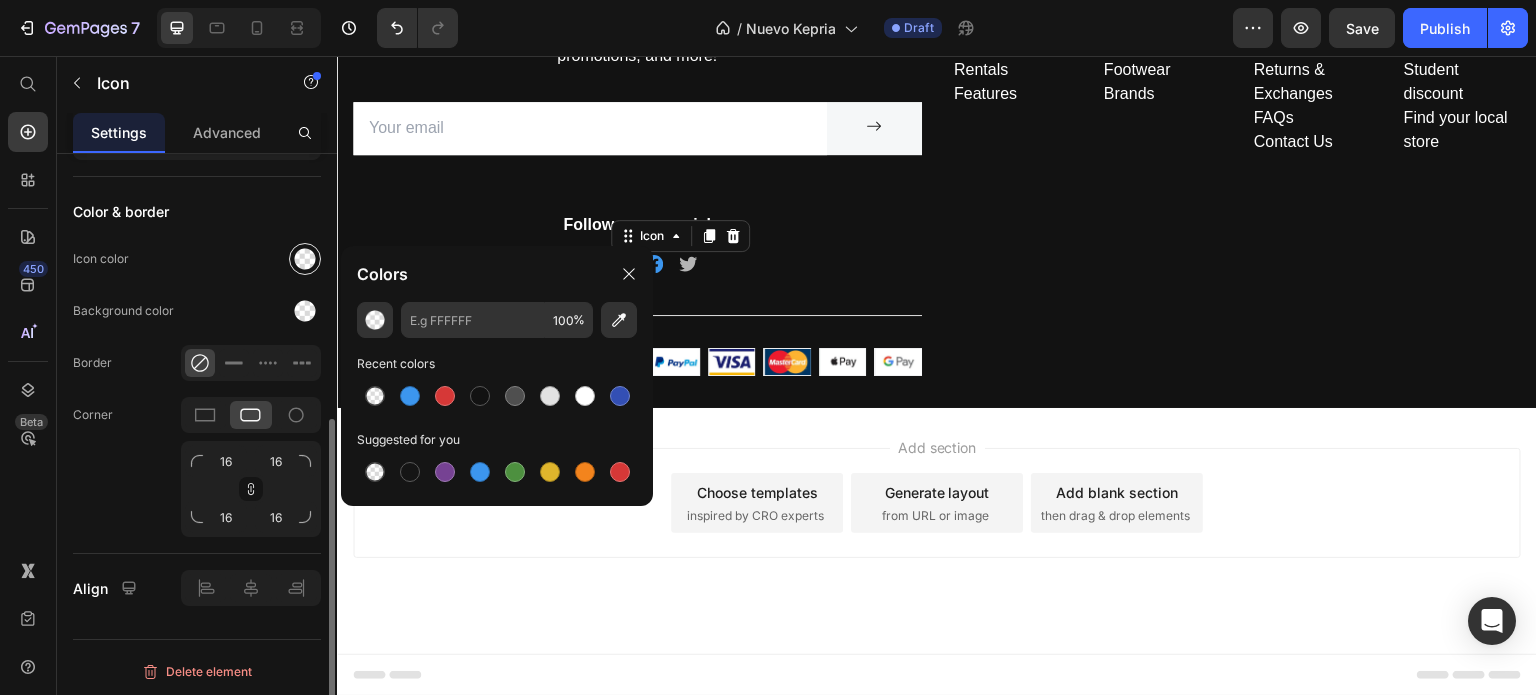 click at bounding box center [305, 259] 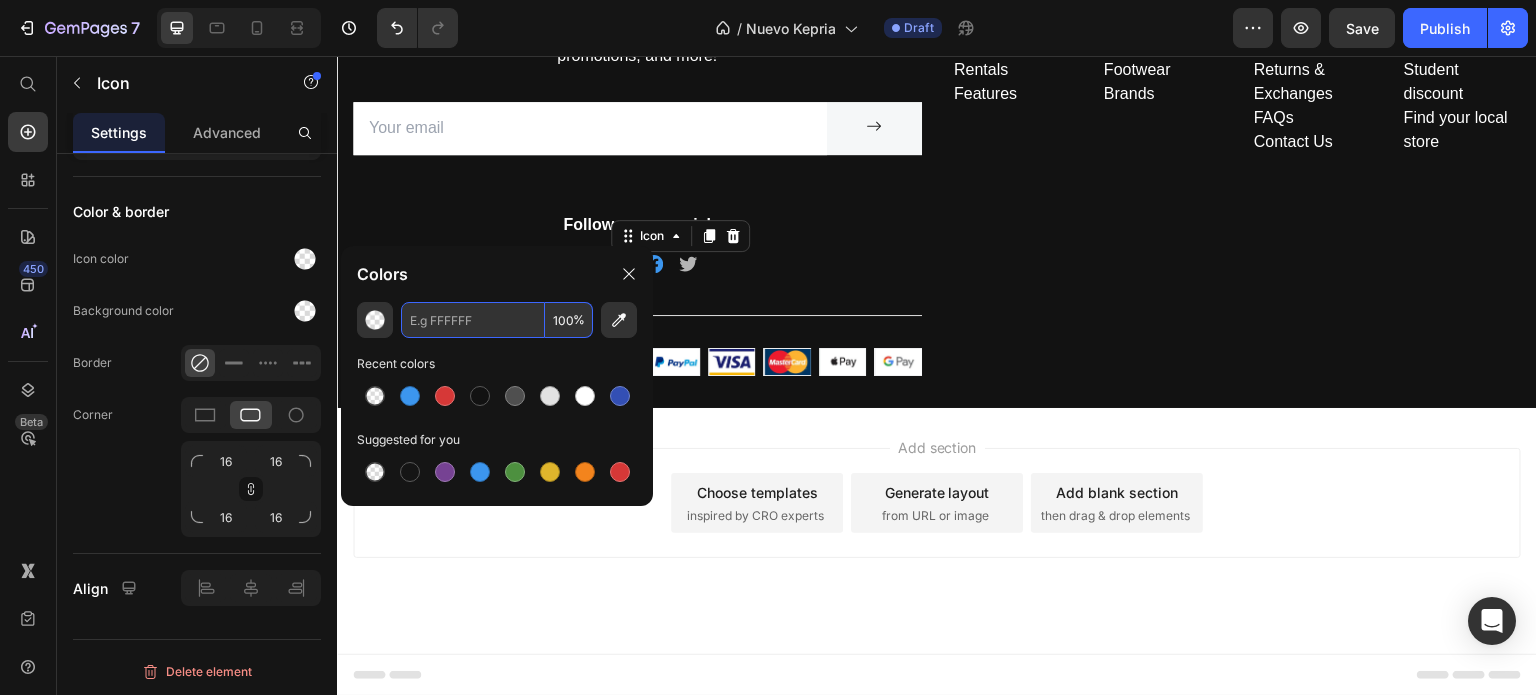 click at bounding box center (473, 320) 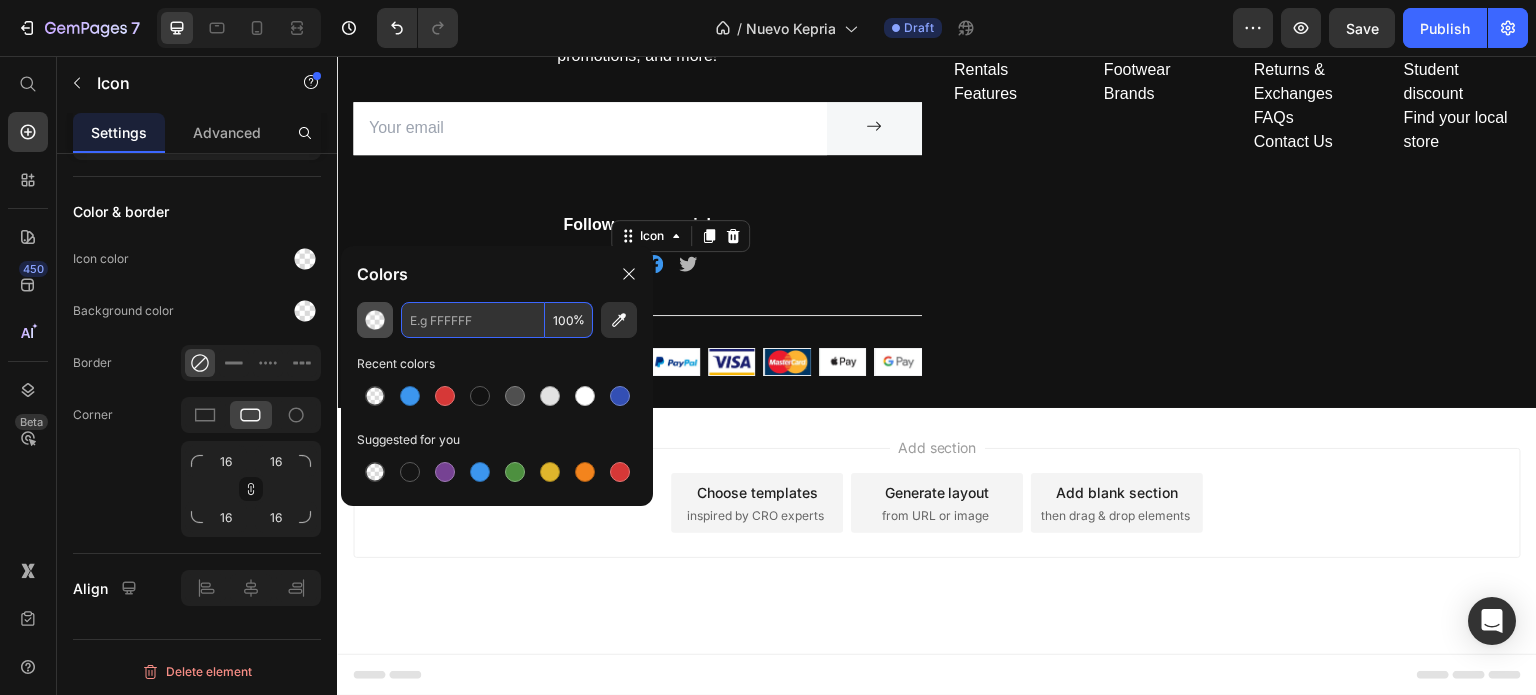 click at bounding box center [375, 320] 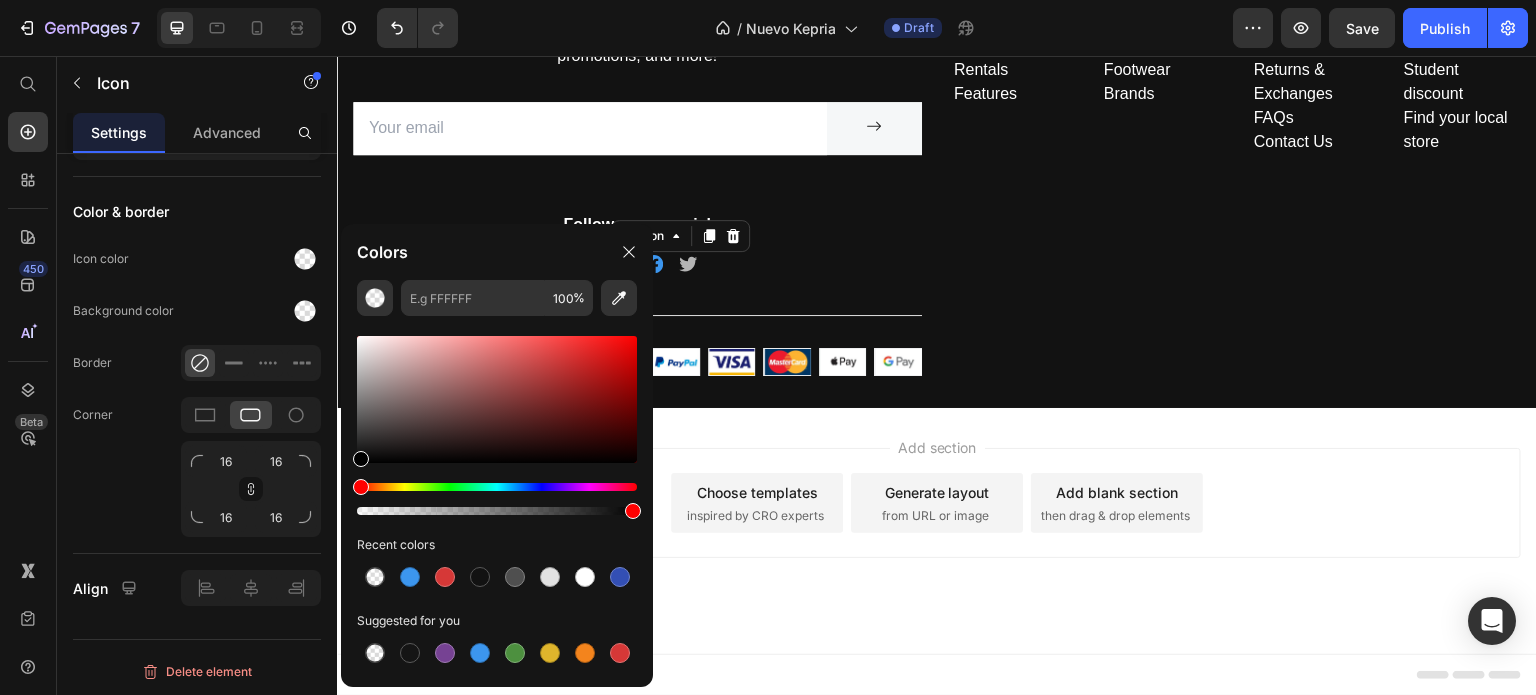 drag, startPoint x: 560, startPoint y: 492, endPoint x: 584, endPoint y: 483, distance: 25.632011 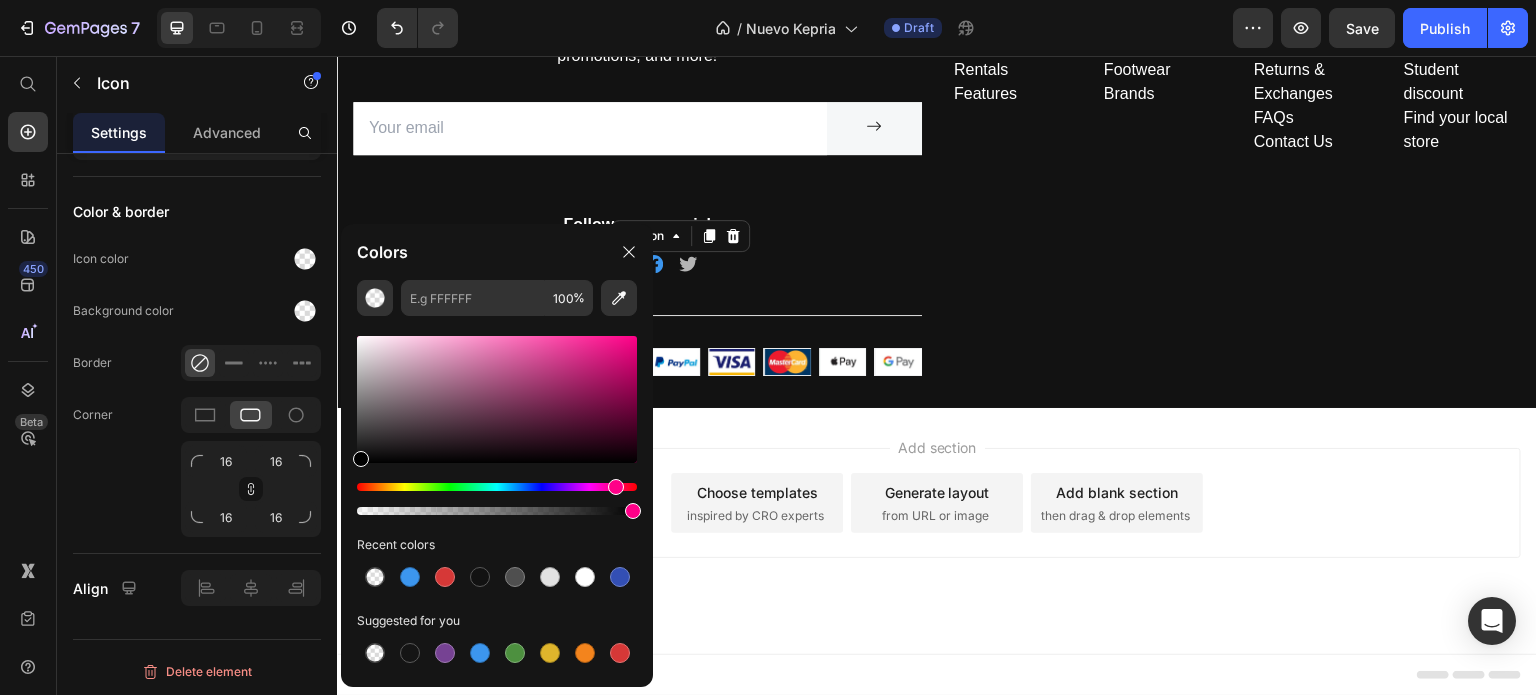 drag, startPoint x: 584, startPoint y: 483, endPoint x: 613, endPoint y: 493, distance: 30.675724 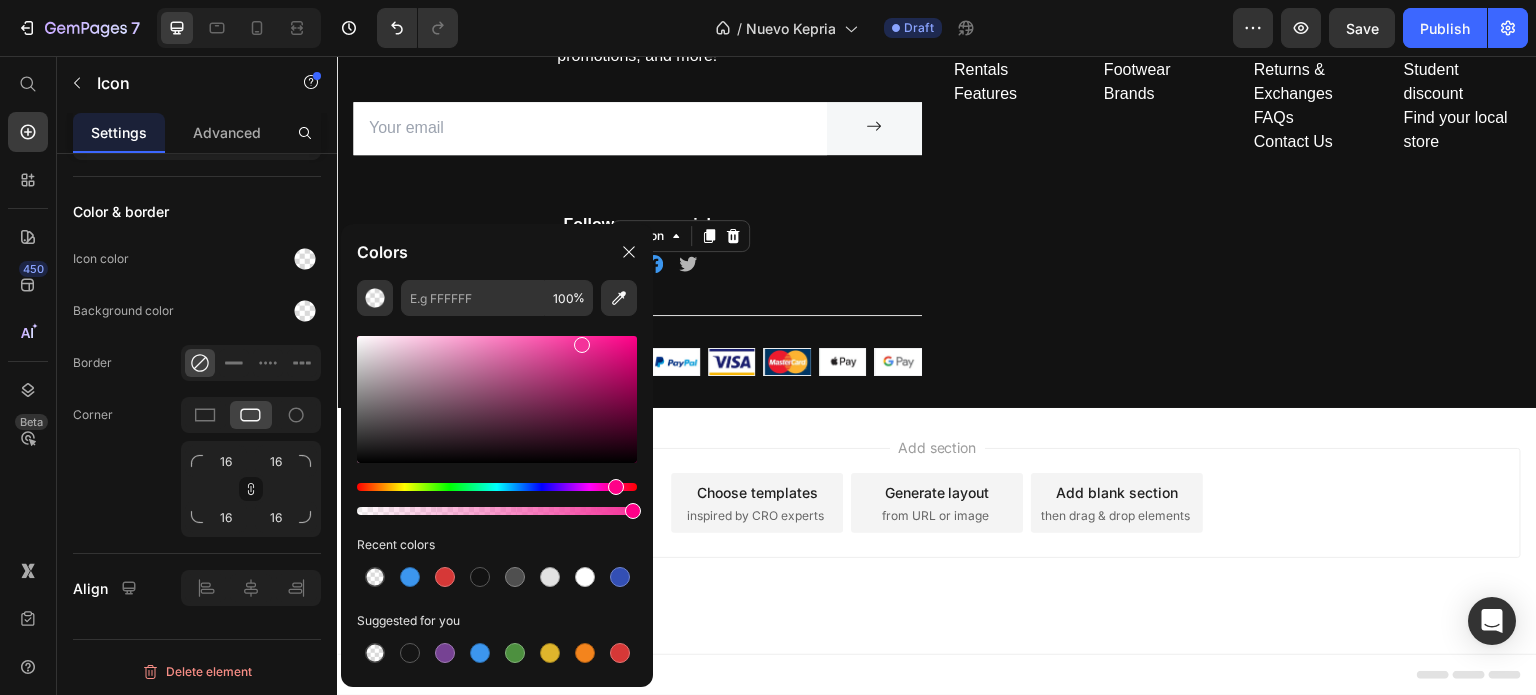 drag, startPoint x: 576, startPoint y: 353, endPoint x: 580, endPoint y: 340, distance: 13.601471 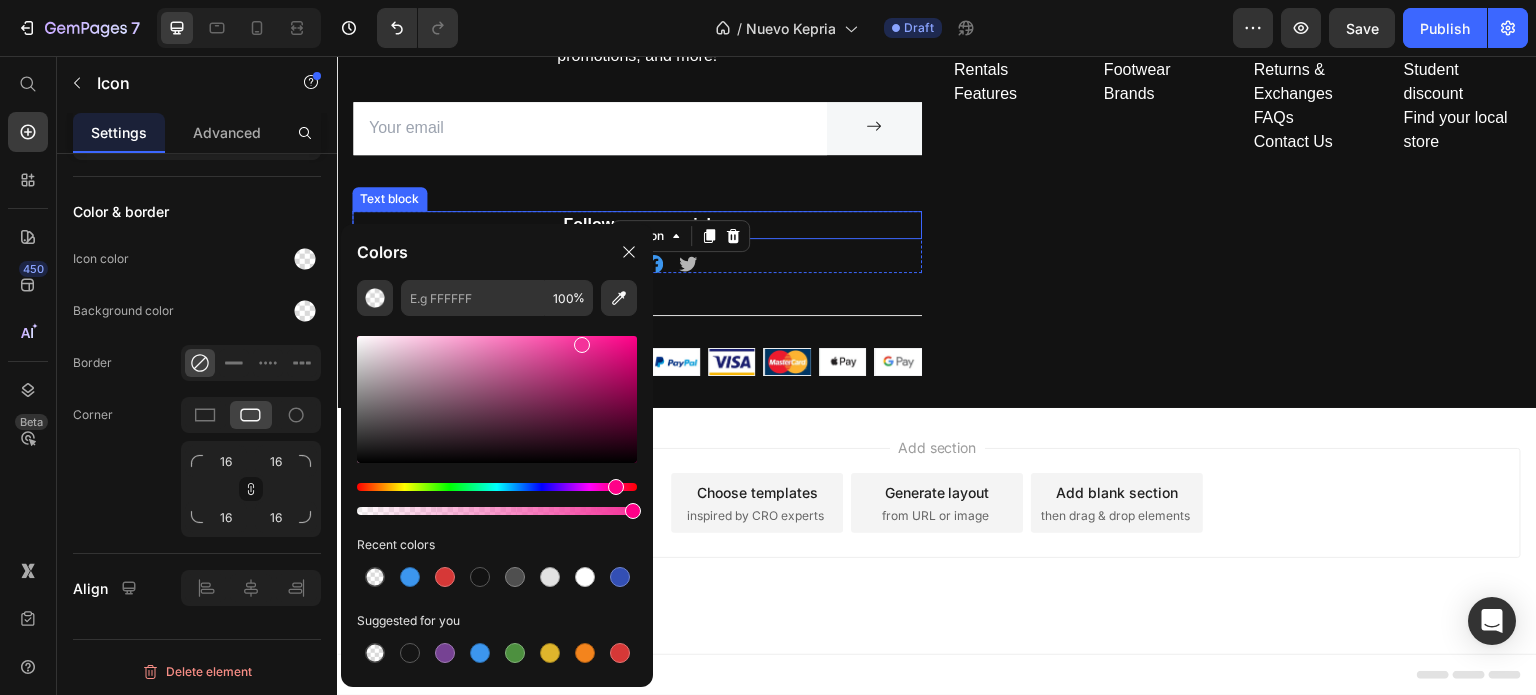 click on "Follow us on social Text block
Icon
Icon   0
Icon
Icon Row" at bounding box center [637, 242] 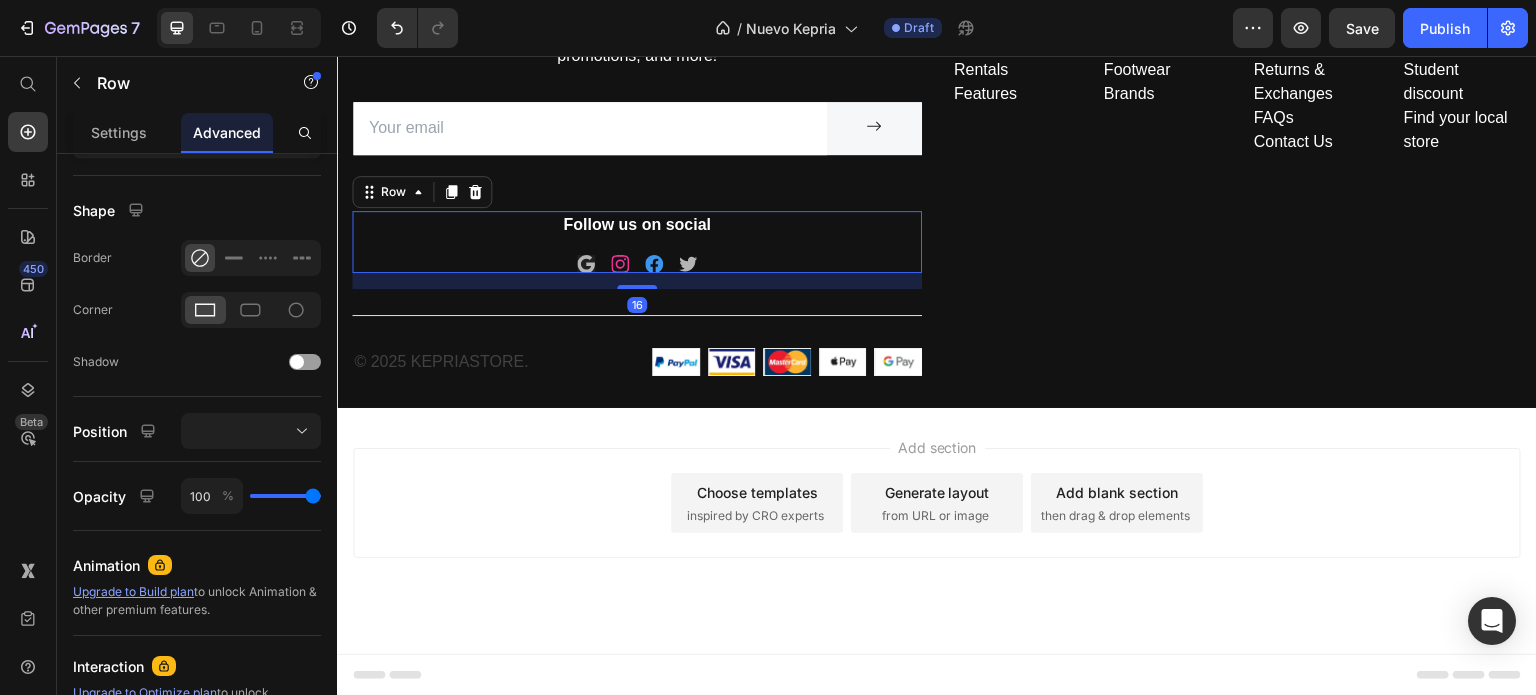 scroll, scrollTop: 0, scrollLeft: 0, axis: both 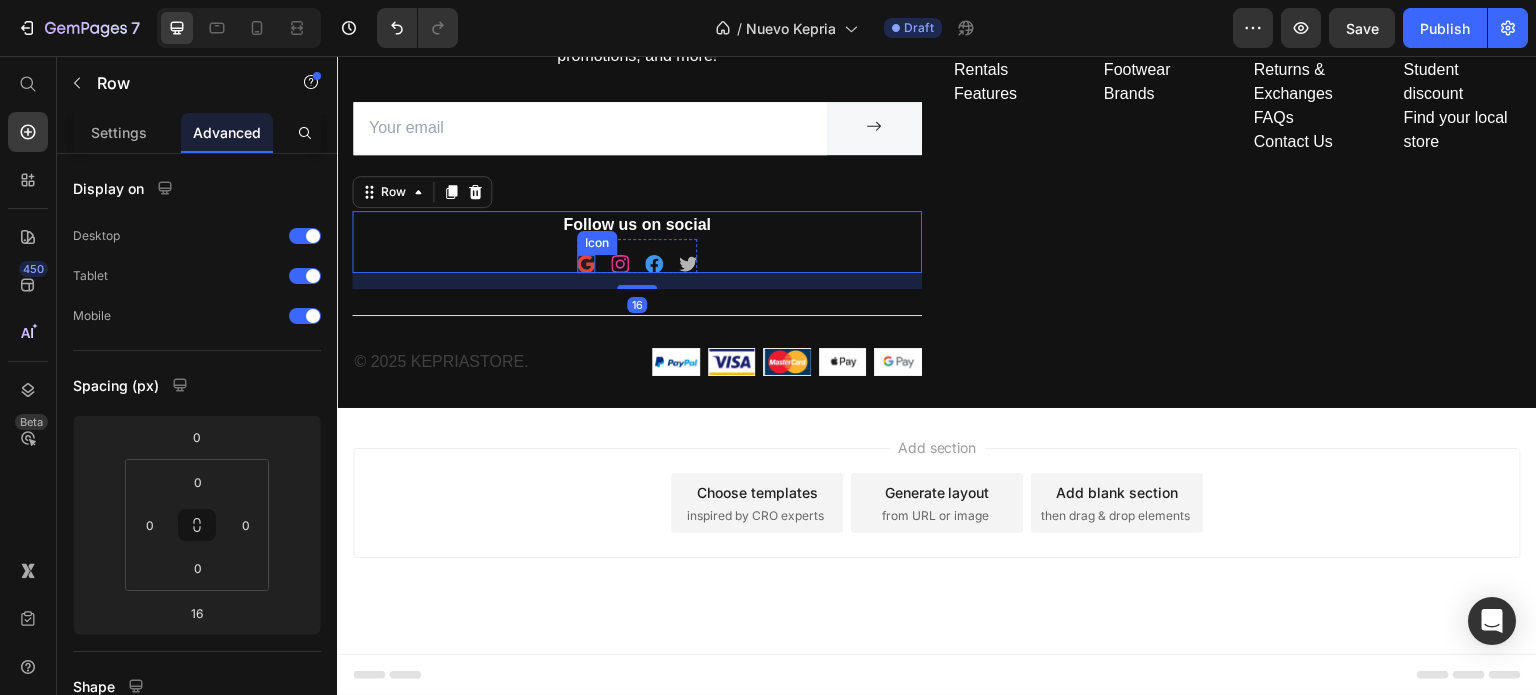 click 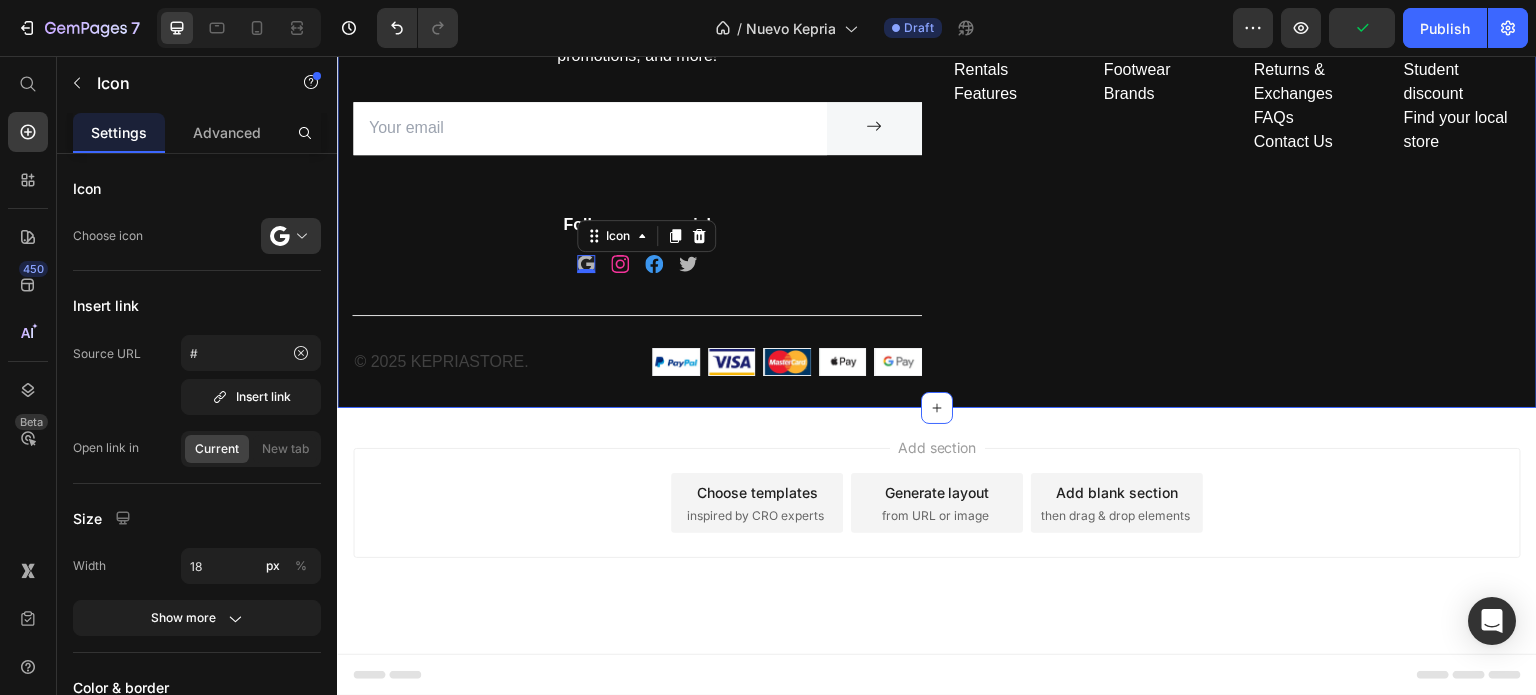 click on "Company Text block About Events Rentals Features Text Shop Text block Mens Womens Footwear Brands Text Help Text block Customer Service Returns & Exchanges FAQs Contact Us Text Information Text block My account Personalisation Student discount Find your local store Text Row" at bounding box center (1237, 186) 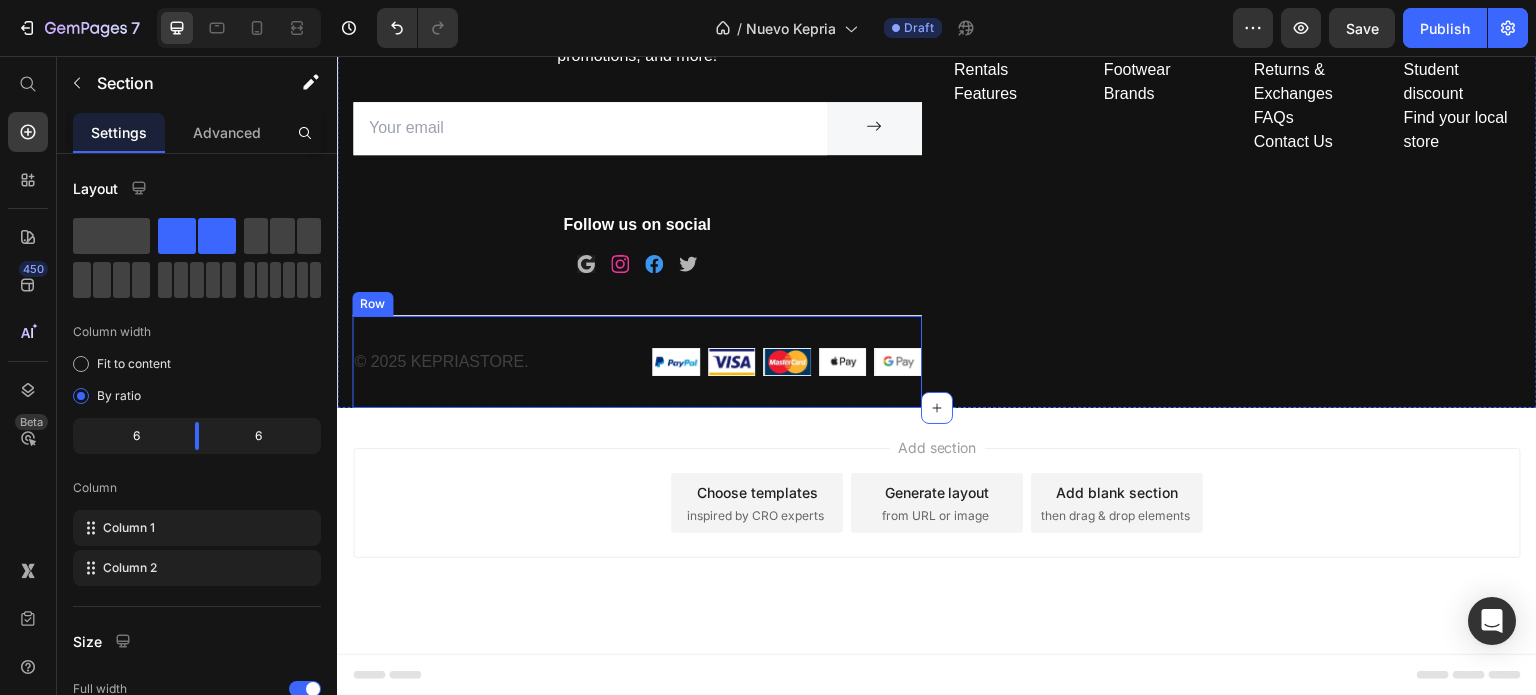 scroll, scrollTop: 4866, scrollLeft: 0, axis: vertical 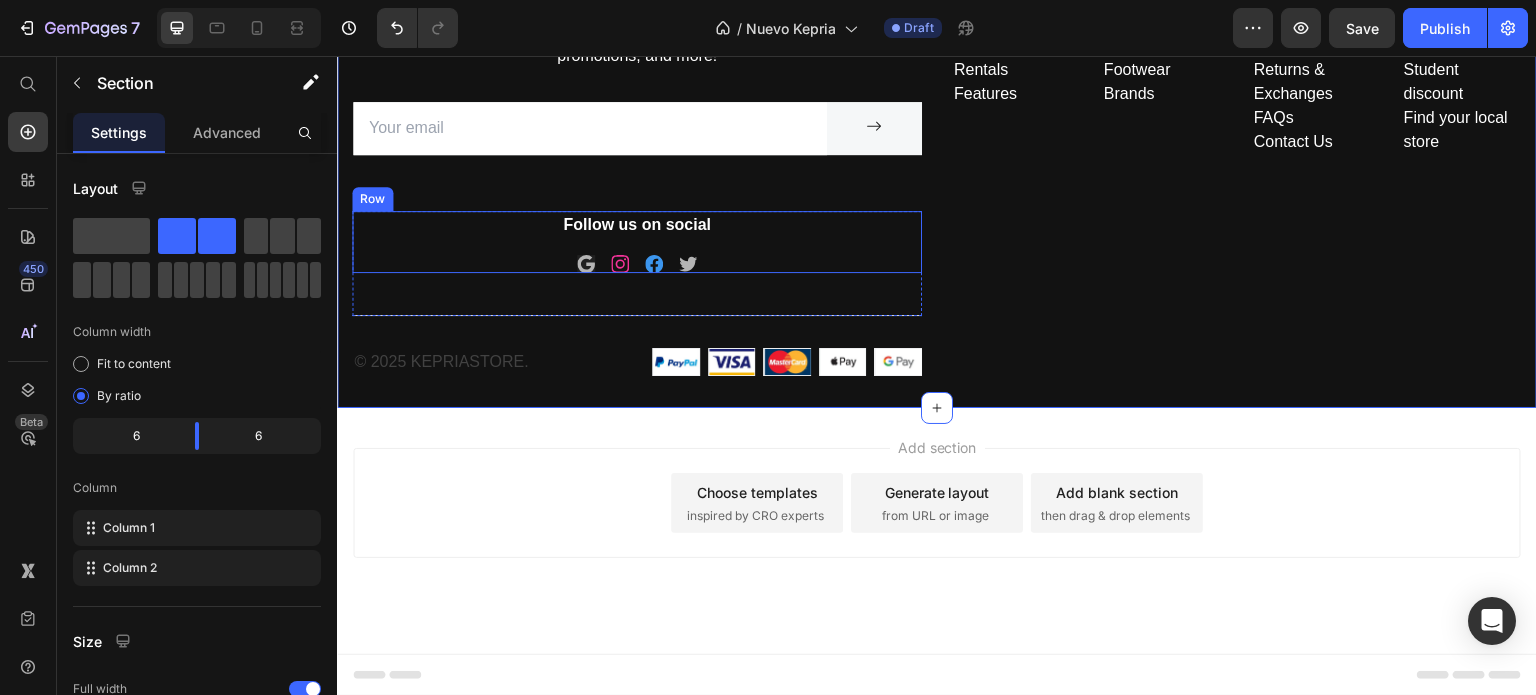 click on "Follow us on social Text block
Icon
Icon
Icon
Icon Row" at bounding box center [637, 242] 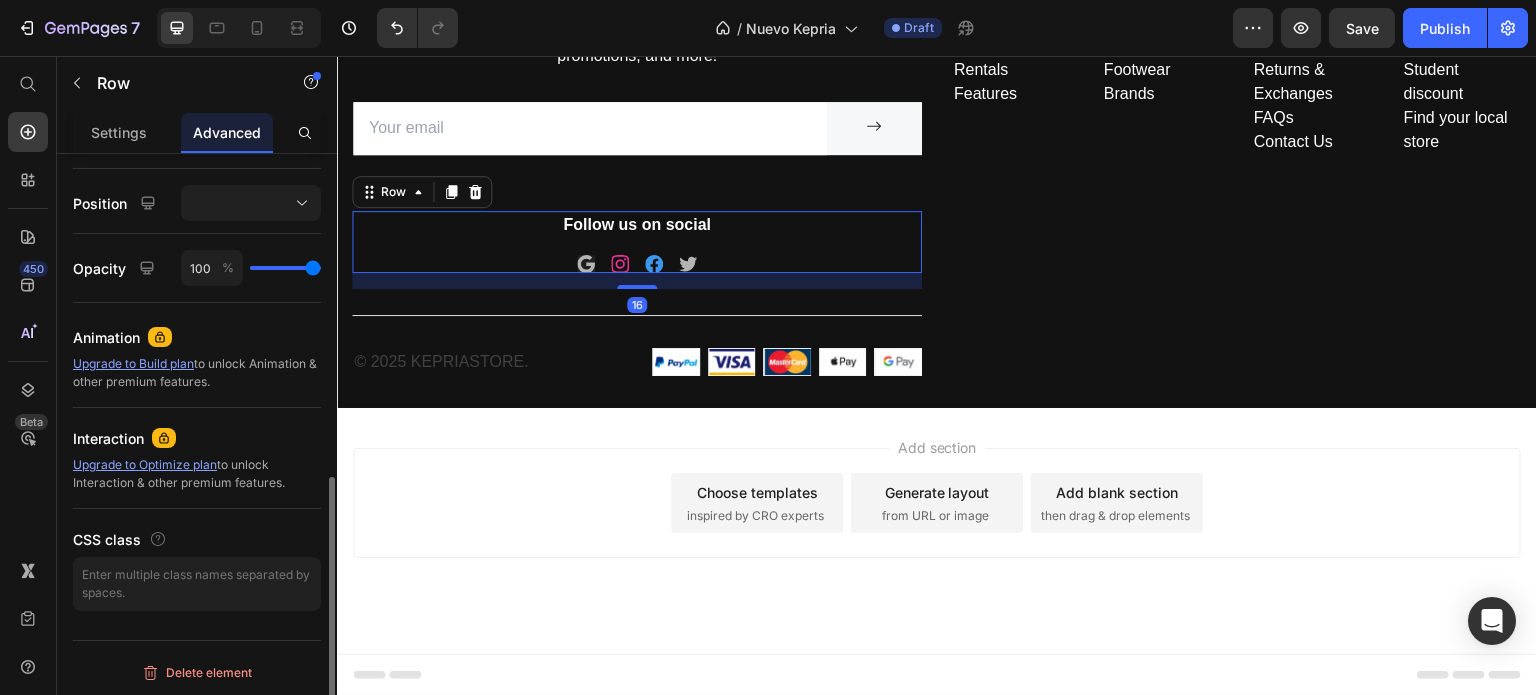 scroll, scrollTop: 604, scrollLeft: 0, axis: vertical 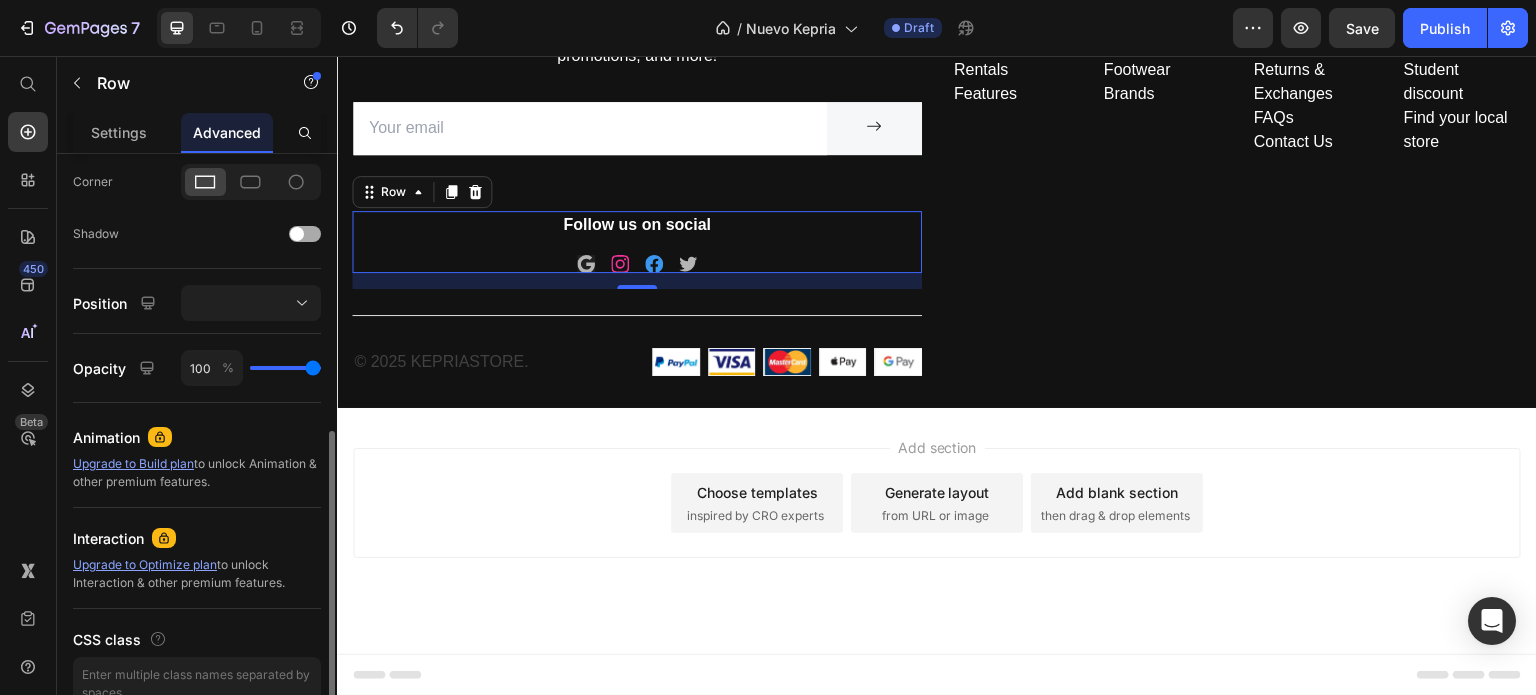 click at bounding box center [305, 234] 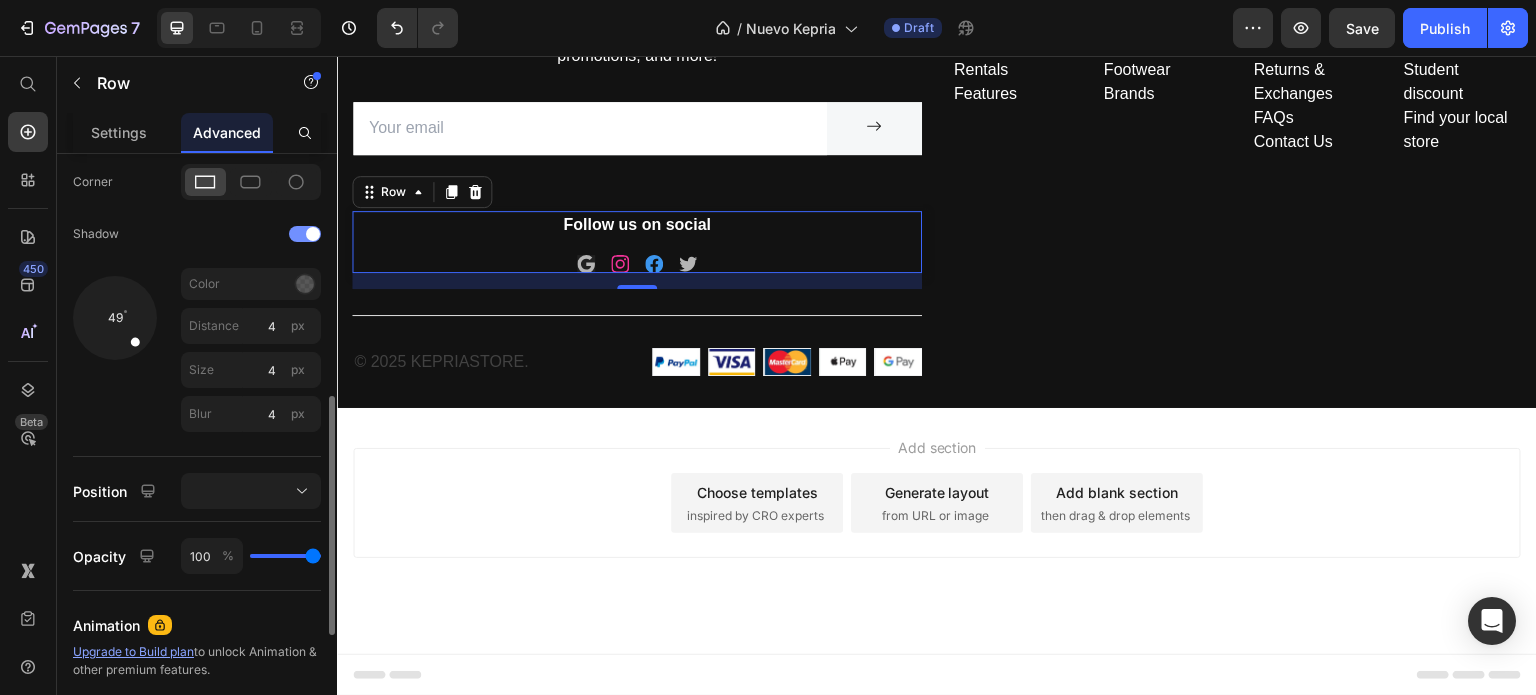 click at bounding box center [313, 234] 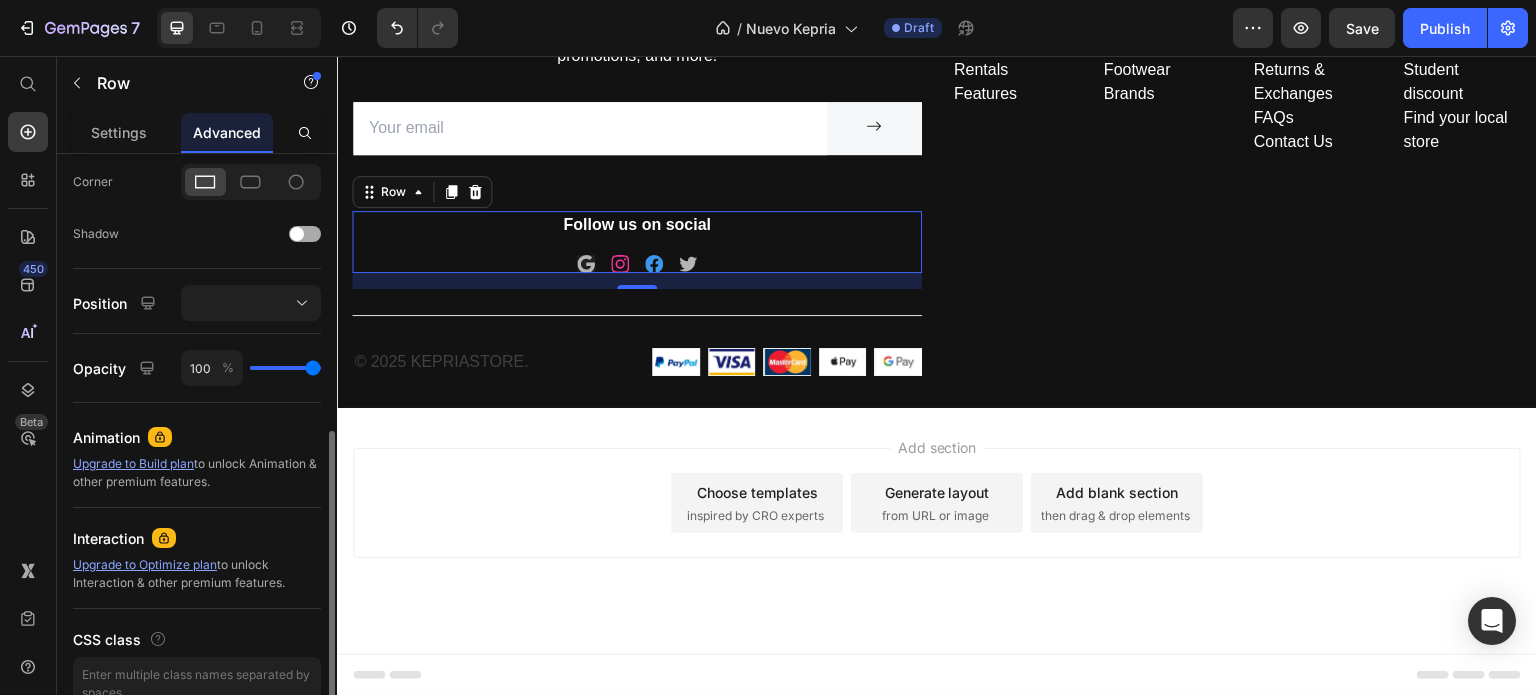 click 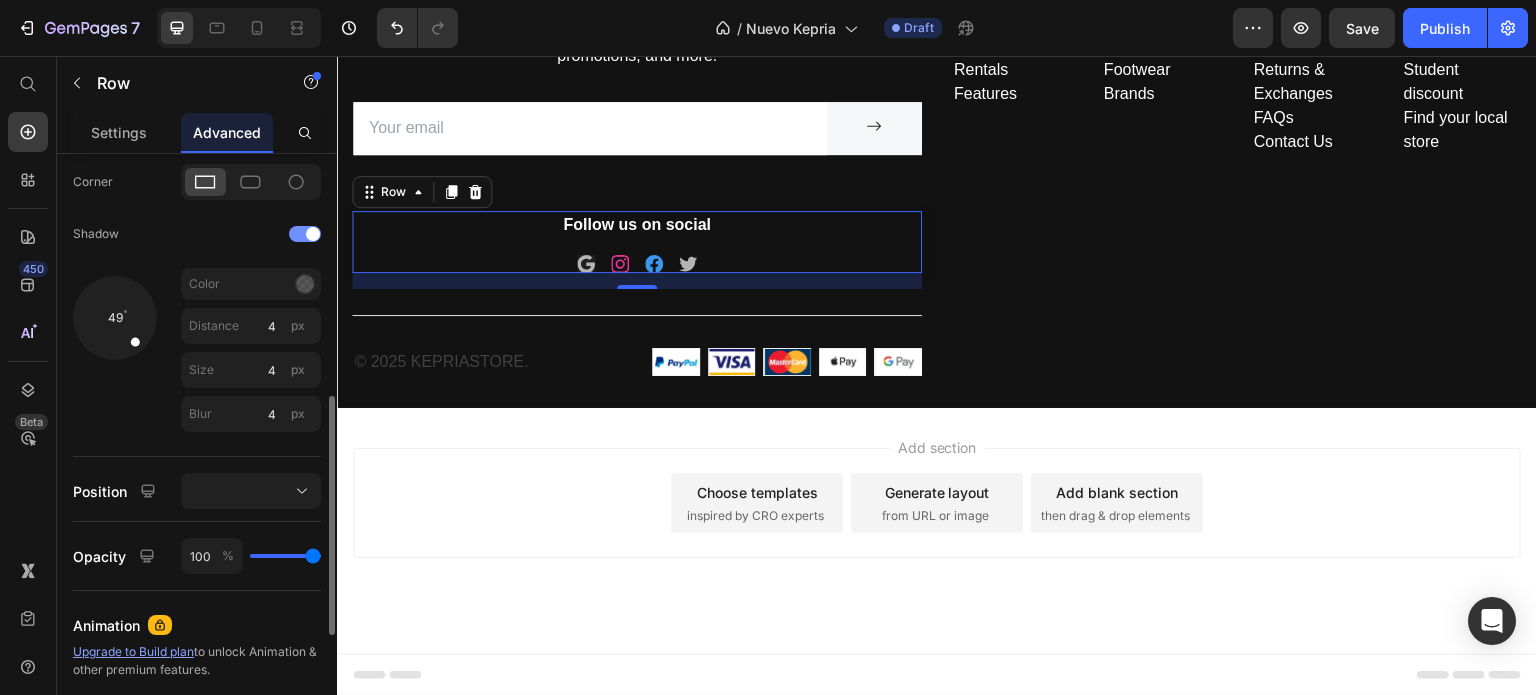 click at bounding box center (313, 234) 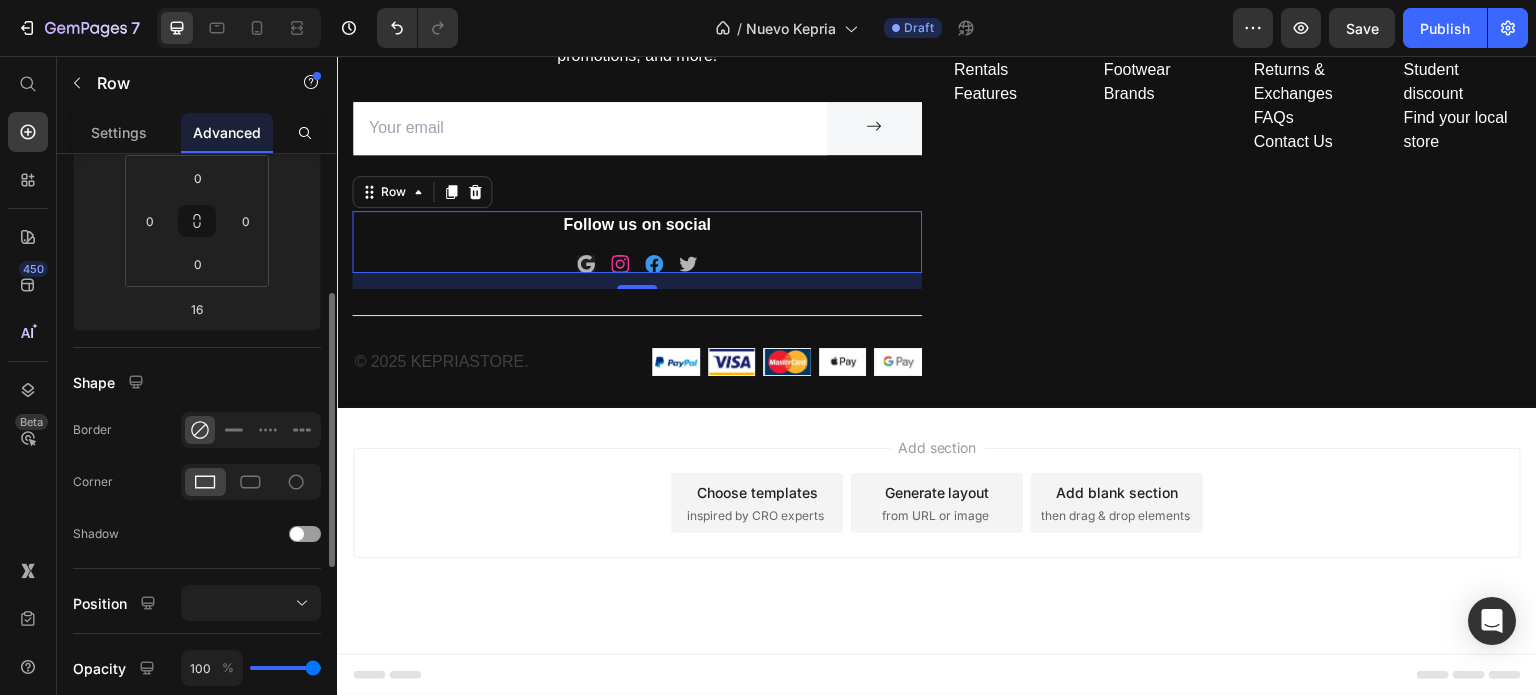scroll, scrollTop: 0, scrollLeft: 0, axis: both 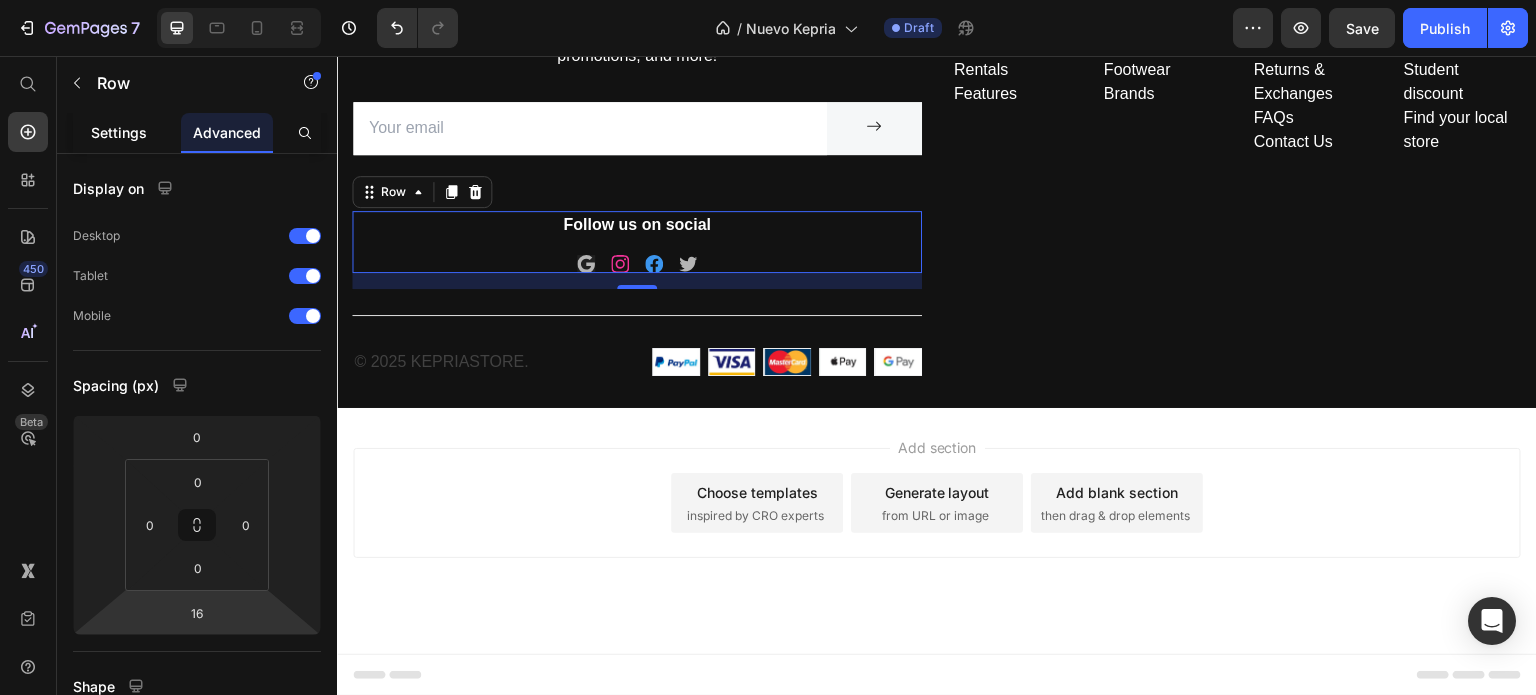 click on "Settings" at bounding box center [119, 132] 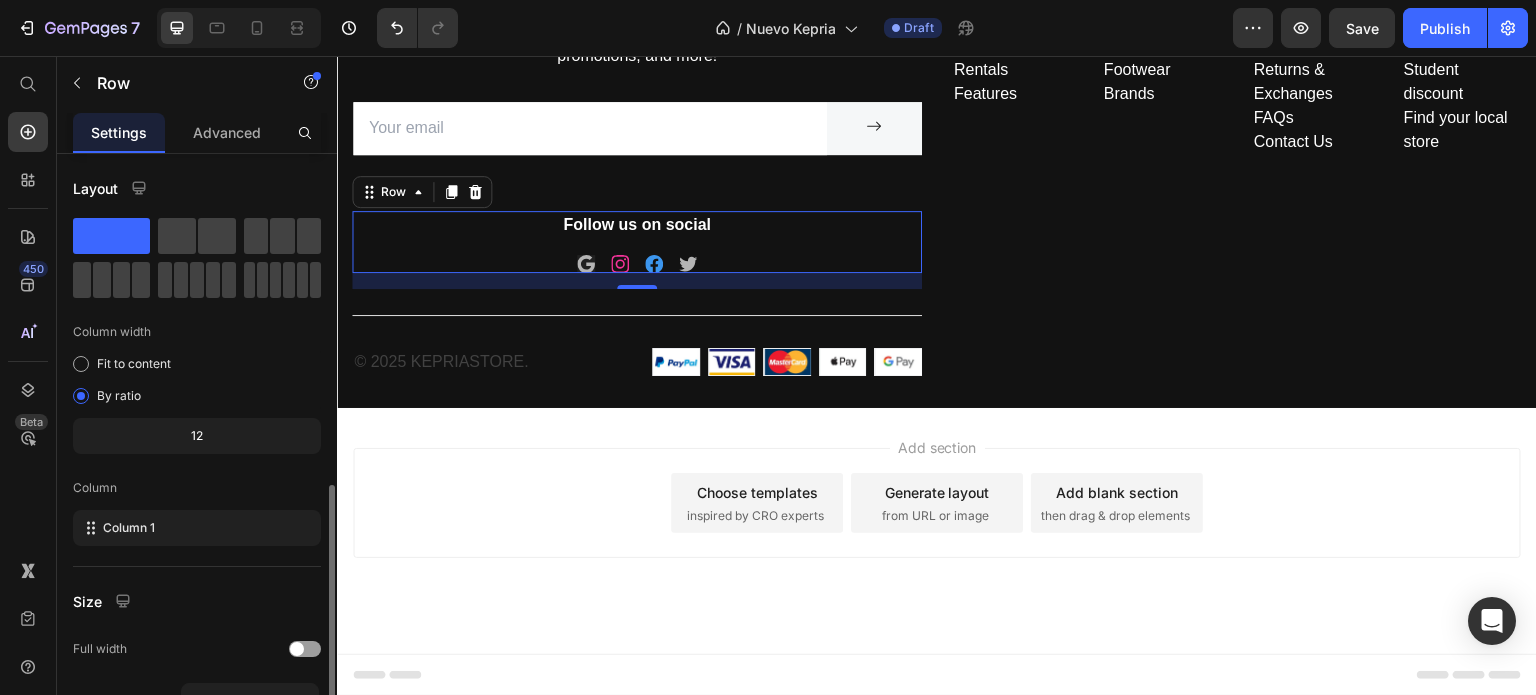 scroll, scrollTop: 312, scrollLeft: 0, axis: vertical 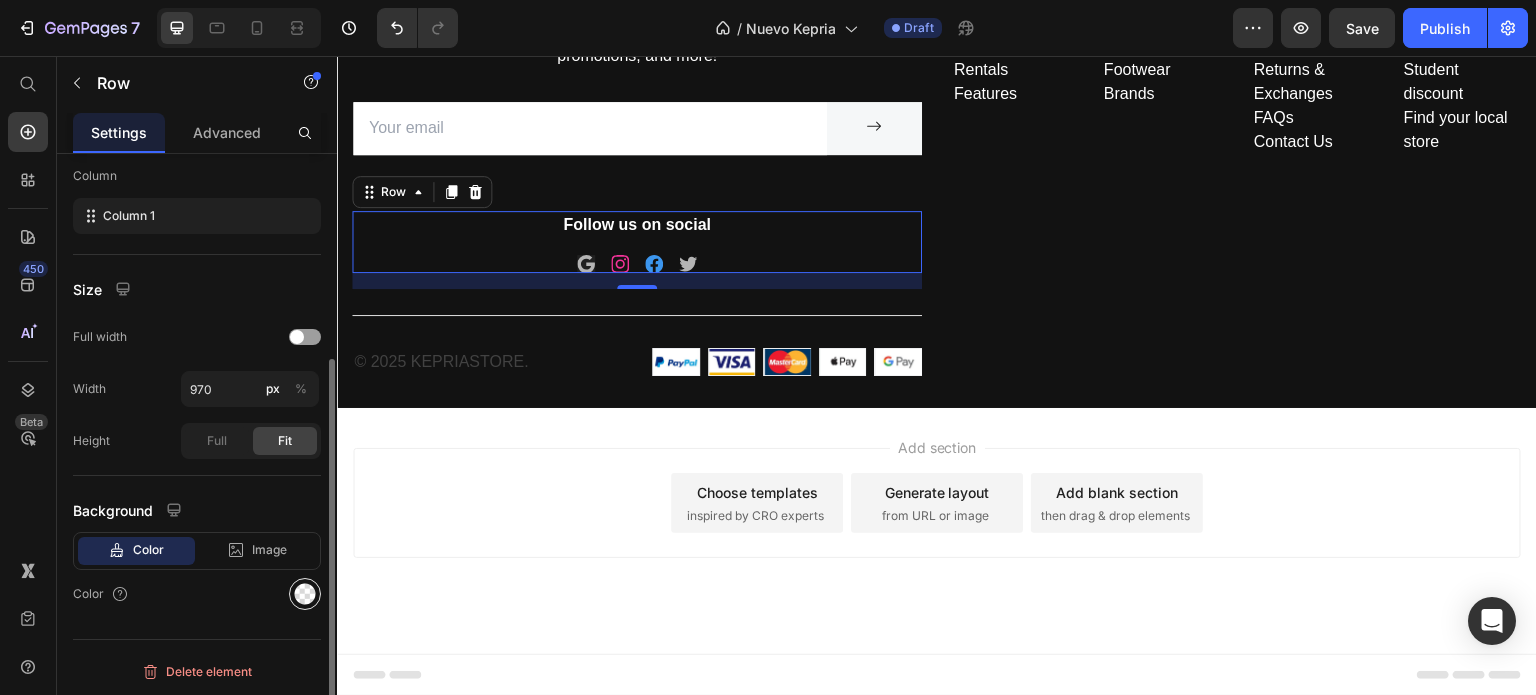 click at bounding box center [305, 594] 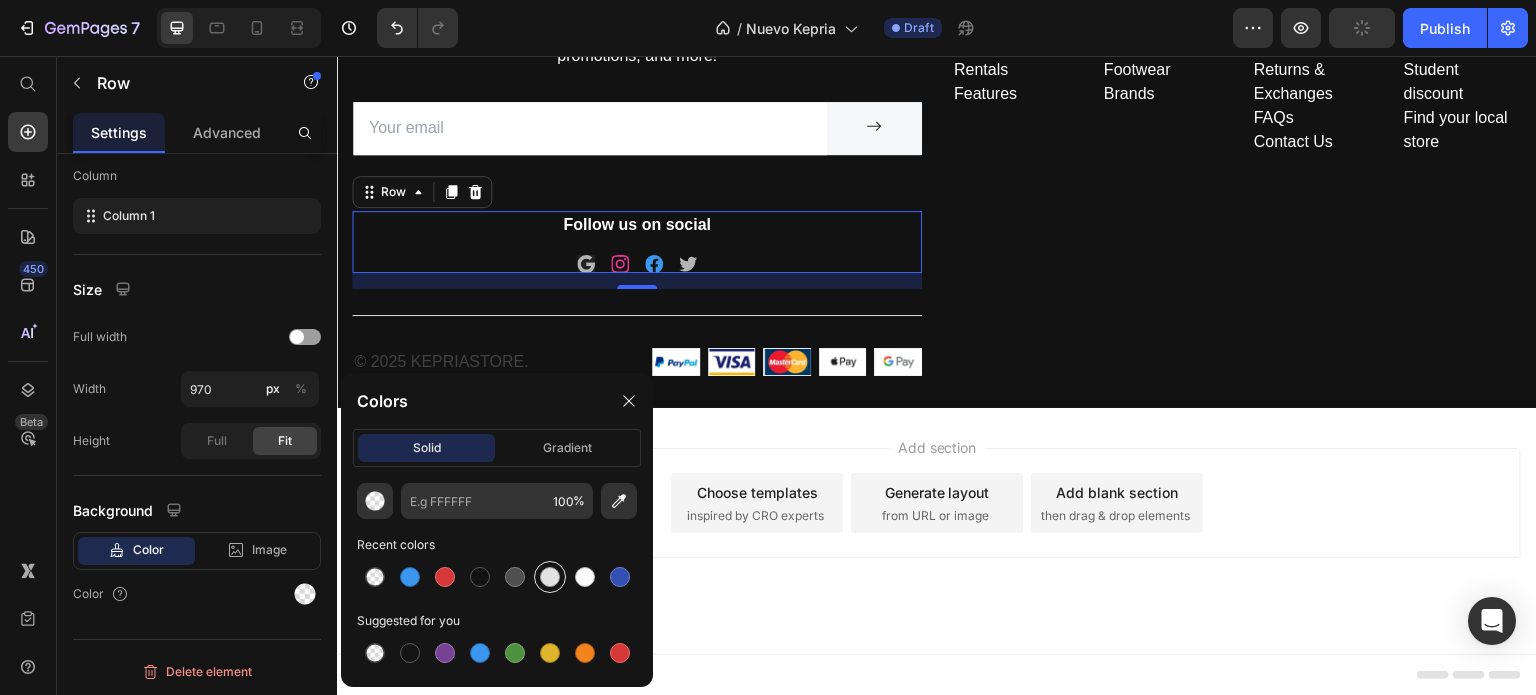 click at bounding box center (550, 577) 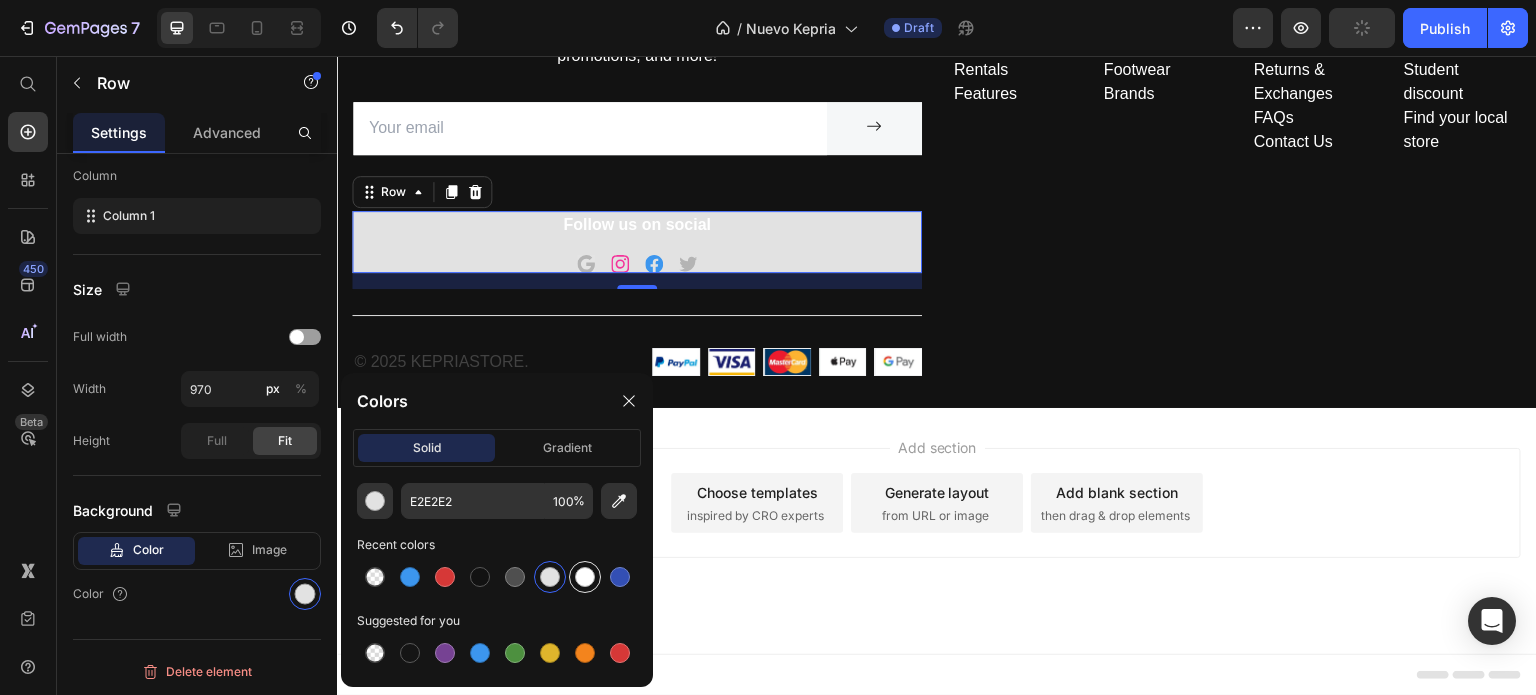 click at bounding box center [585, 577] 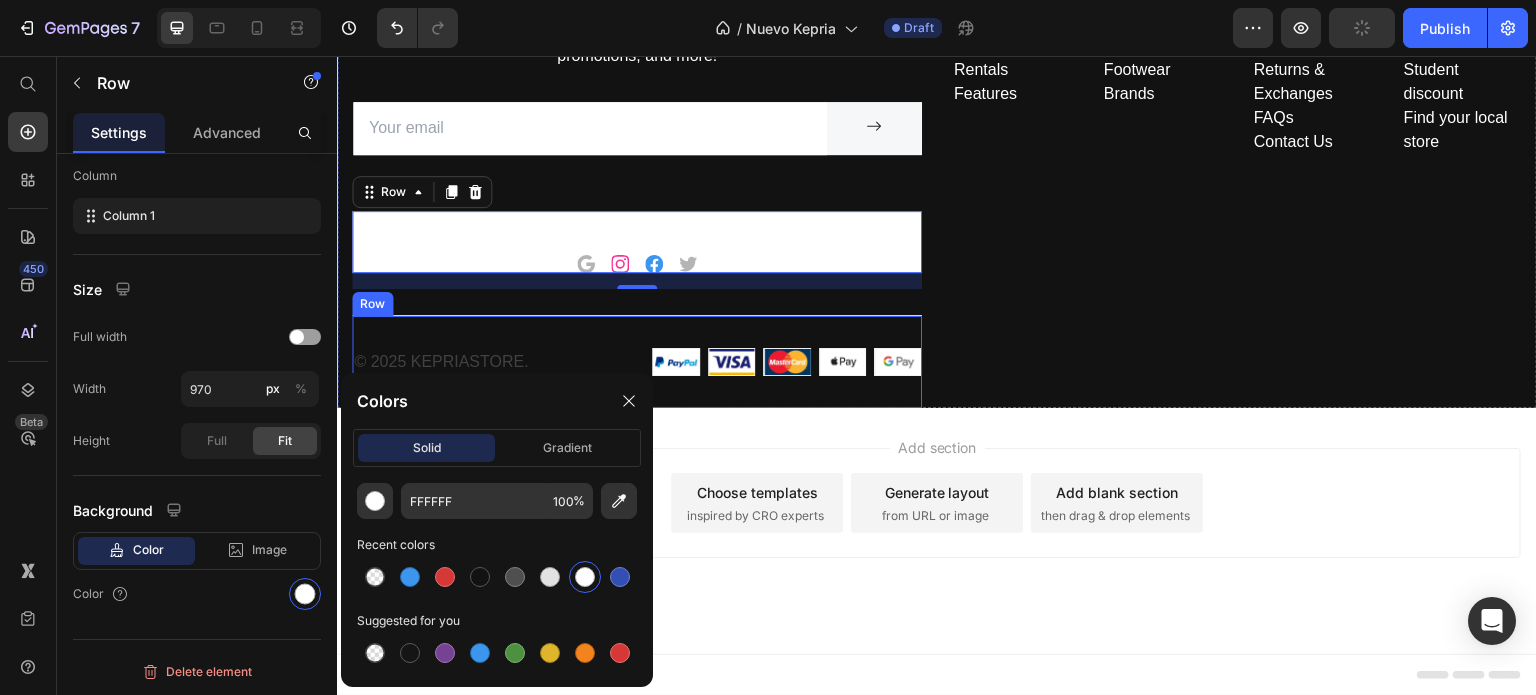 click on "Company Text block About Events Rentals Features Text Shop Text block Mens Womens Footwear Brands Text Help Text block Customer Service Returns & Exchanges FAQs Contact Us Text Information Text block My account Personalisation Student discount Find your local store Text Row" at bounding box center [1237, 186] 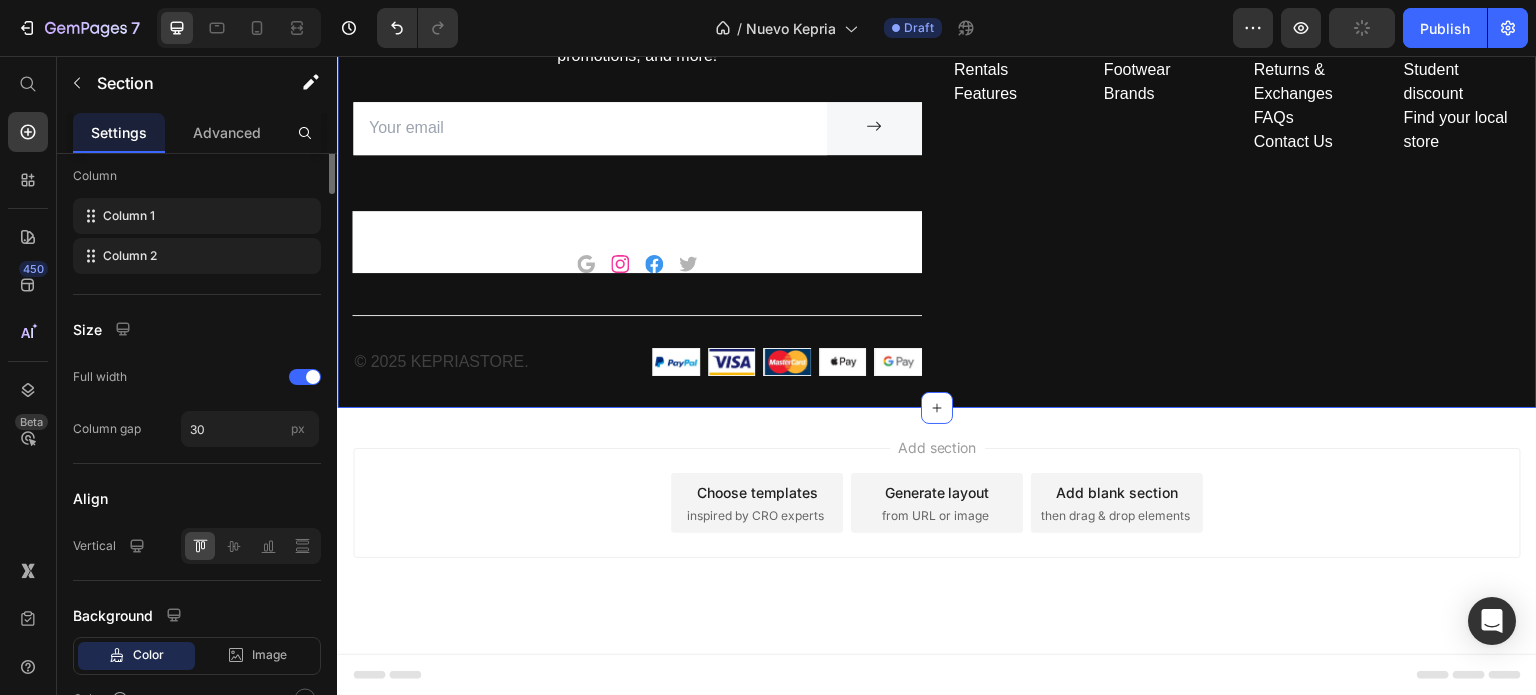scroll, scrollTop: 0, scrollLeft: 0, axis: both 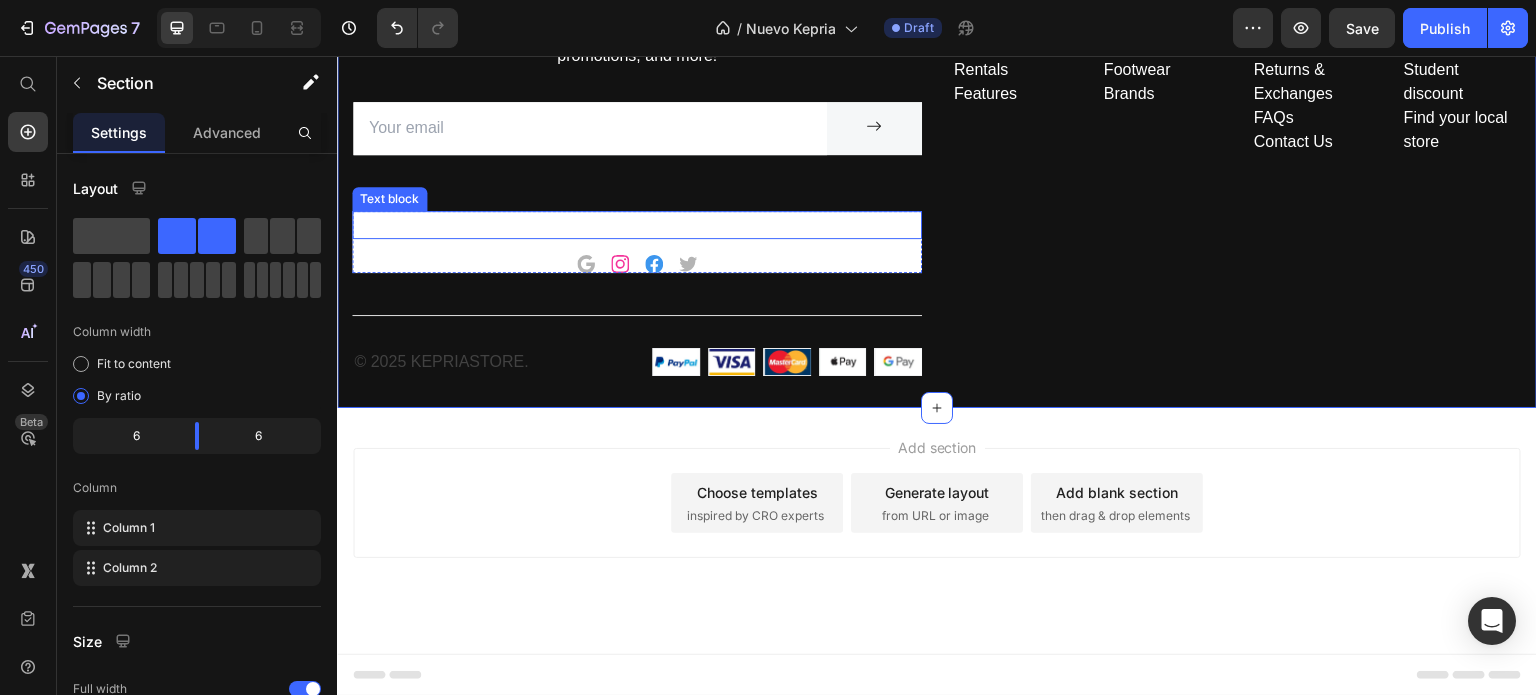 click on "Follow us on social" at bounding box center [637, 224] 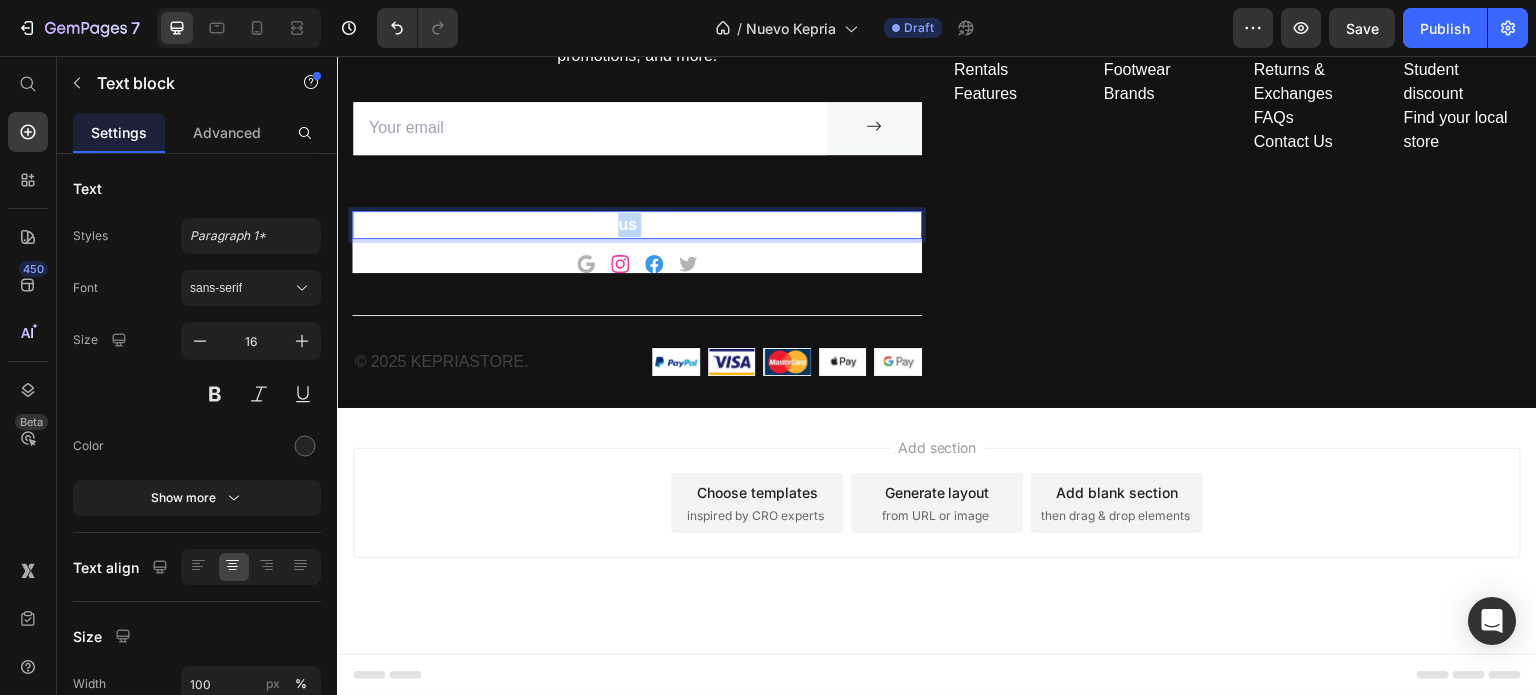 click on "Follow us on social" at bounding box center (637, 224) 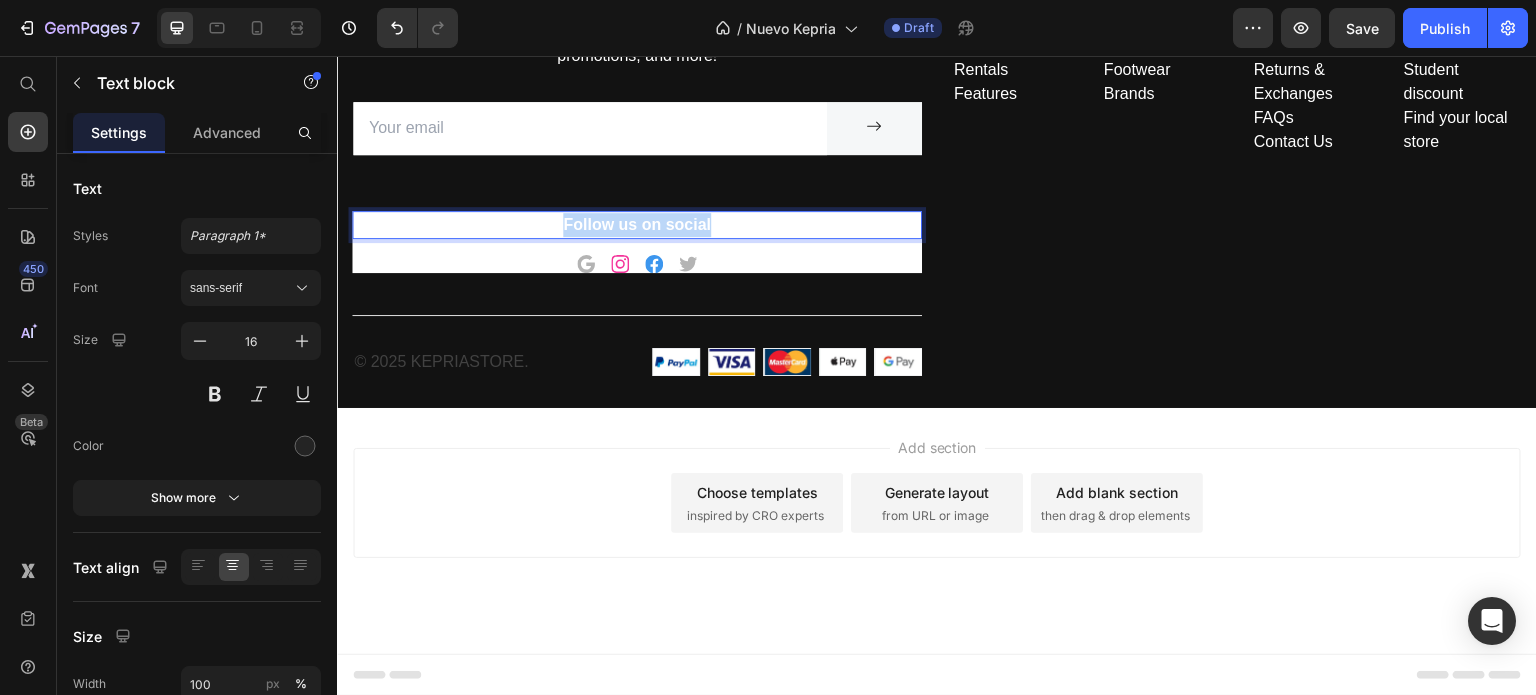 click on "Follow us on social" at bounding box center [637, 224] 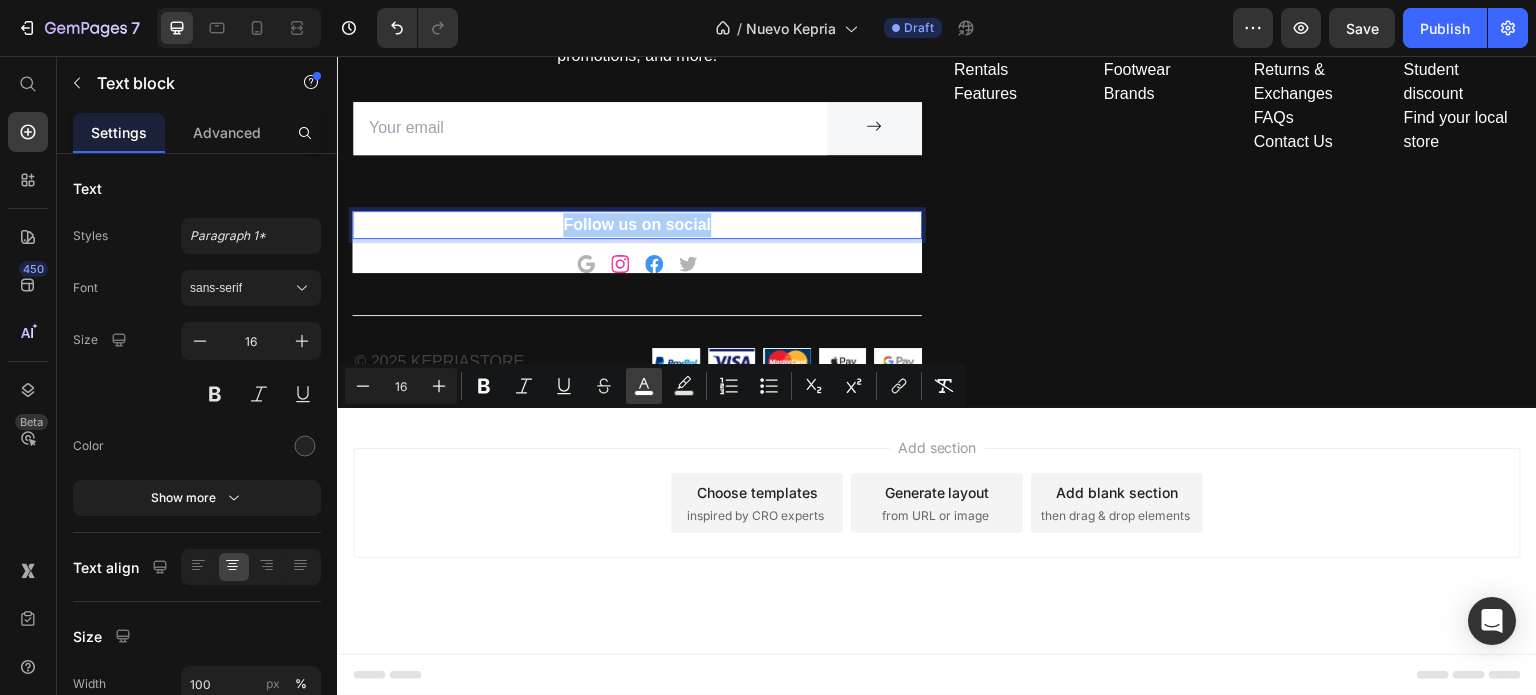 click 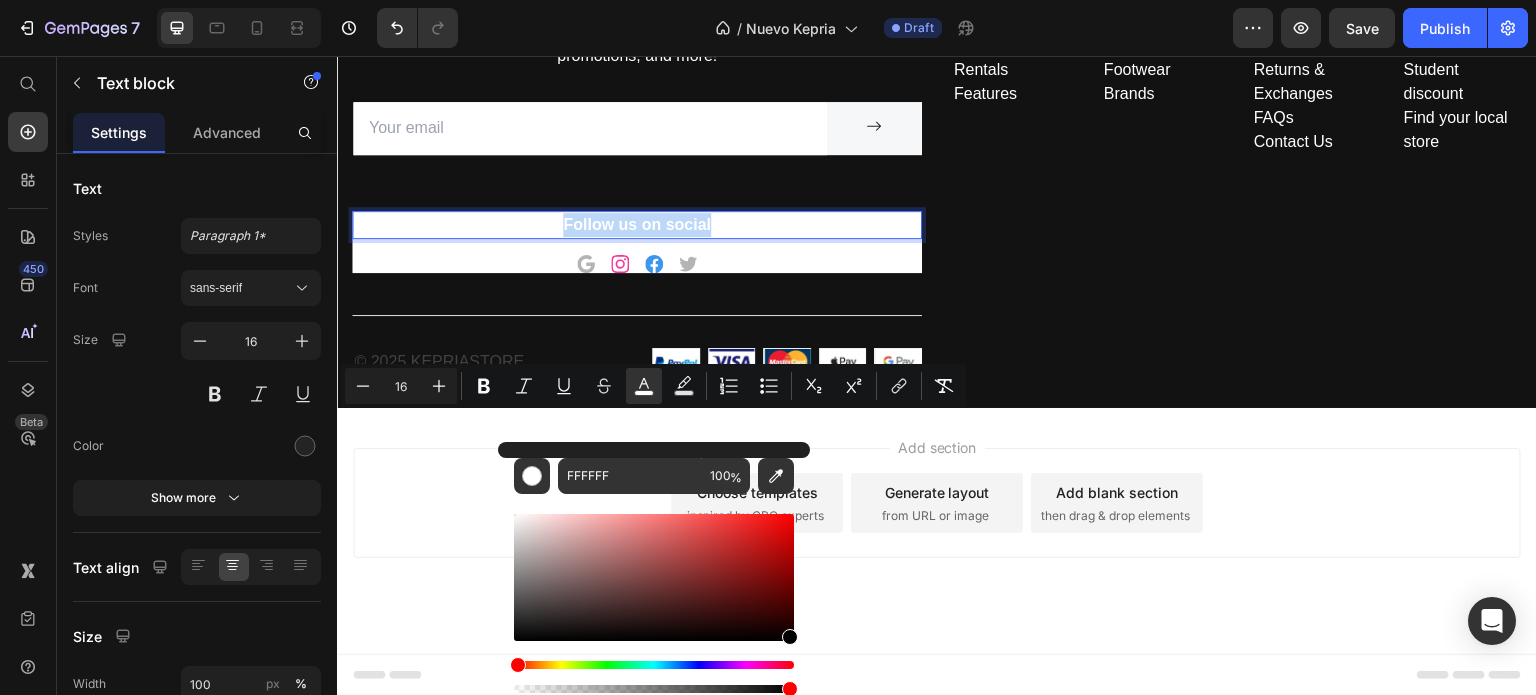 type on "000000" 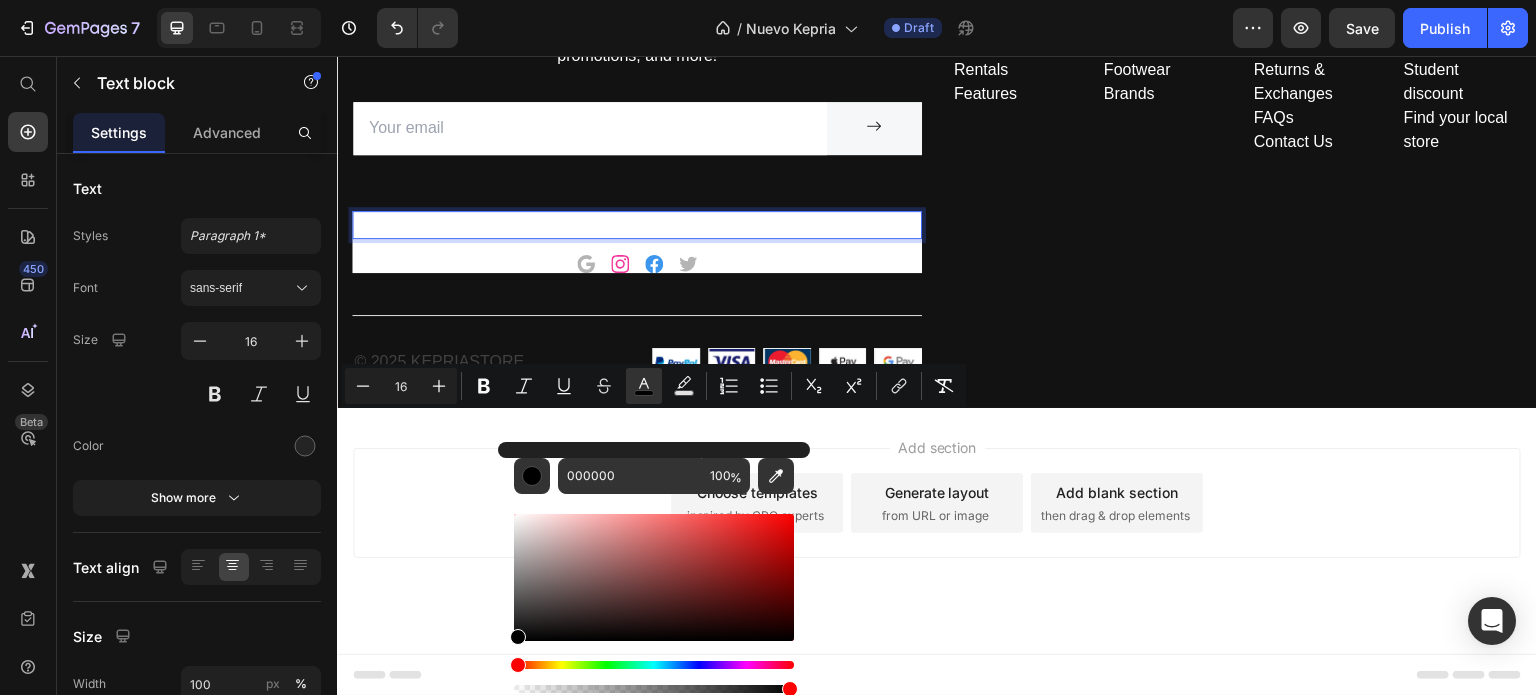 drag, startPoint x: 1098, startPoint y: 686, endPoint x: 831, endPoint y: 663, distance: 267.9888 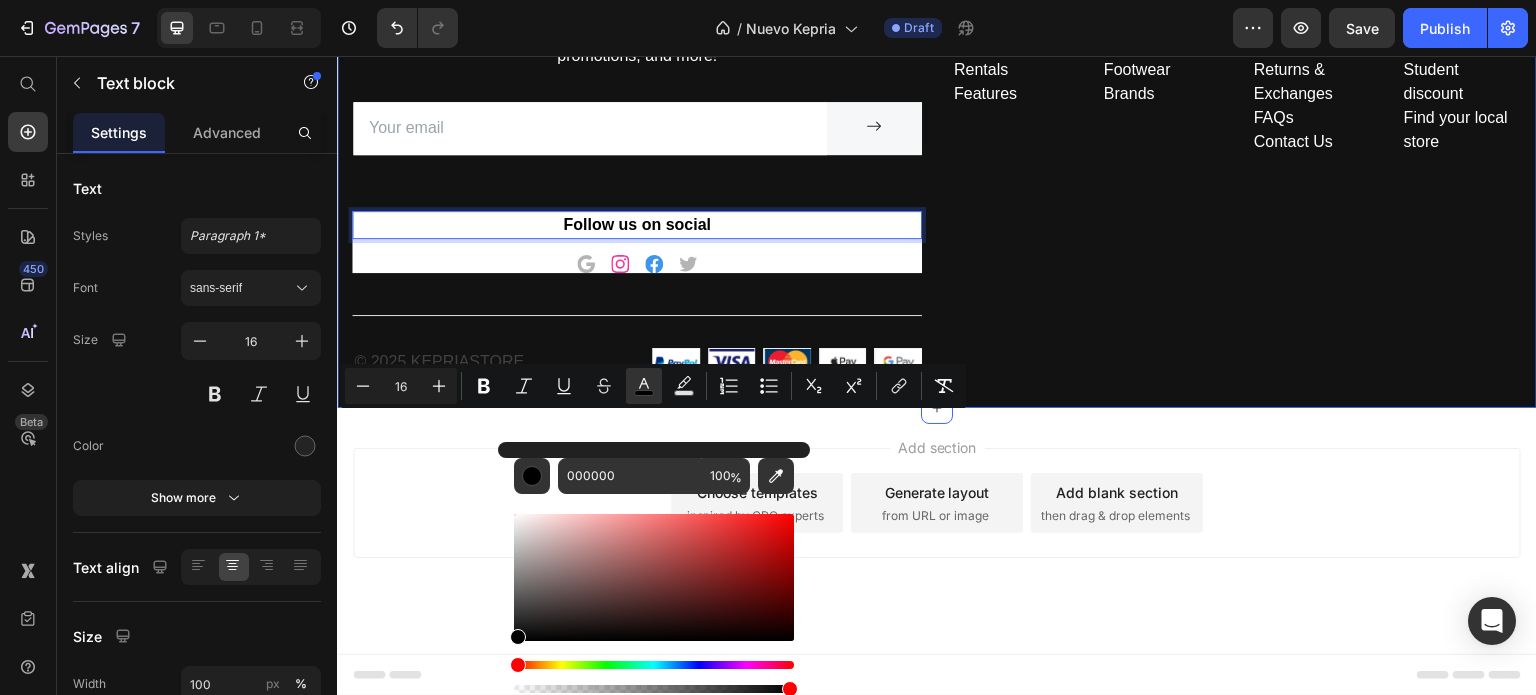 click on "Company Text block About Events Rentals Features Text Shop Text block Mens Womens Footwear Brands Text Help Text block Customer Service Returns & Exchanges FAQs Contact Us Text Information Text block My account Personalisation Student discount Find your local store Text Row" at bounding box center [1237, 186] 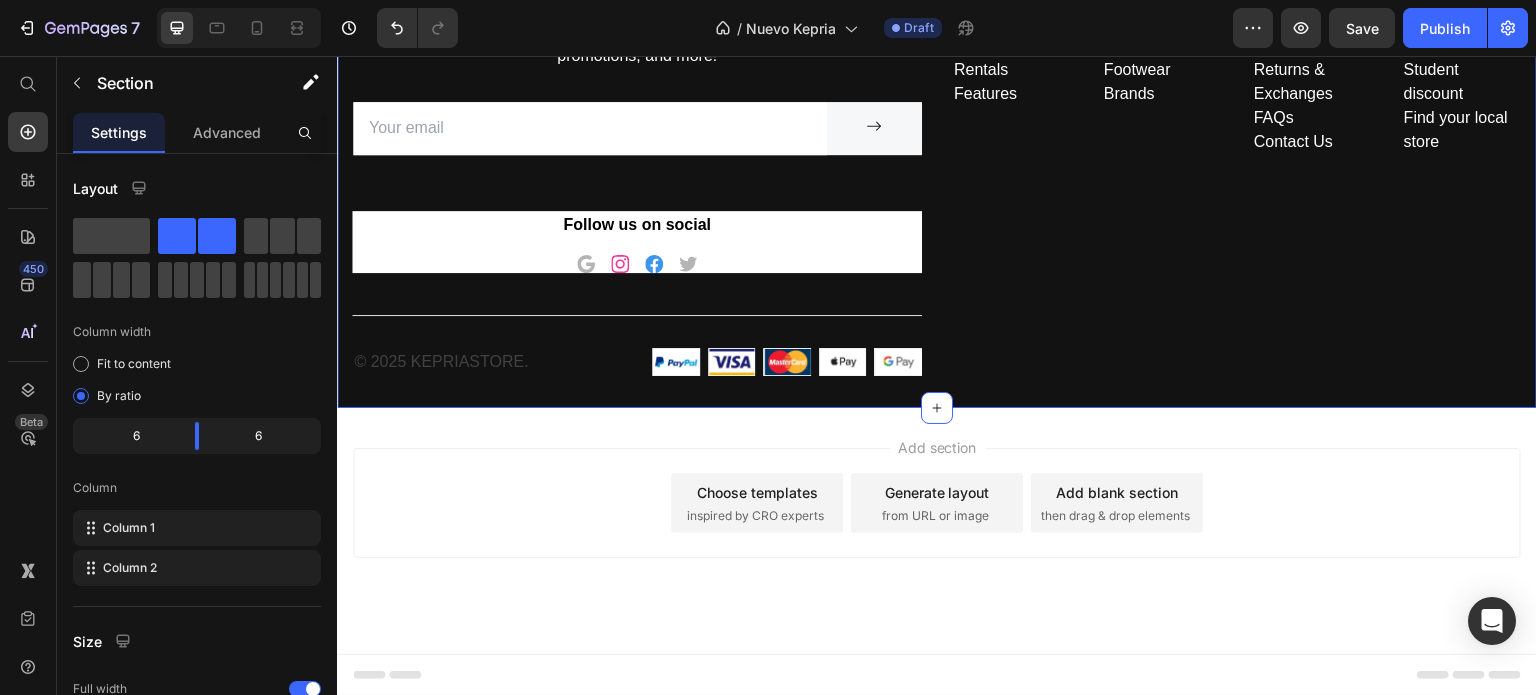 scroll, scrollTop: 4666, scrollLeft: 0, axis: vertical 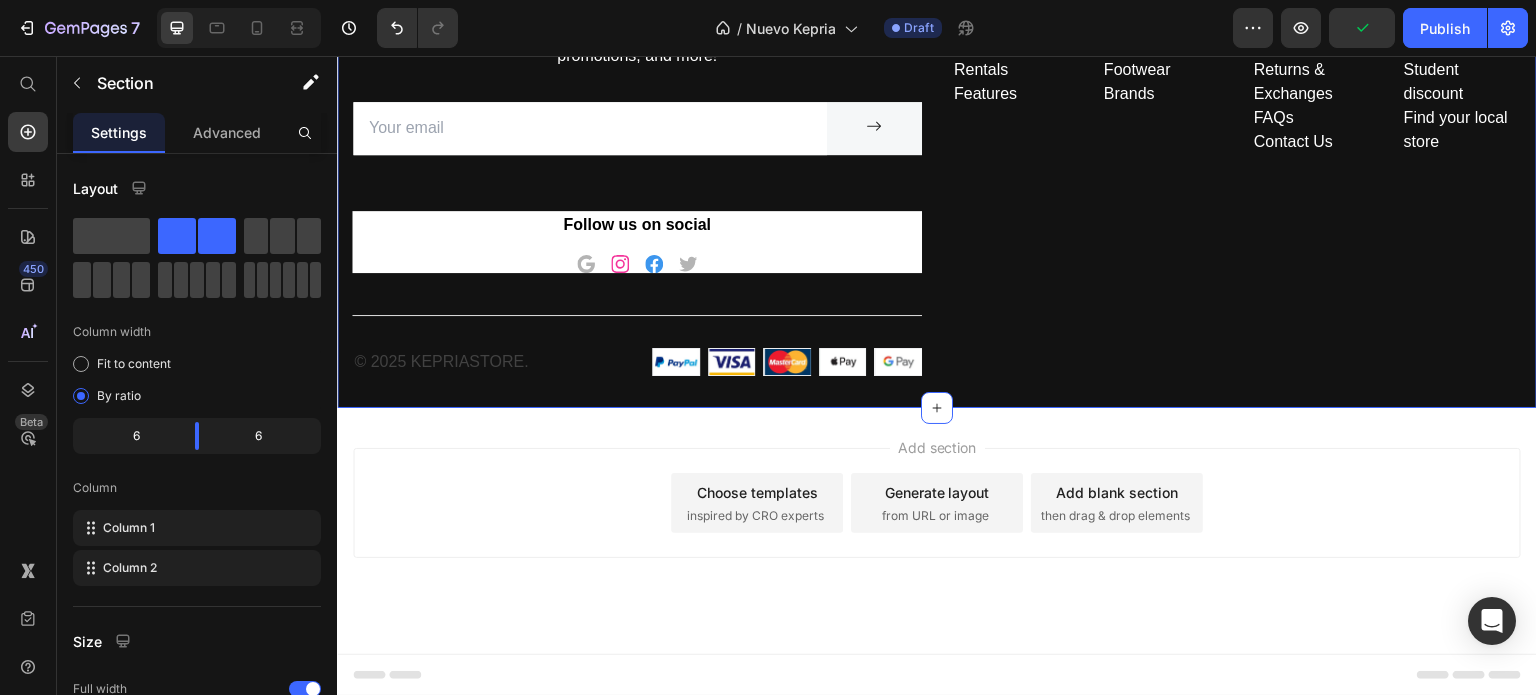 click on "Sports Hub Heading Enter your email address for new arrivals, discounts, promotions, and more! Text block Email Field
Submit Button Row Newsletter Row Follow us on social Text block
Icon
Icon
Icon
Icon Row Row Line Row © 2025 Kepriastore. Text Image Image Image Image Image Row Row Company Text block About Events Rentals Features Text Shop Text block Mens Womens Footwear Brands Text Help Text block Customer Service Returns & Exchanges FAQs Contact Us Text Information Text block My account Personalisation Student discount Find your local store Text Row Section 10   You can create reusable sections Create Theme Section AI Content Write with GemAI What would you like to describe here? Tone and Voice Persuasive Product Maybelline Expert Wear Twin Brow & Eye Pencil – Longwear, Blendable & Waterproof Show more Generate" at bounding box center [937, 150] 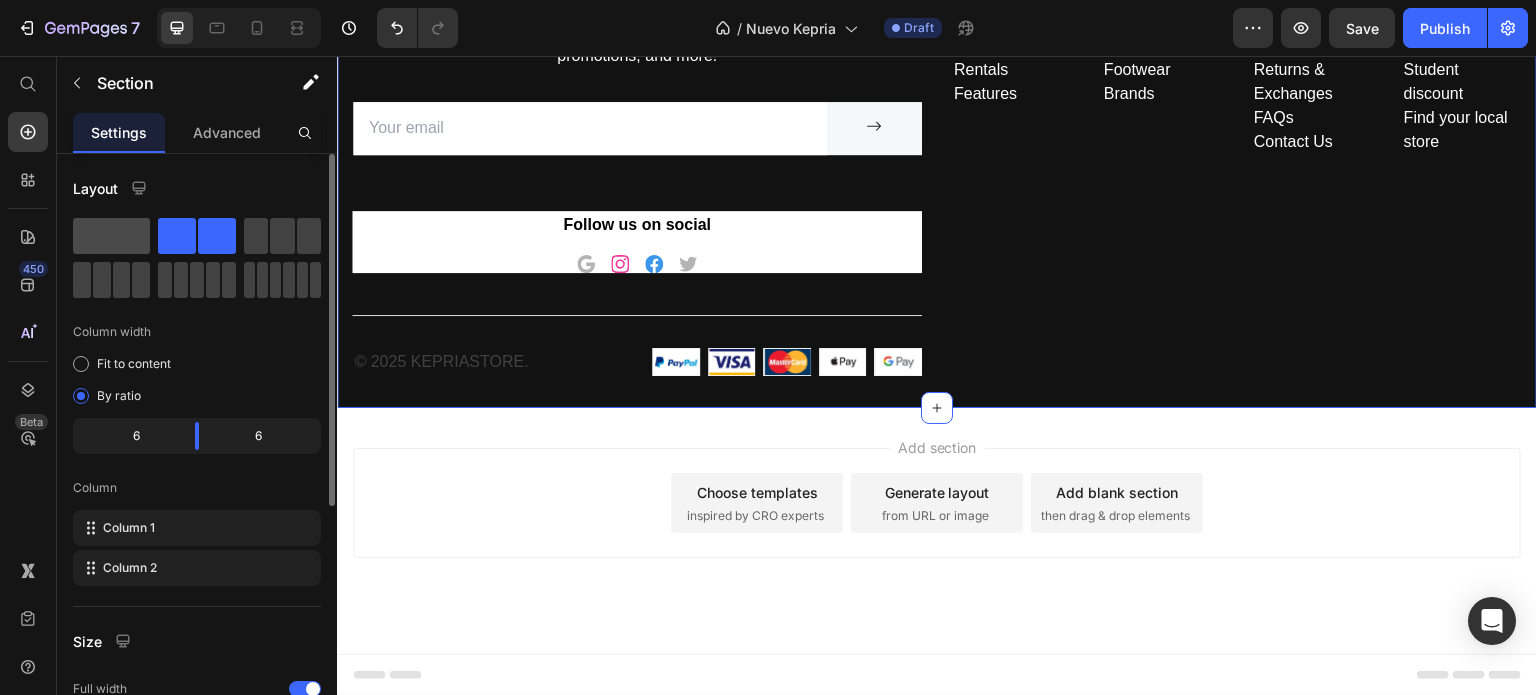 click 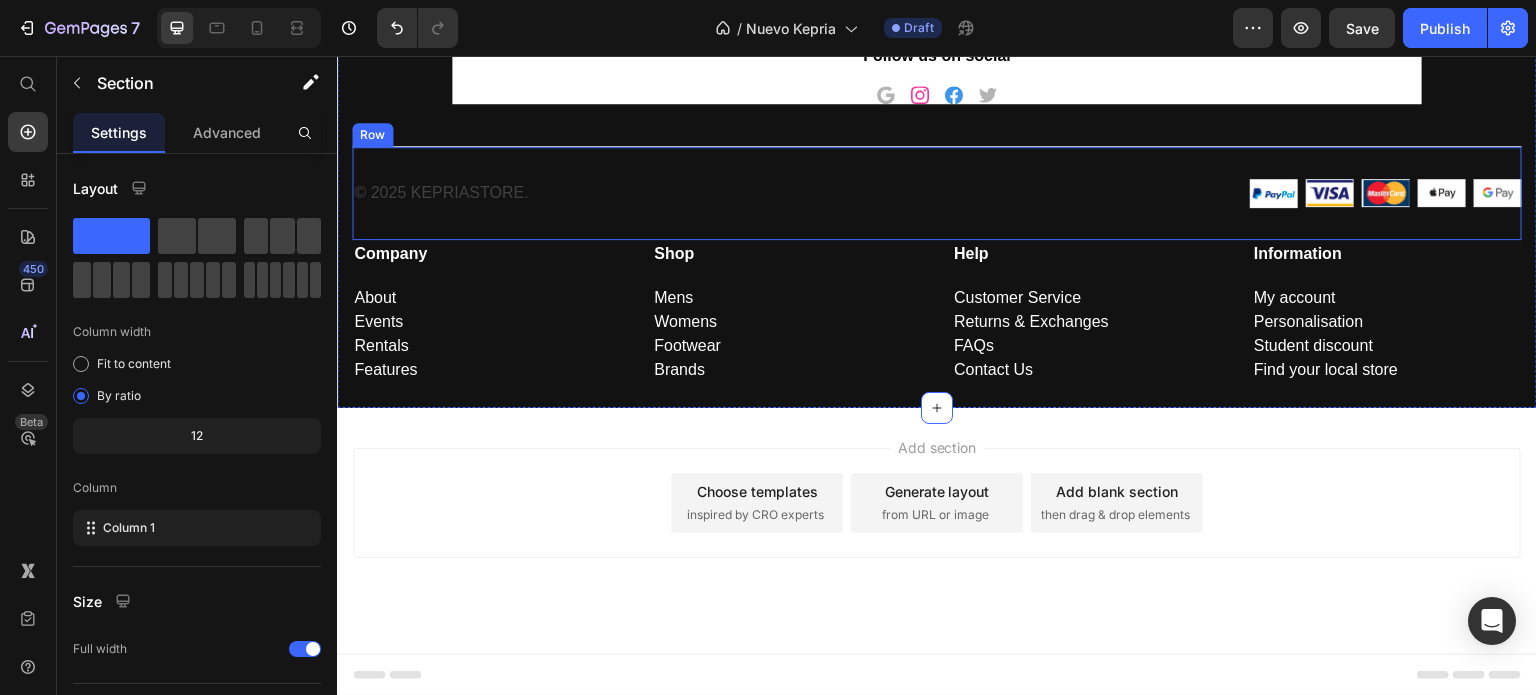 scroll, scrollTop: 4866, scrollLeft: 0, axis: vertical 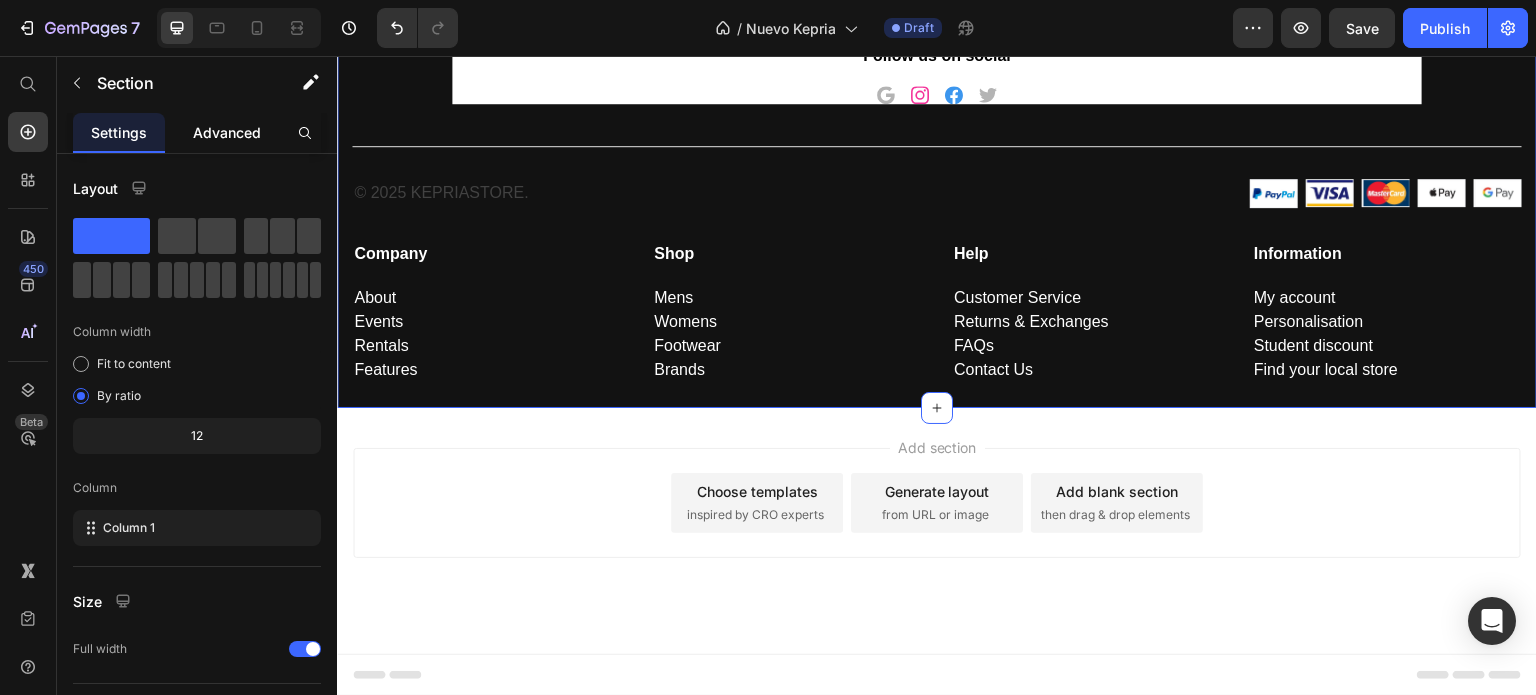 click on "Advanced" at bounding box center [227, 132] 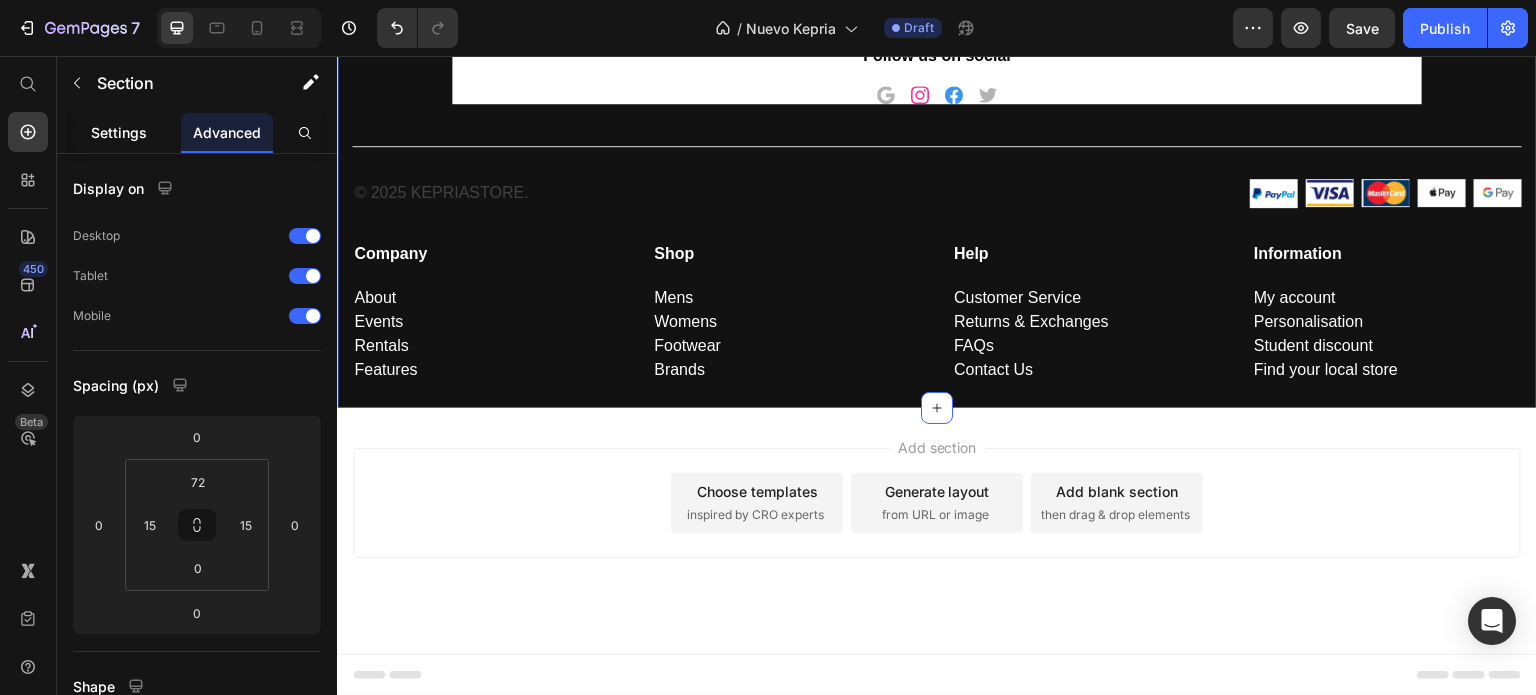 click on "Settings" at bounding box center (119, 132) 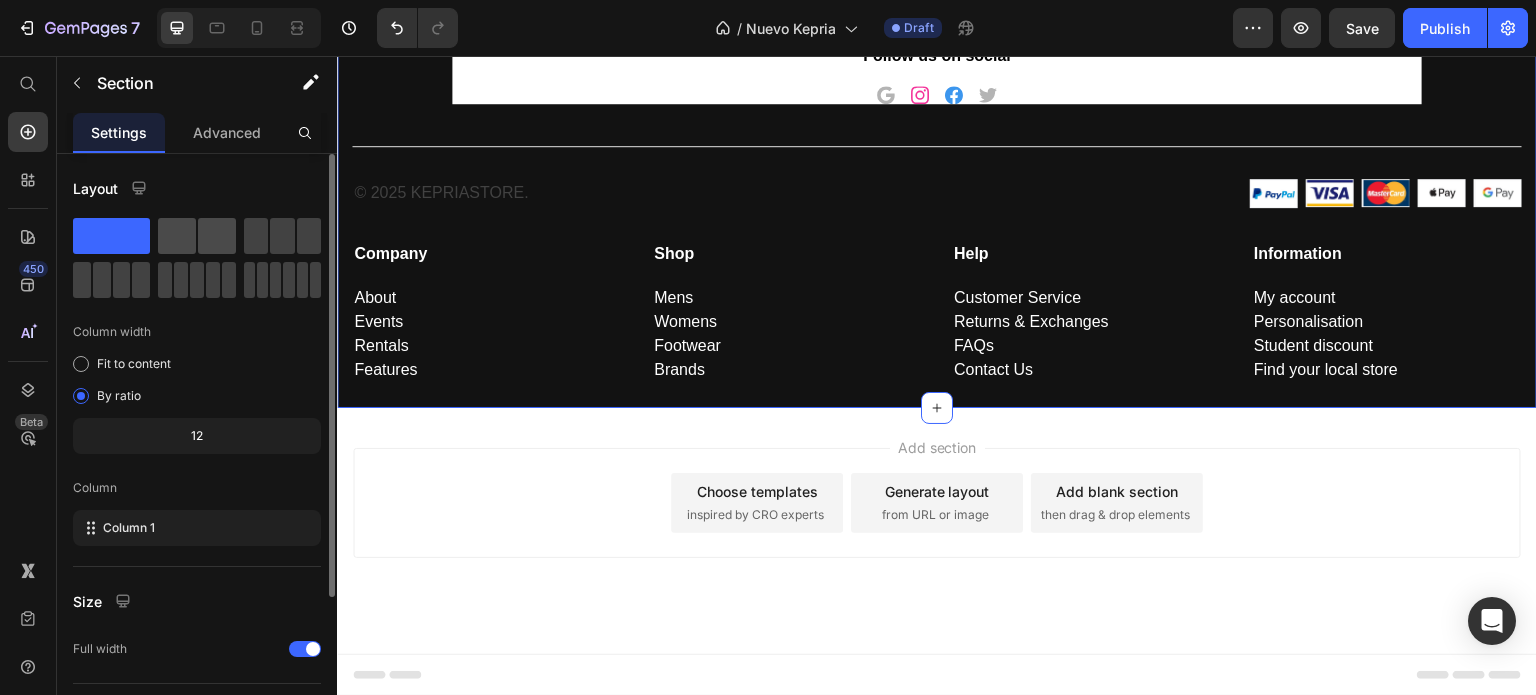 click 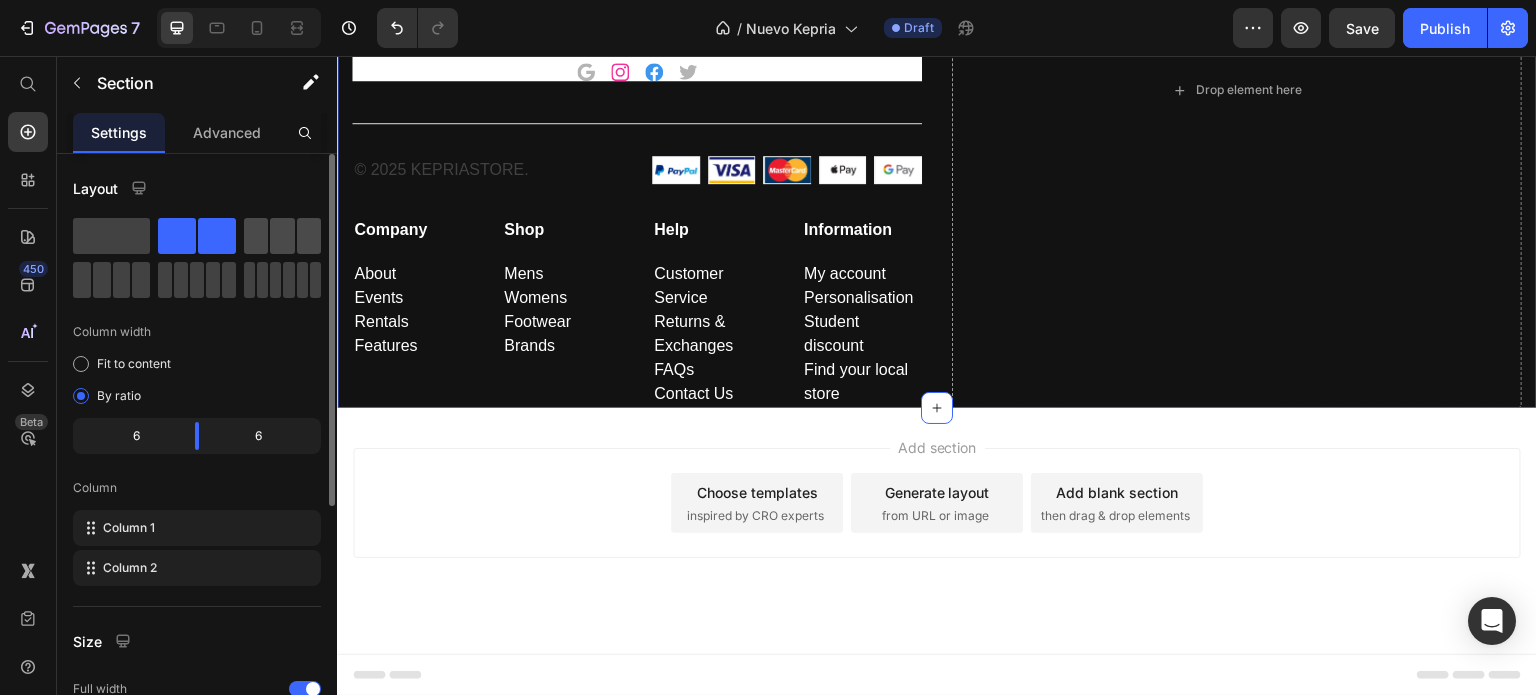 click 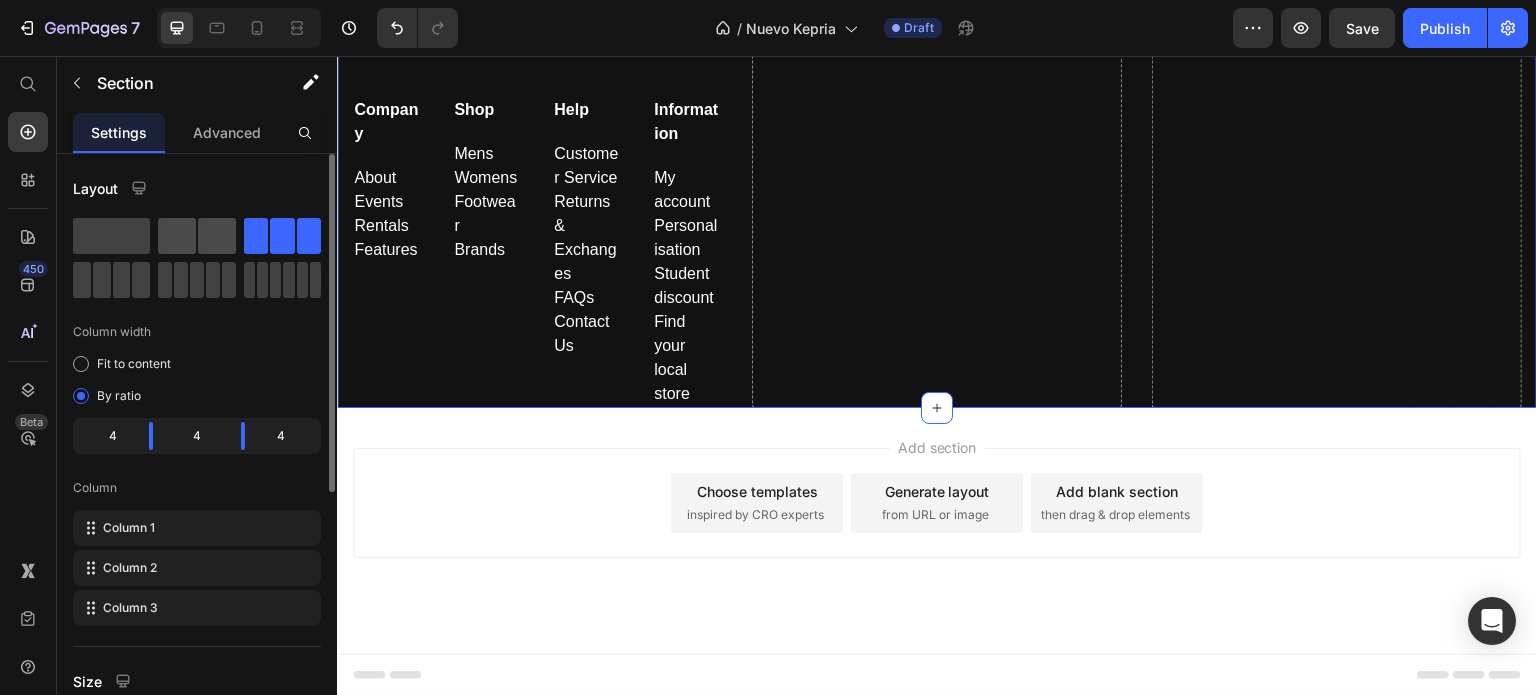 click 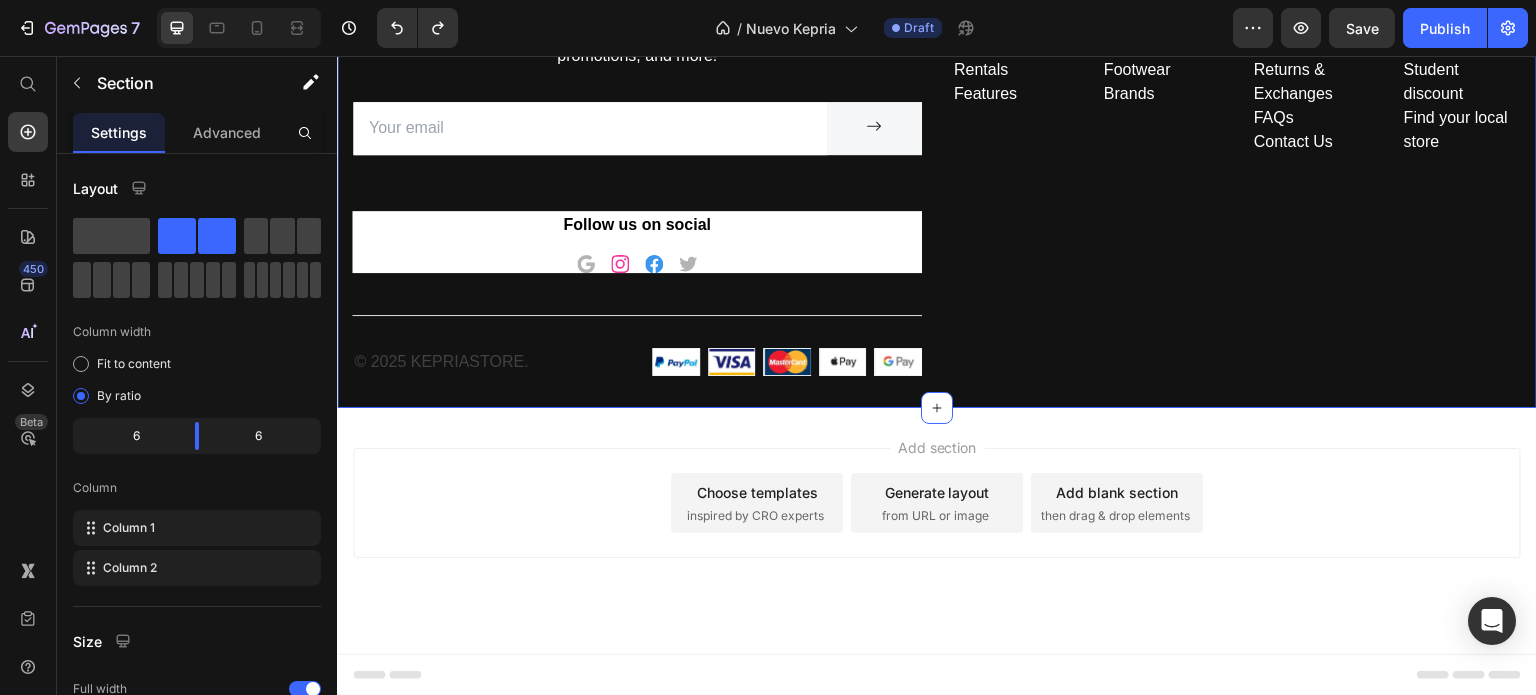 click on "Company Text block About Events Rentals Features   Text Shop Text block Mens Womens Footwear Brands Text Help Text block Customer Service Returns & Exchanges FAQs Contact Us Text Information Text block My account Personalisation Student discount Find your local store Text Row" at bounding box center [1237, 186] 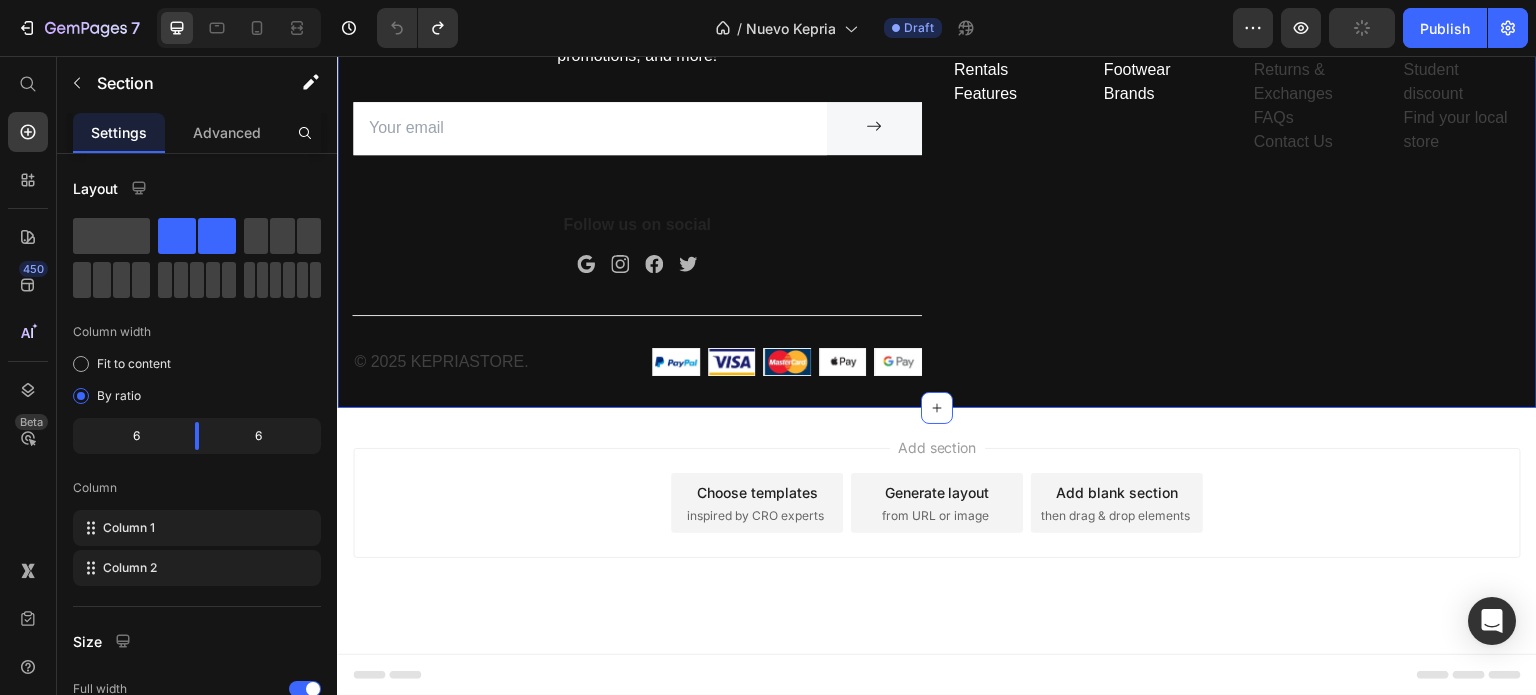 scroll, scrollTop: 4566, scrollLeft: 0, axis: vertical 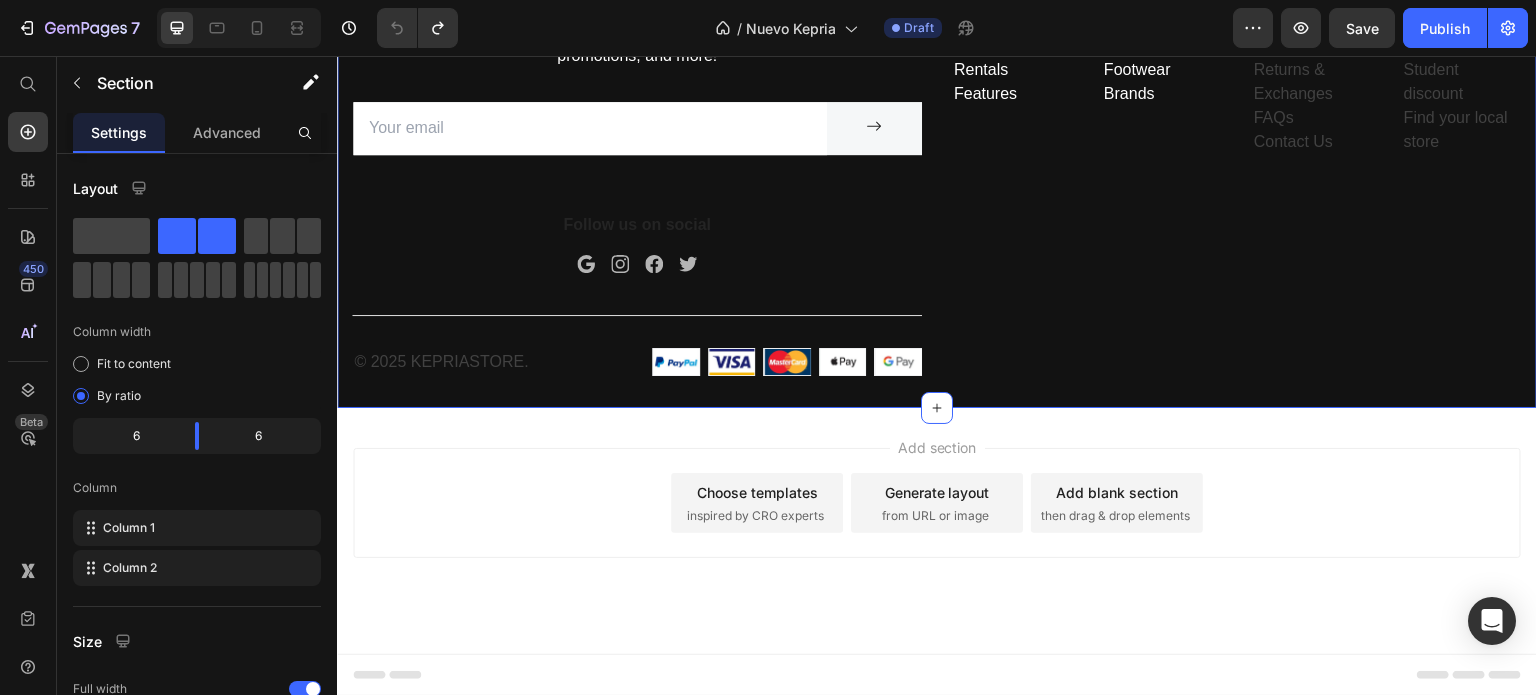 click on "Sports Hub Heading Enter your email address for new arrivals, discounts, promotions, and more! Text block Email Field
Submit Button Row Newsletter Row Follow us on social Text block
Icon
Icon
Icon
Icon Row Row Line Row © 2025 Kepriastore. Text Image Image Image Image Image Row Row Company Text block About Events Rentals Features   Text Shop Text block Mens Womens Footwear Brands Text Help Text block Customer Service Returns & Exchanges FAQs Contact Us Text Information Text block My account Personalisation Student discount Find your local store Text Row Section 10   You can create reusable sections Create Theme Section AI Content Write with GemAI What would you like to describe here? Tone and Voice Persuasive Product Maybelline Expert Wear Twin Brow & Eye Pencil – Longwear, Blendable & Waterproof Show more Generate" at bounding box center [937, 150] 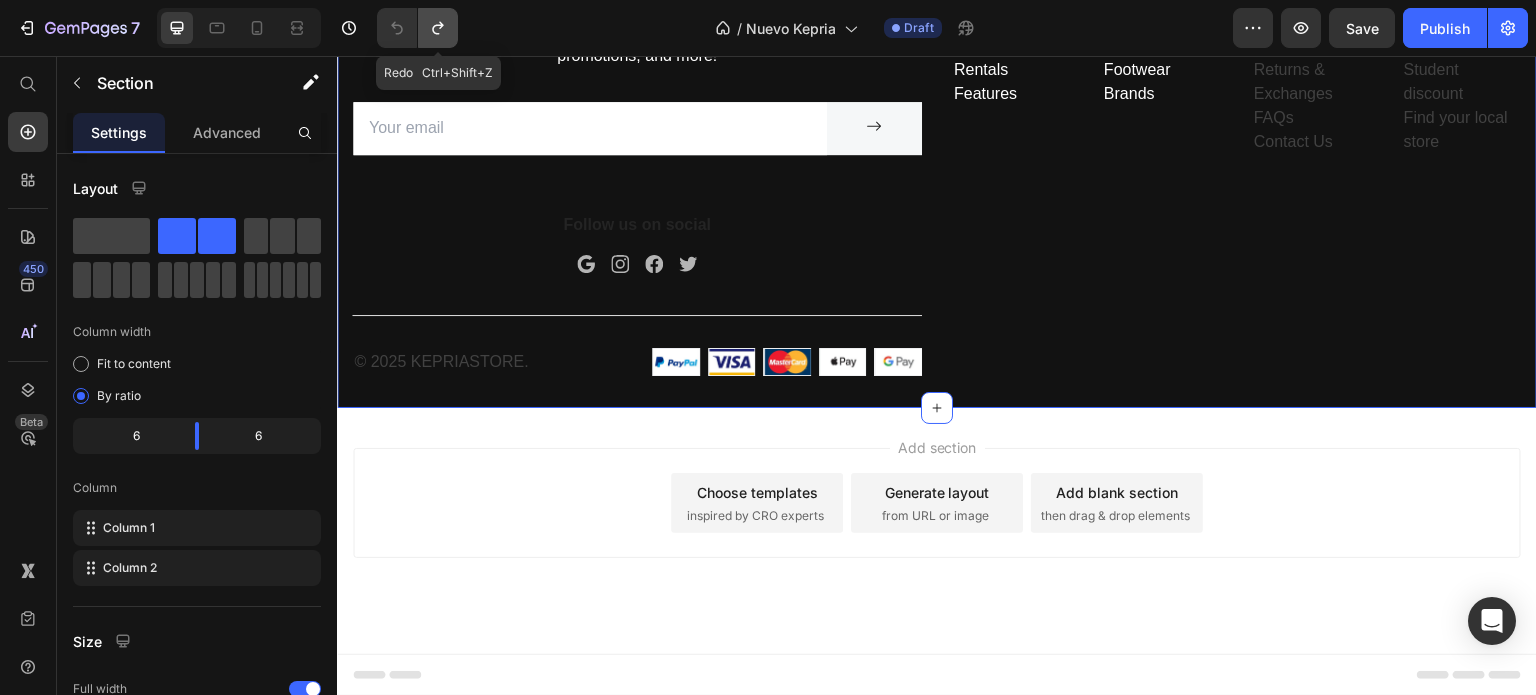 click 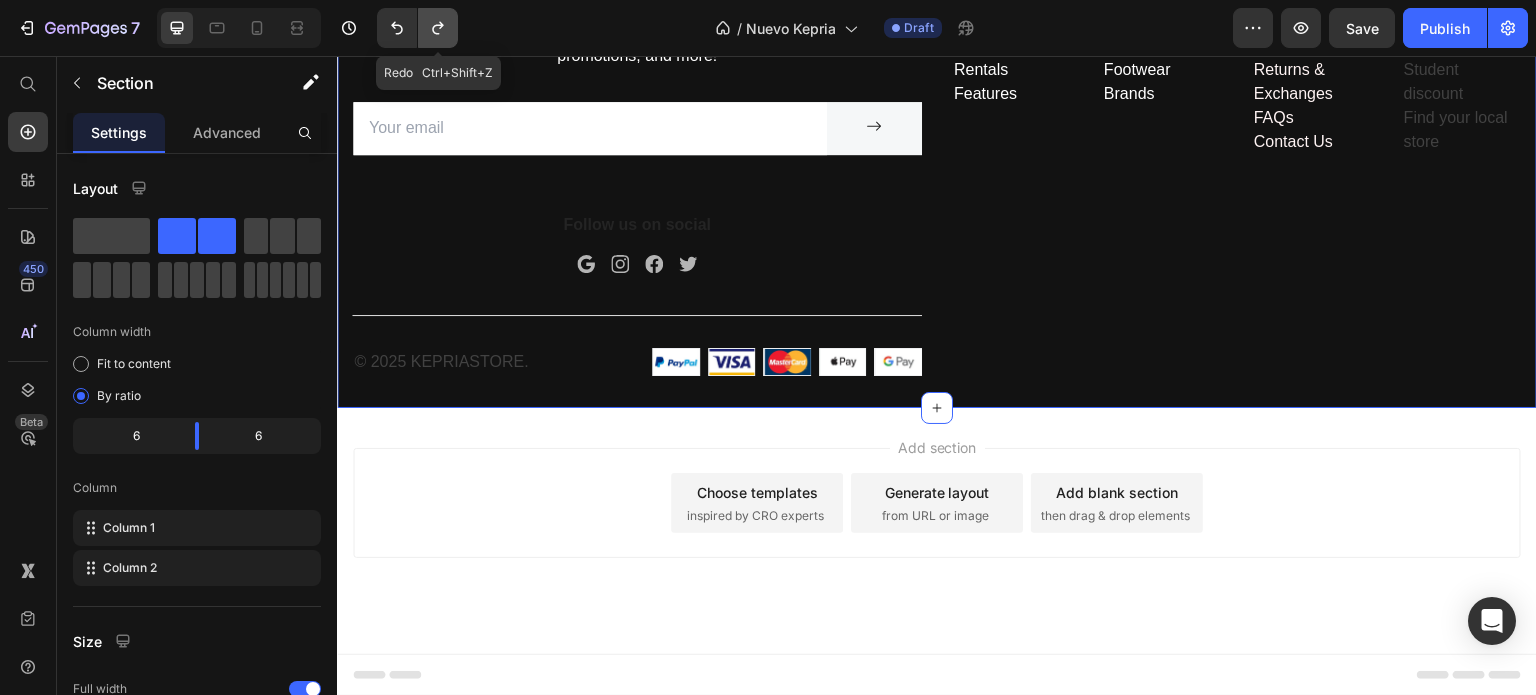 click 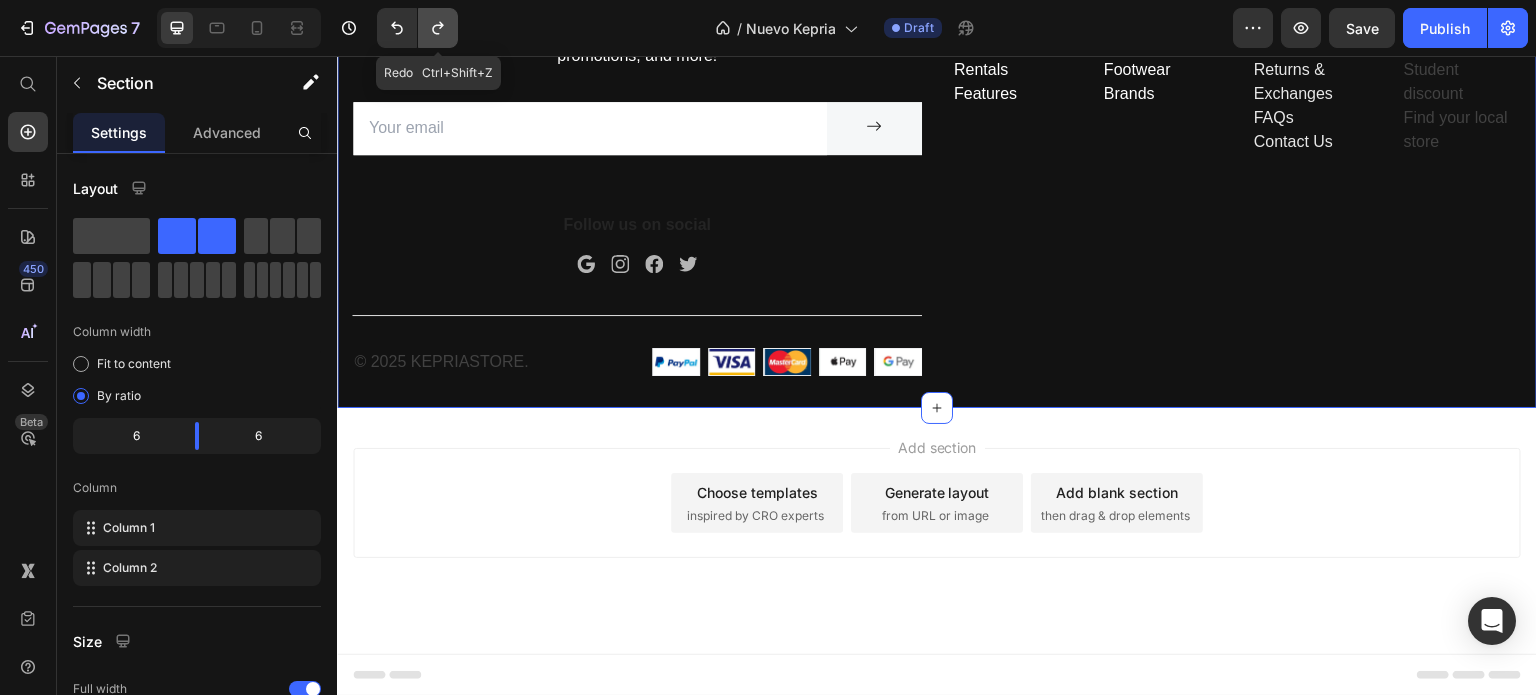 click 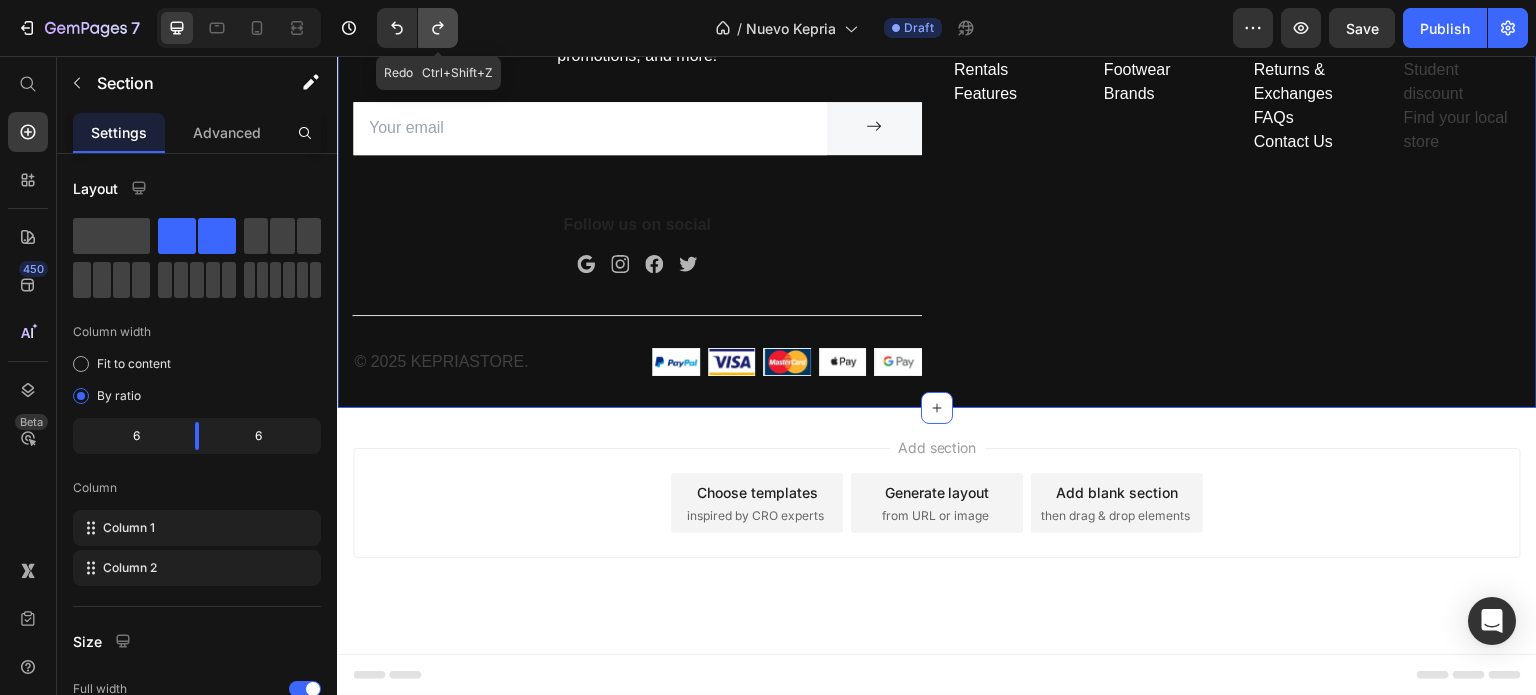 click 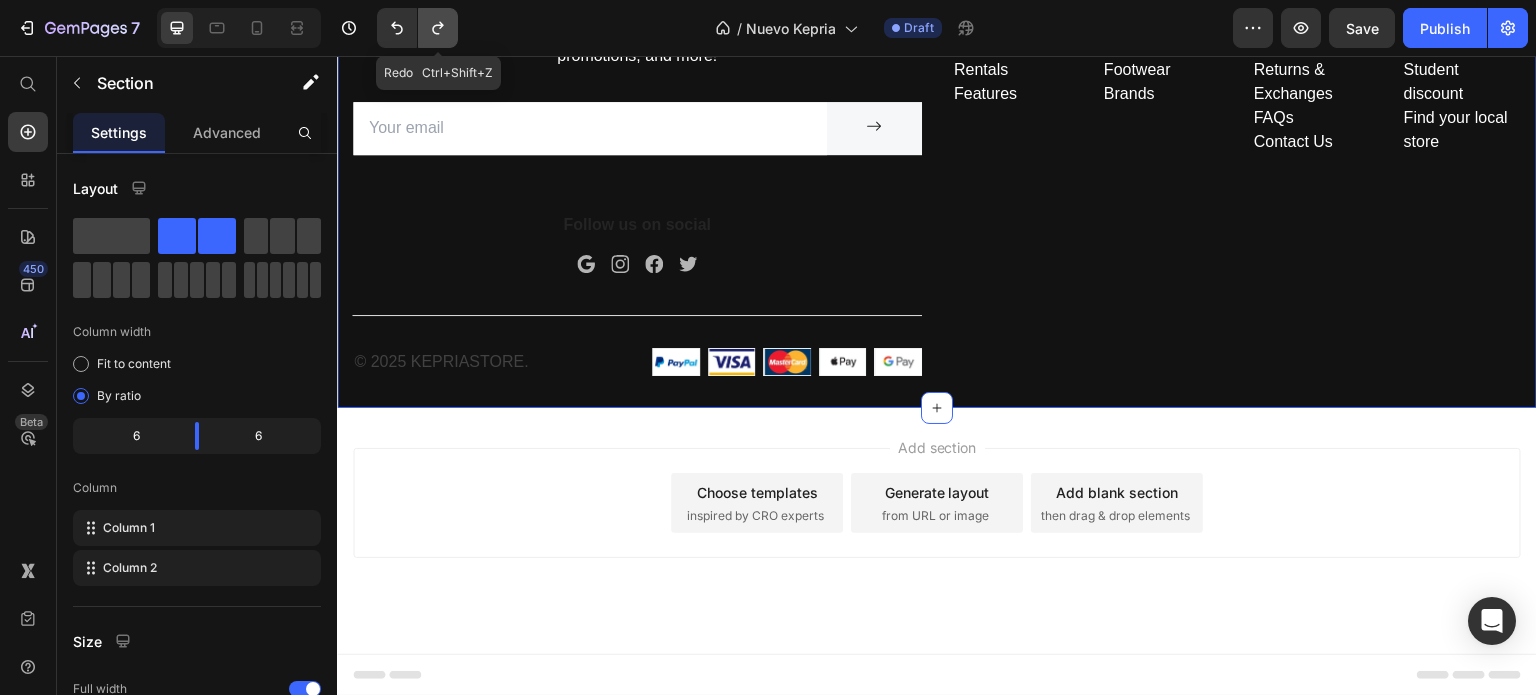 click 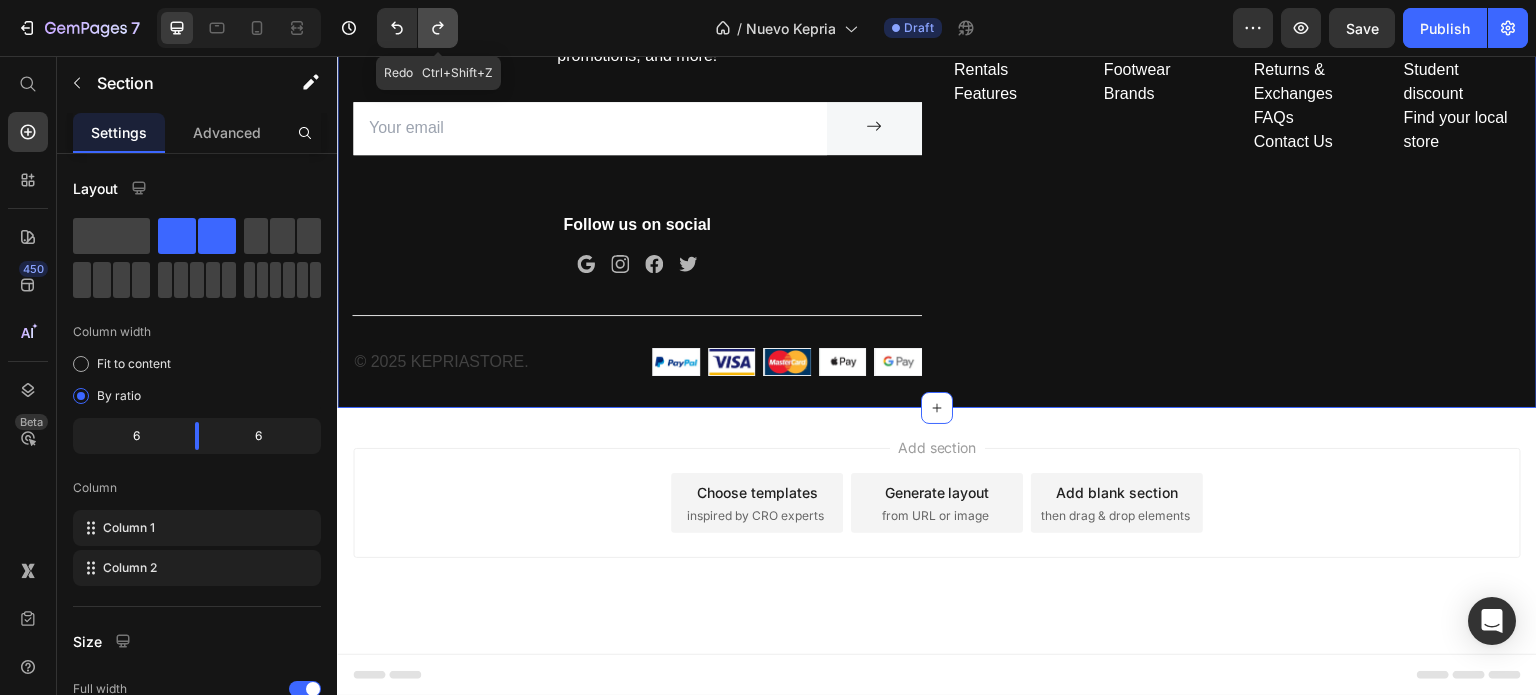 click 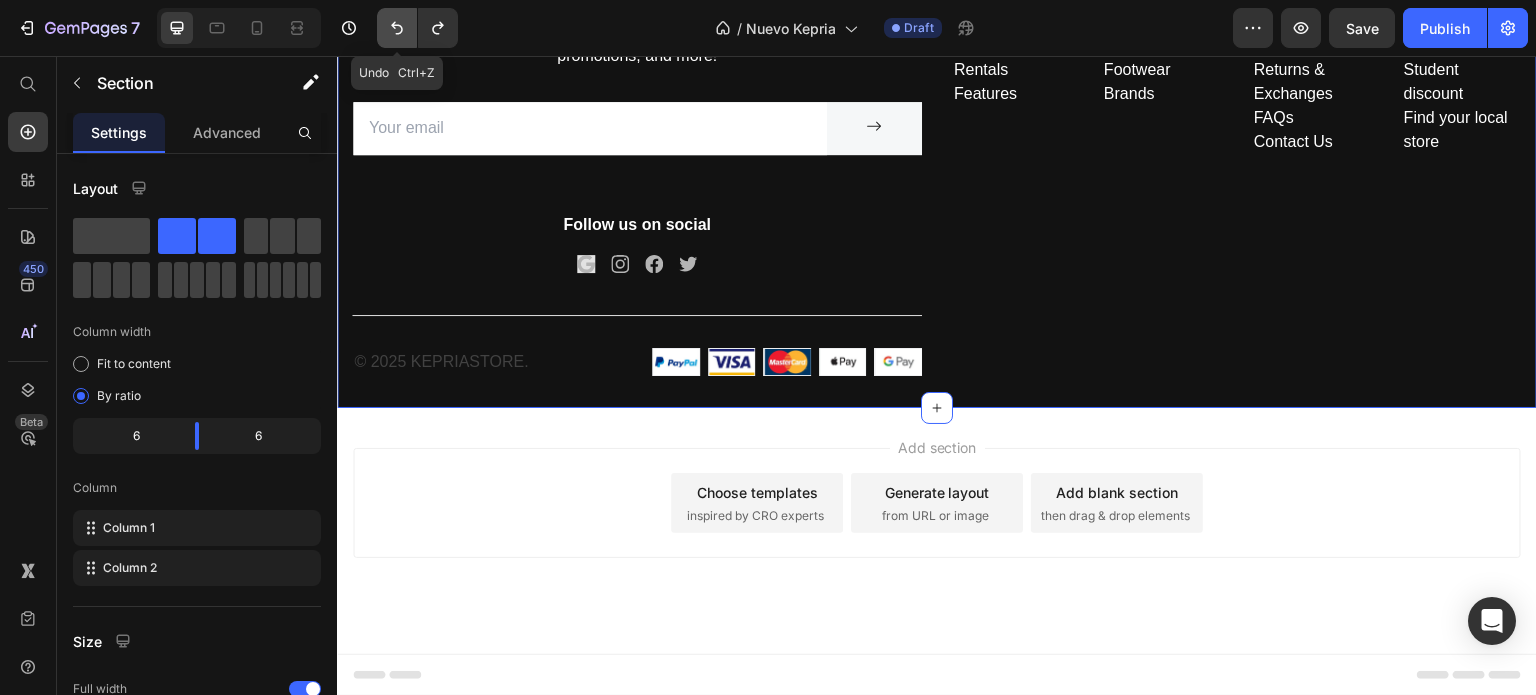 click 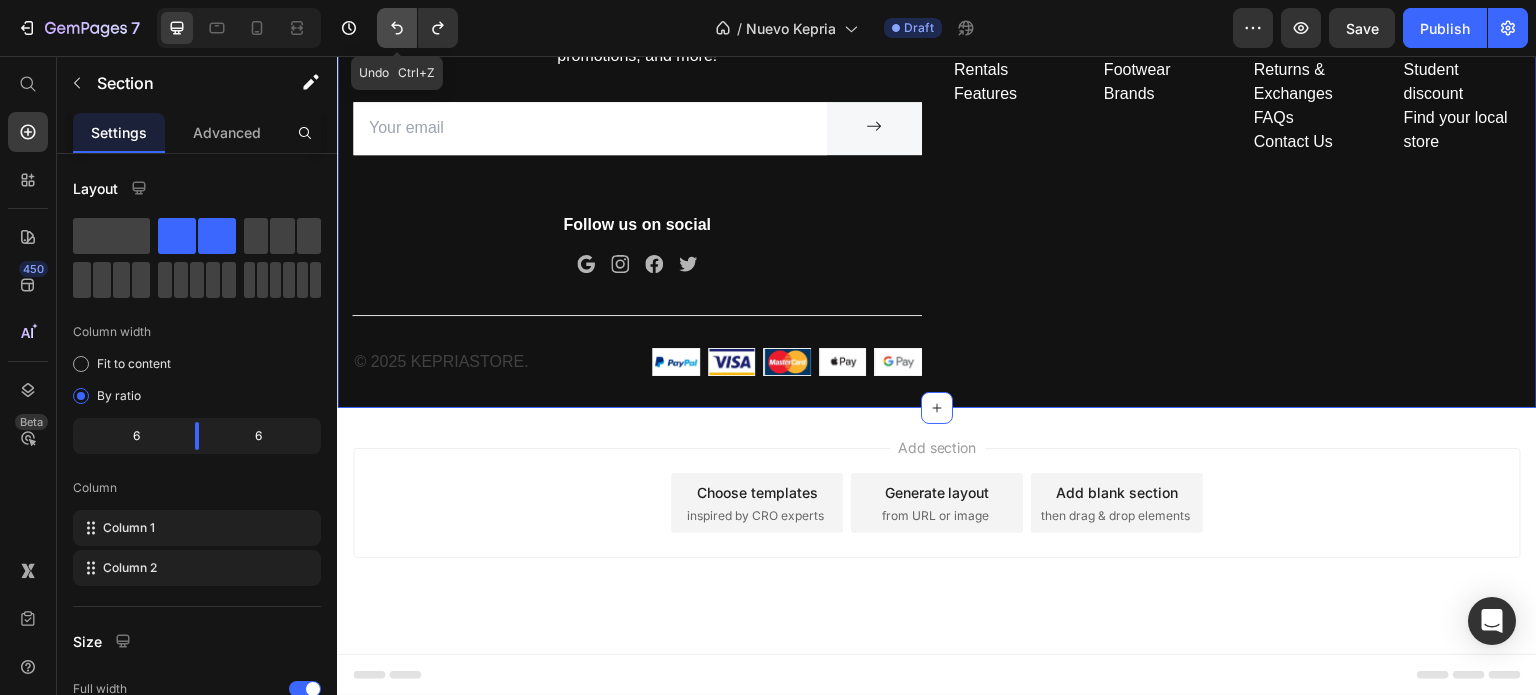 click 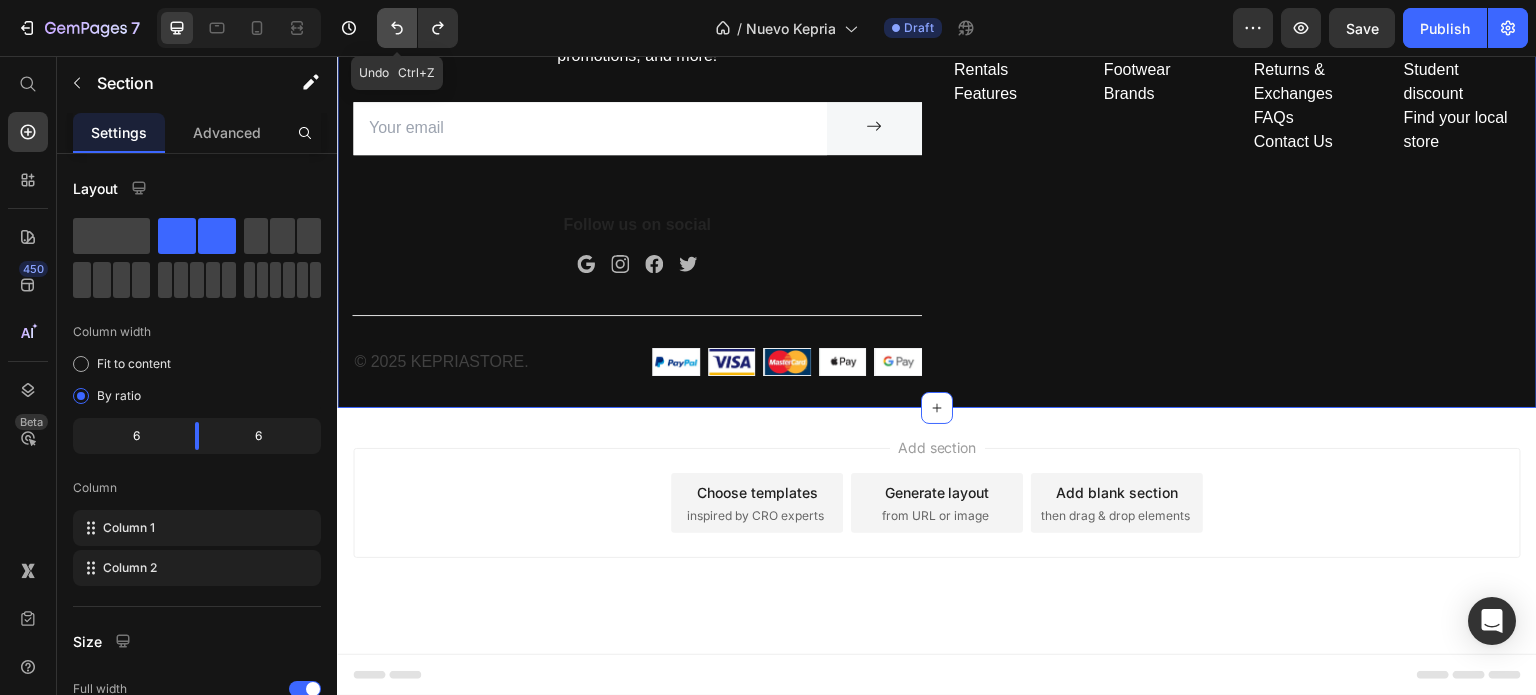 click 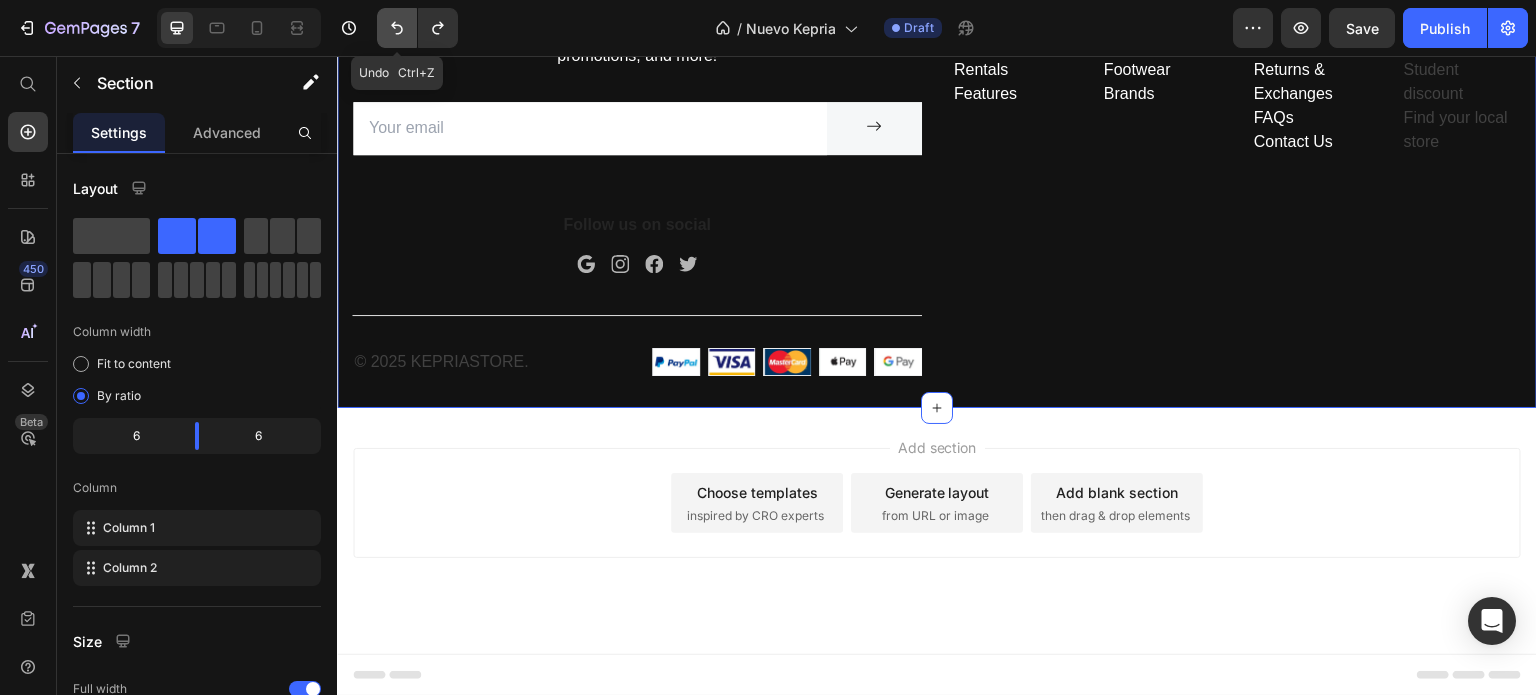 click 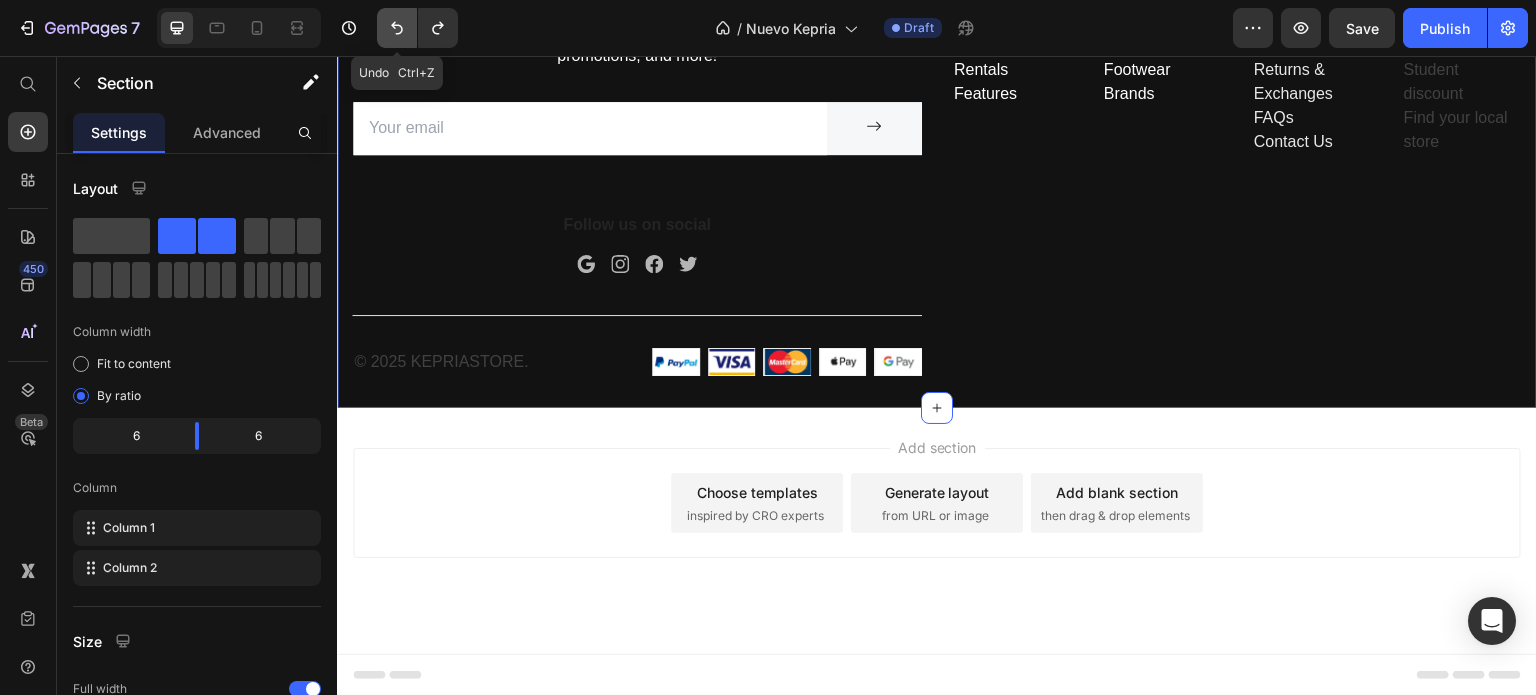 click 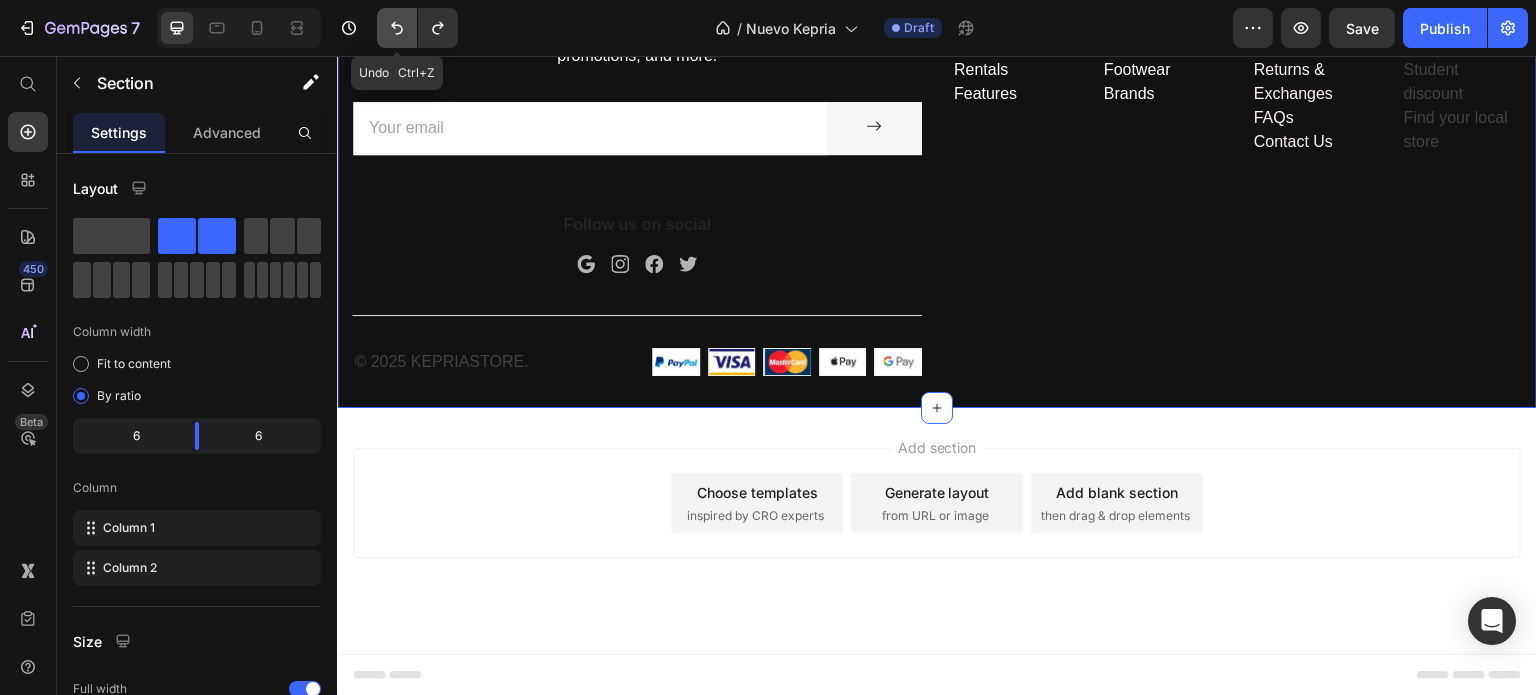 click 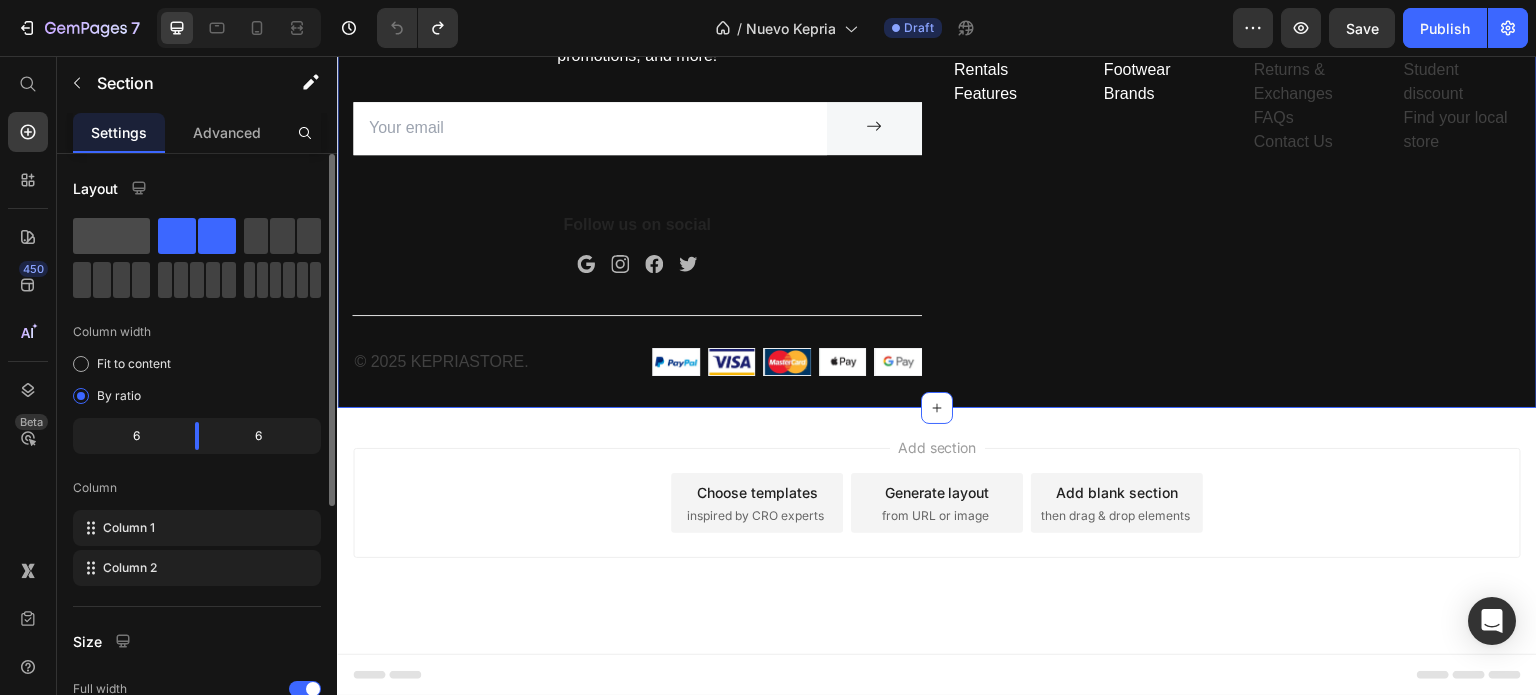 click 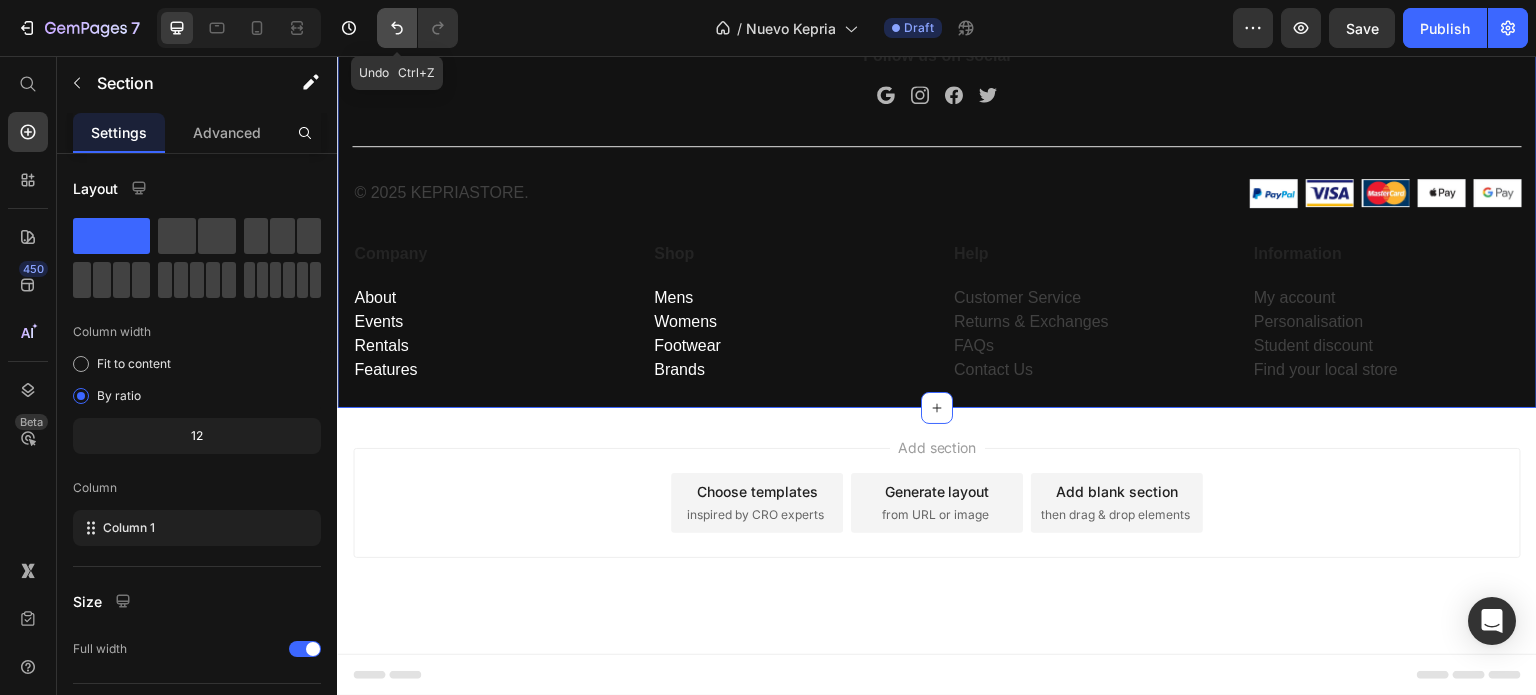 click 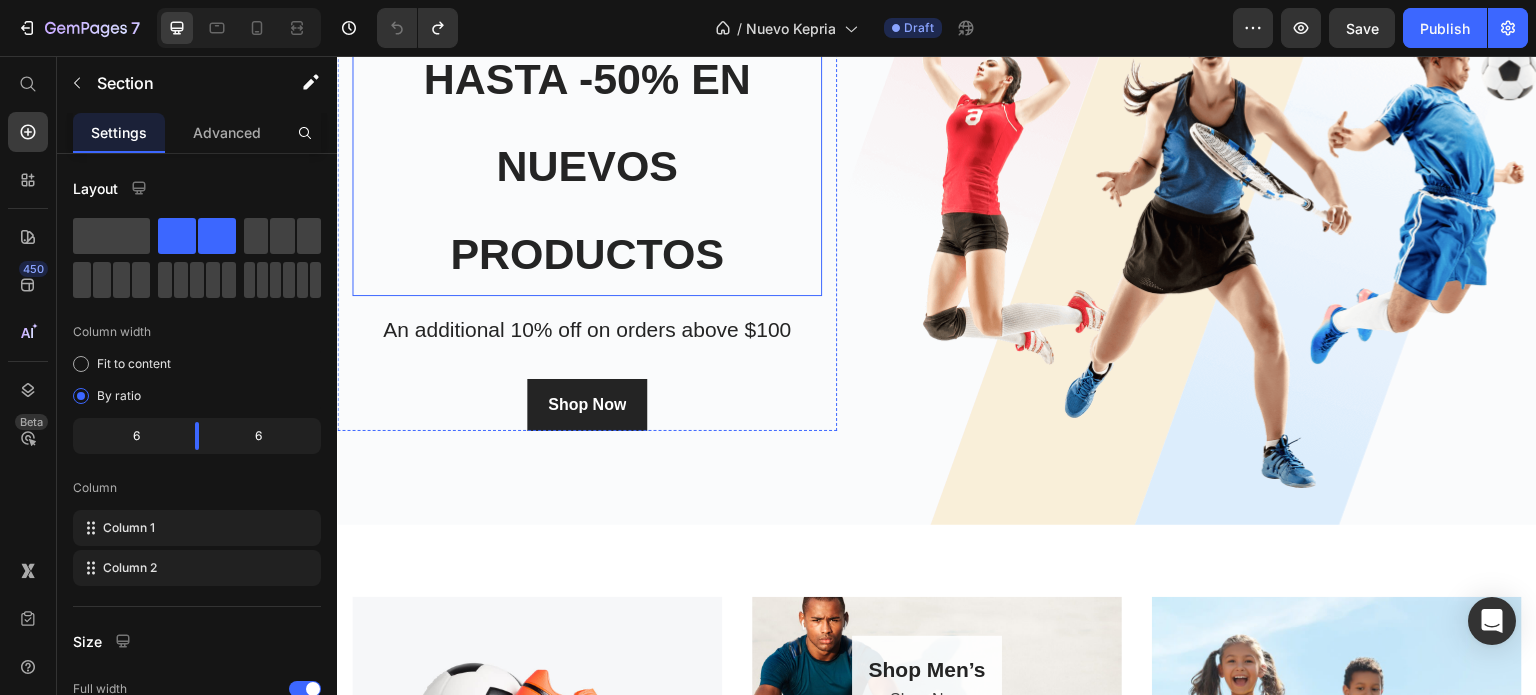 scroll, scrollTop: 0, scrollLeft: 0, axis: both 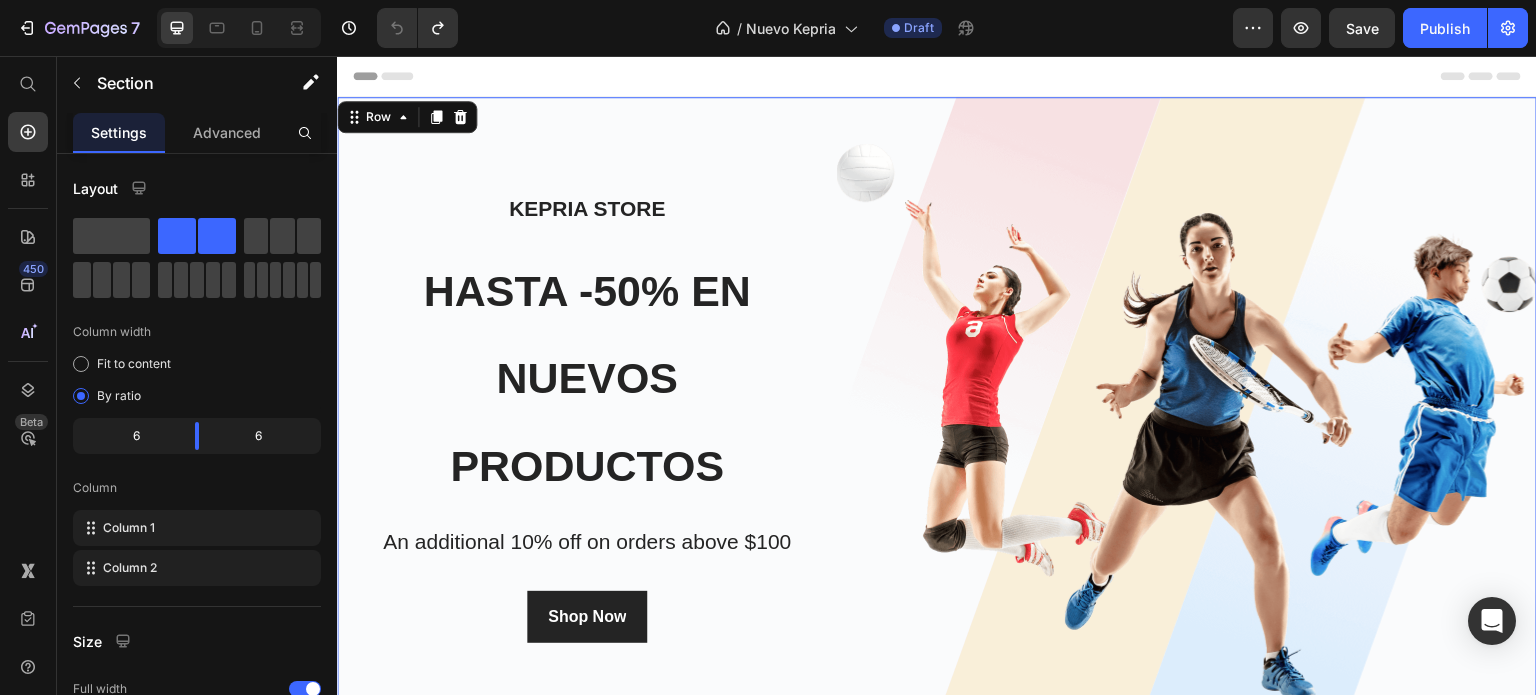 click on "Kepria store Heading hasta -50% en nuevos productos Heading An additional 10% off on orders above $100 Text block Shop Now Button Row" at bounding box center (587, 417) 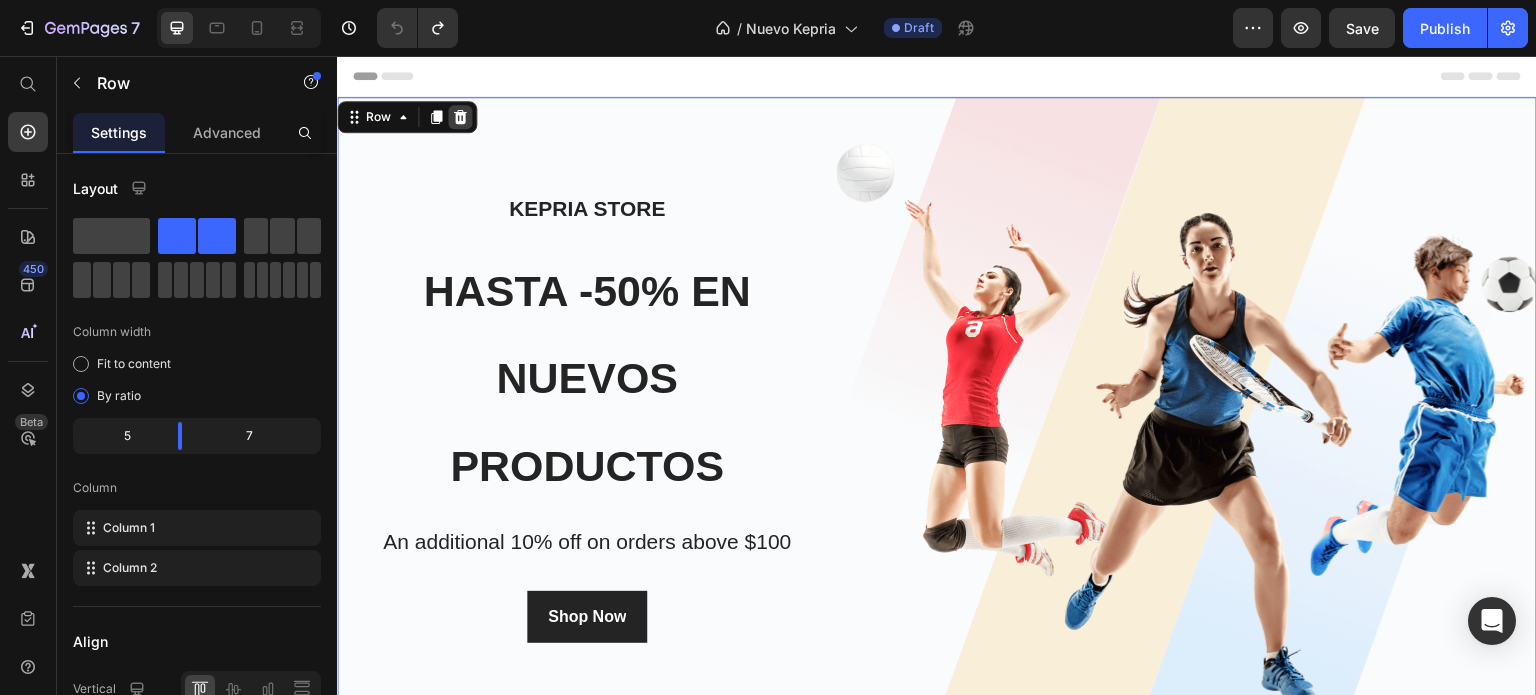 click 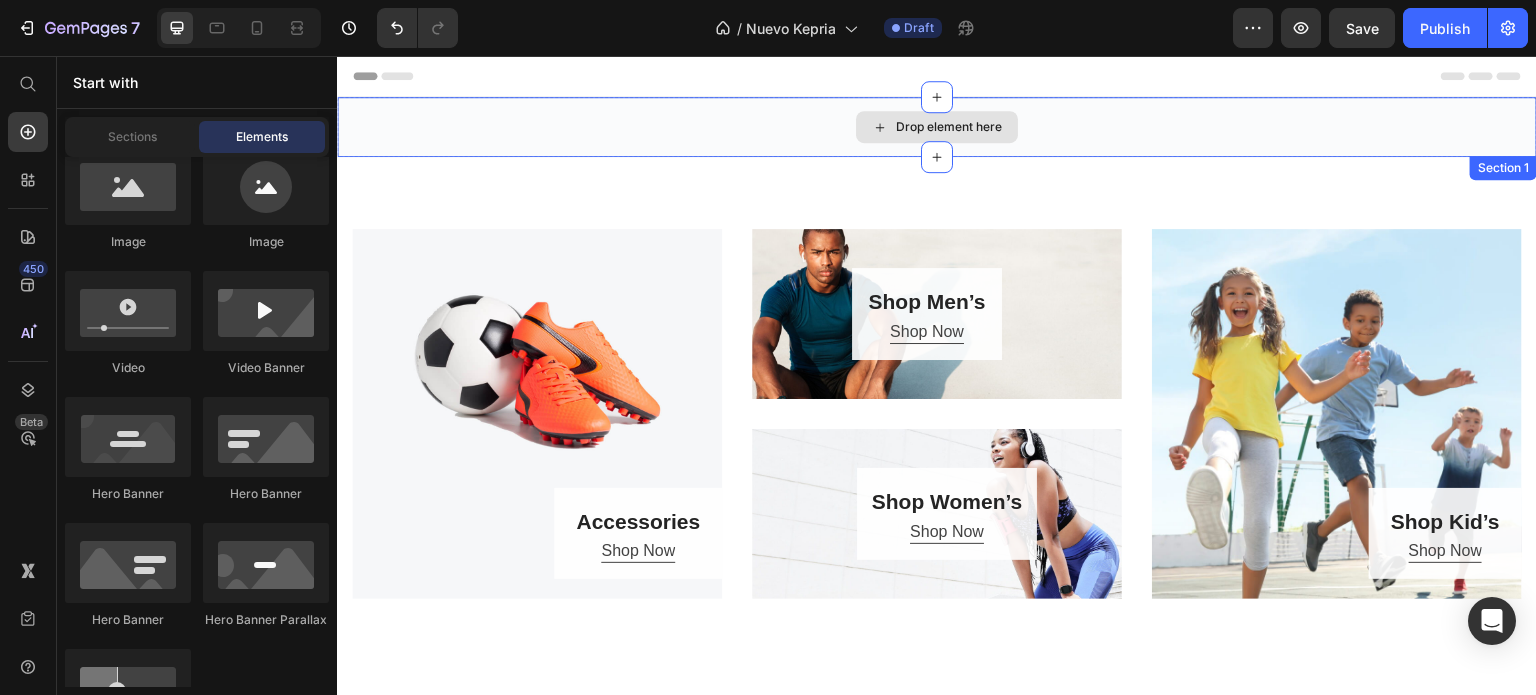click at bounding box center [937, 314] 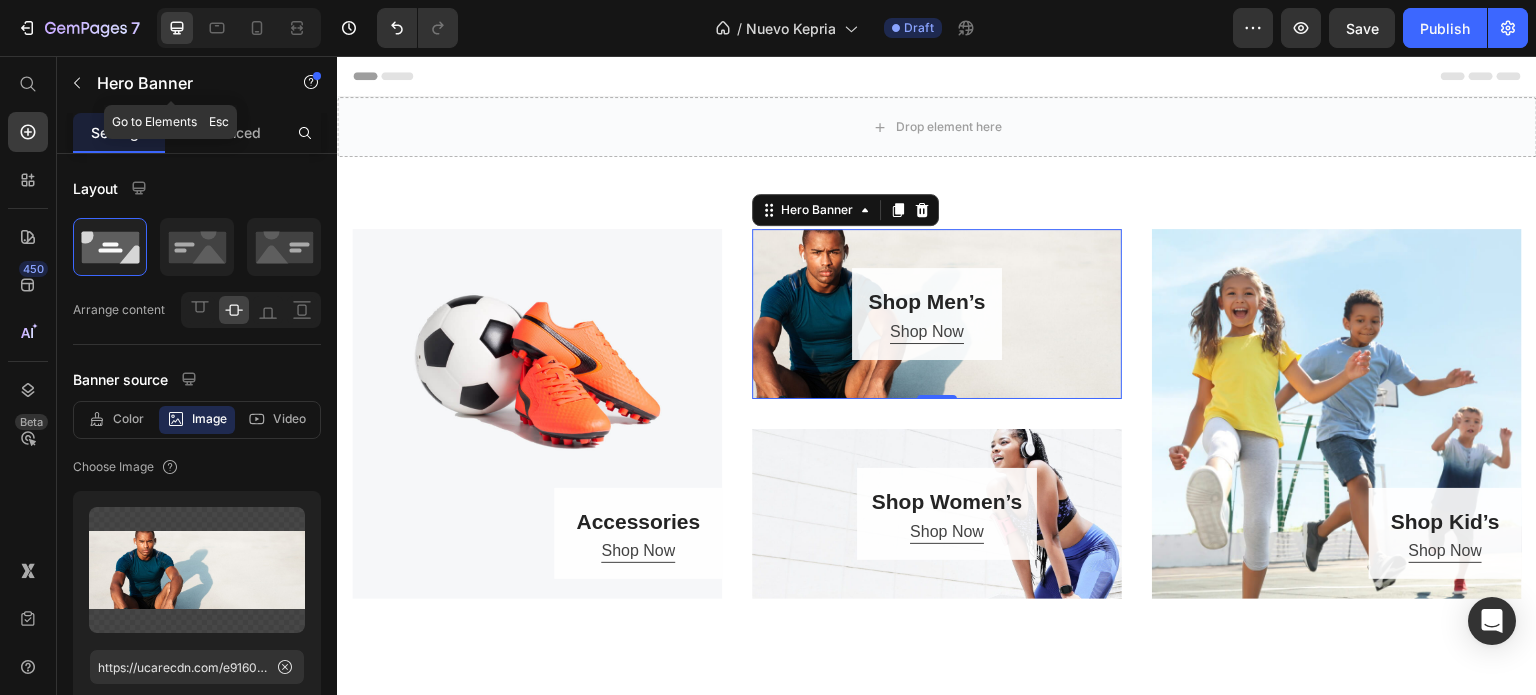 click 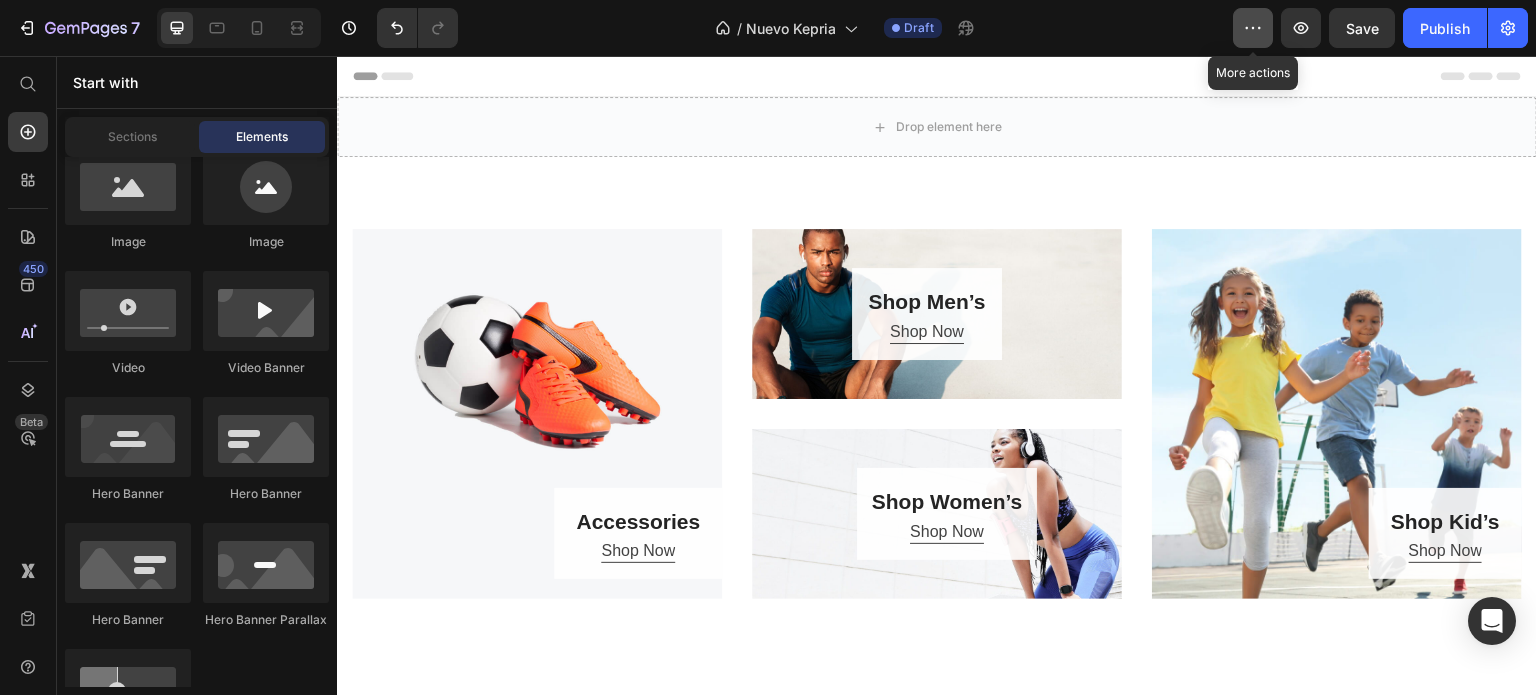 click 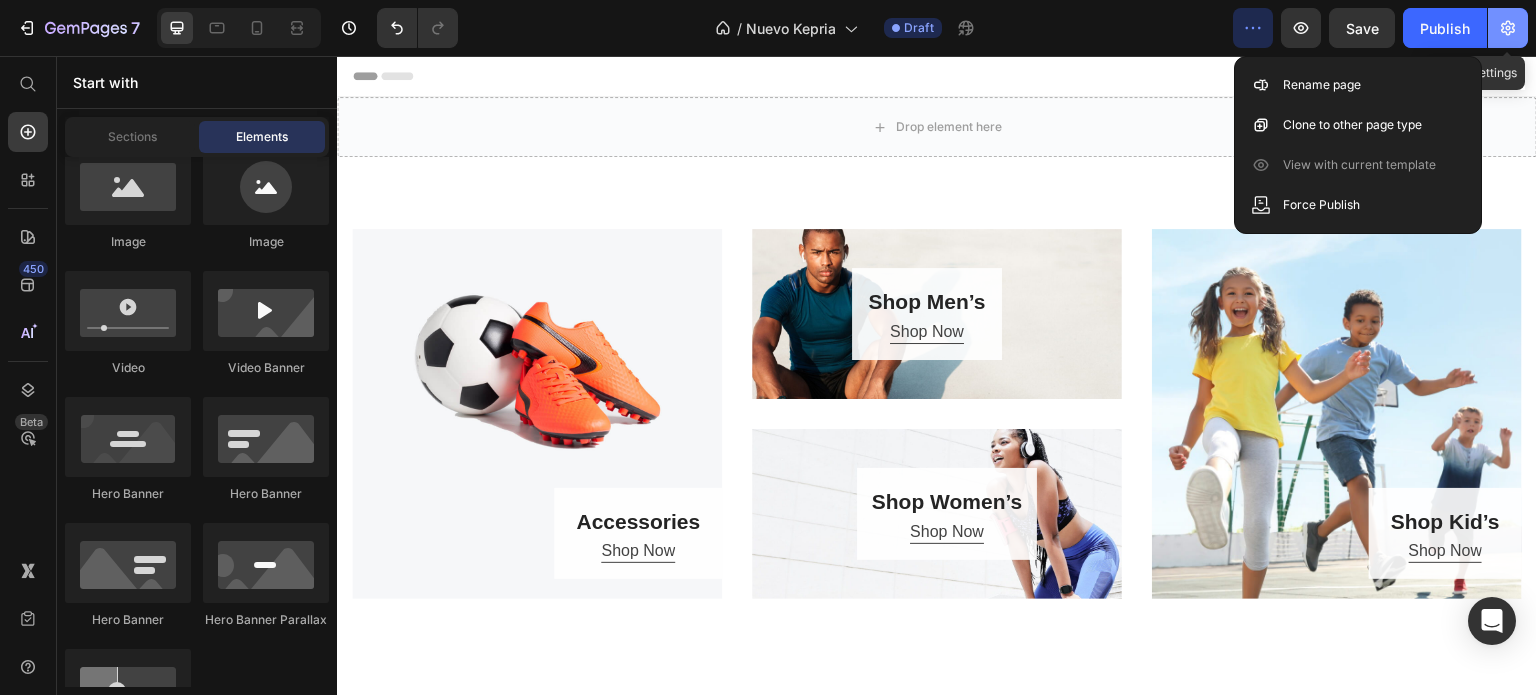 click 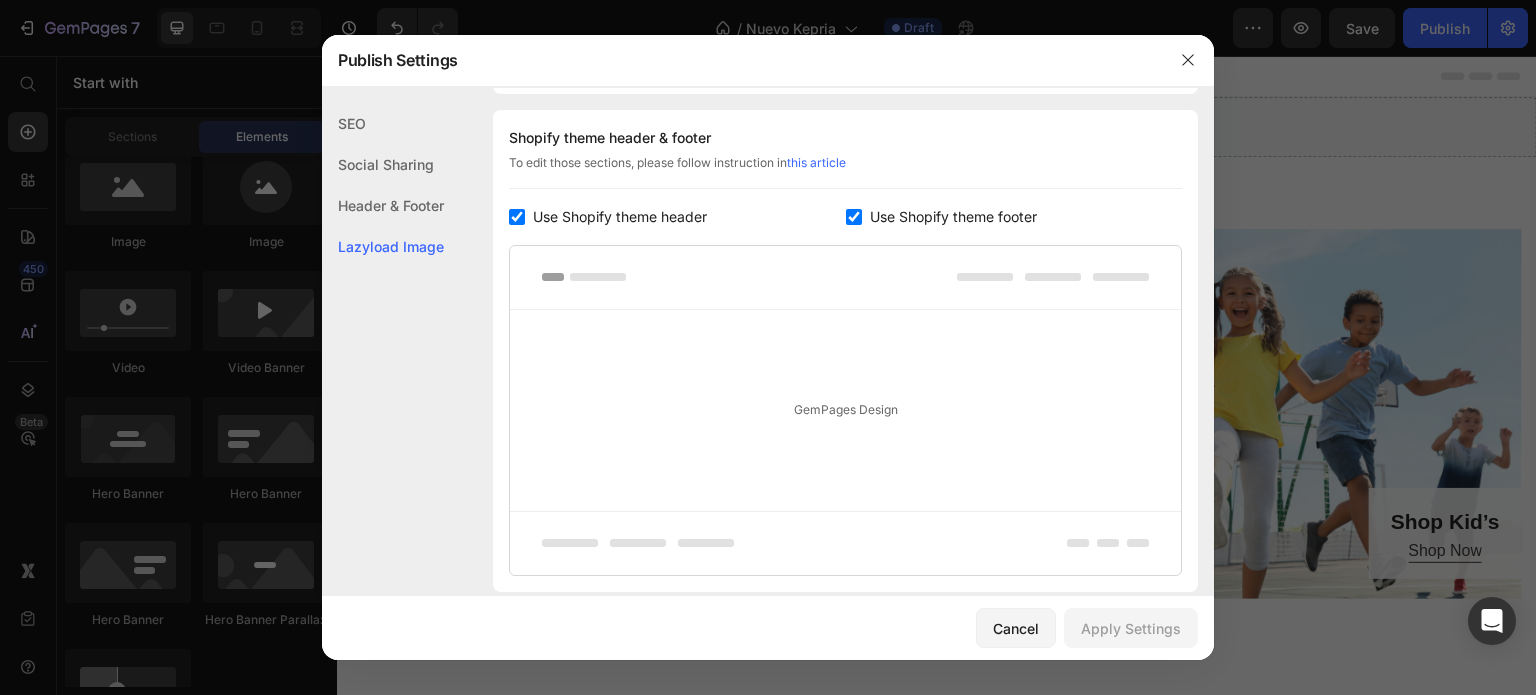 scroll, scrollTop: 409, scrollLeft: 0, axis: vertical 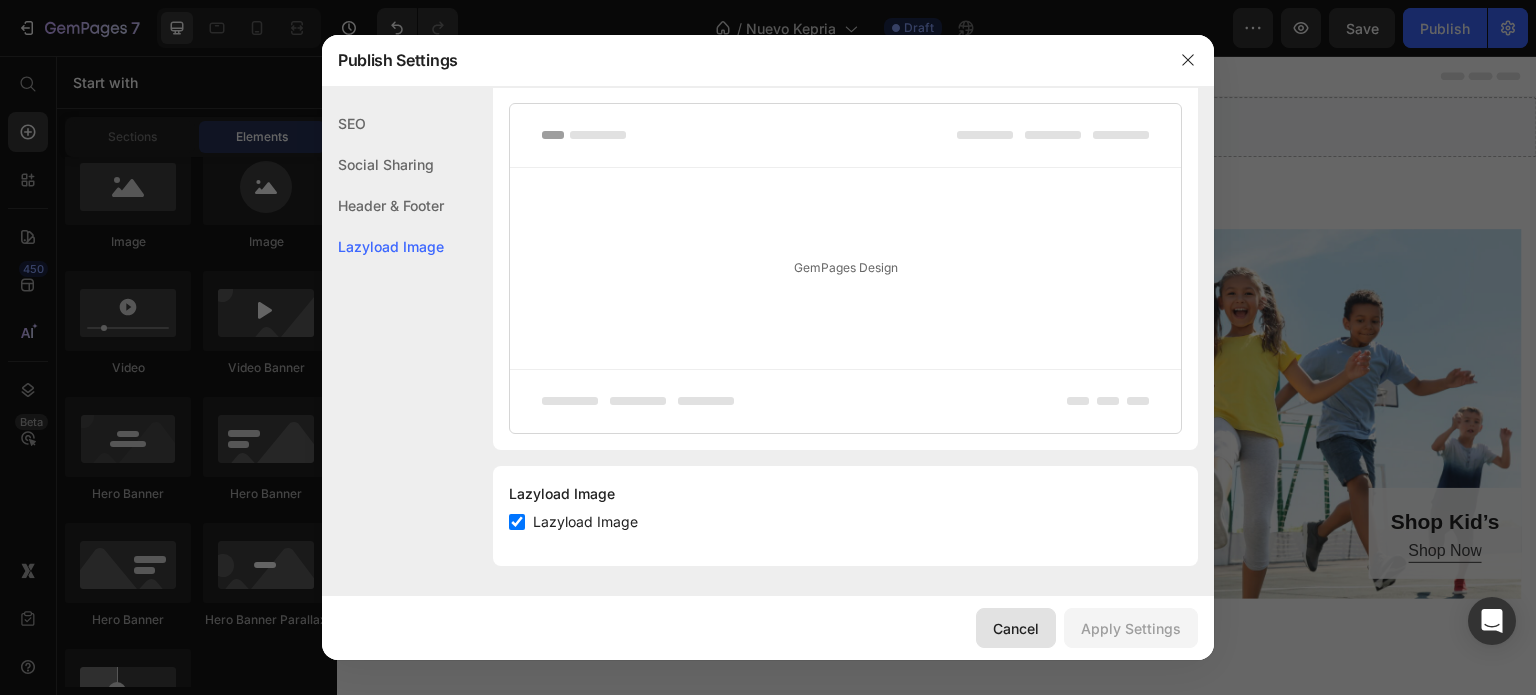 click on "Cancel" at bounding box center (1016, 628) 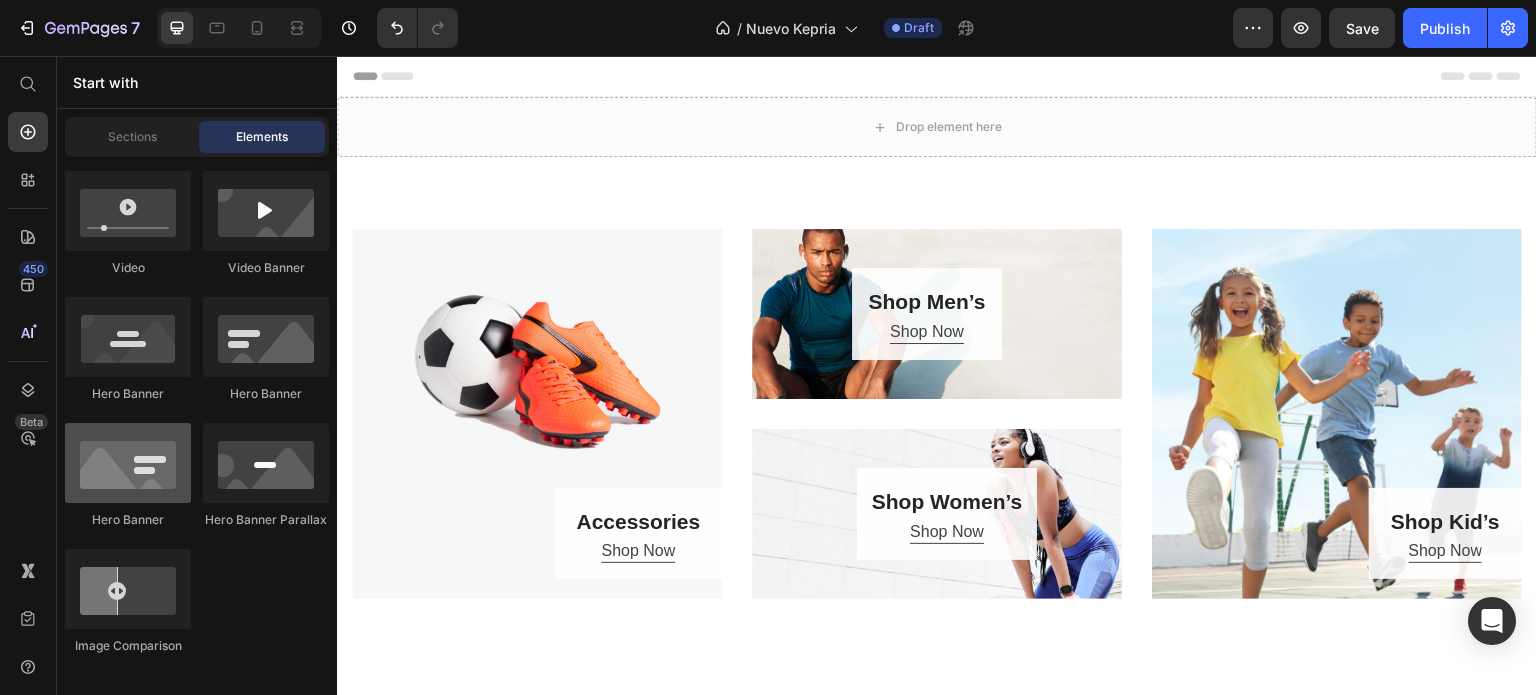 scroll, scrollTop: 400, scrollLeft: 0, axis: vertical 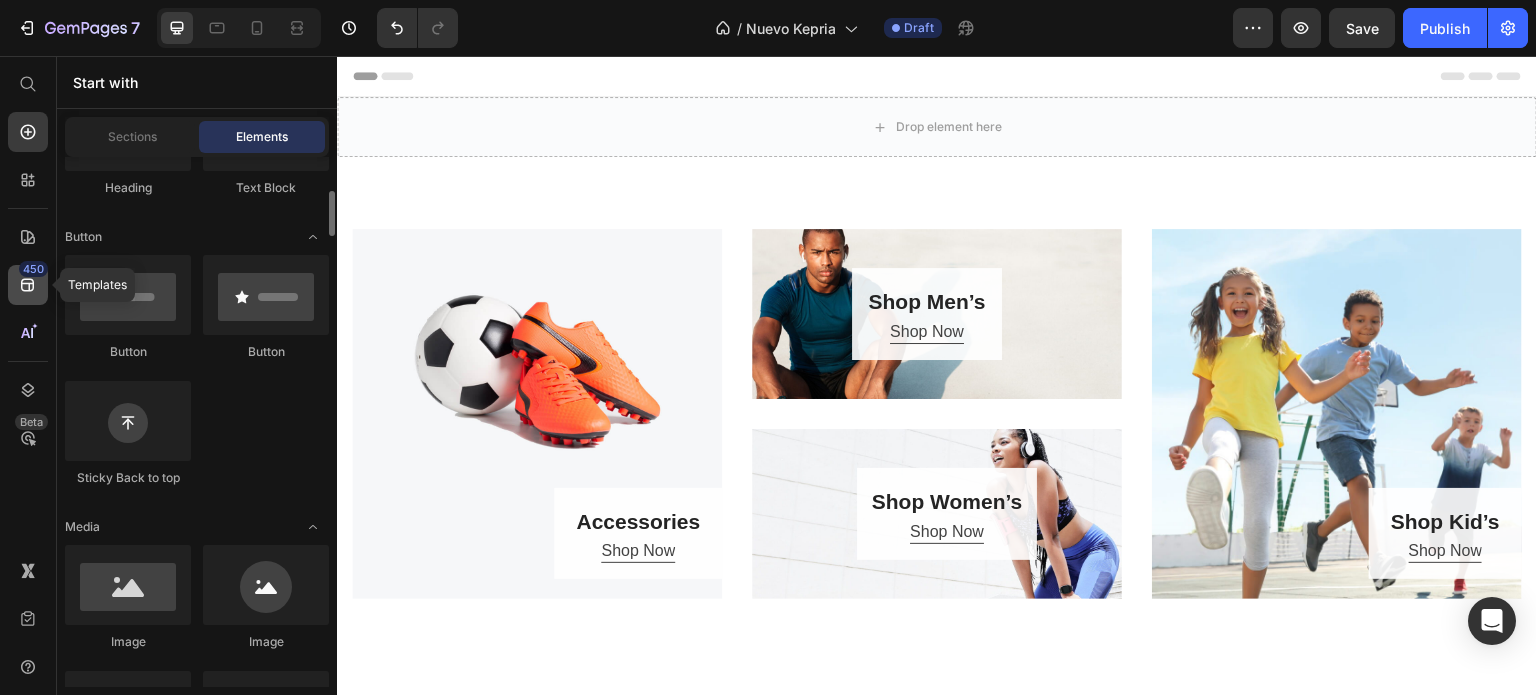 click on "450" at bounding box center [33, 269] 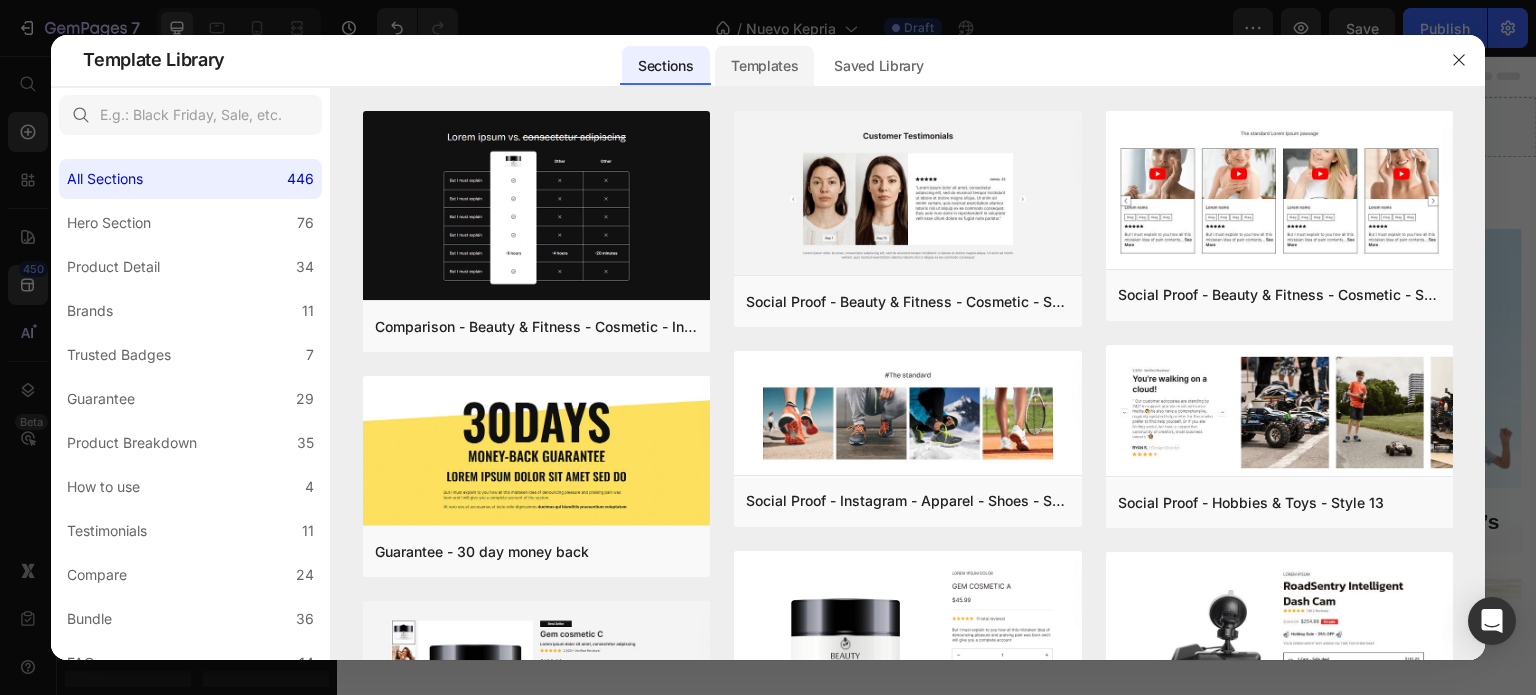 click on "Templates" 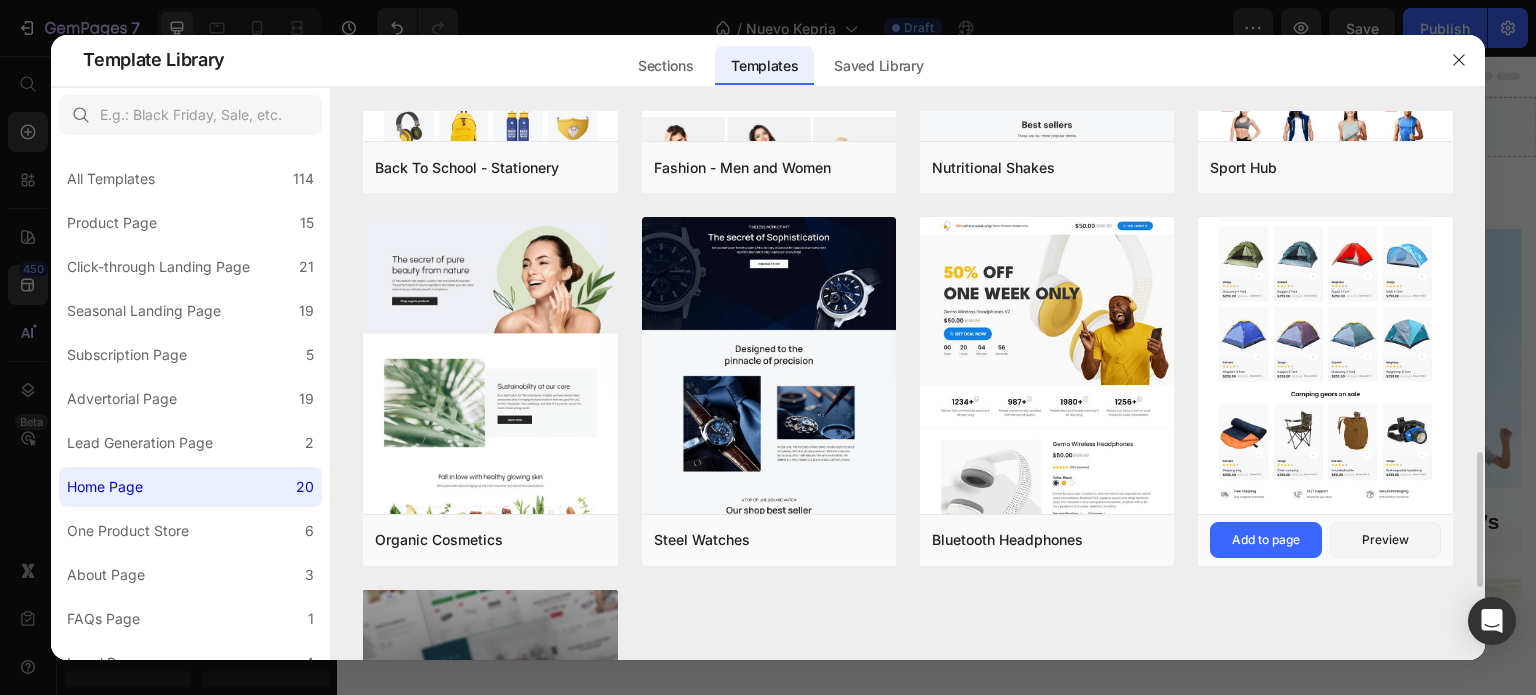 scroll, scrollTop: 1083, scrollLeft: 0, axis: vertical 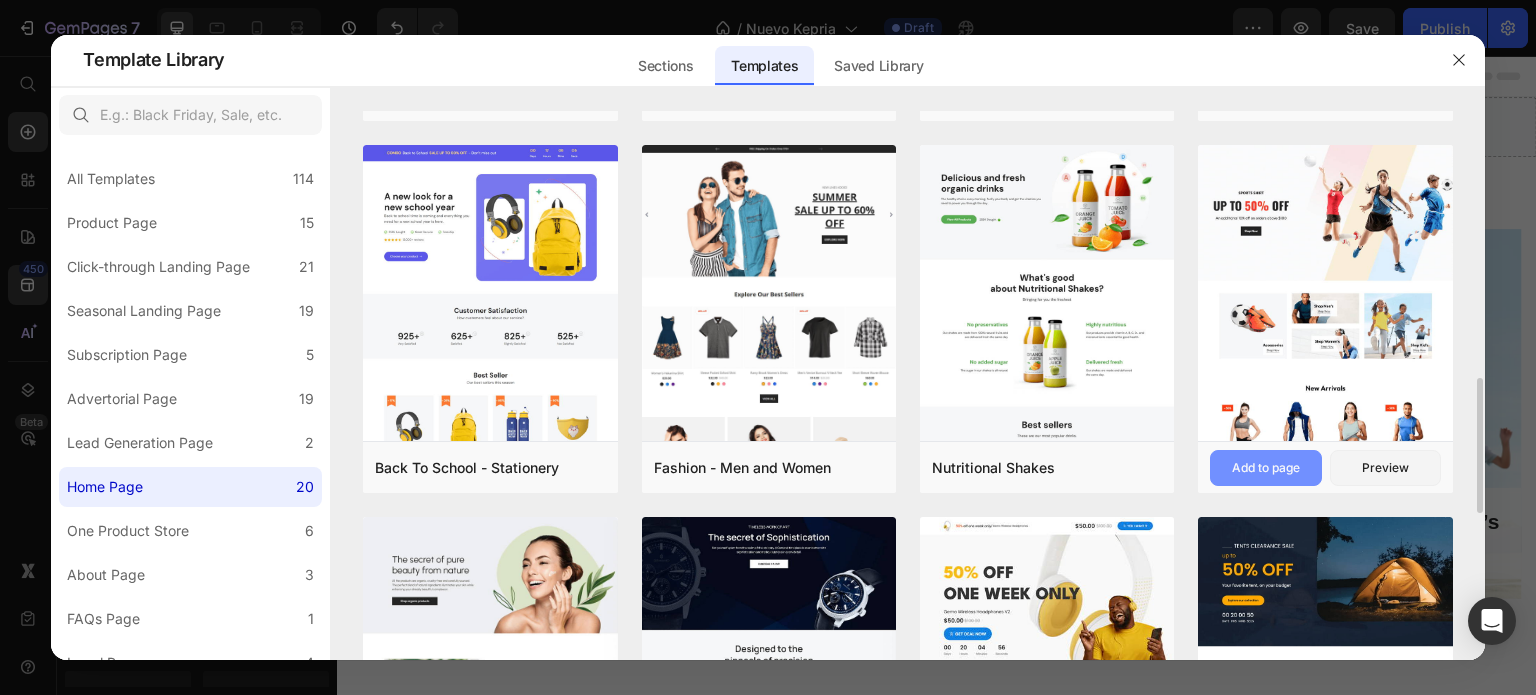 click on "Add to page" at bounding box center [1266, 468] 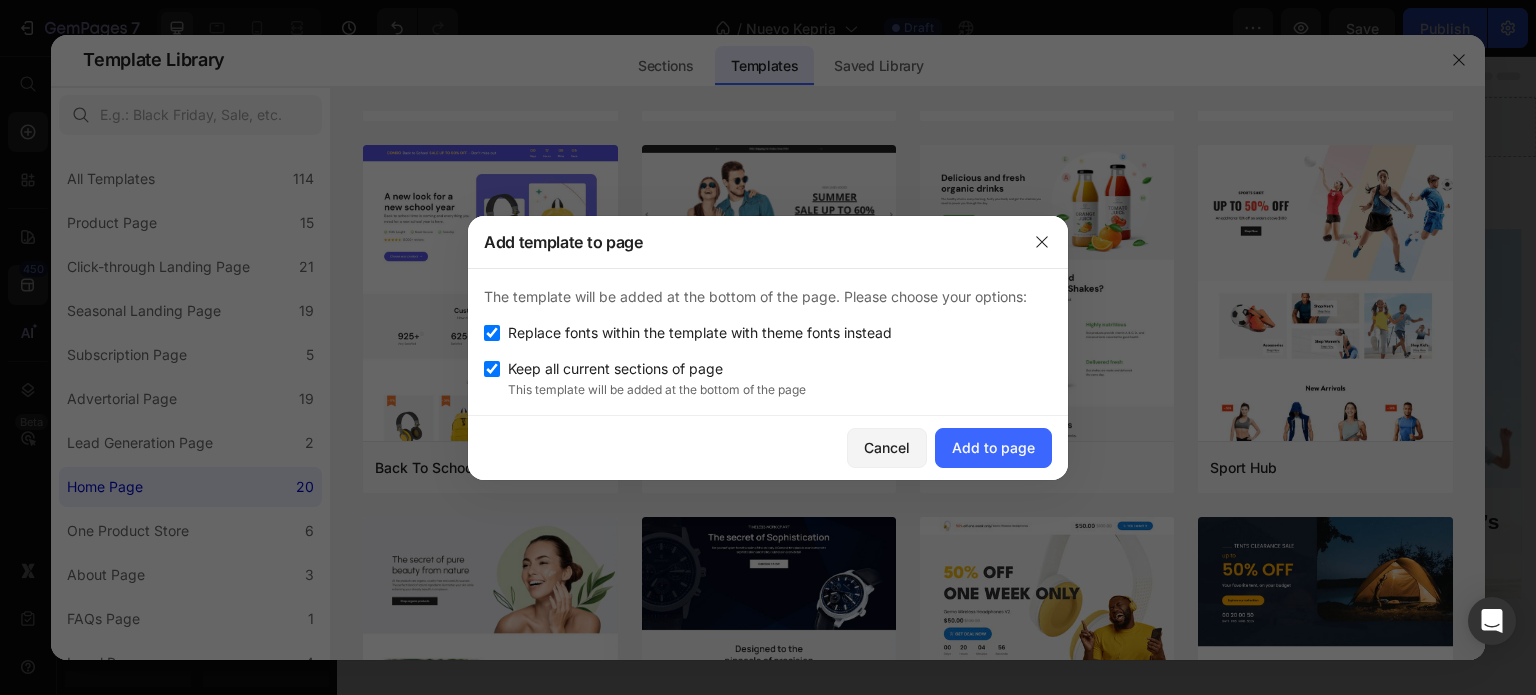 click on "Keep all current sections of page" at bounding box center (615, 369) 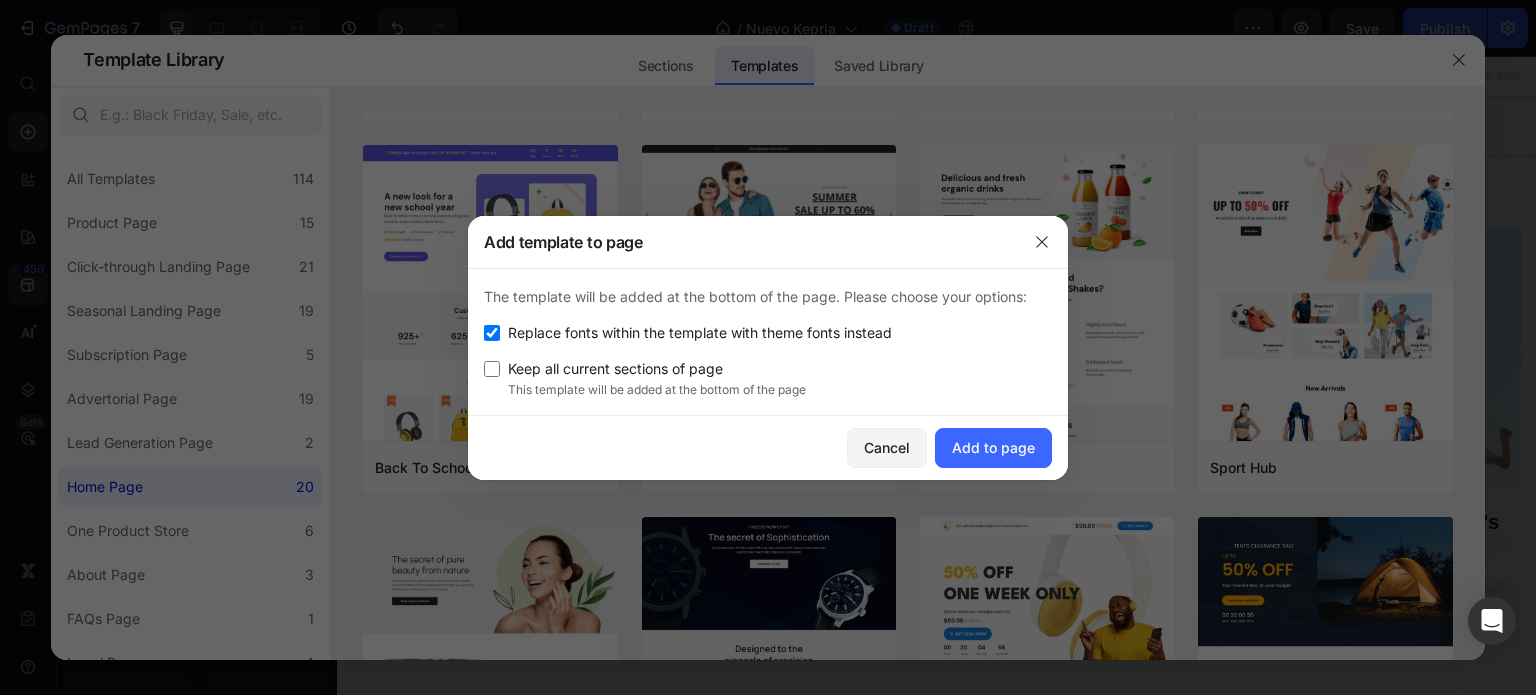 checkbox on "false" 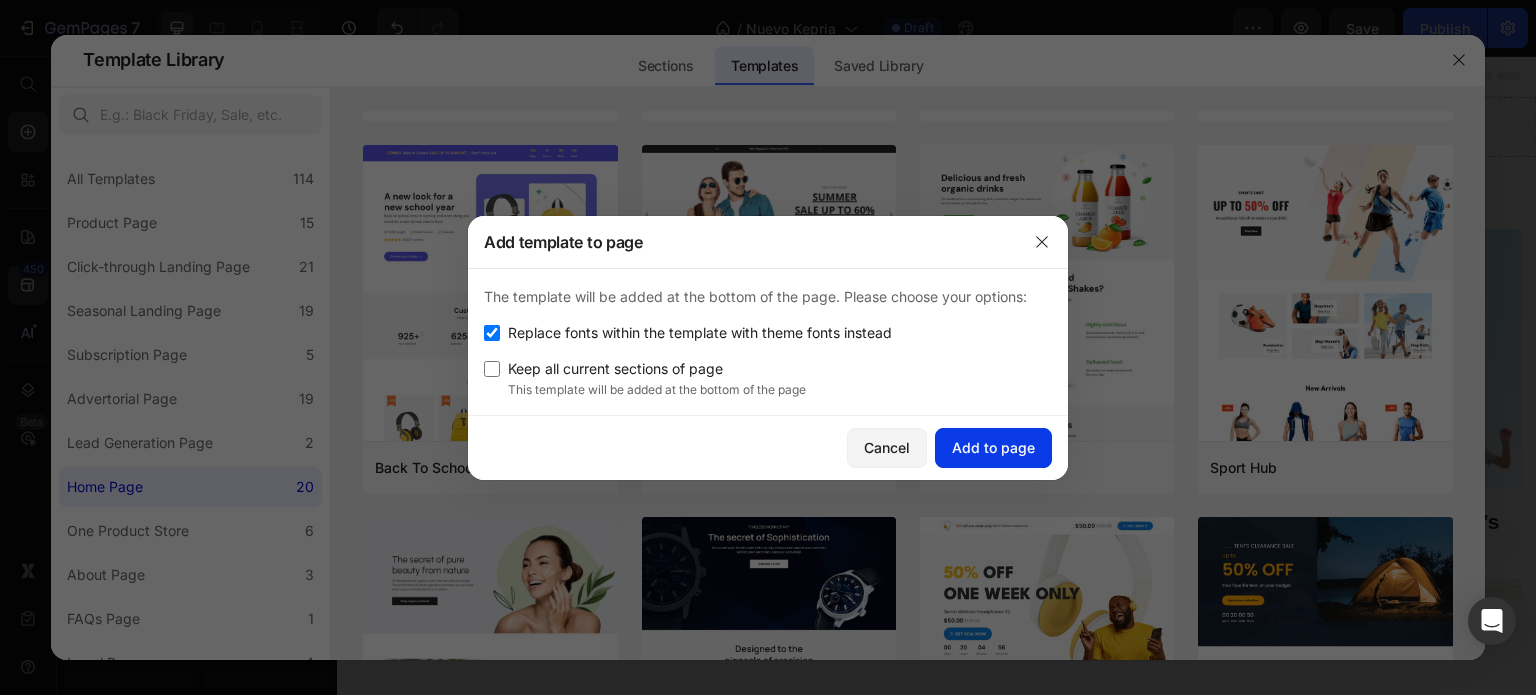 click on "Add to page" 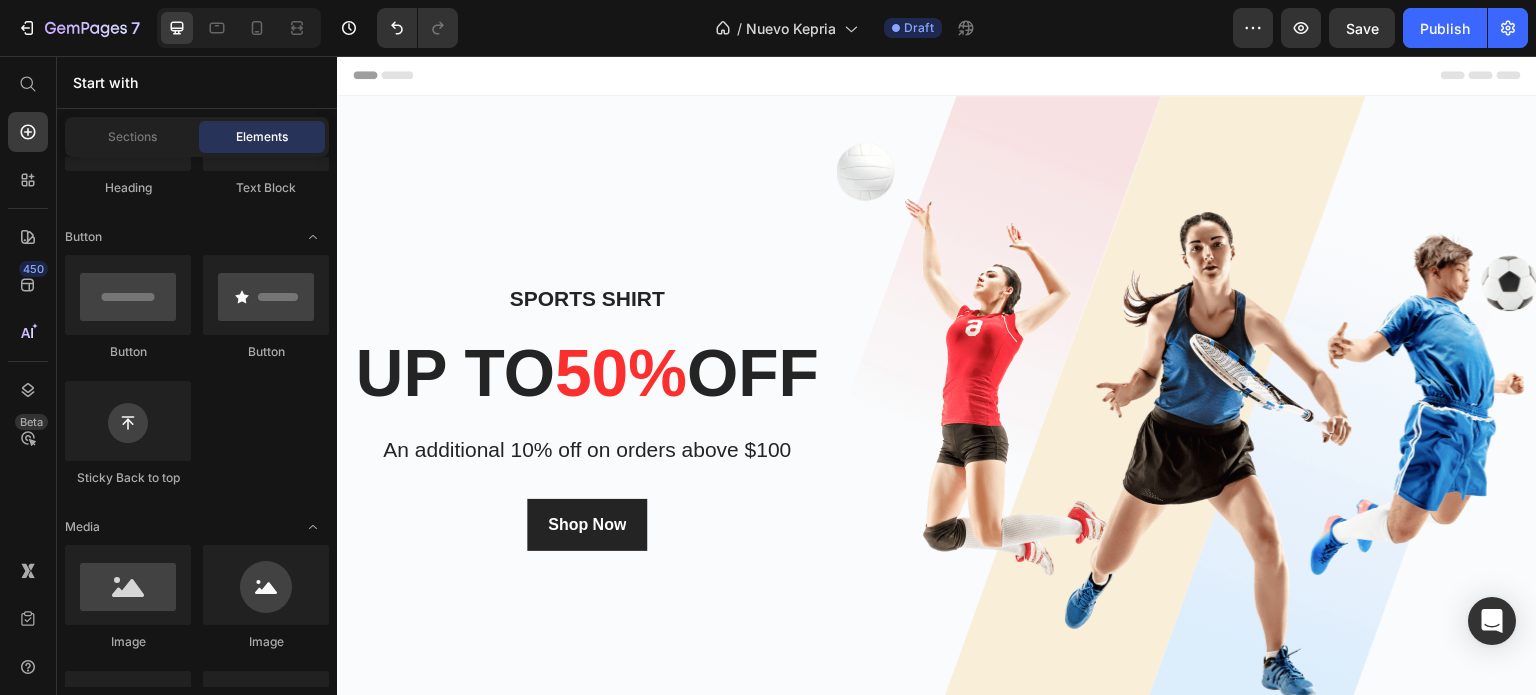 scroll, scrollTop: 0, scrollLeft: 0, axis: both 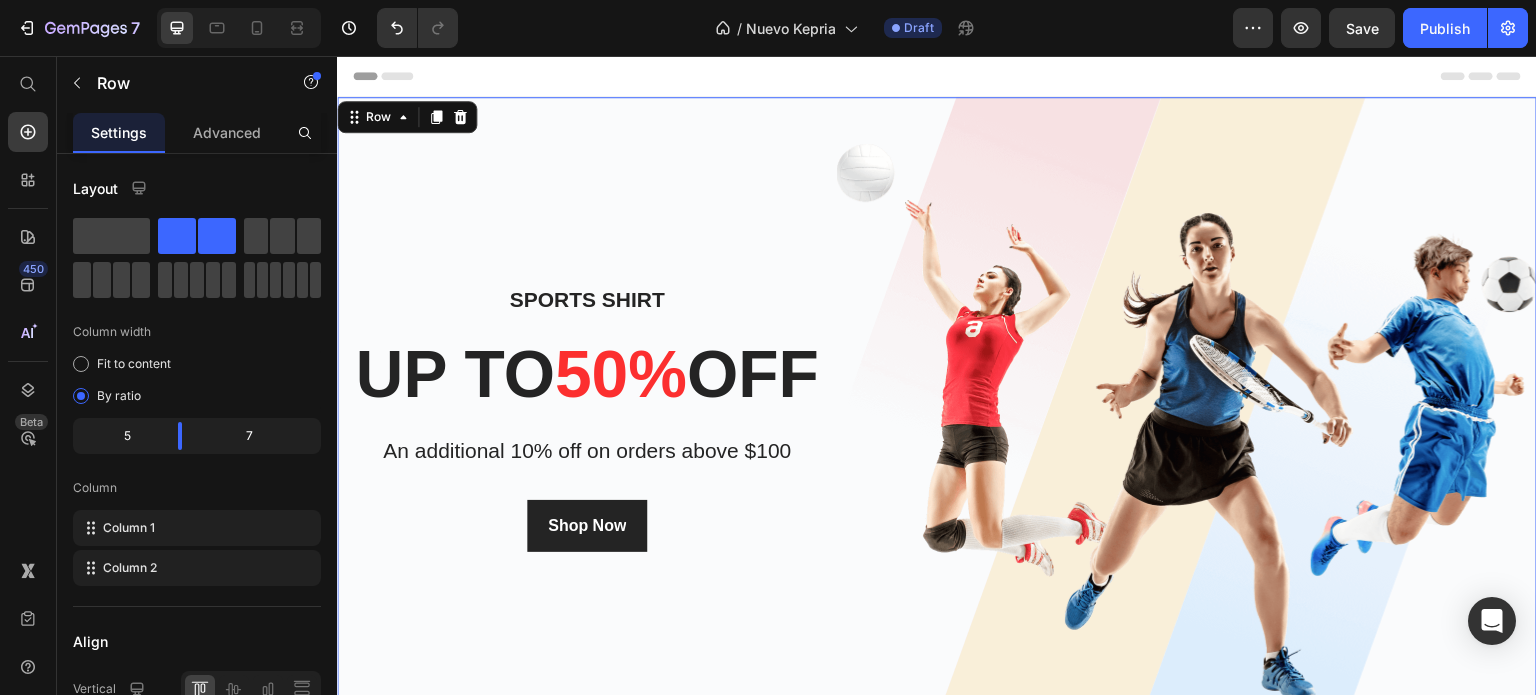 click on "Sports Shirt Heading up to  50%  off Heading An additional 10% off on orders above $100 Text block Shop Now Button Row" at bounding box center [587, 417] 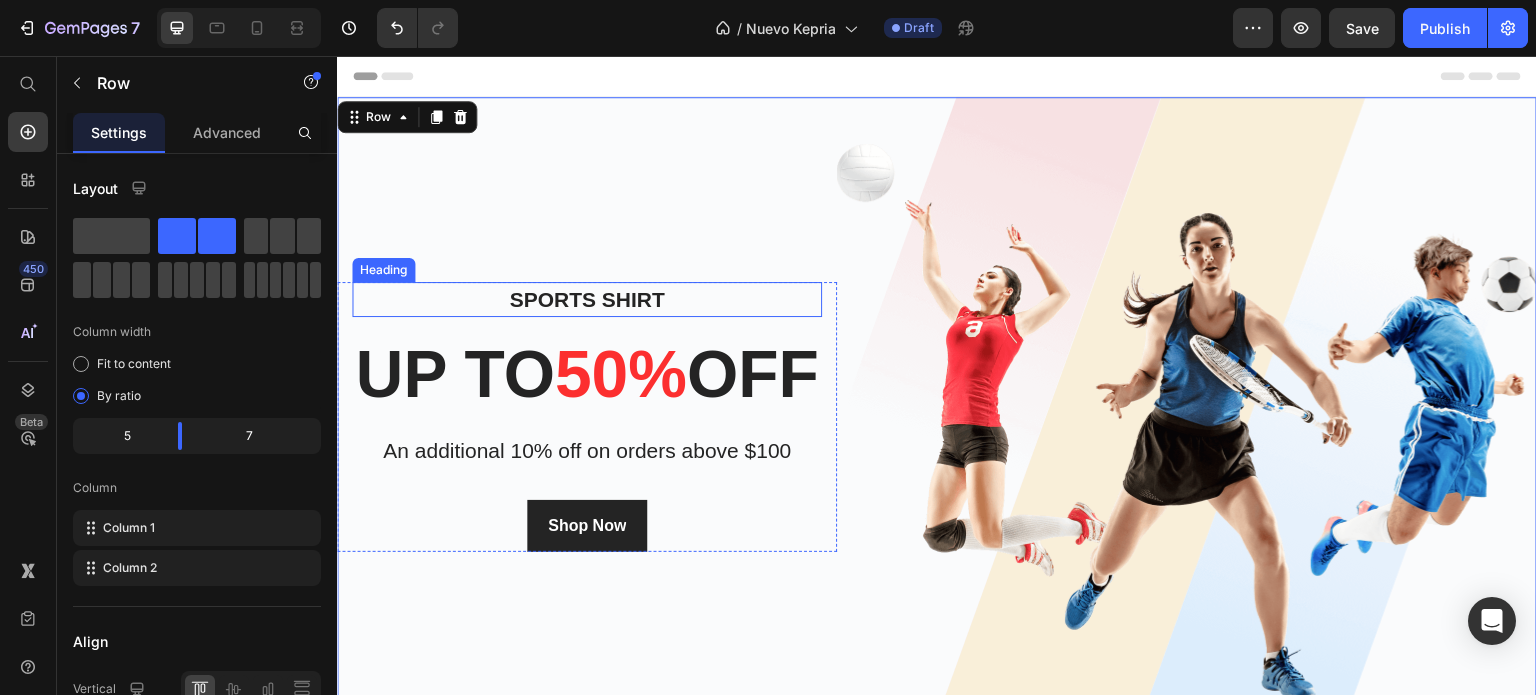 click on "Sports Shirt" at bounding box center (587, 300) 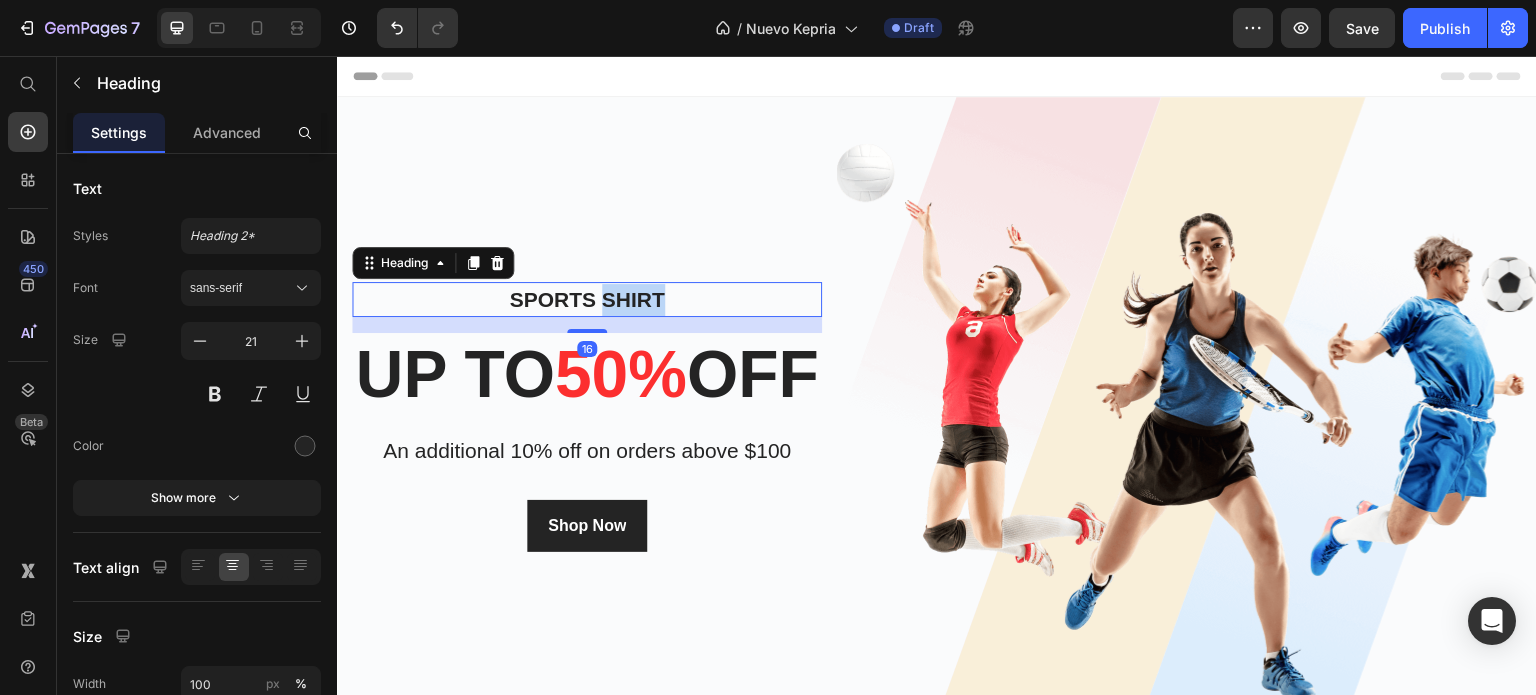 click on "Sports Shirt" at bounding box center (587, 300) 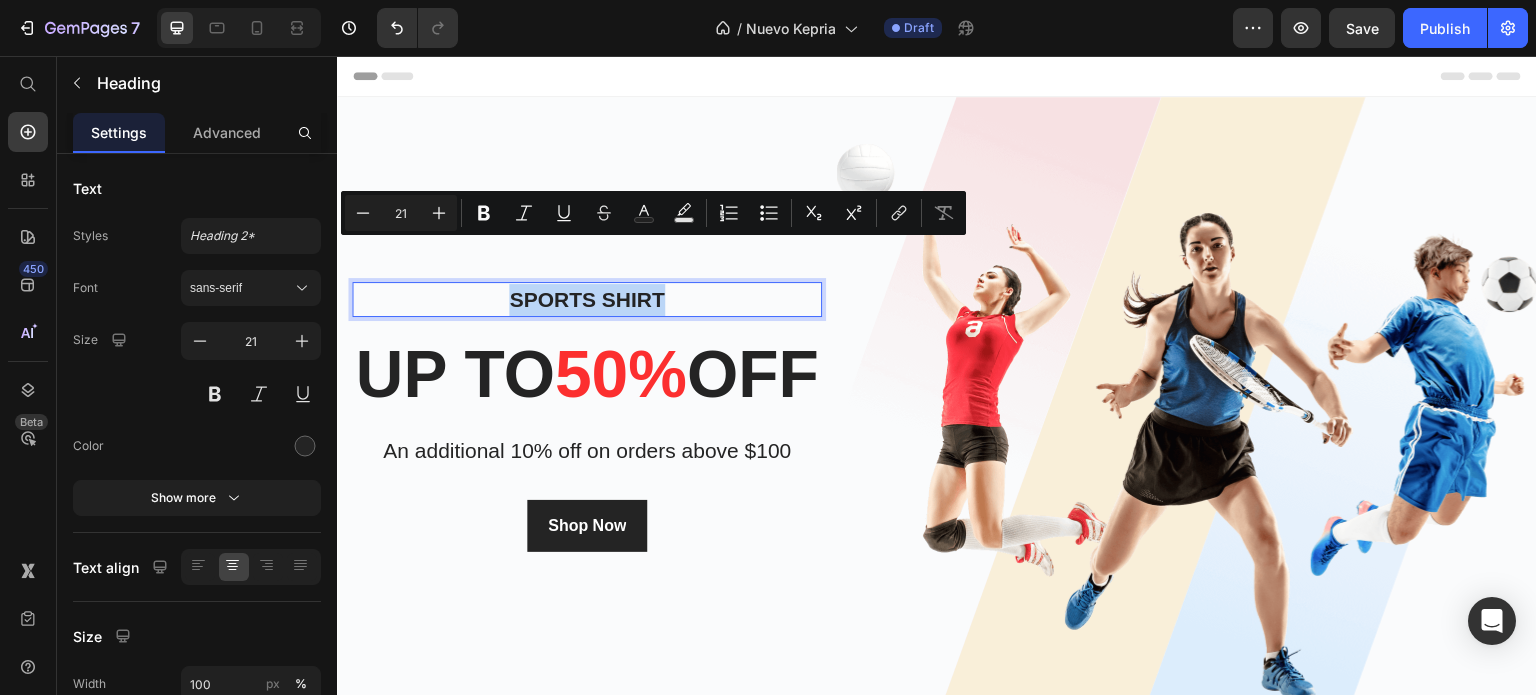 click on "Sports Shirt" at bounding box center (587, 300) 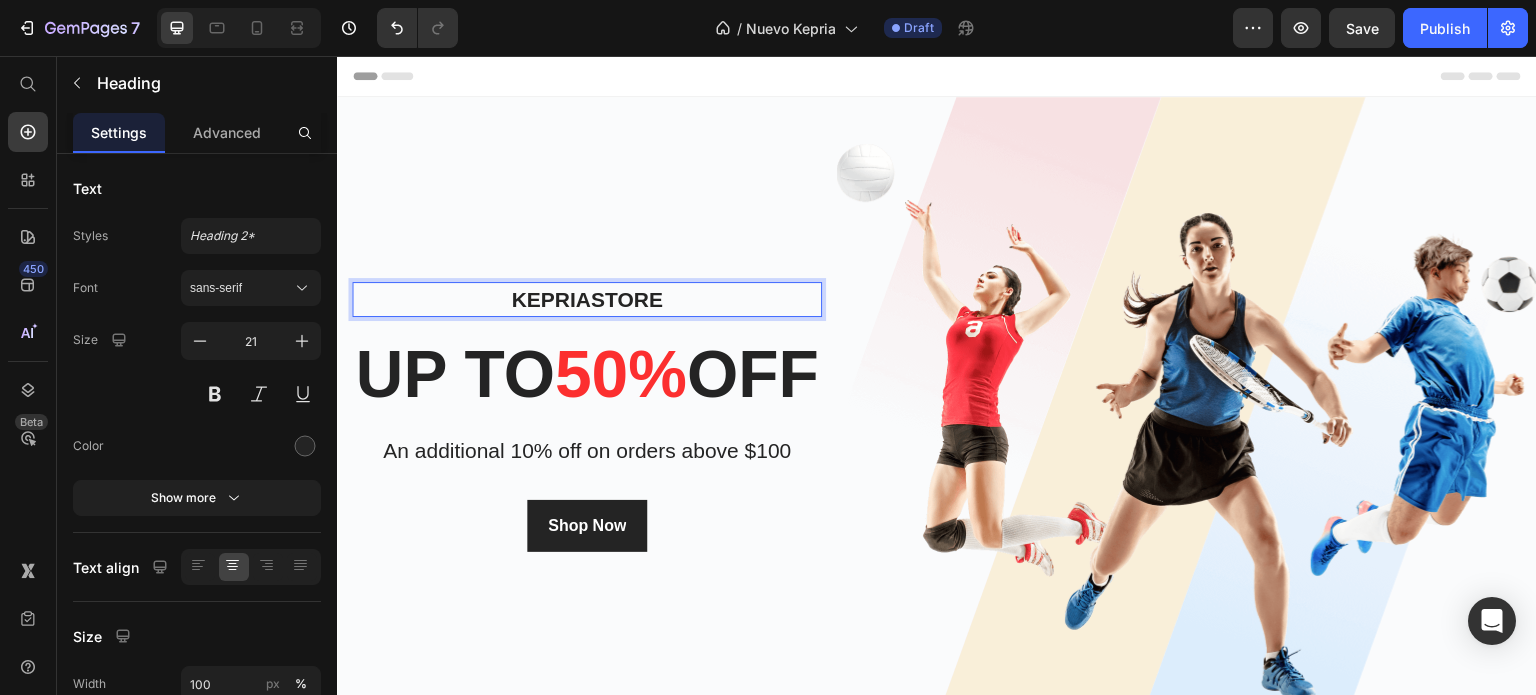 click on "Kepriastore" at bounding box center [587, 300] 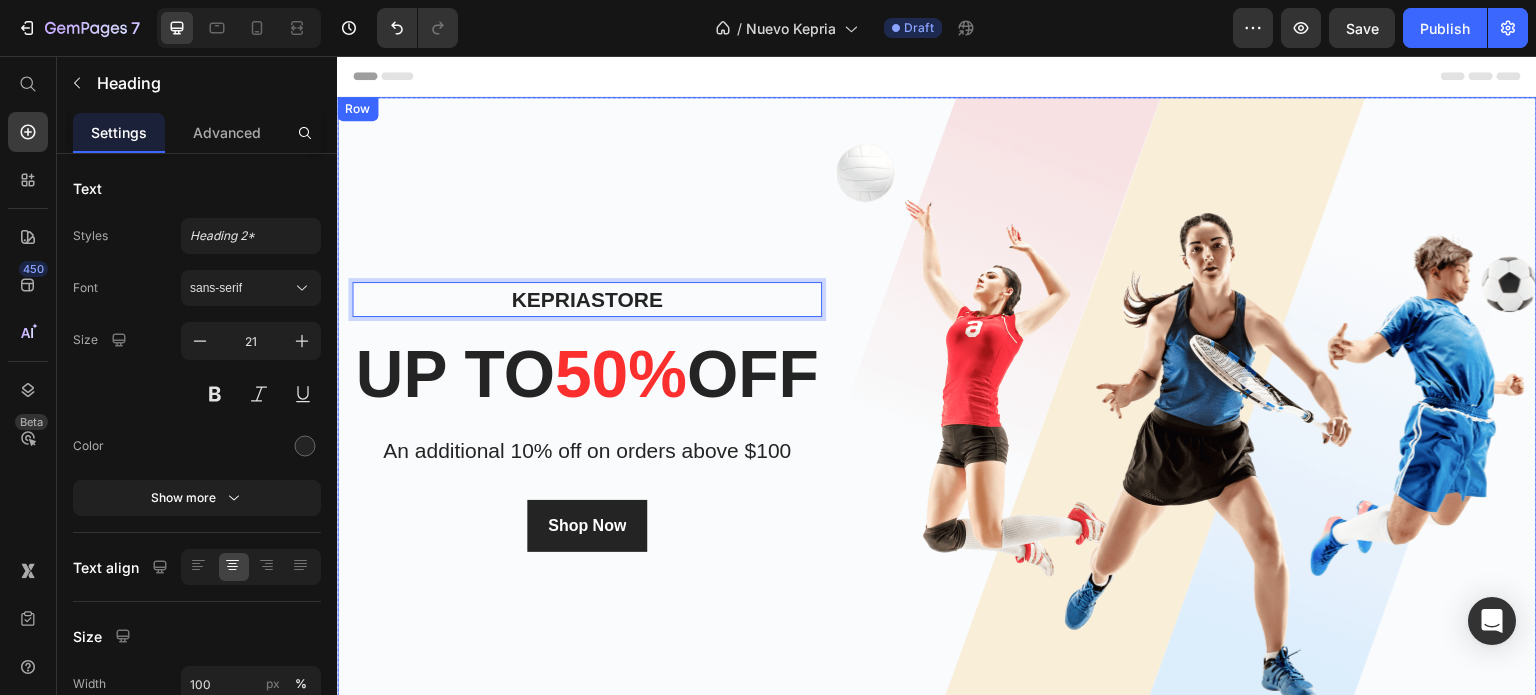 click on "Kepriastore Heading   16 up to  50%  off Heading An additional 10% off on orders above $100 Text block Shop Now Button Row" at bounding box center (587, 417) 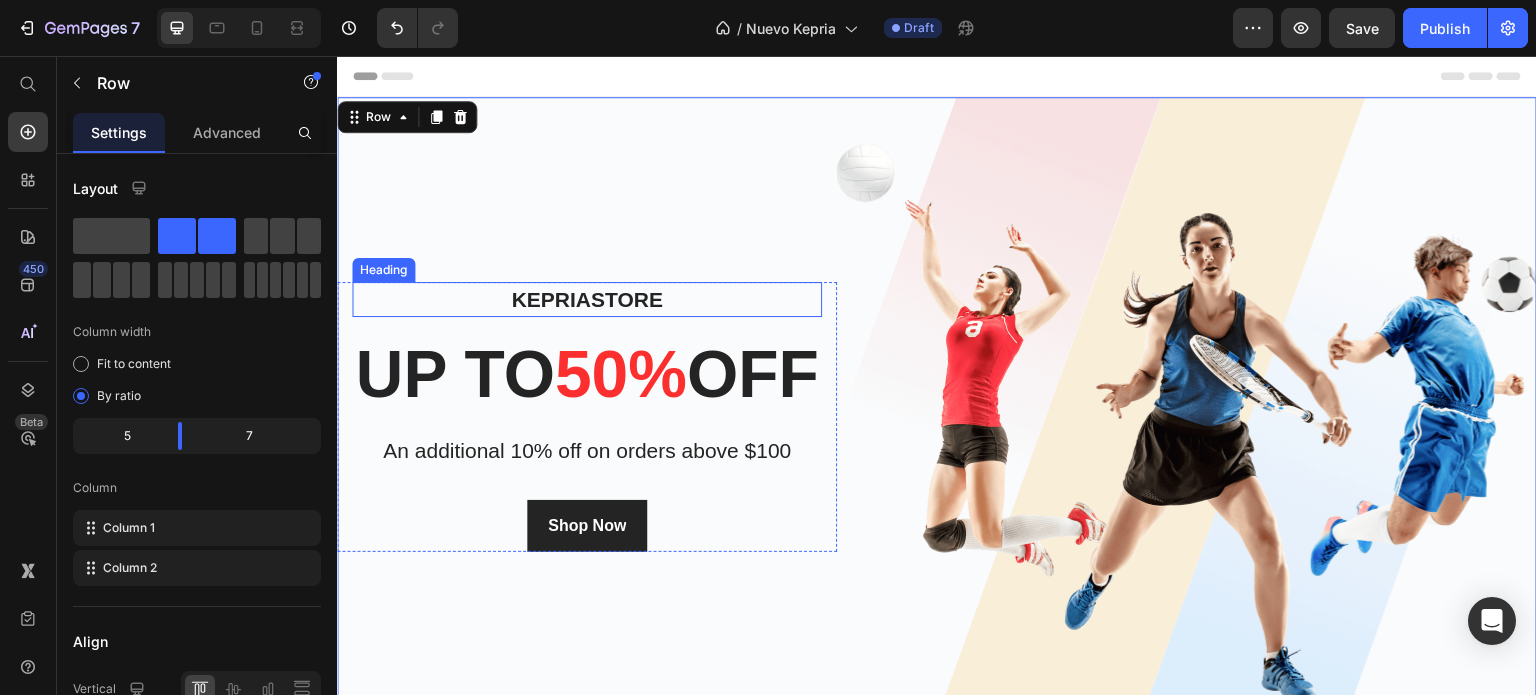 click on "Kepriastore" at bounding box center [587, 300] 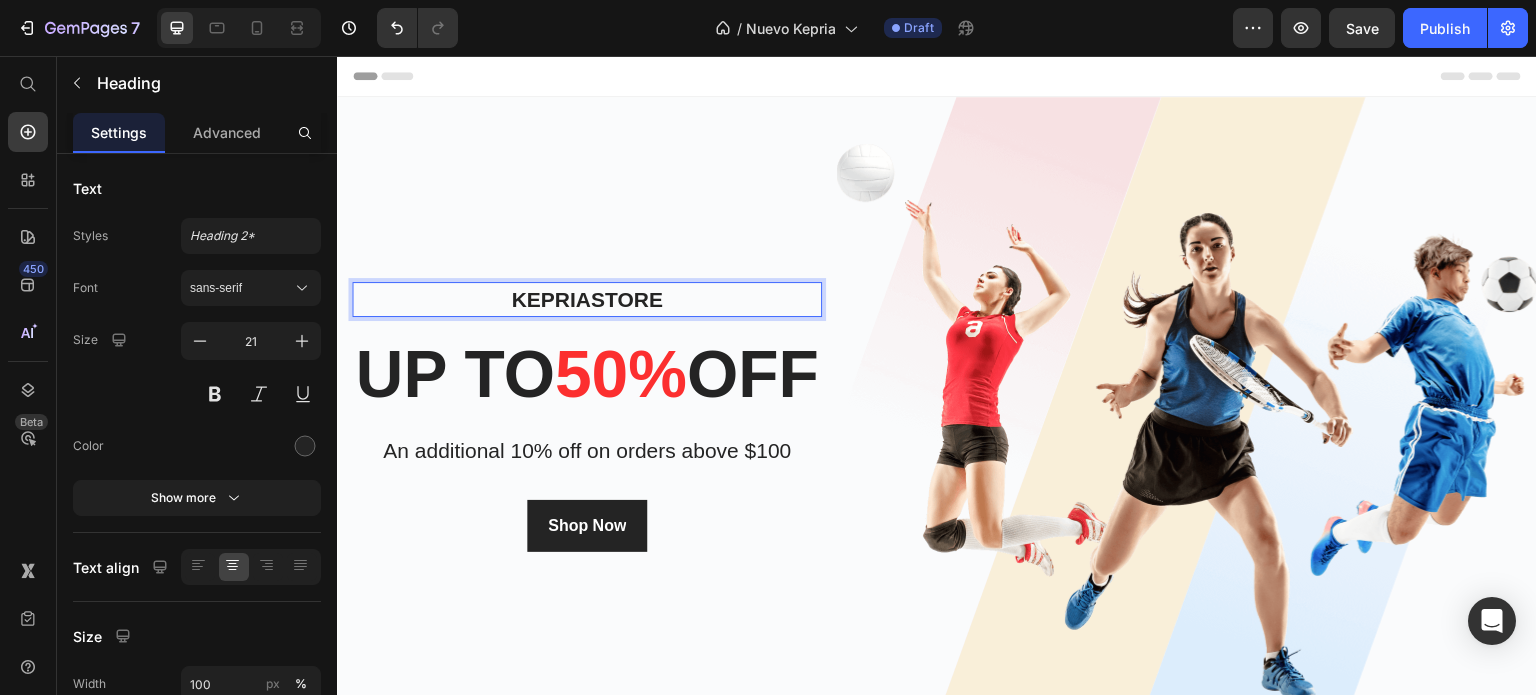 click on "Kepriastore" at bounding box center [587, 300] 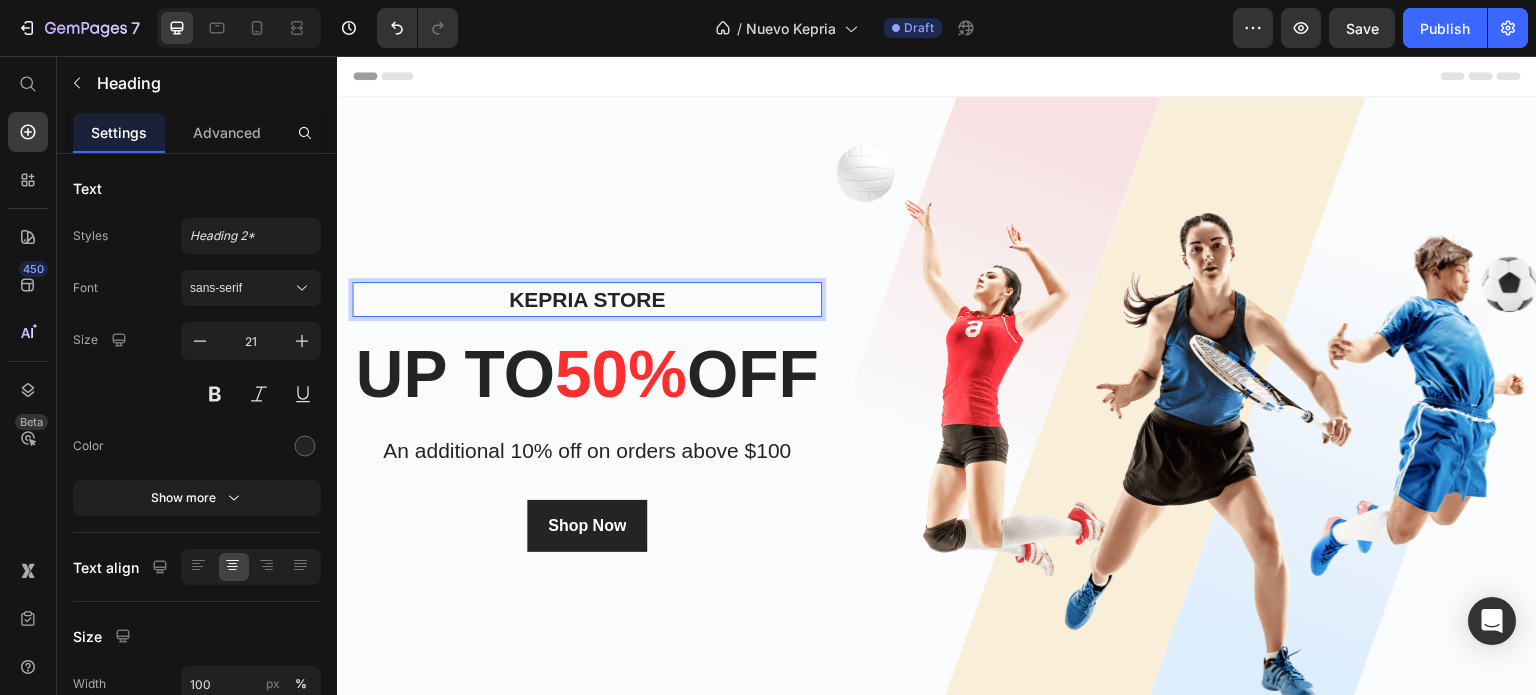 click on "Kepria store" at bounding box center [587, 300] 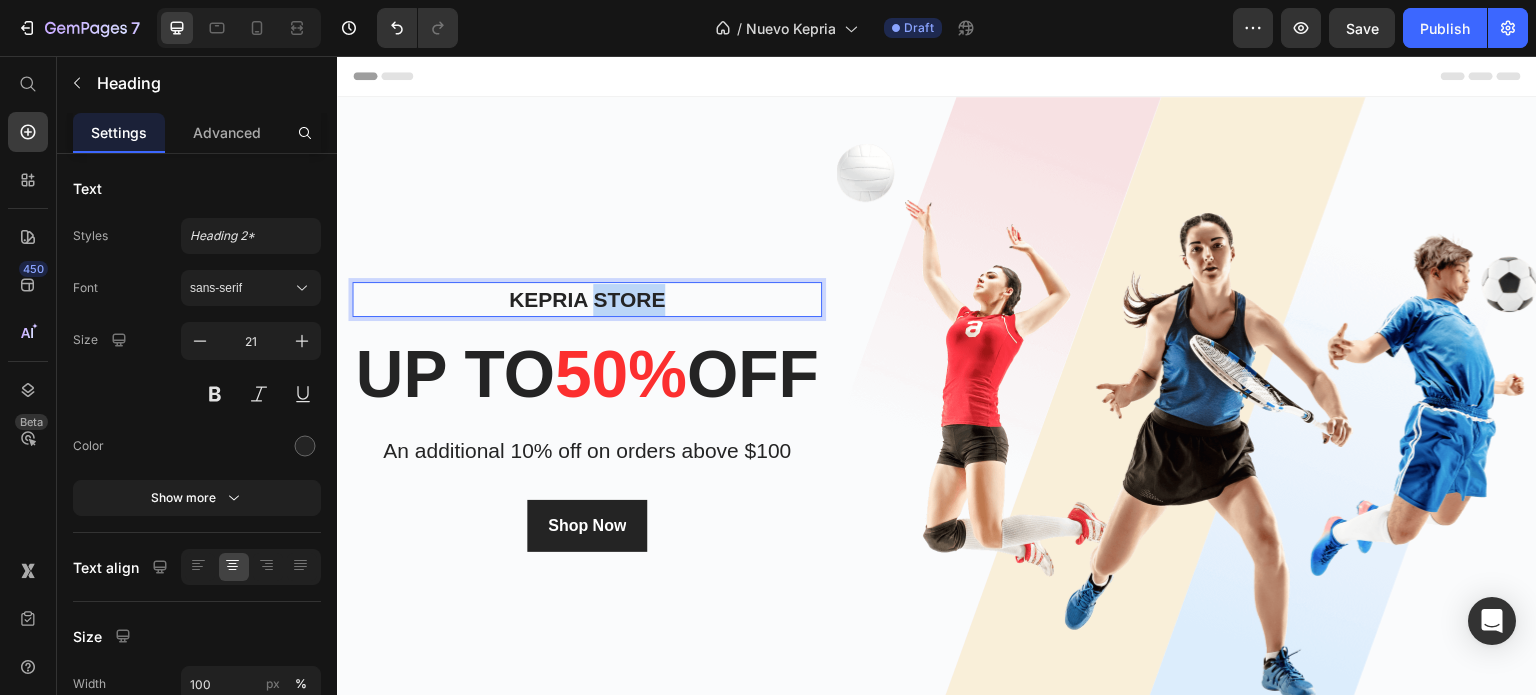 click on "Kepria store" at bounding box center (587, 300) 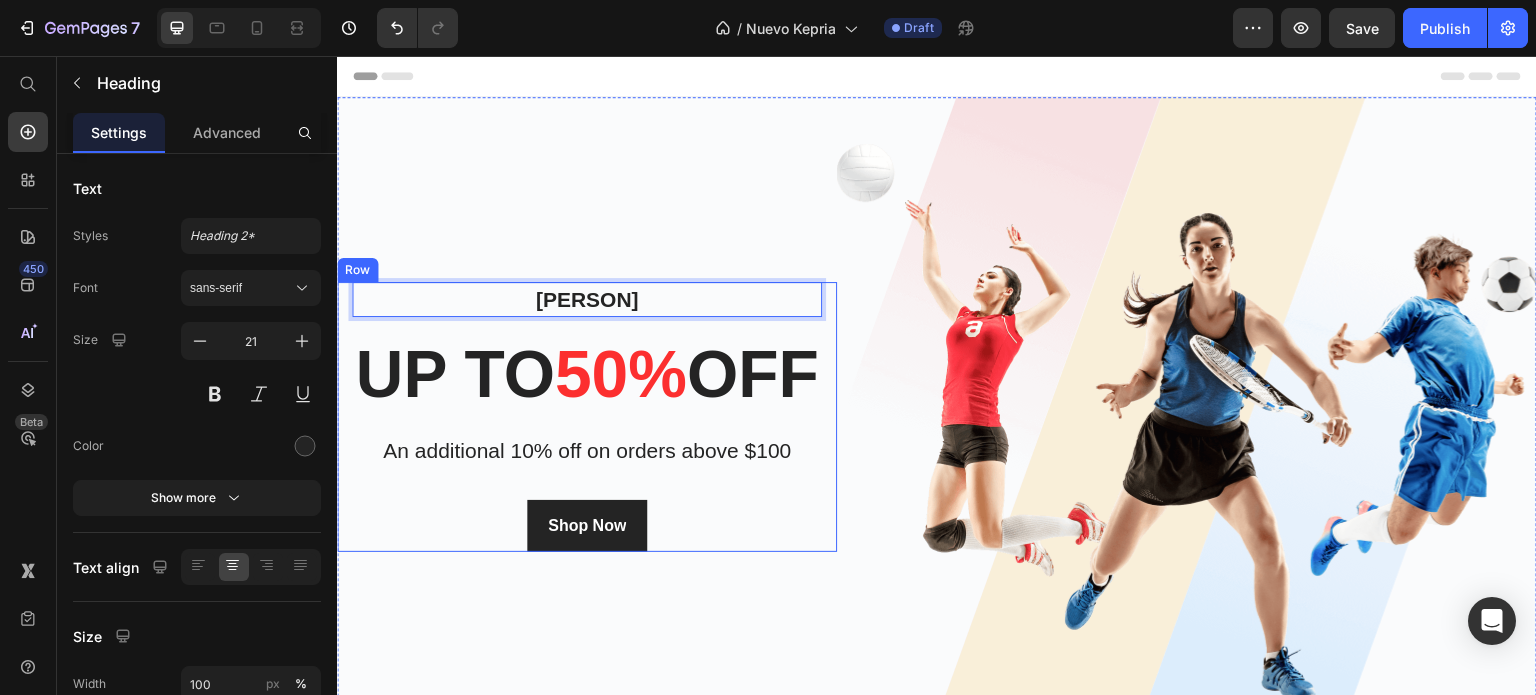 click on "up to  50%  off" at bounding box center [587, 374] 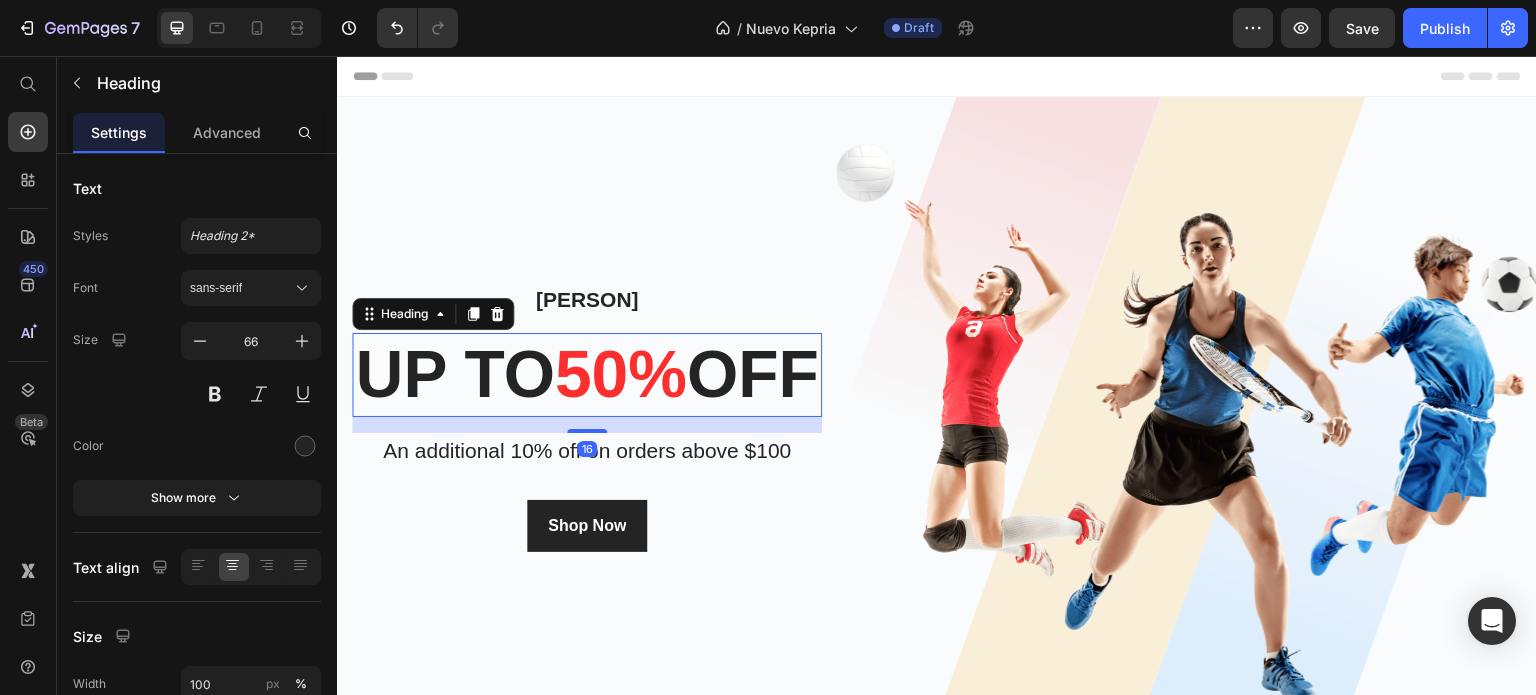 click on "up to  50%  off" at bounding box center [587, 374] 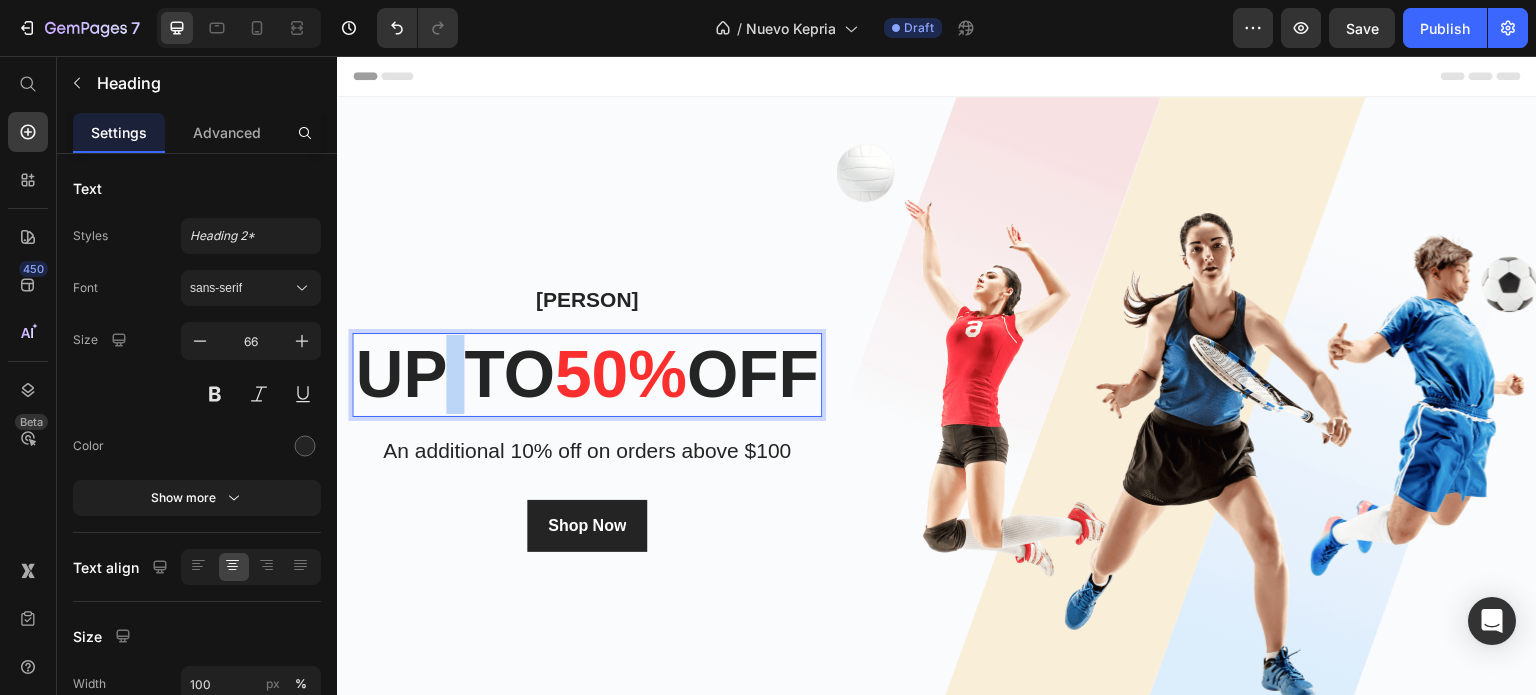 click on "up to  50%  off" at bounding box center (587, 374) 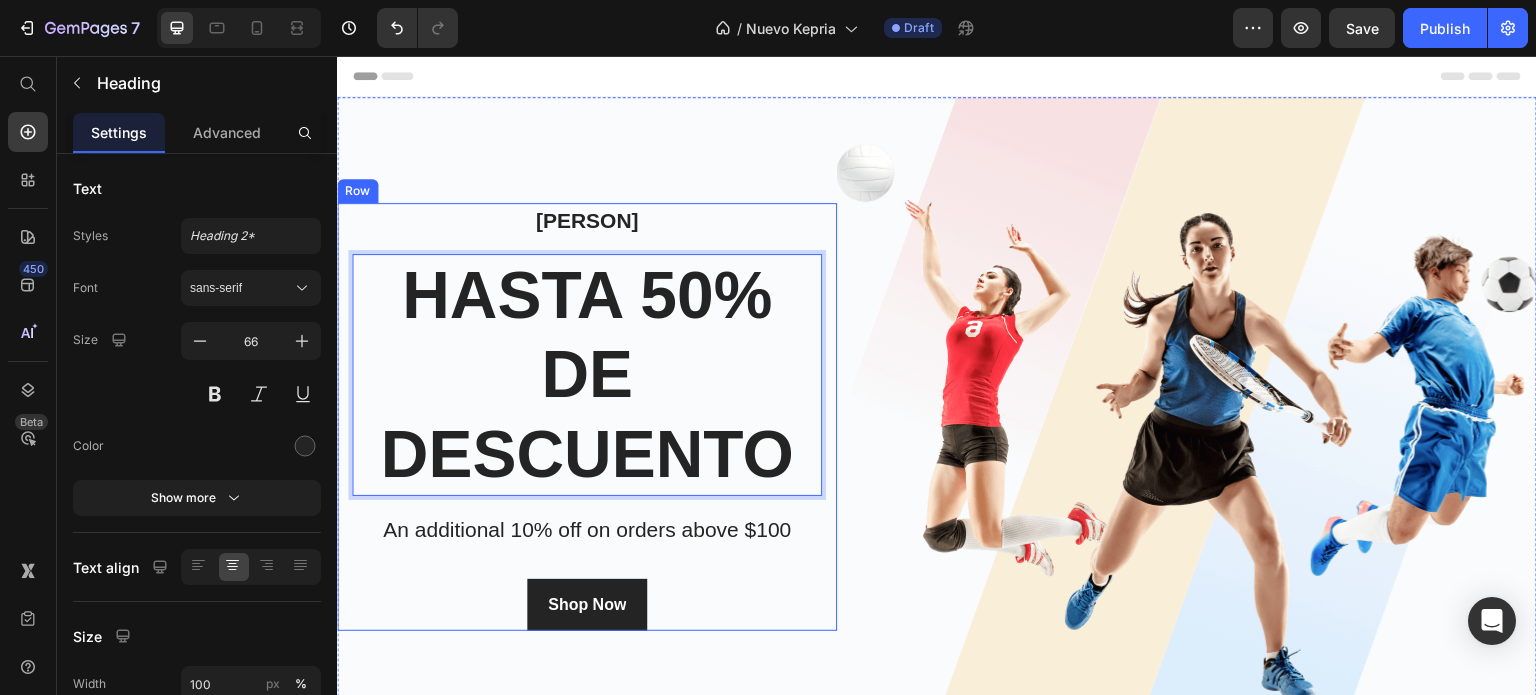 click on "hasta 50% de descuento" at bounding box center [587, 375] 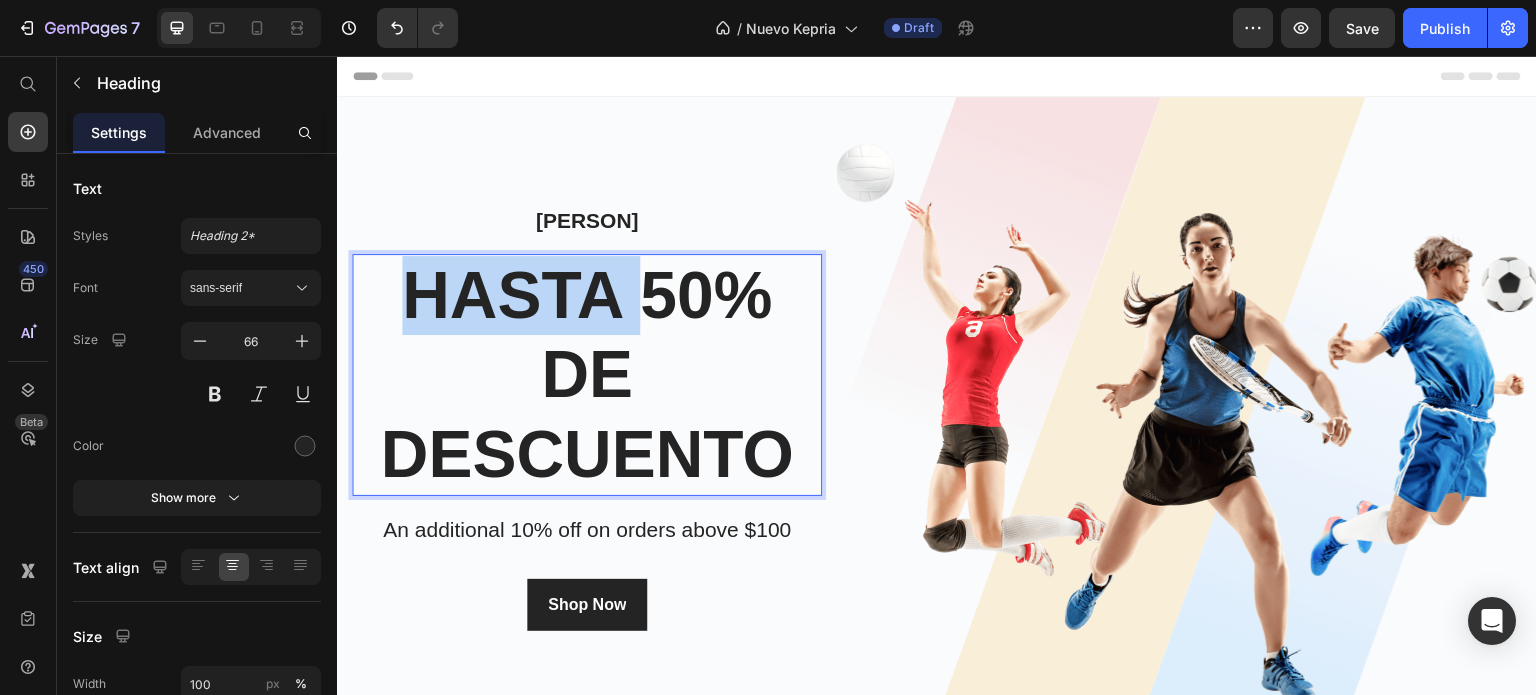 click on "hasta 50% de descuento" at bounding box center (587, 375) 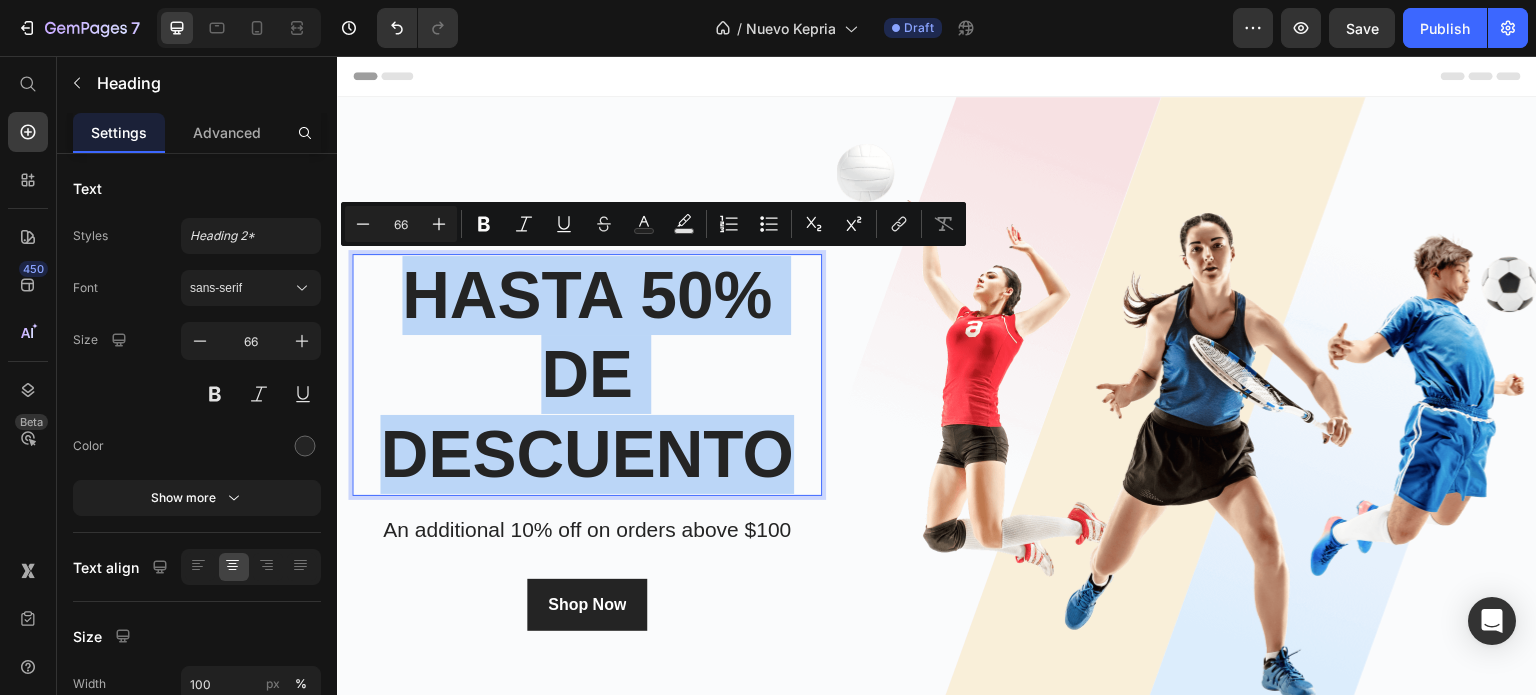 click on "Minus 66 Plus Bold Italic Underline       Strikethrough
Text Color
Text Background Color Numbered List Bulleted List Subscript Superscript       link Remove Format" at bounding box center [653, 224] 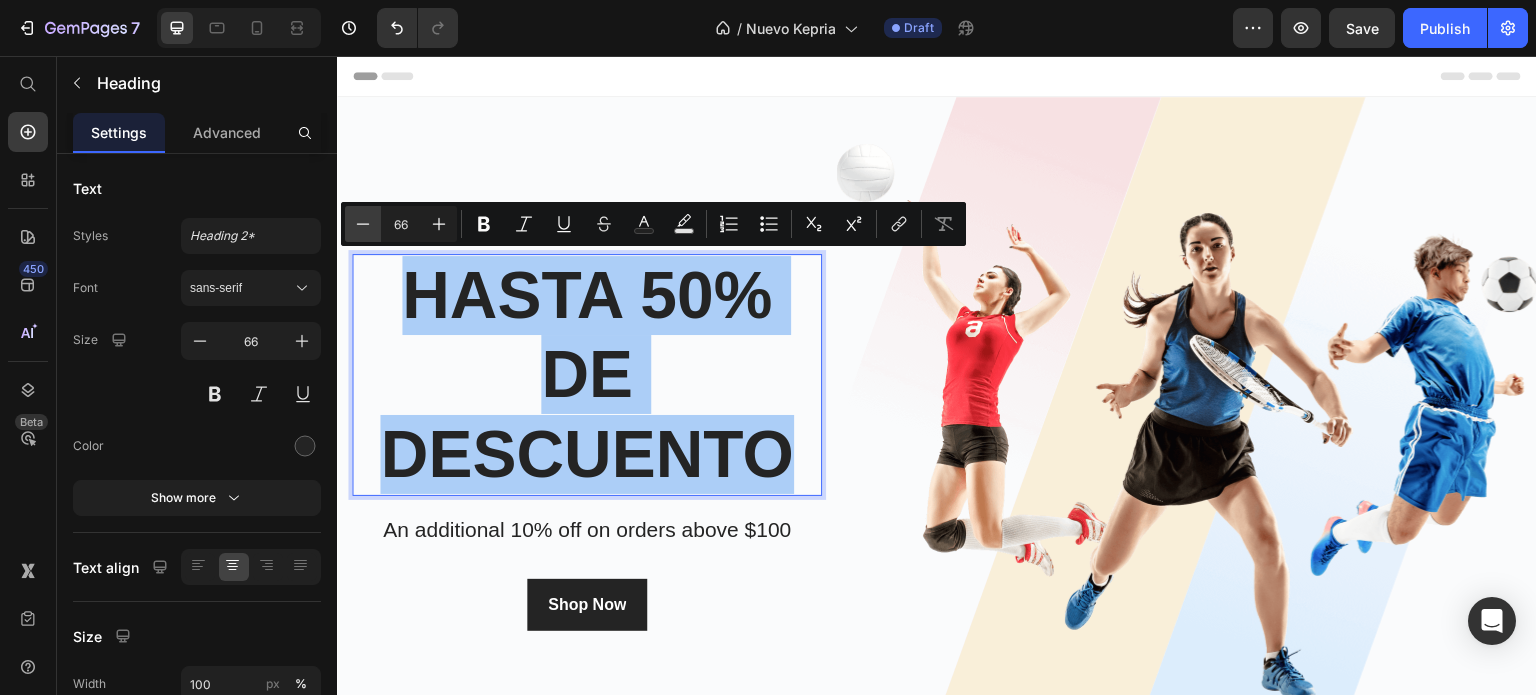 click 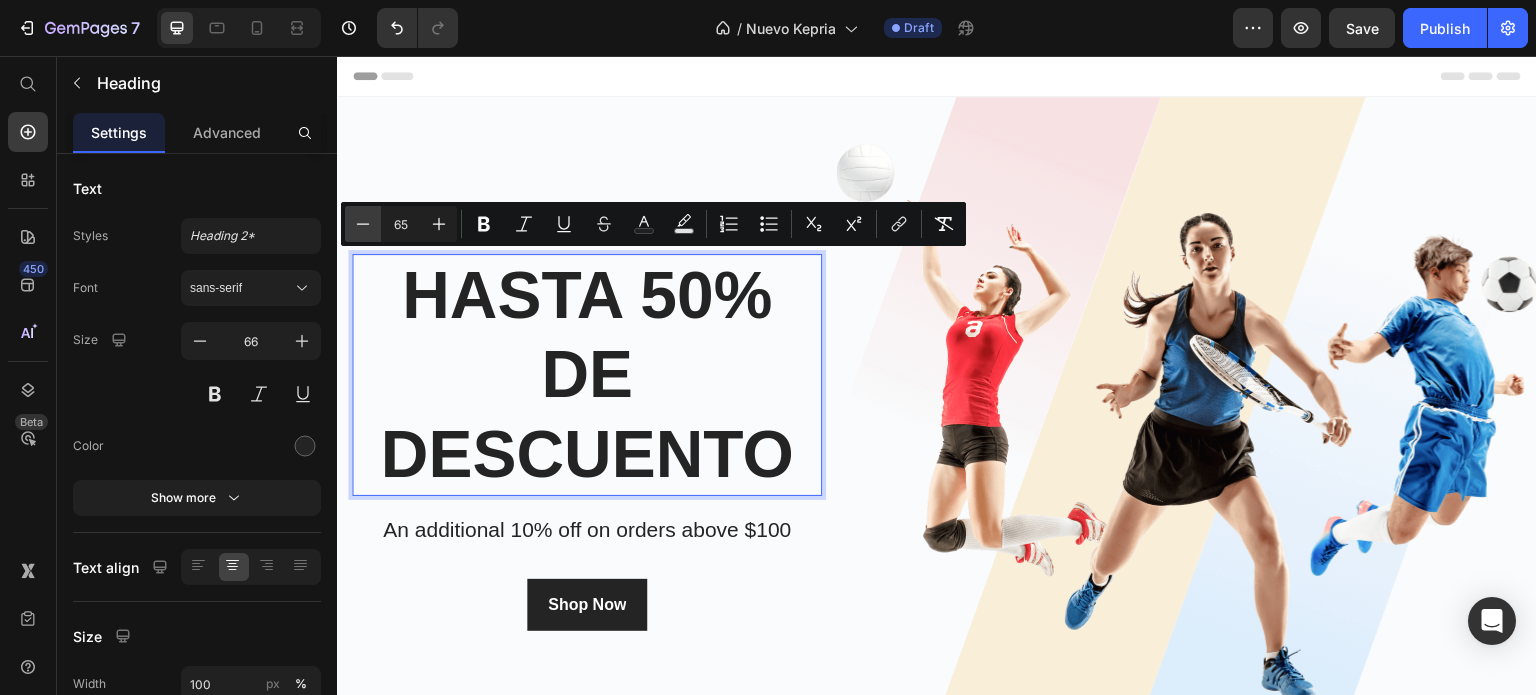 click 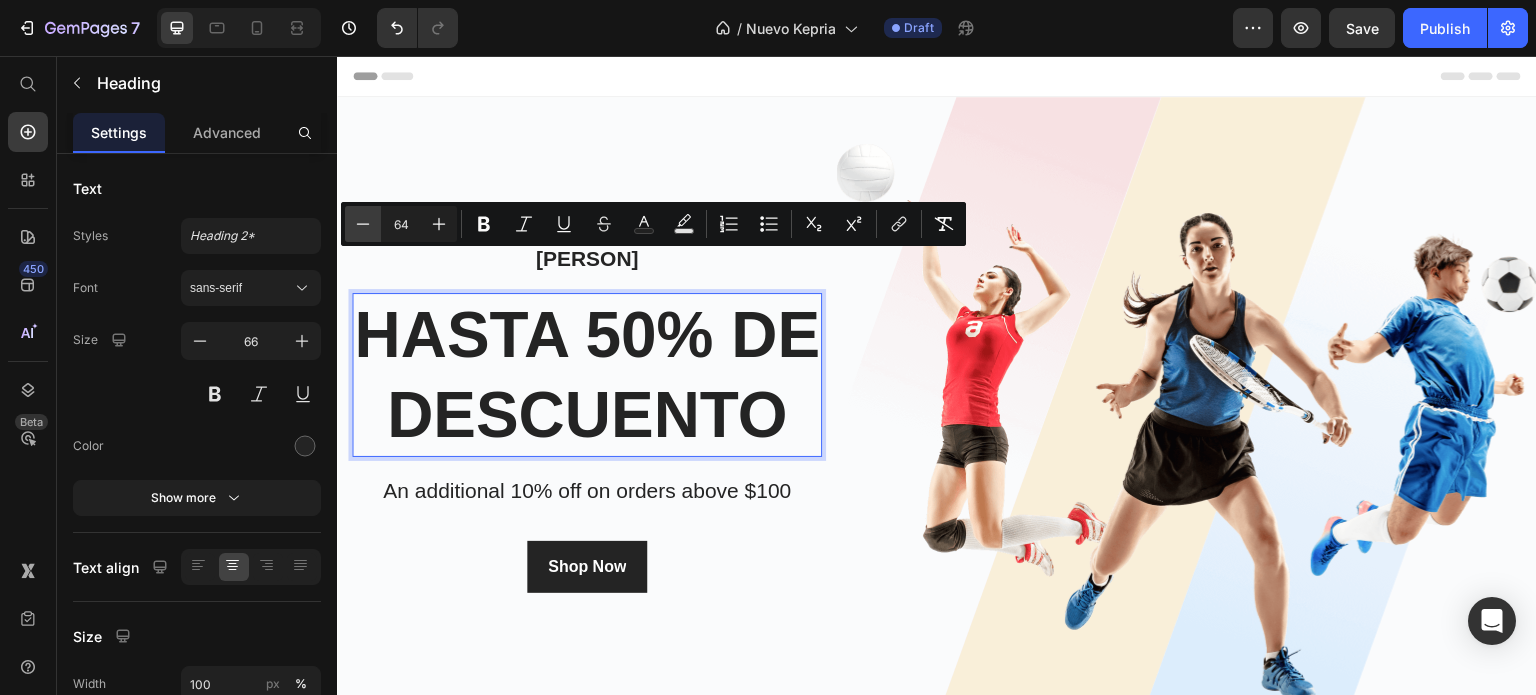 click 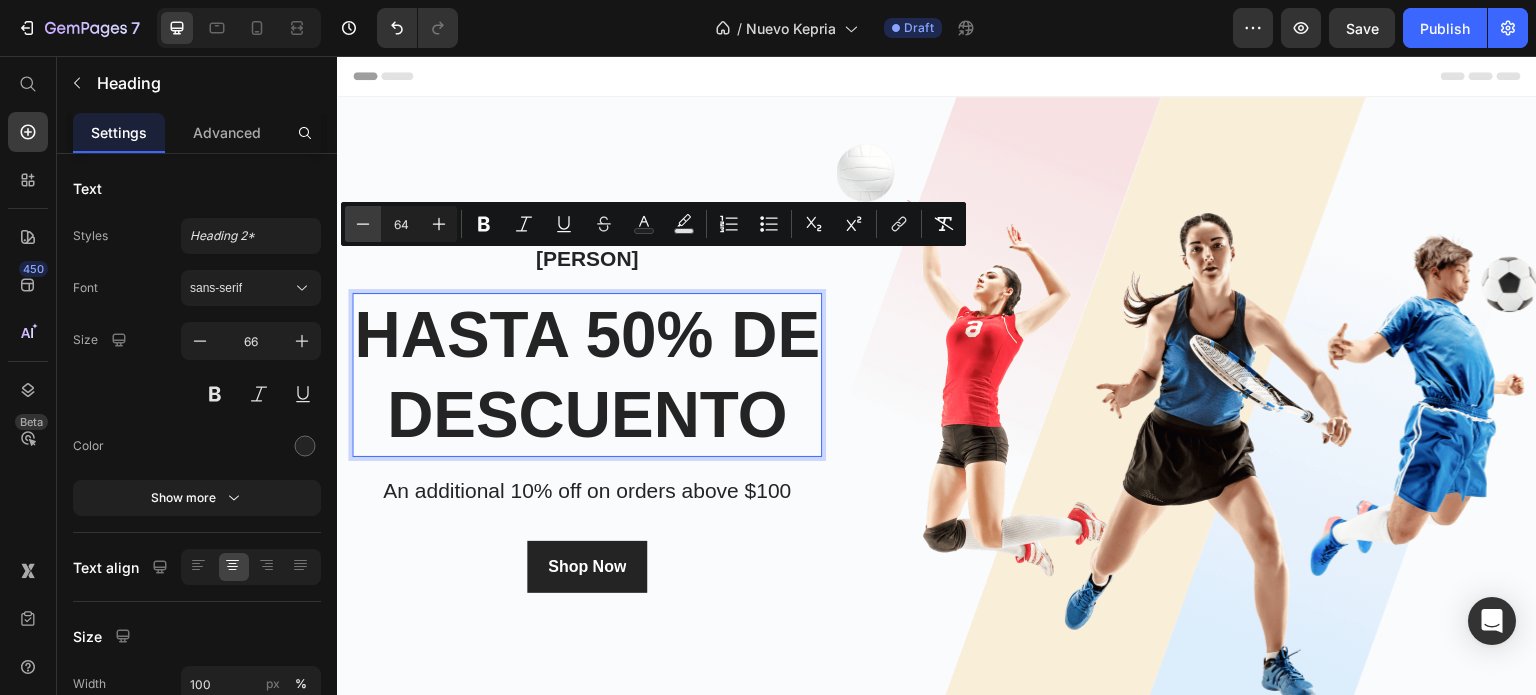 type on "63" 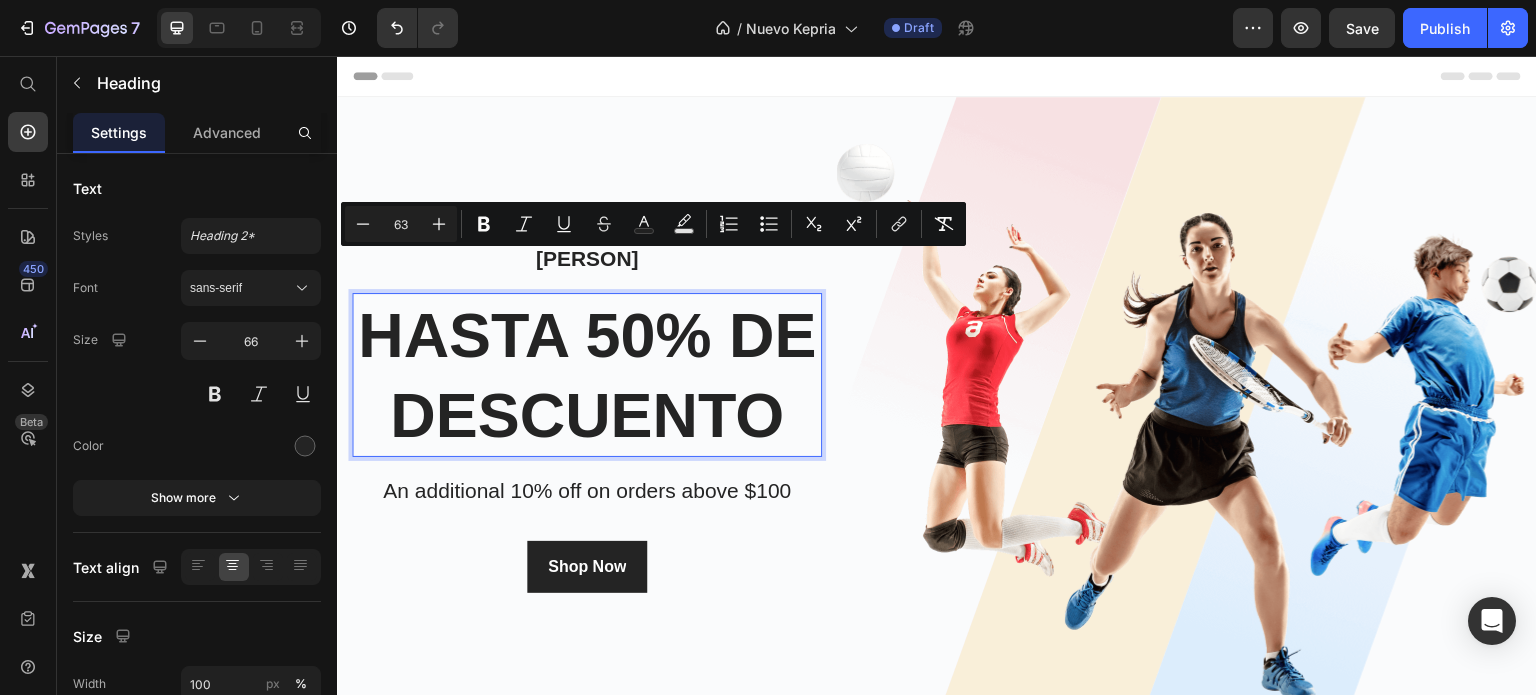 click on "hasta 50% de descuento" at bounding box center [587, 375] 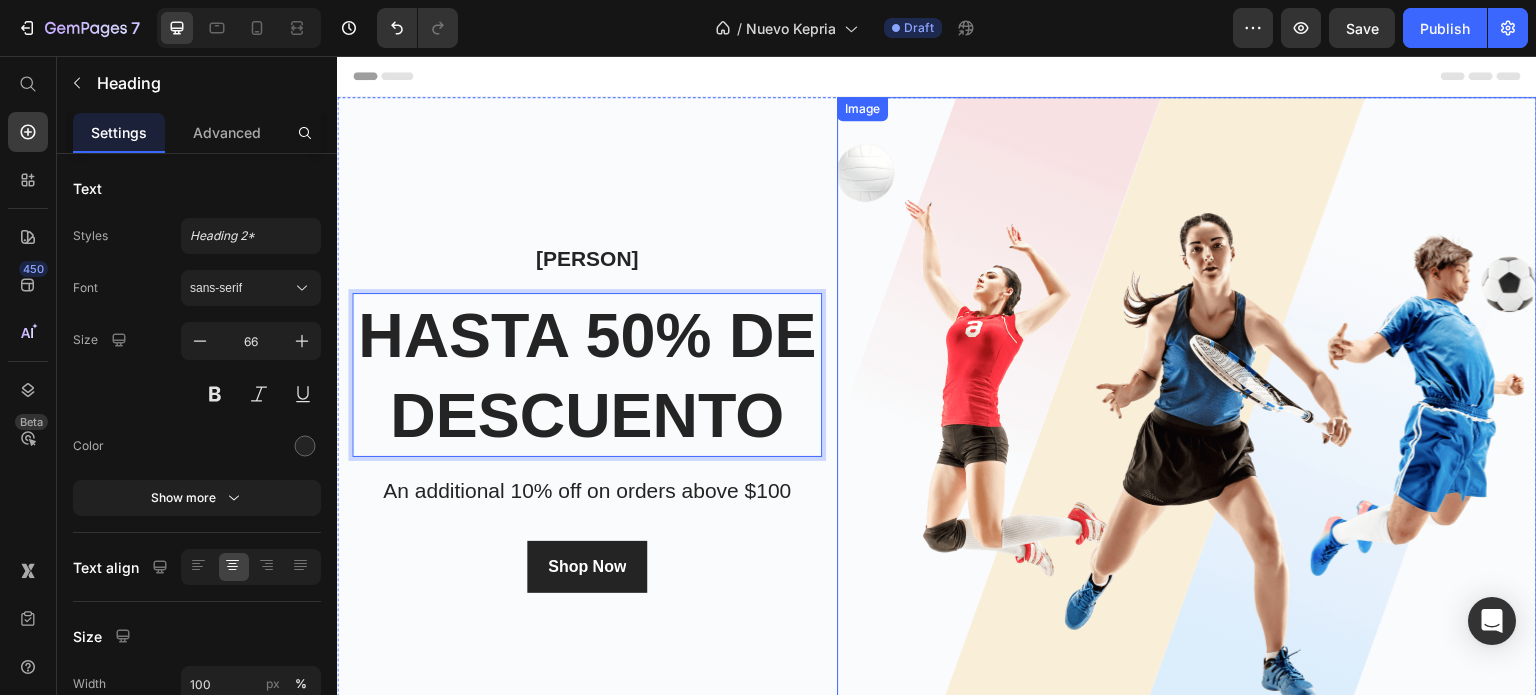click at bounding box center (1187, 417) 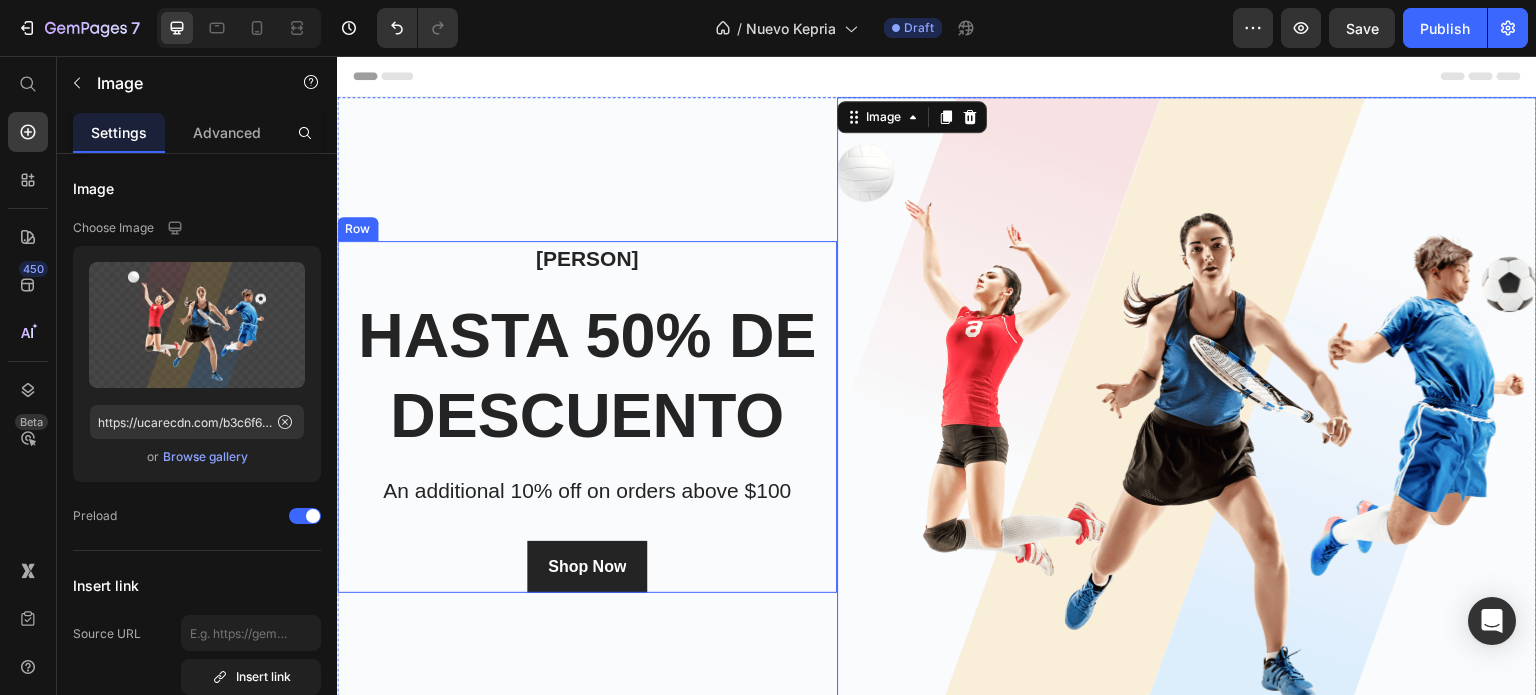 click on "hasta 50% de descuento" at bounding box center (587, 375) 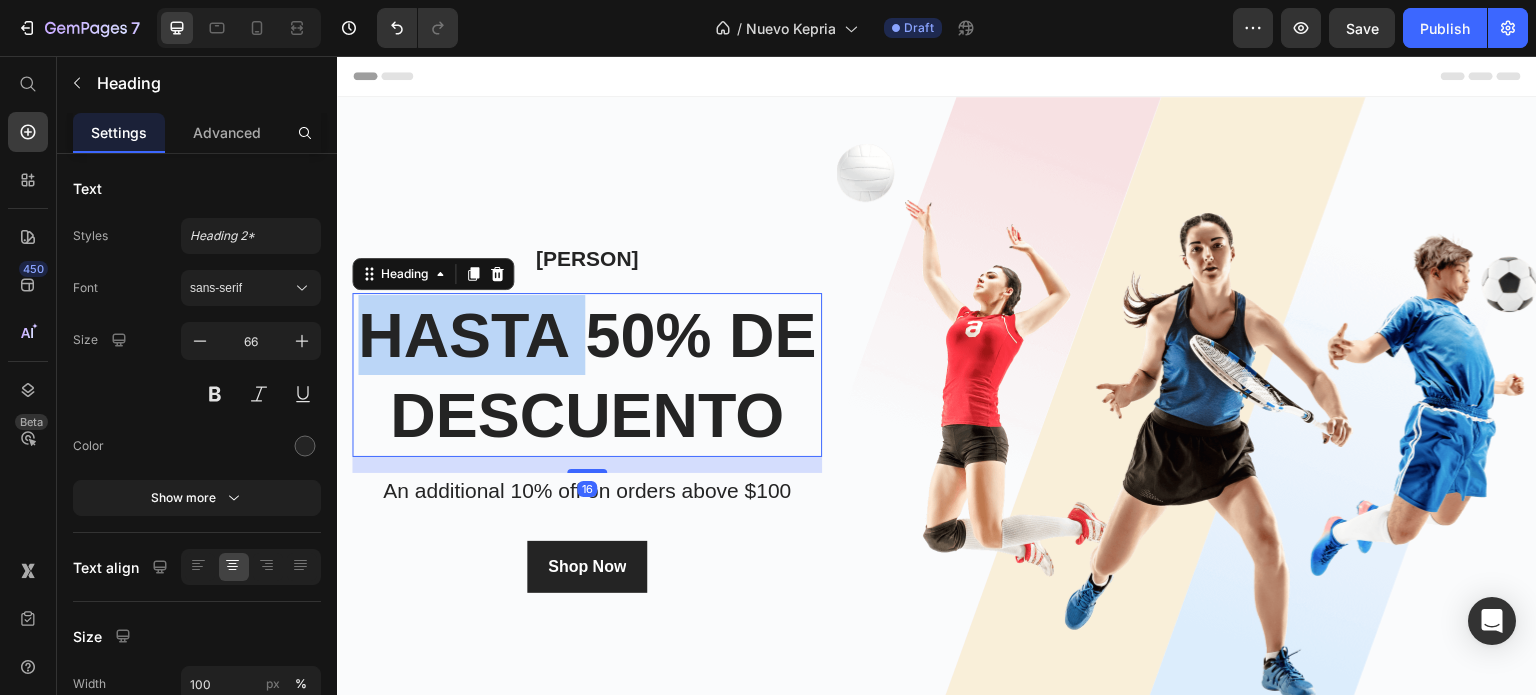 click on "hasta 50% de descuento" at bounding box center (587, 375) 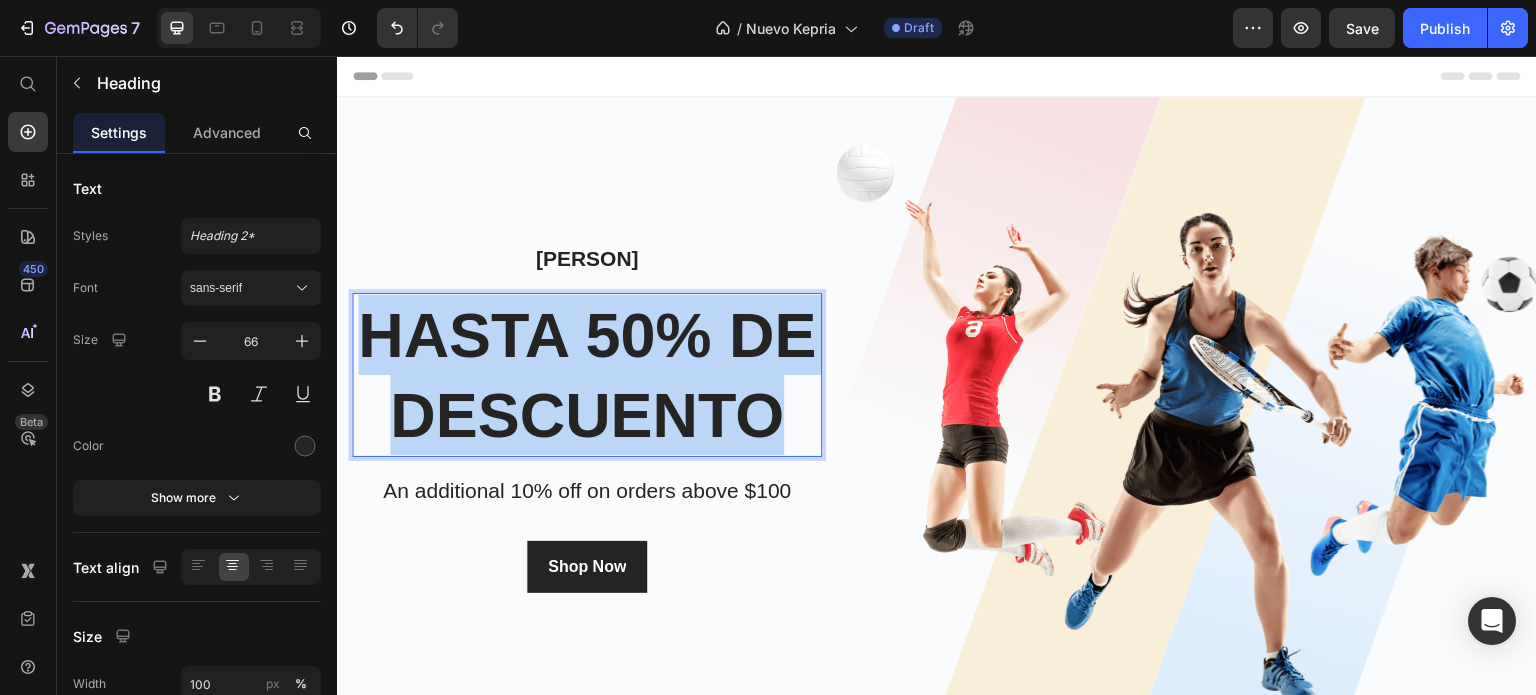 click on "hasta 50% de descuento" at bounding box center (587, 375) 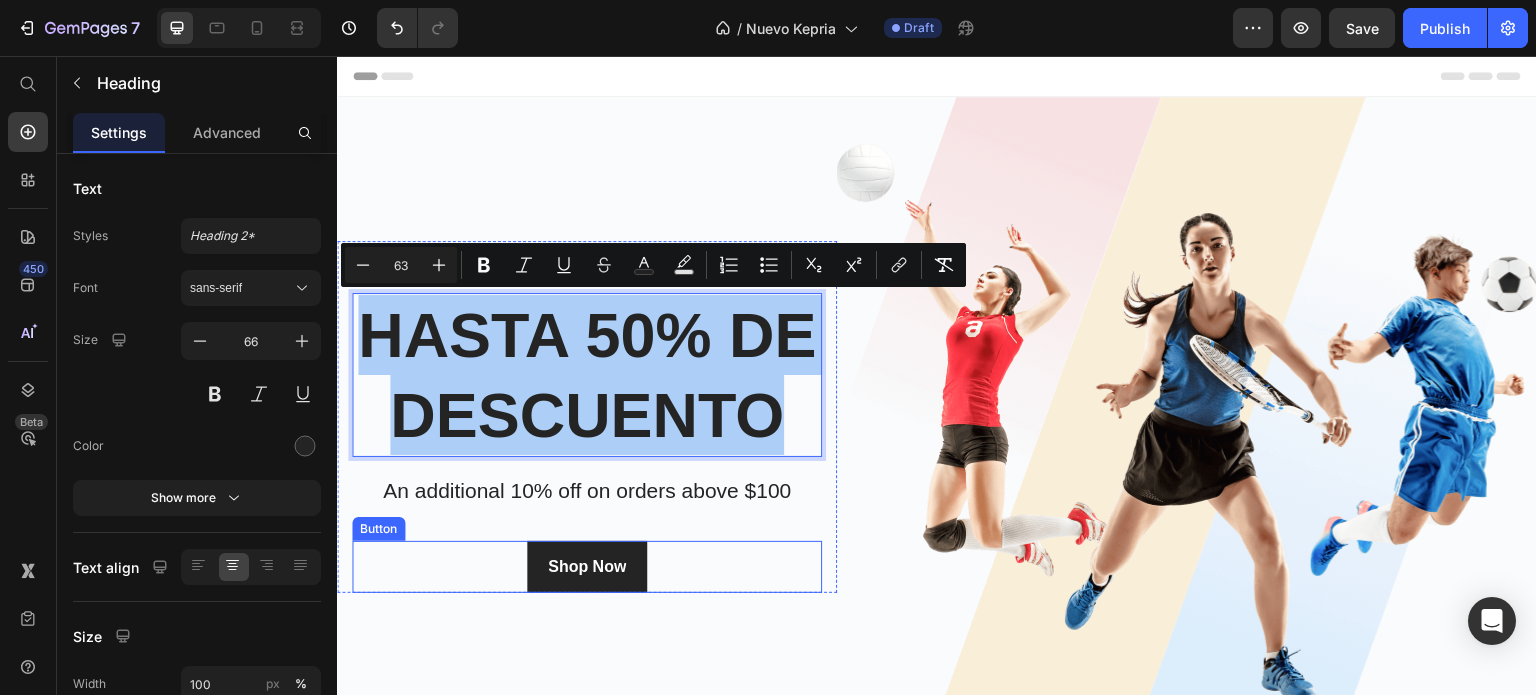 click on "Shop Now Button" at bounding box center [587, 567] 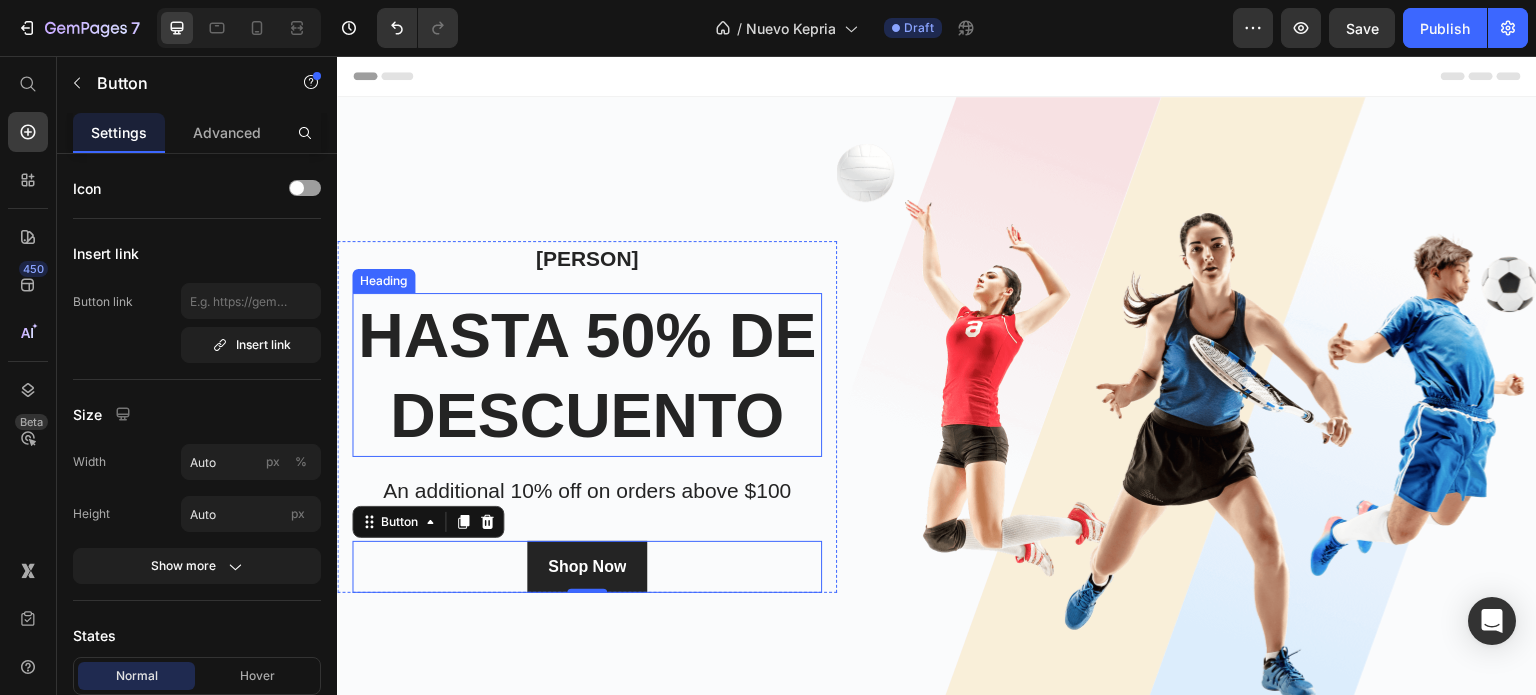 click on "hasta 50% de descuento" at bounding box center (587, 375) 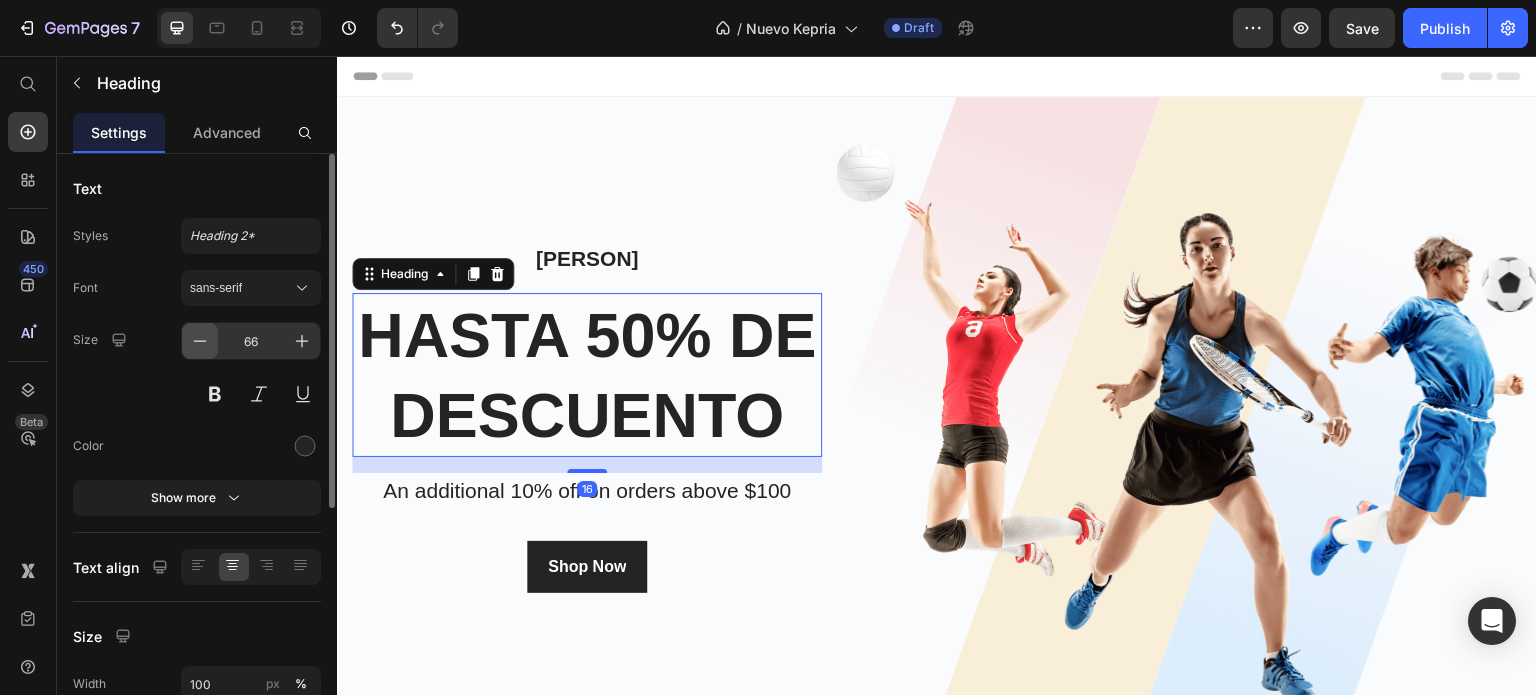 click 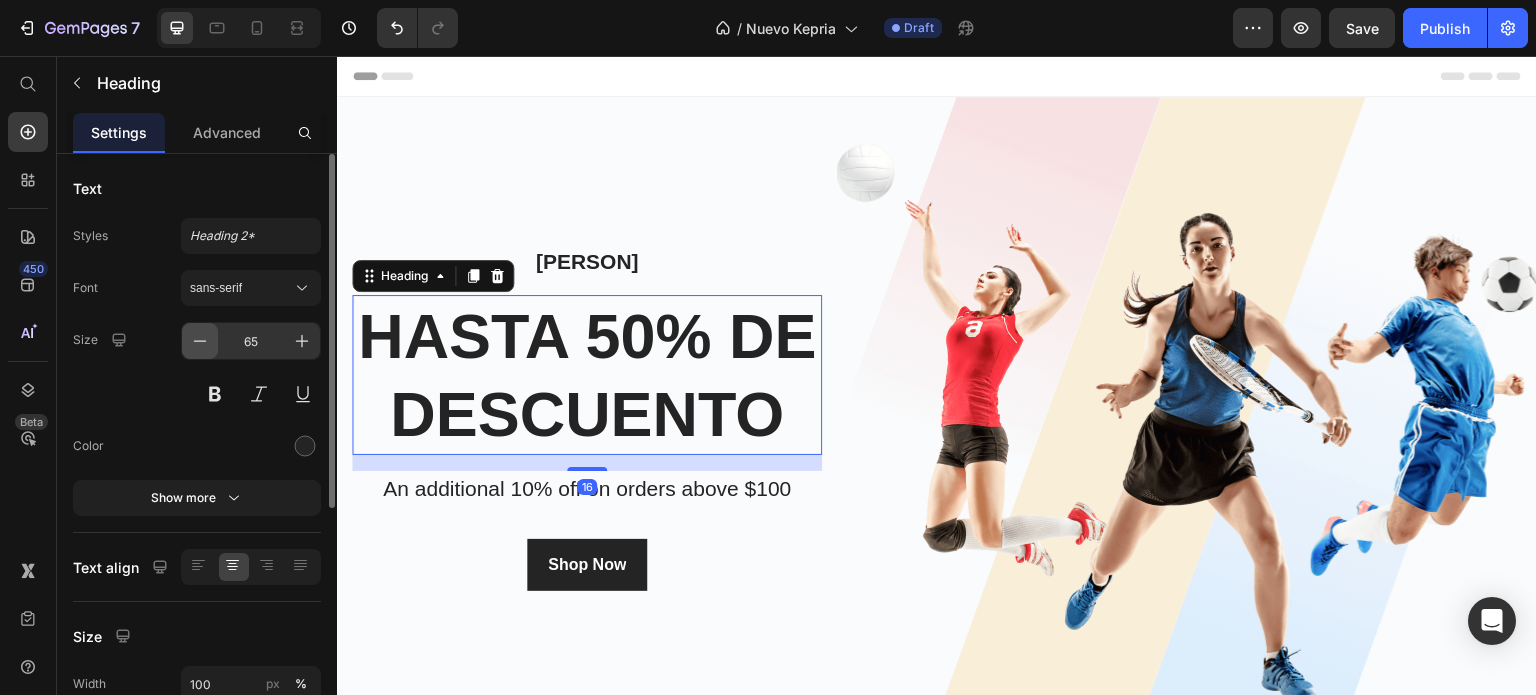 click 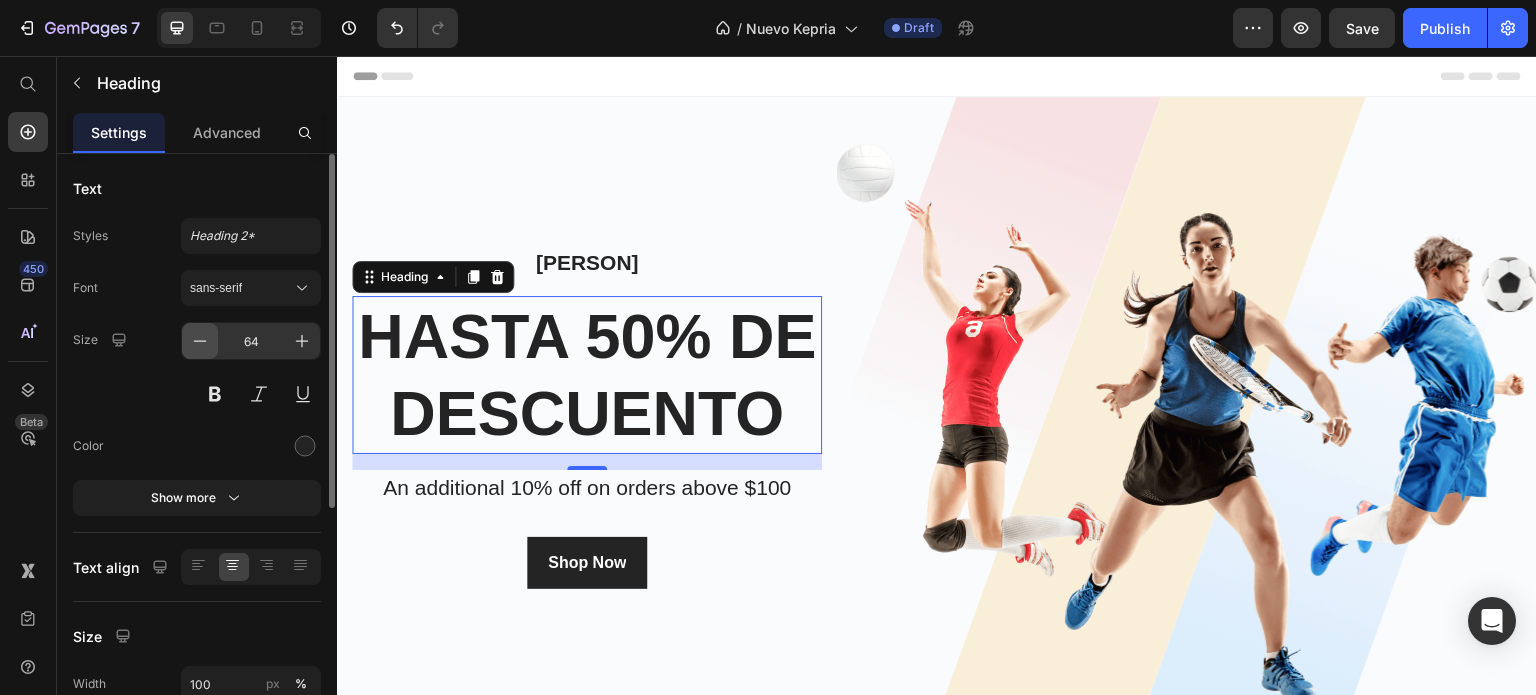 click 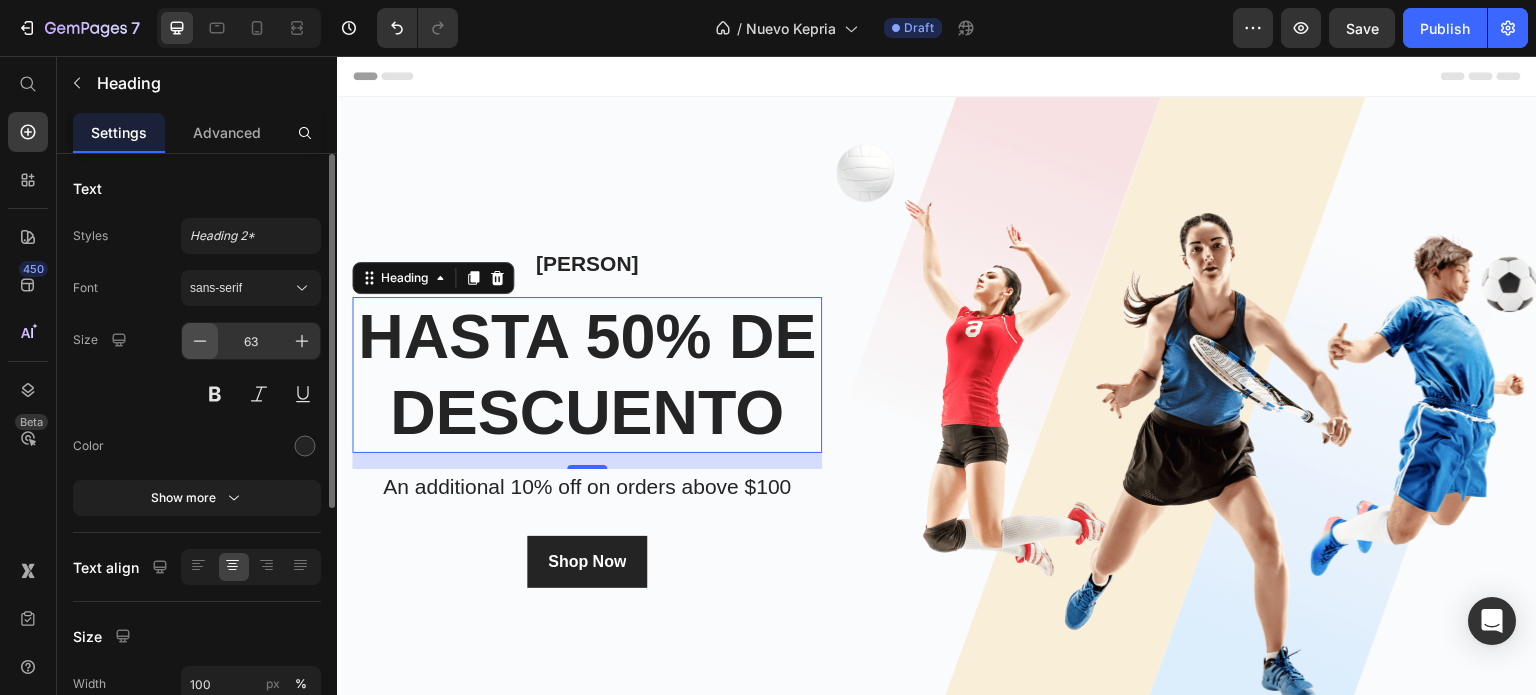 click 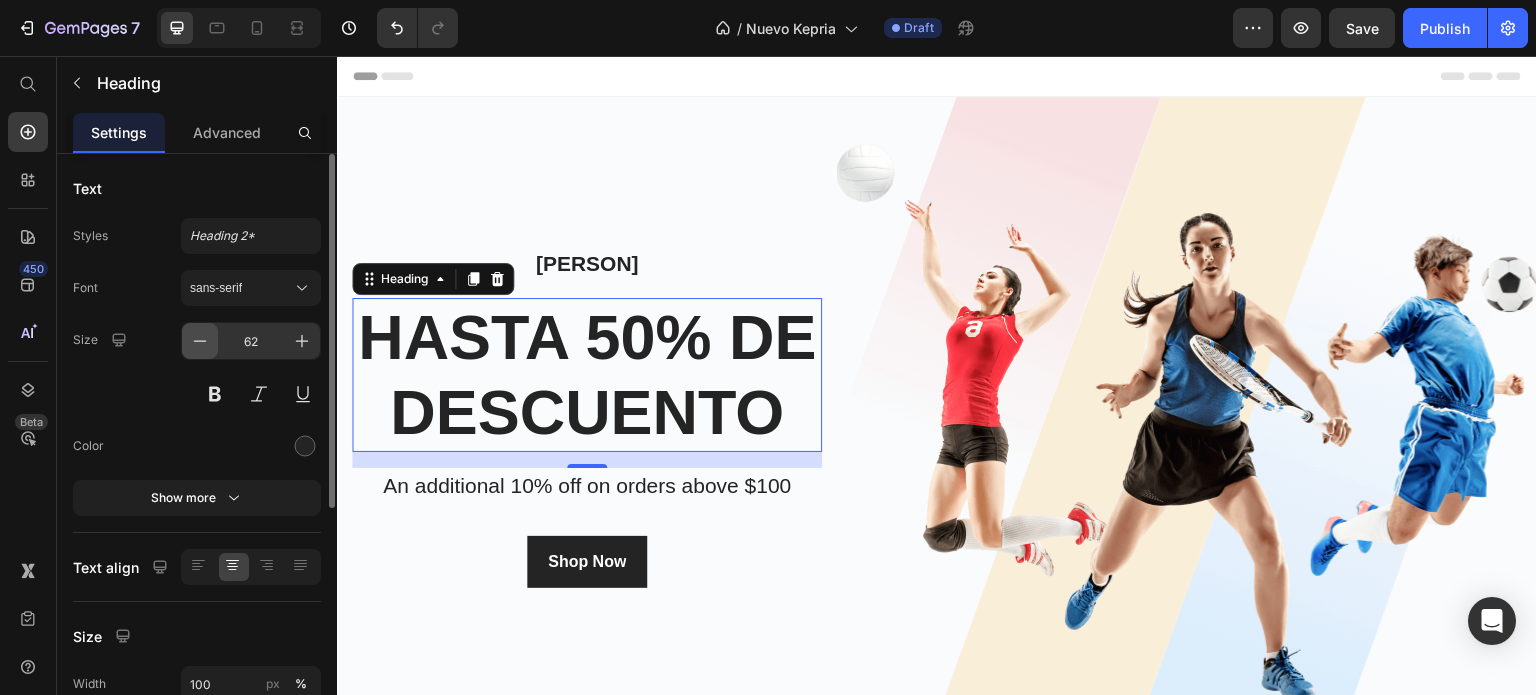 click 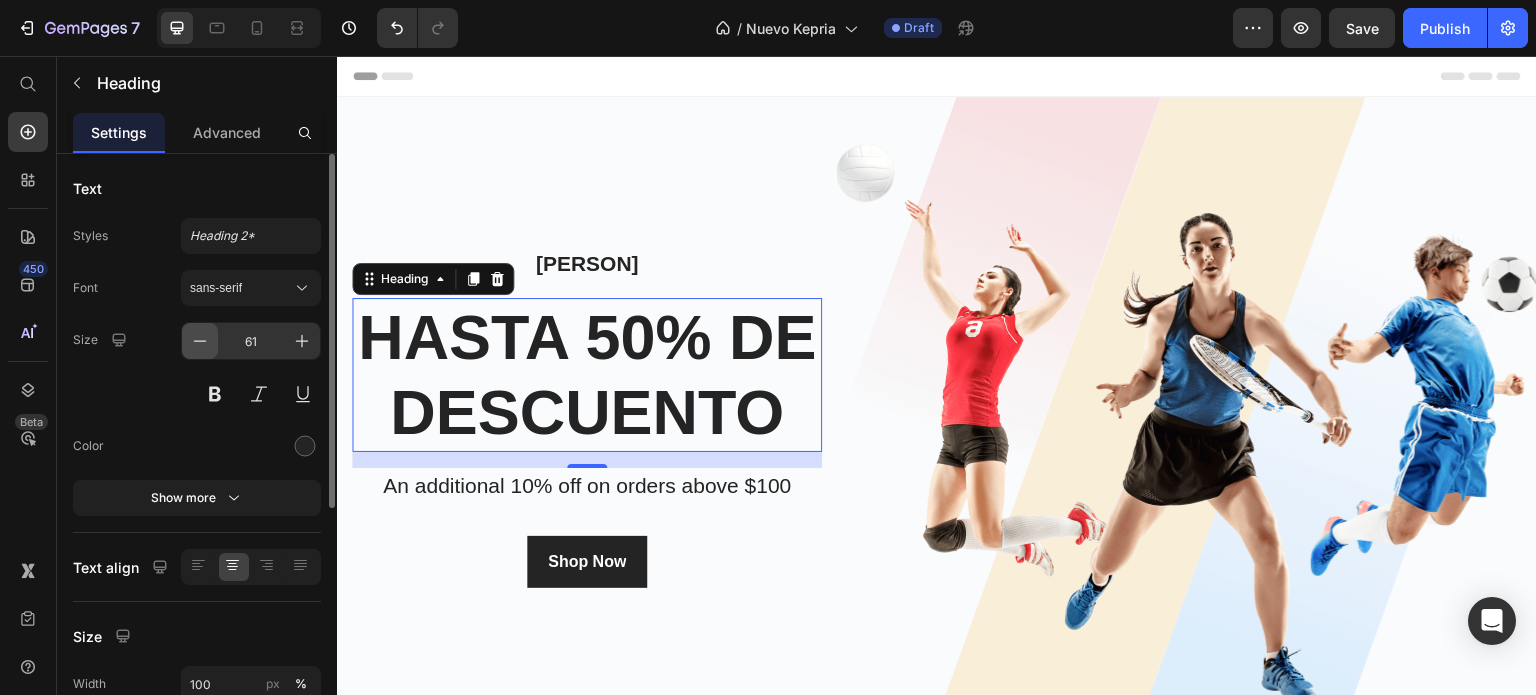 click 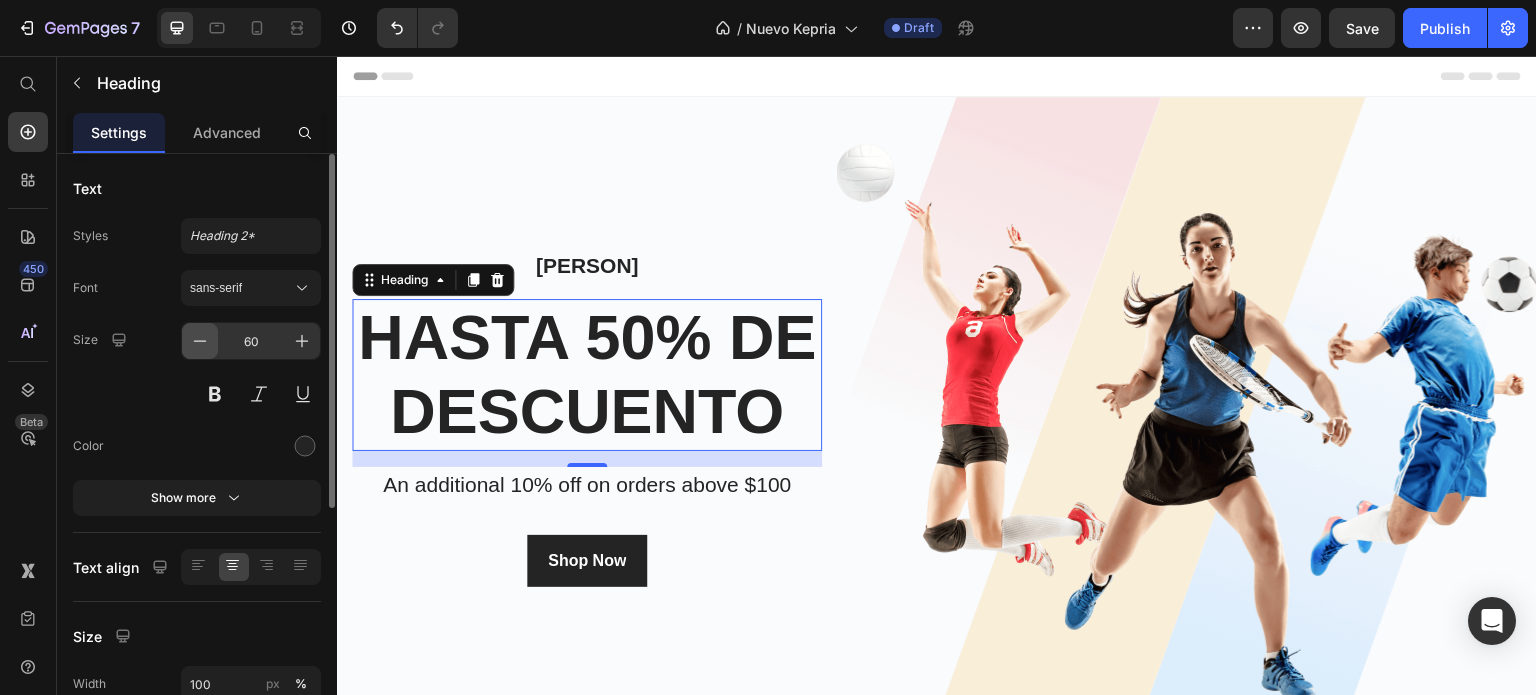 click 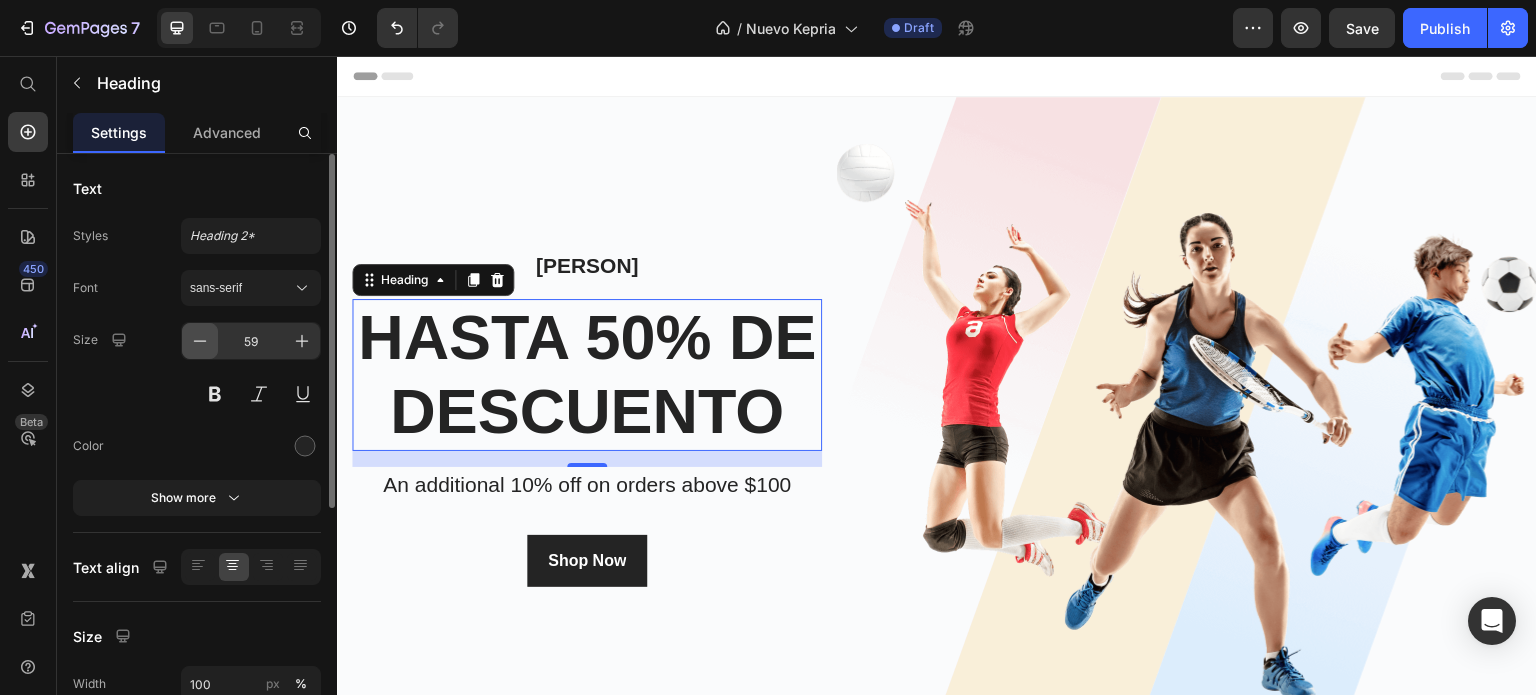 click 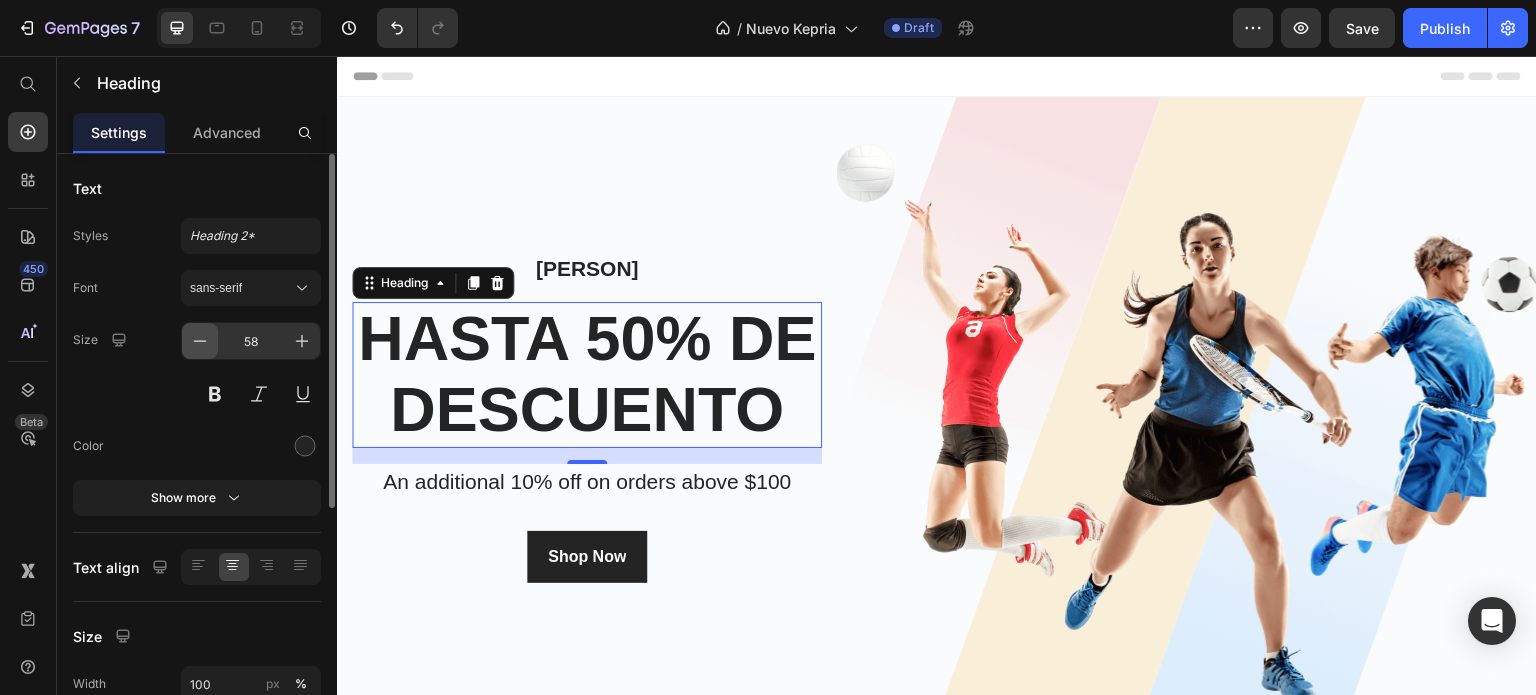 click 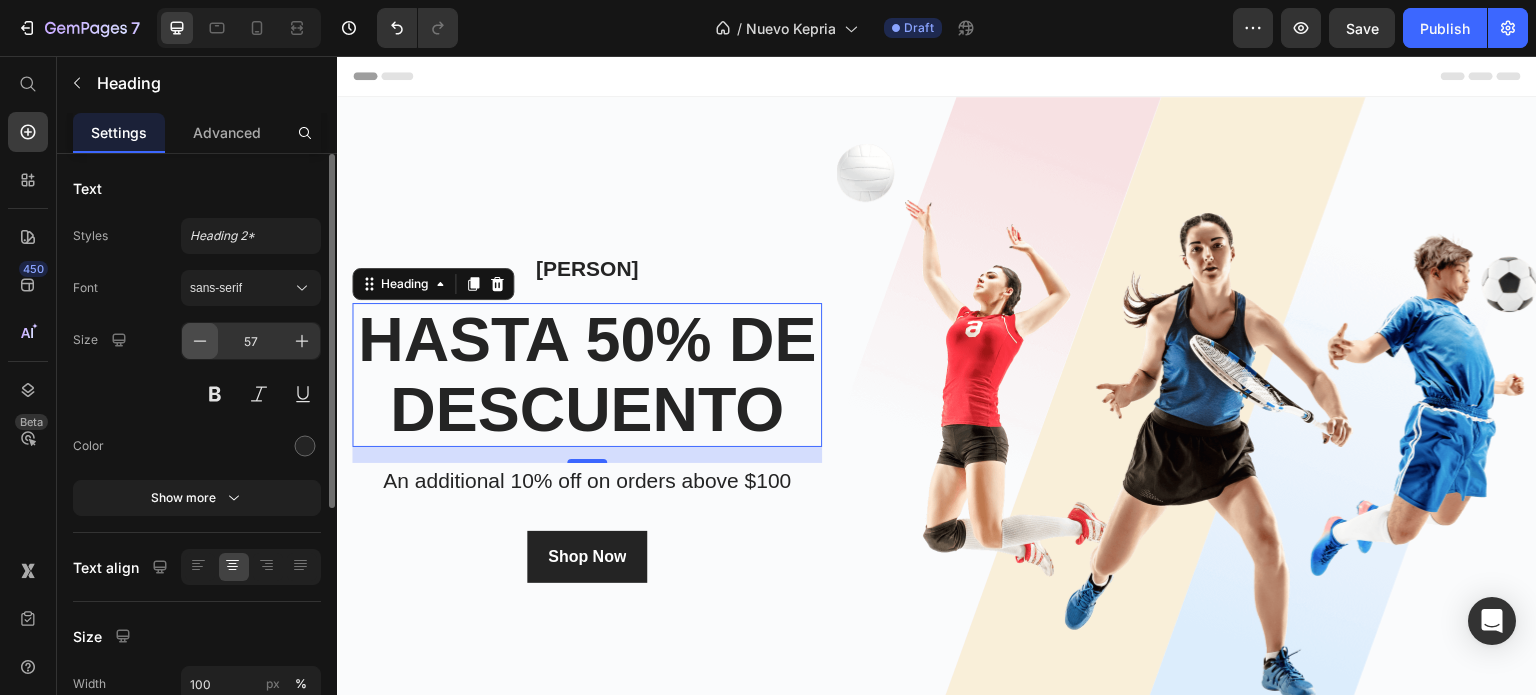 click 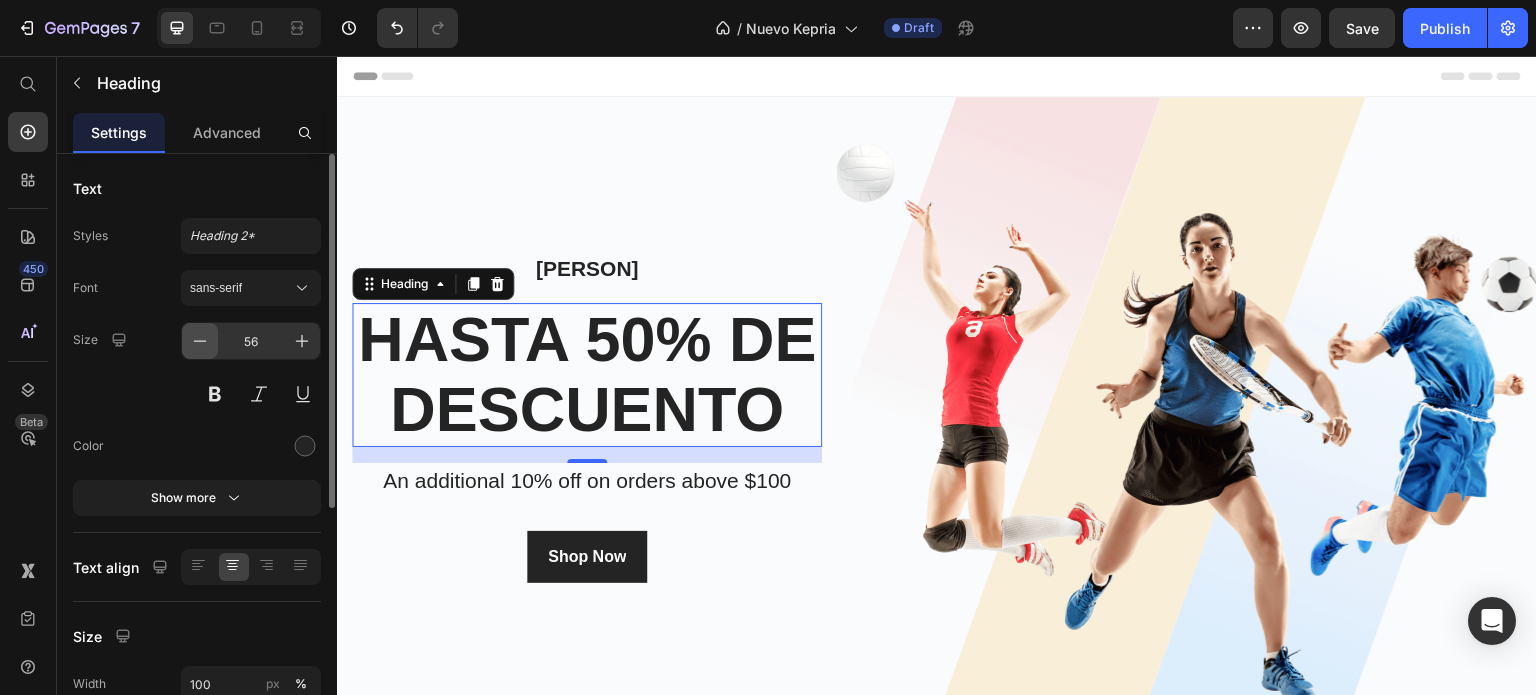 click 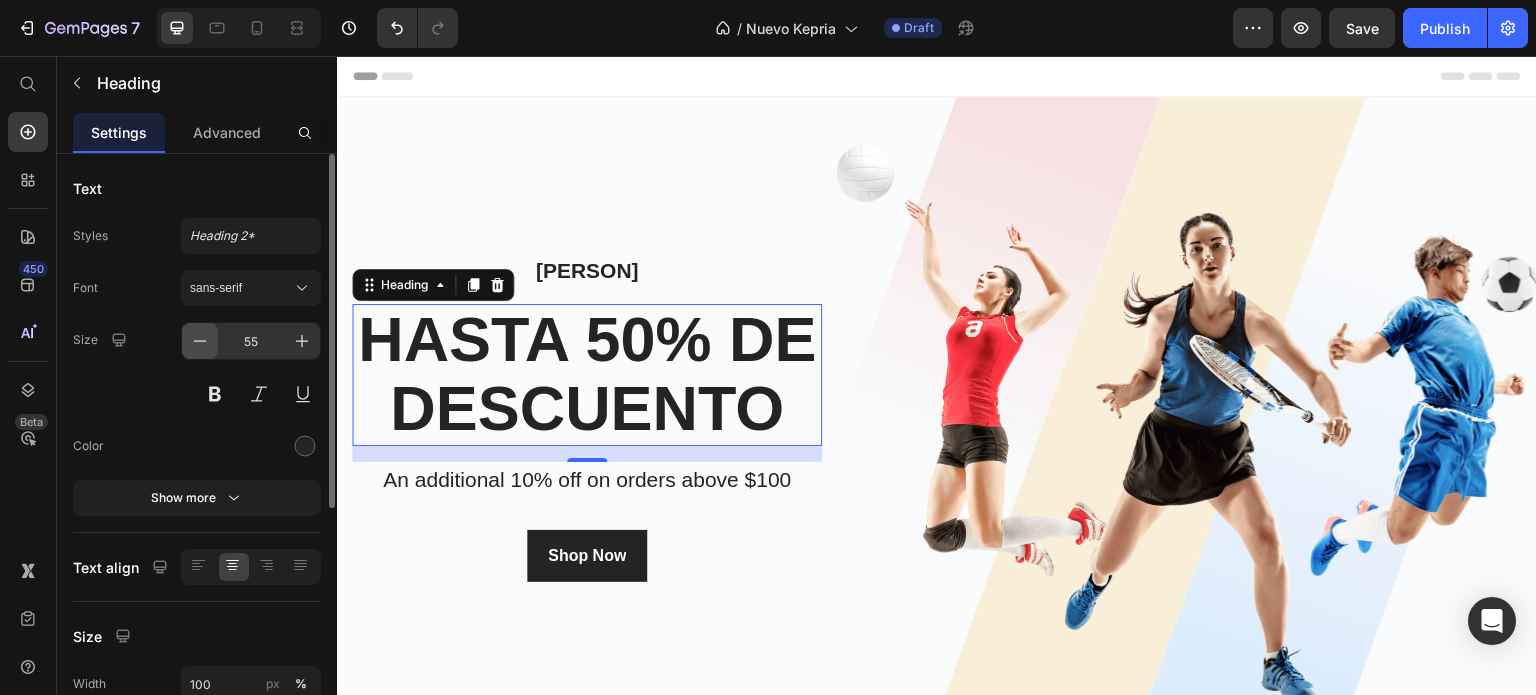 click 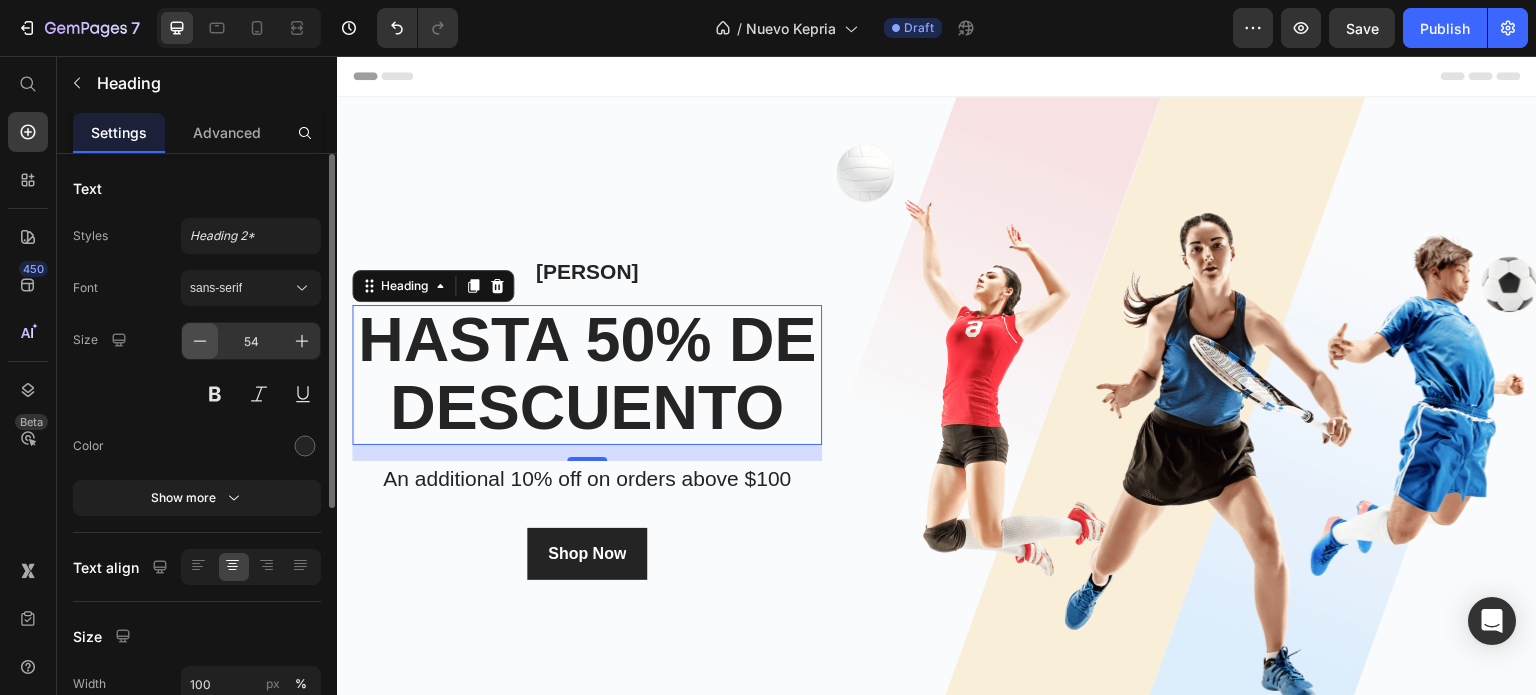 click 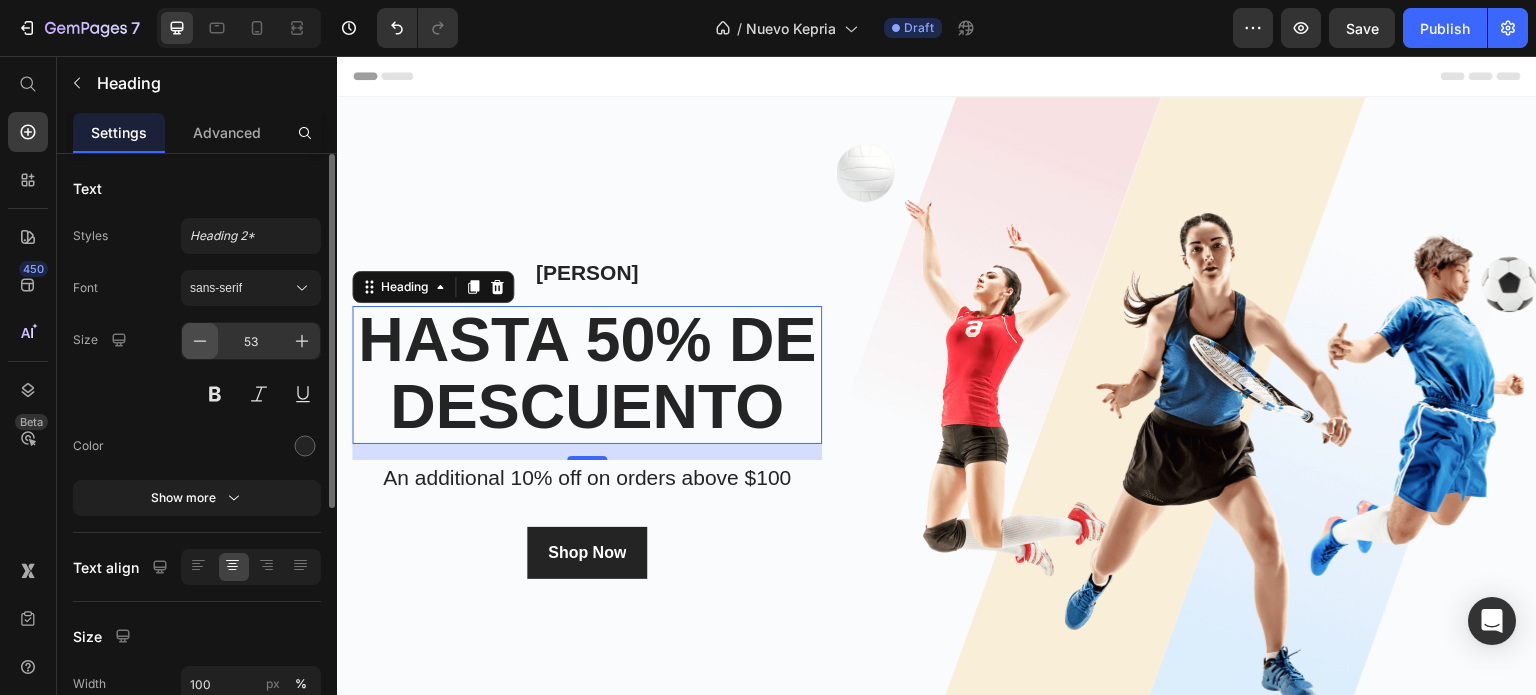 click 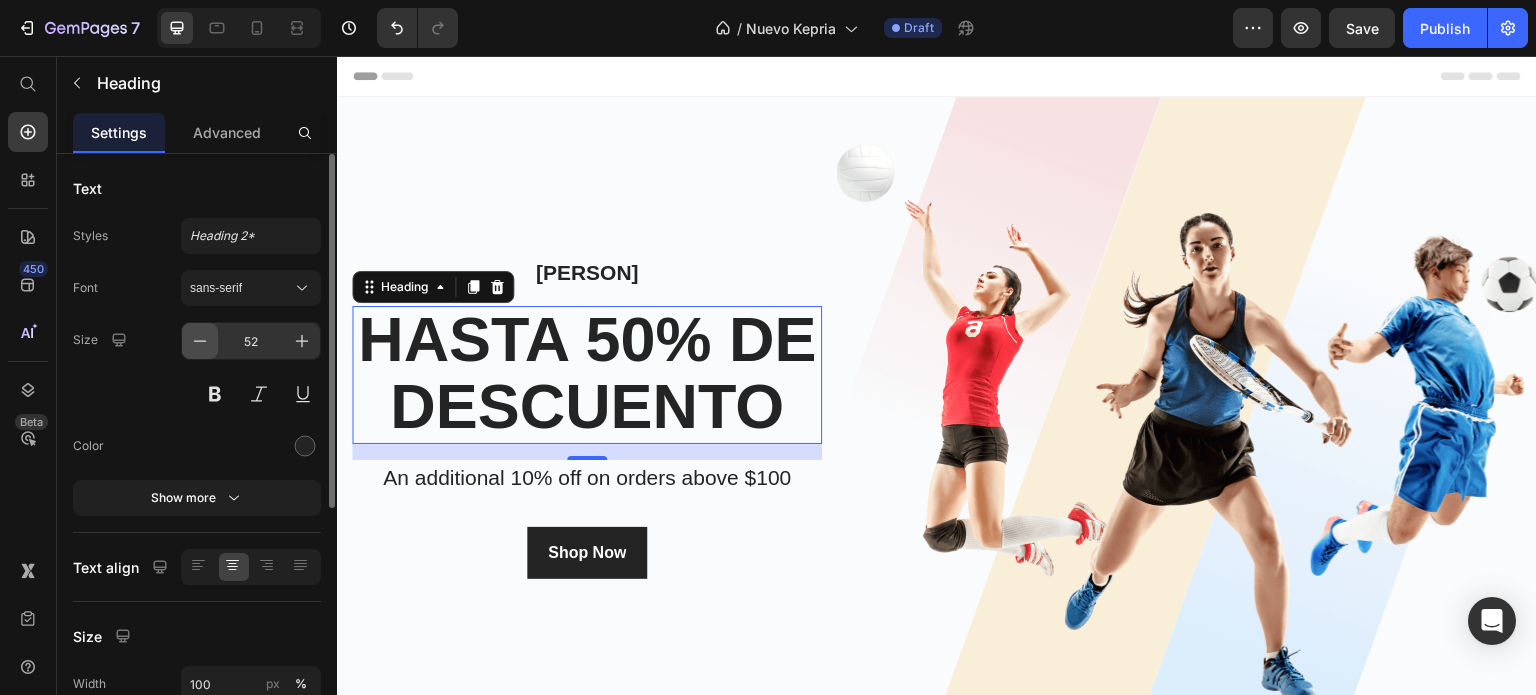 click 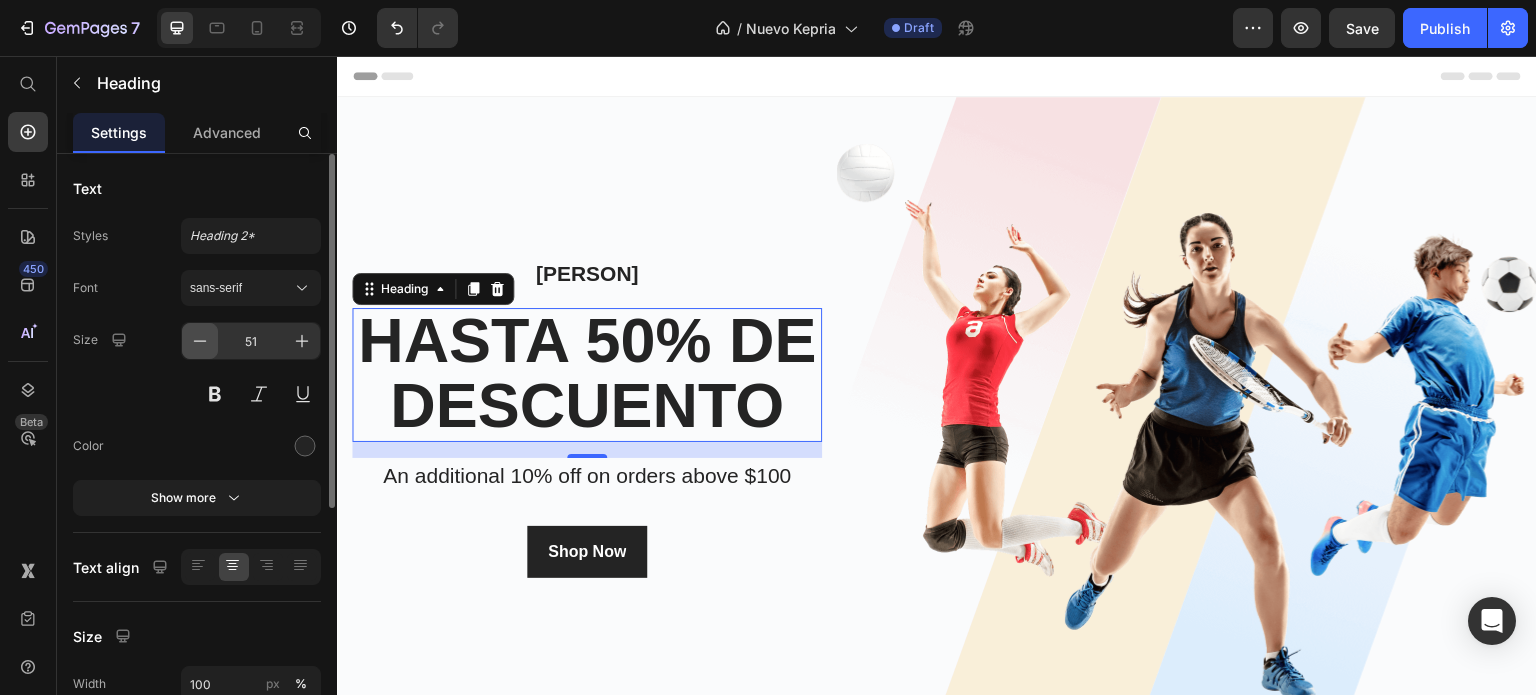 click 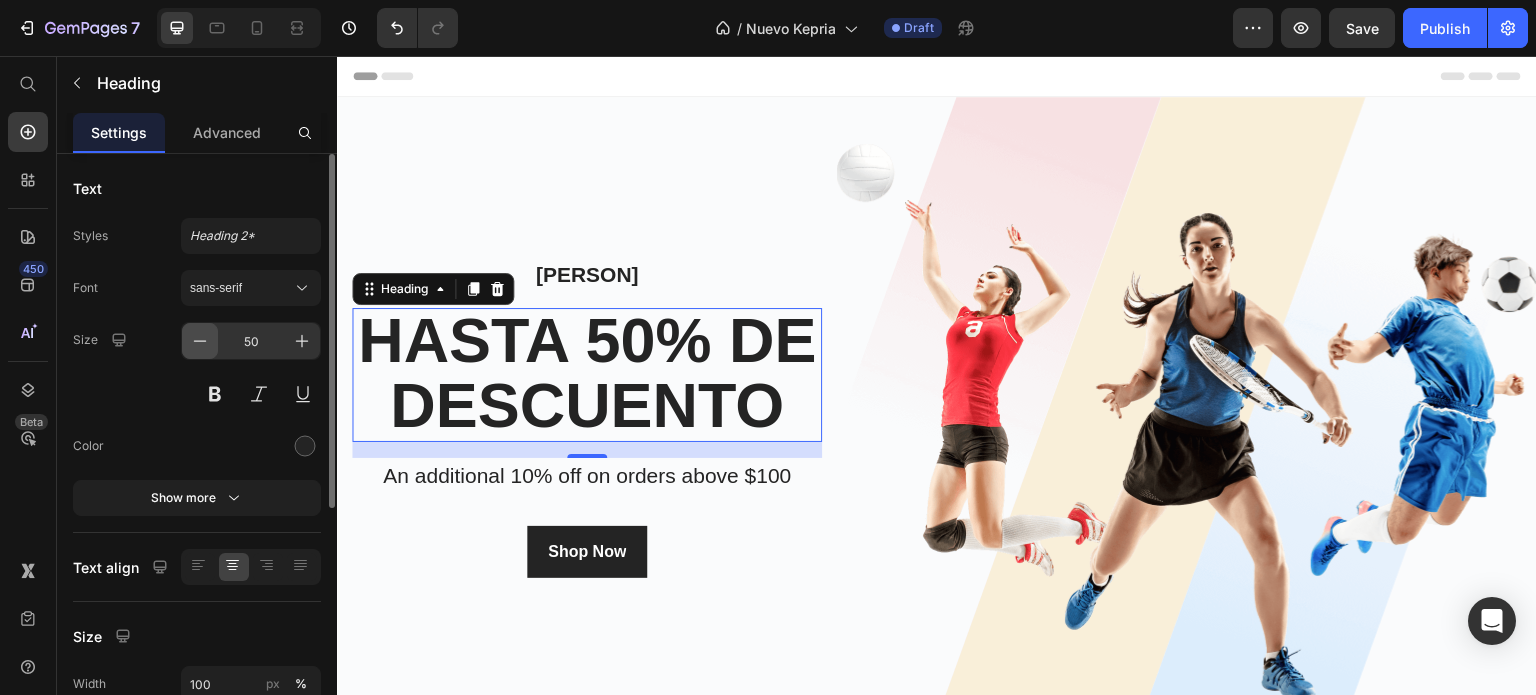 click 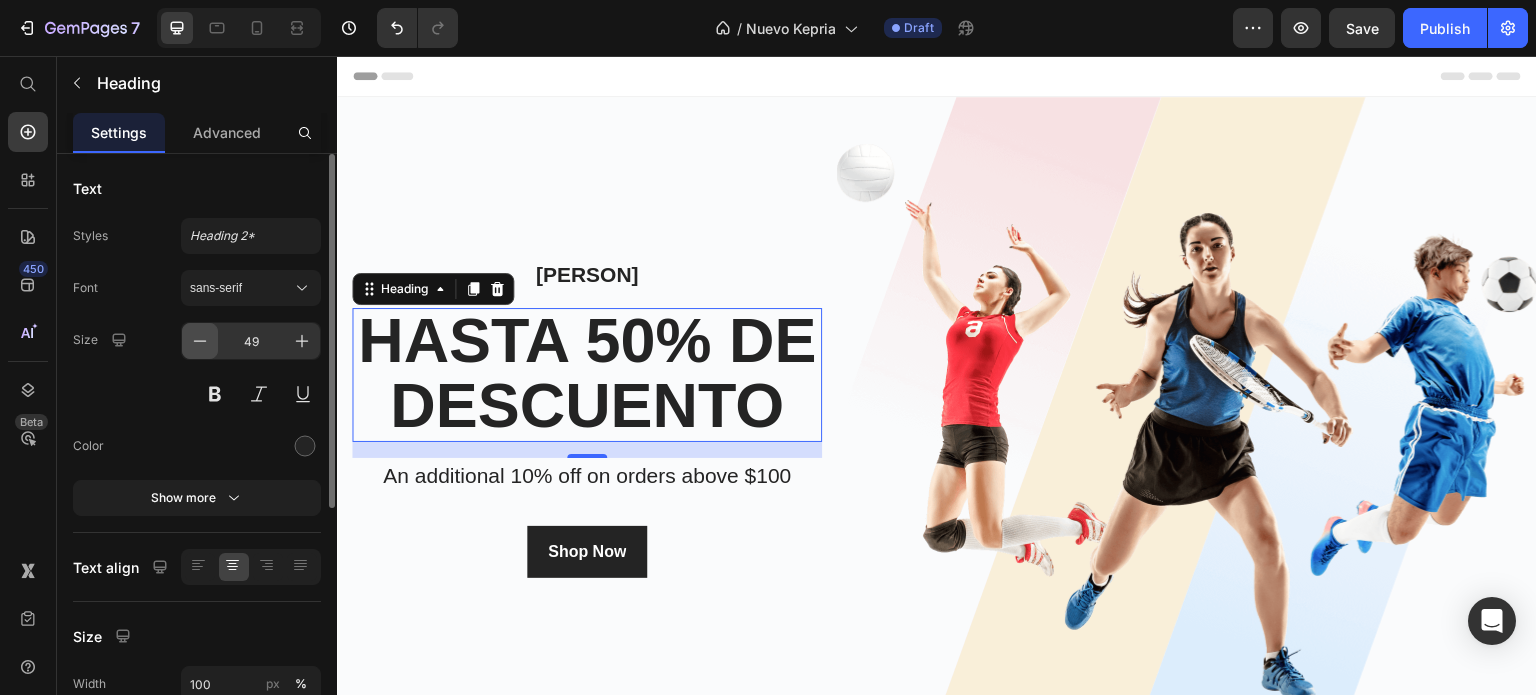 click 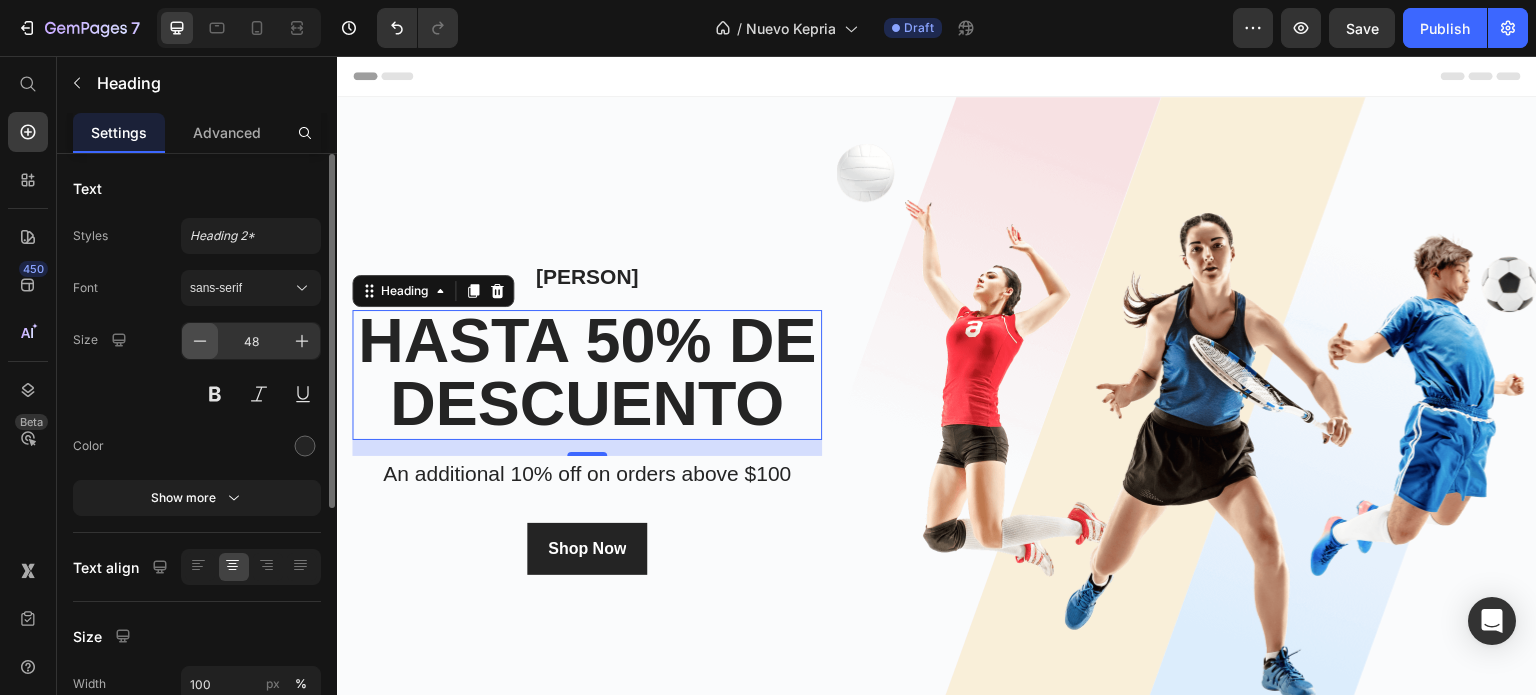 click 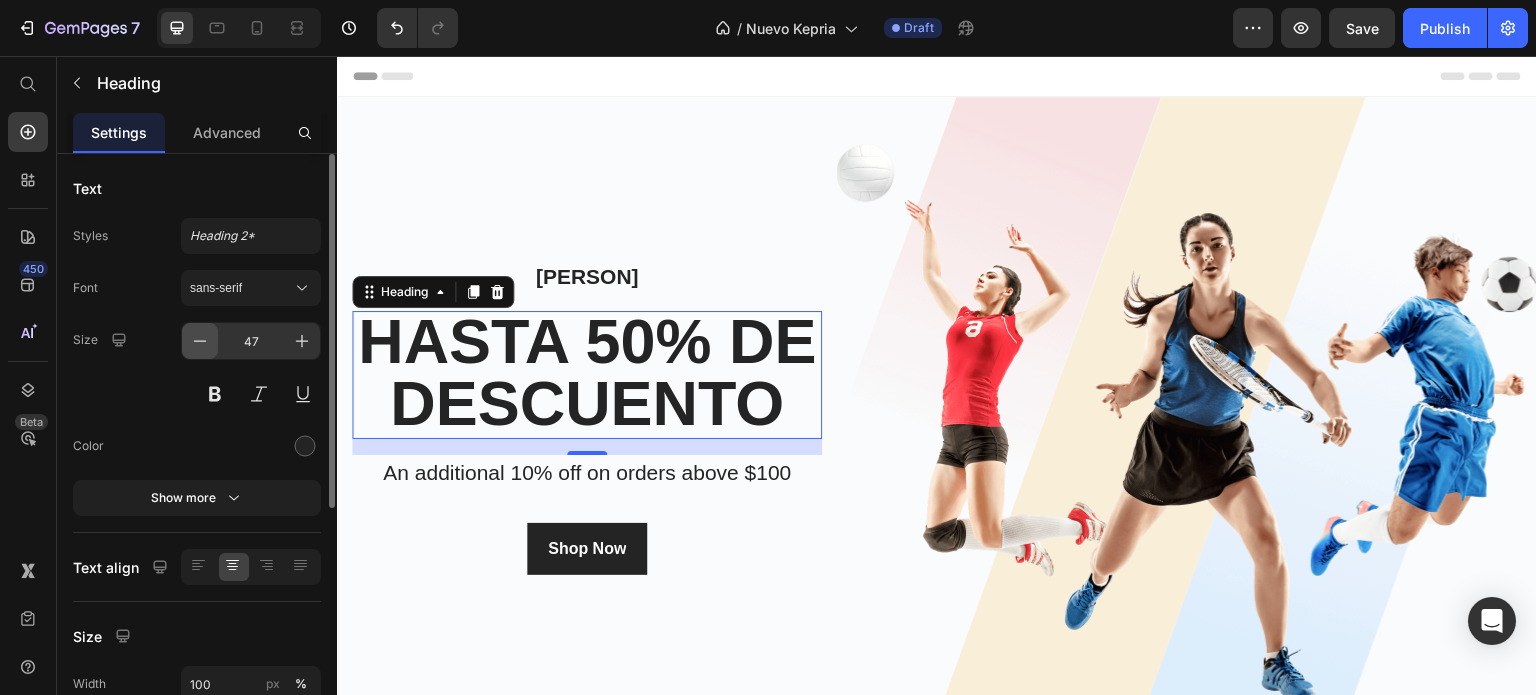 click 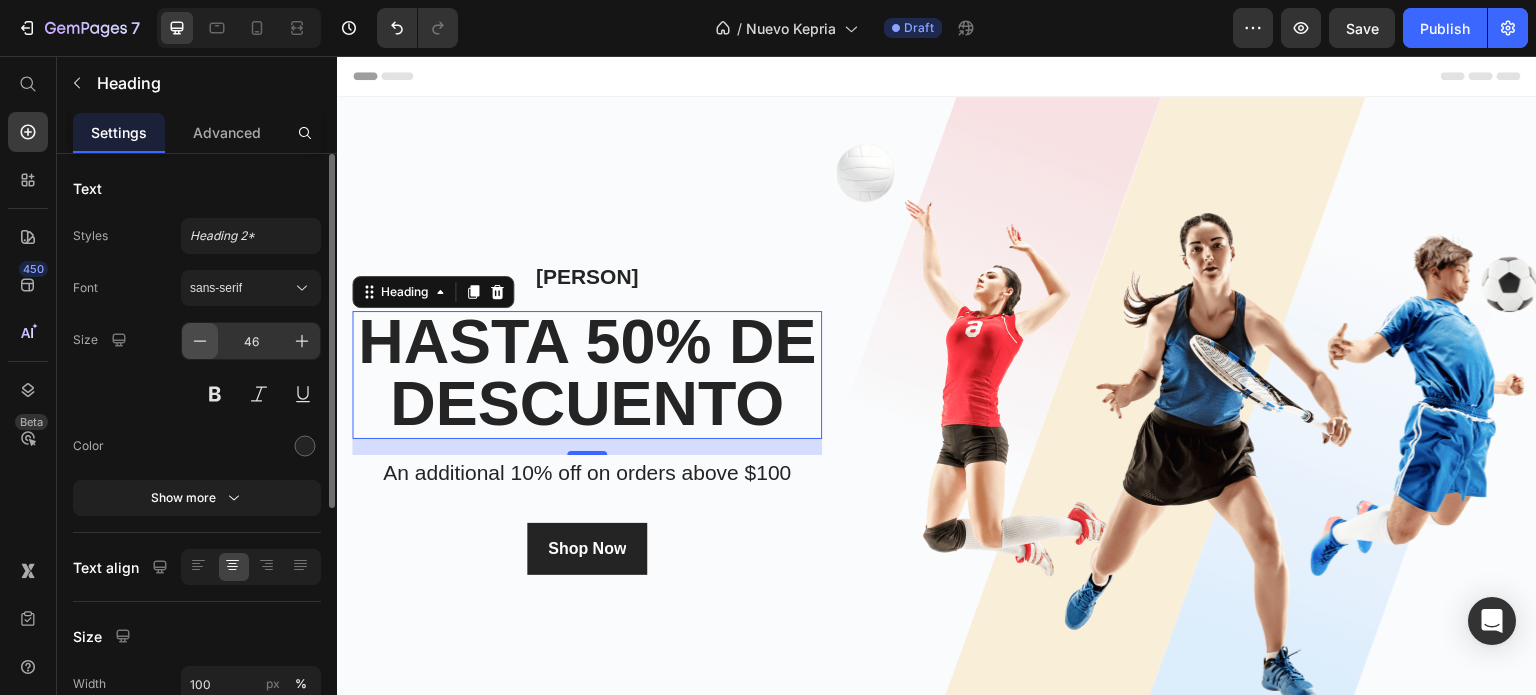 click 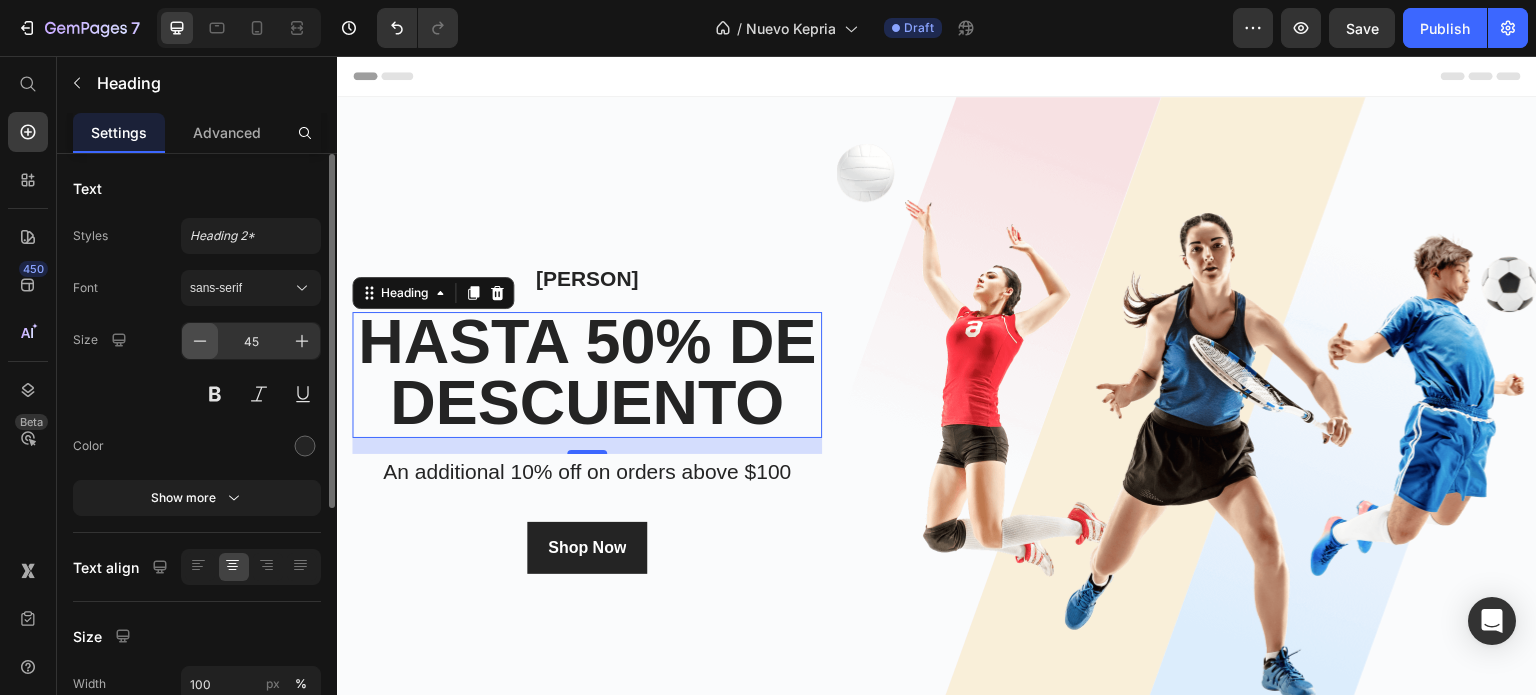 type 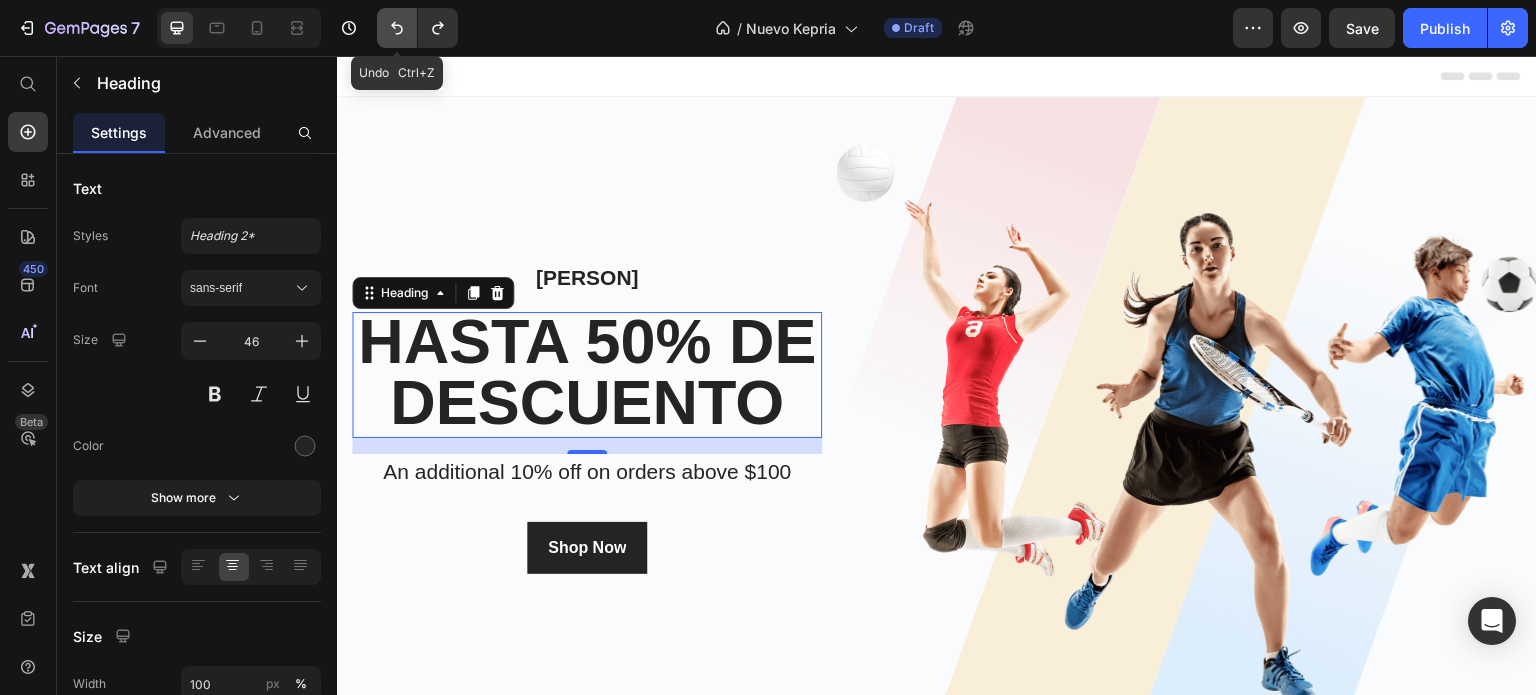 click 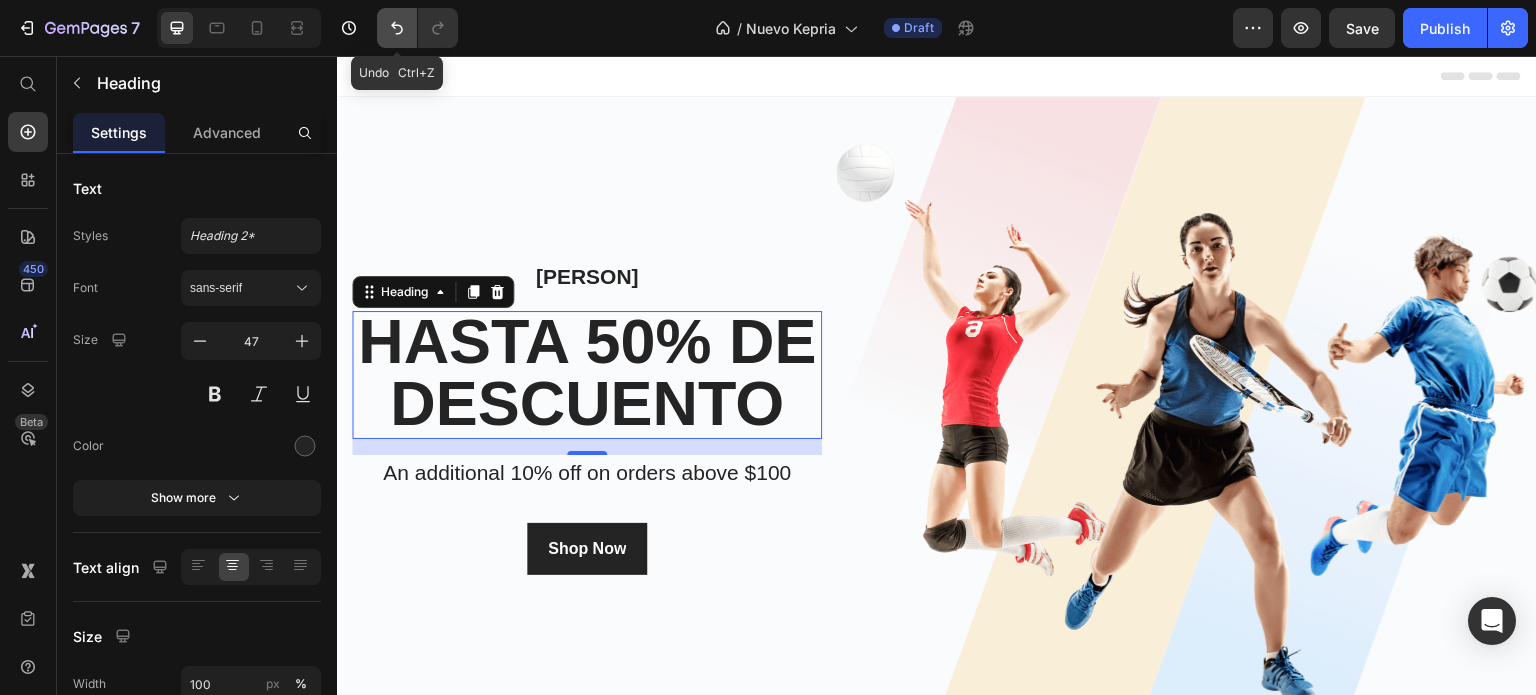 type 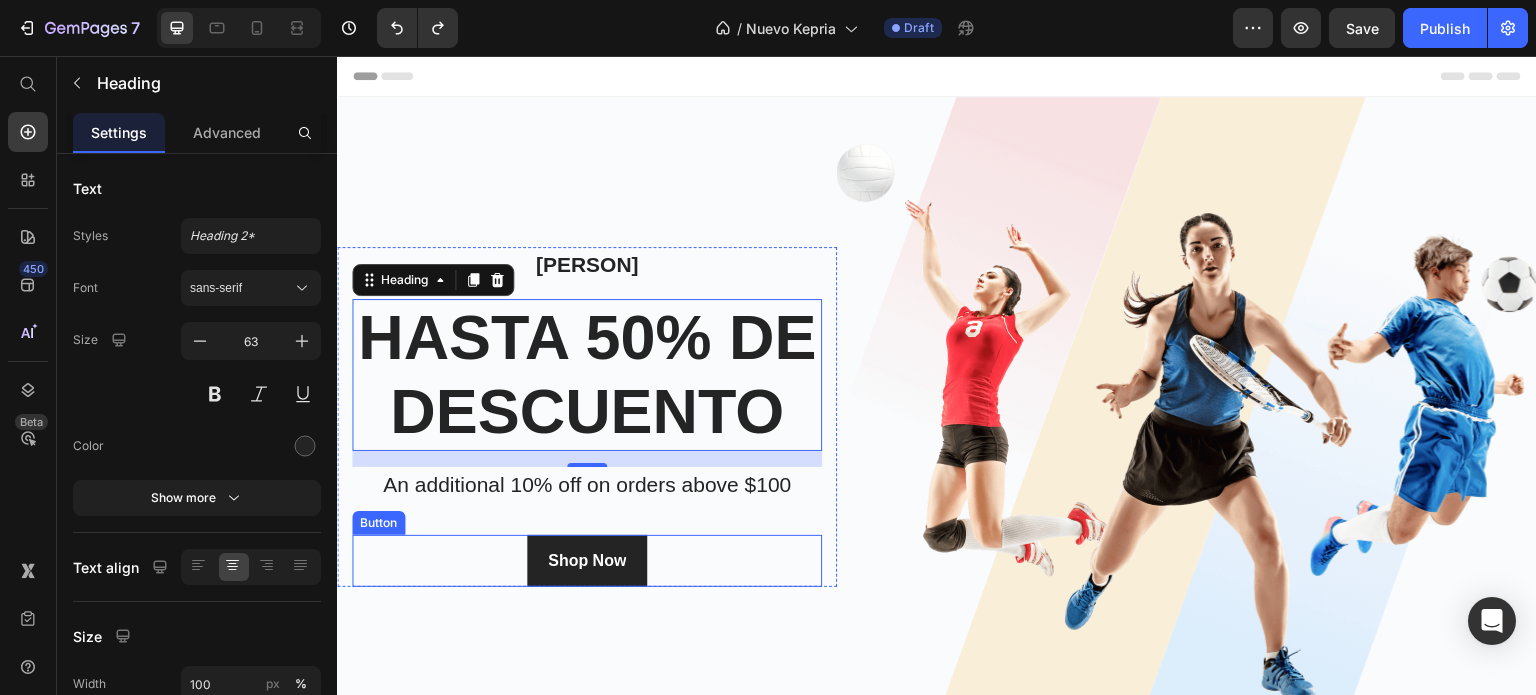 type on "64" 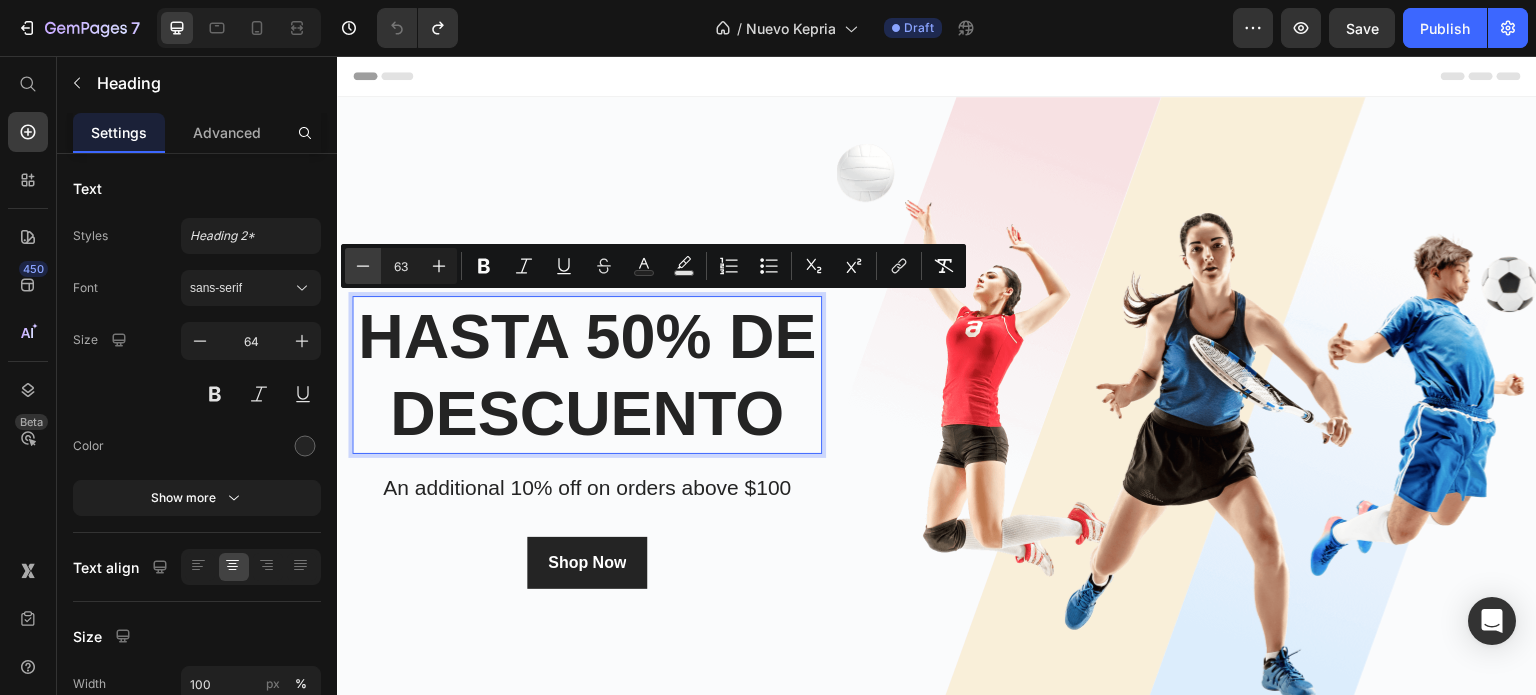 click 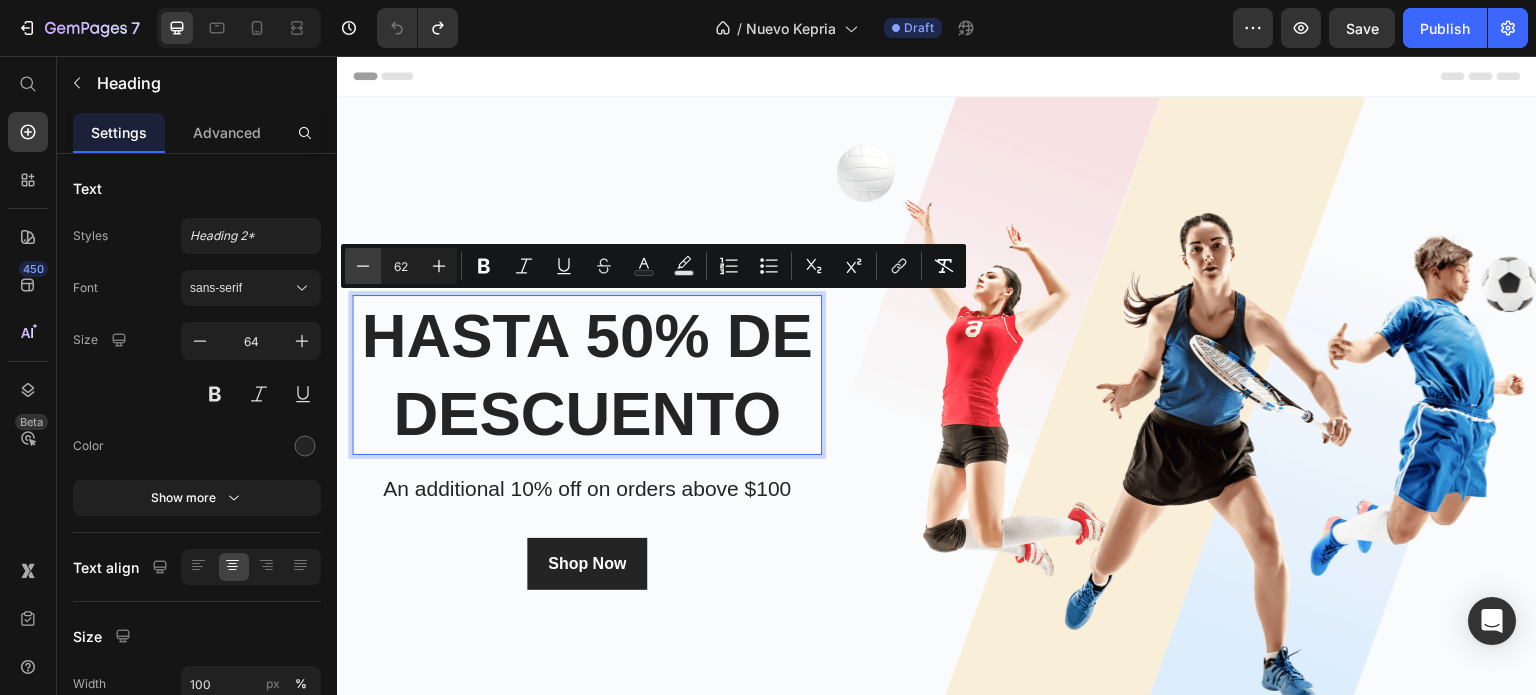 click 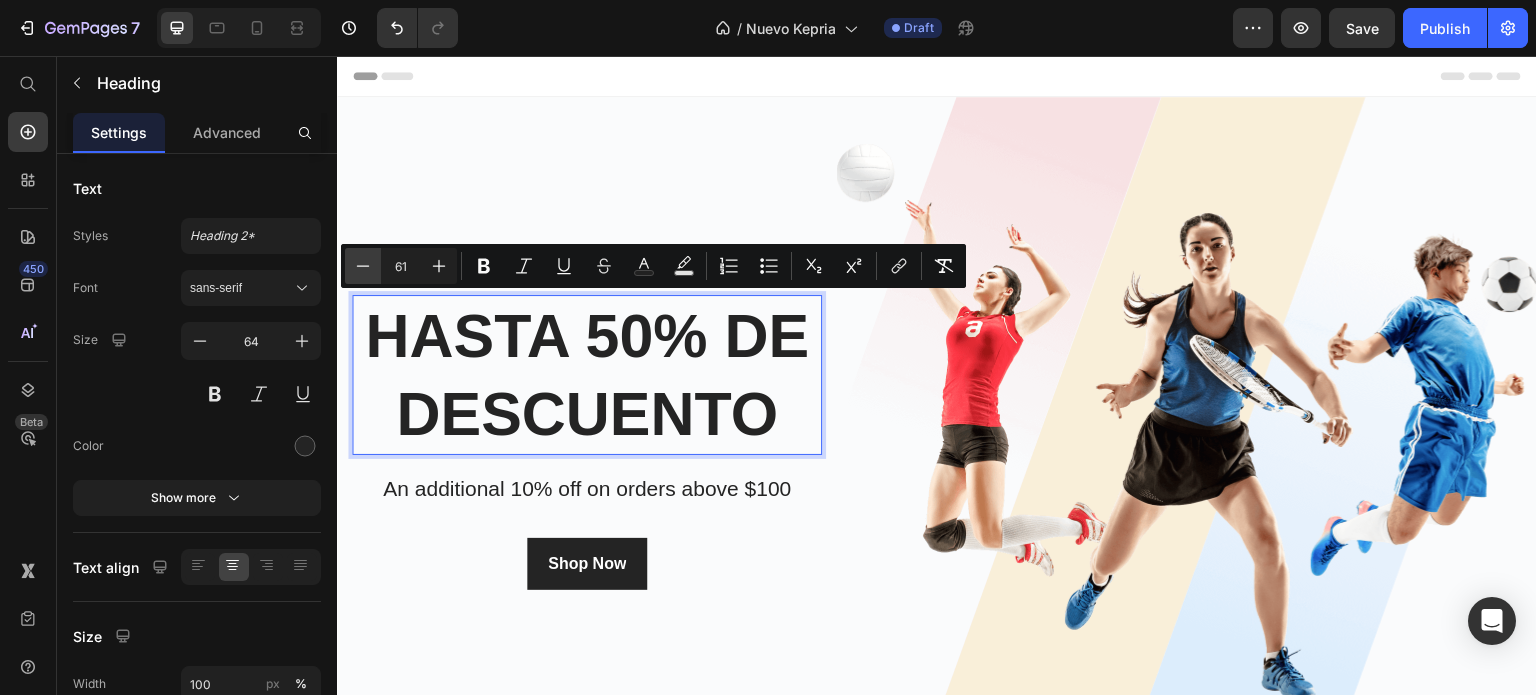 click 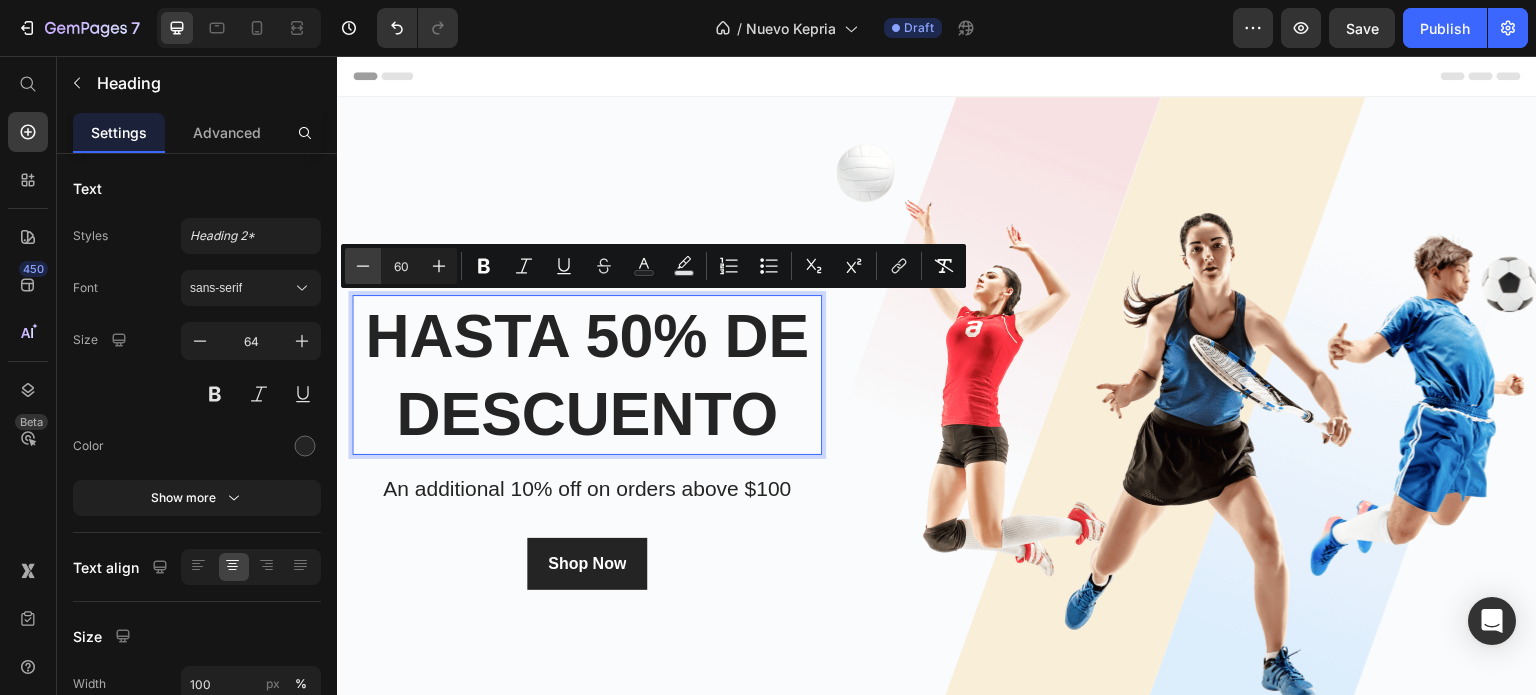 click 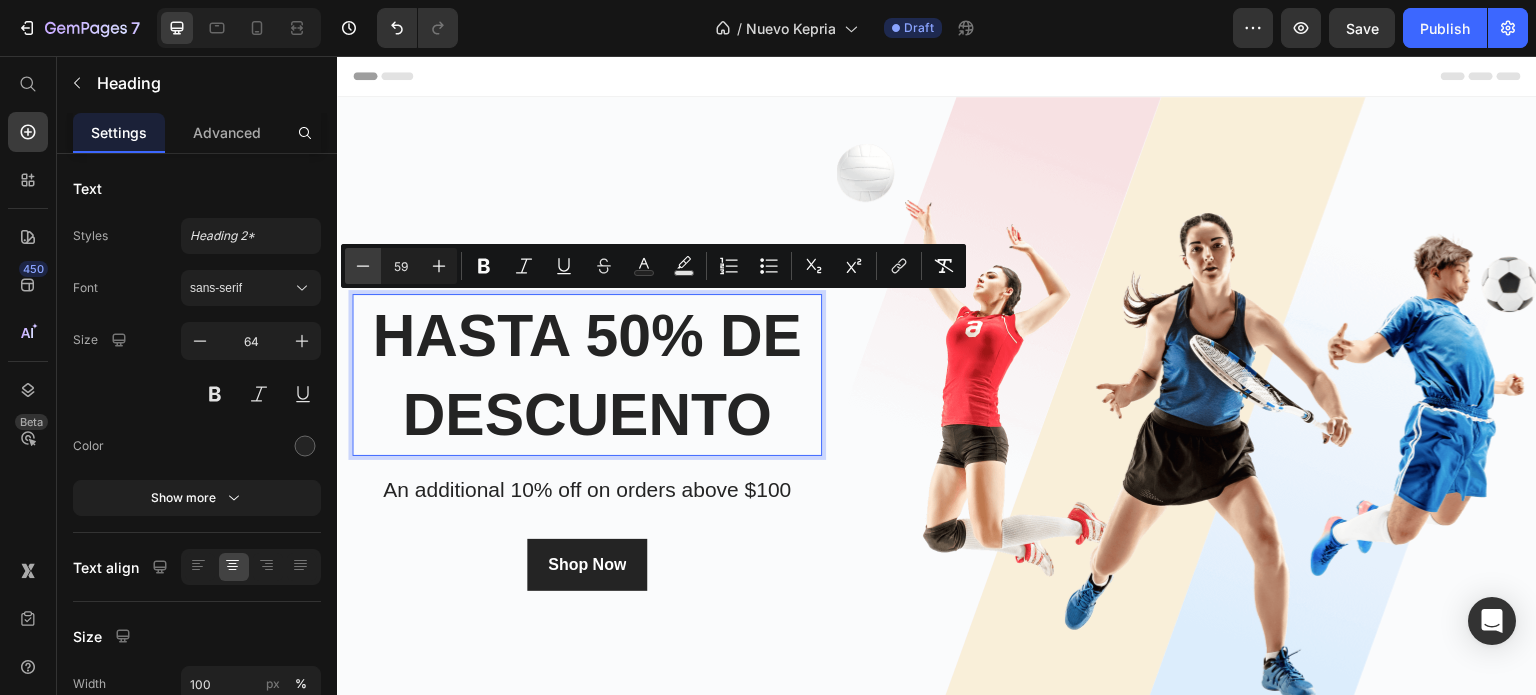 click 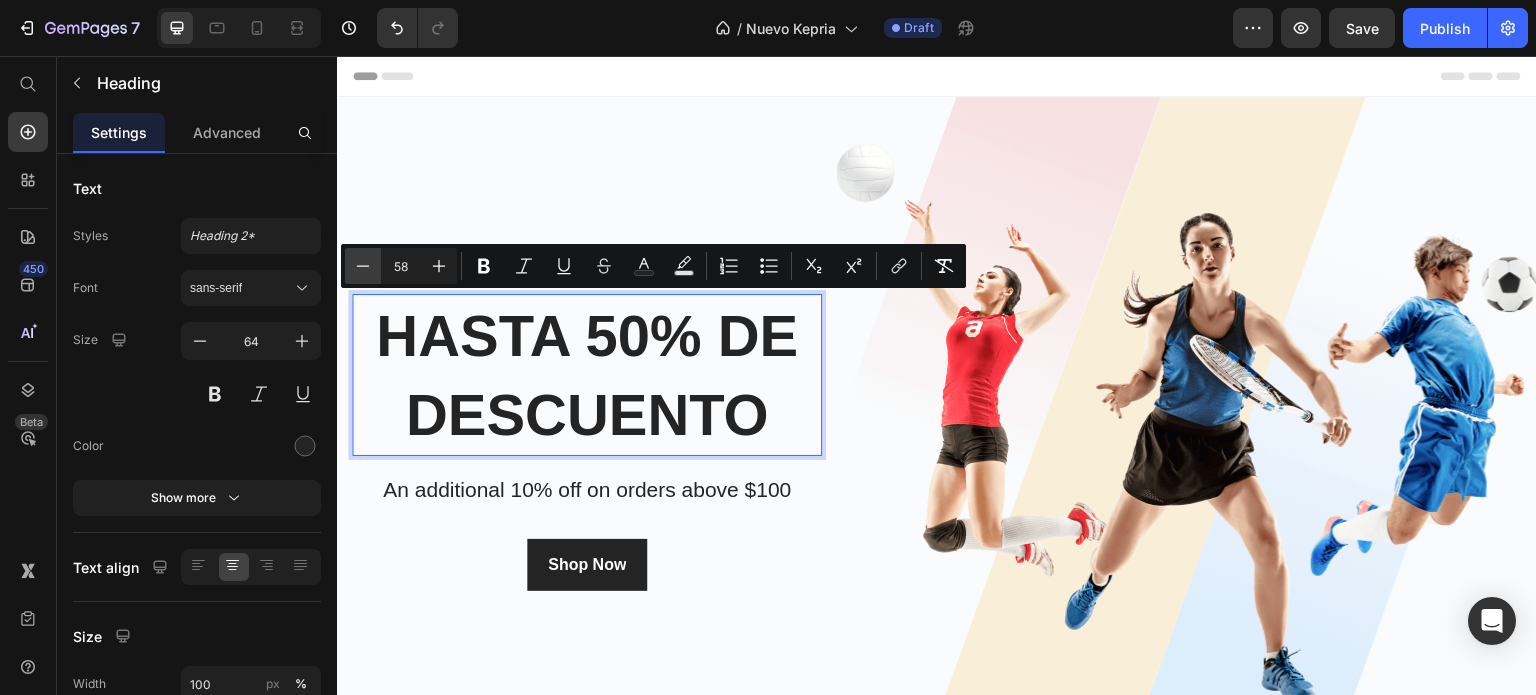 click 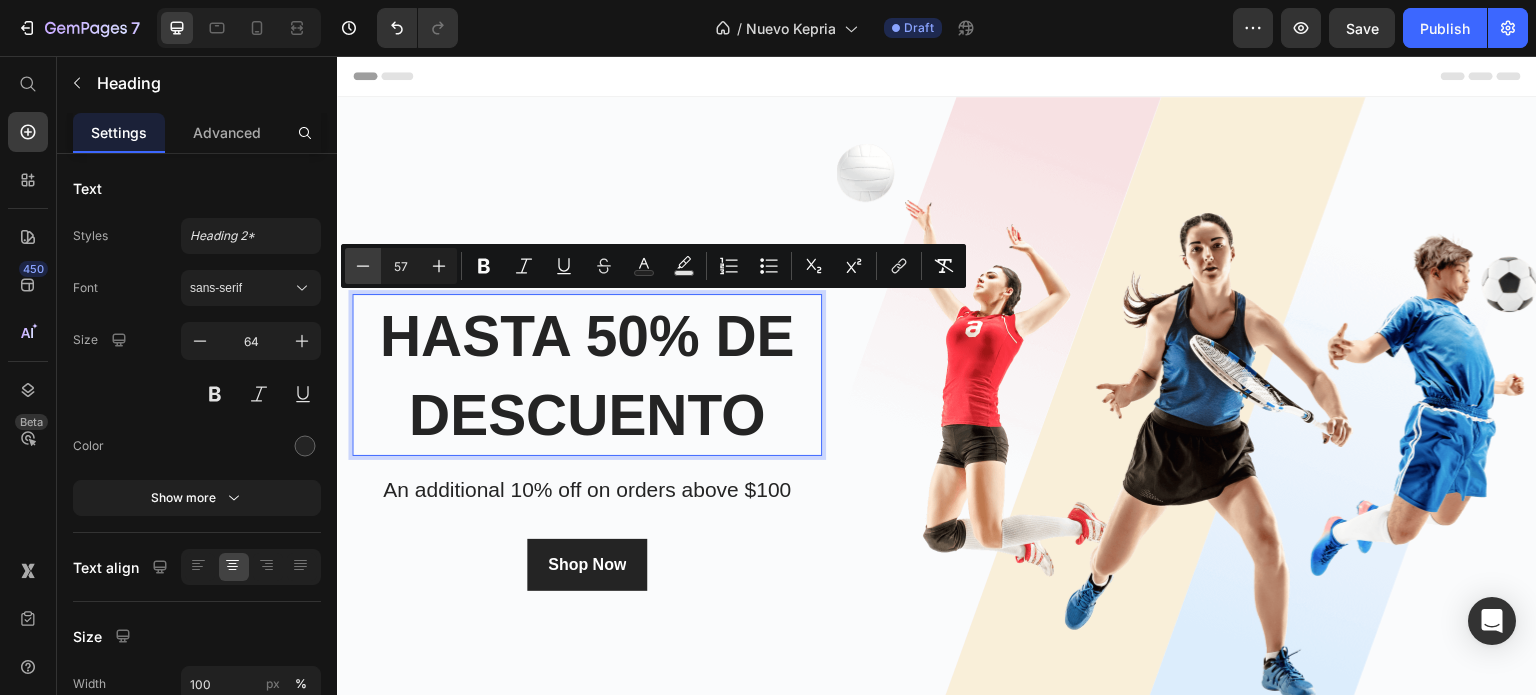click 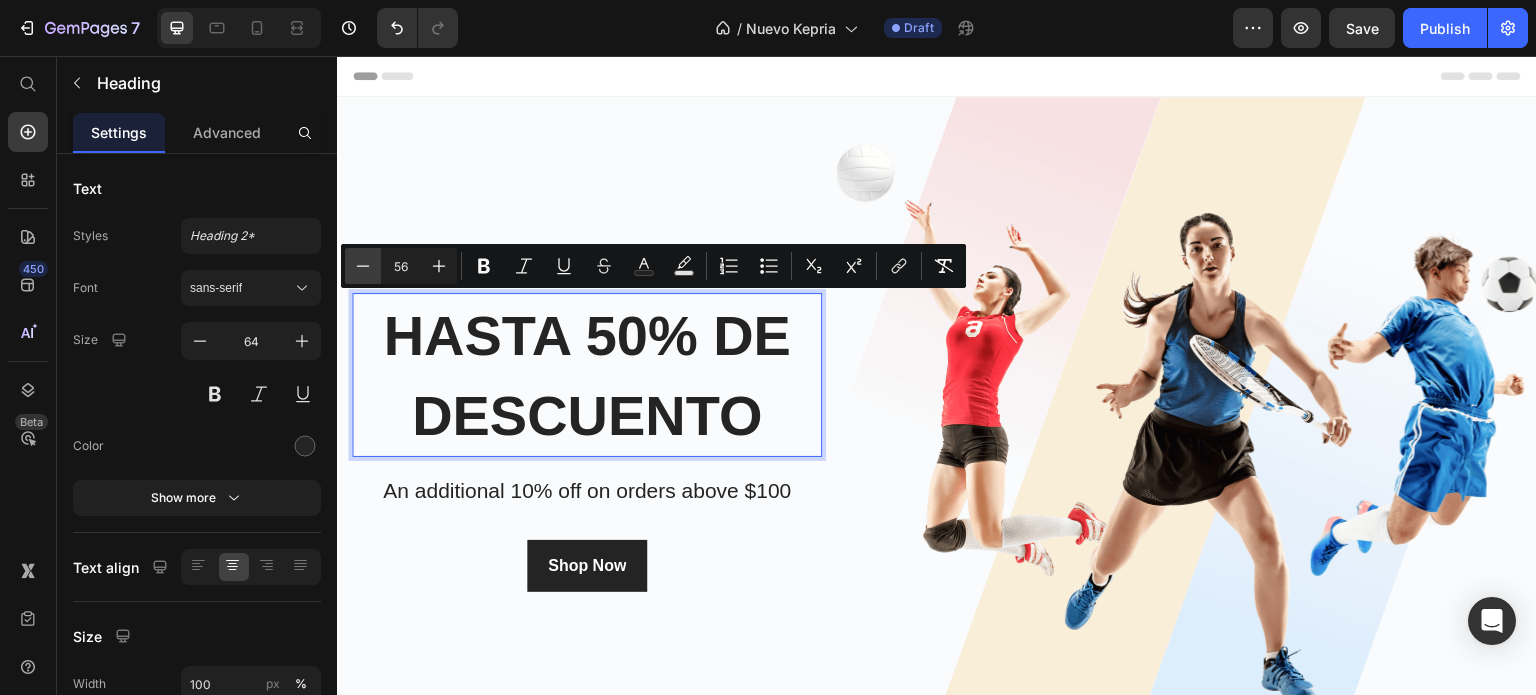 click 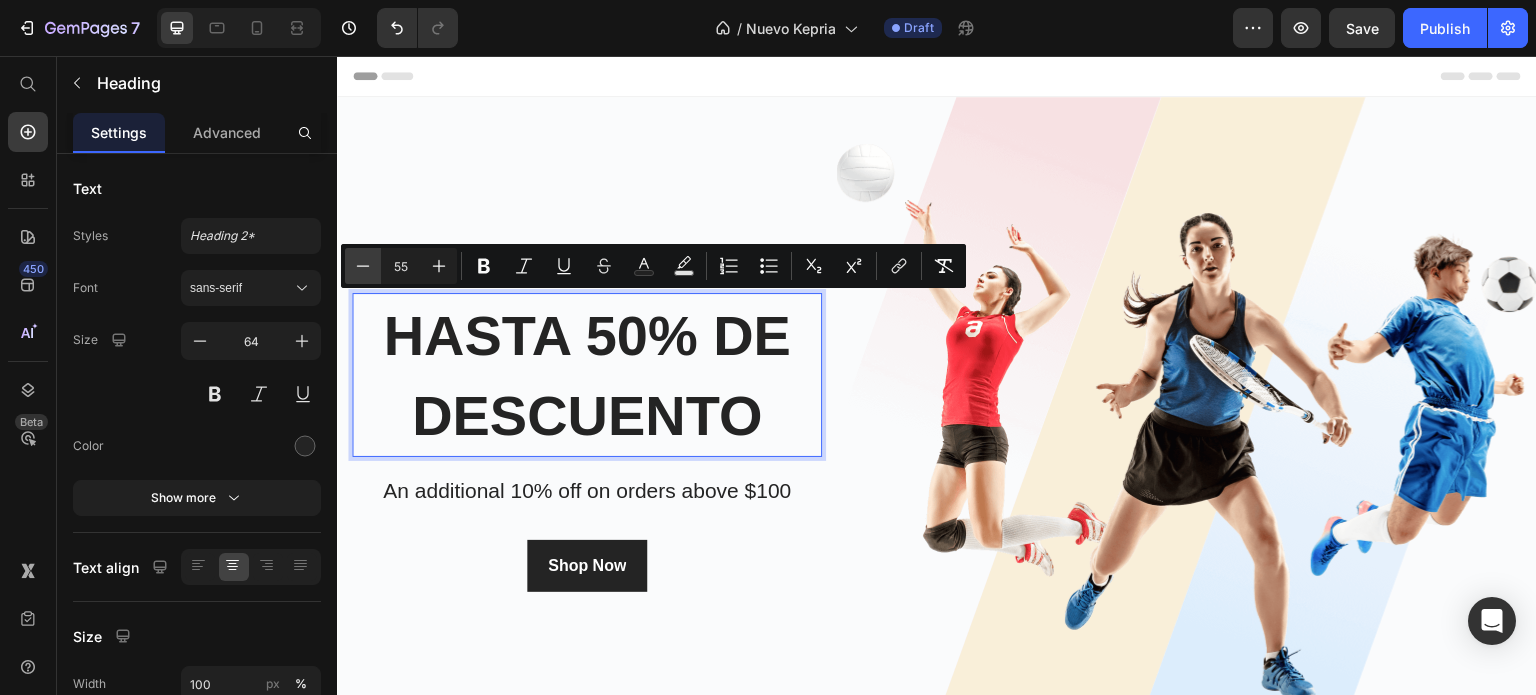 click 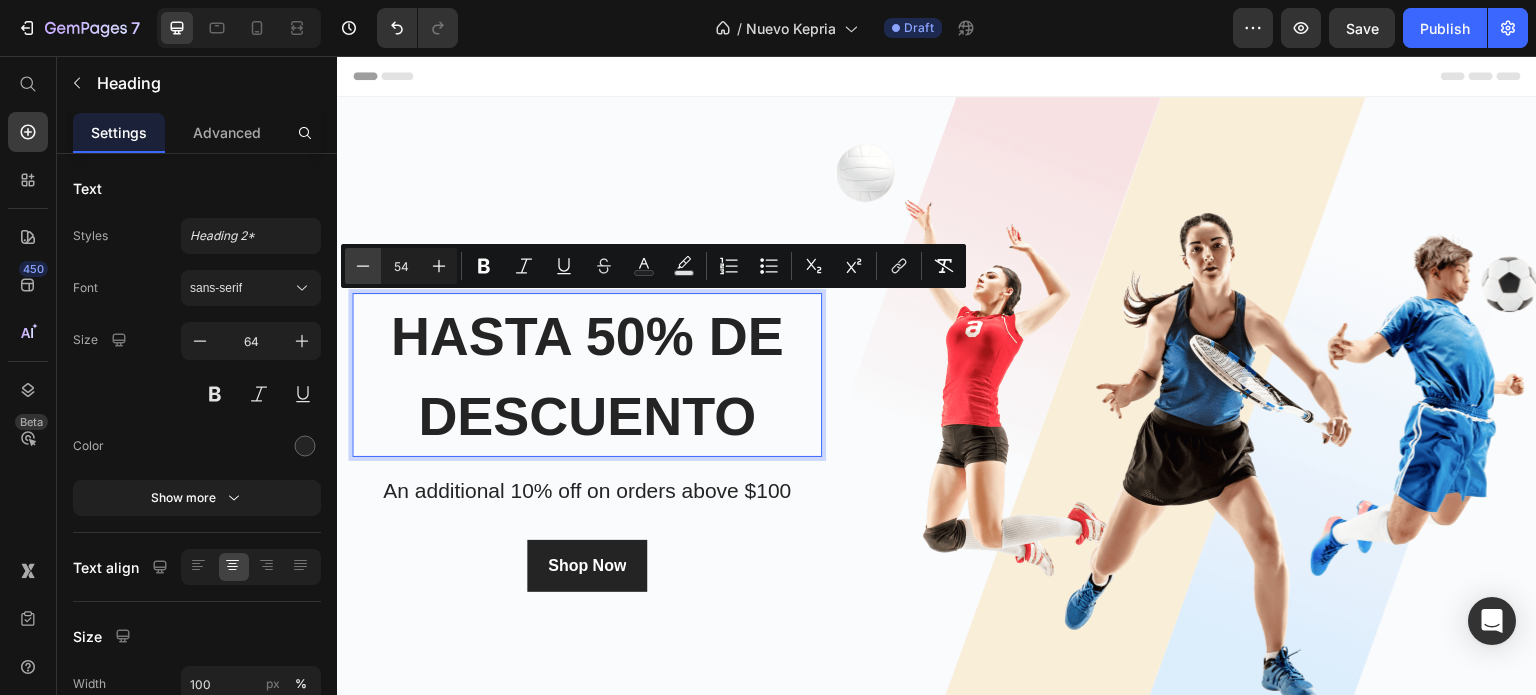 click 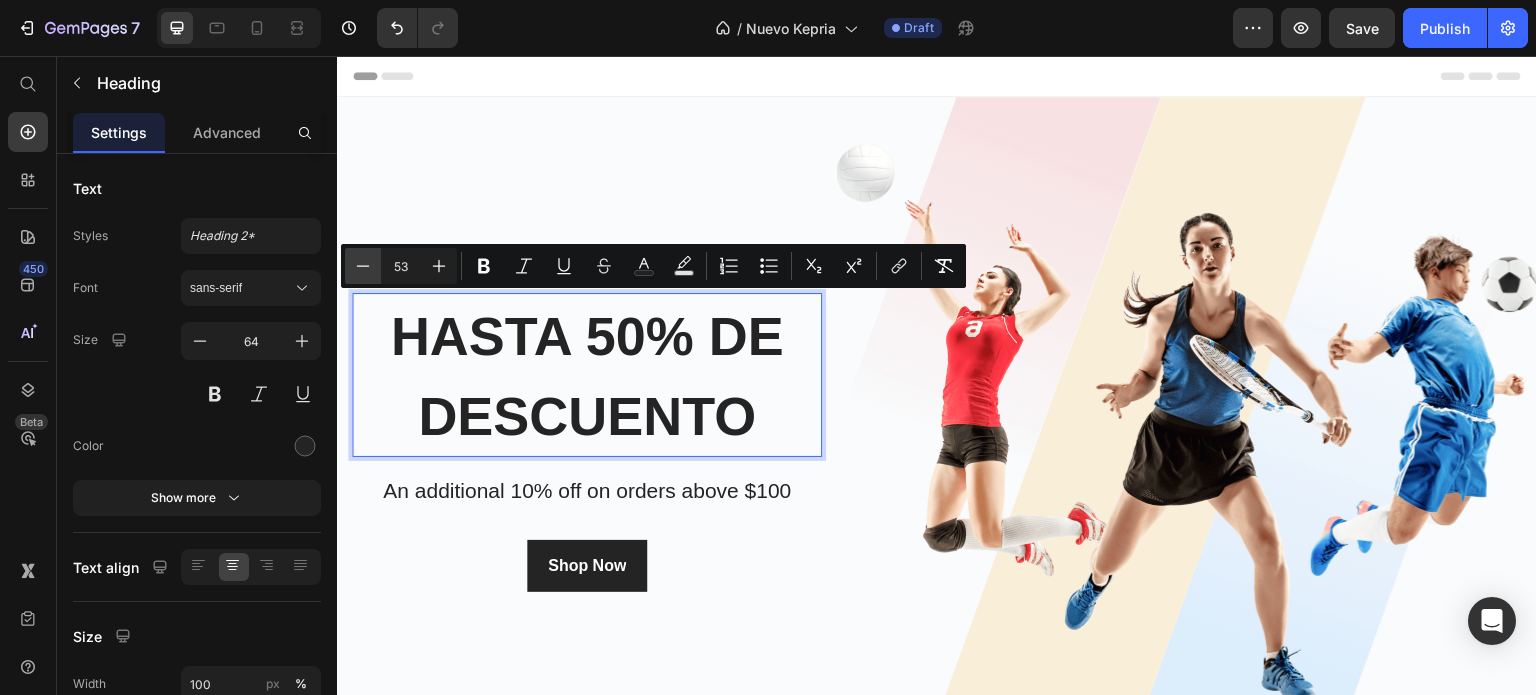 click 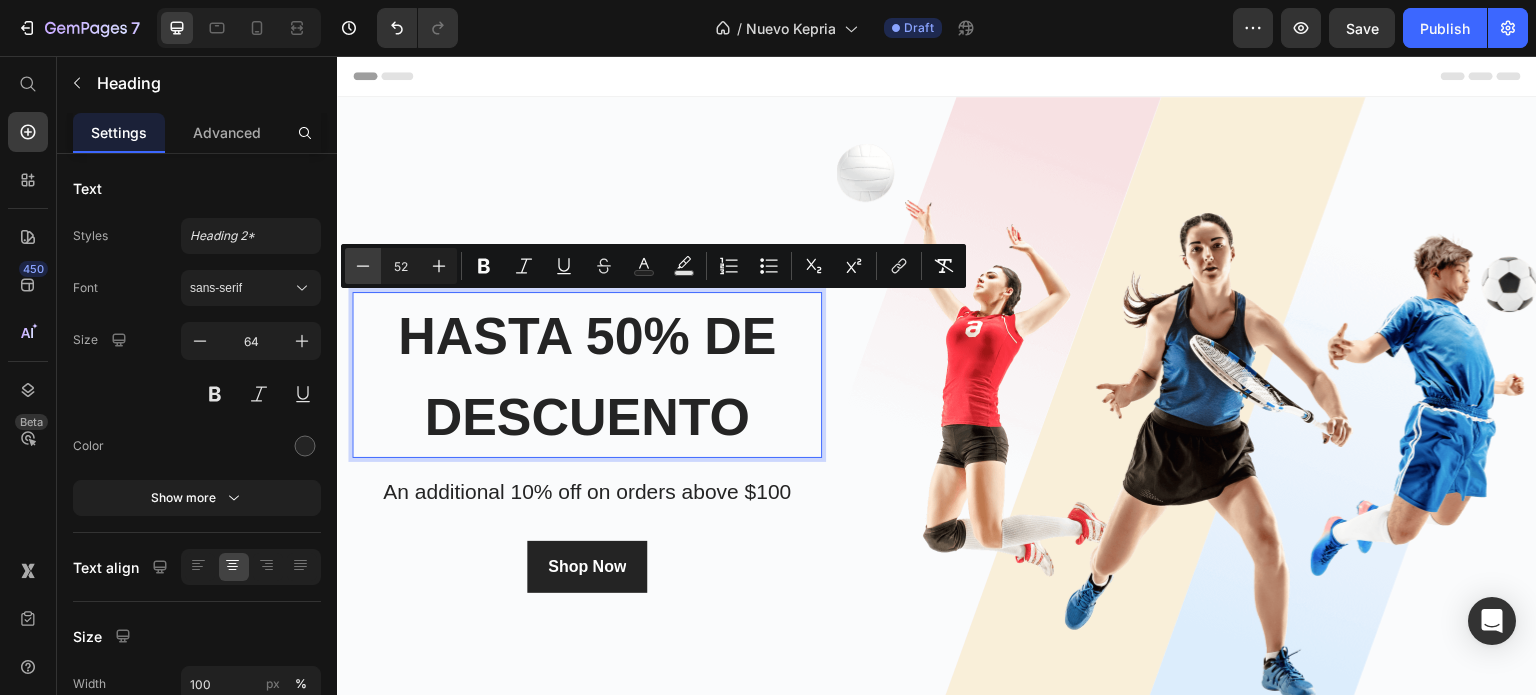 click 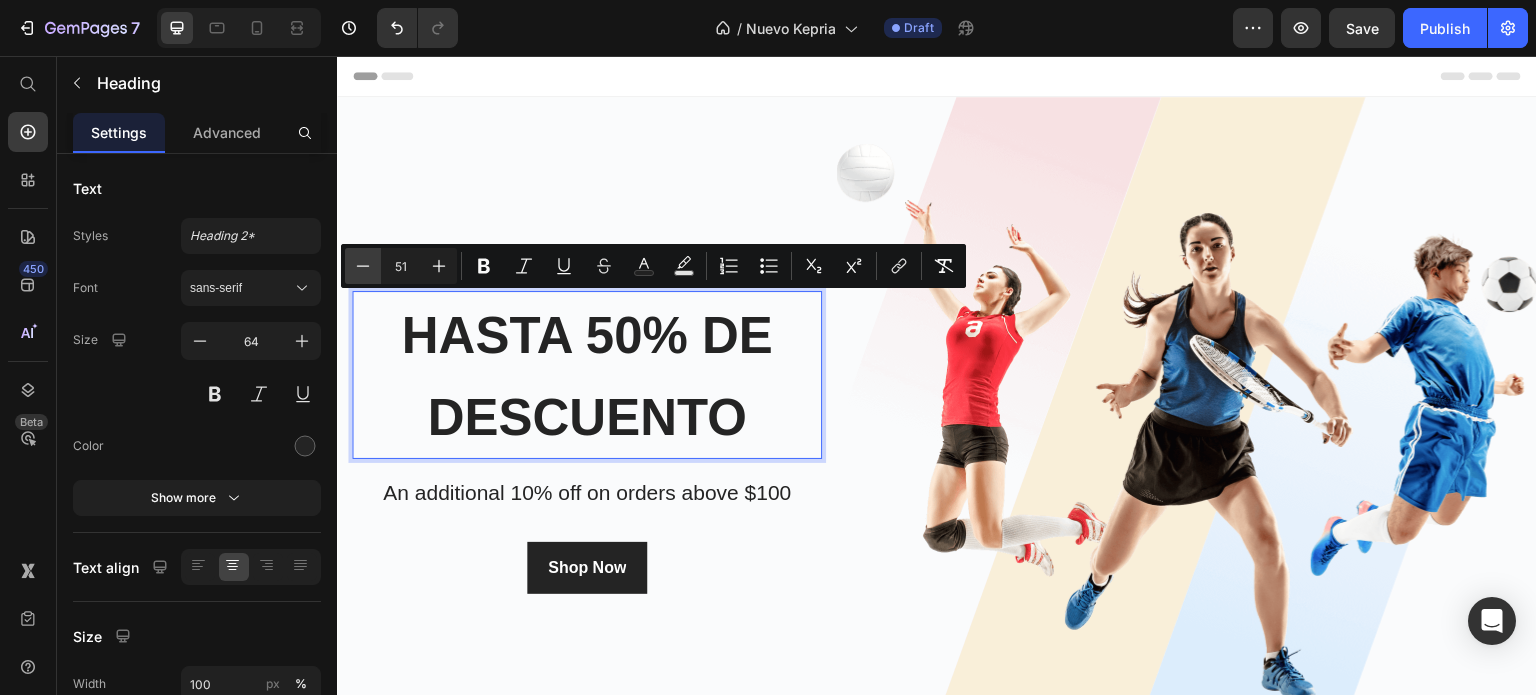 click 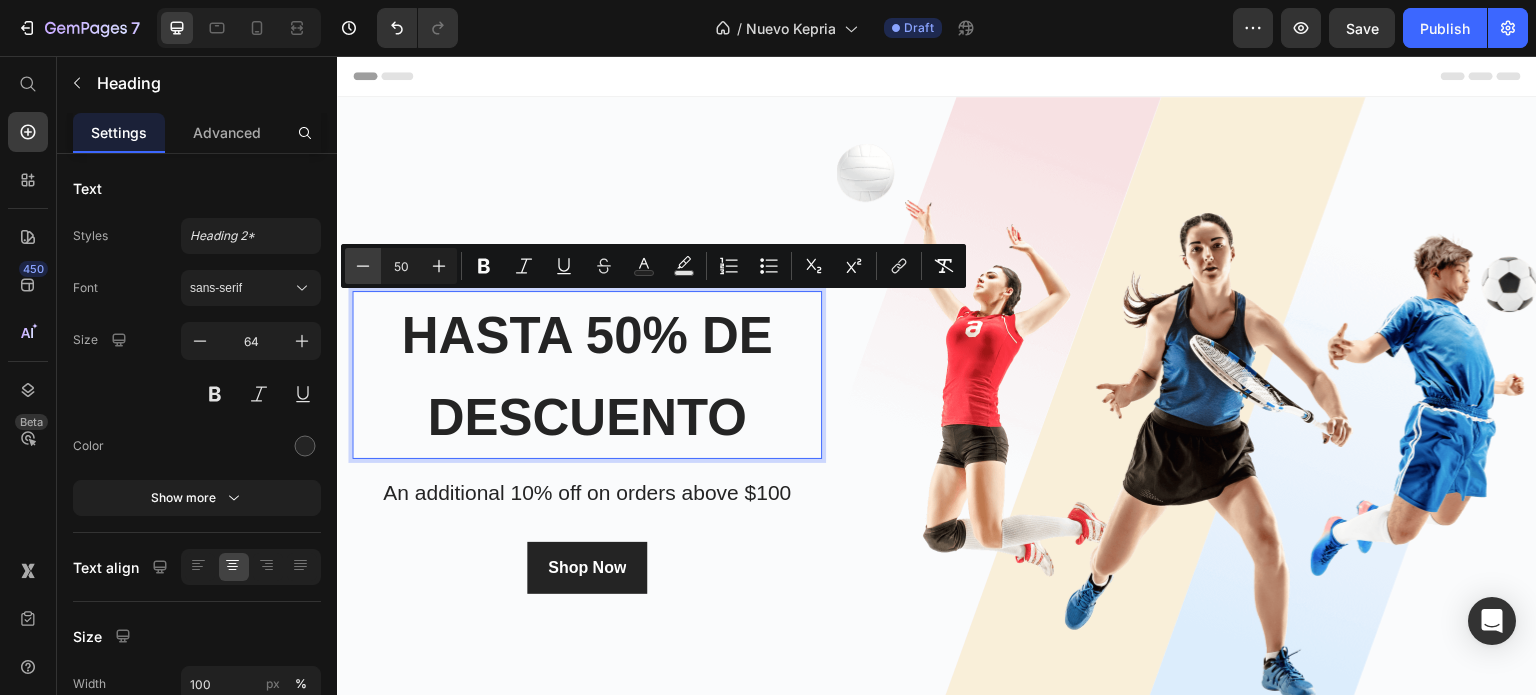 click 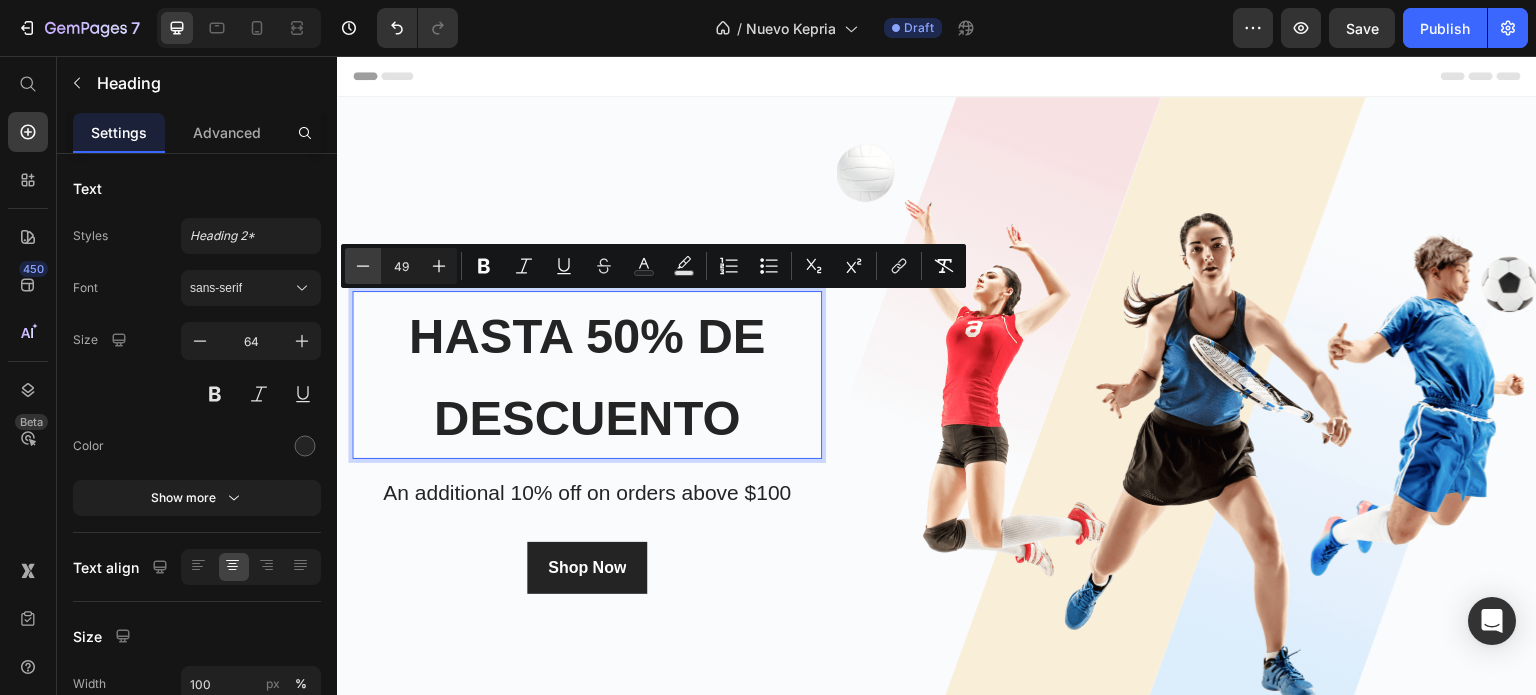 click 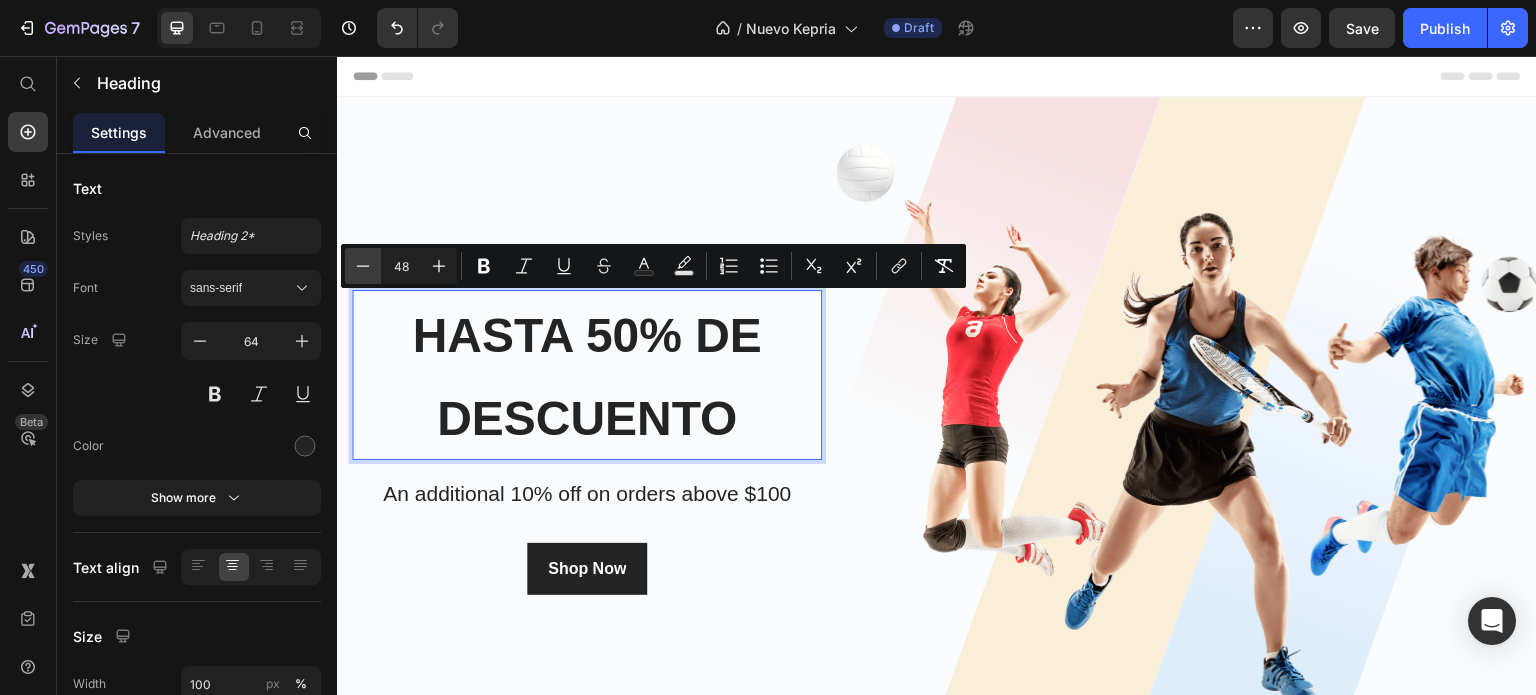 click 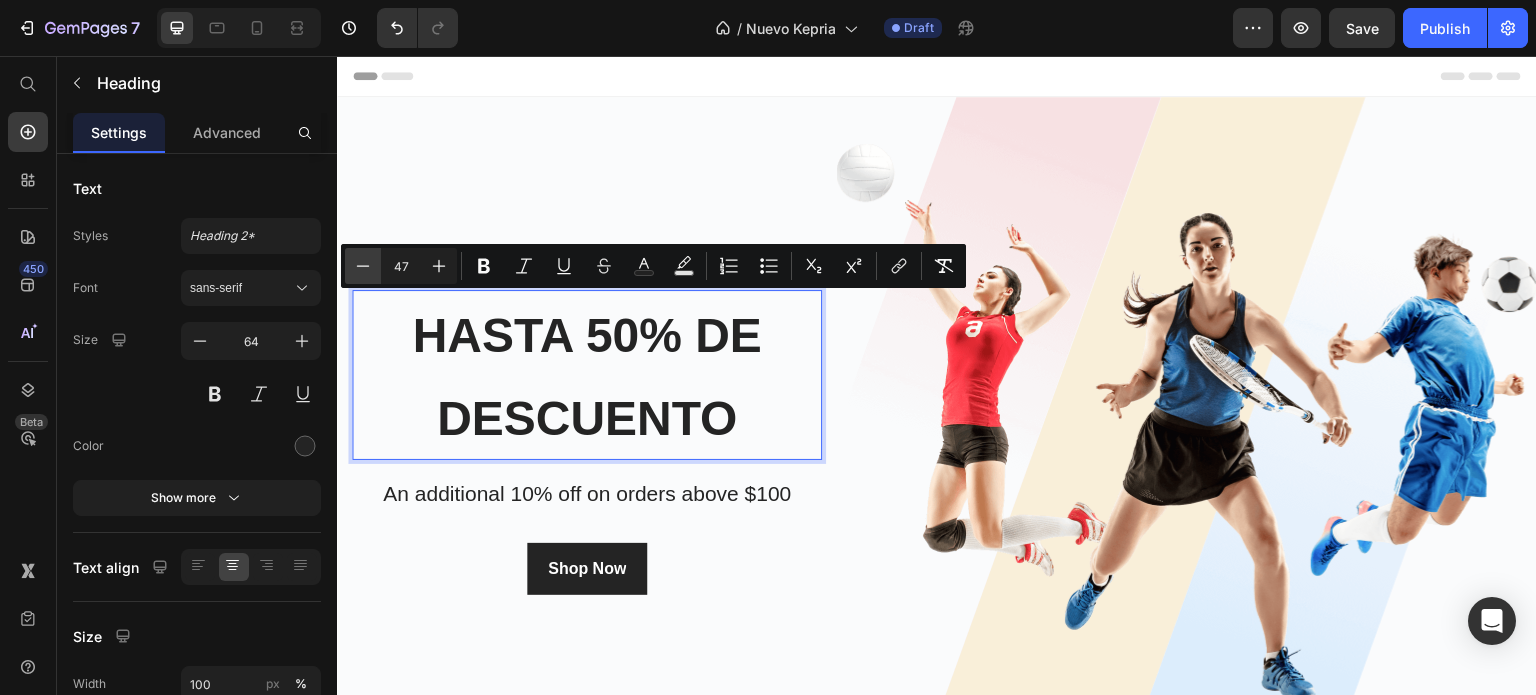 click 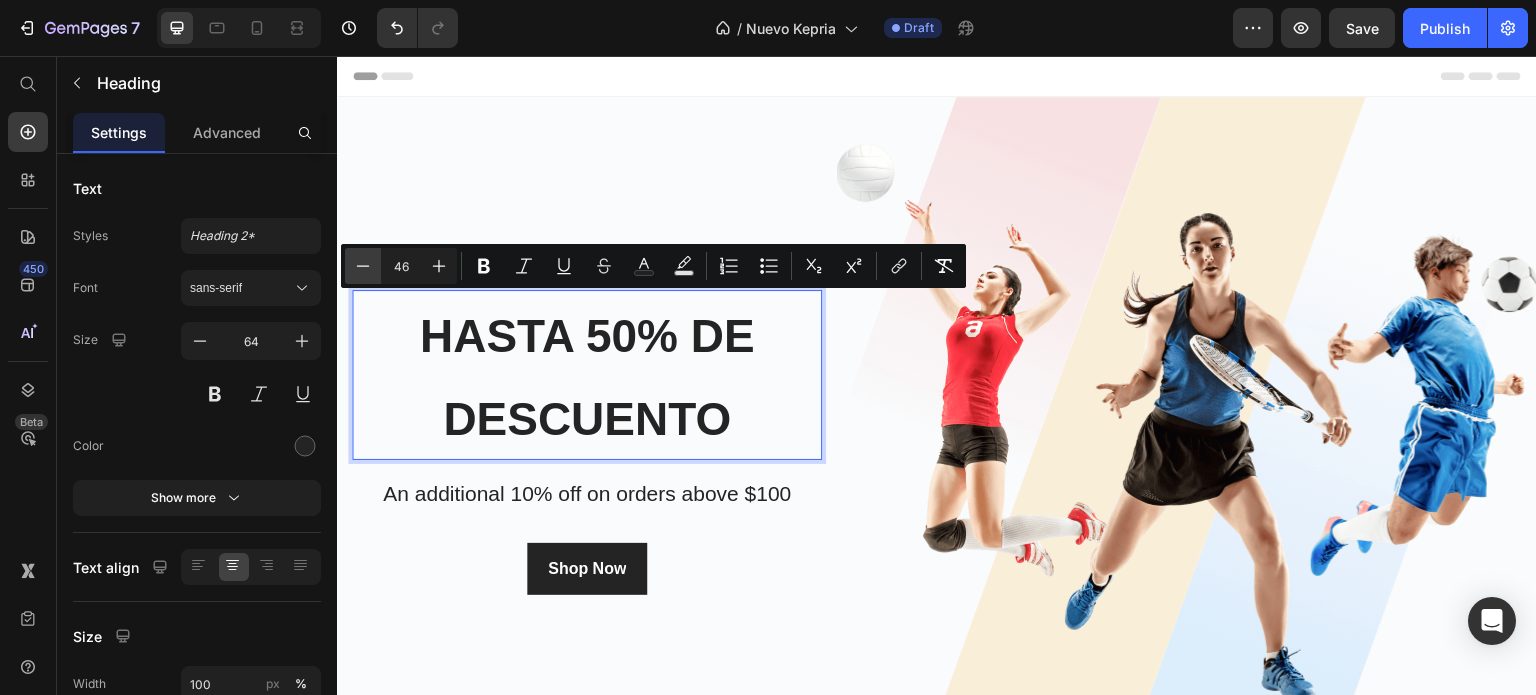 click 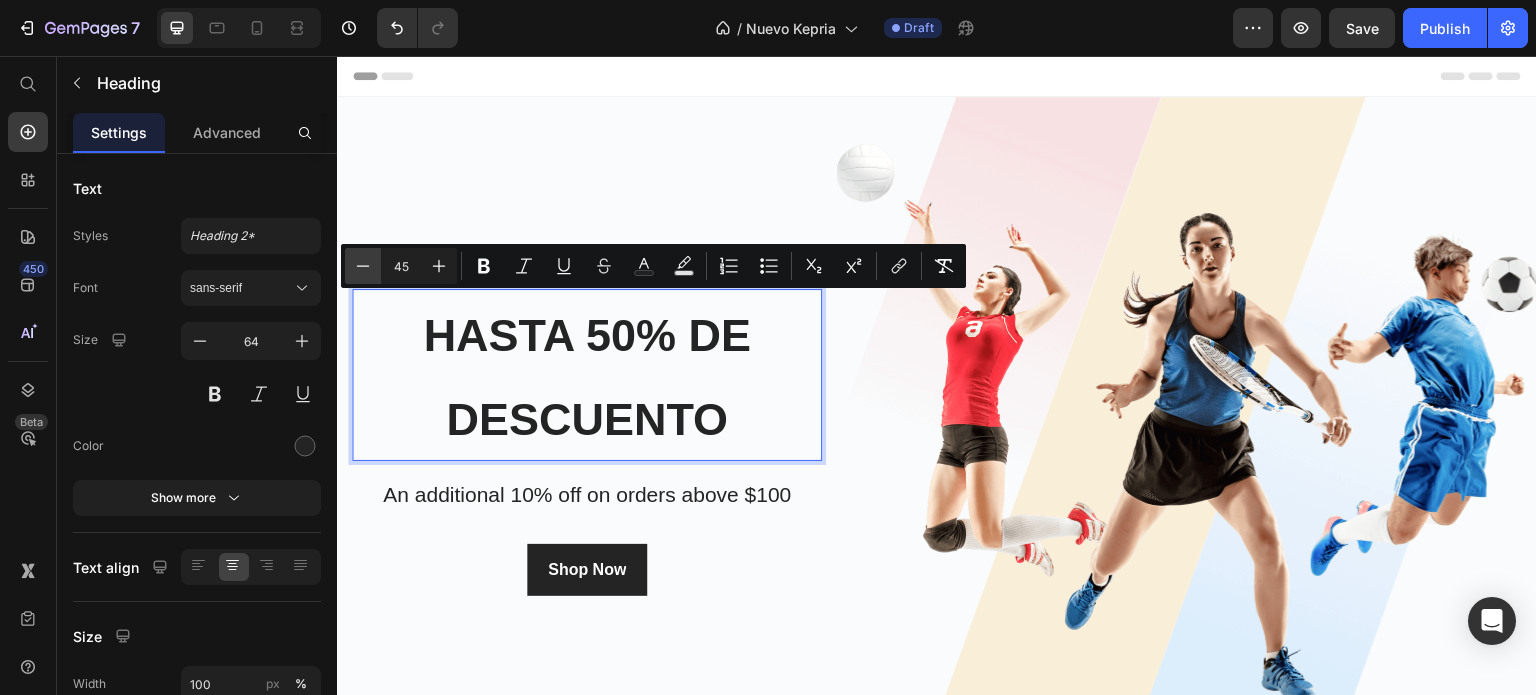 click 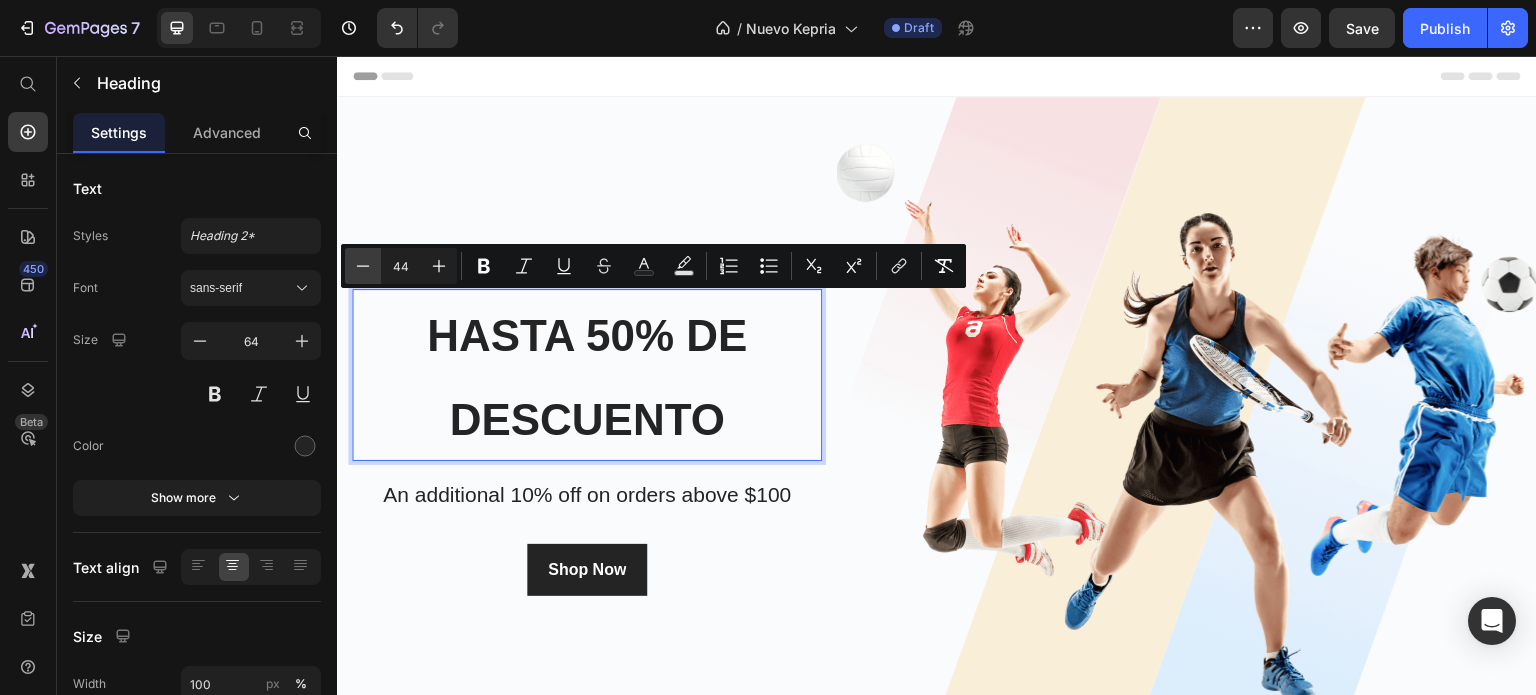 click 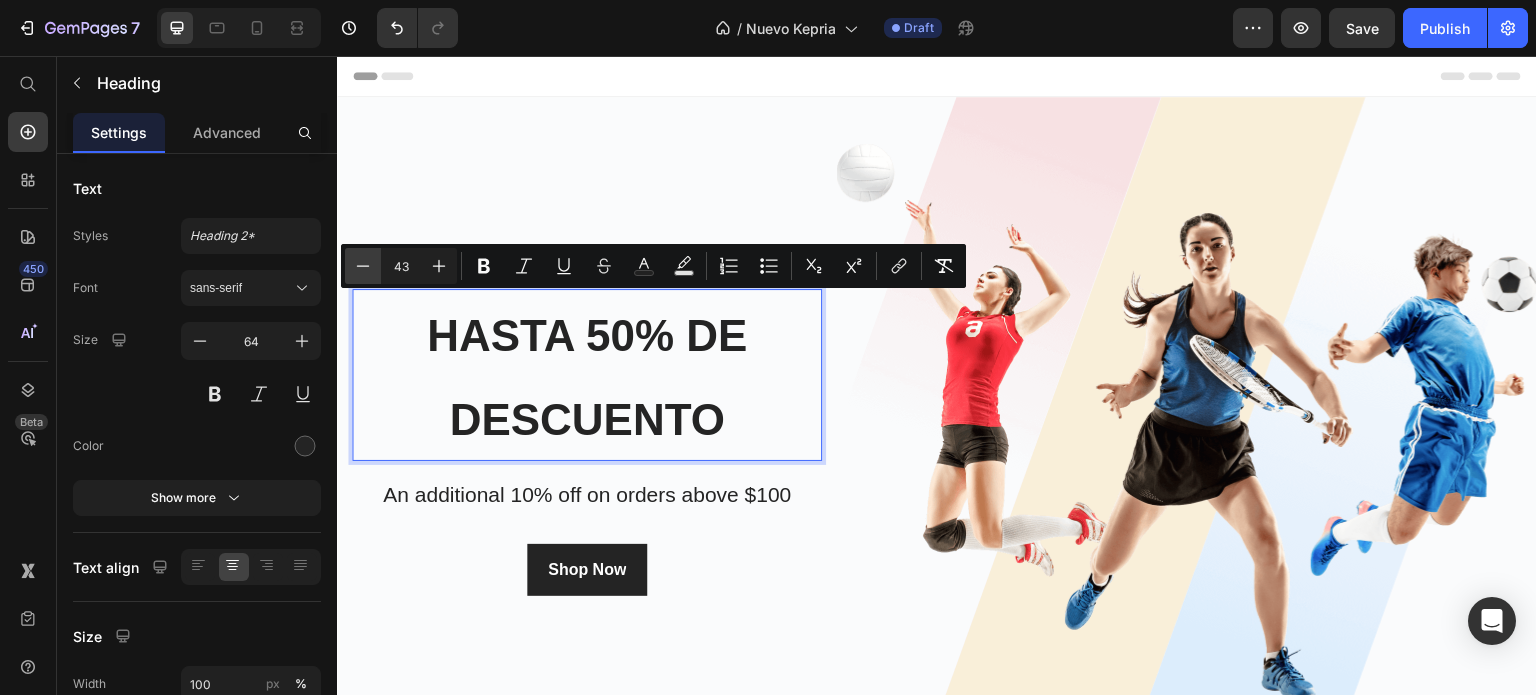 click 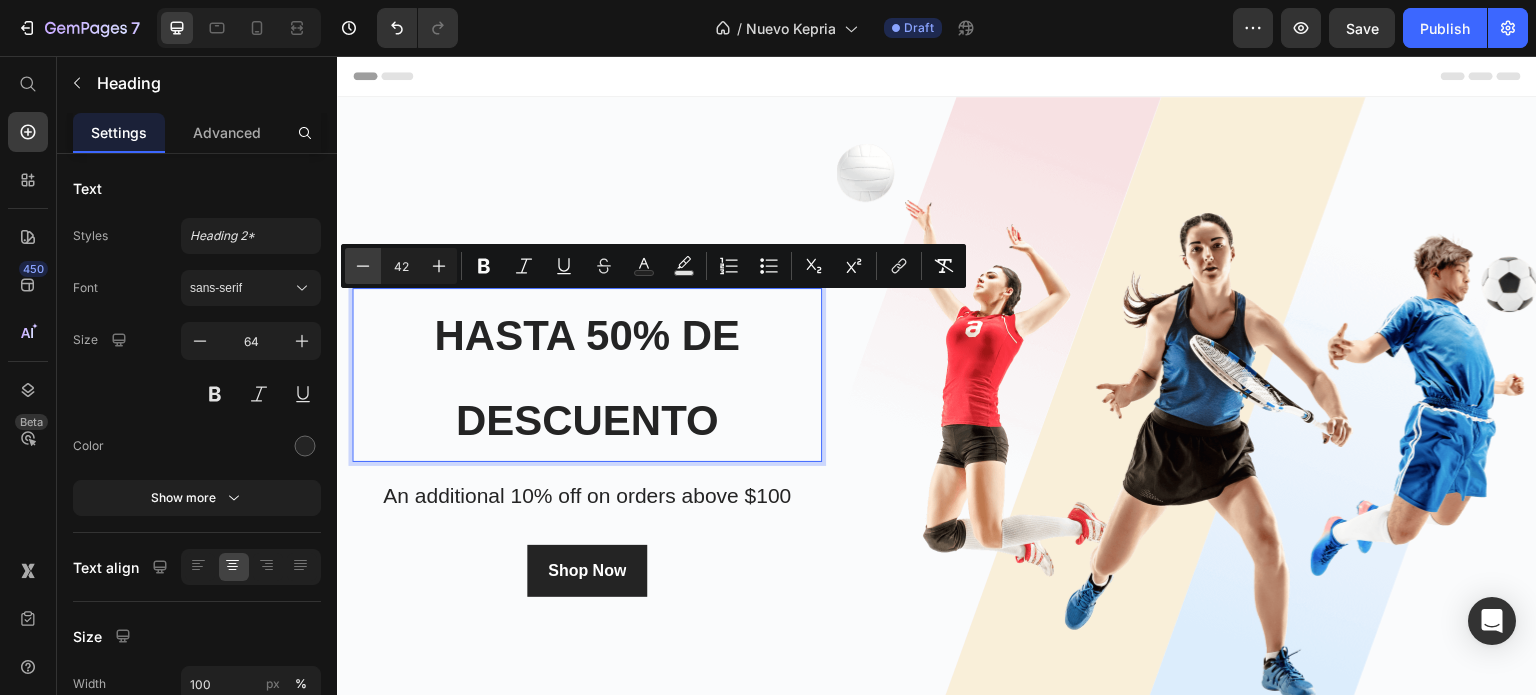 click 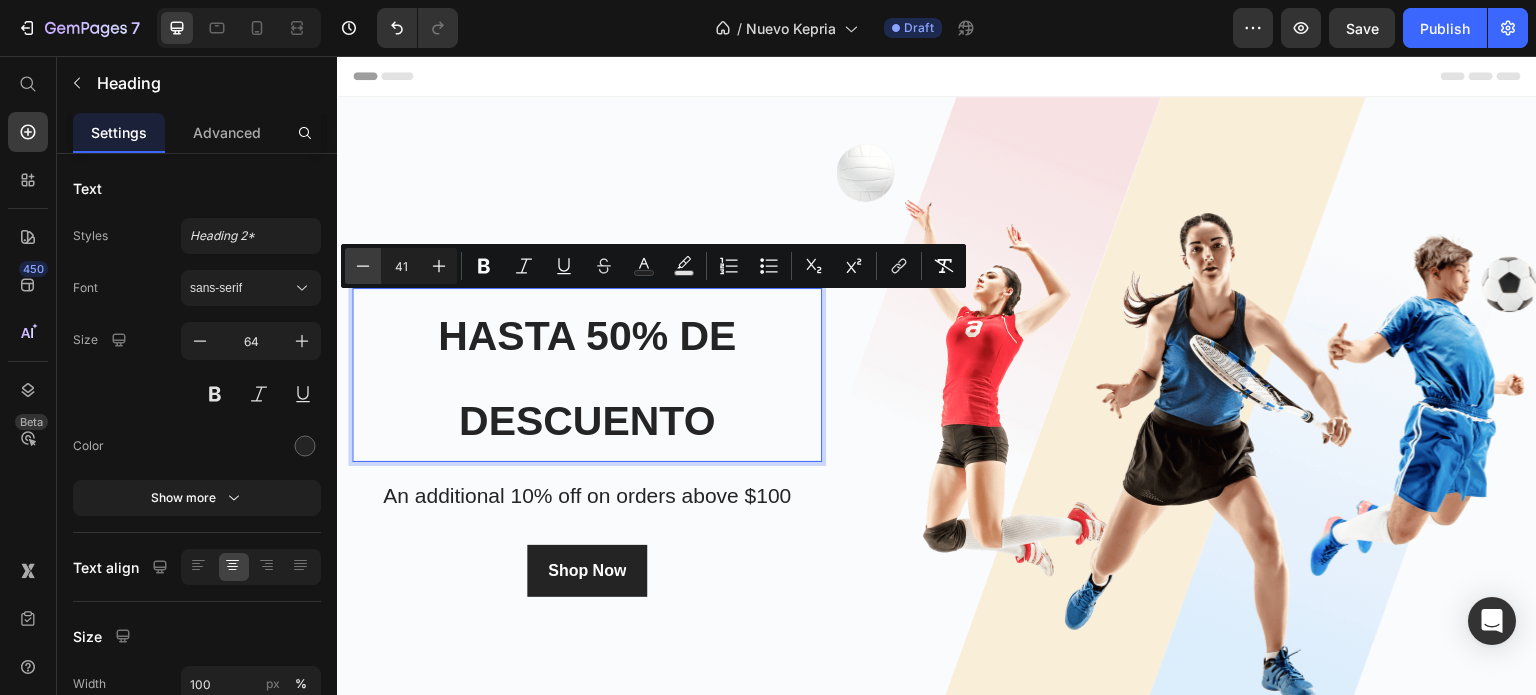 click 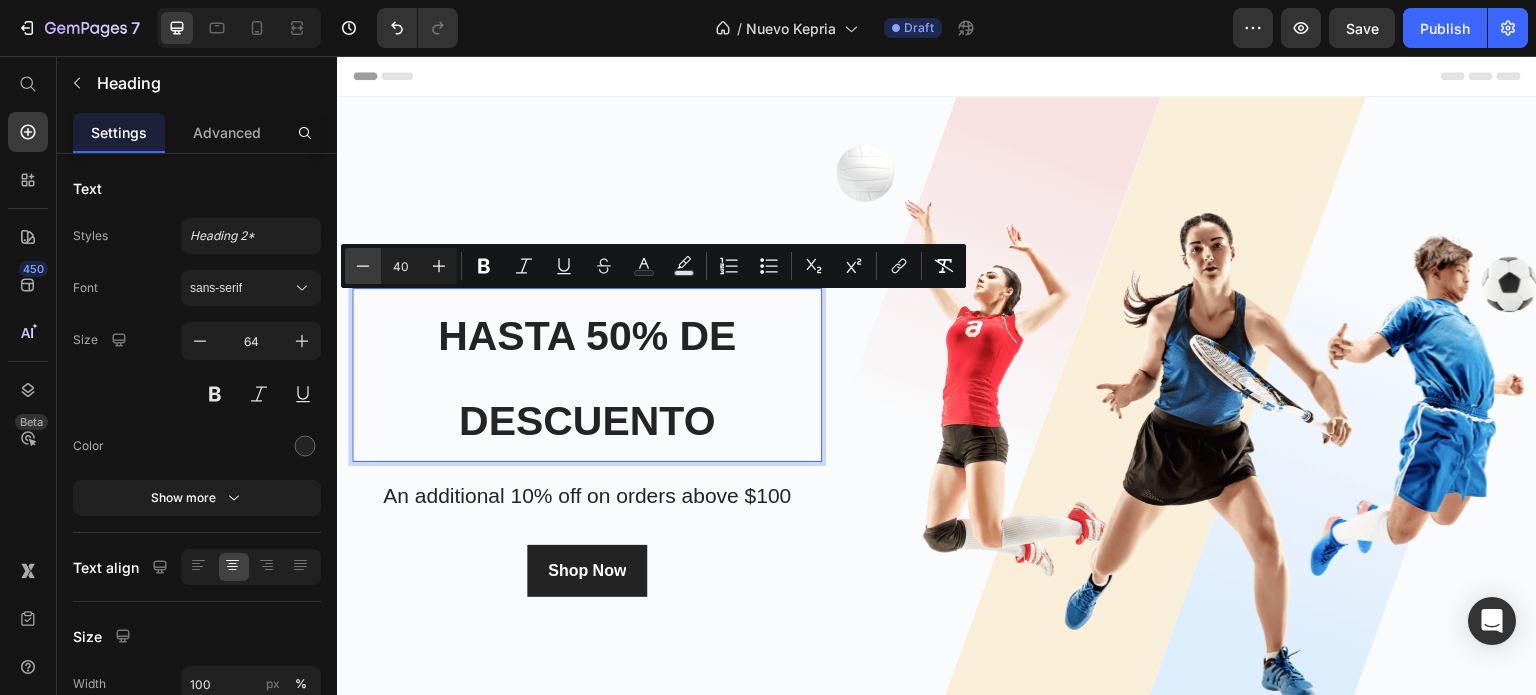 click 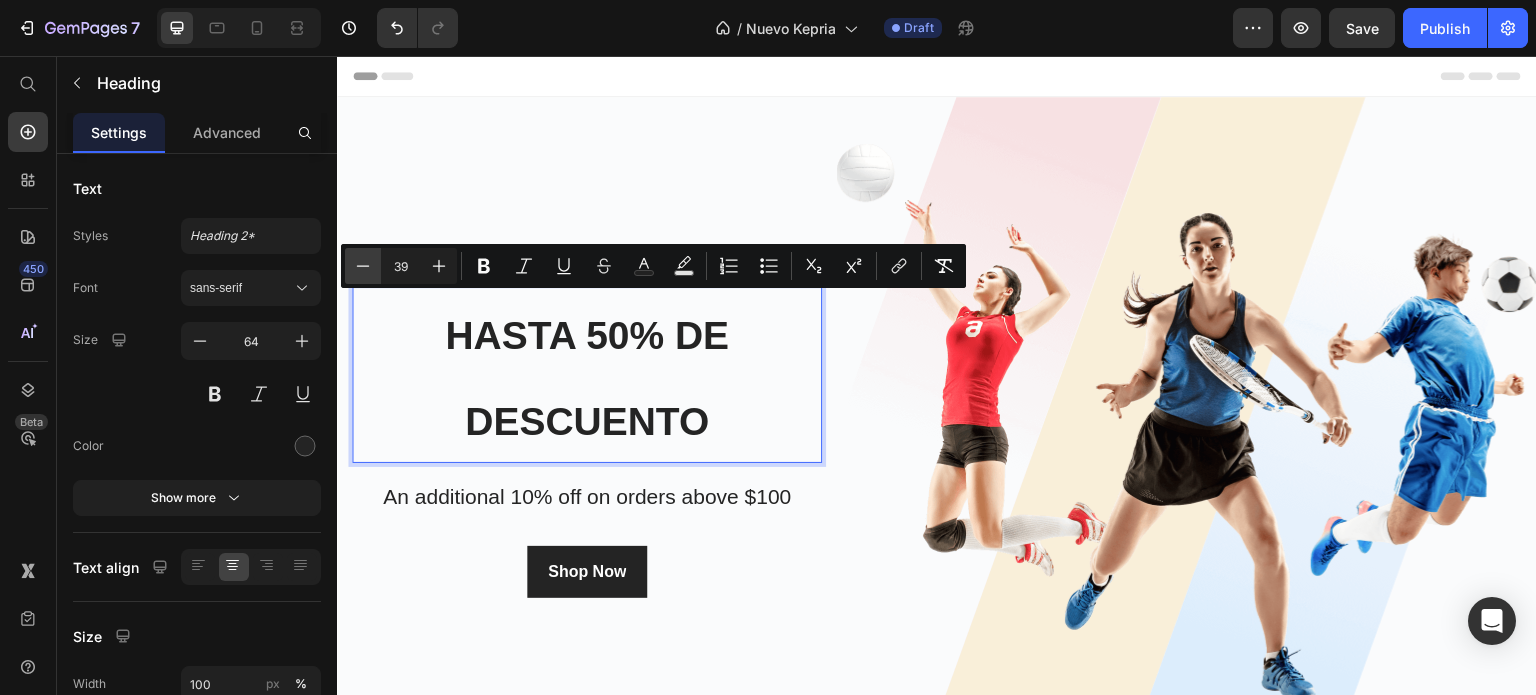 click 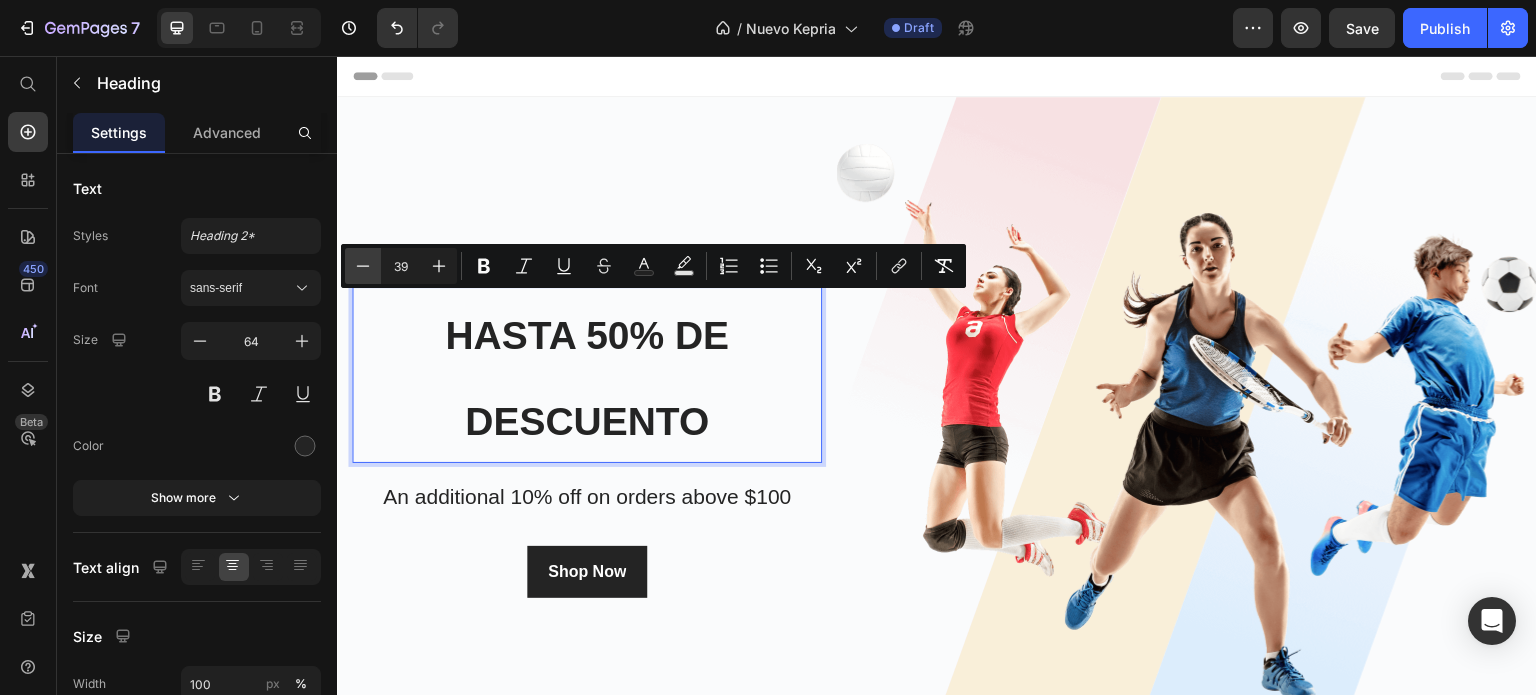 type on "38" 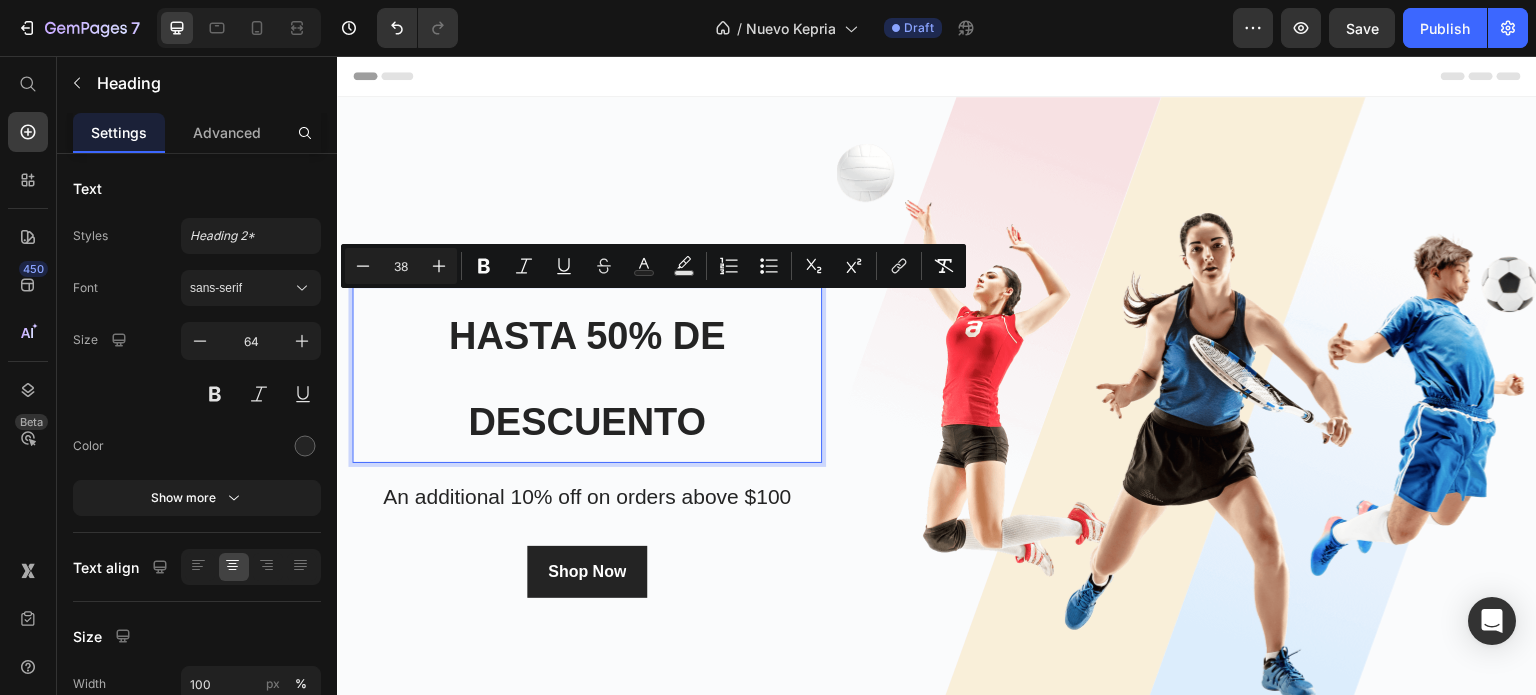 click on "hasta 50% de descuento" at bounding box center [587, 375] 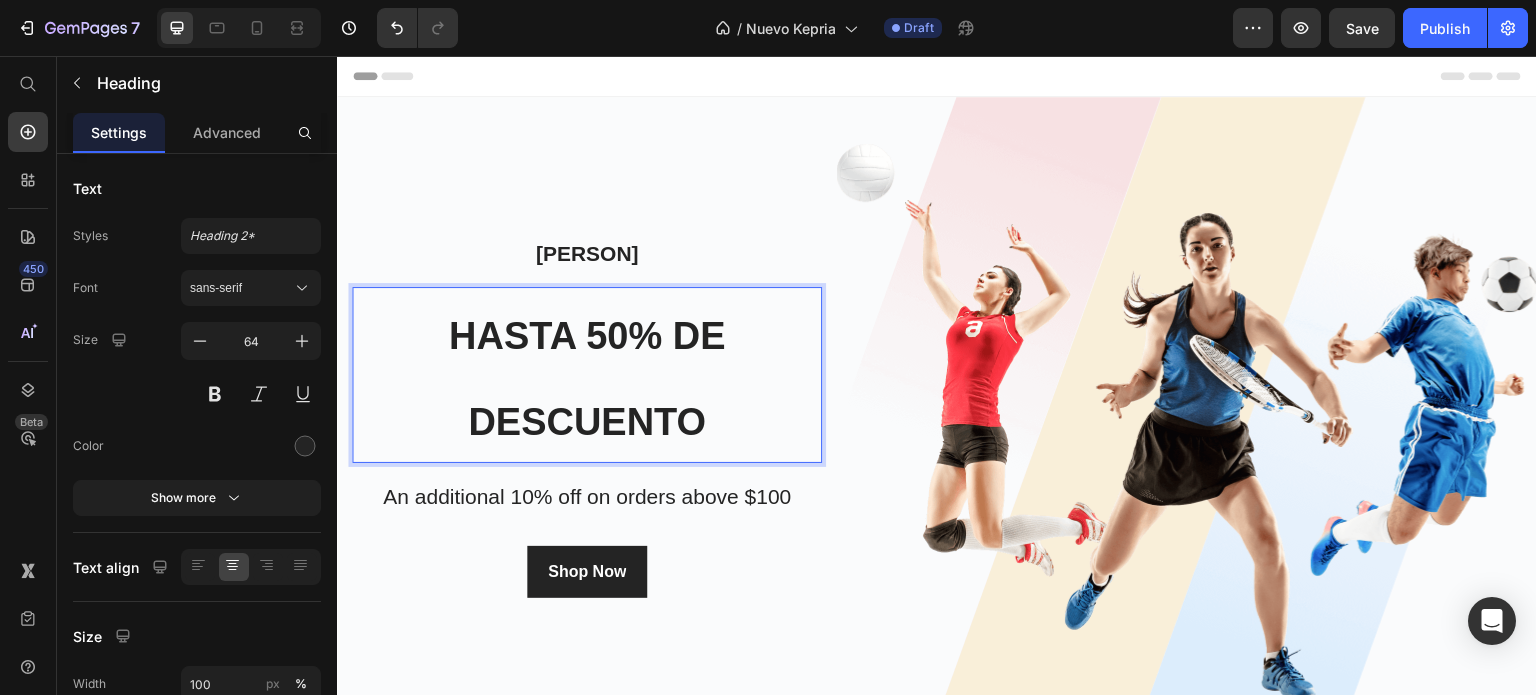 click on "hasta 50% de descuento" at bounding box center [587, 379] 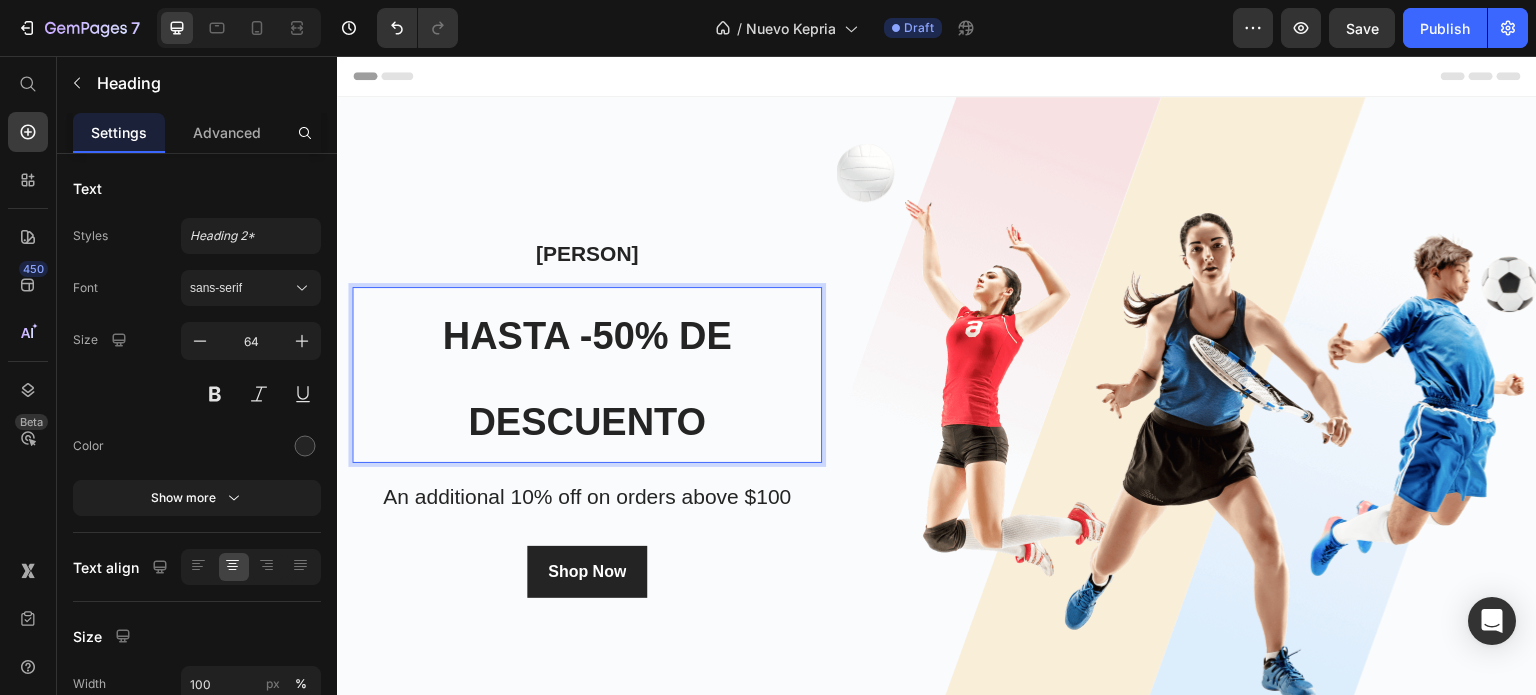 click on "hasta -50% de descuento" at bounding box center [586, 379] 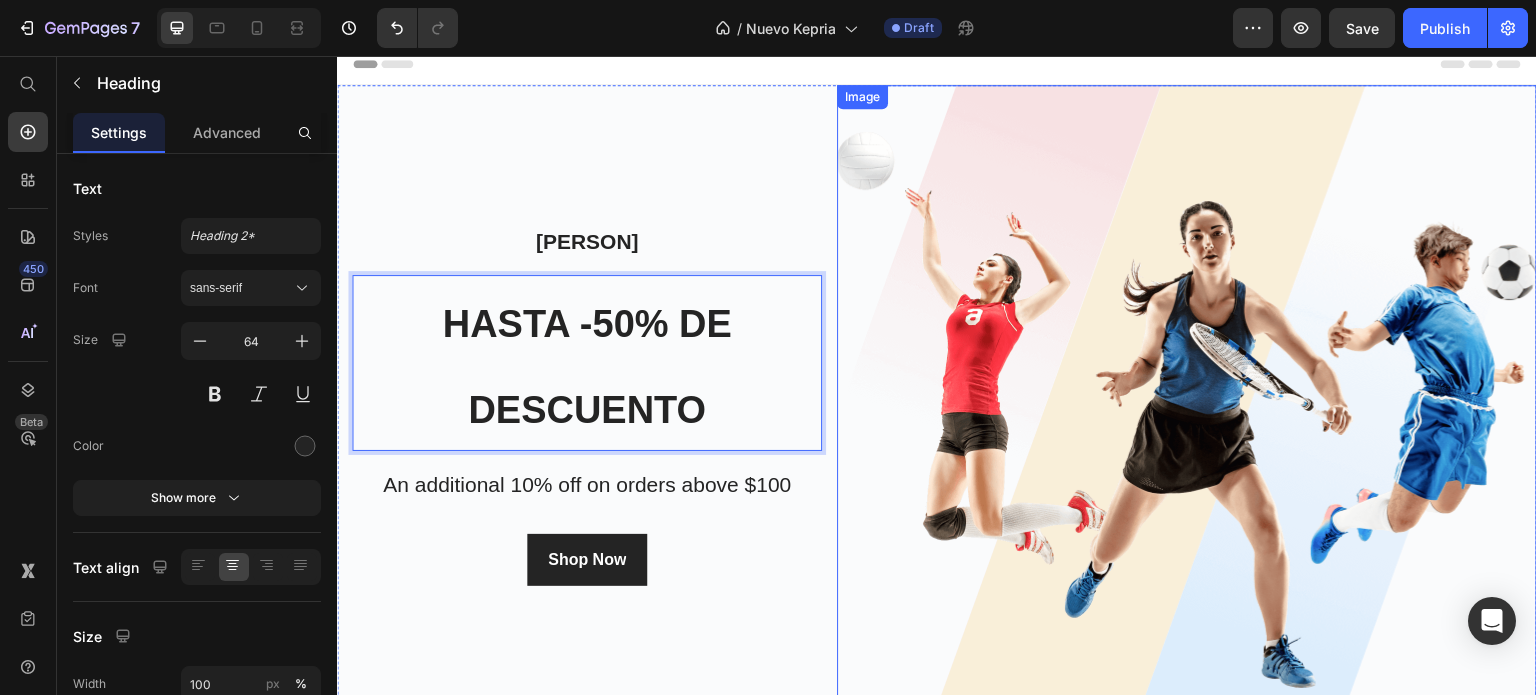 scroll, scrollTop: 0, scrollLeft: 0, axis: both 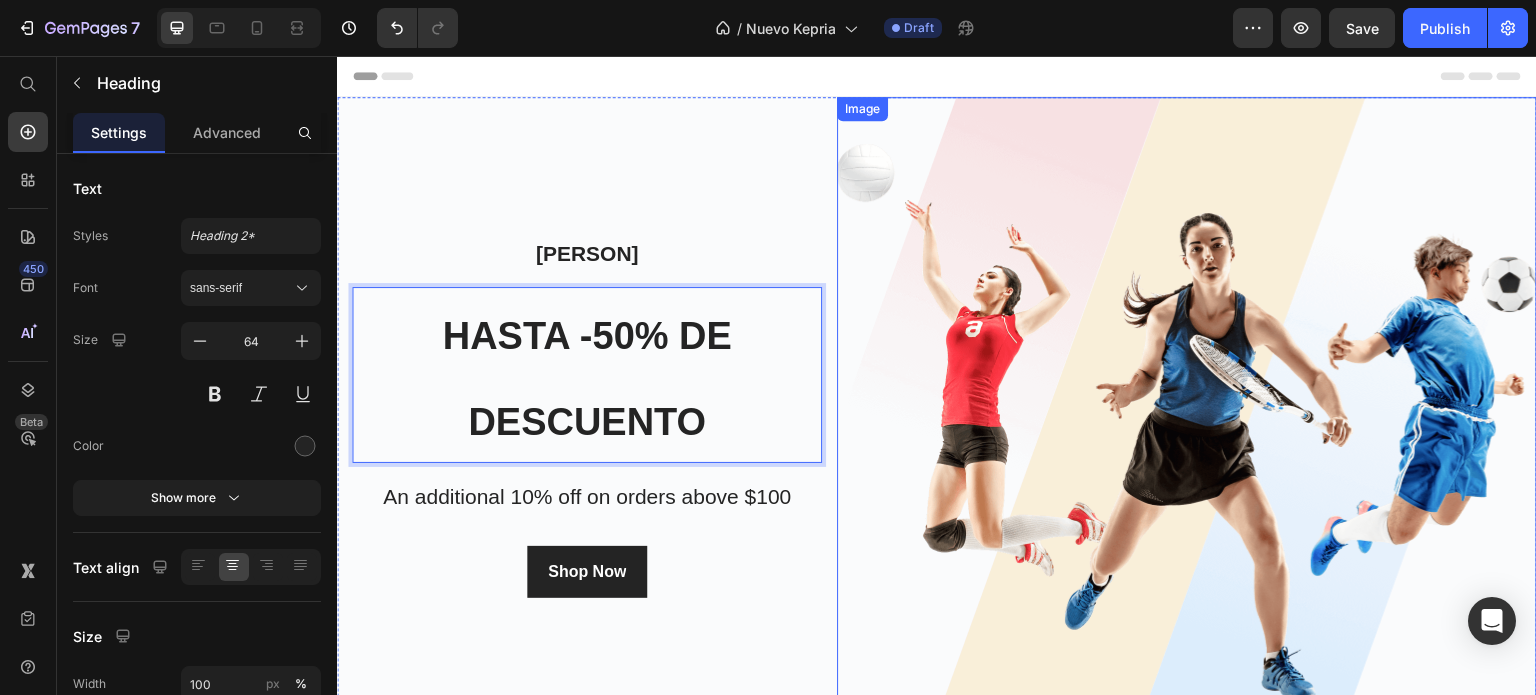 click at bounding box center [1187, 417] 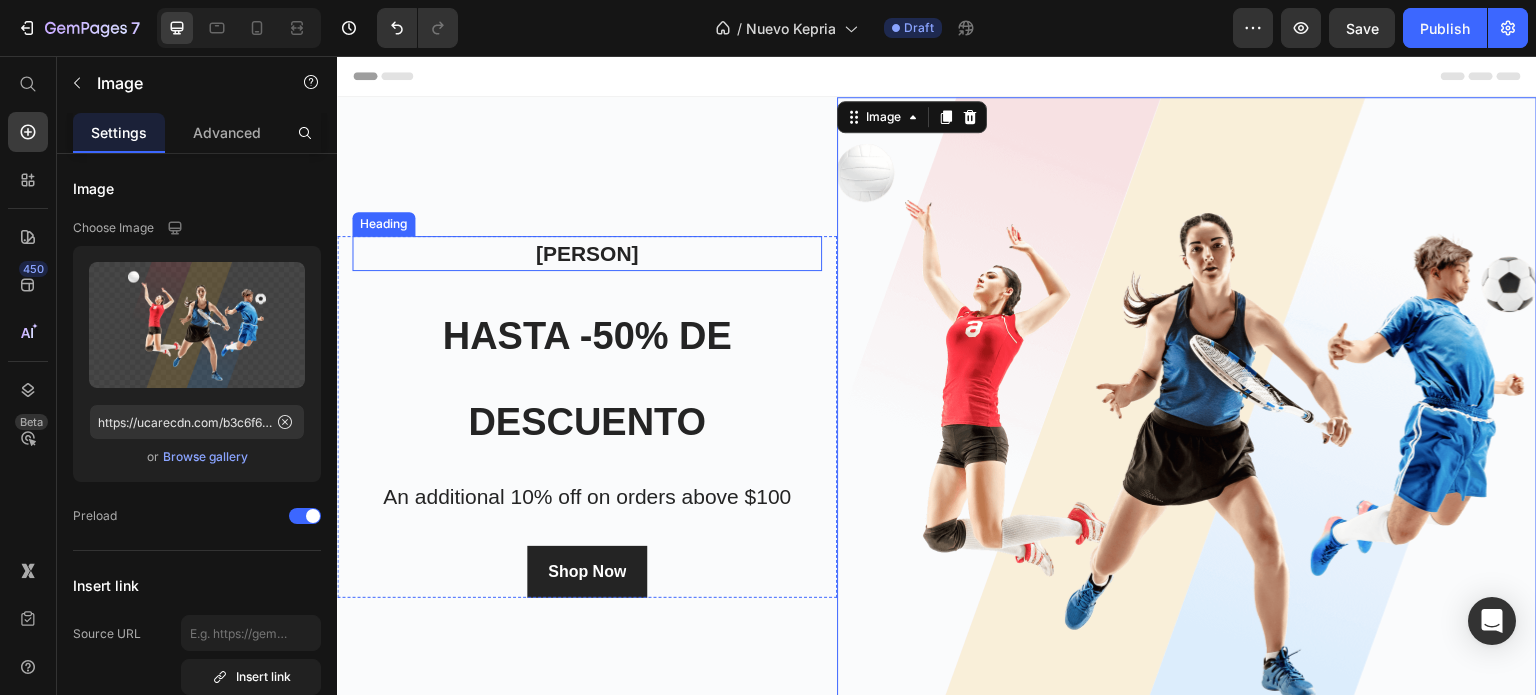 click on "Kepria" at bounding box center [587, 254] 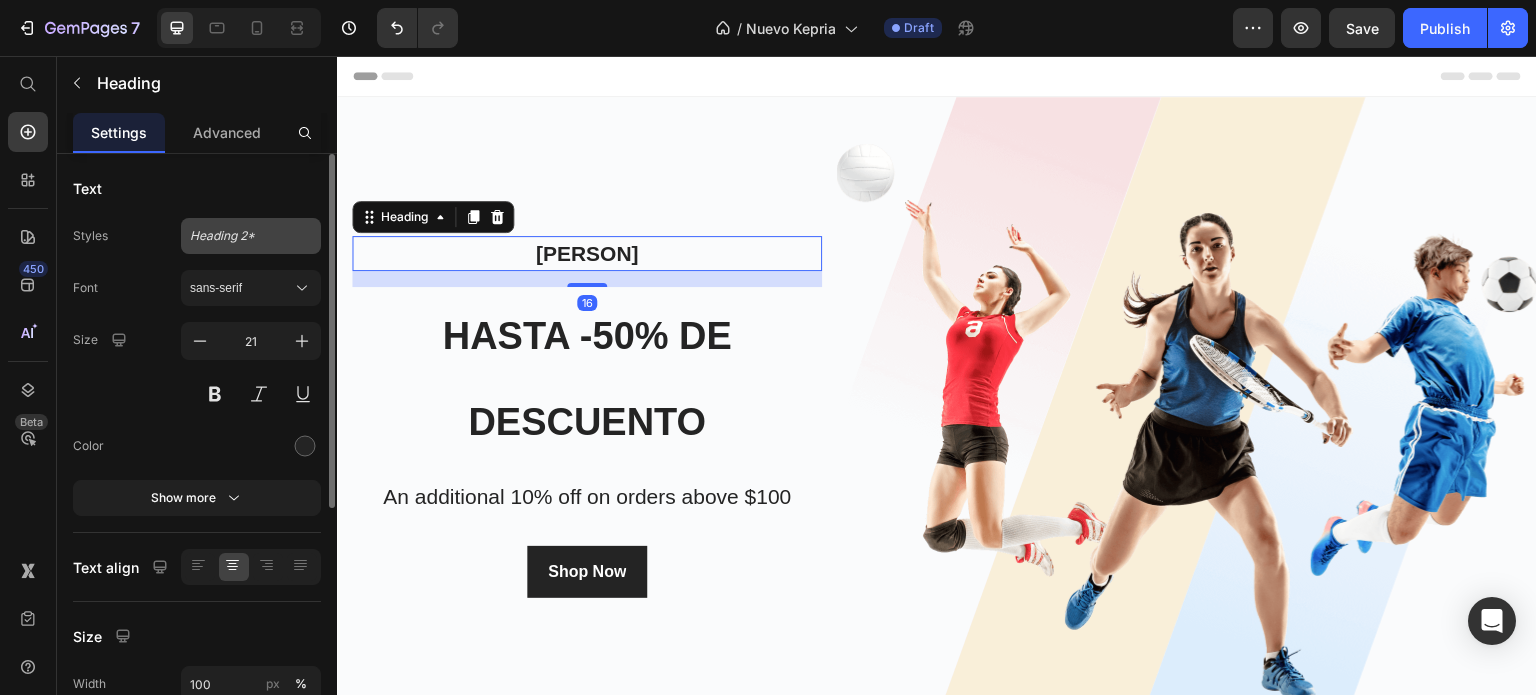click on "Heading 2*" at bounding box center [251, 236] 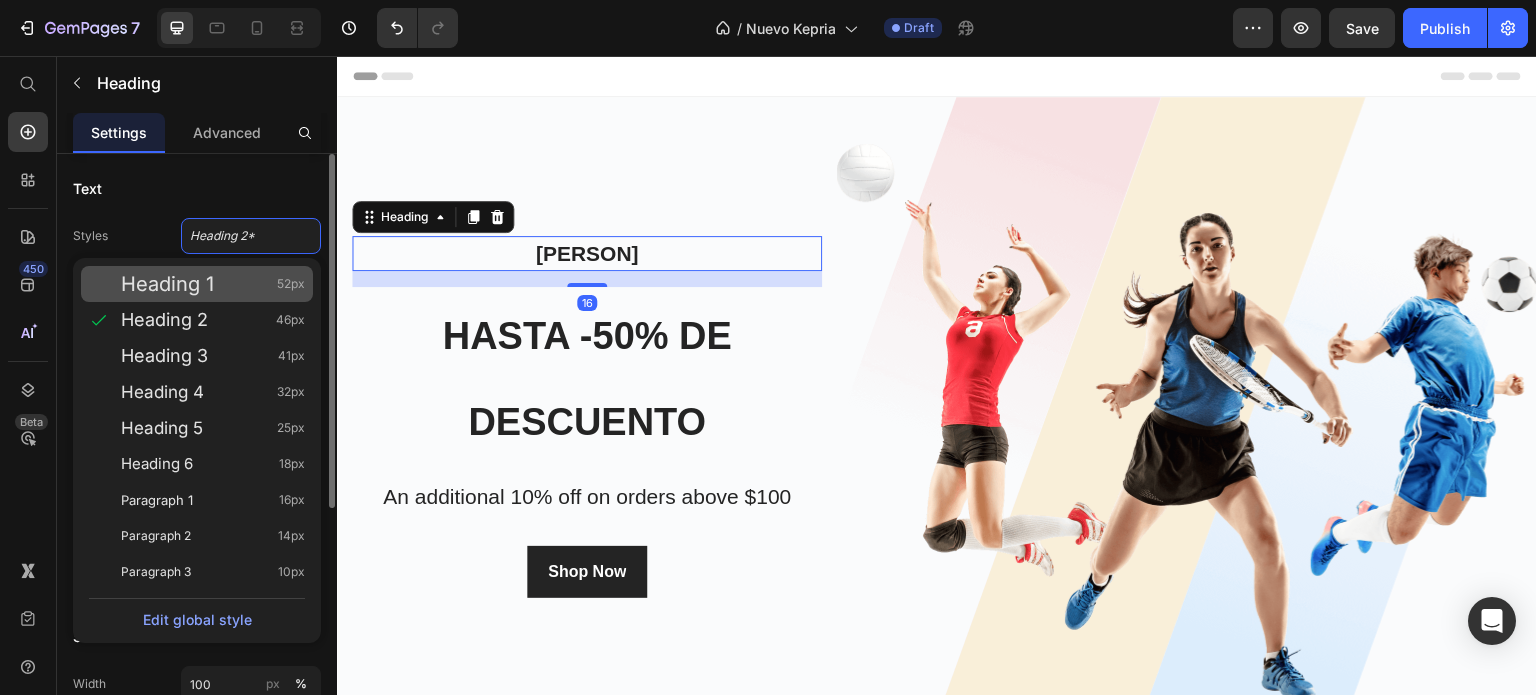 click on "Heading 1 52px" at bounding box center (213, 284) 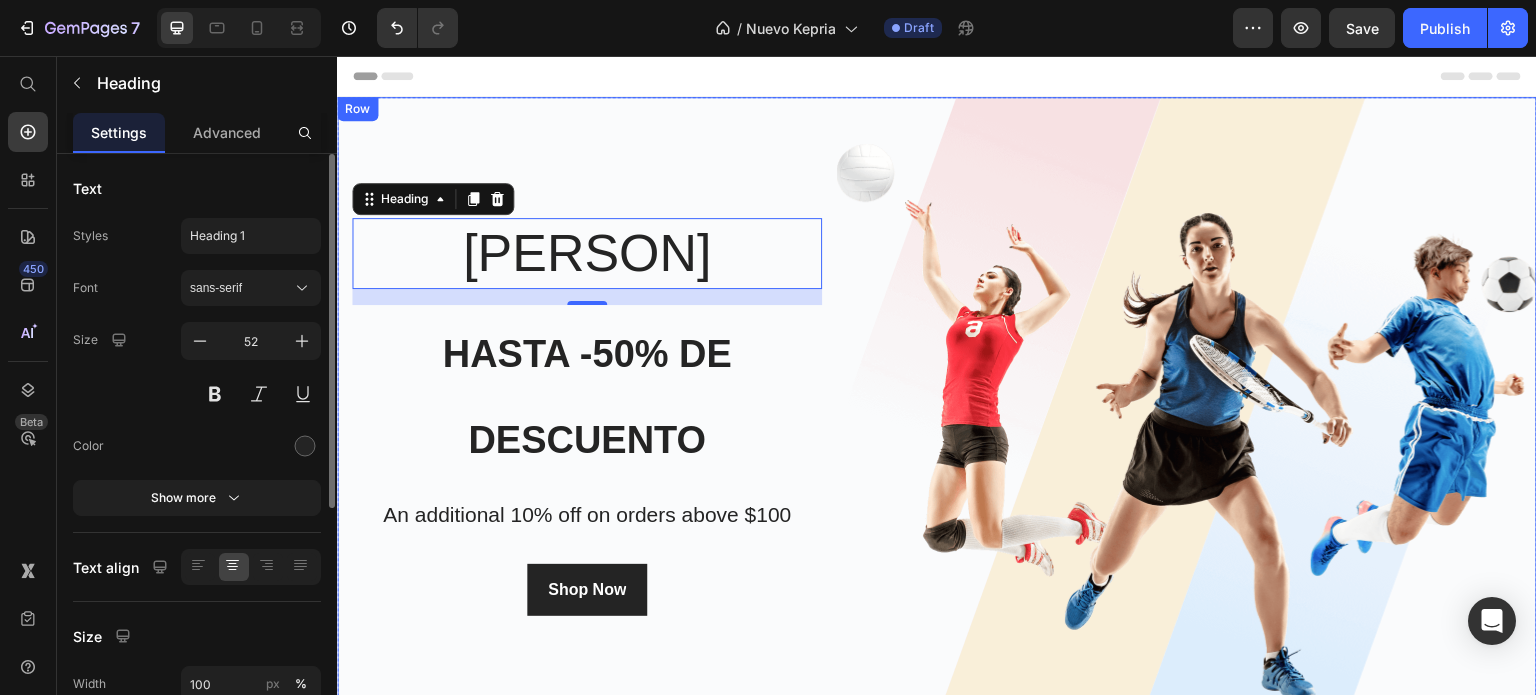 click on "Kepria Heading   16 ⁠⁠⁠⁠⁠⁠⁠ hasta -50% de descuento Heading An additional 10% off on orders above $100 Text block Shop Now Button Row" at bounding box center [587, 417] 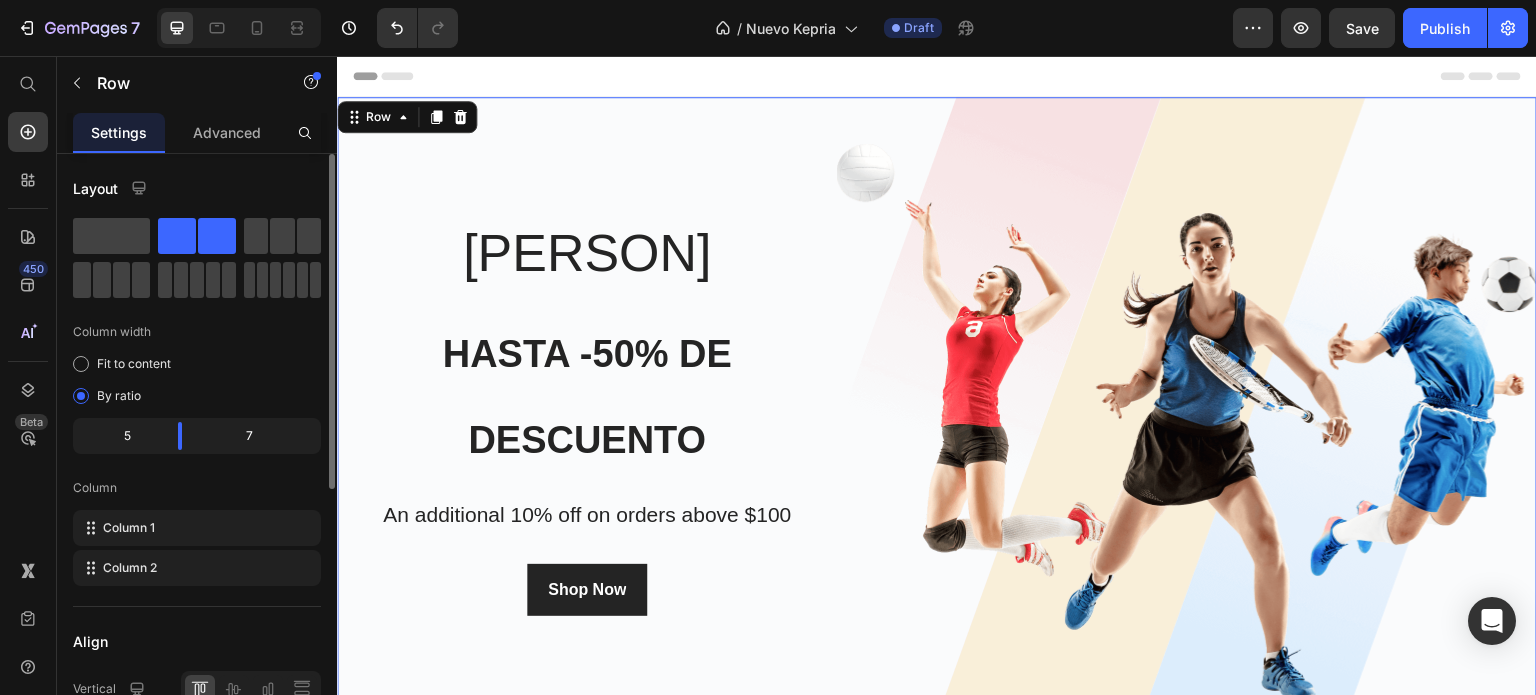 click on "Kepria Heading ⁠⁠⁠⁠⁠⁠⁠ hasta -50% de descuento Heading An additional 10% off on orders above $100 Text block Shop Now Button Row" at bounding box center [587, 417] 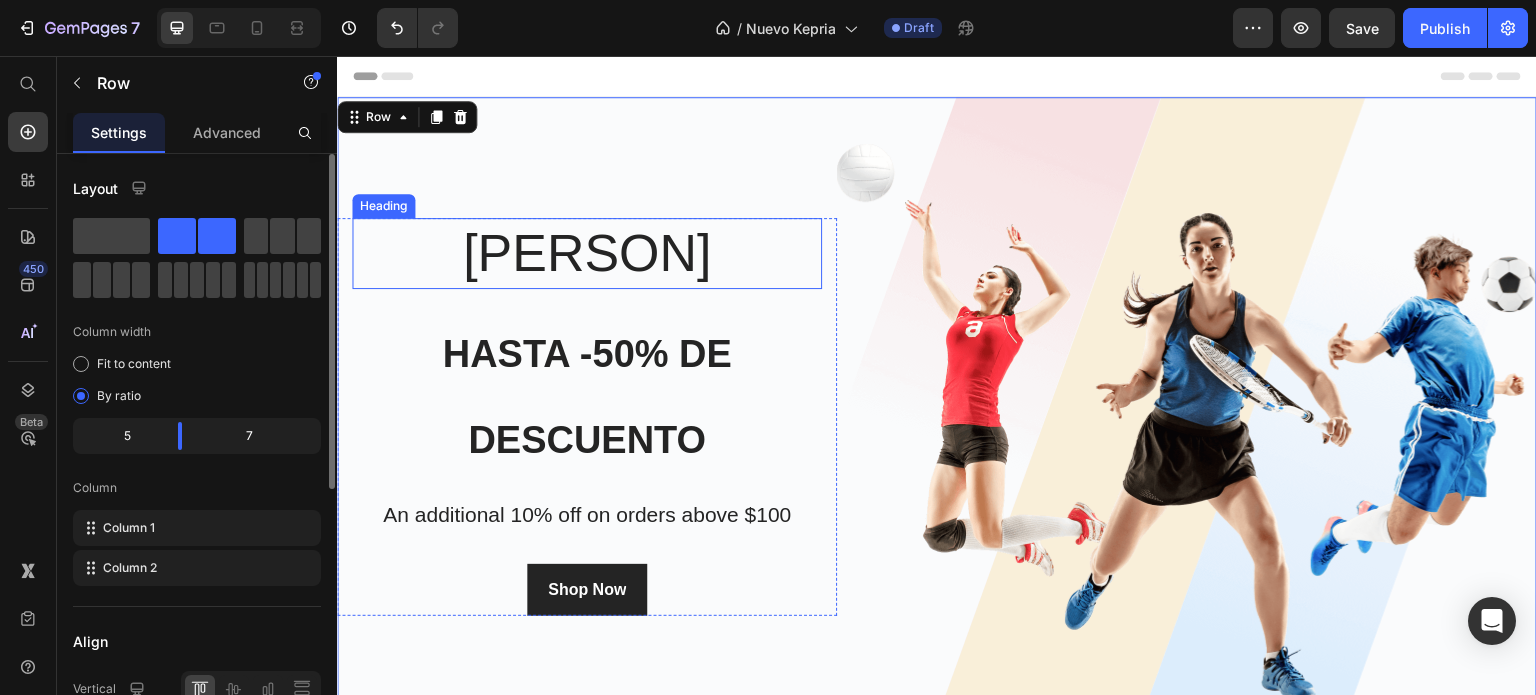 click on "Kepria" at bounding box center (587, 254) 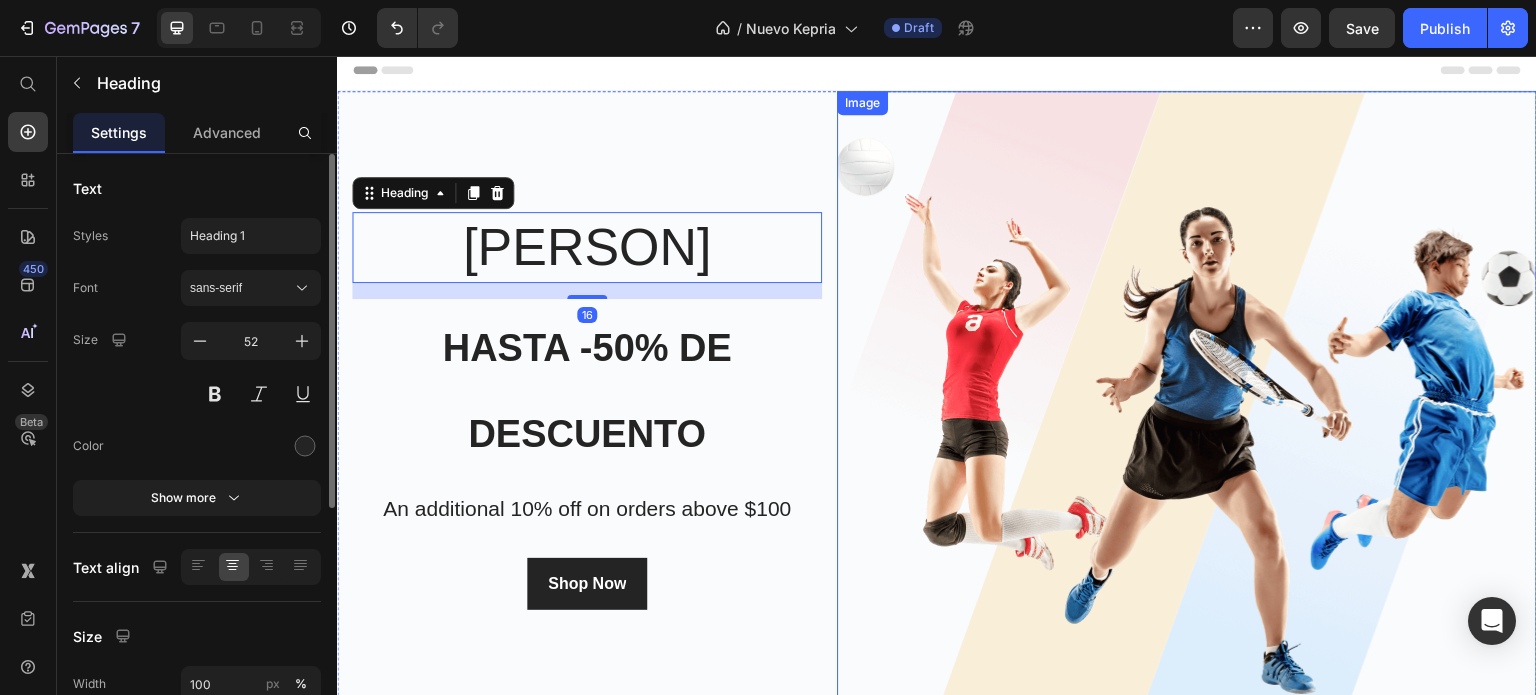 scroll, scrollTop: 400, scrollLeft: 0, axis: vertical 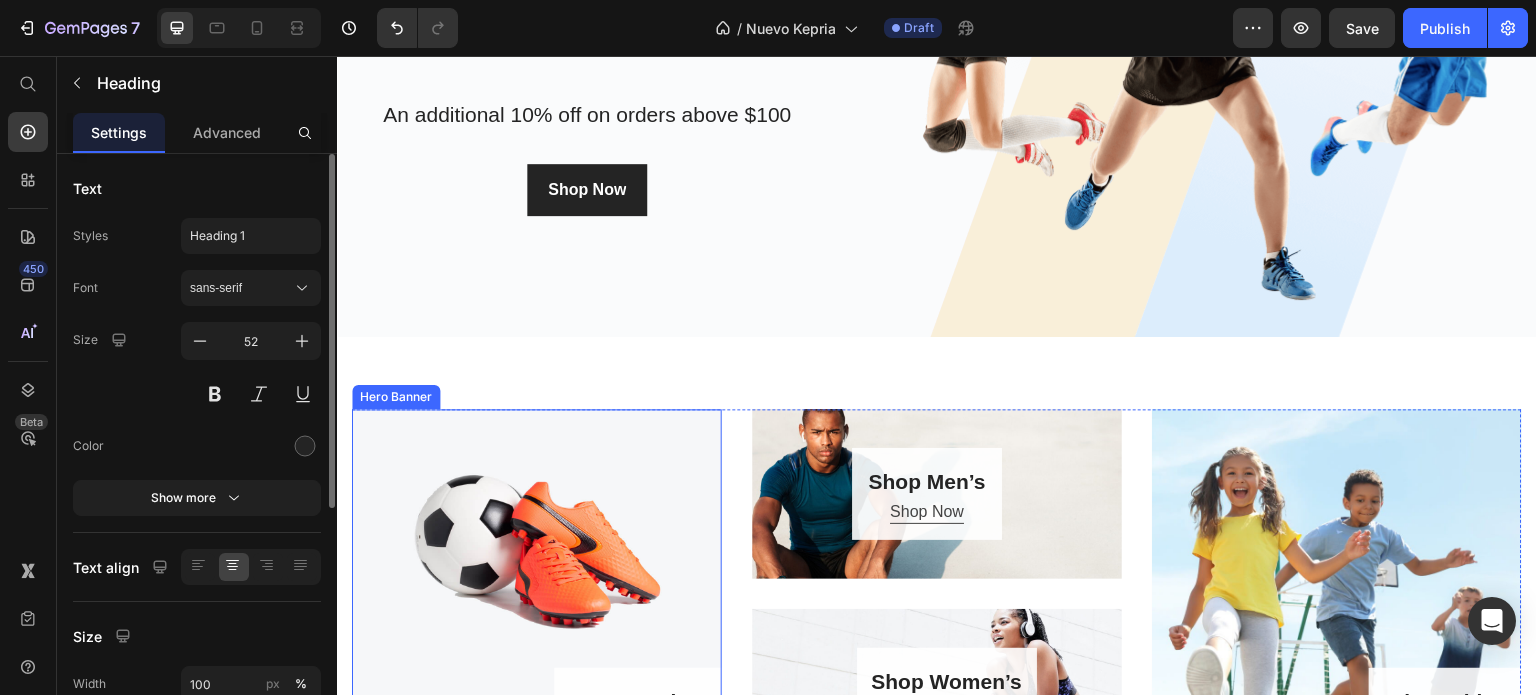 click at bounding box center (537, 594) 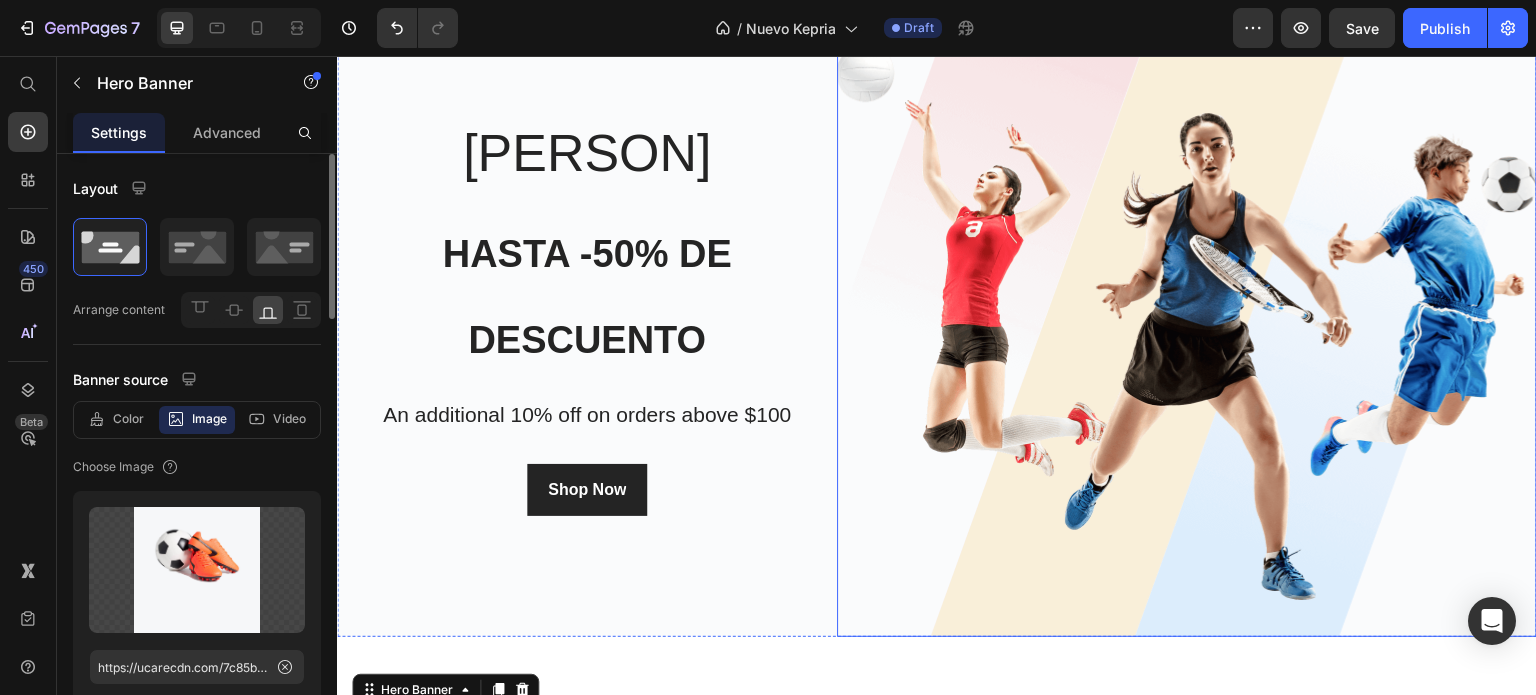 scroll, scrollTop: 0, scrollLeft: 0, axis: both 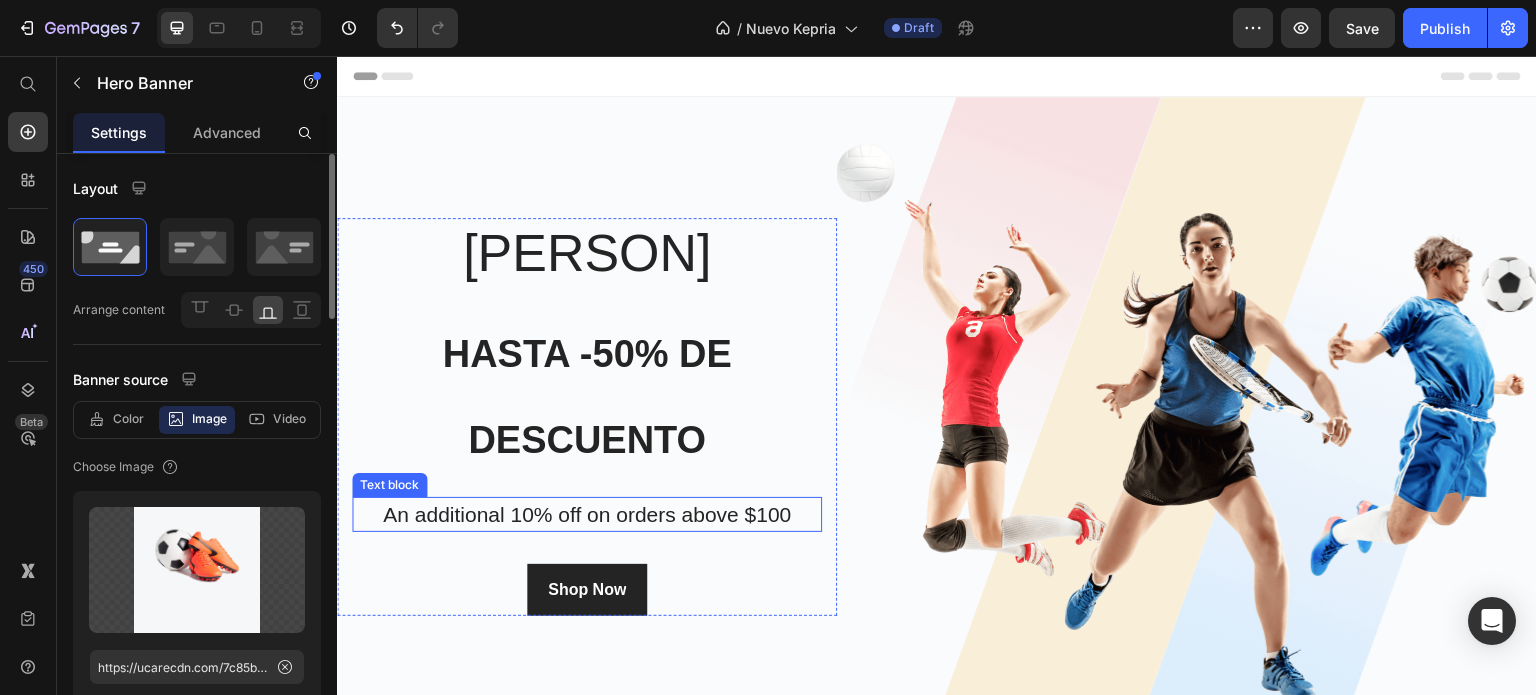 click on "An additional 10% off on orders above $100" at bounding box center (587, 515) 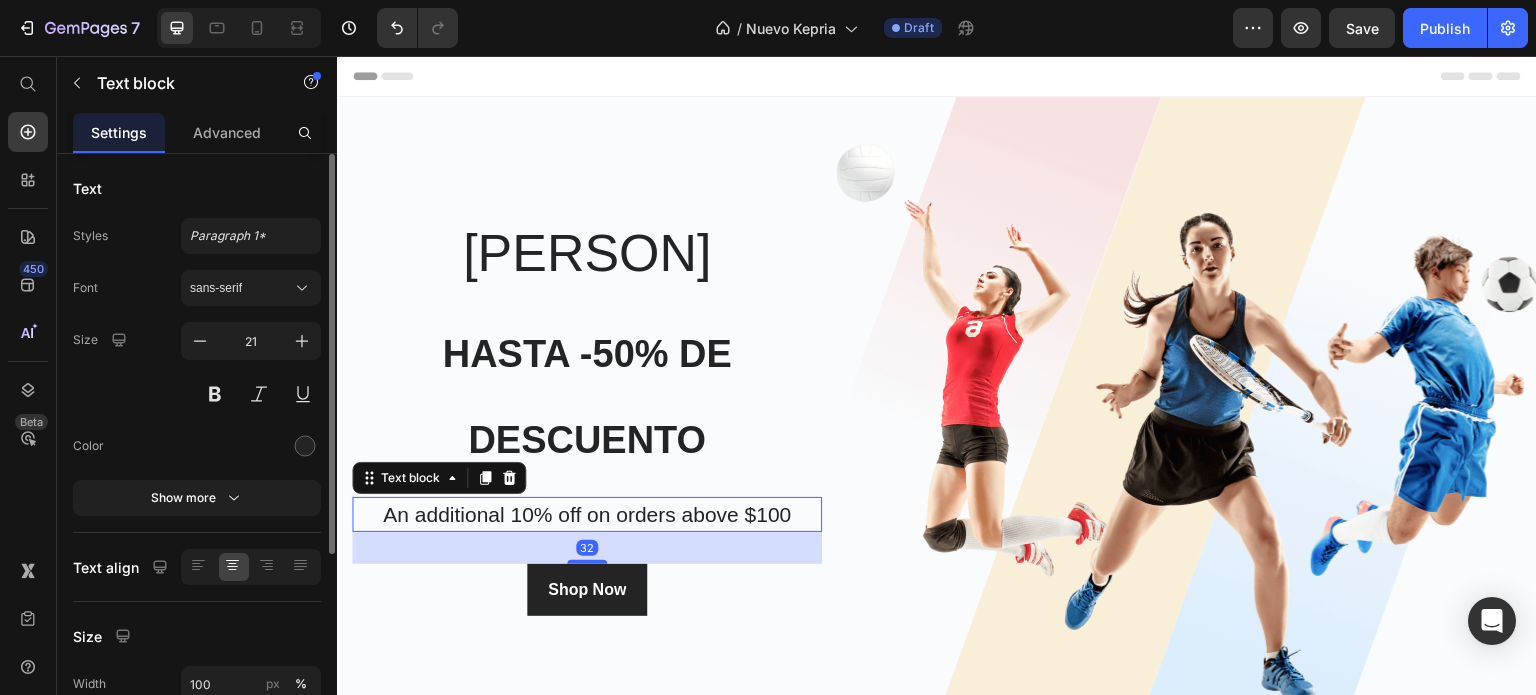 click on "An additional 10% off on orders above $100" at bounding box center [587, 515] 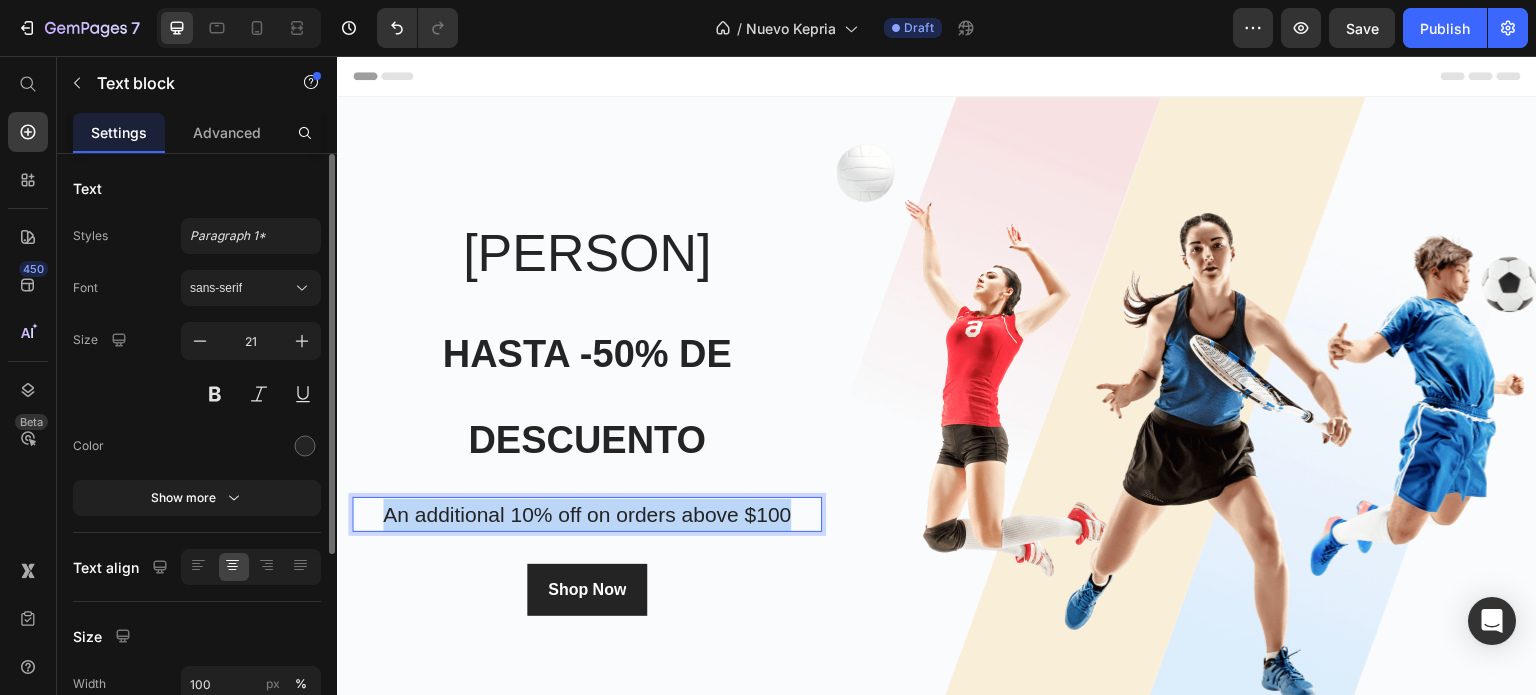 click on "An additional 10% off on orders above $100" at bounding box center (587, 515) 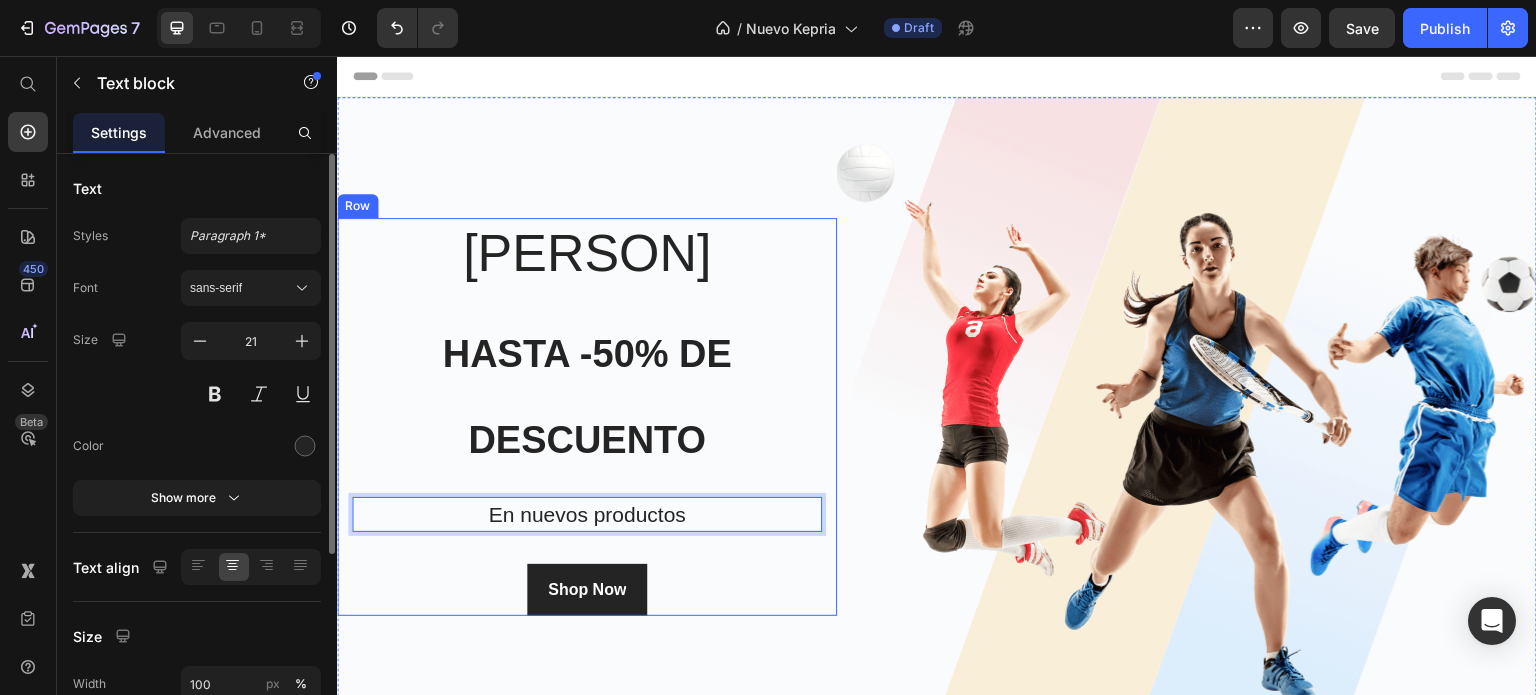 click on "⁠⁠⁠⁠⁠⁠⁠ hasta -50% de descuento" at bounding box center (587, 393) 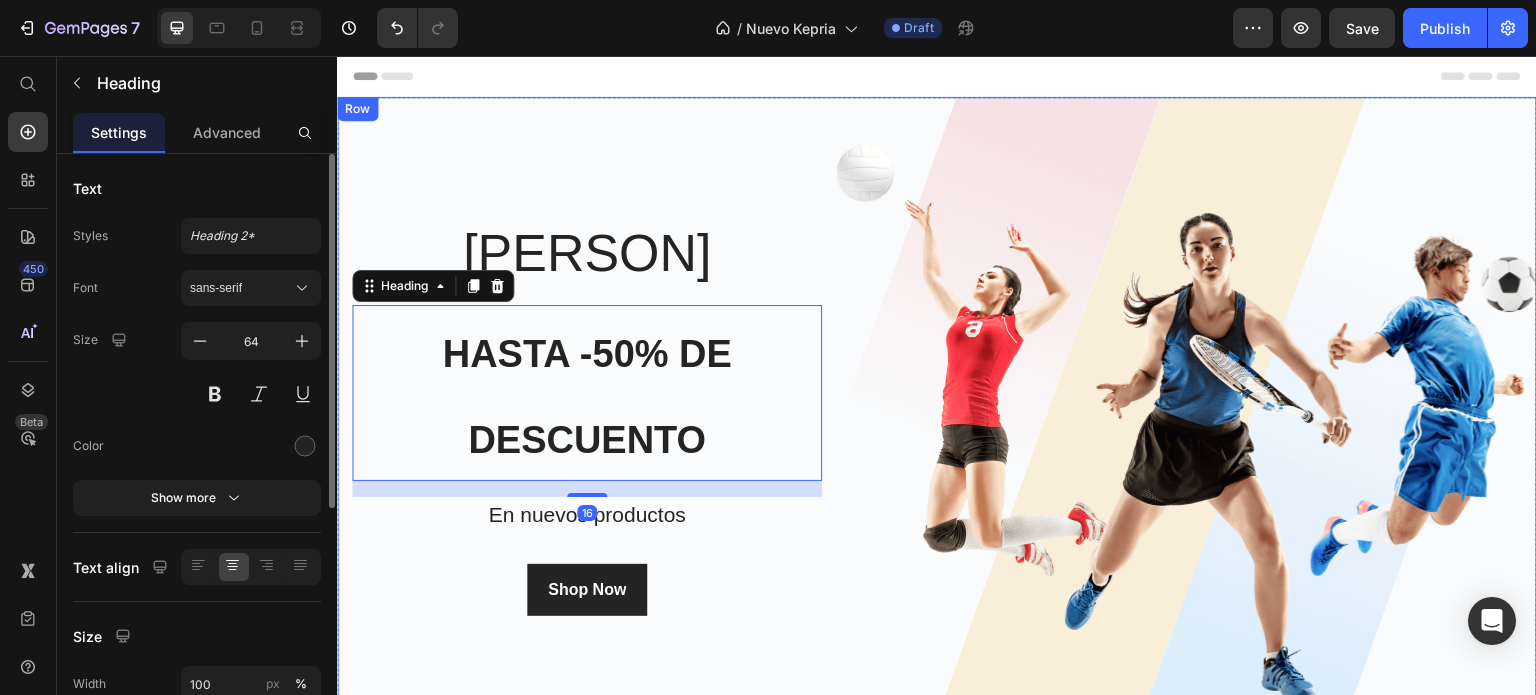 click on "Kepria Heading ⁠⁠⁠⁠⁠⁠⁠ hasta -50% de descuento Heading   16 En nuevos productos Text block Shop Now Button Row" at bounding box center (587, 417) 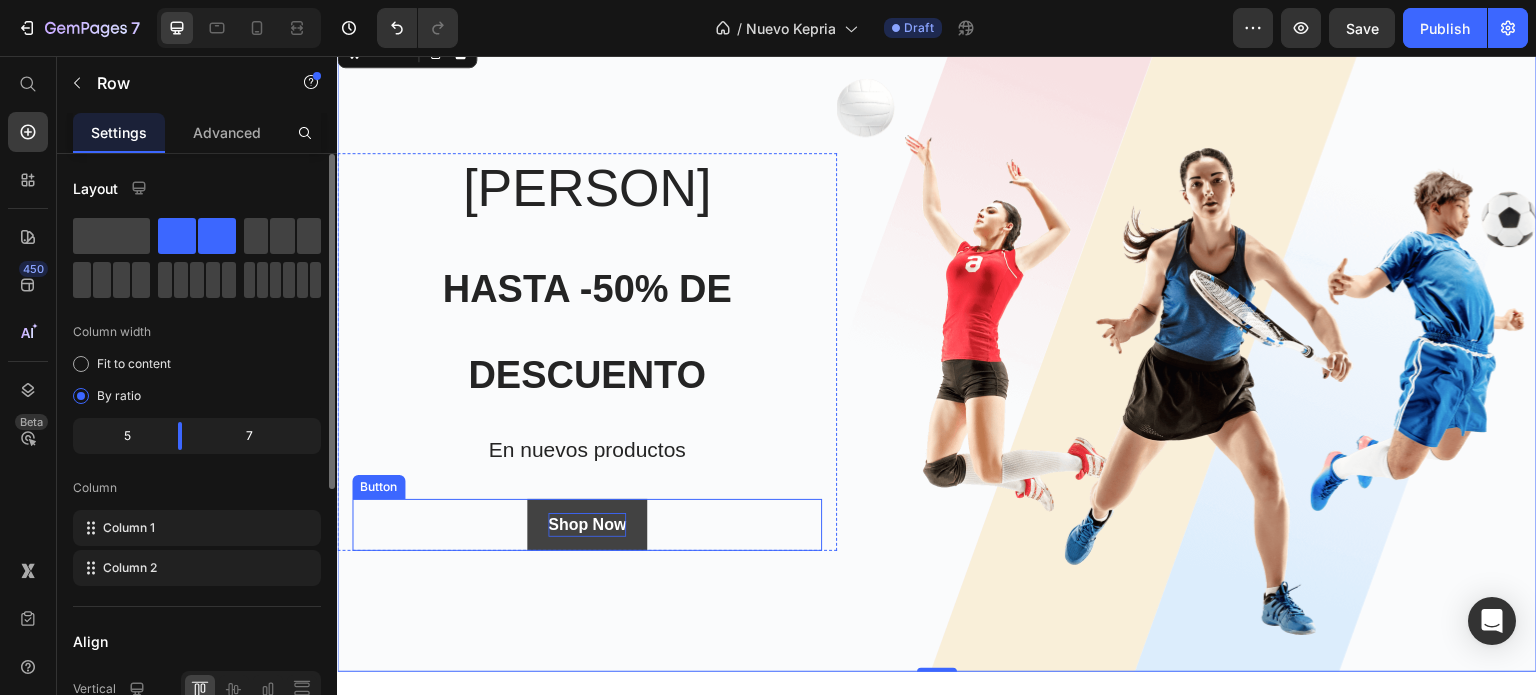 scroll, scrollTop: 100, scrollLeft: 0, axis: vertical 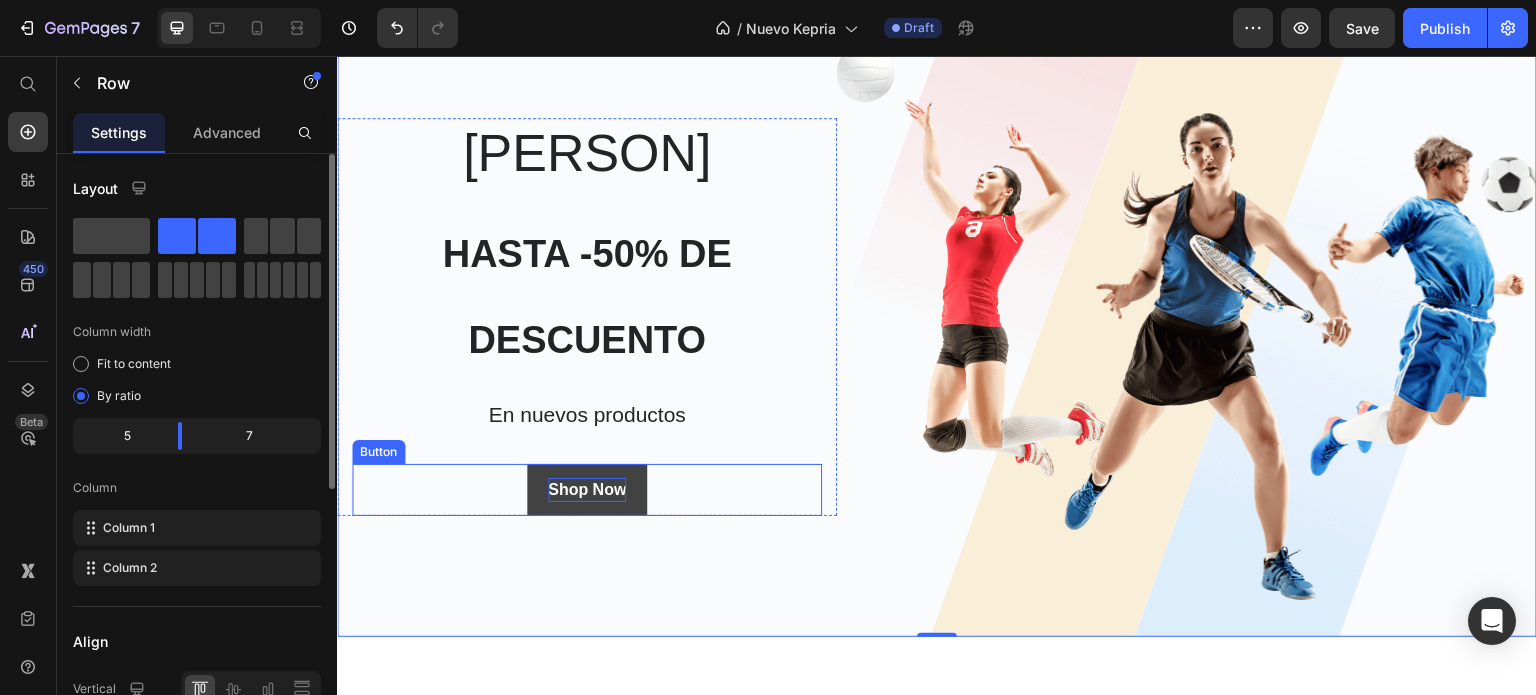 click on "Kepria Heading ⁠⁠⁠⁠⁠⁠⁠ hasta -50% de descuento Heading En nuevos productos Text block Shop Now Button Row" at bounding box center [587, 317] 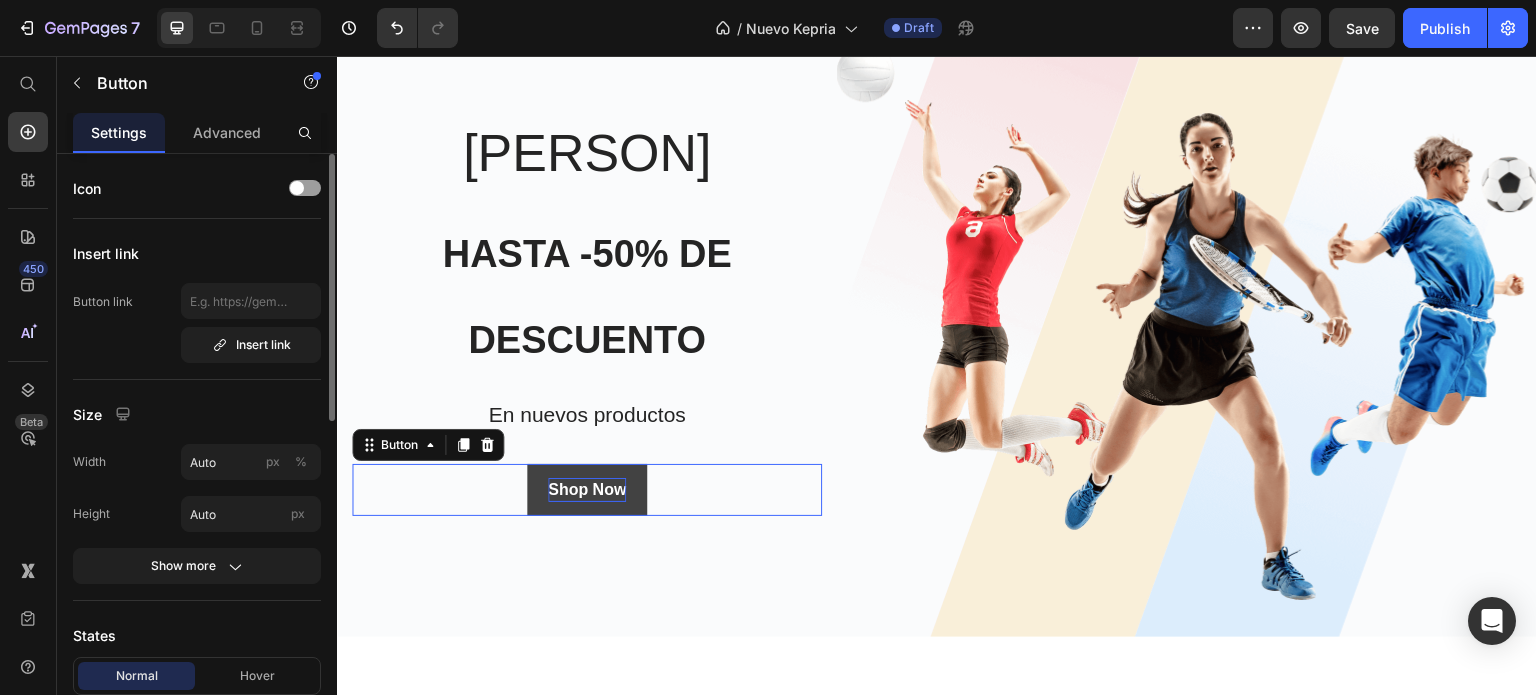 click on "Shop Now" at bounding box center (587, 490) 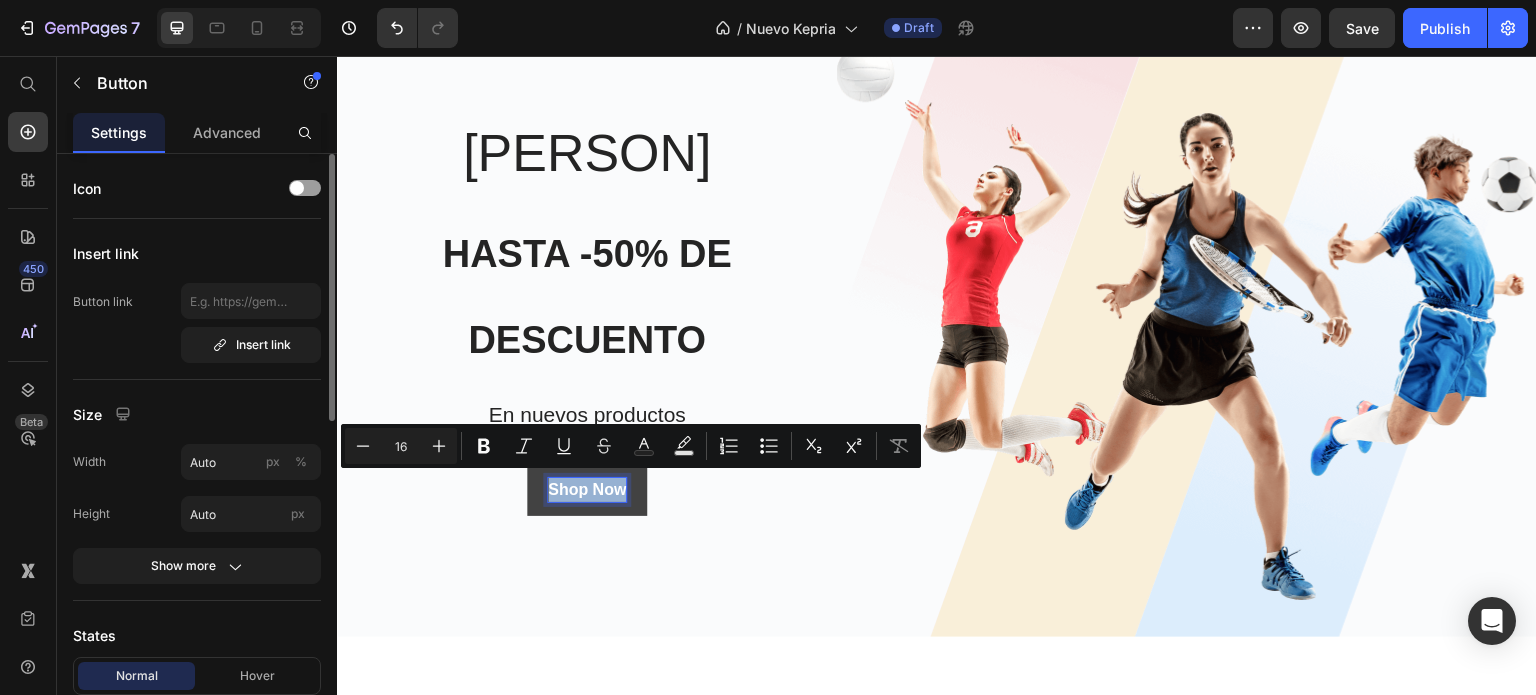 click on "Shop Now" at bounding box center (587, 490) 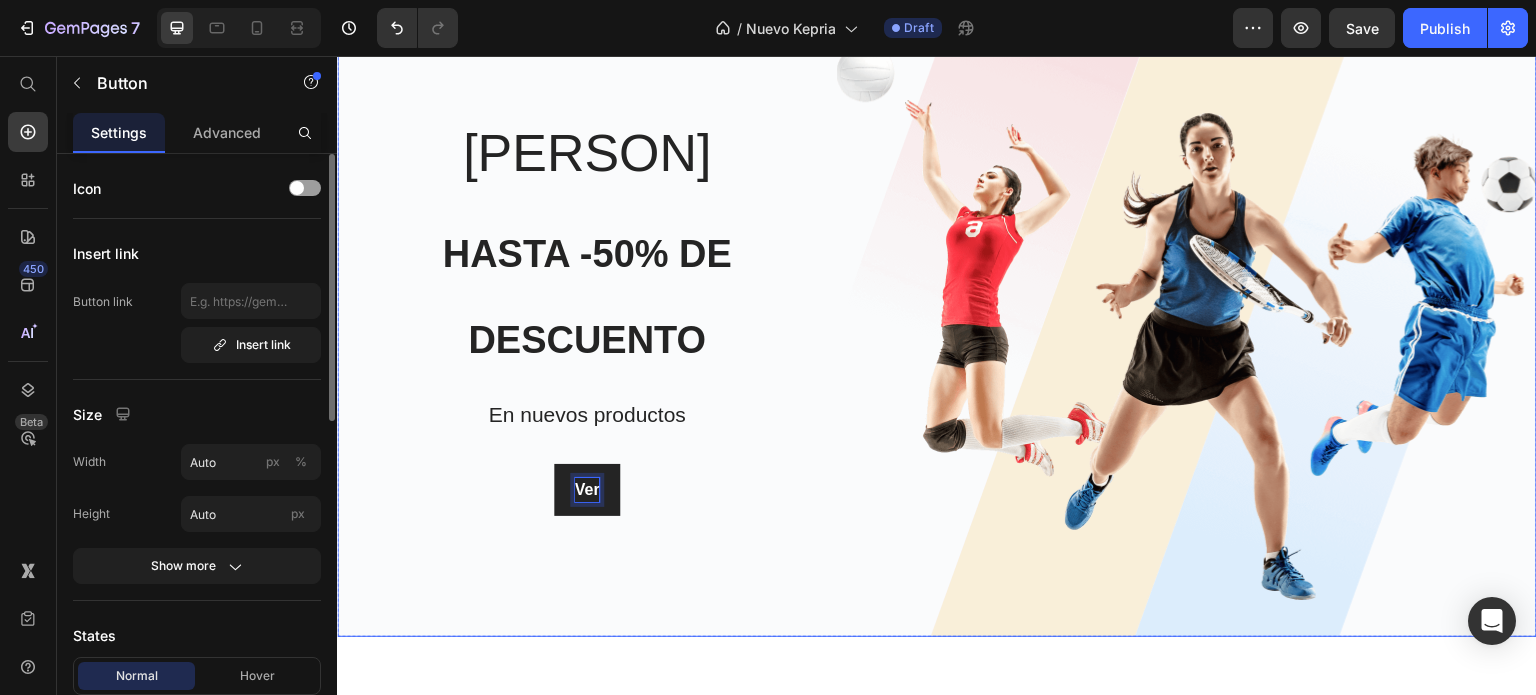 click on "Kepria Heading ⁠⁠⁠⁠⁠⁠⁠ hasta -50% de descuento Heading En nuevos productos Text block Ver Button   0 Row" at bounding box center (587, 317) 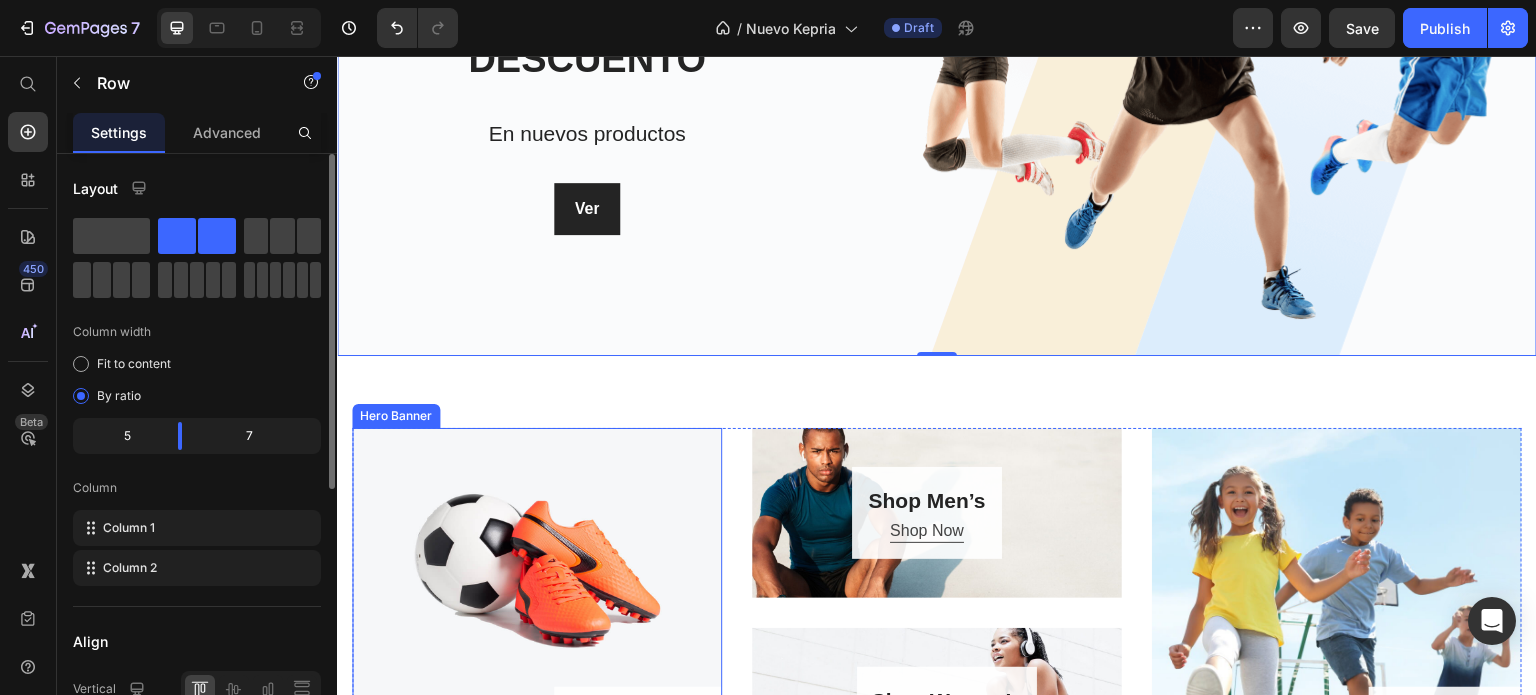 scroll, scrollTop: 200, scrollLeft: 0, axis: vertical 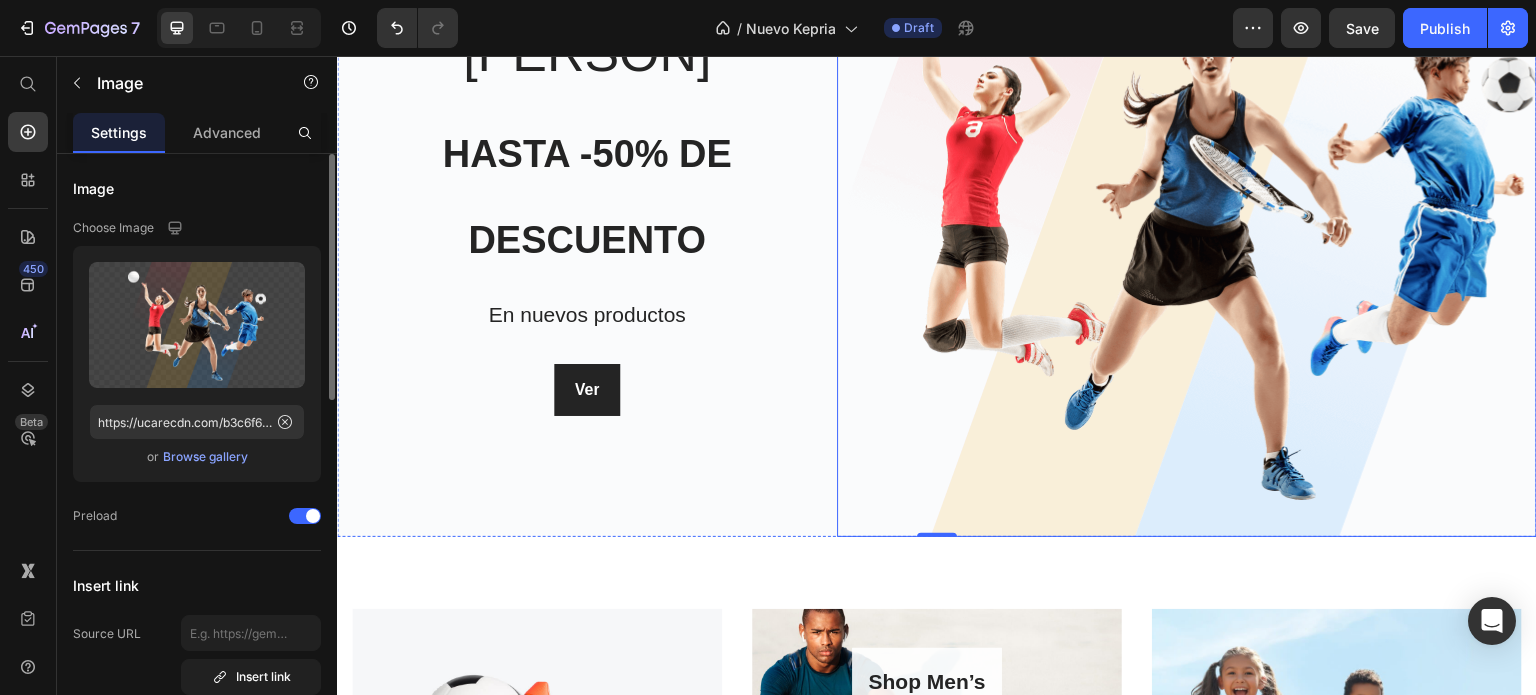 click at bounding box center [1187, 217] 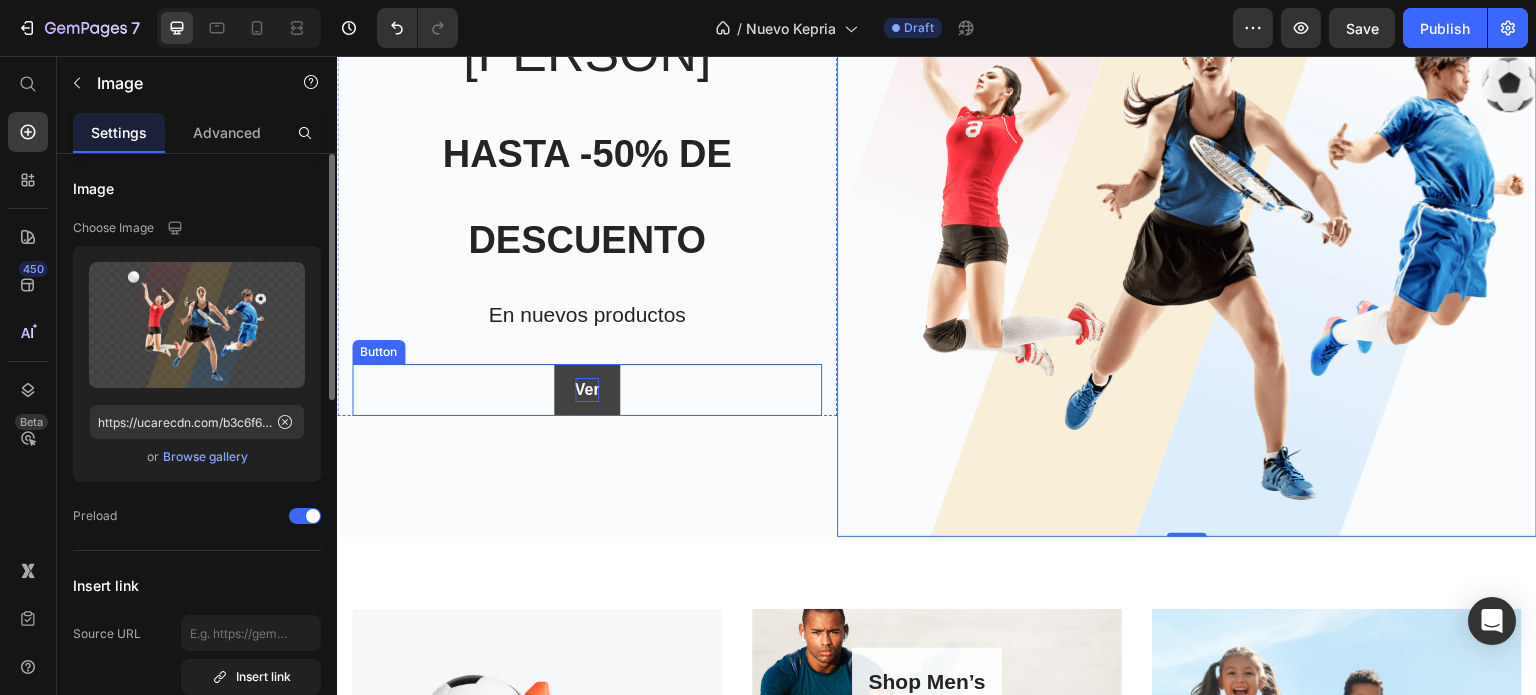 click on "Ver" at bounding box center (587, 390) 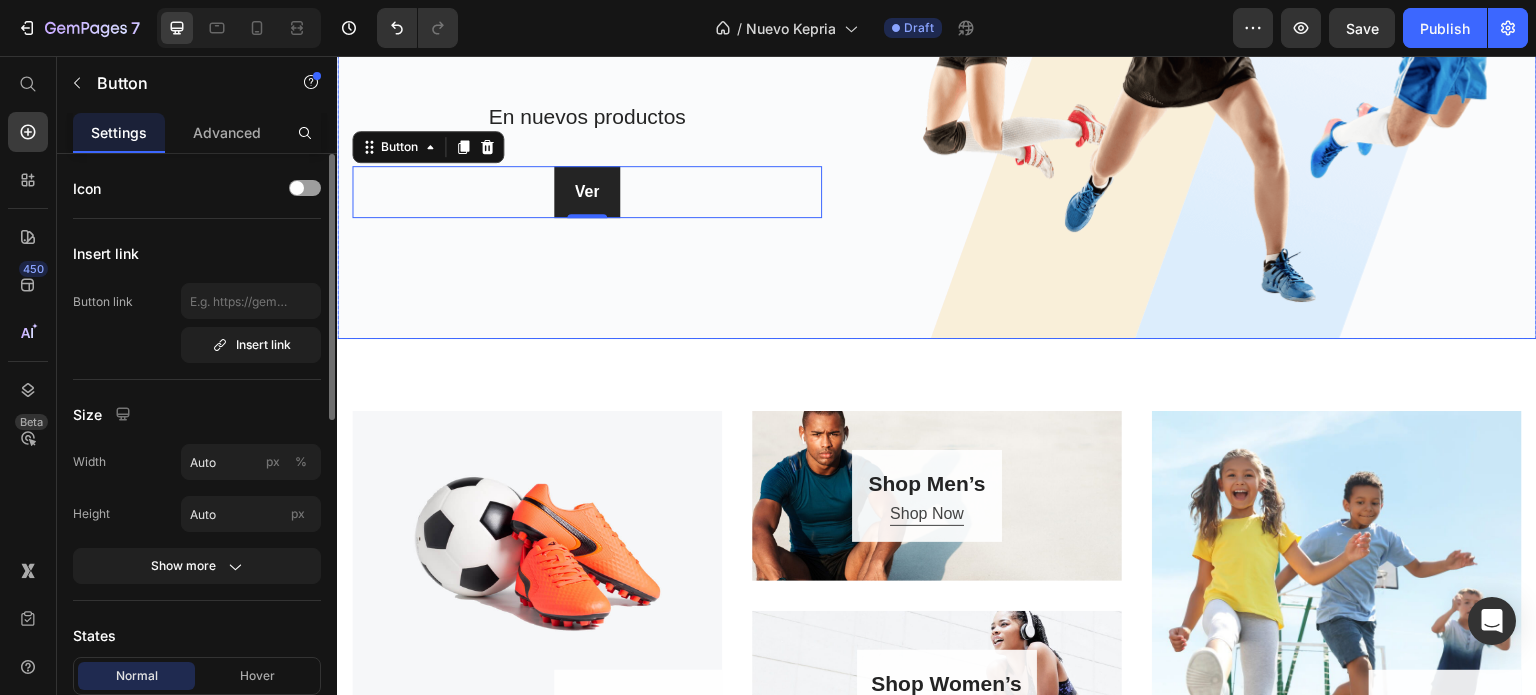 scroll, scrollTop: 500, scrollLeft: 0, axis: vertical 